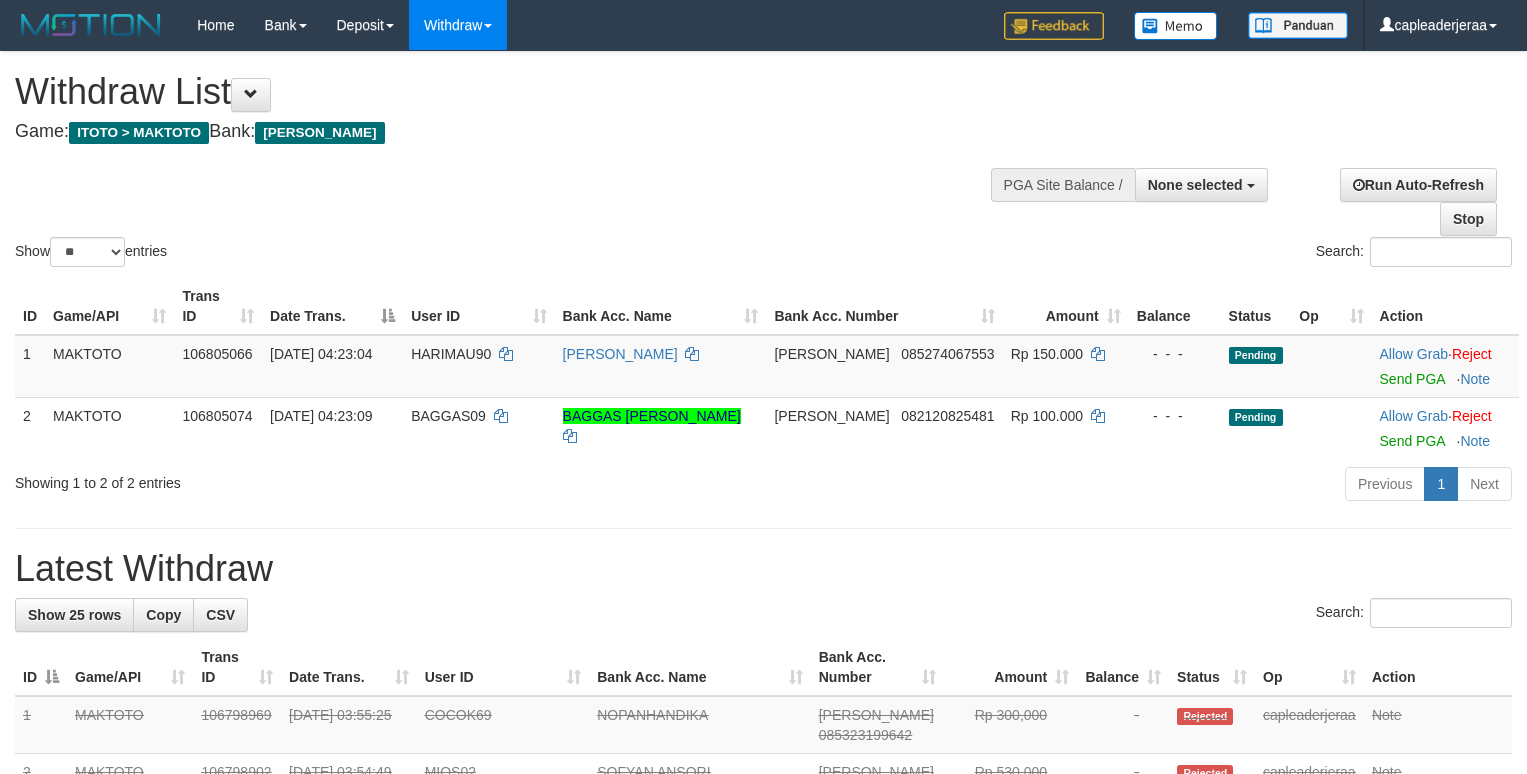 select 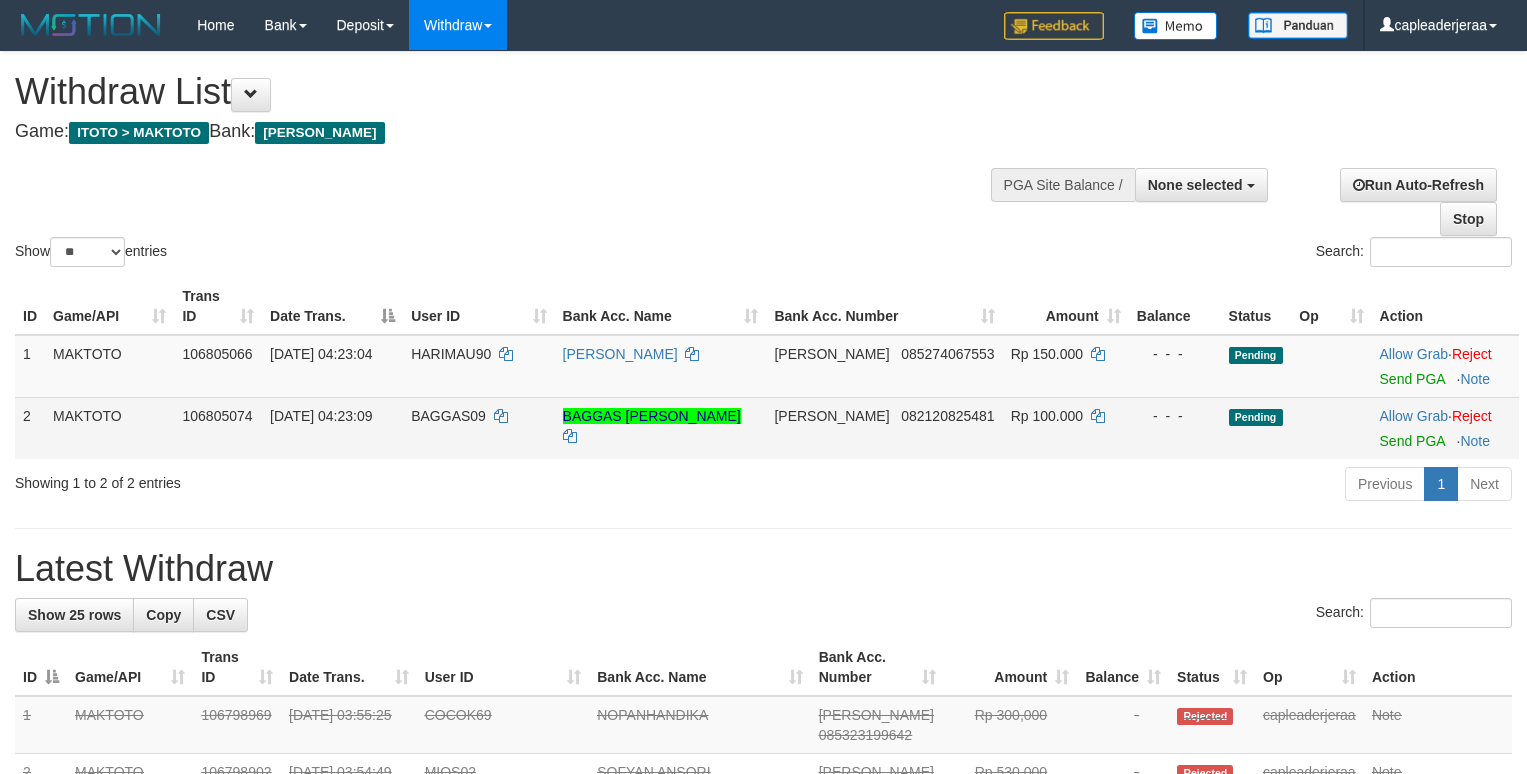 scroll, scrollTop: 0, scrollLeft: 0, axis: both 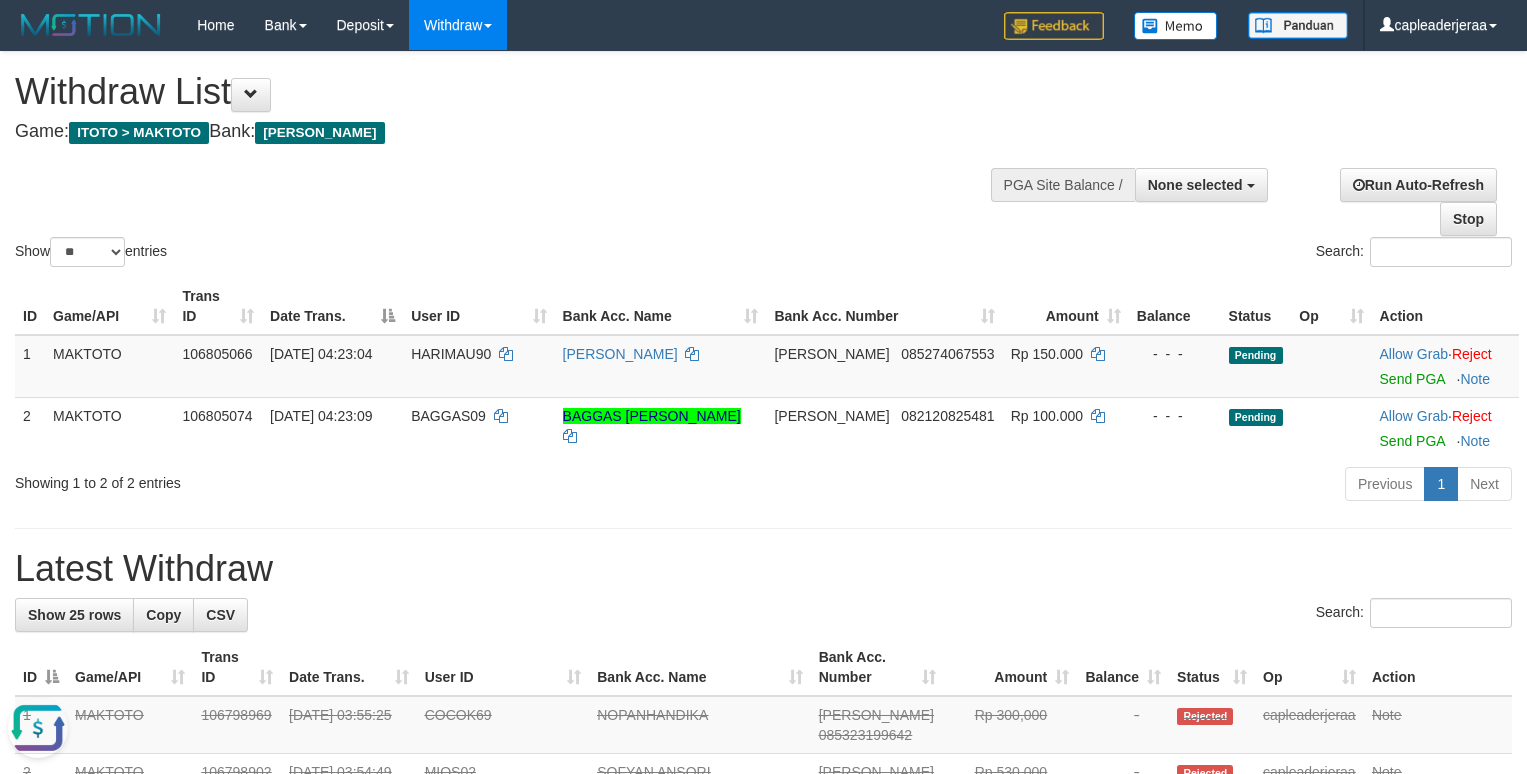 click on "Show  ** ** ** ***  entries" at bounding box center (382, 254) 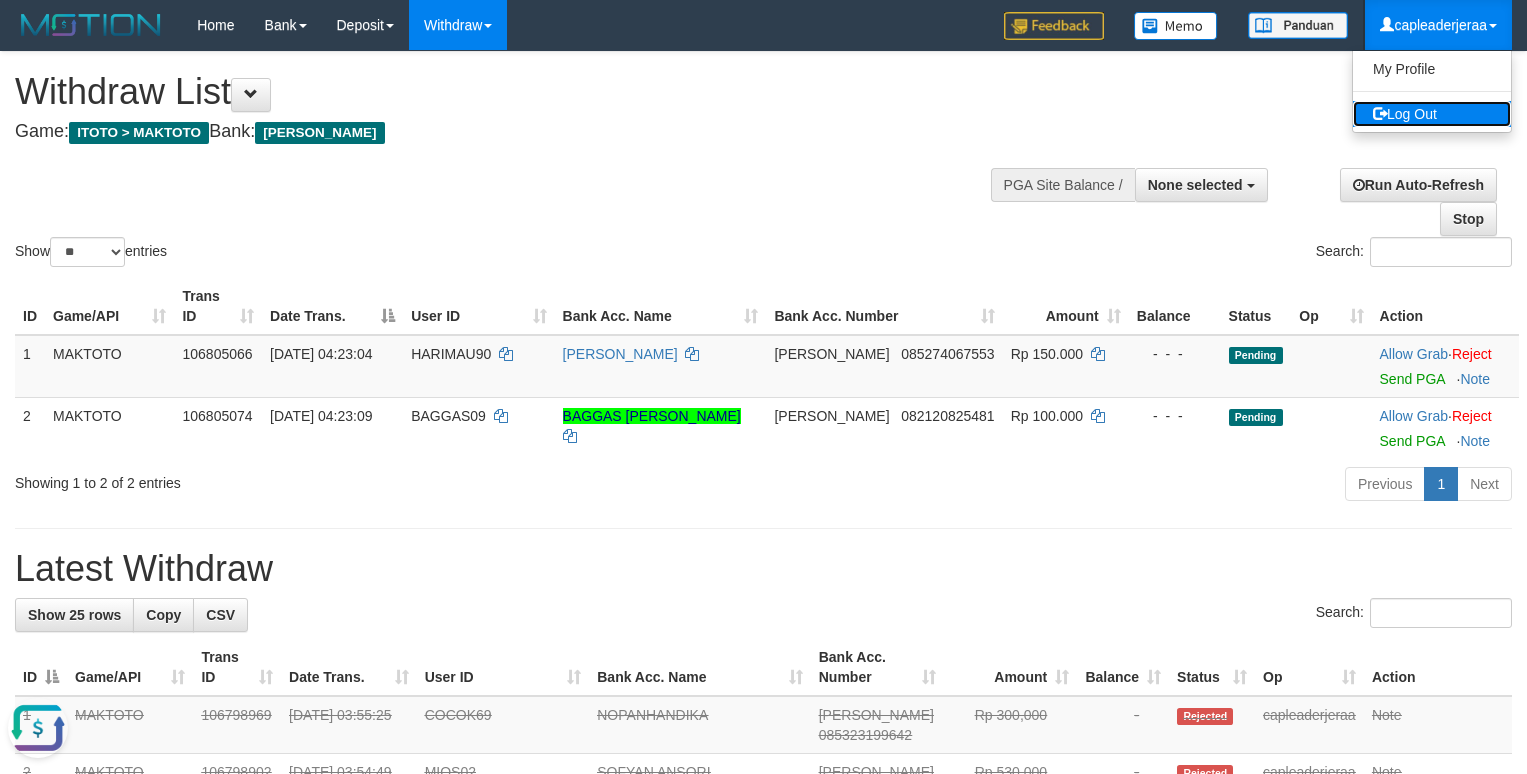 click on "Log Out" at bounding box center [1432, 114] 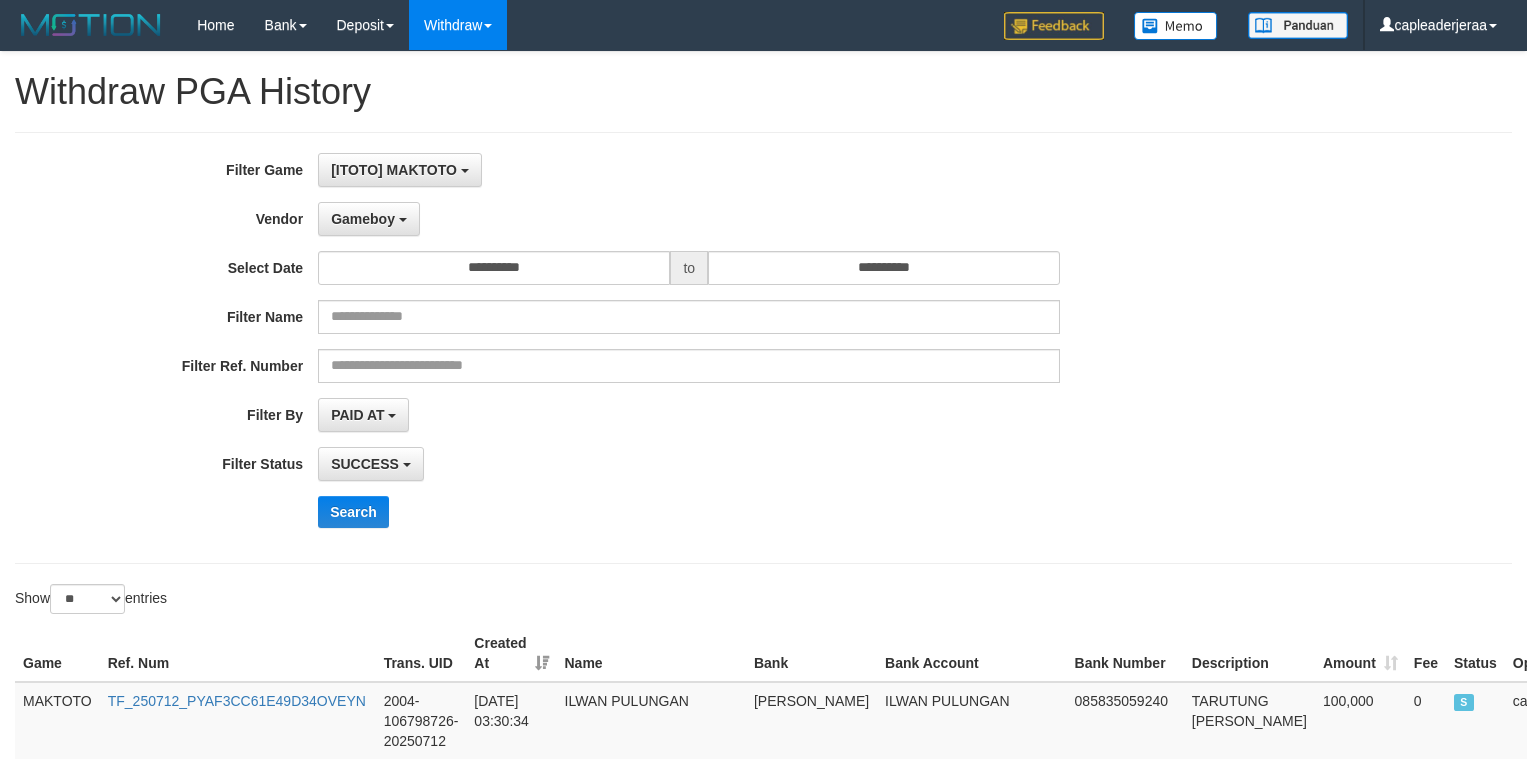 select on "**********" 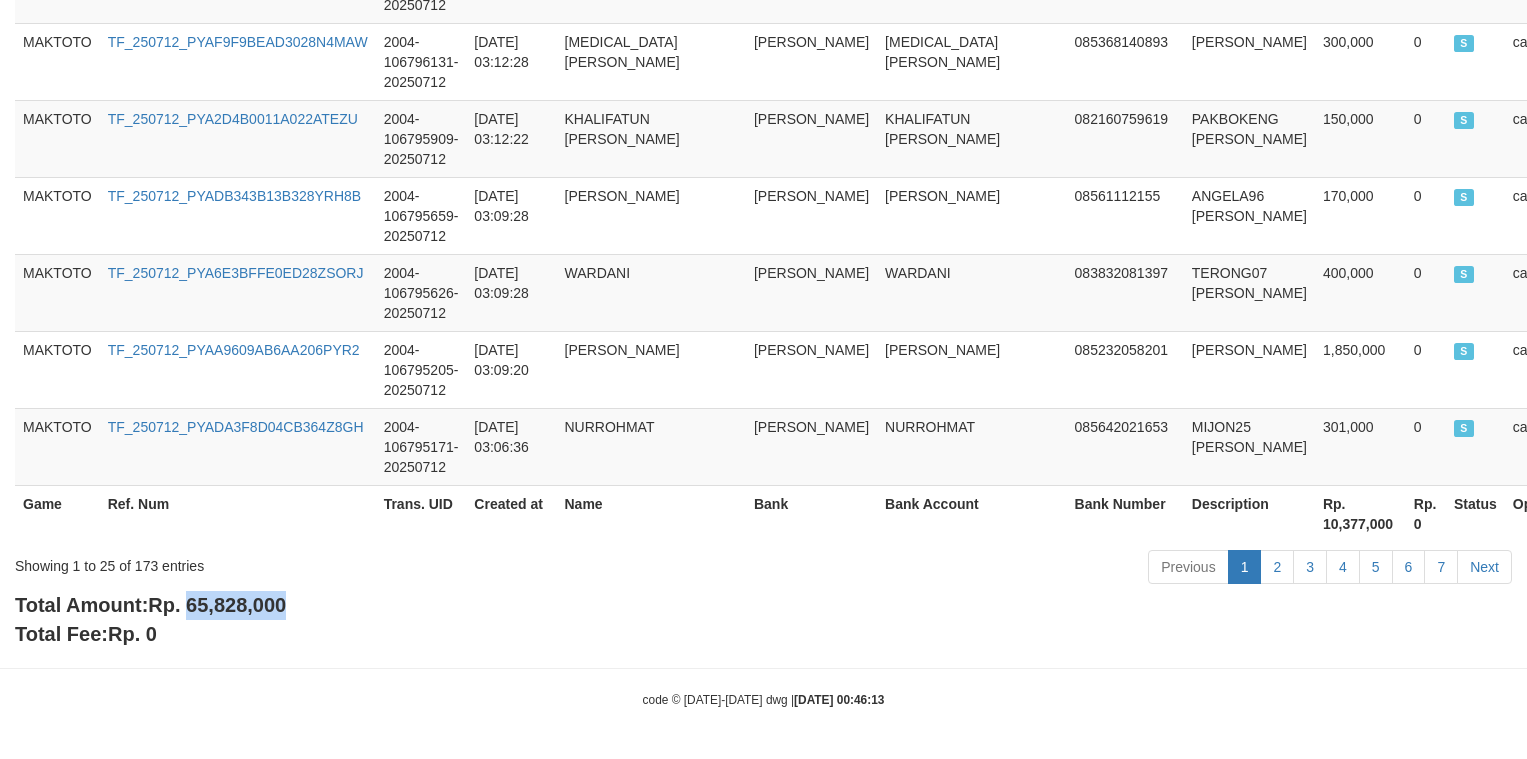 scroll, scrollTop: 0, scrollLeft: 0, axis: both 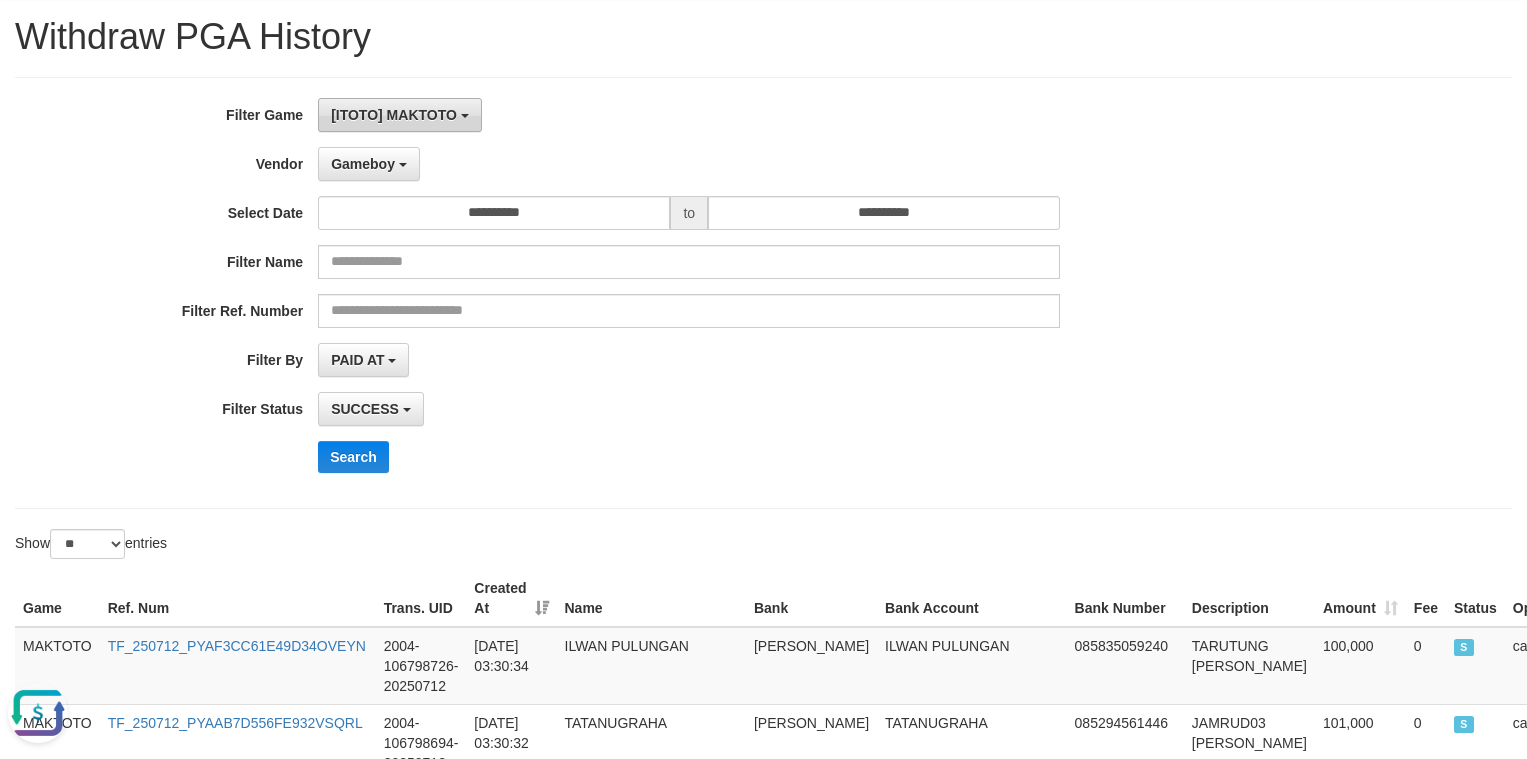 click at bounding box center (465, 116) 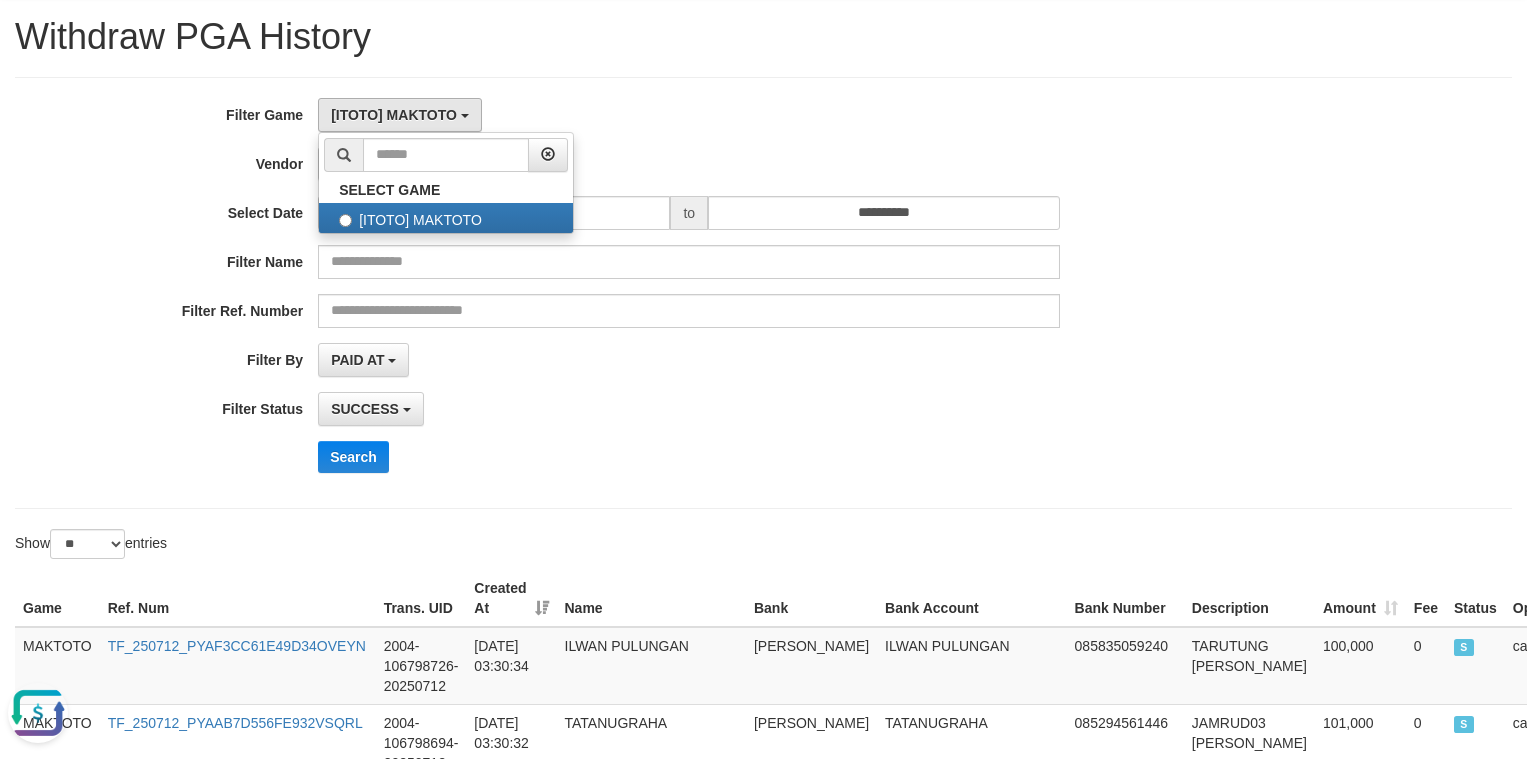 click on "SUCCESS
SUCCESS
ON PROCESS
FAILED" at bounding box center [689, 409] 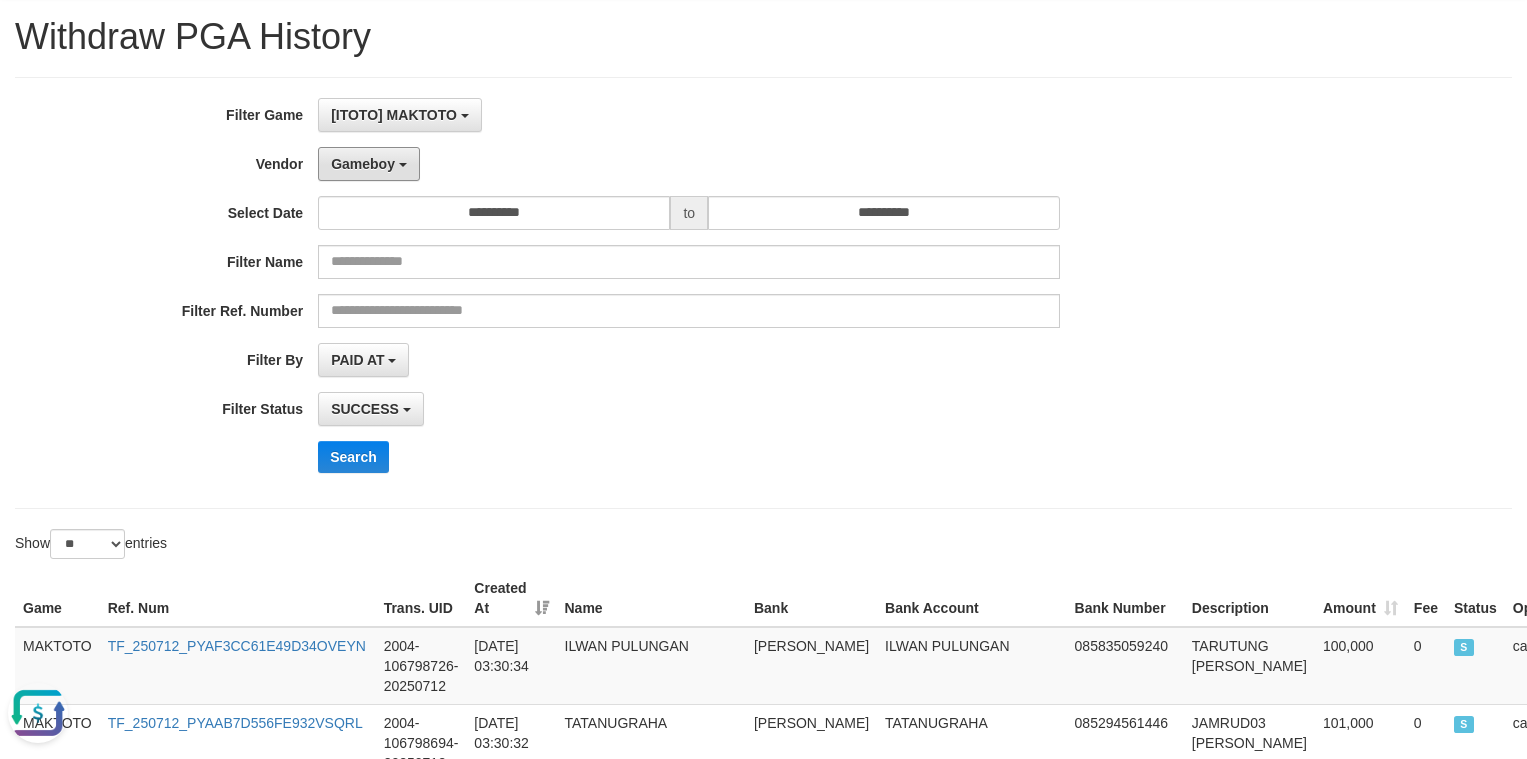 drag, startPoint x: 405, startPoint y: 165, endPoint x: 405, endPoint y: 192, distance: 27 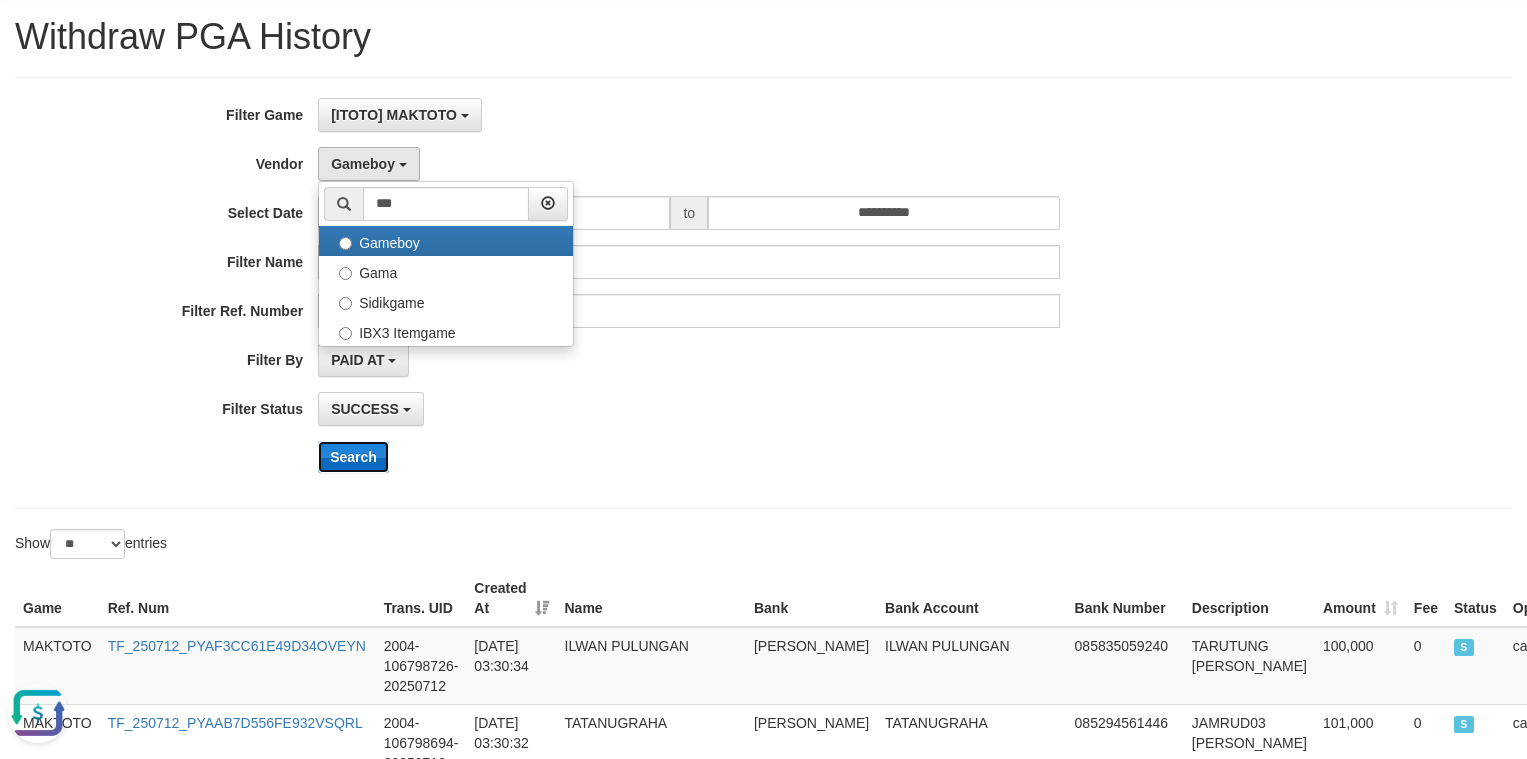 click on "Search" at bounding box center (353, 457) 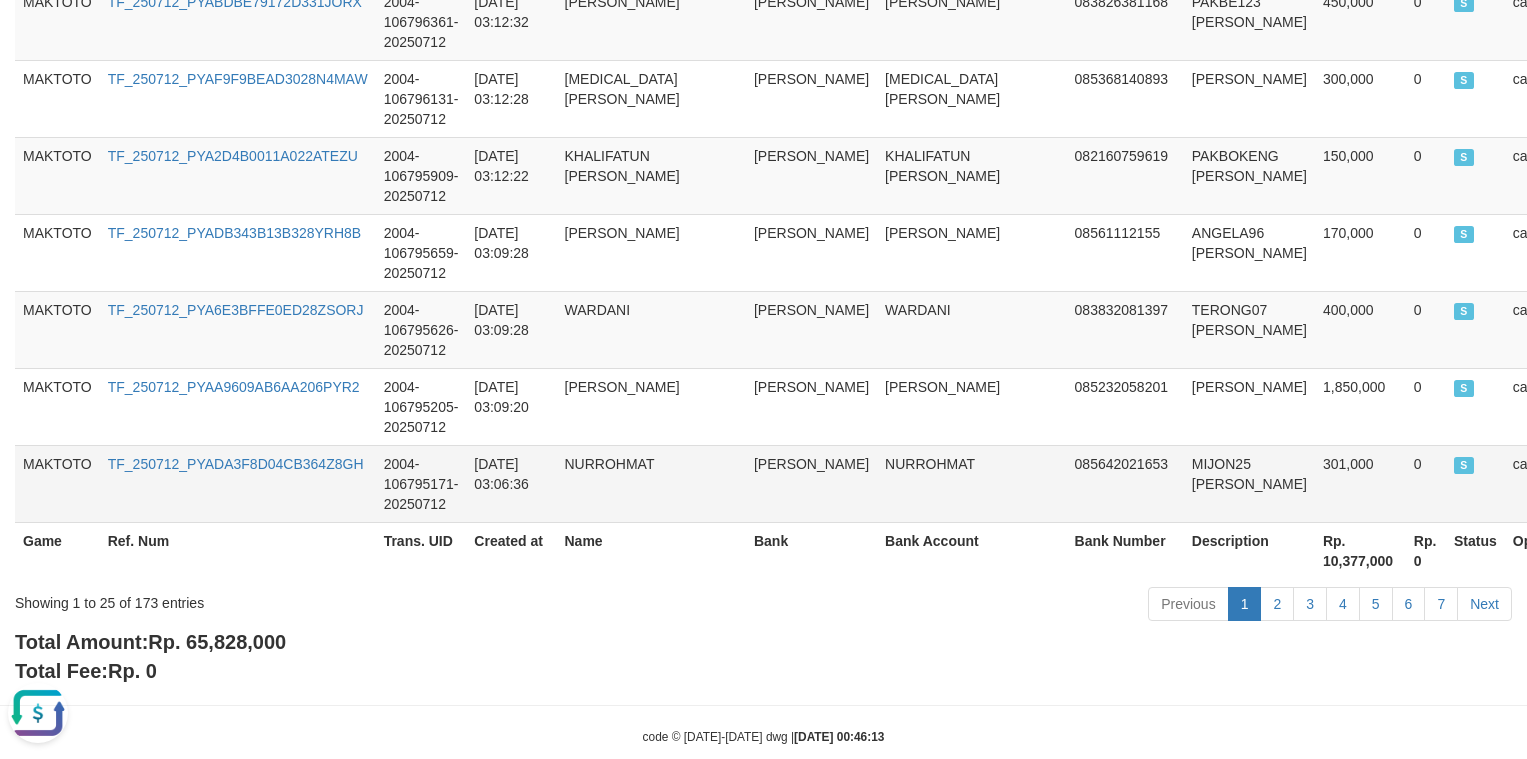 scroll, scrollTop: 2122, scrollLeft: 0, axis: vertical 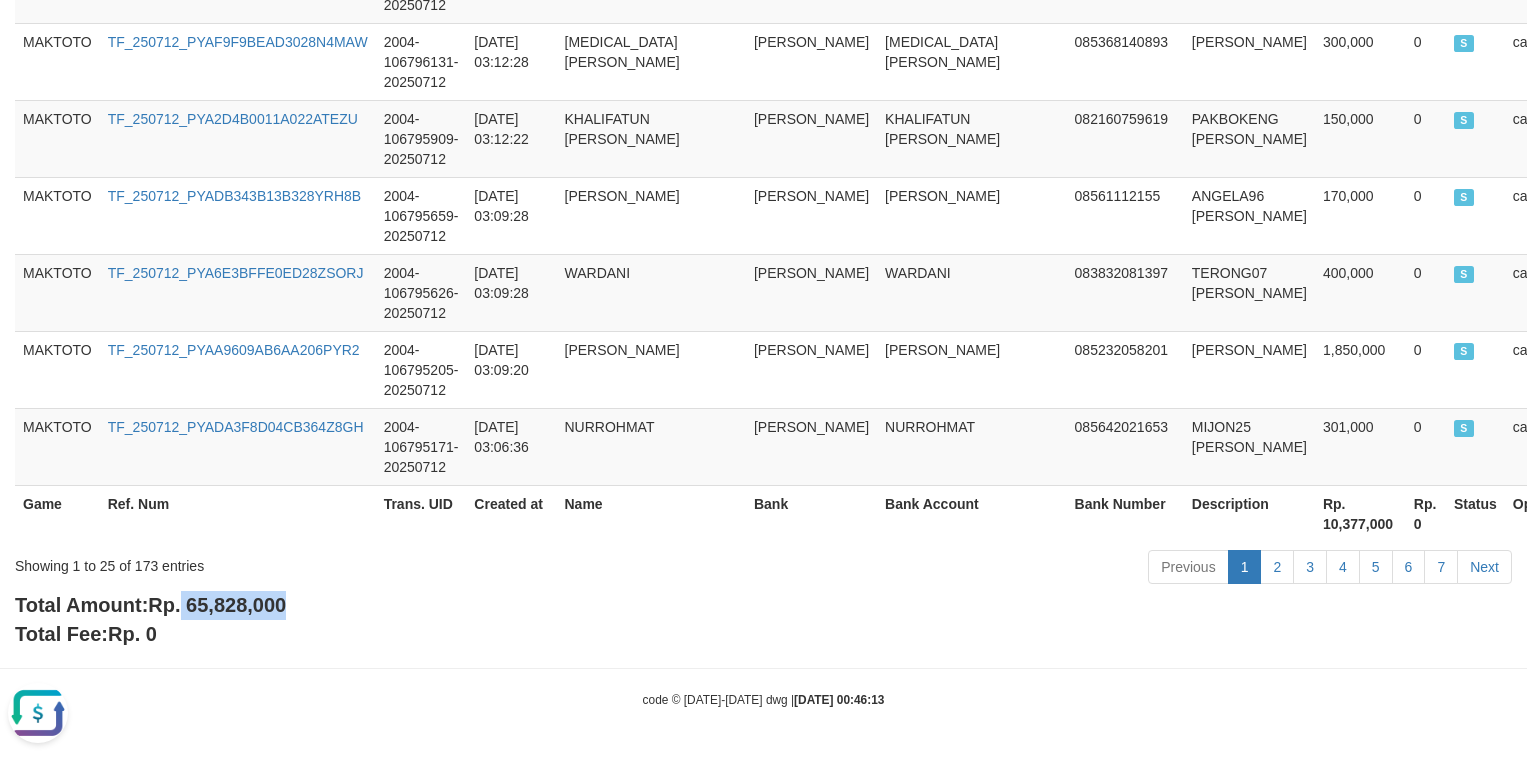 drag, startPoint x: 187, startPoint y: 609, endPoint x: 292, endPoint y: 609, distance: 105 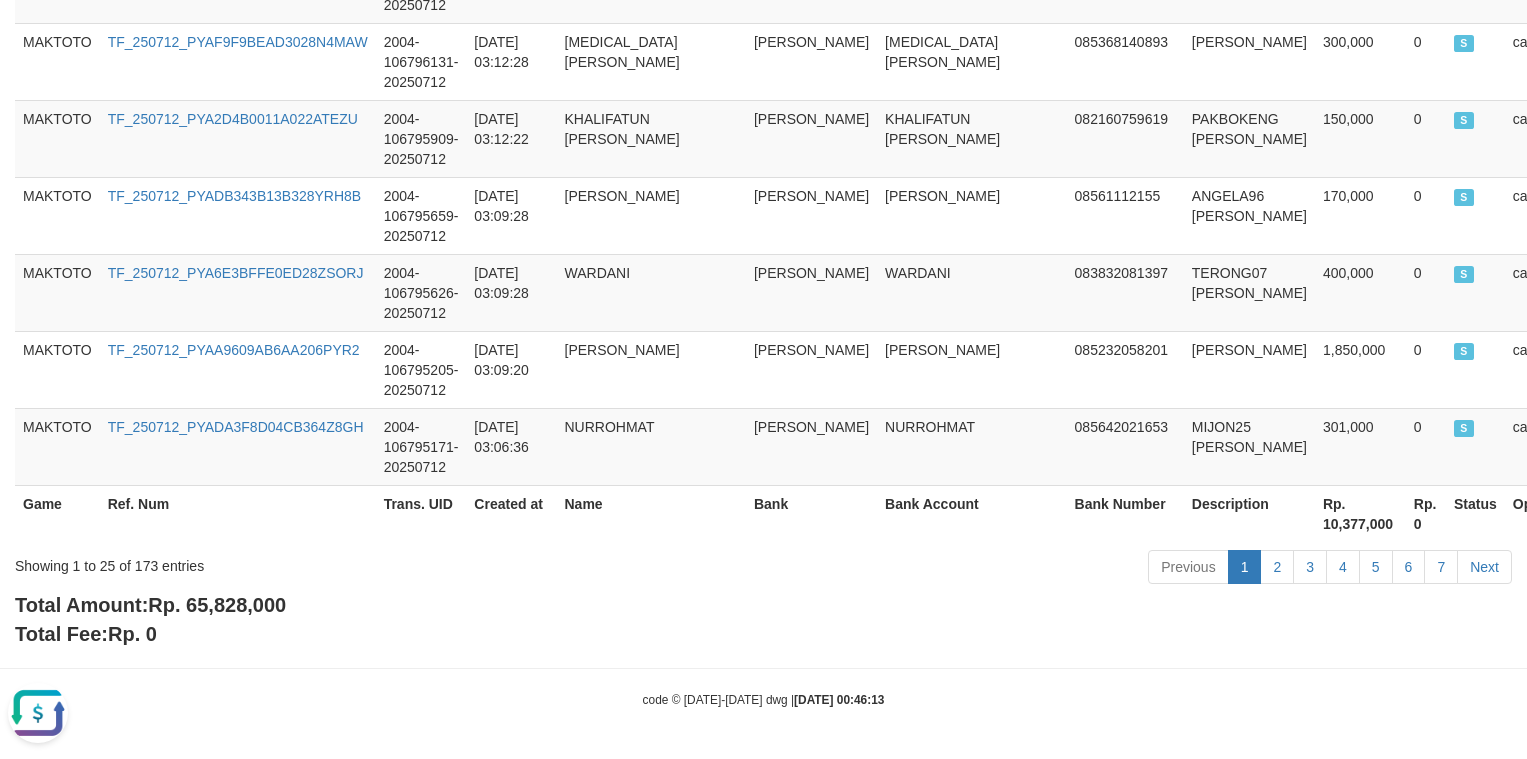 drag, startPoint x: 394, startPoint y: 624, endPoint x: 367, endPoint y: 624, distance: 27 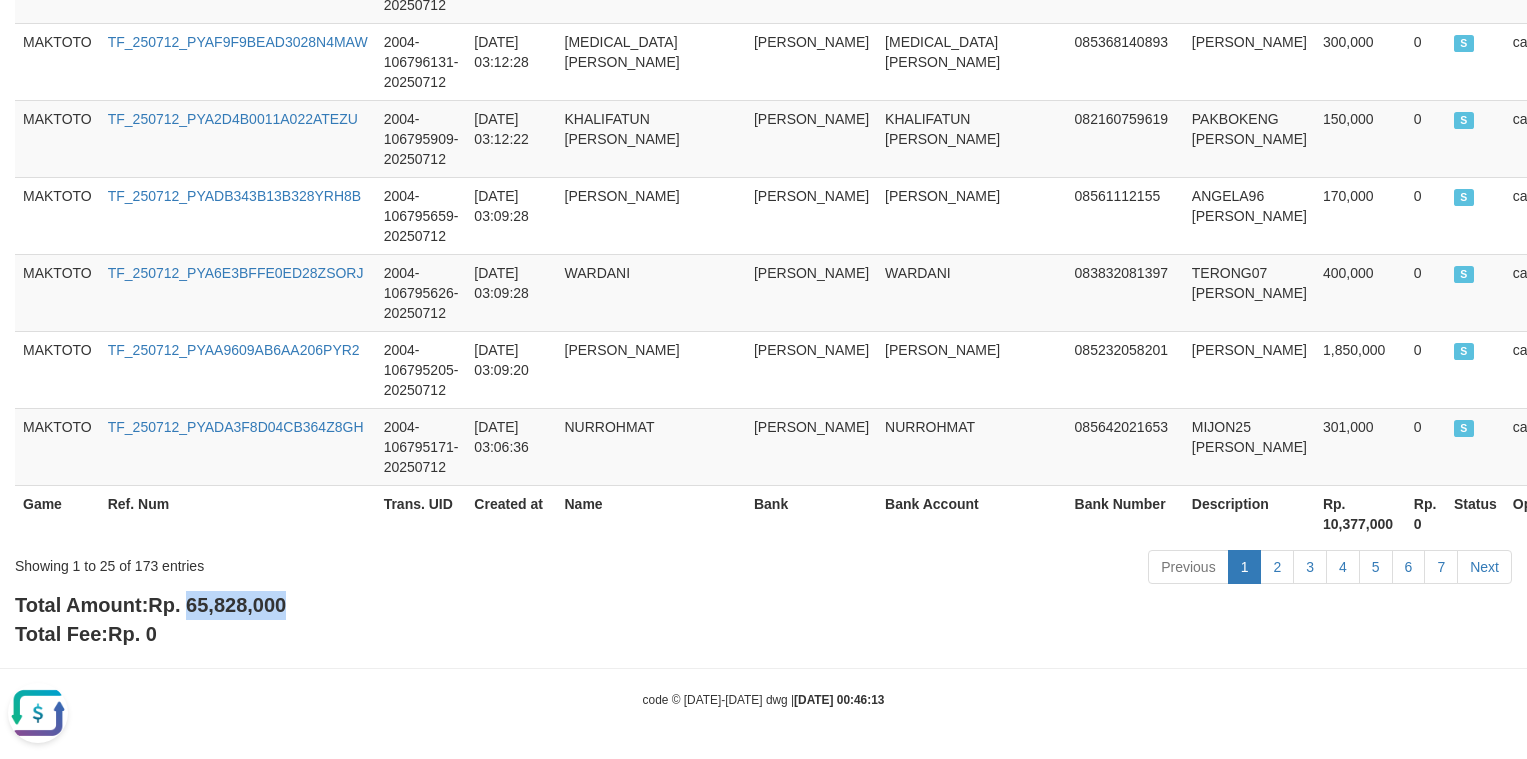drag, startPoint x: 193, startPoint y: 608, endPoint x: 298, endPoint y: 613, distance: 105.11898 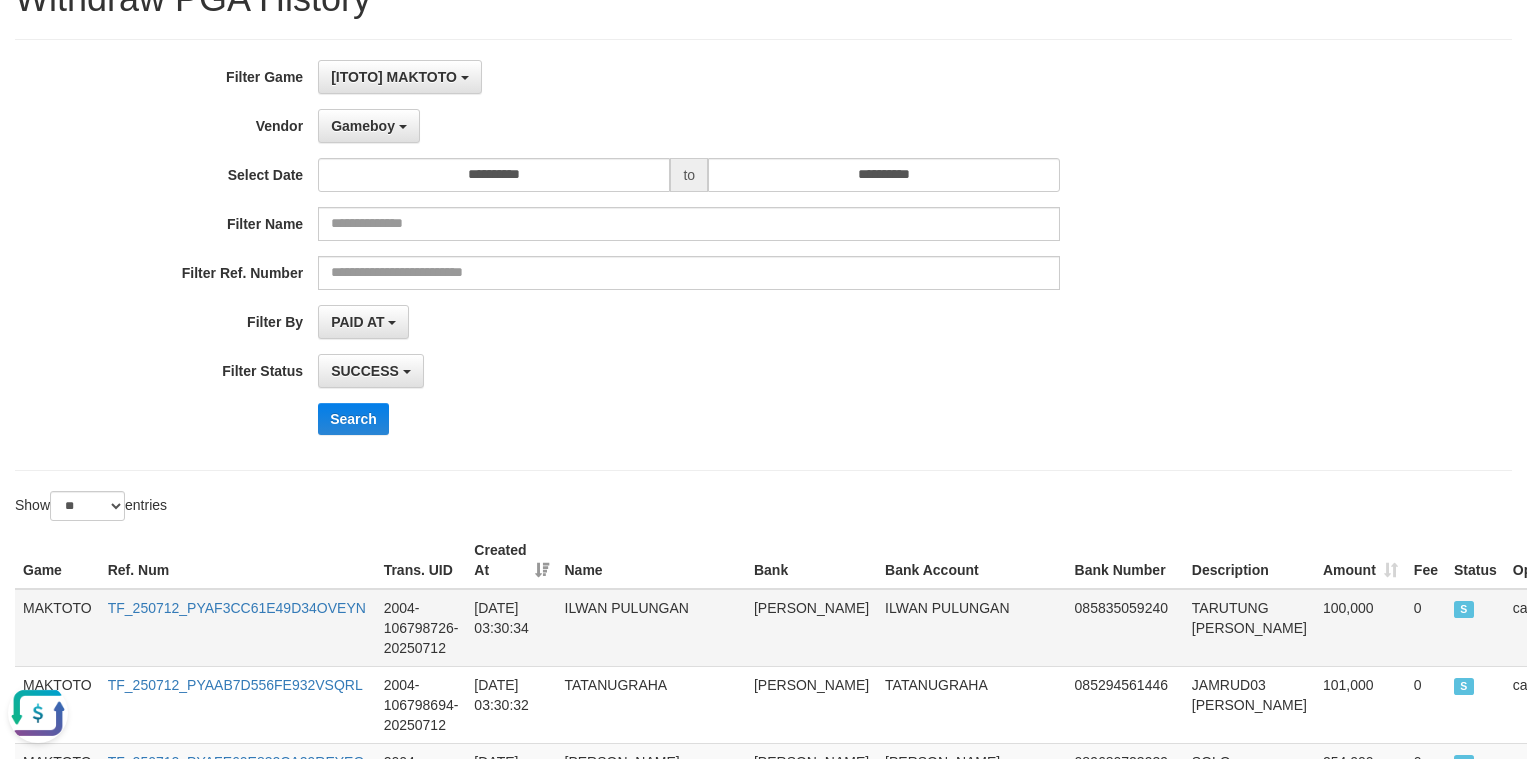 scroll, scrollTop: 55, scrollLeft: 0, axis: vertical 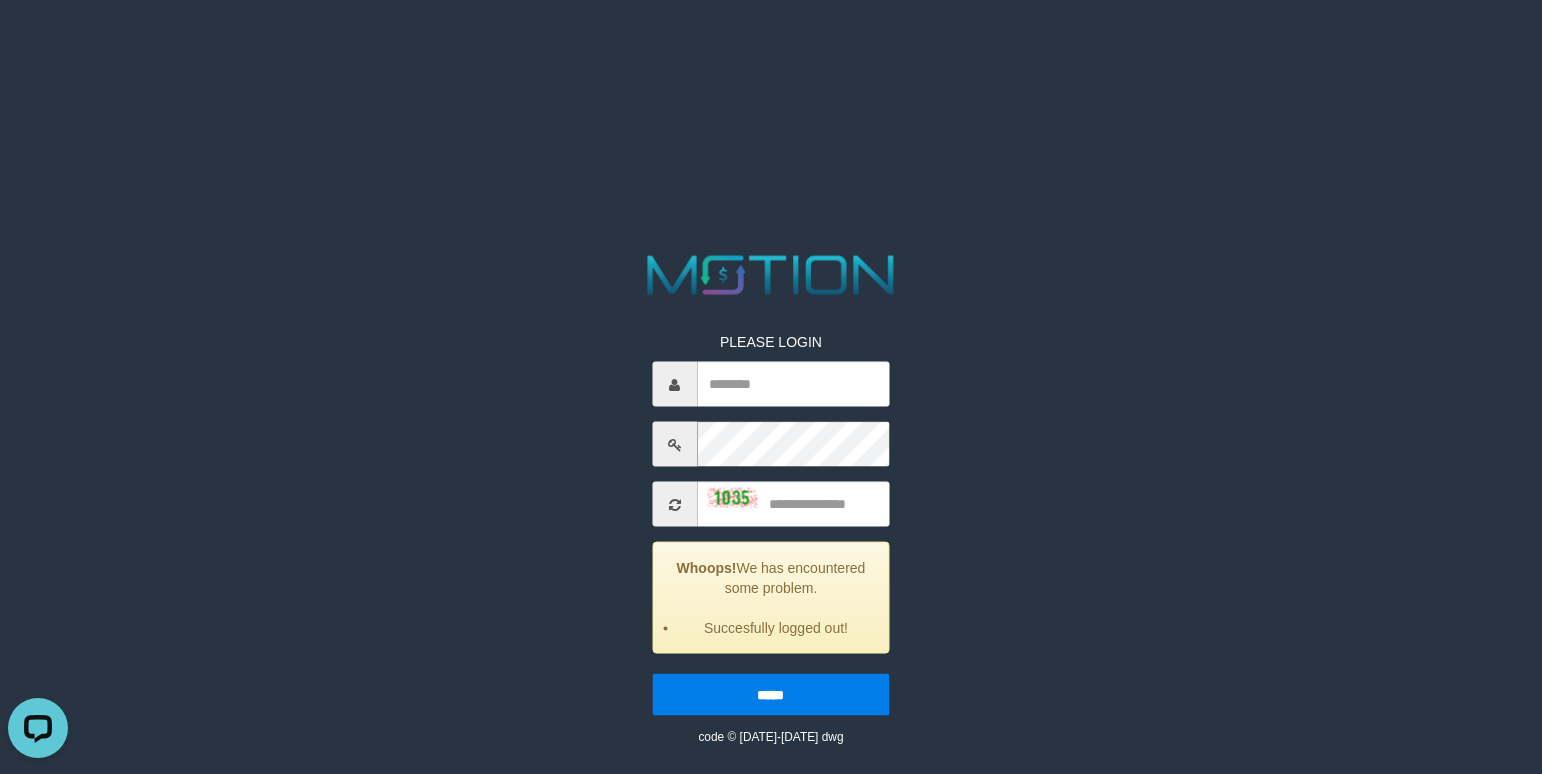 click on "PLEASE LOGIN
Whoops!  We has encountered some problem.
Succesfully logged out!
*****
code © 2012-2018 dwg" at bounding box center [771, 25] 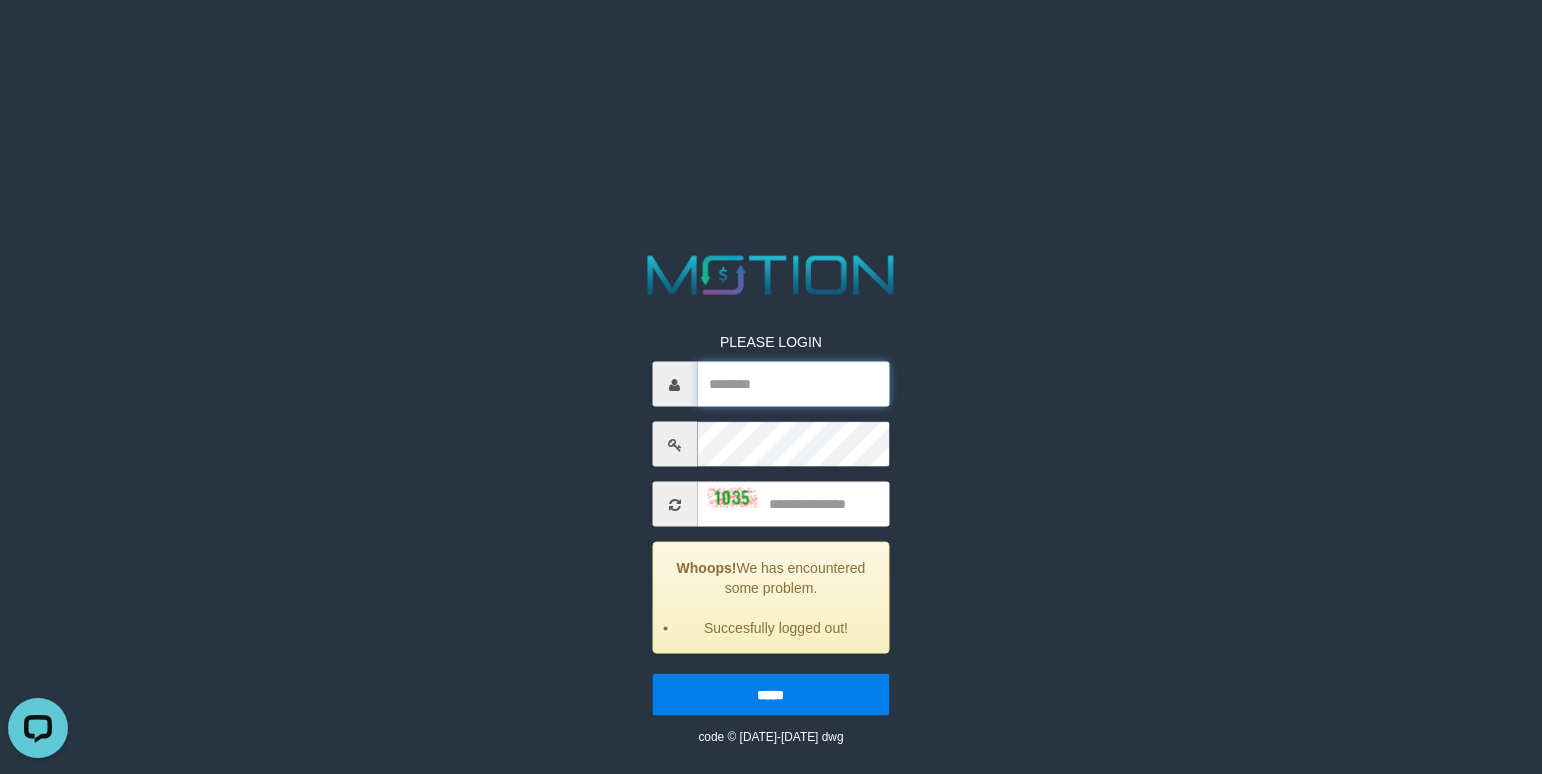 click at bounding box center [793, 384] 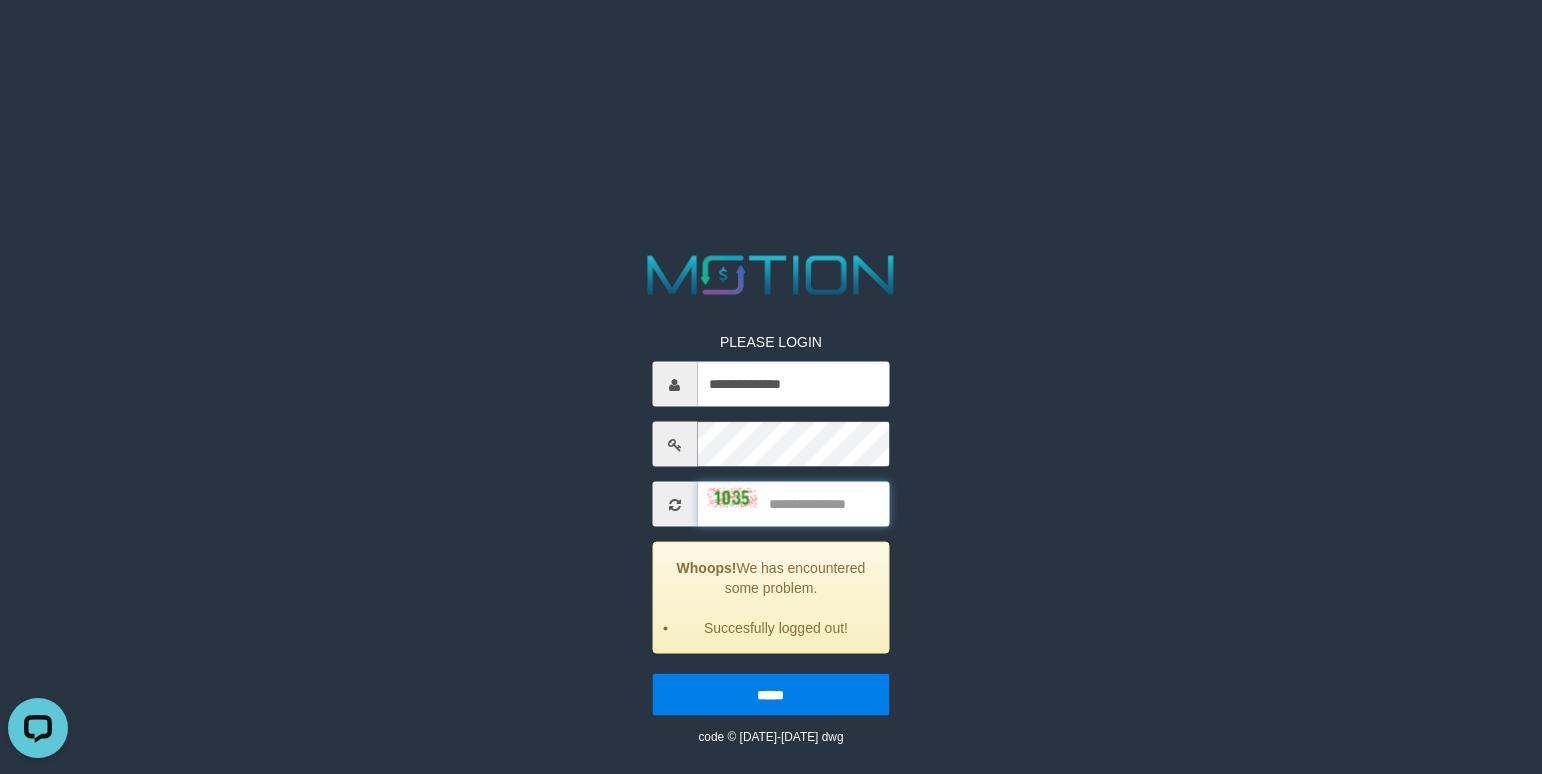 click at bounding box center (793, 504) 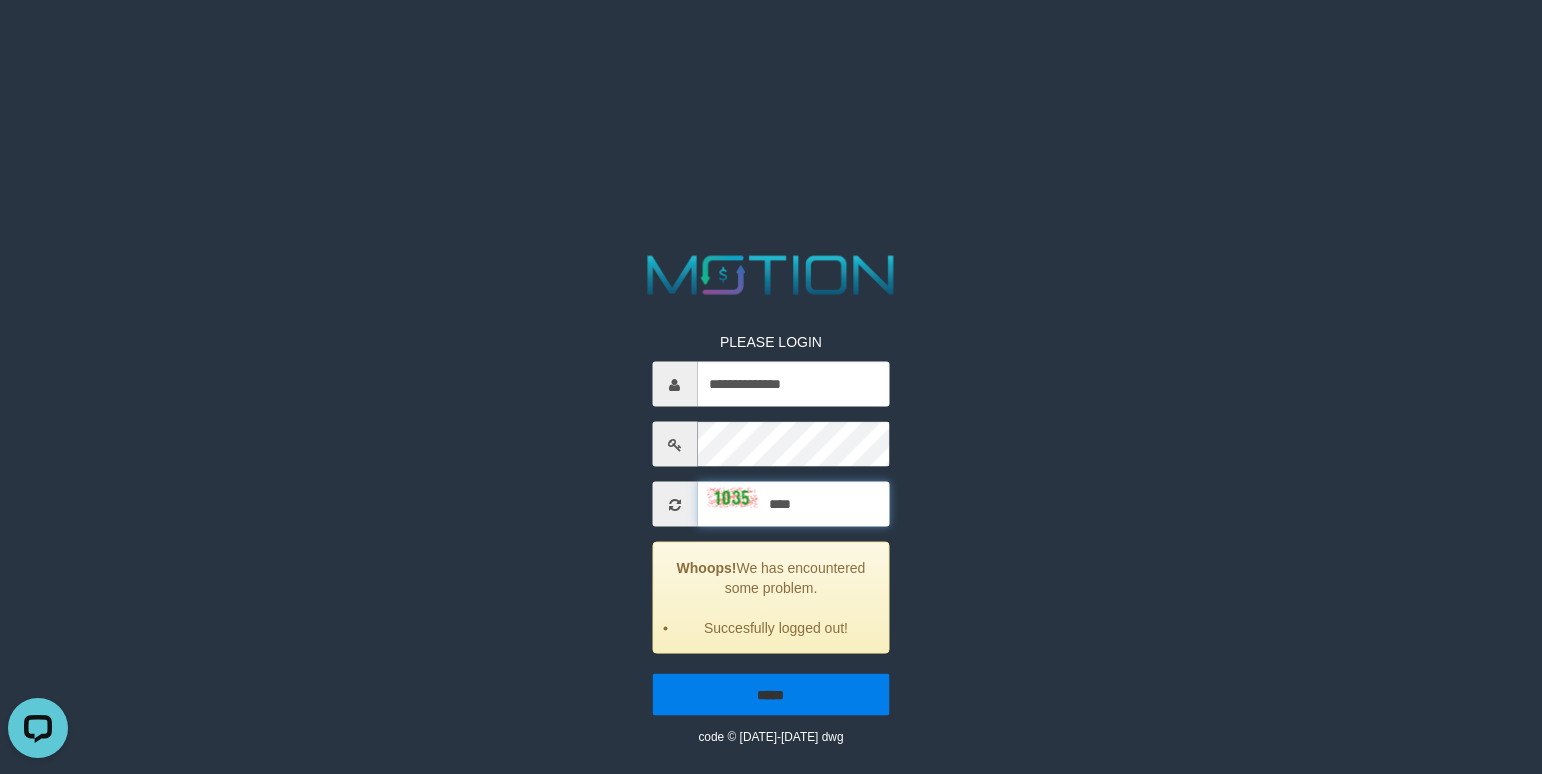 type on "****" 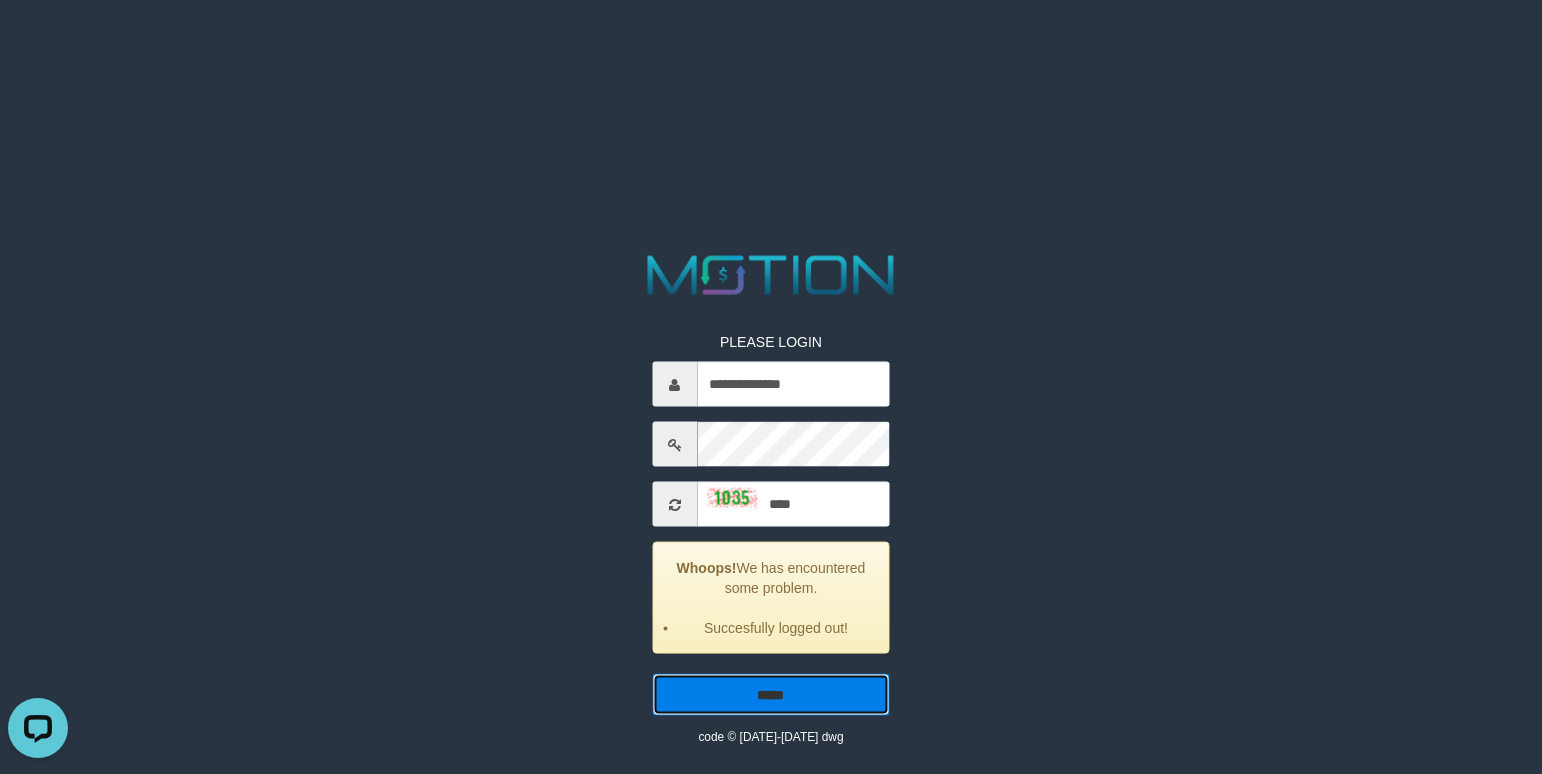 click on "*****" at bounding box center (770, 695) 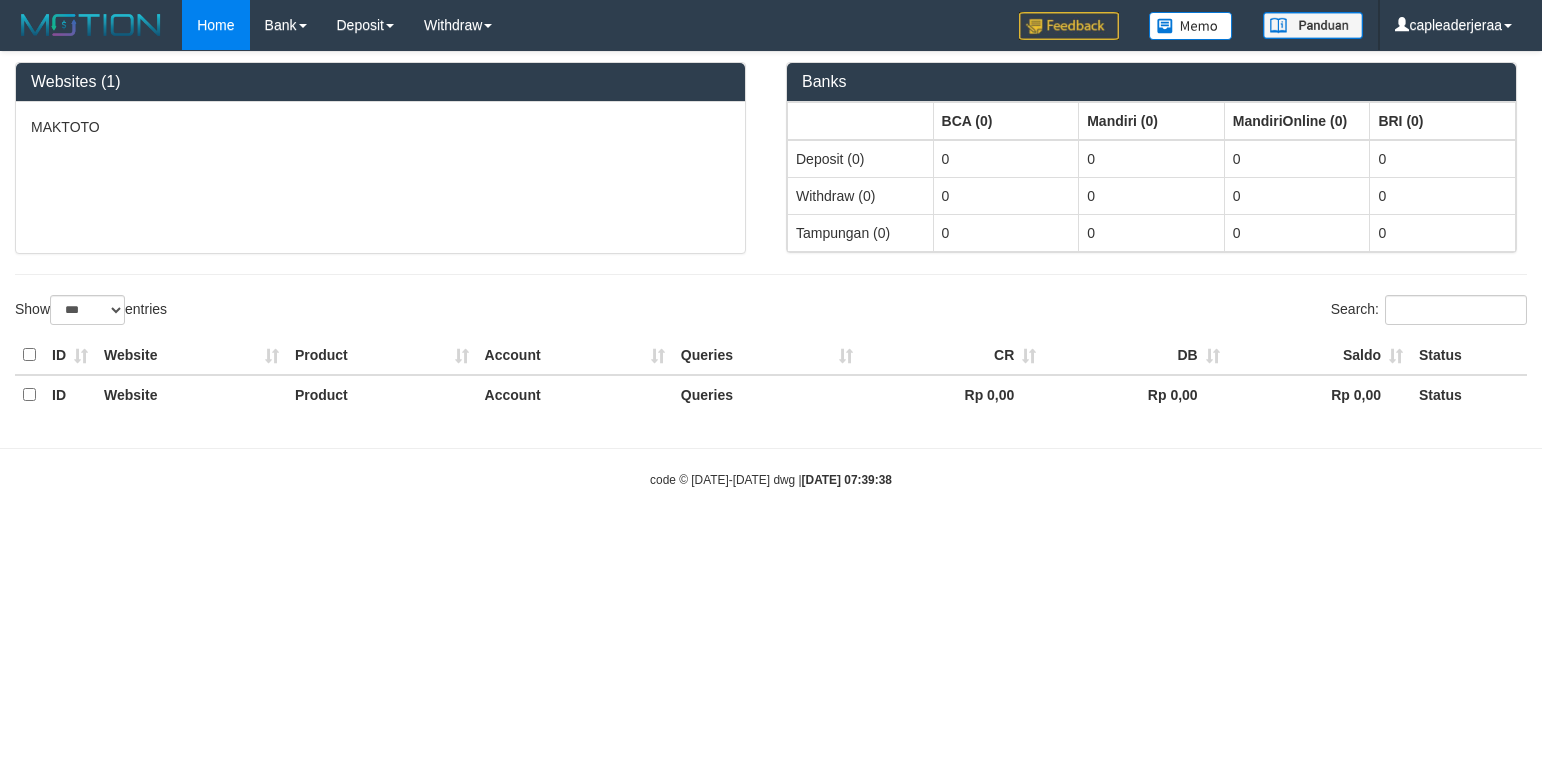 select on "***" 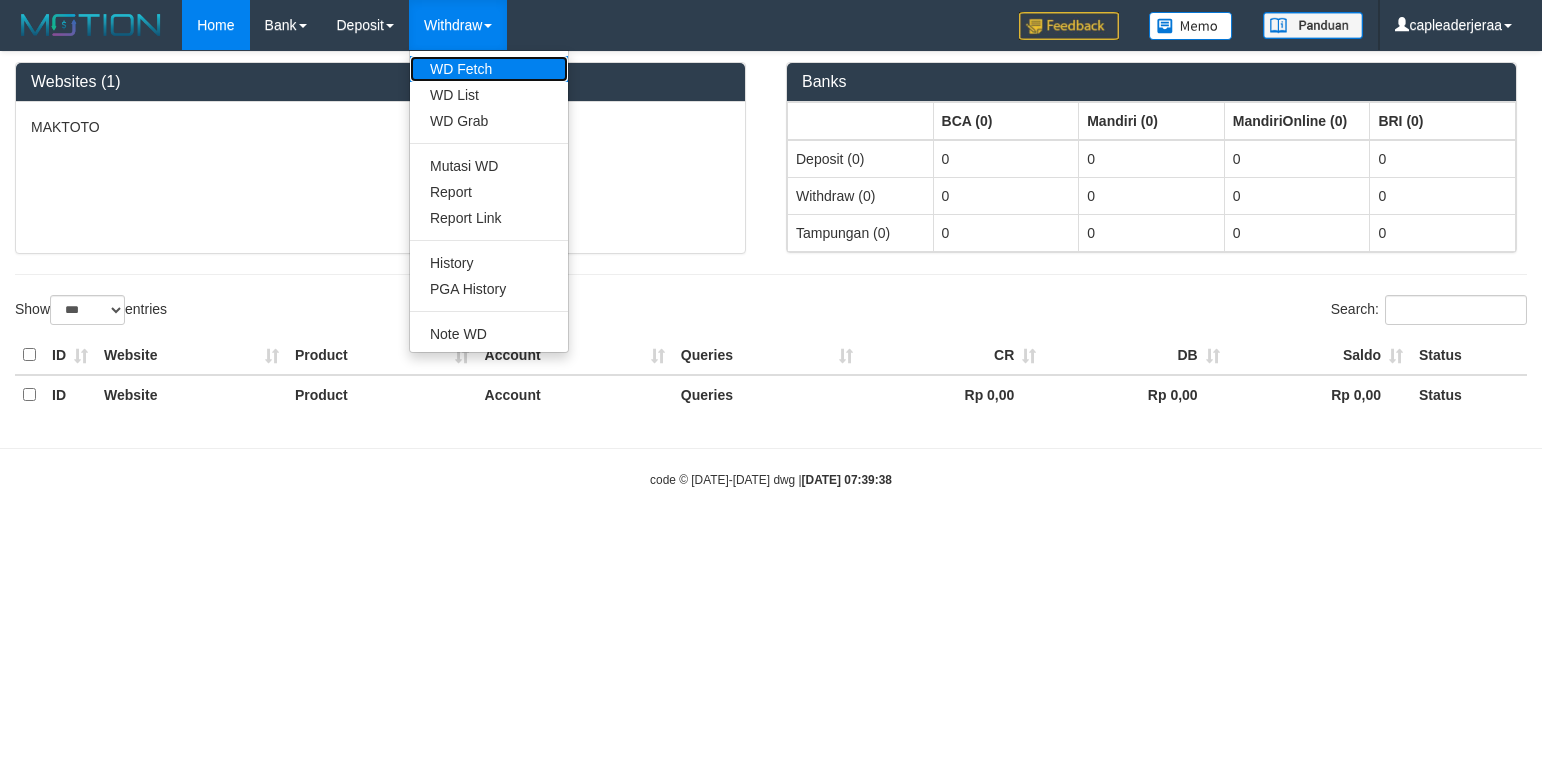 click on "WD Fetch" at bounding box center (489, 69) 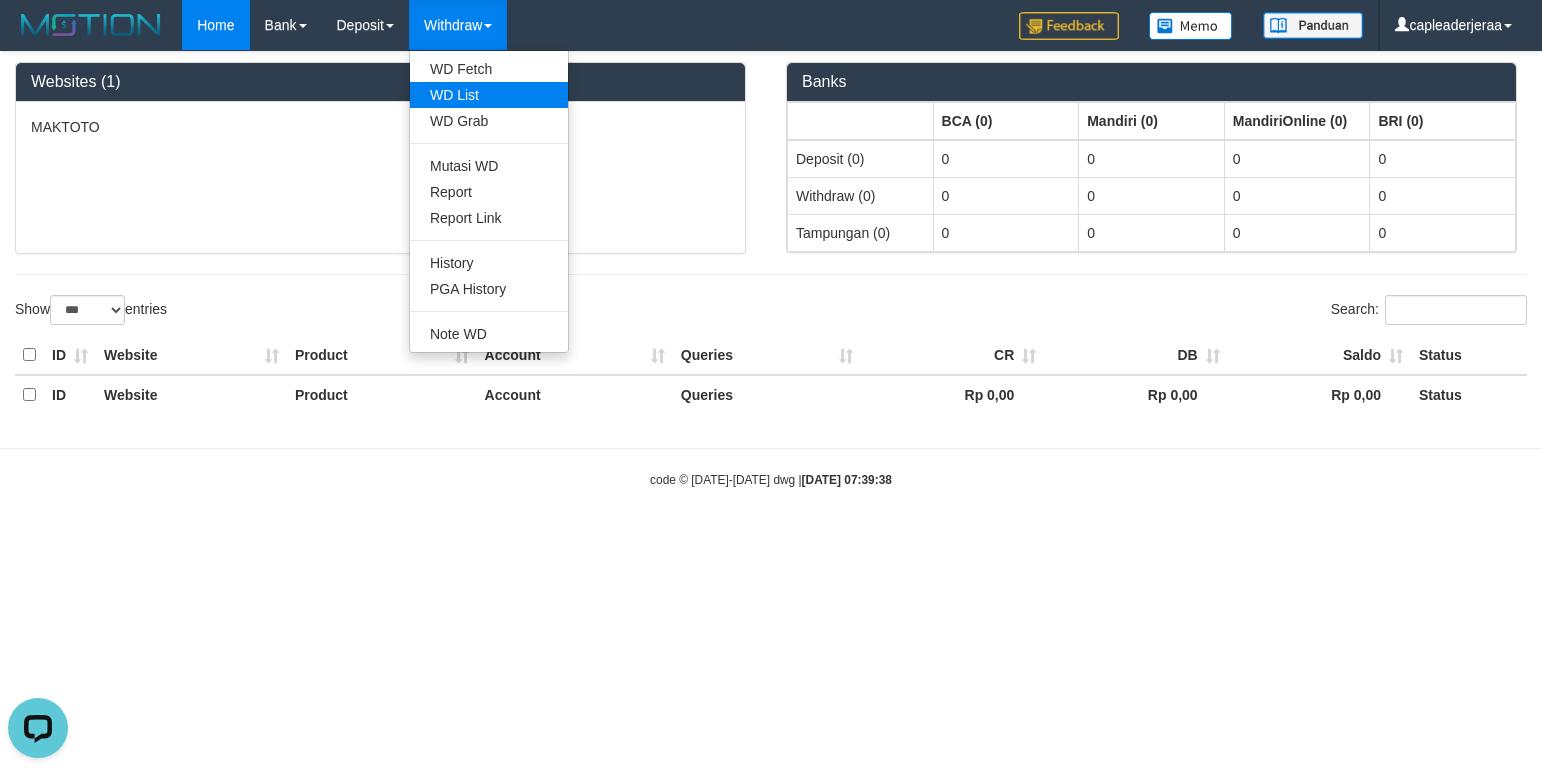 scroll, scrollTop: 0, scrollLeft: 0, axis: both 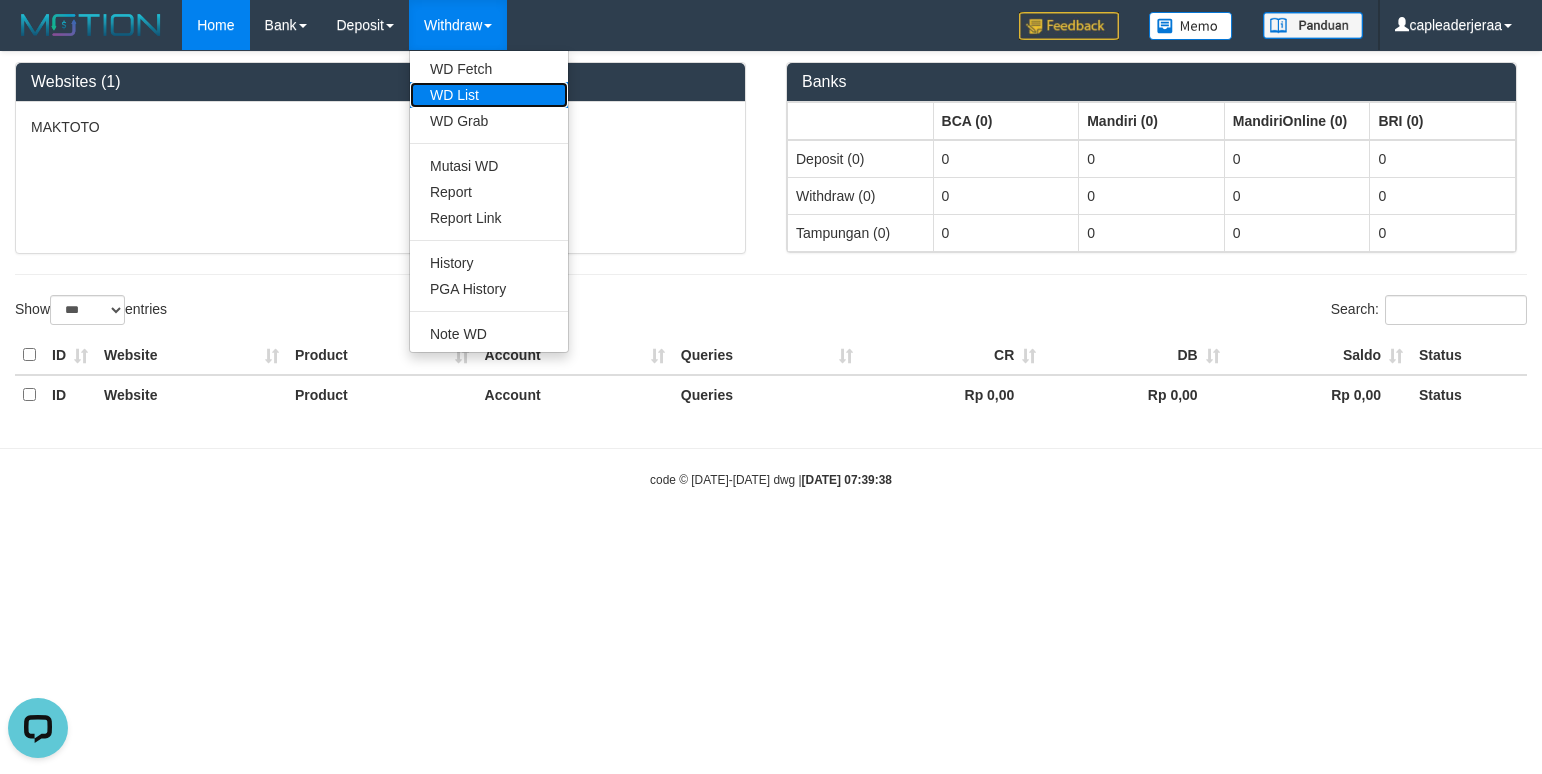 click on "WD List" at bounding box center (489, 95) 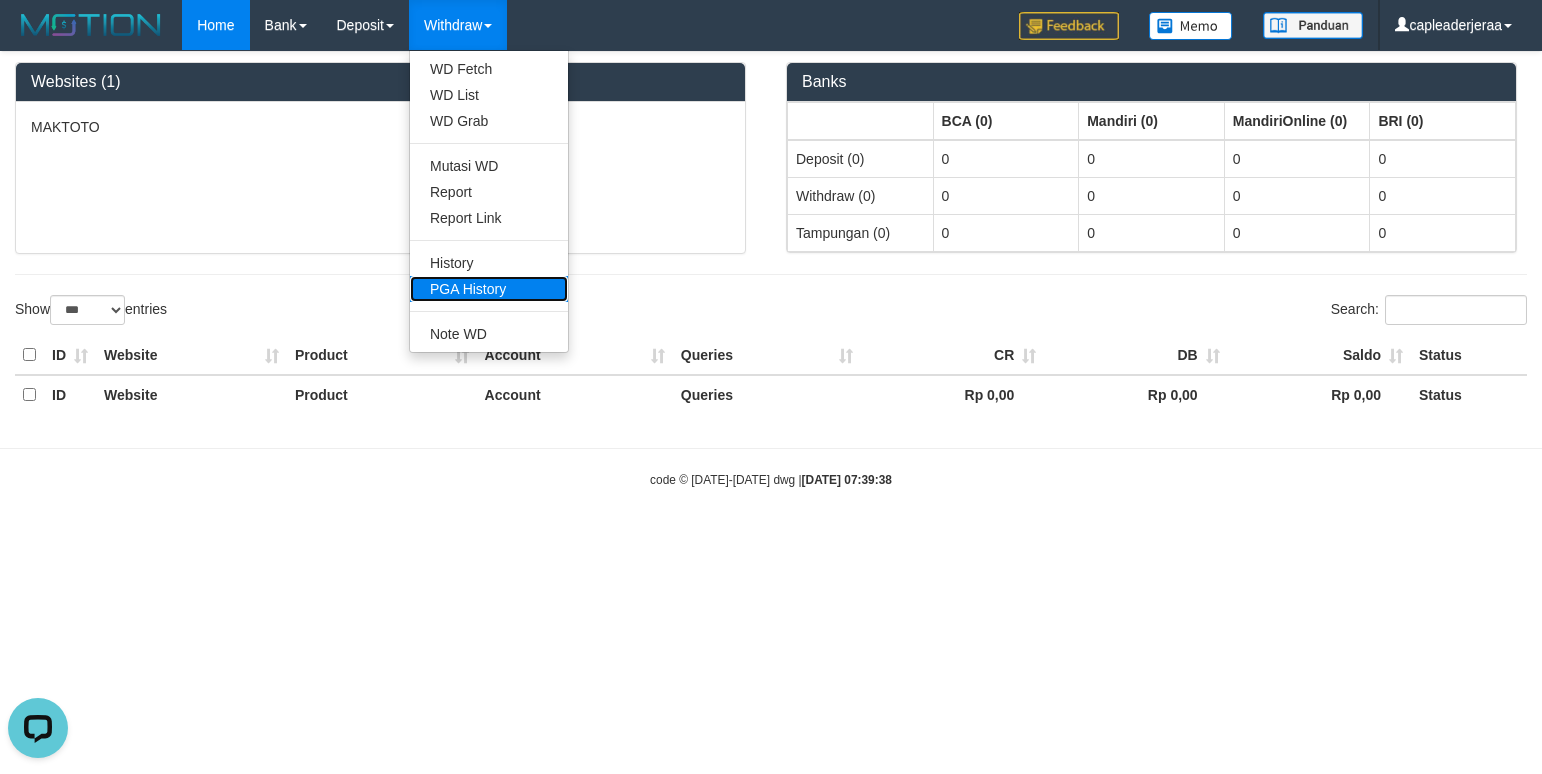 click on "PGA History" at bounding box center [489, 289] 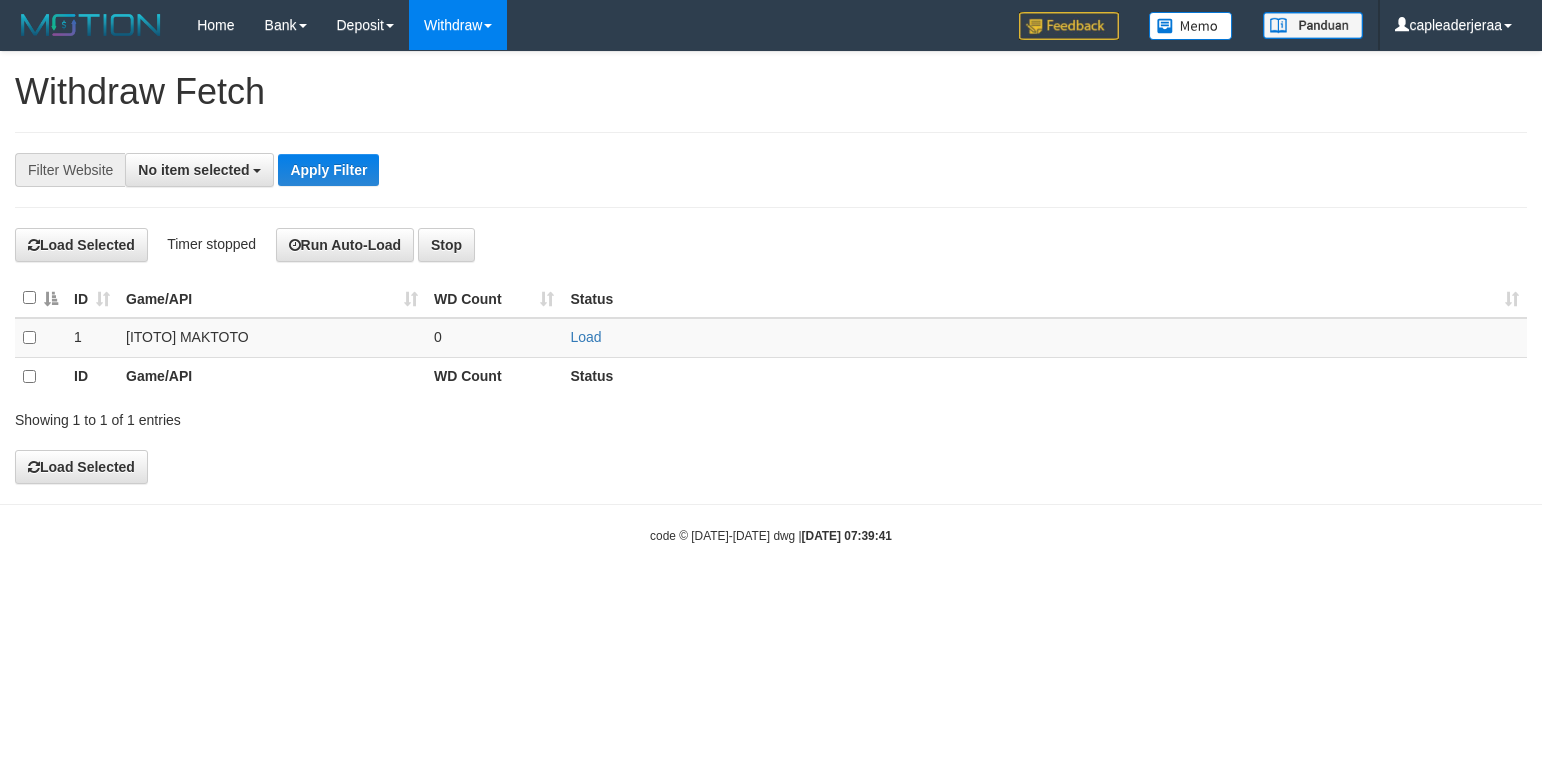 scroll, scrollTop: 0, scrollLeft: 0, axis: both 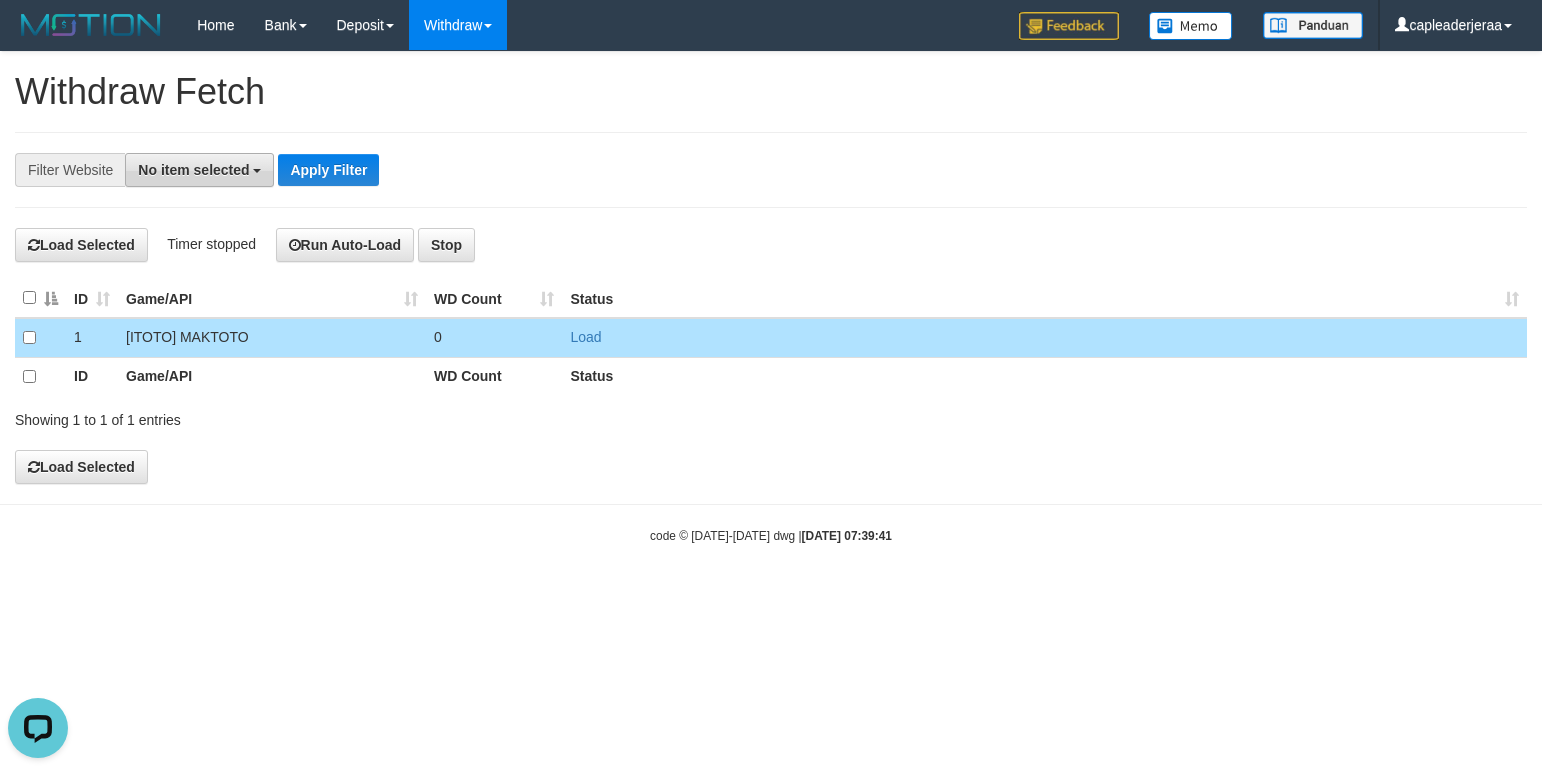click on "No item selected" at bounding box center (193, 170) 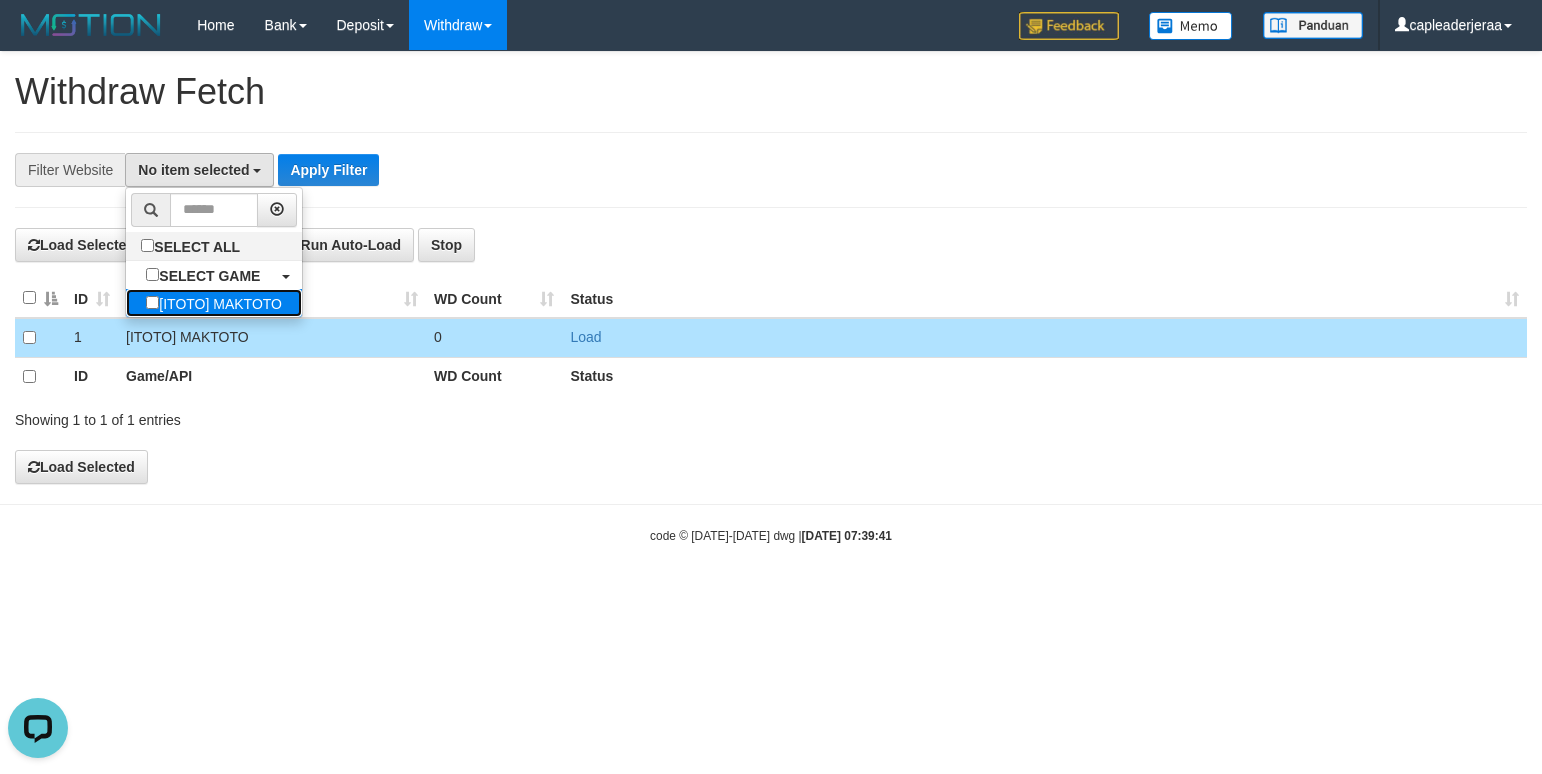 click on "[ITOTO] MAKTOTO" at bounding box center (214, 303) 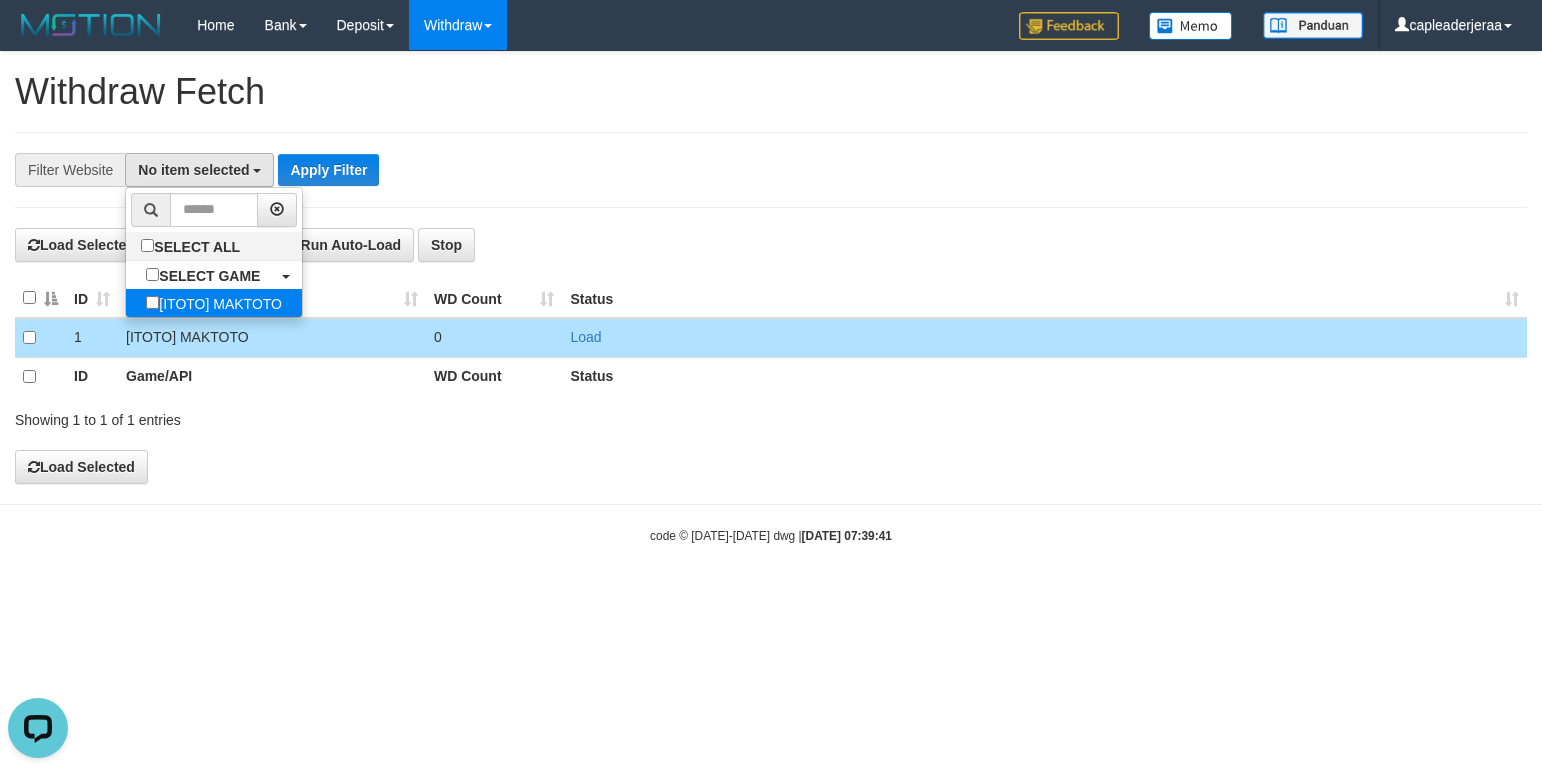 select on "****" 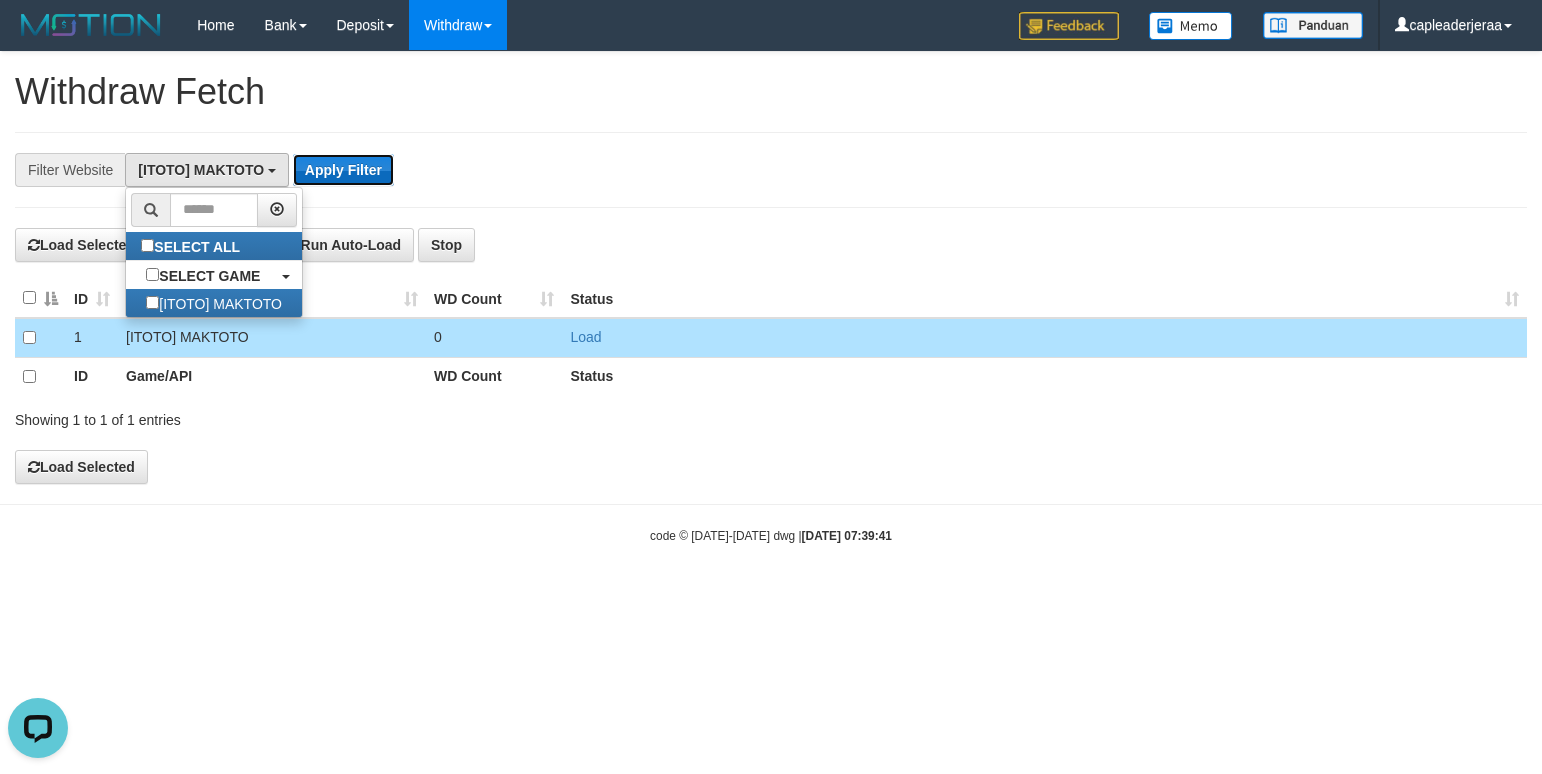 click on "Apply Filter" at bounding box center [343, 170] 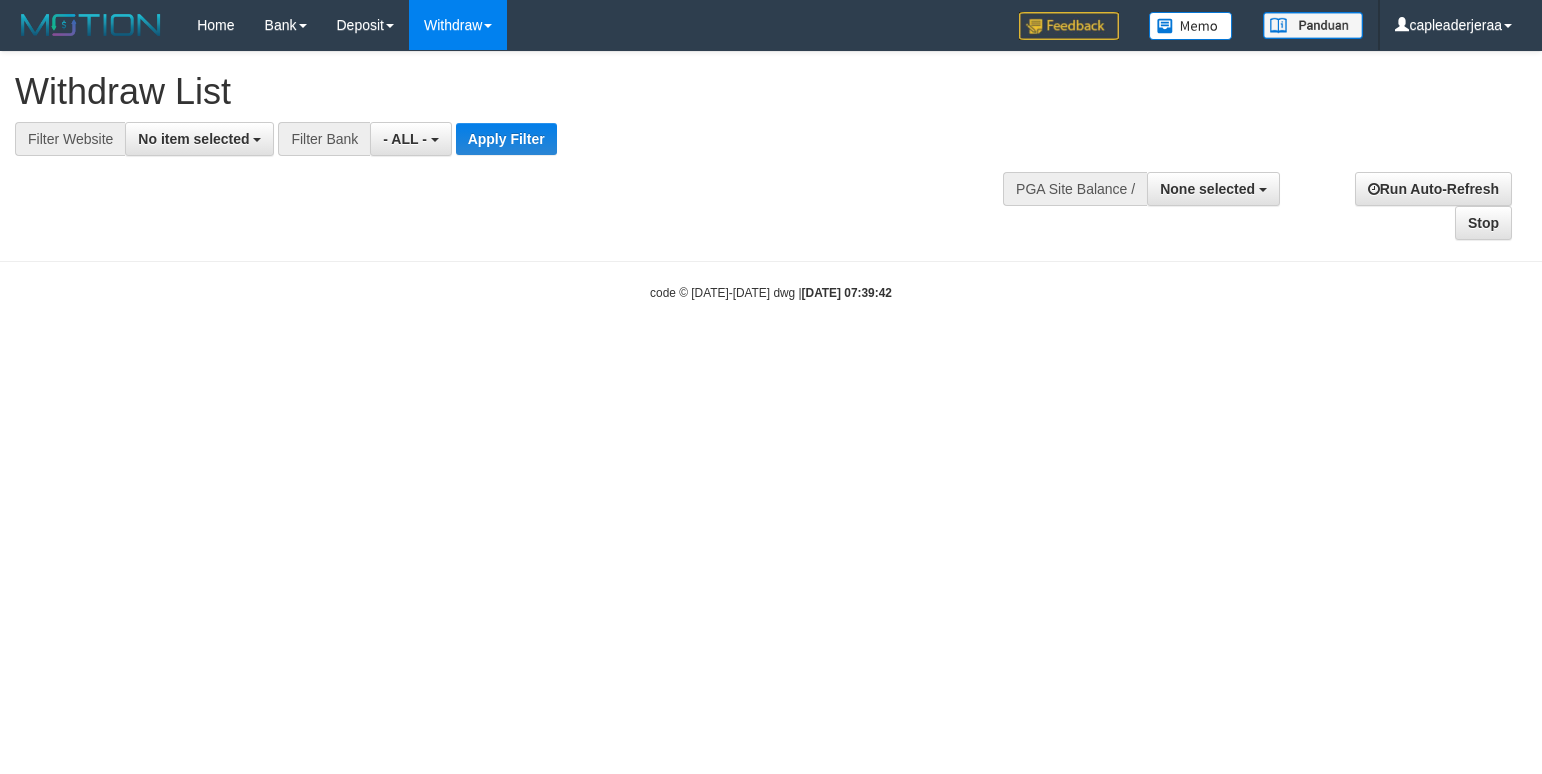 select 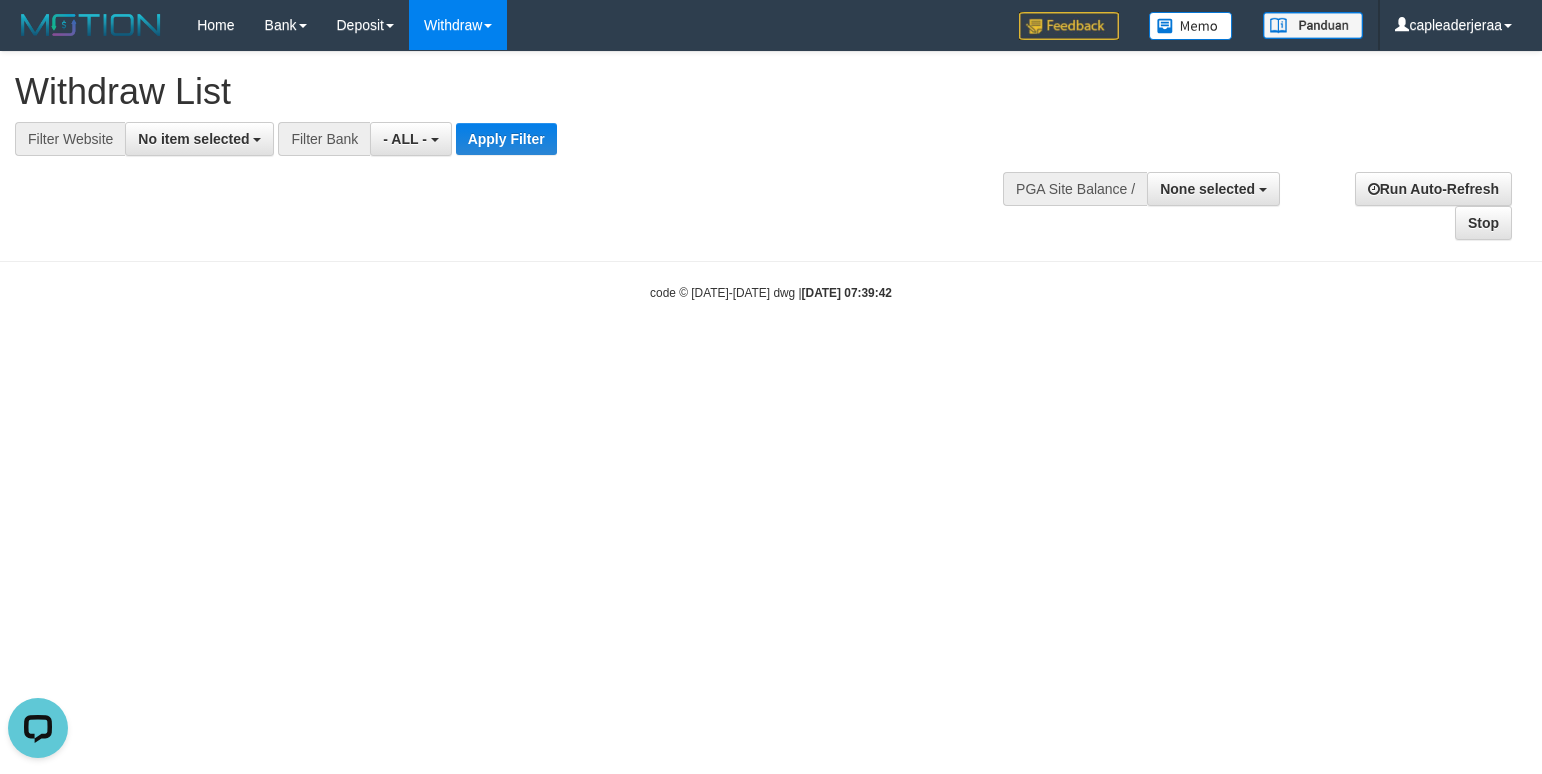scroll, scrollTop: 0, scrollLeft: 0, axis: both 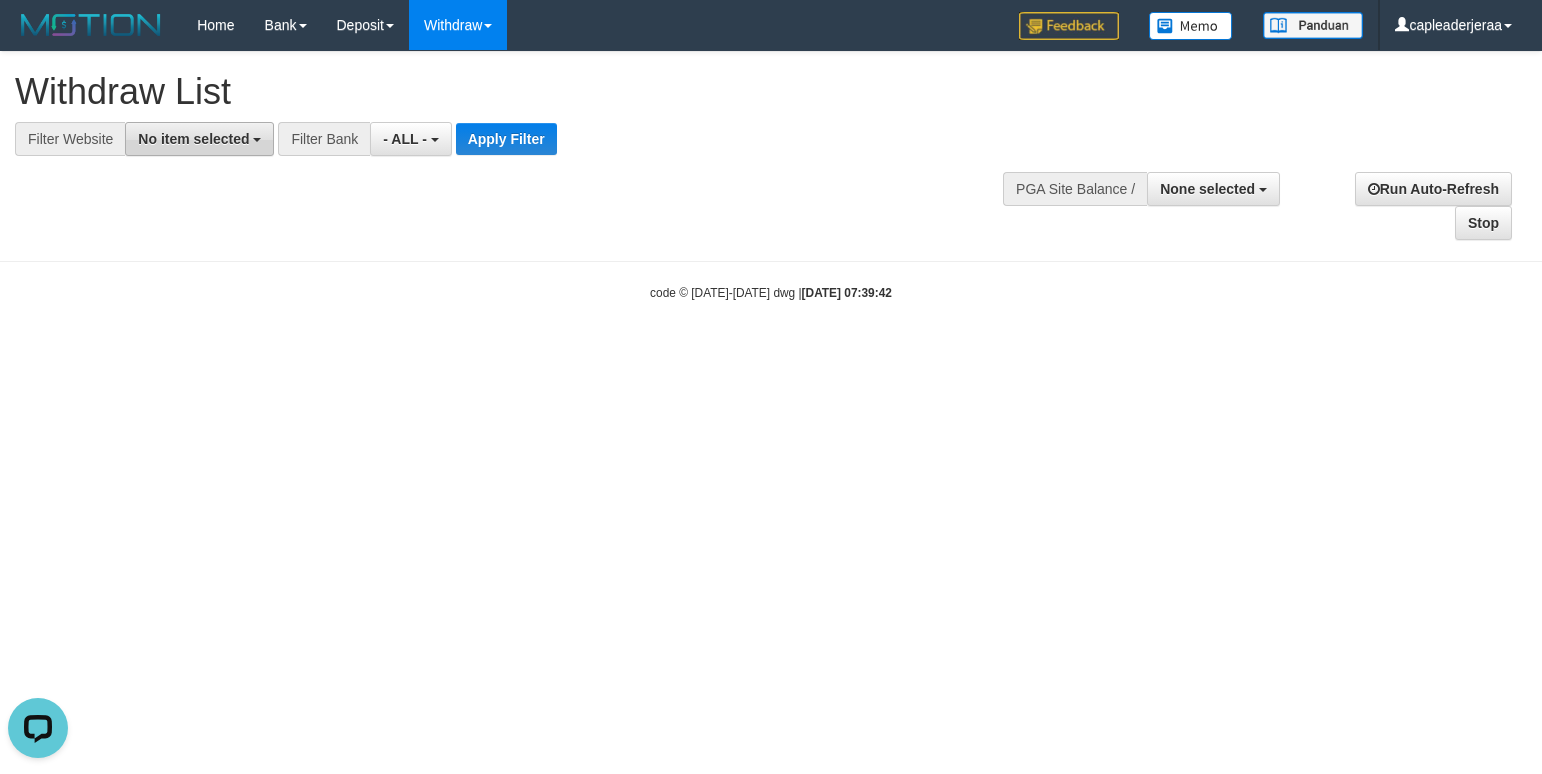 click on "No item selected" at bounding box center (193, 139) 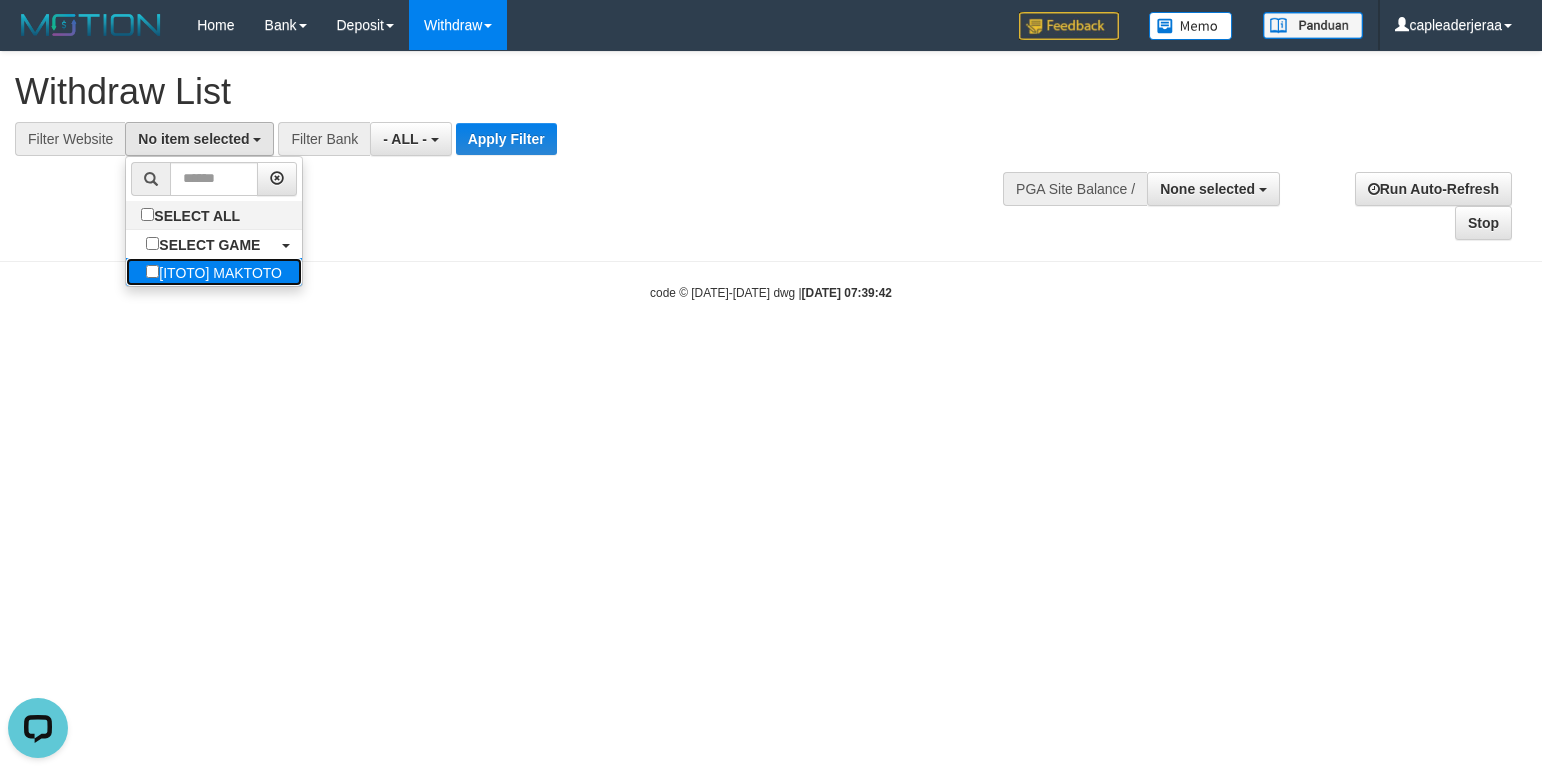 click on "[ITOTO] MAKTOTO" at bounding box center [214, 272] 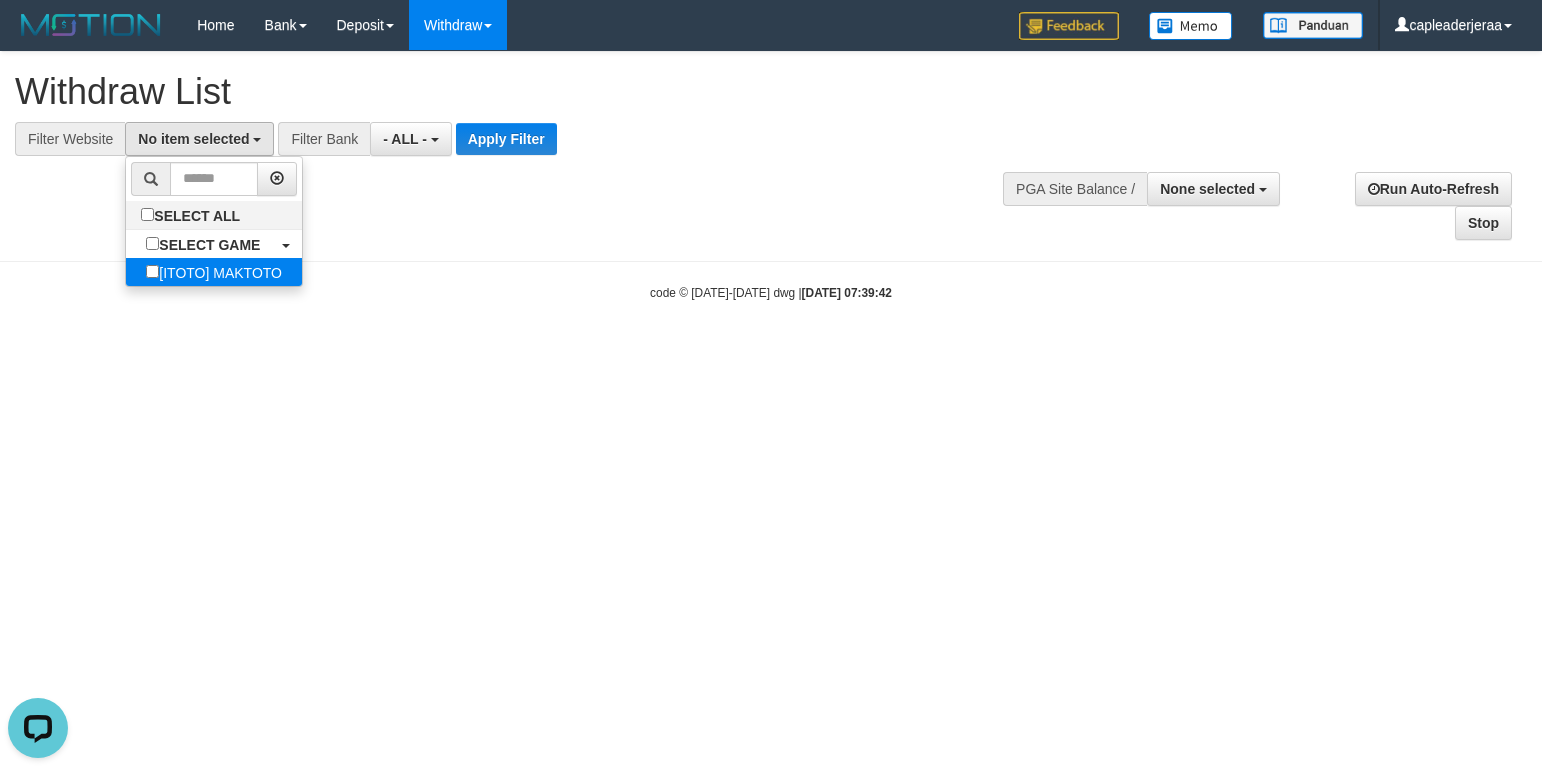 select on "****" 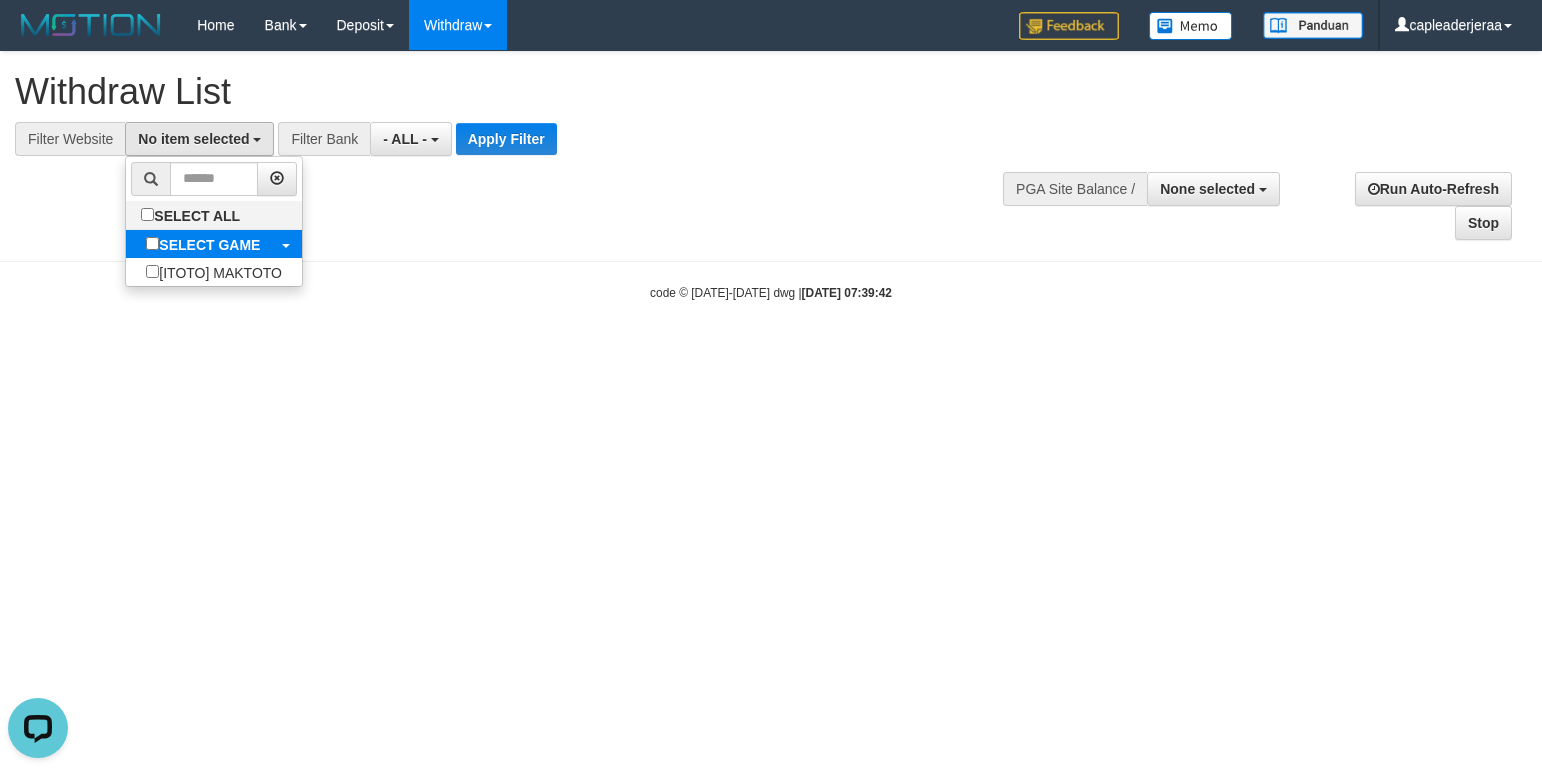 scroll, scrollTop: 18, scrollLeft: 0, axis: vertical 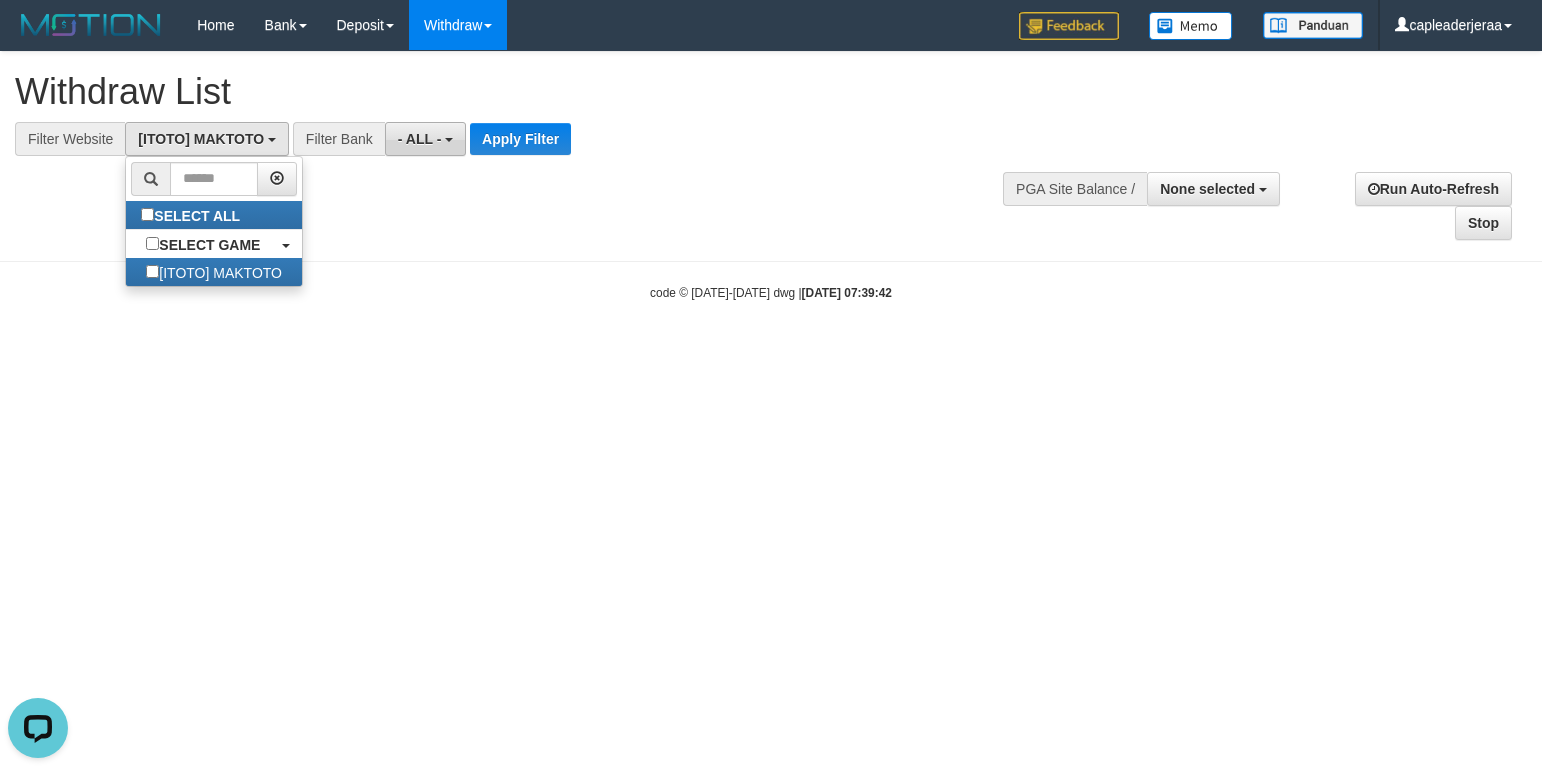 click on "- ALL -" at bounding box center [420, 139] 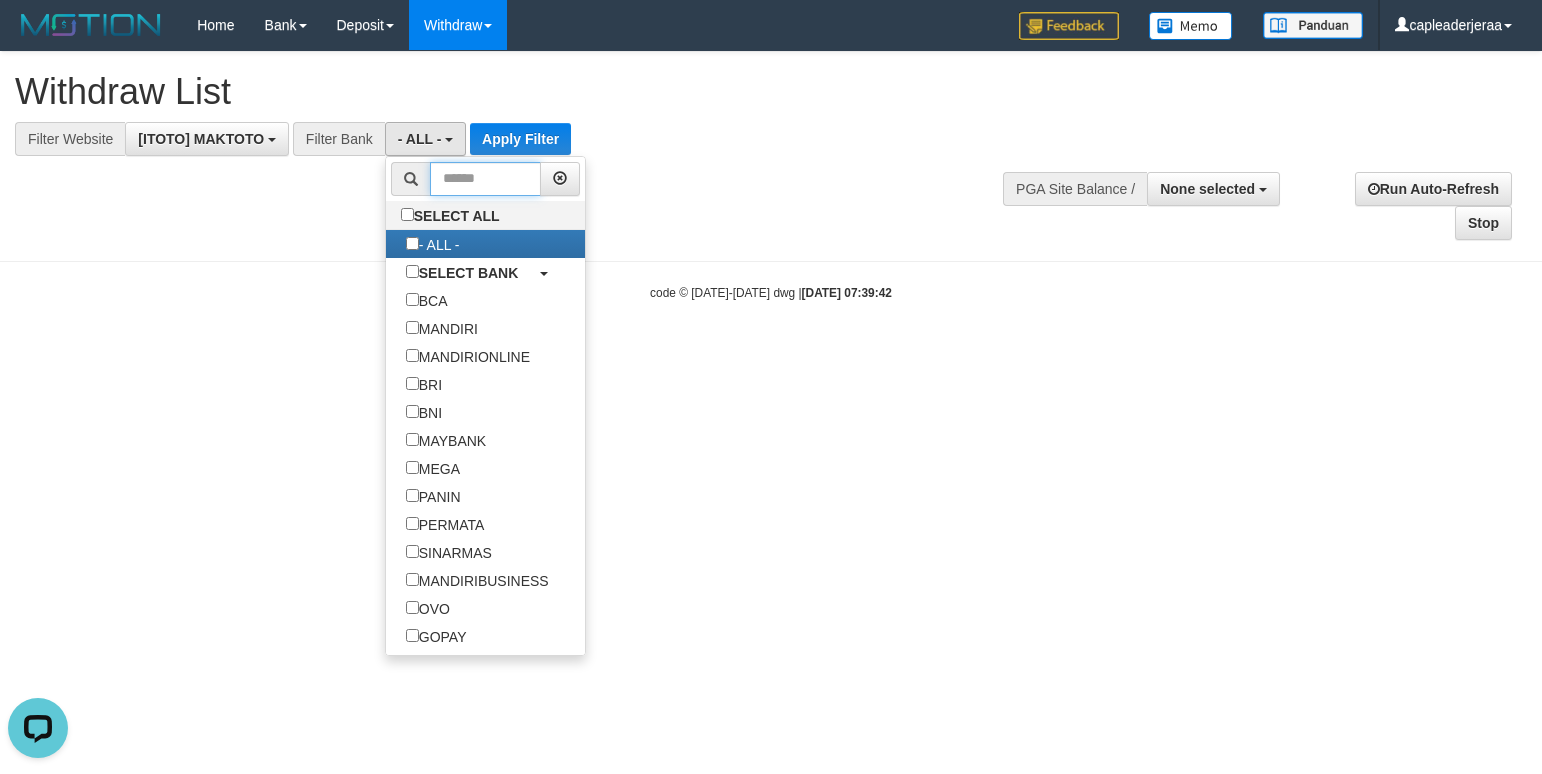 click at bounding box center (485, 179) 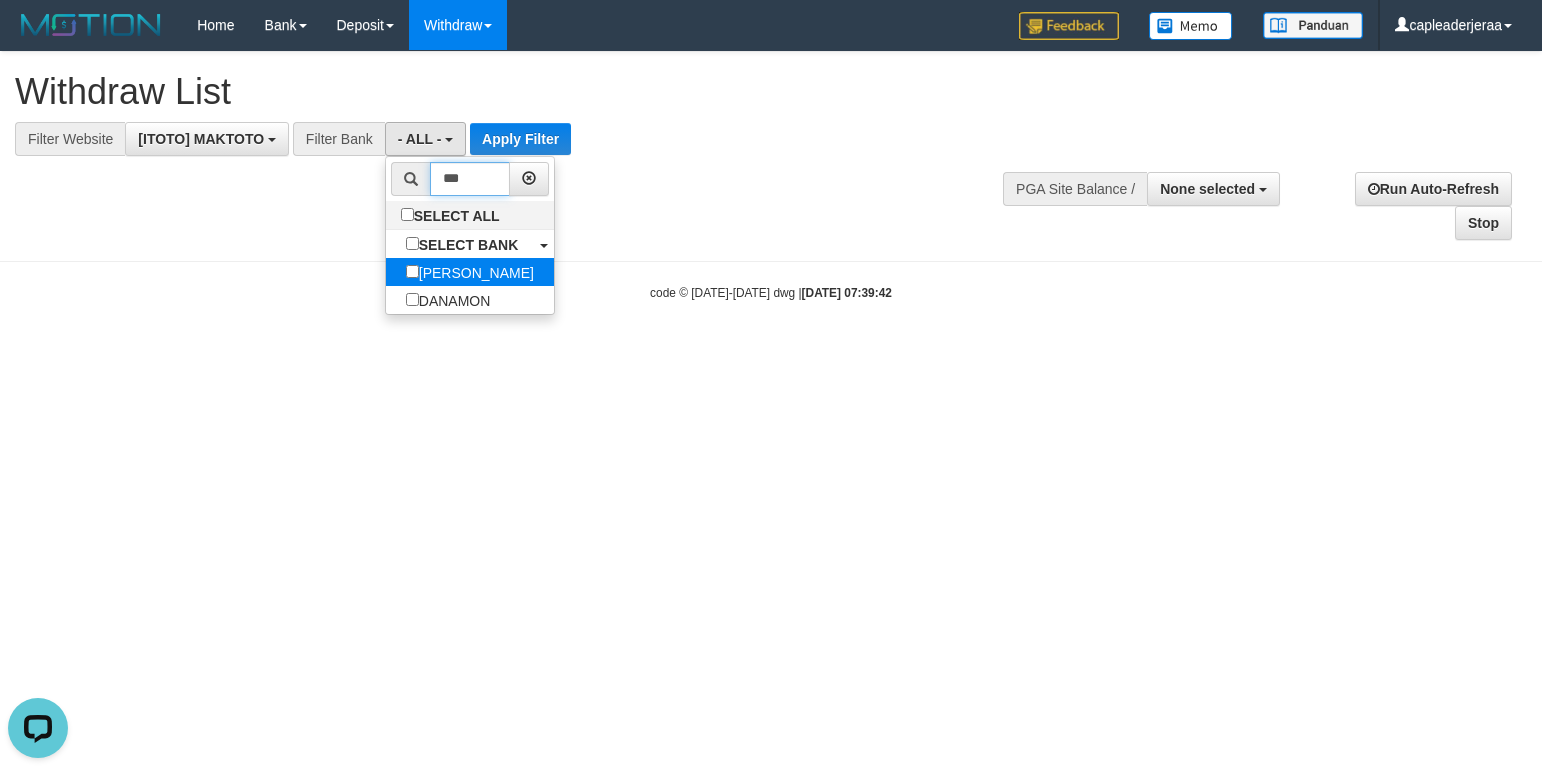 type on "***" 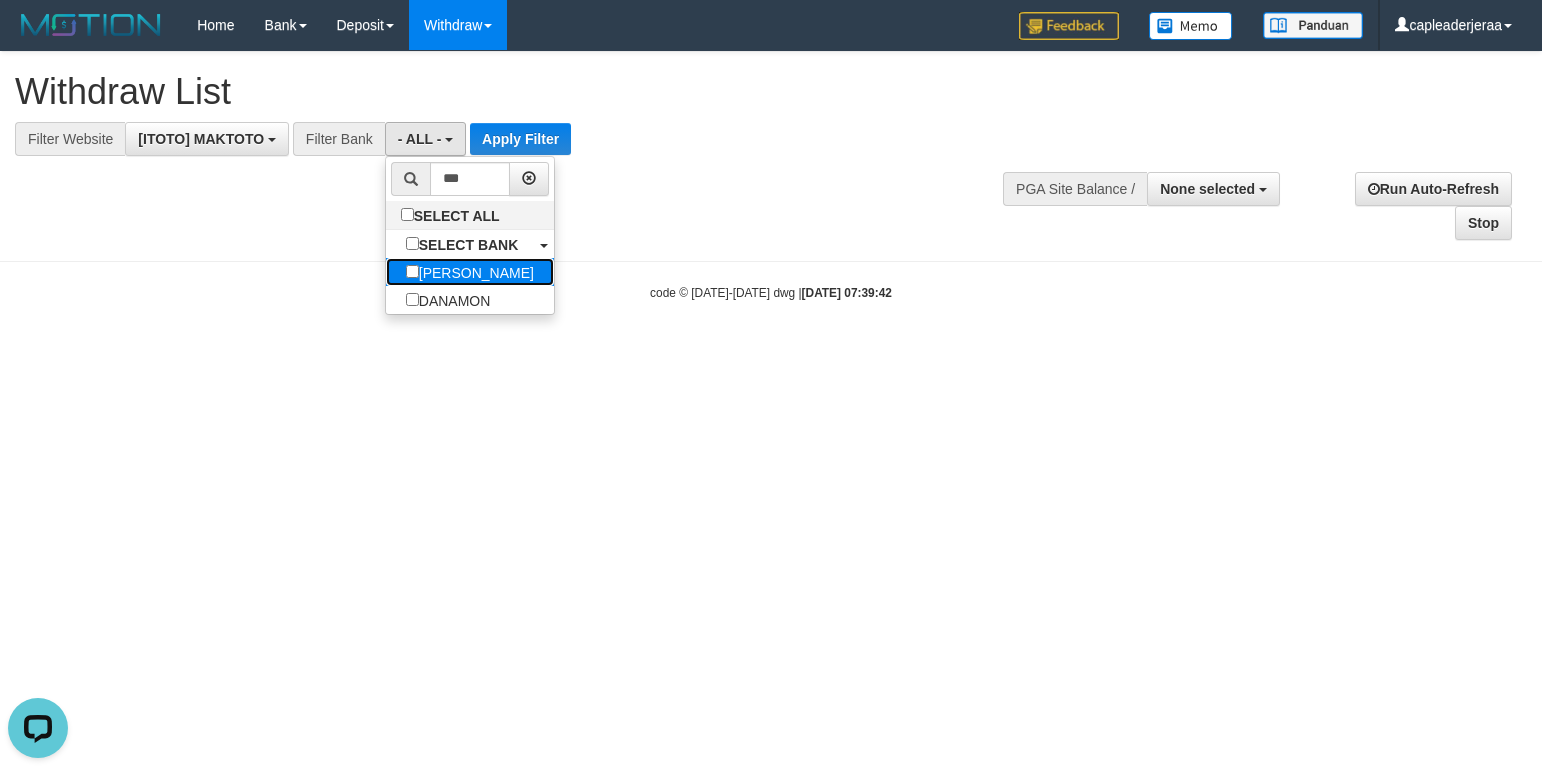 click on "[PERSON_NAME]" at bounding box center (470, 272) 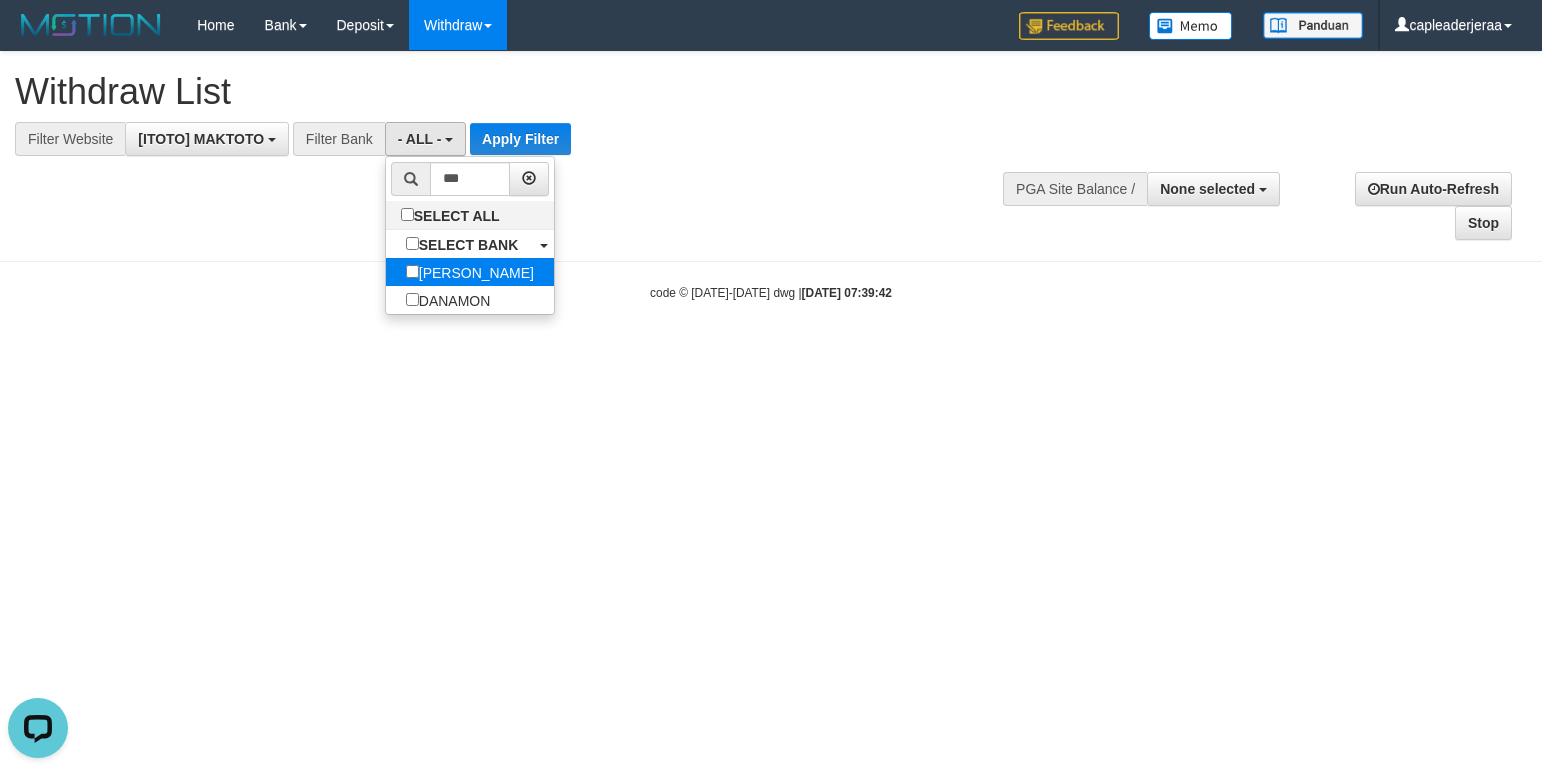 select on "****" 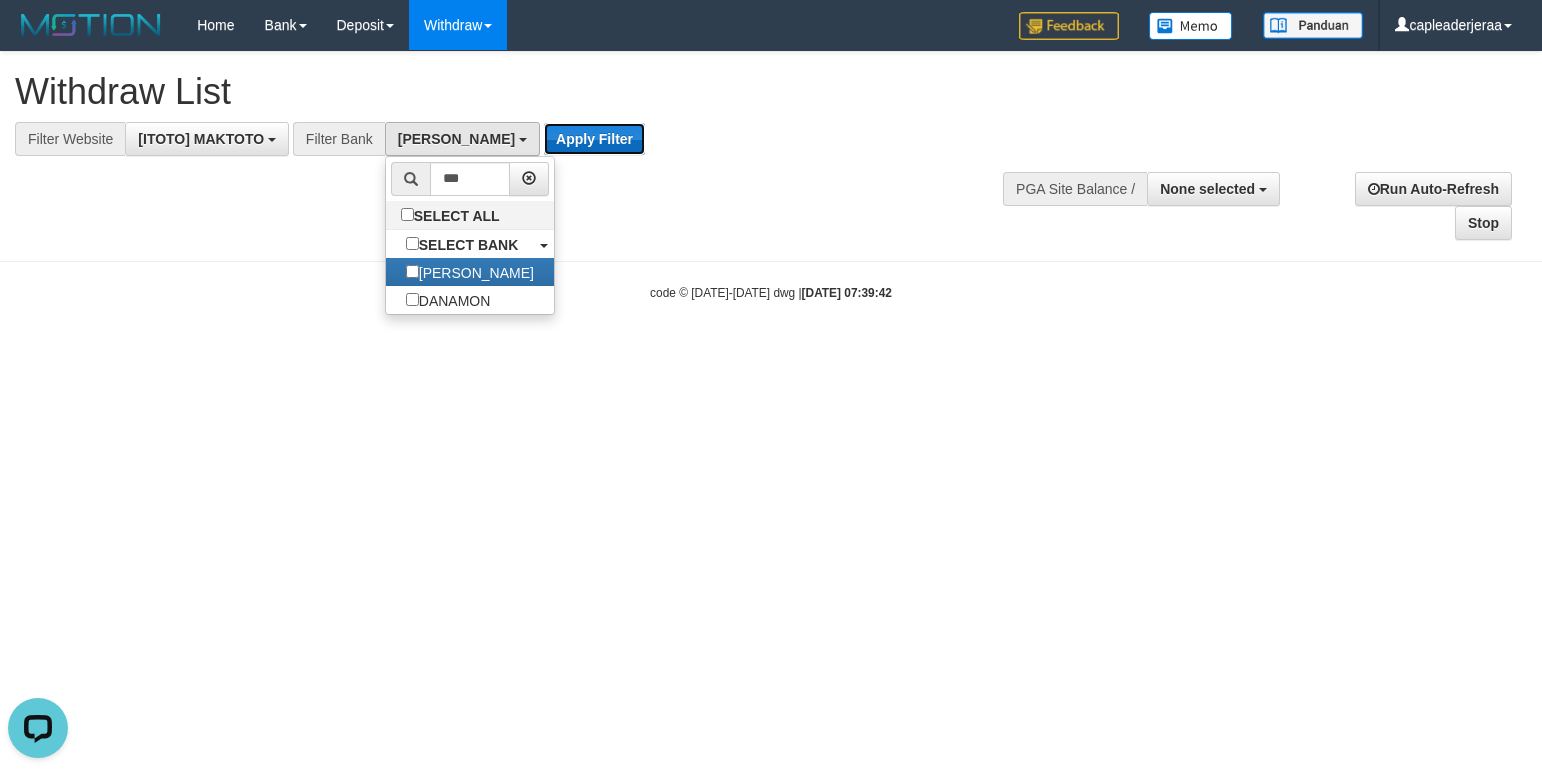click on "Apply Filter" at bounding box center (594, 139) 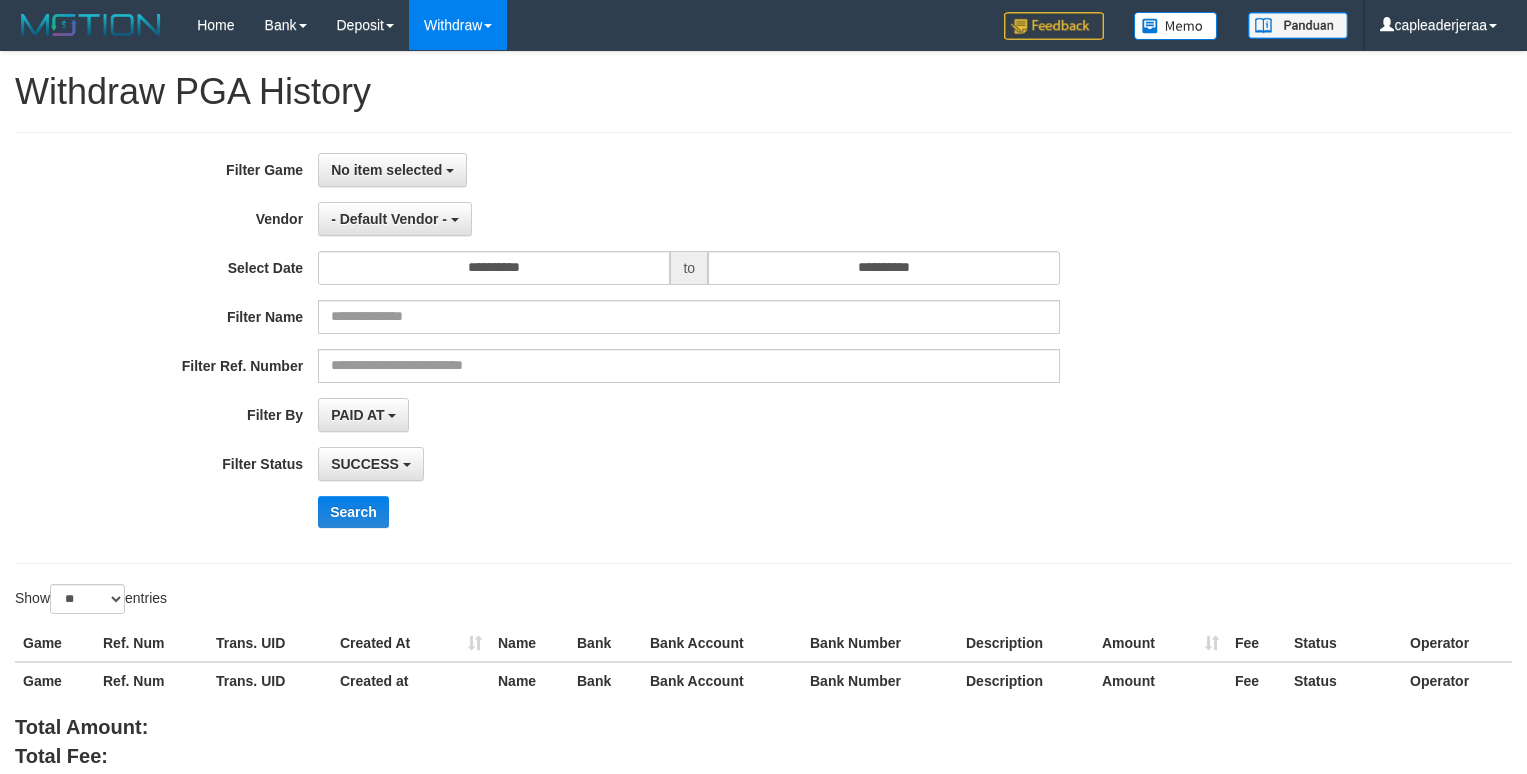select 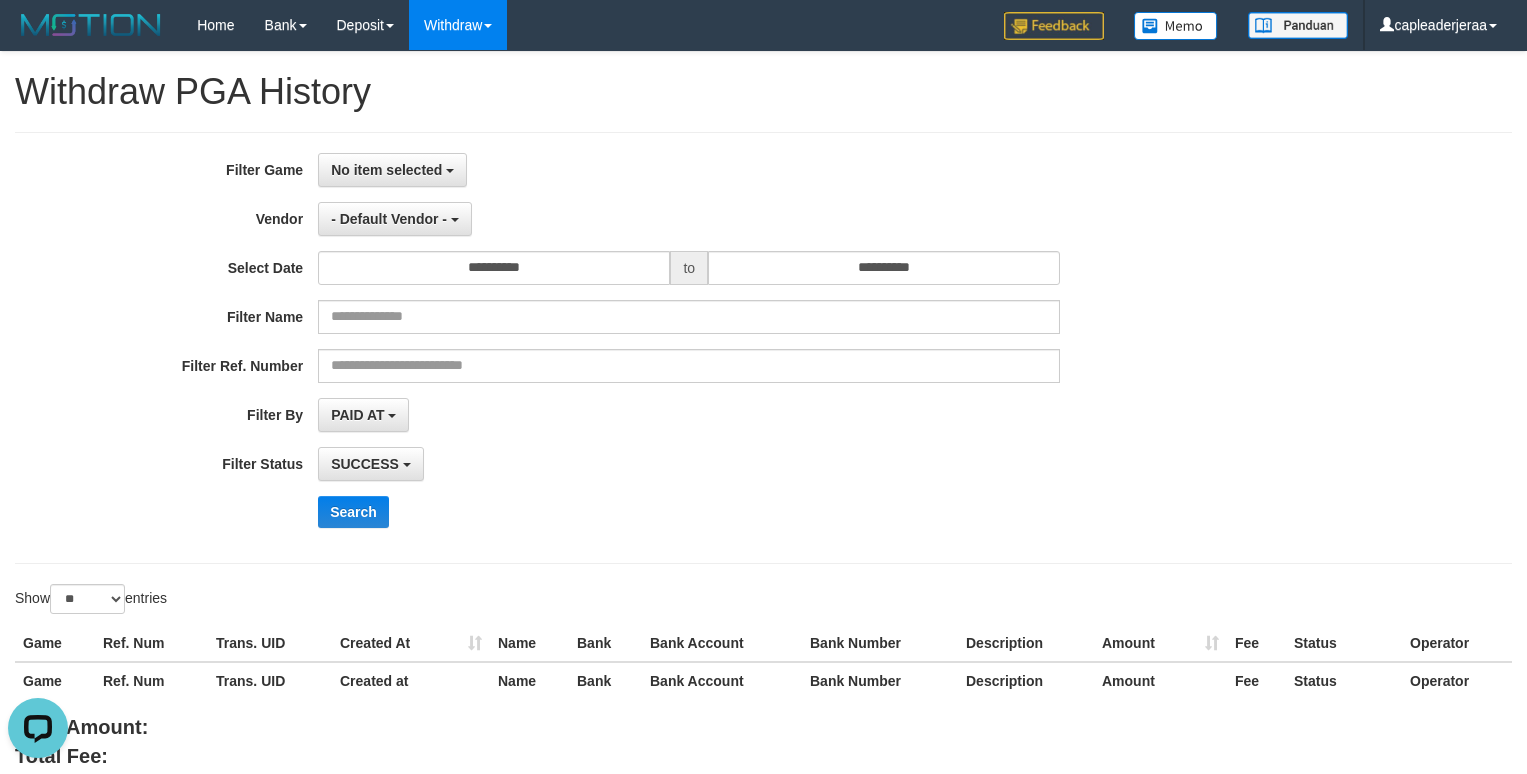 scroll, scrollTop: 0, scrollLeft: 0, axis: both 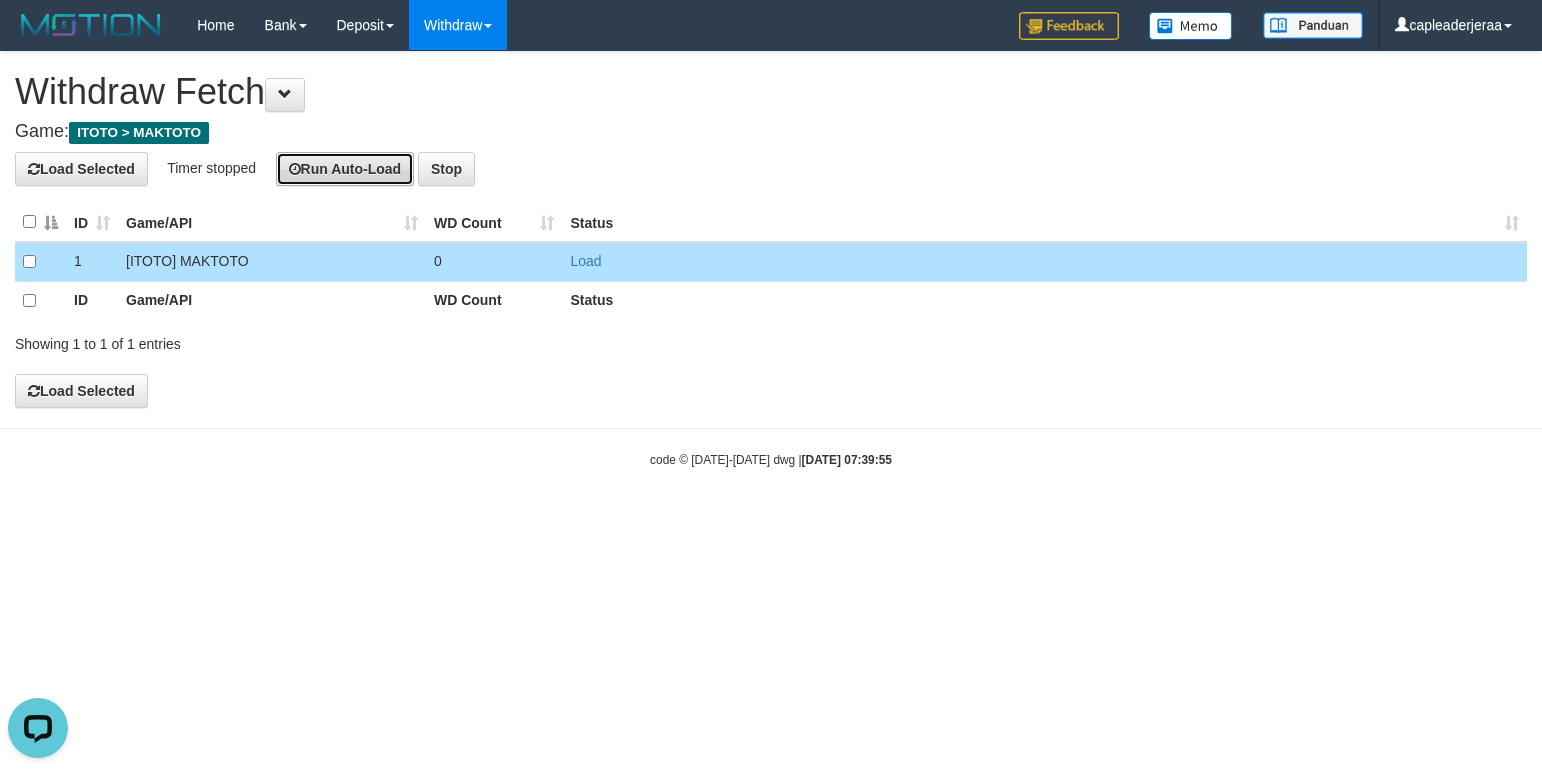 click on "Run Auto-Load" at bounding box center [345, 169] 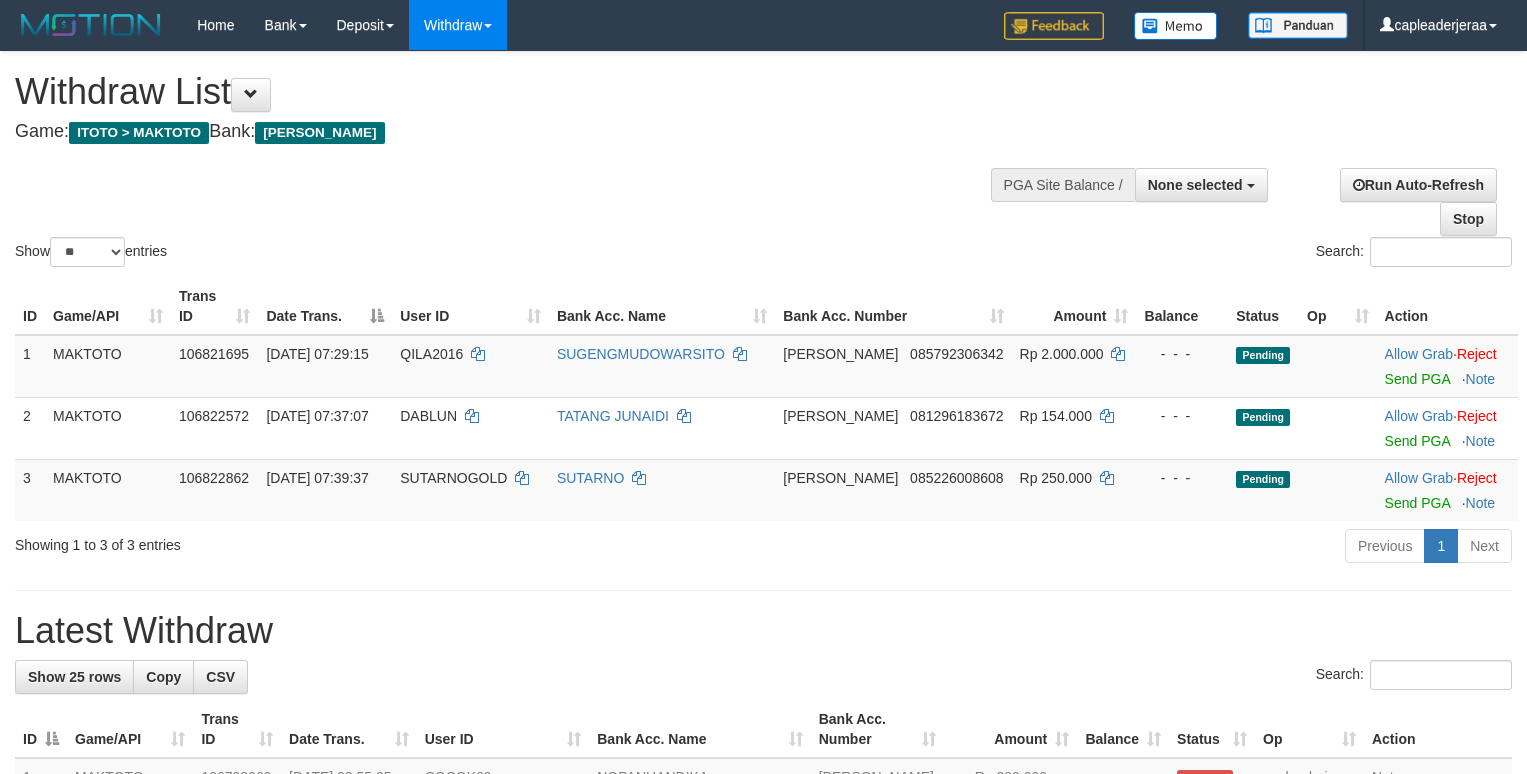 select 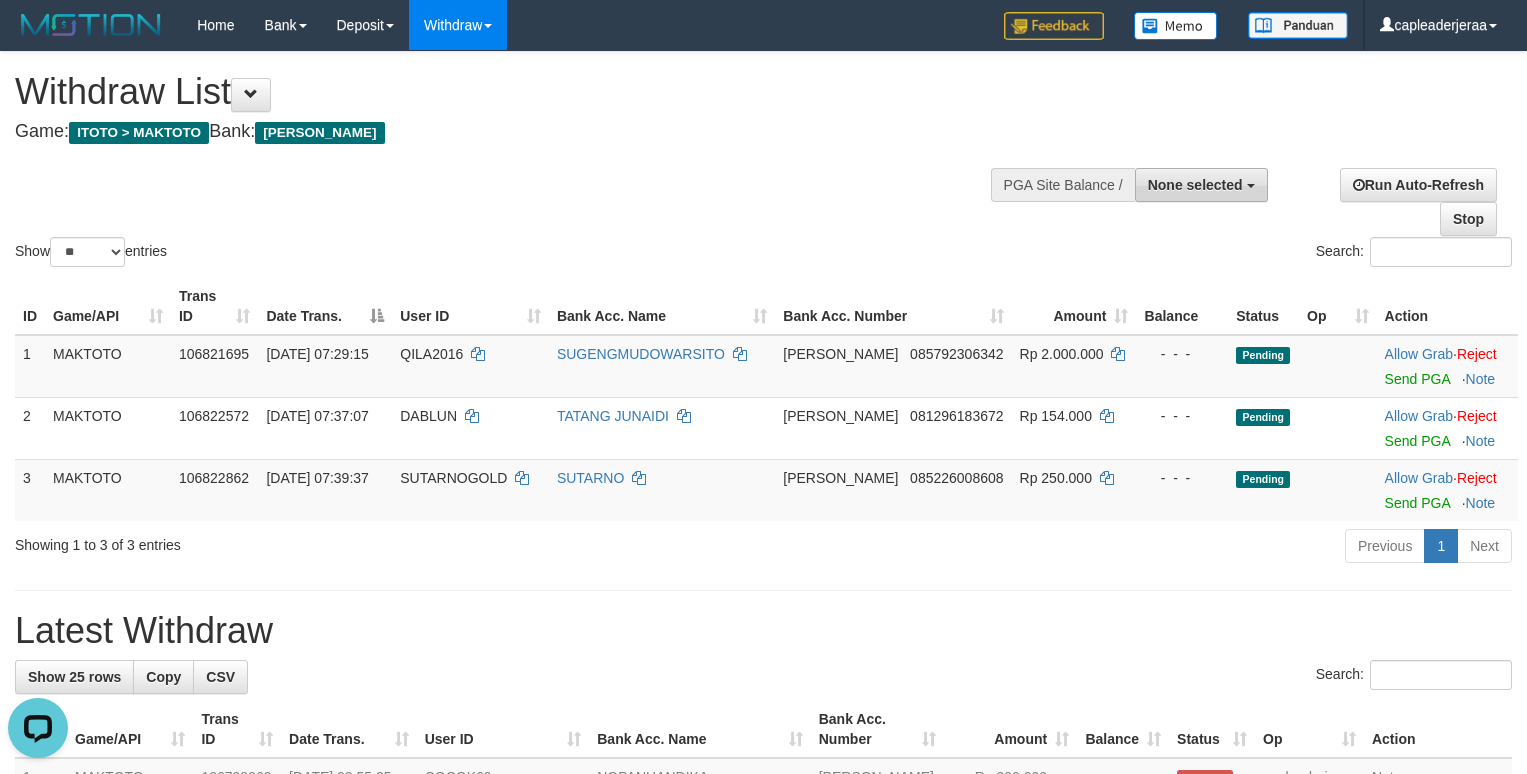 scroll, scrollTop: 0, scrollLeft: 0, axis: both 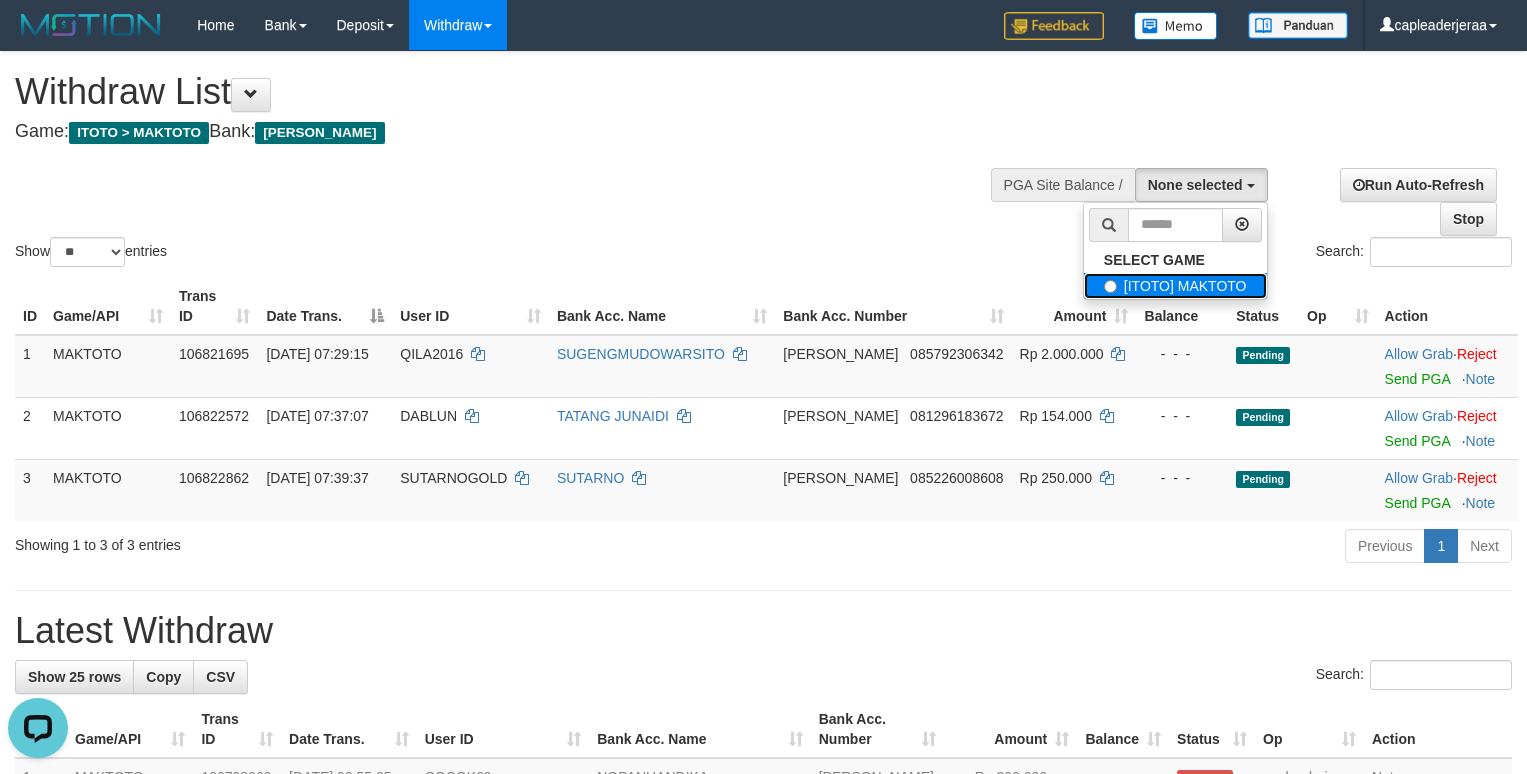 click on "[ITOTO] MAKTOTO" at bounding box center [1175, 286] 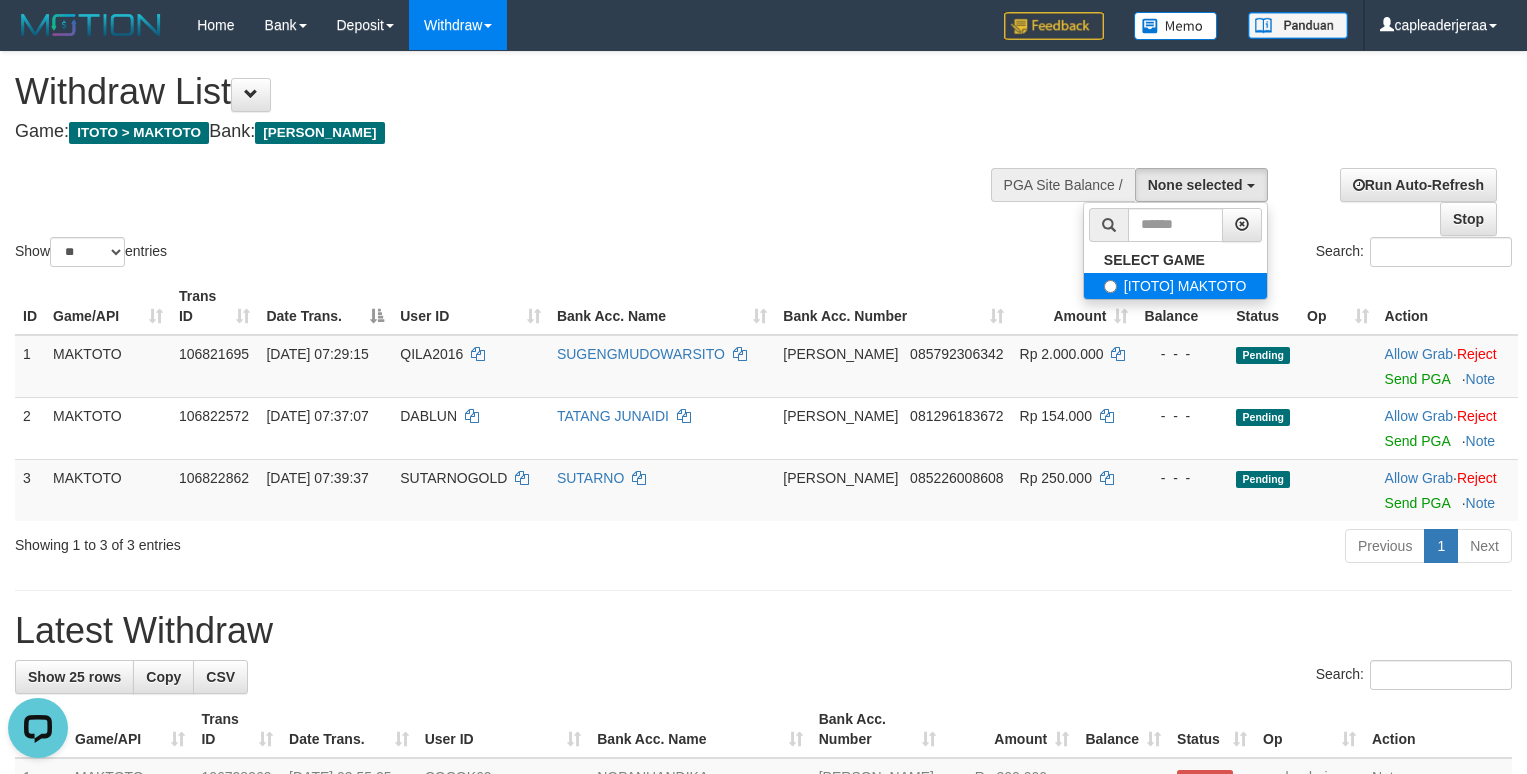 select on "****" 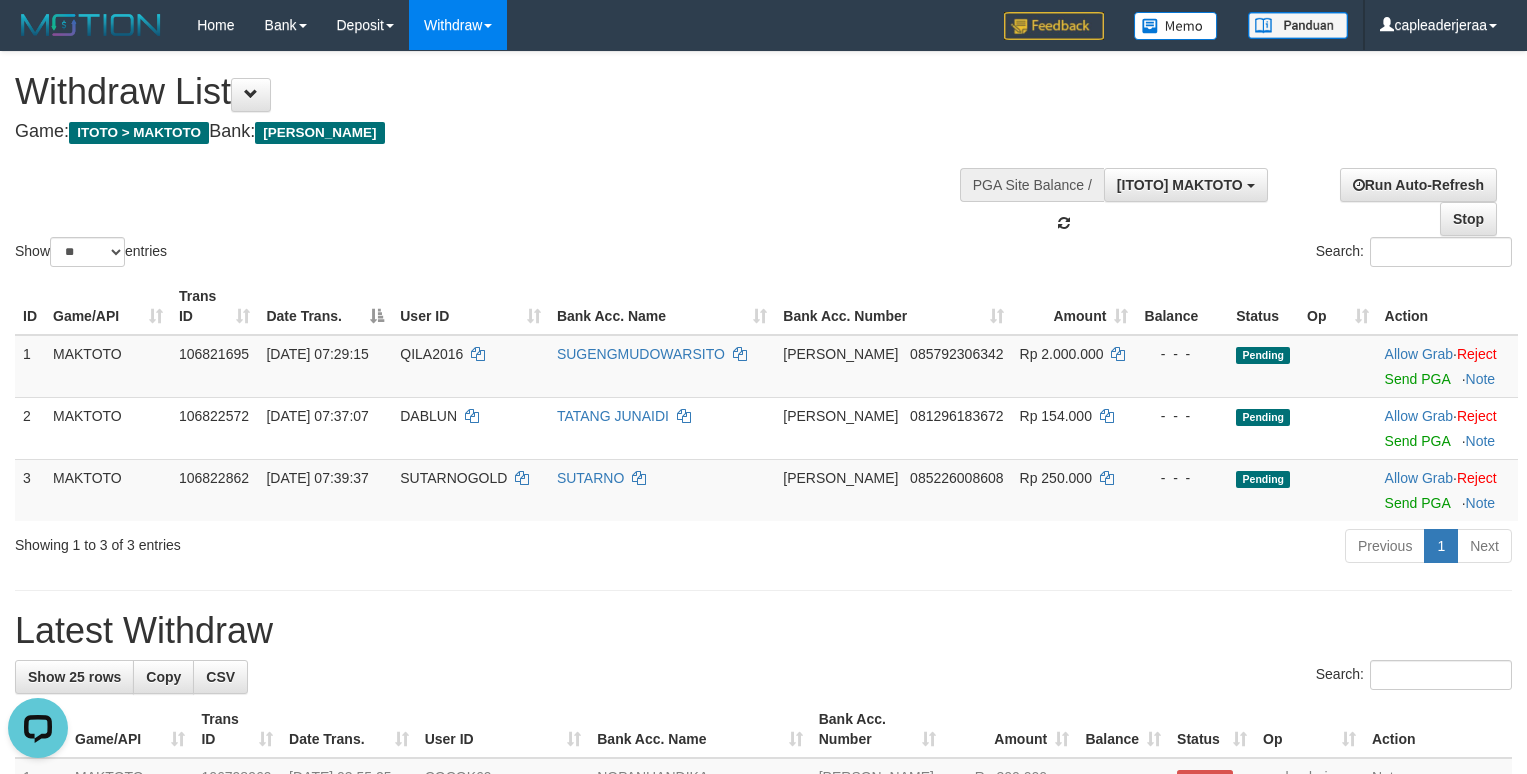 scroll, scrollTop: 18, scrollLeft: 0, axis: vertical 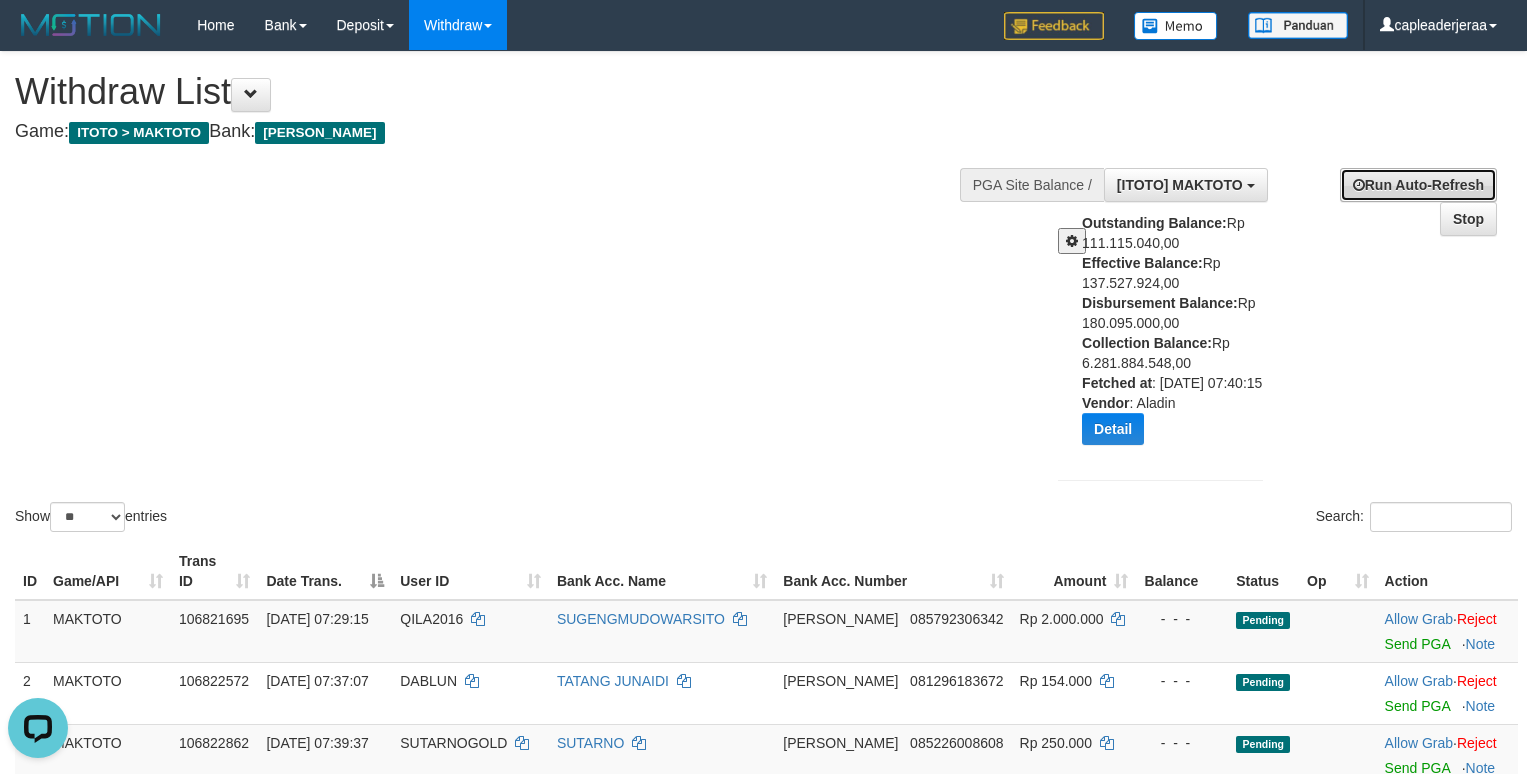click on "Run Auto-Refresh" at bounding box center (1418, 185) 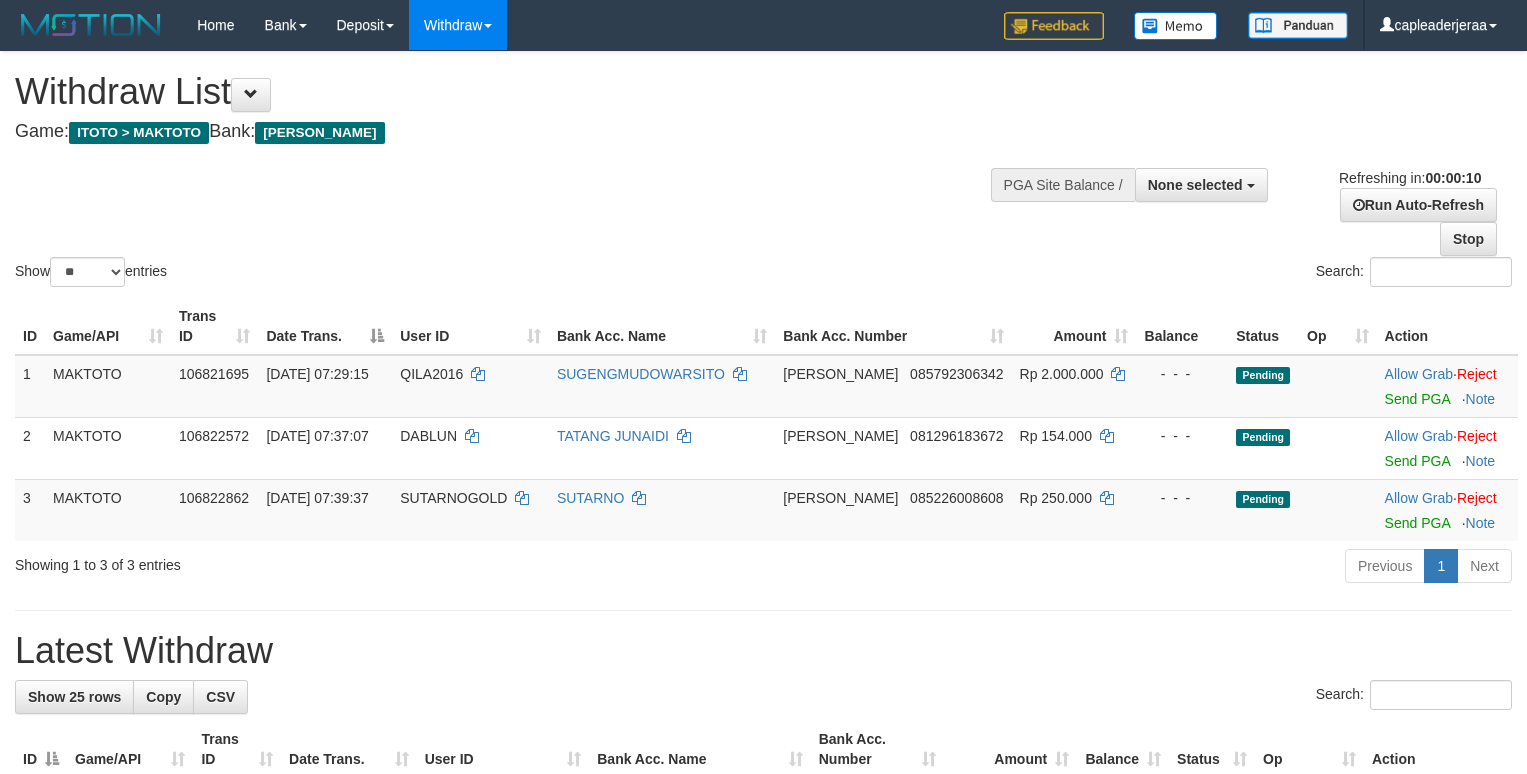 select 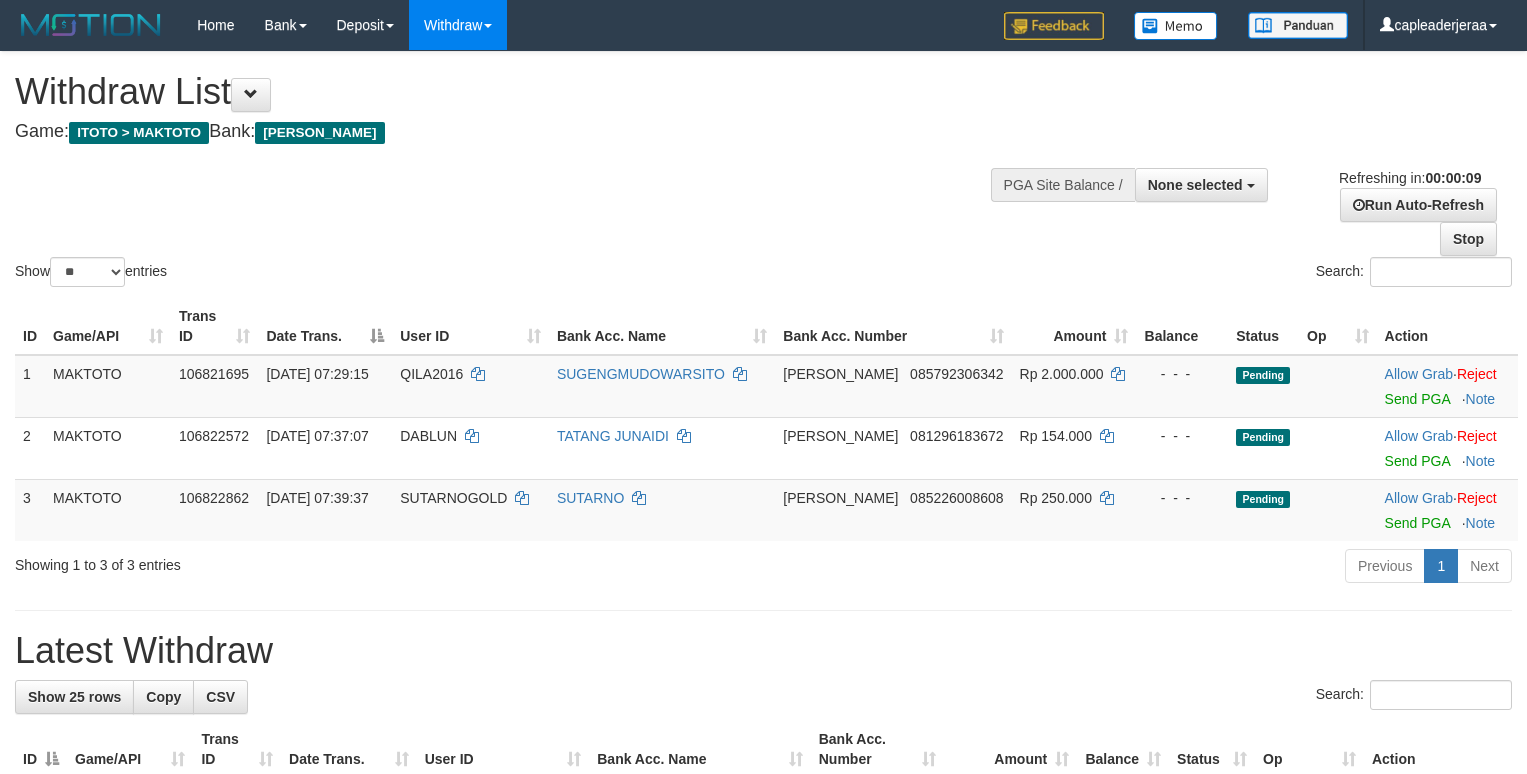 scroll, scrollTop: 0, scrollLeft: 0, axis: both 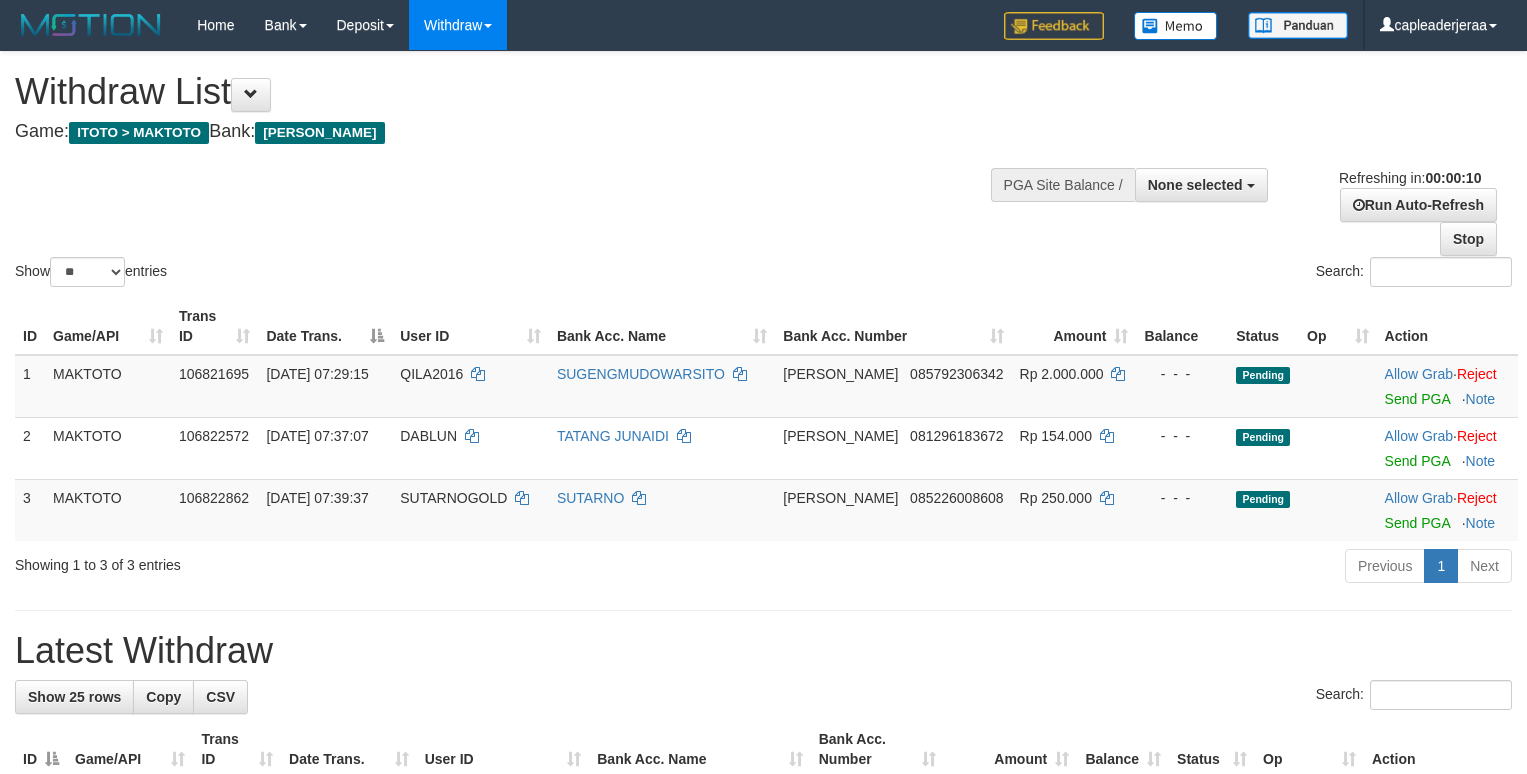select 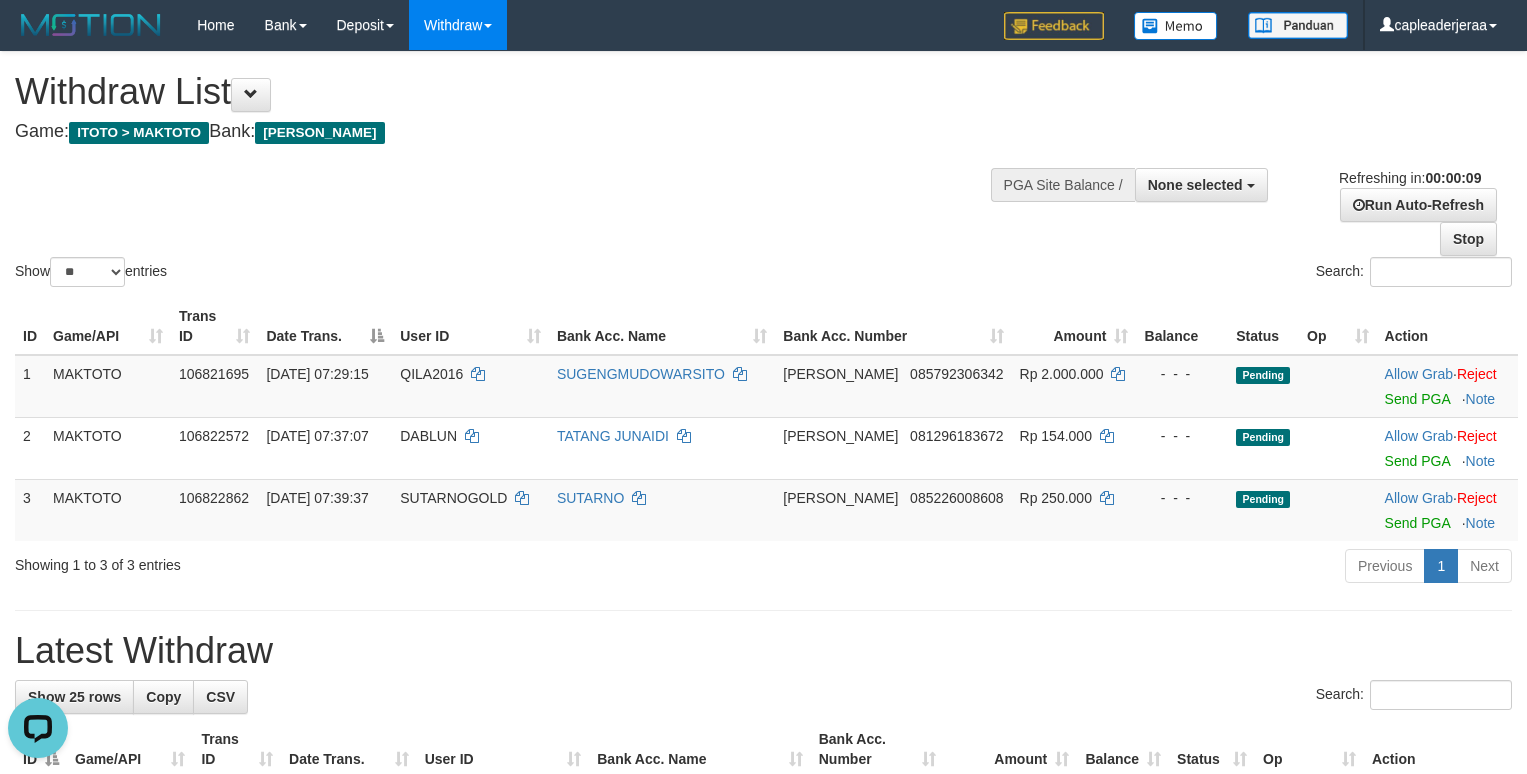 scroll, scrollTop: 0, scrollLeft: 0, axis: both 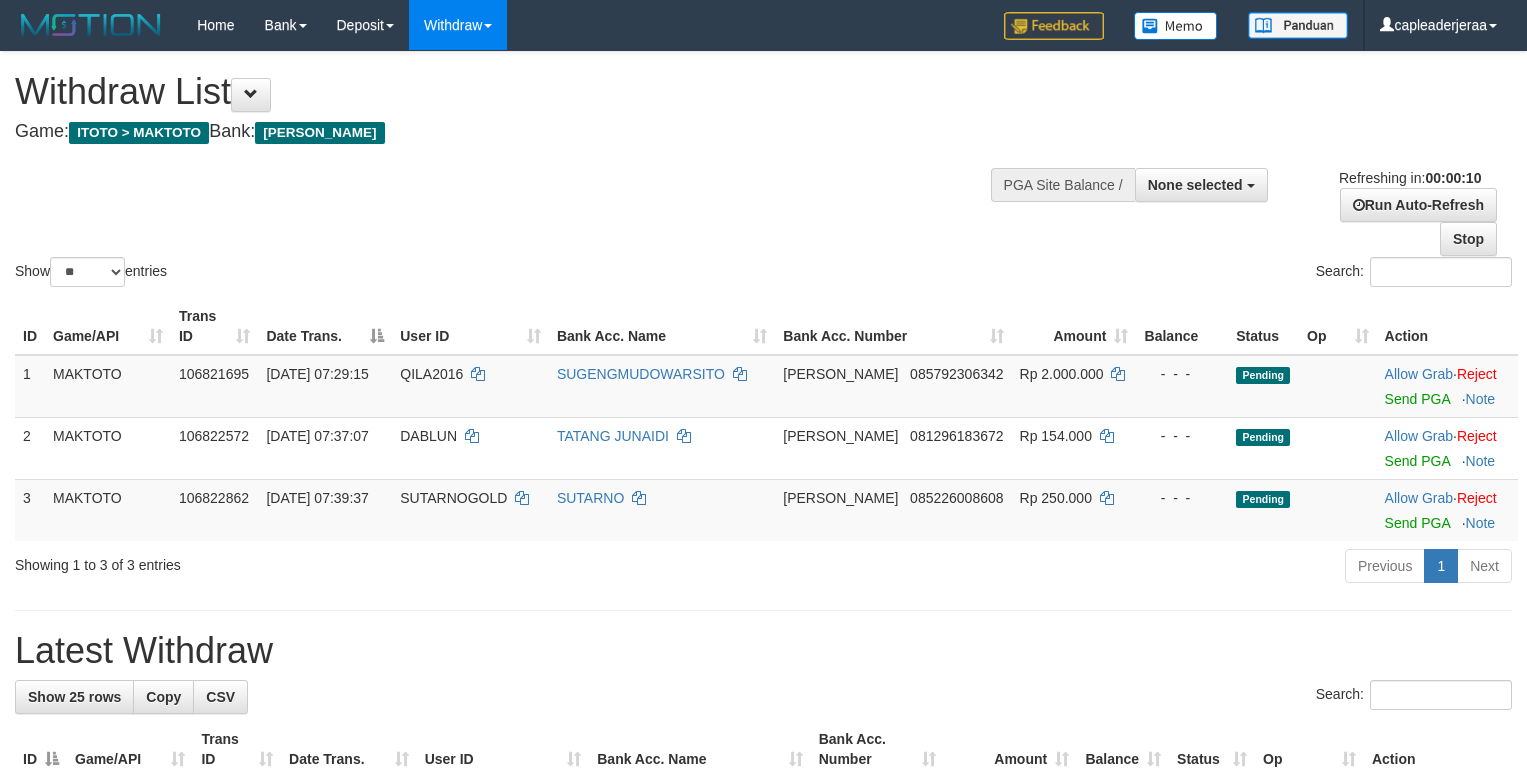 select 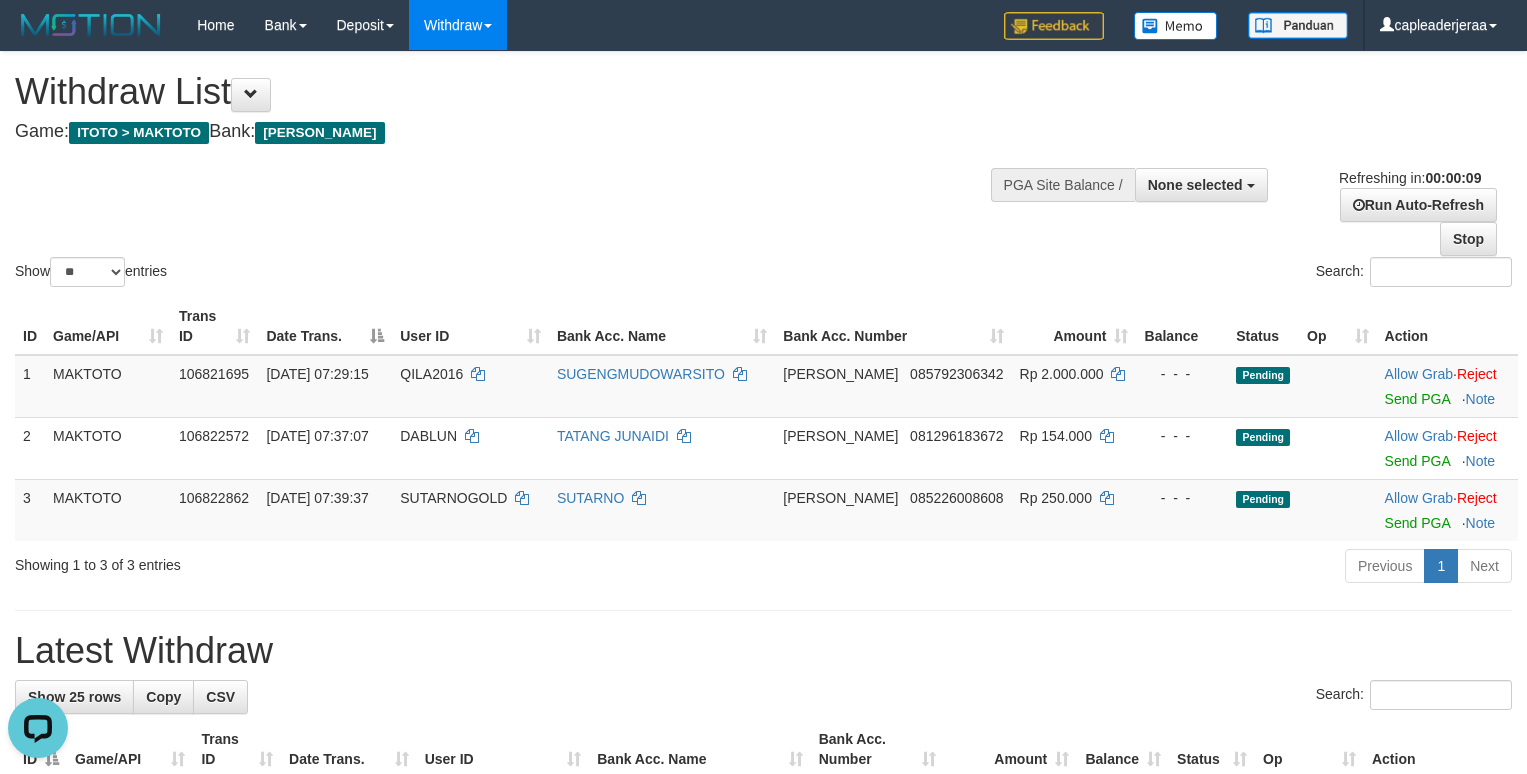 scroll, scrollTop: 0, scrollLeft: 0, axis: both 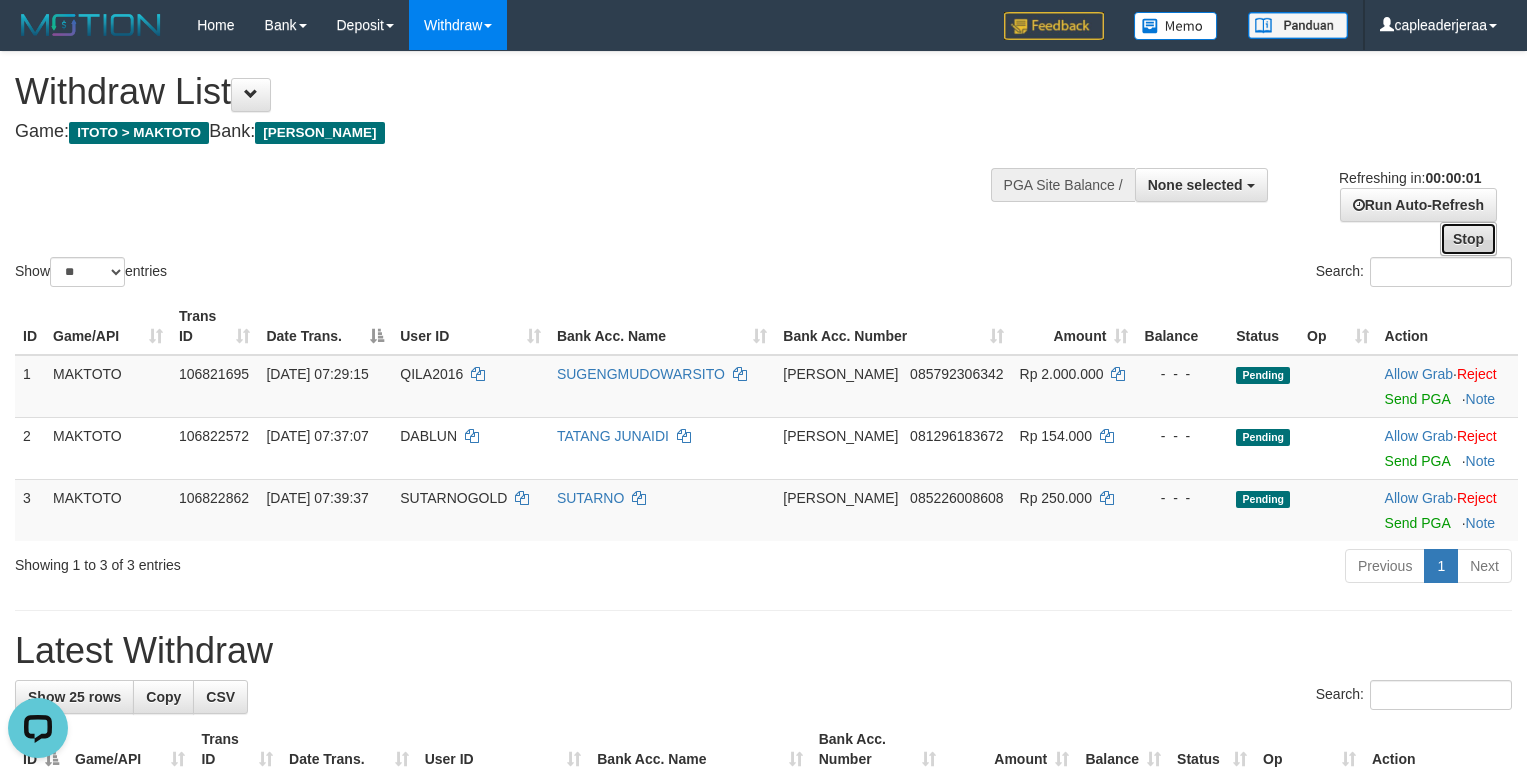 click on "Stop" at bounding box center [1468, 239] 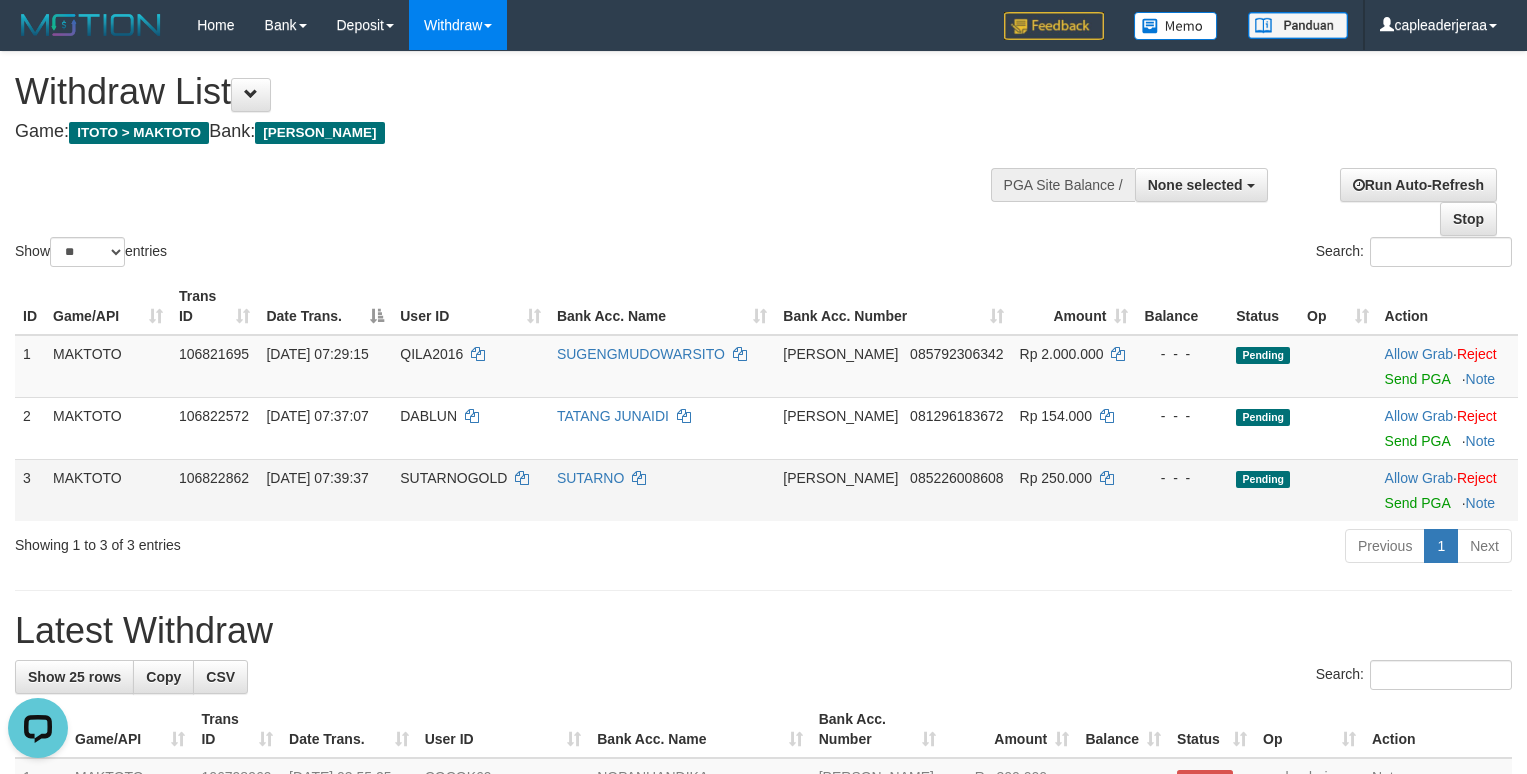 click on "Allow Grab   ·    Reject Send PGA     ·    Note" at bounding box center (1447, 490) 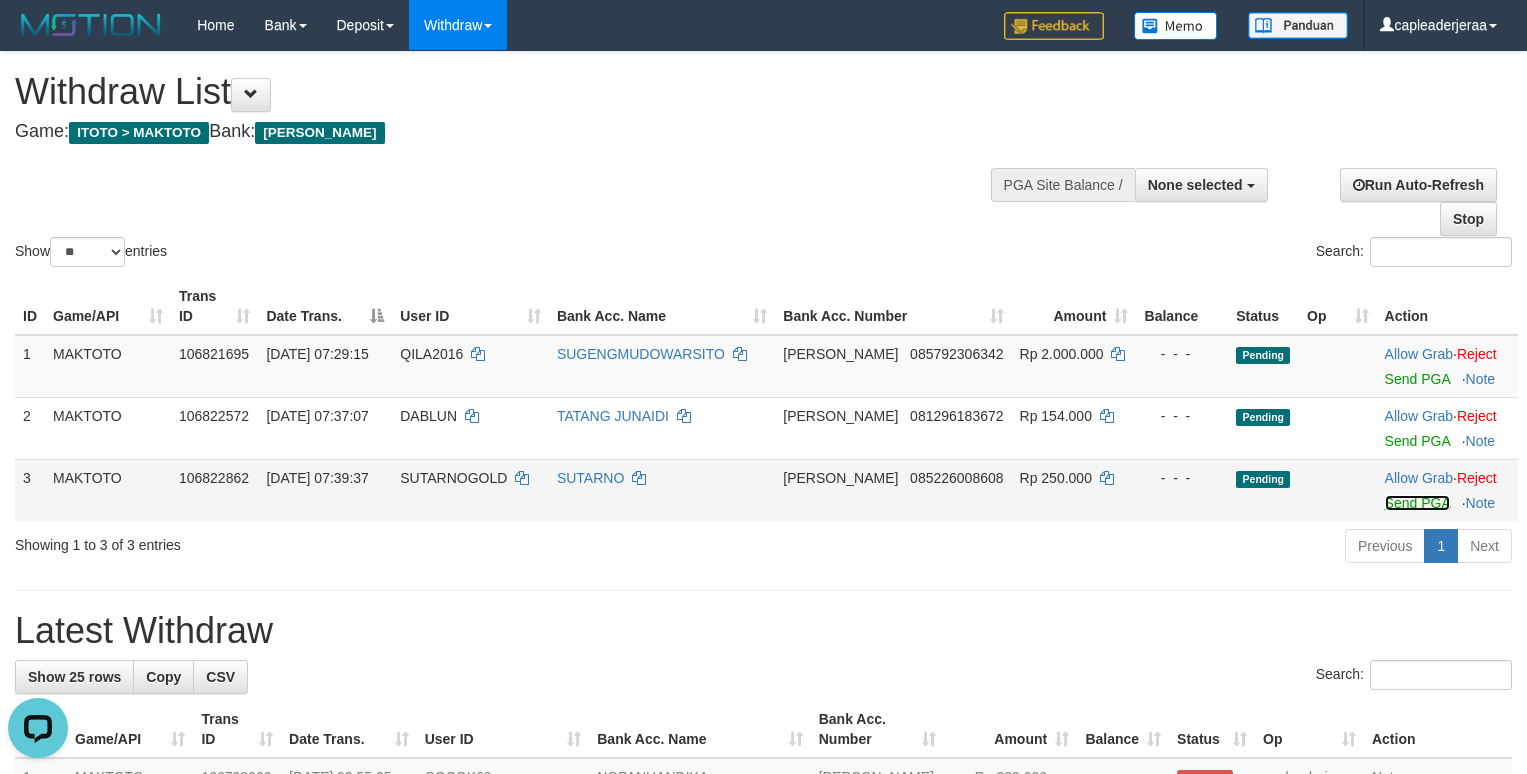 click on "Send PGA" at bounding box center (1417, 503) 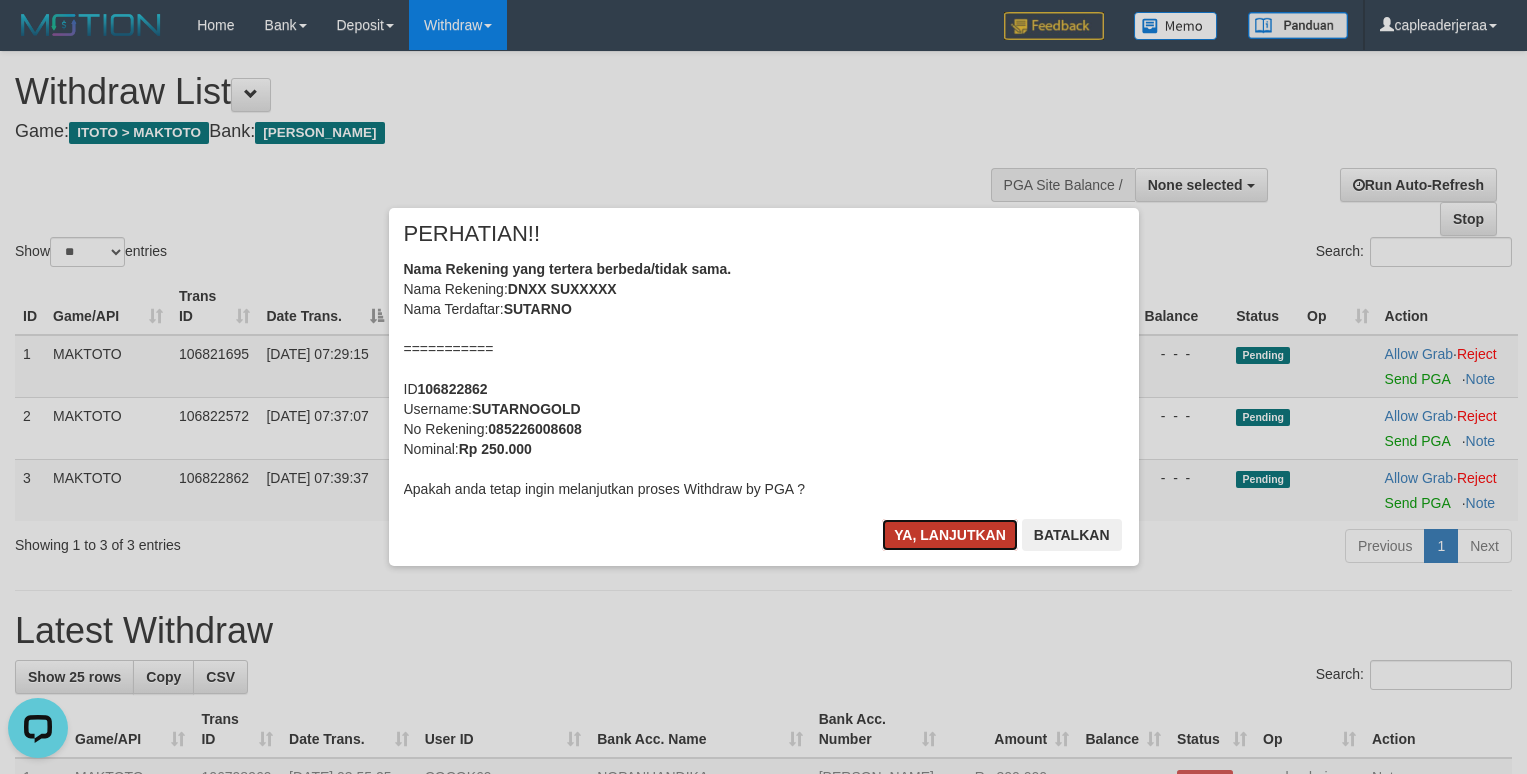 click on "Ya, lanjutkan" at bounding box center (950, 535) 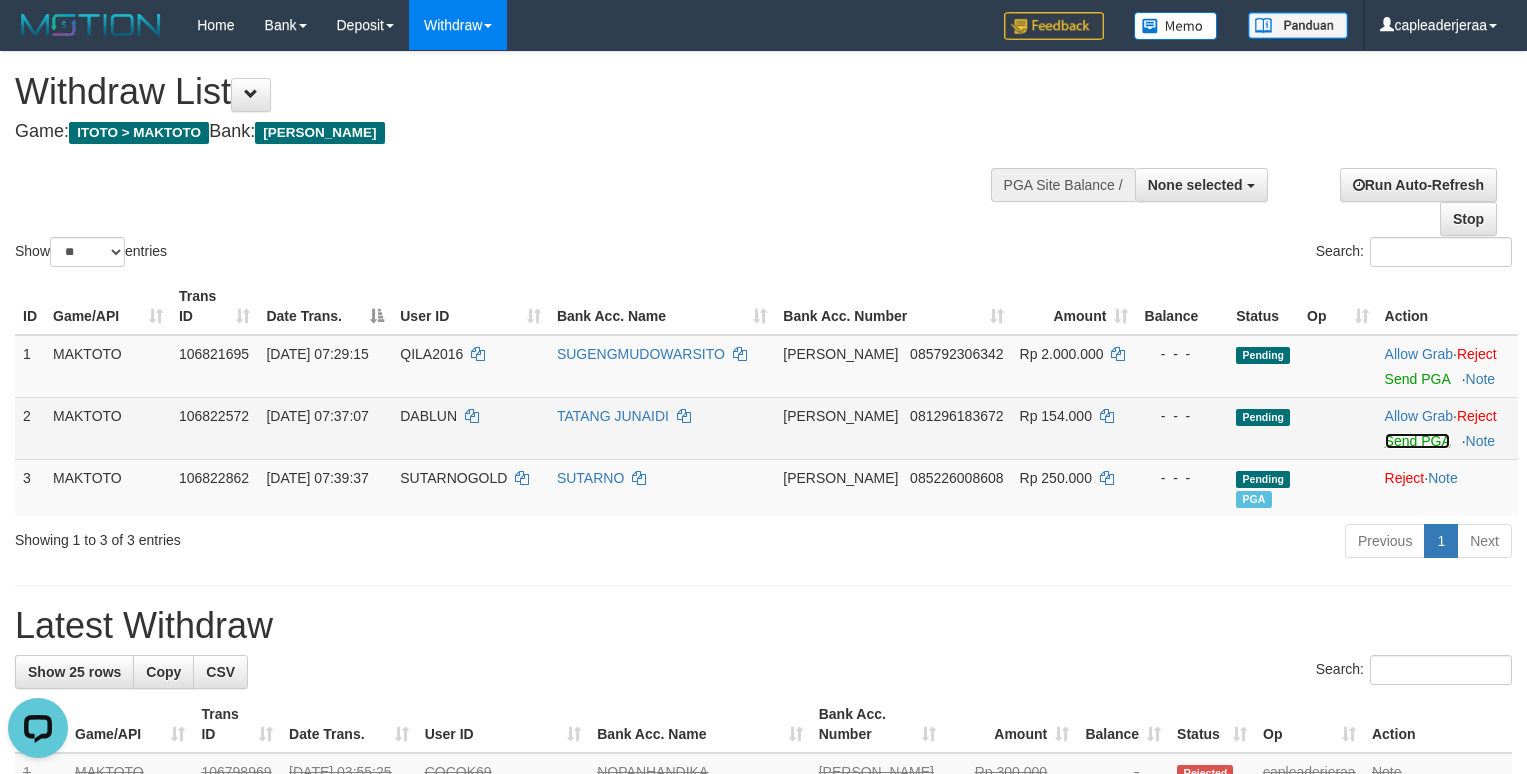click on "Send PGA" at bounding box center (1417, 441) 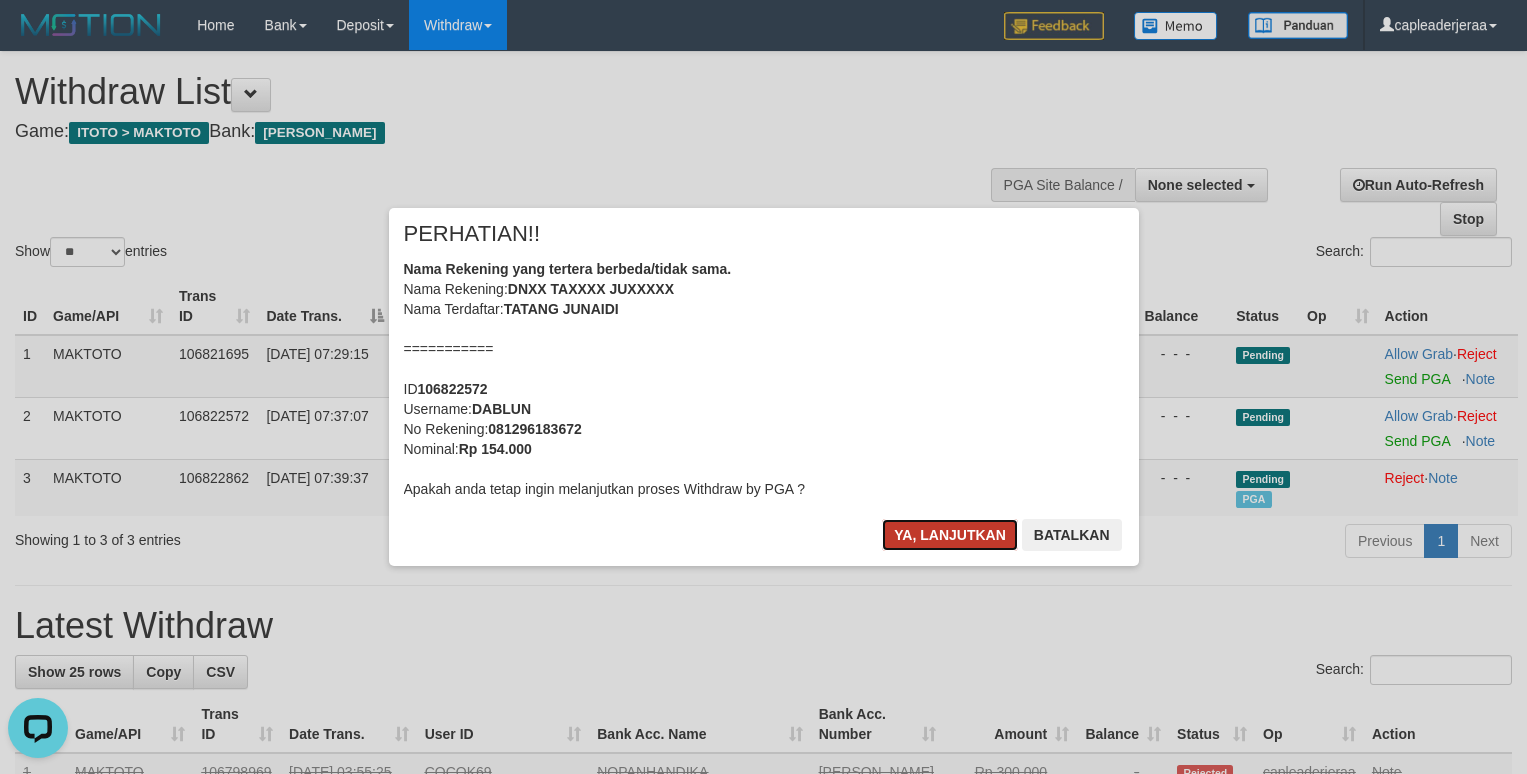 click on "Ya, lanjutkan" at bounding box center (950, 535) 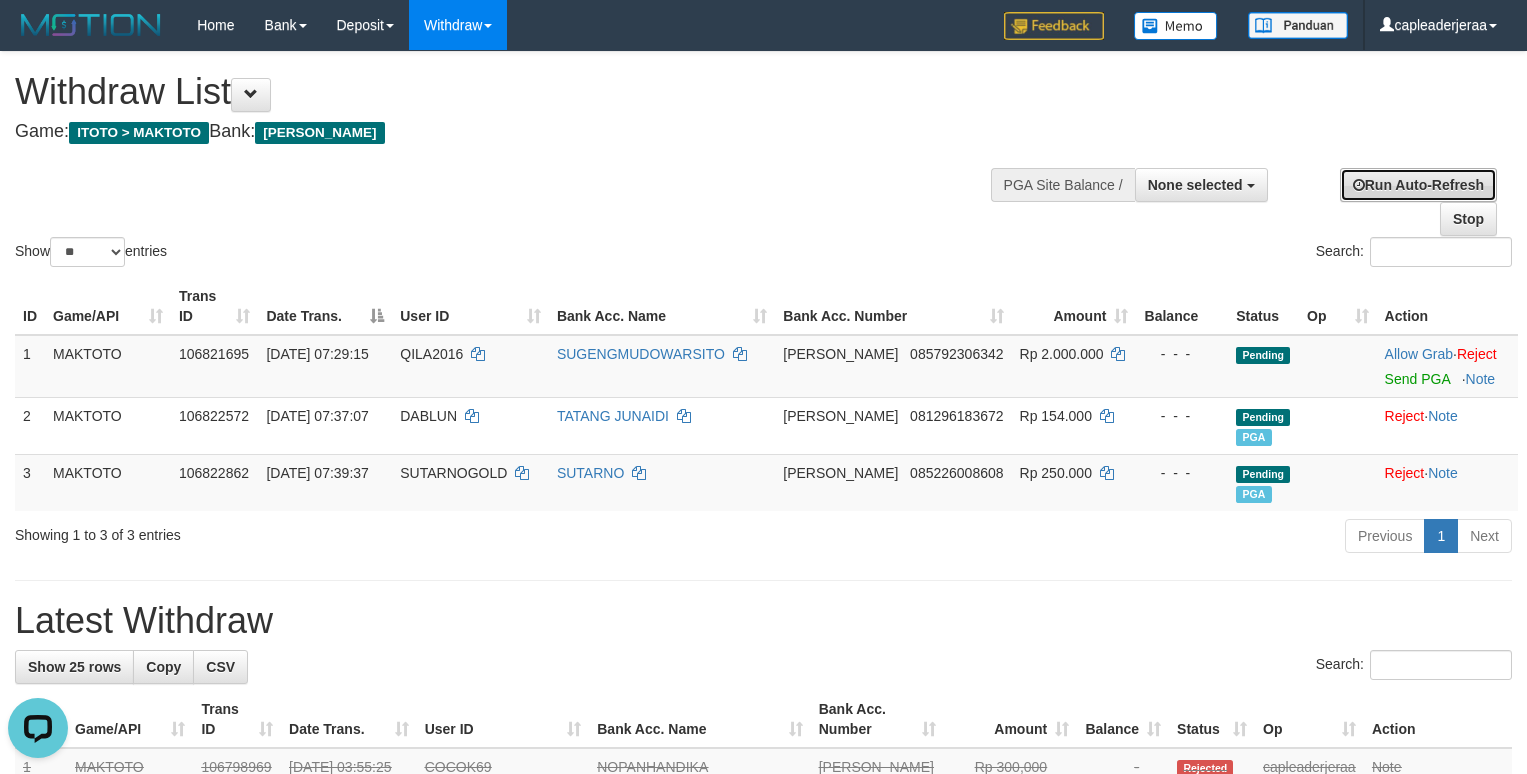 click on "Run Auto-Refresh" at bounding box center (1418, 185) 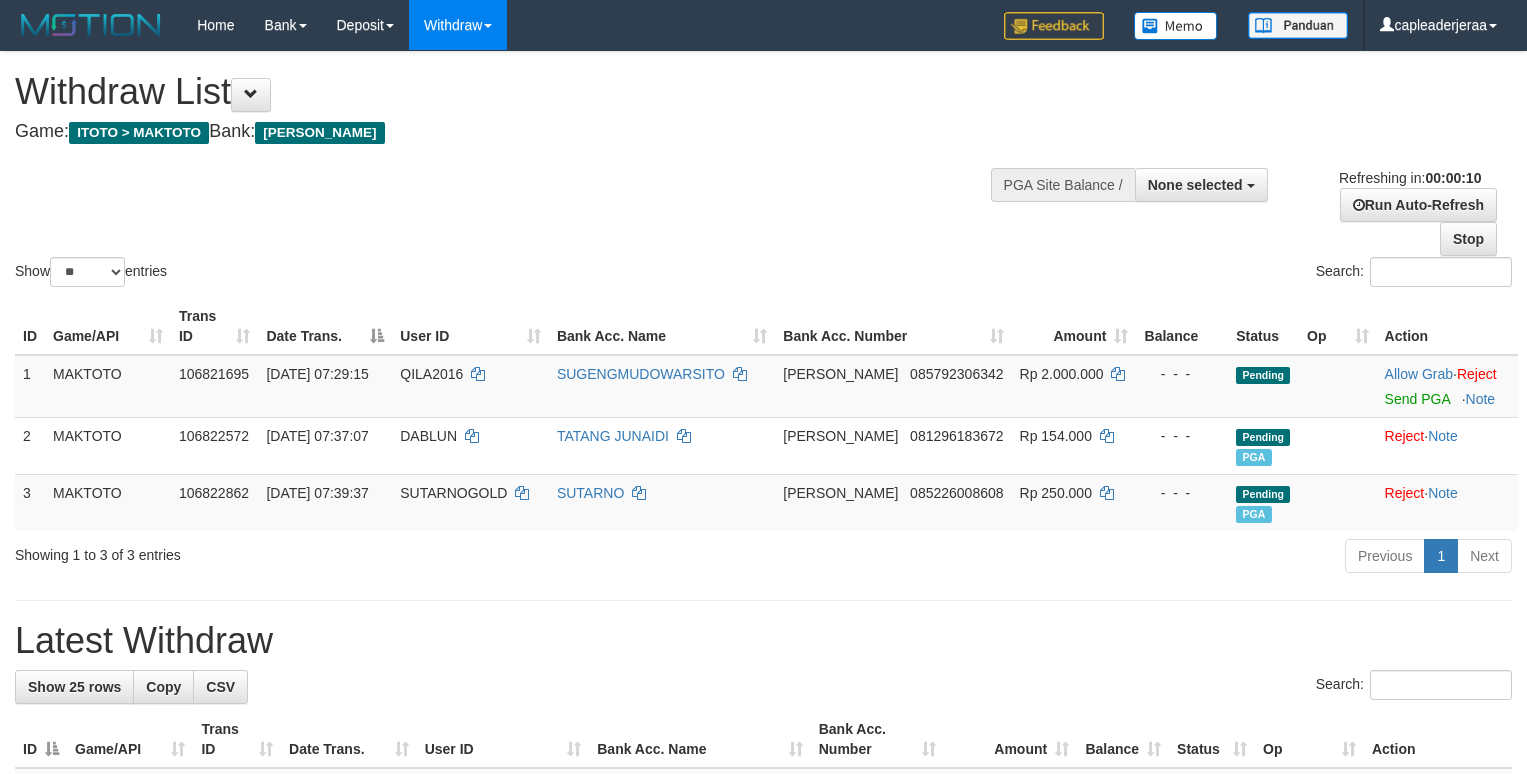 select 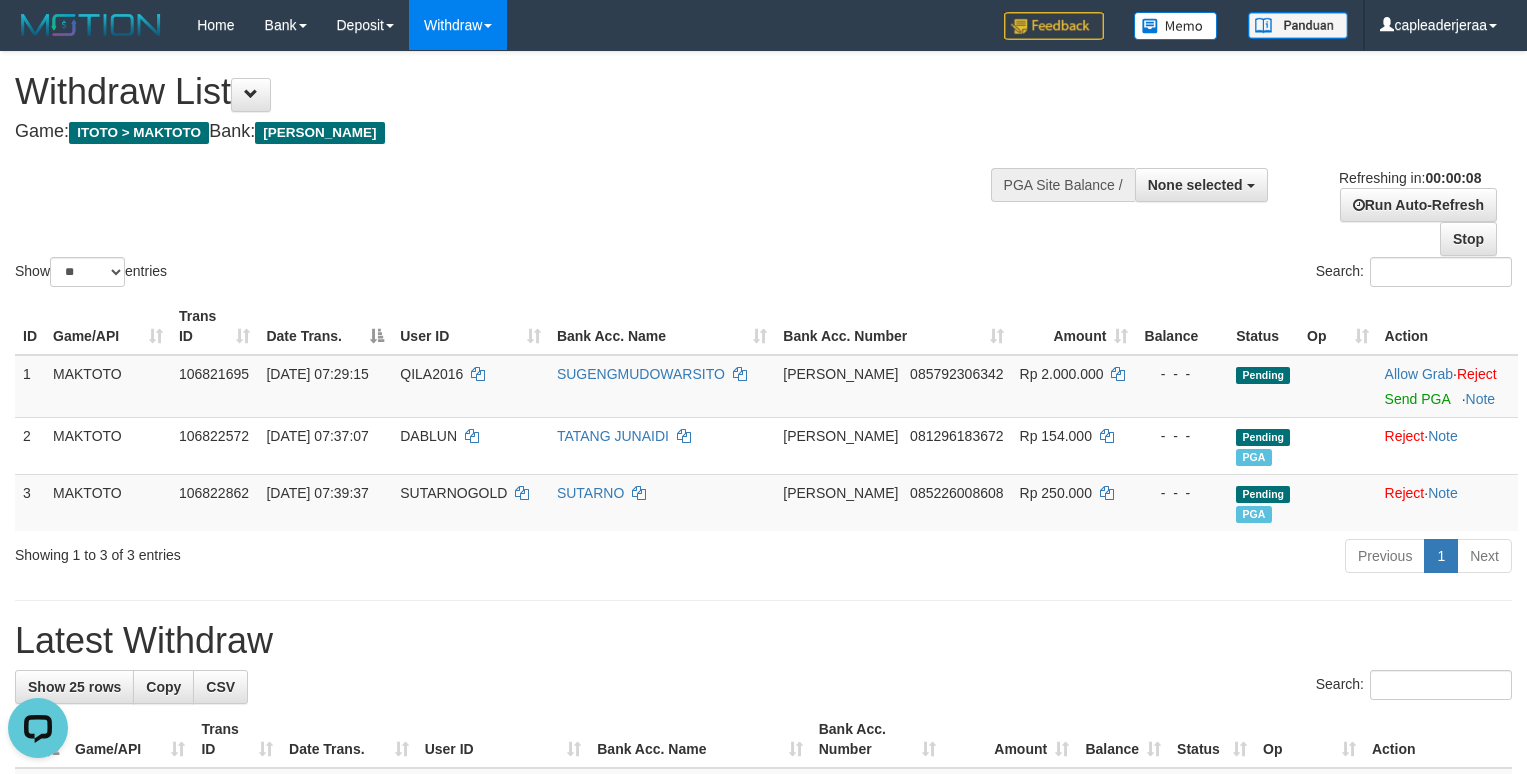 scroll, scrollTop: 0, scrollLeft: 0, axis: both 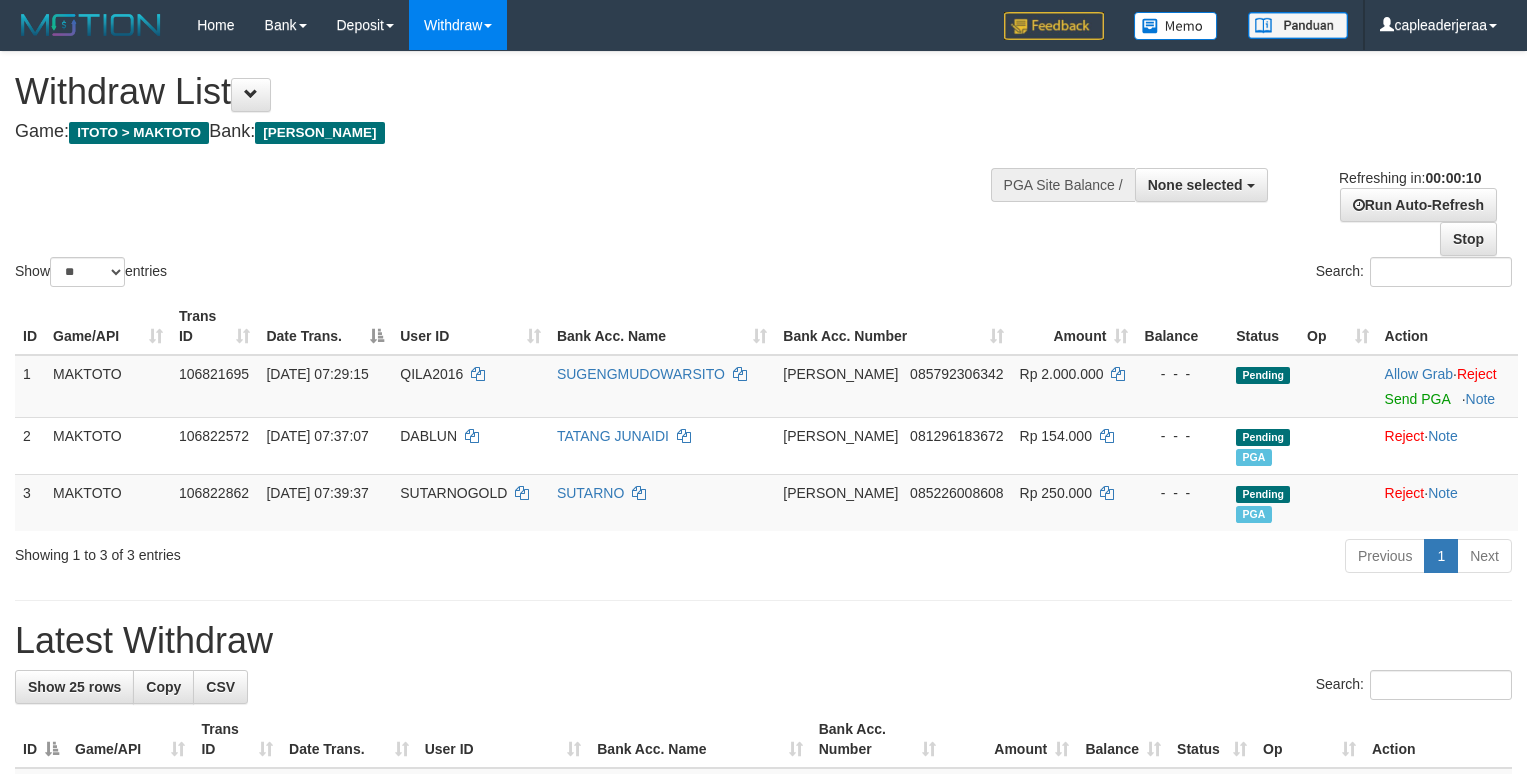 select 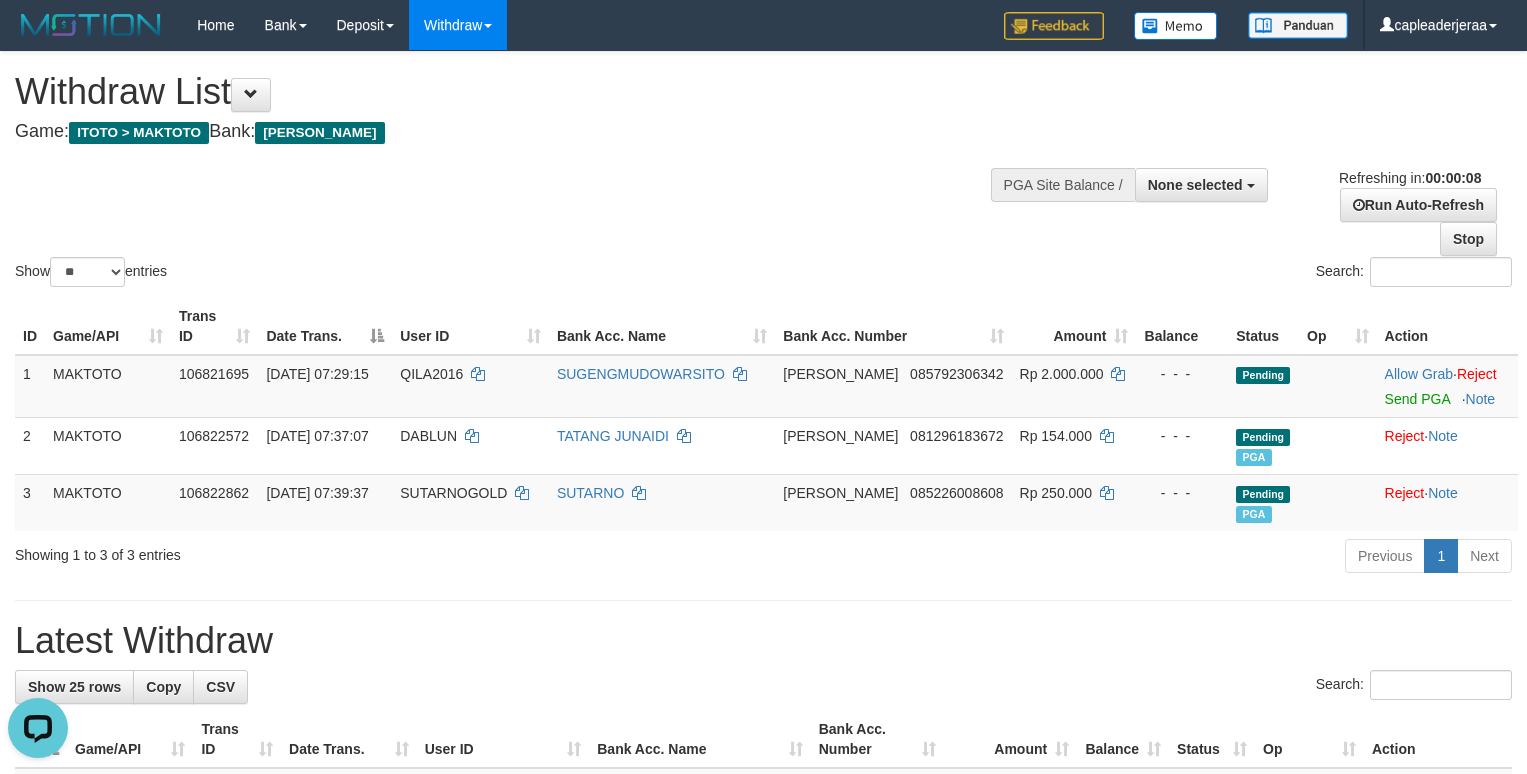 scroll, scrollTop: 0, scrollLeft: 0, axis: both 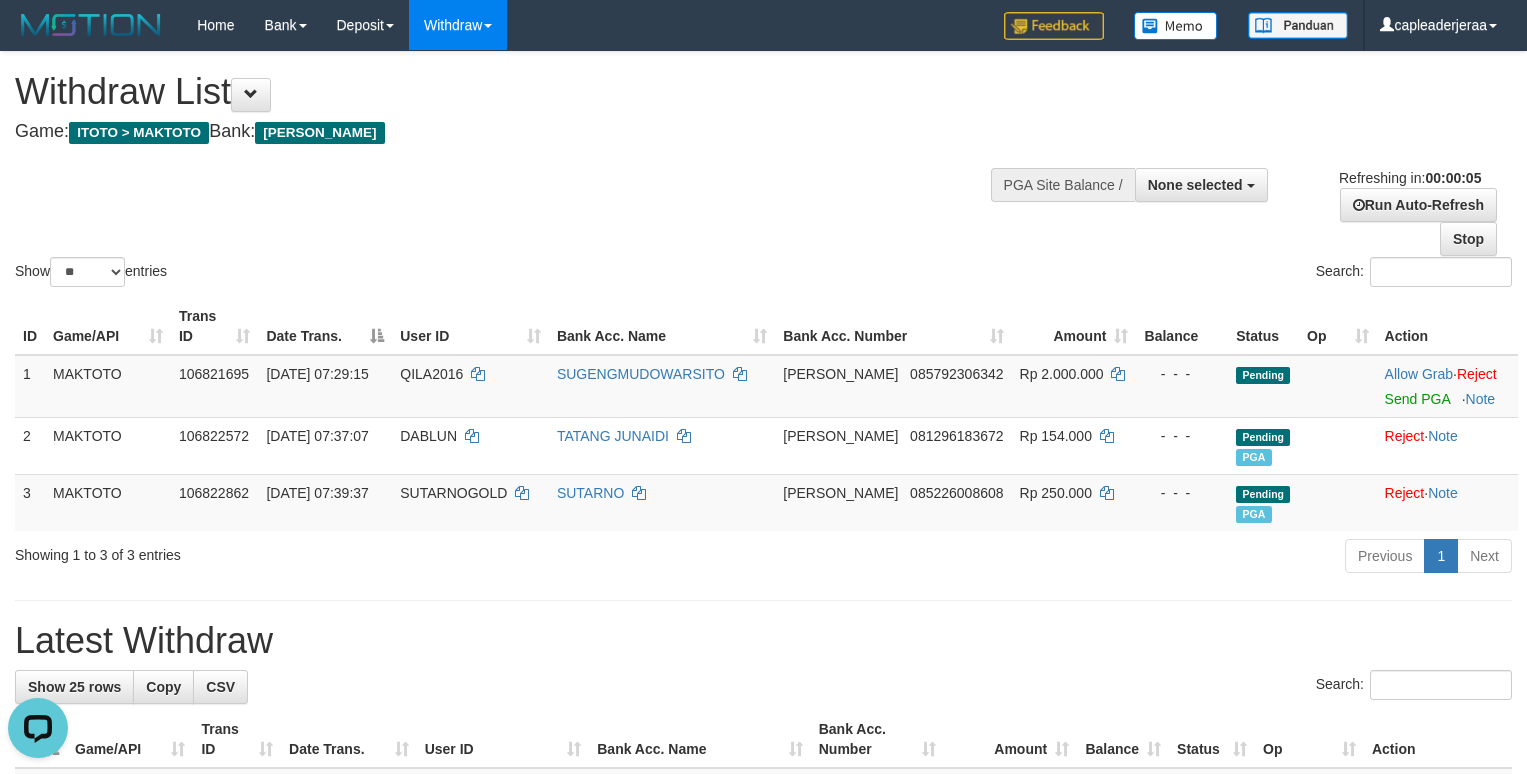 click on "Show  ** ** ** ***  entries Search:" at bounding box center (763, 171) 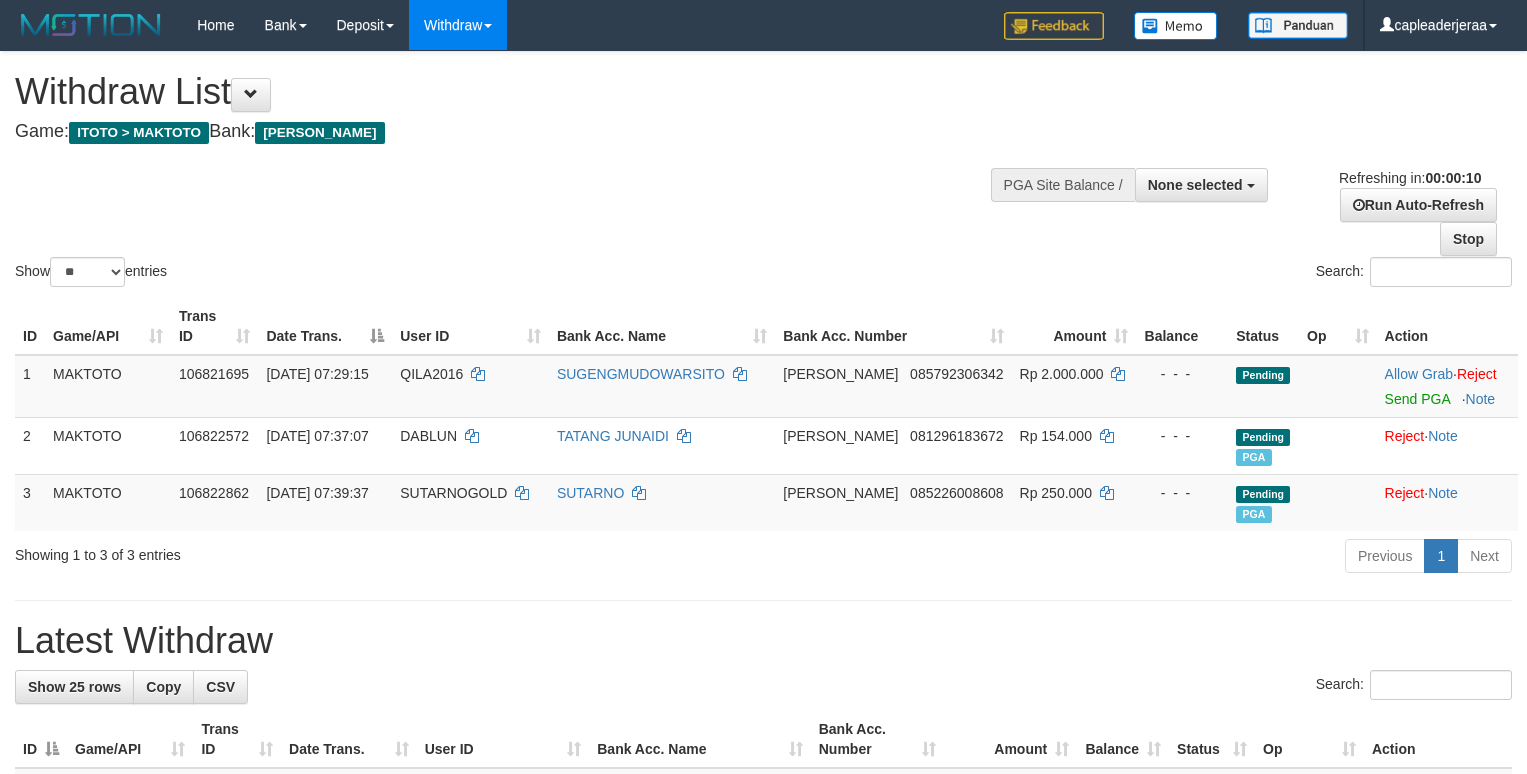 select 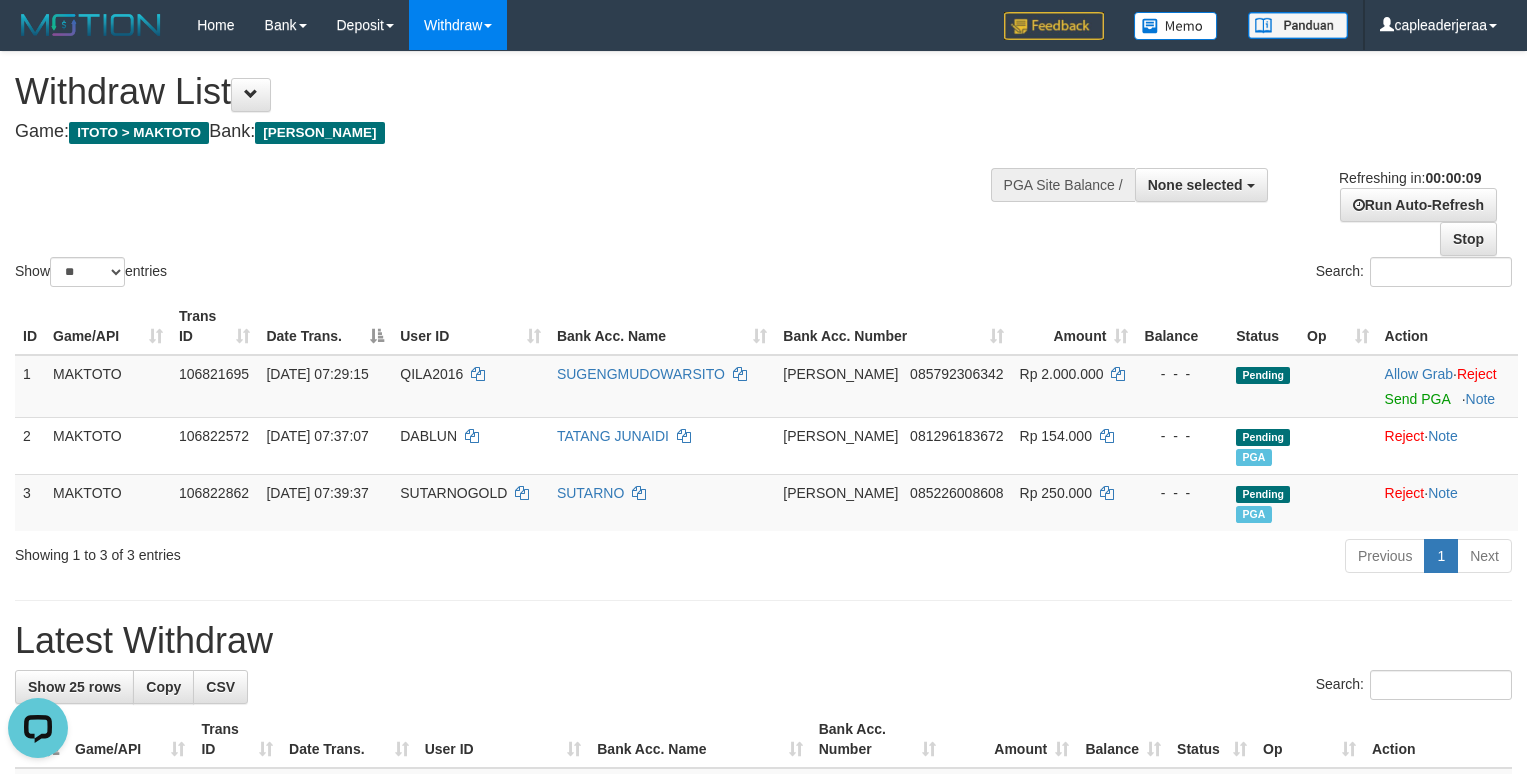 scroll, scrollTop: 0, scrollLeft: 0, axis: both 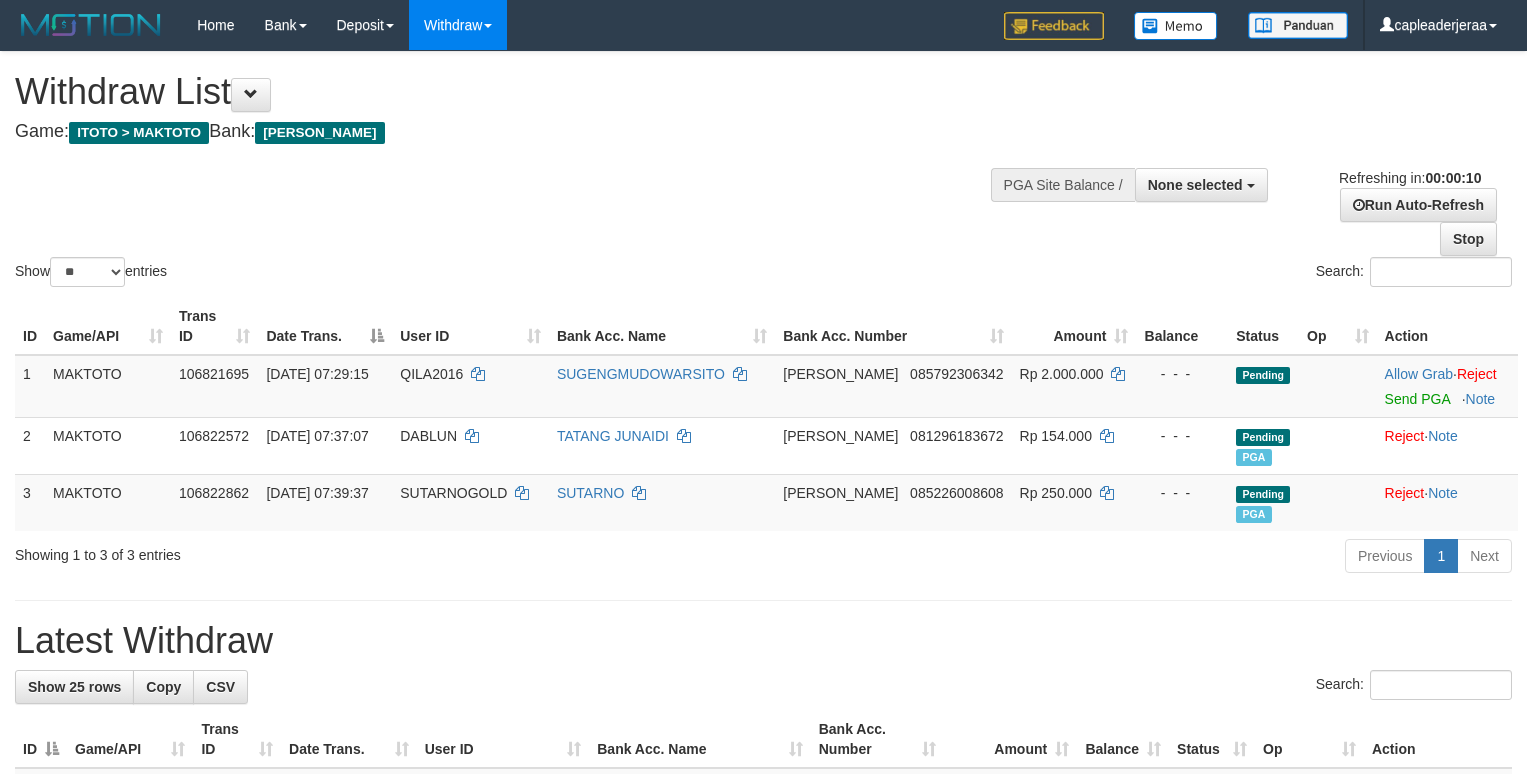 select 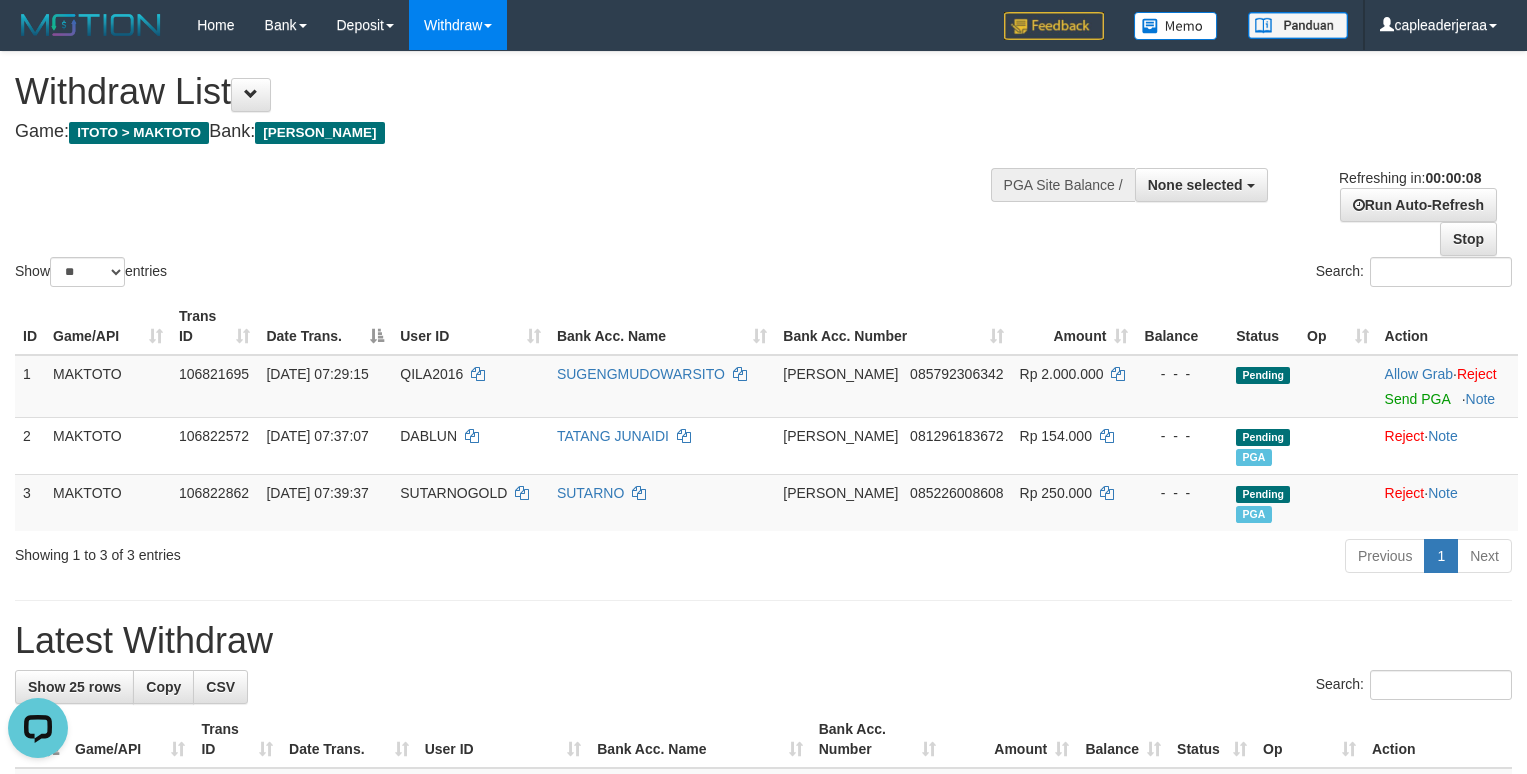 scroll, scrollTop: 0, scrollLeft: 0, axis: both 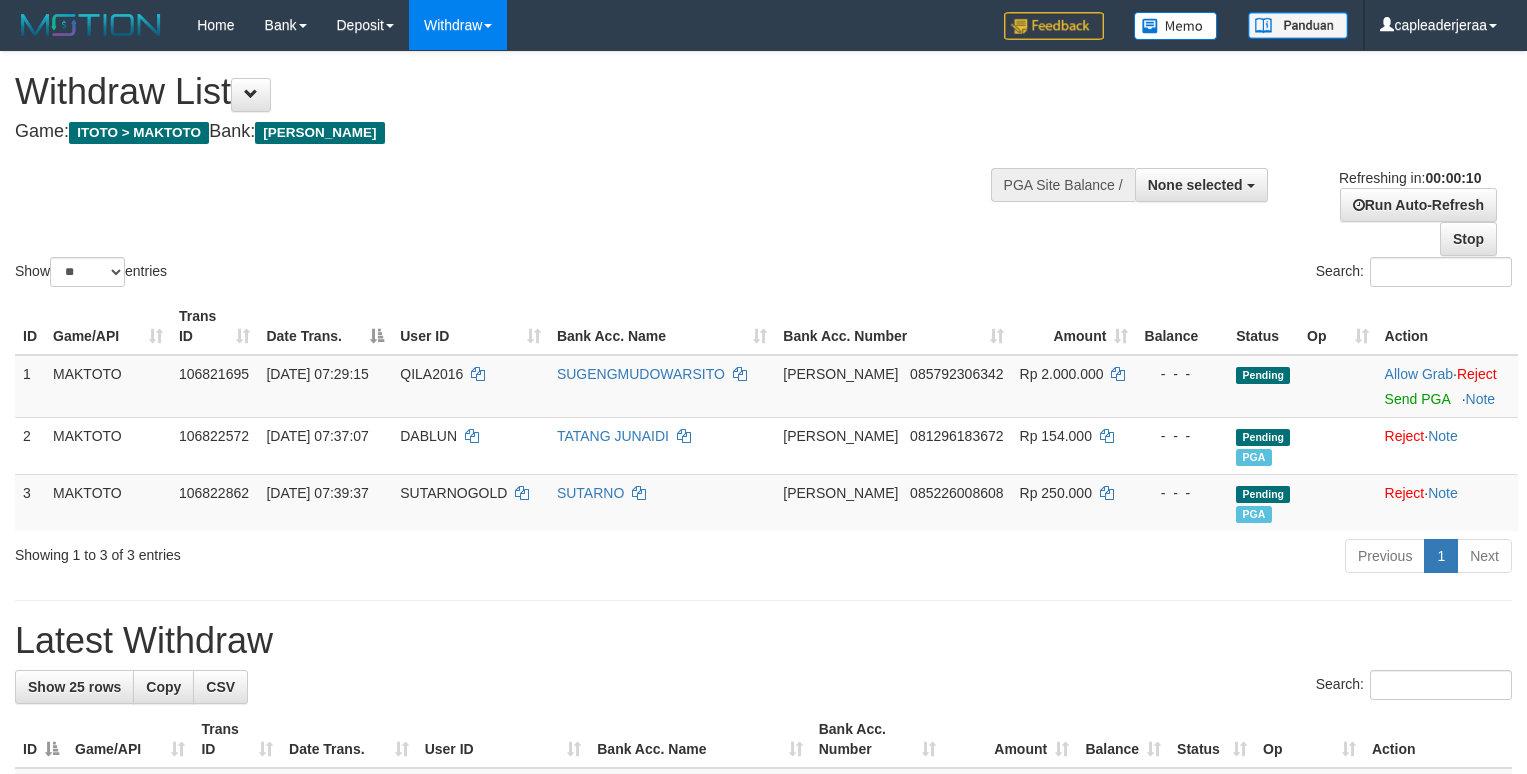 select 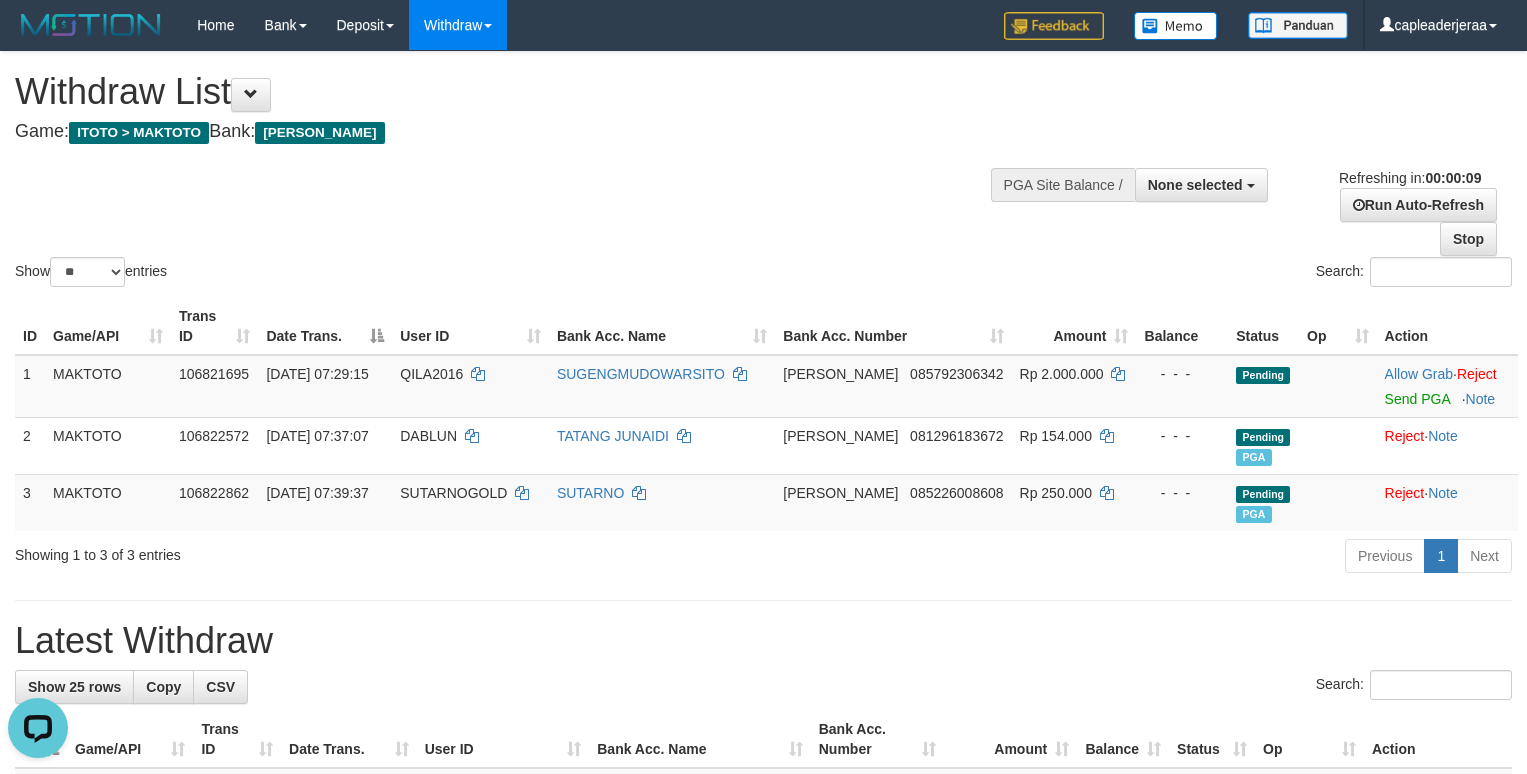 scroll, scrollTop: 0, scrollLeft: 0, axis: both 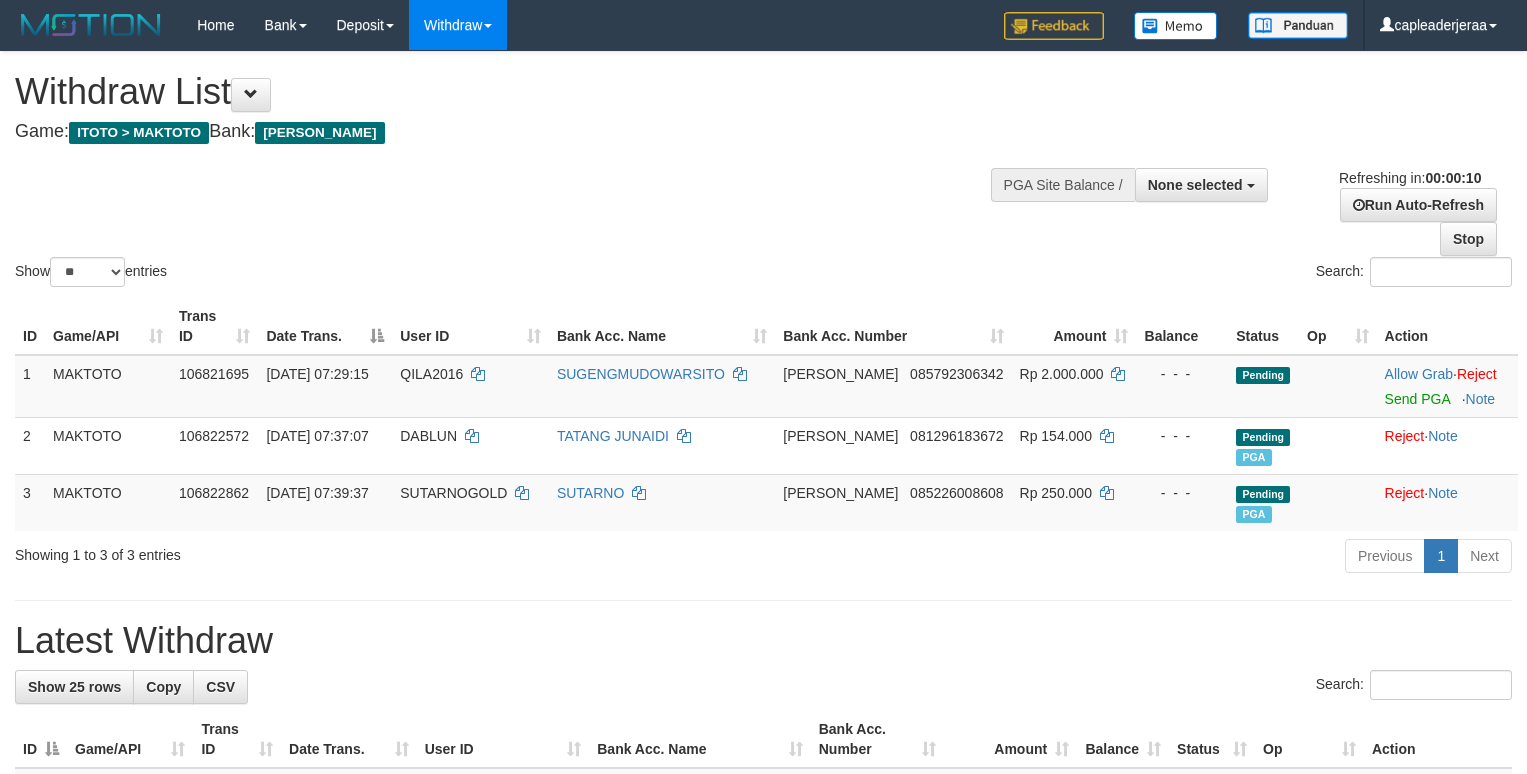 select 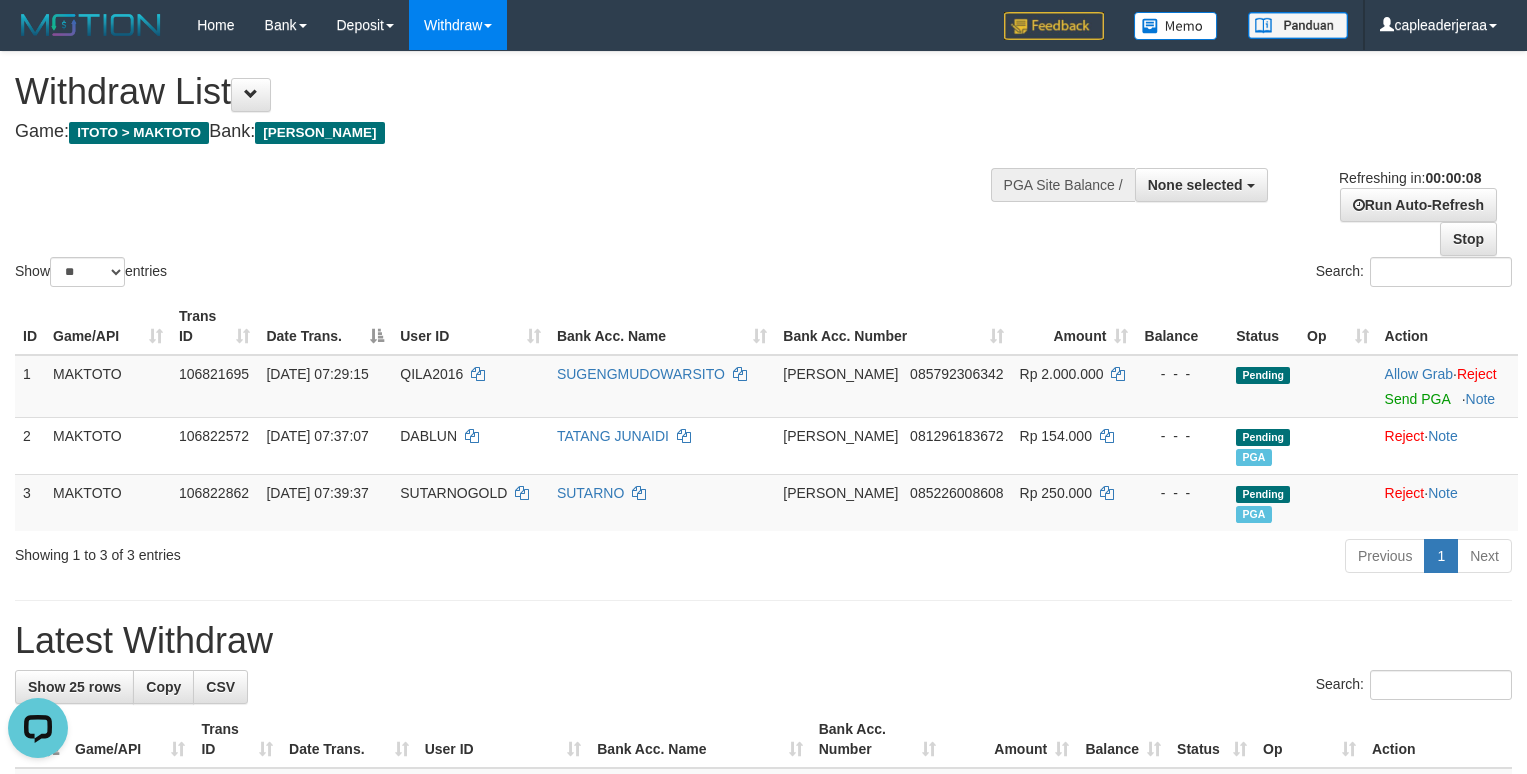 scroll, scrollTop: 0, scrollLeft: 0, axis: both 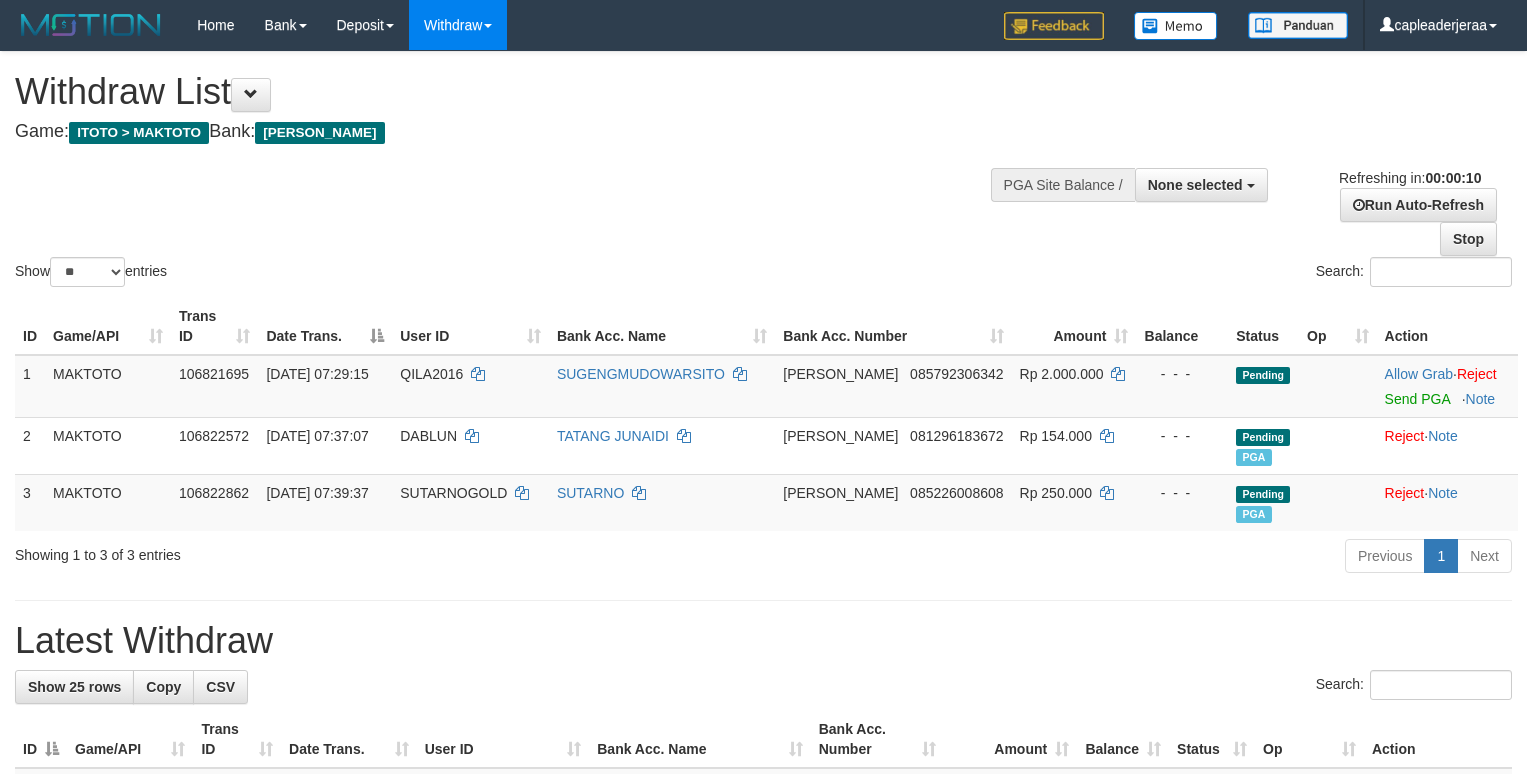 select 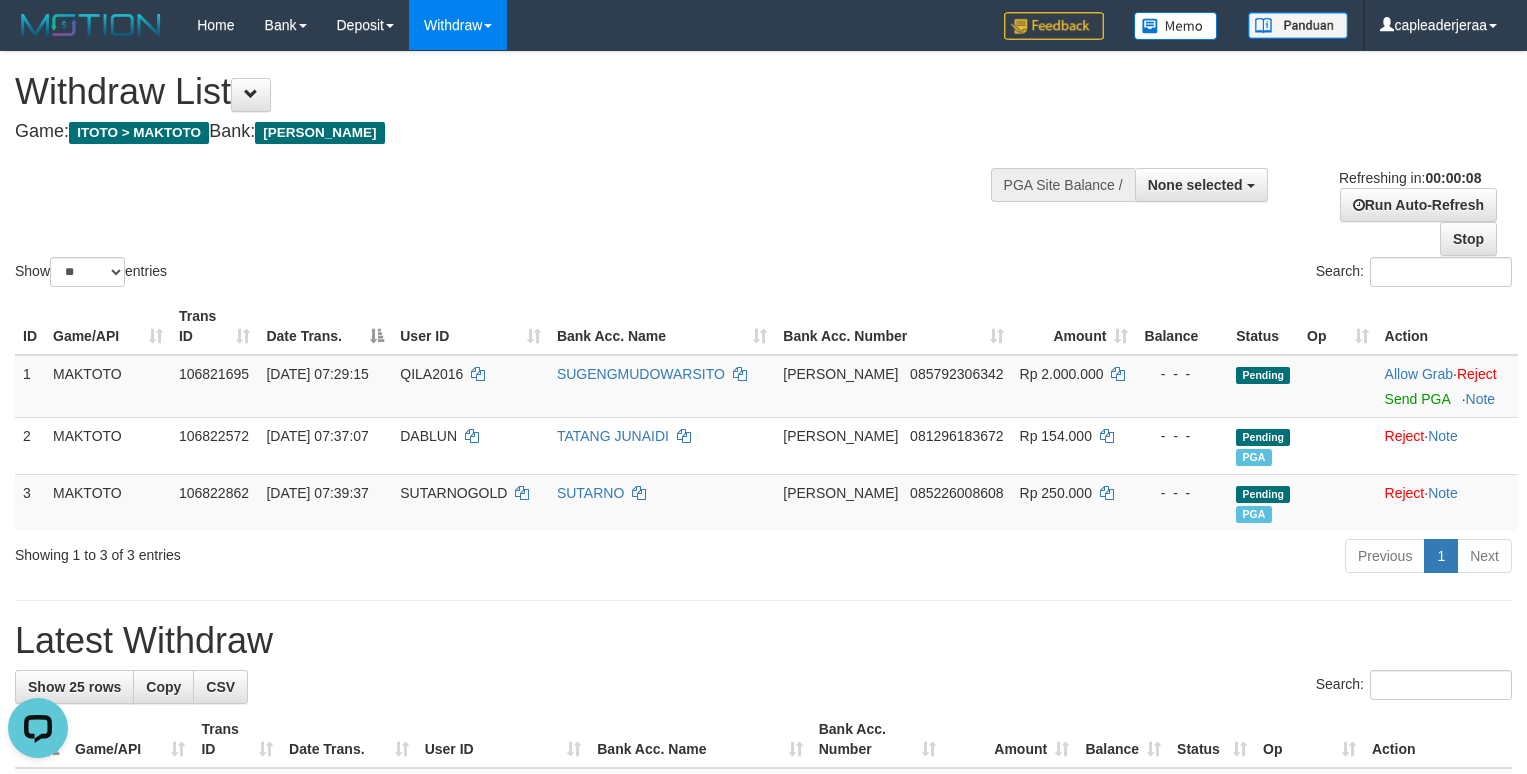 scroll, scrollTop: 0, scrollLeft: 0, axis: both 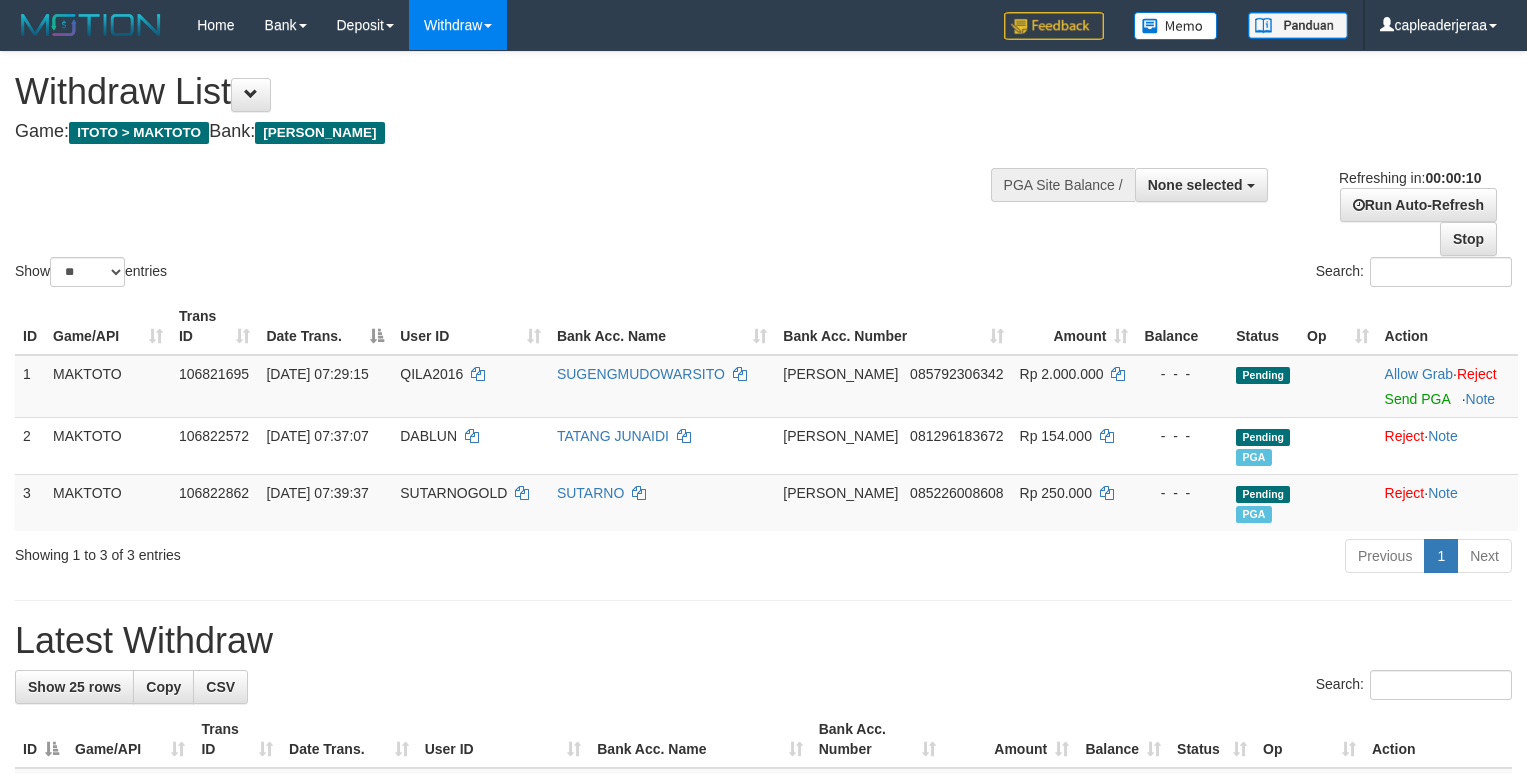 select 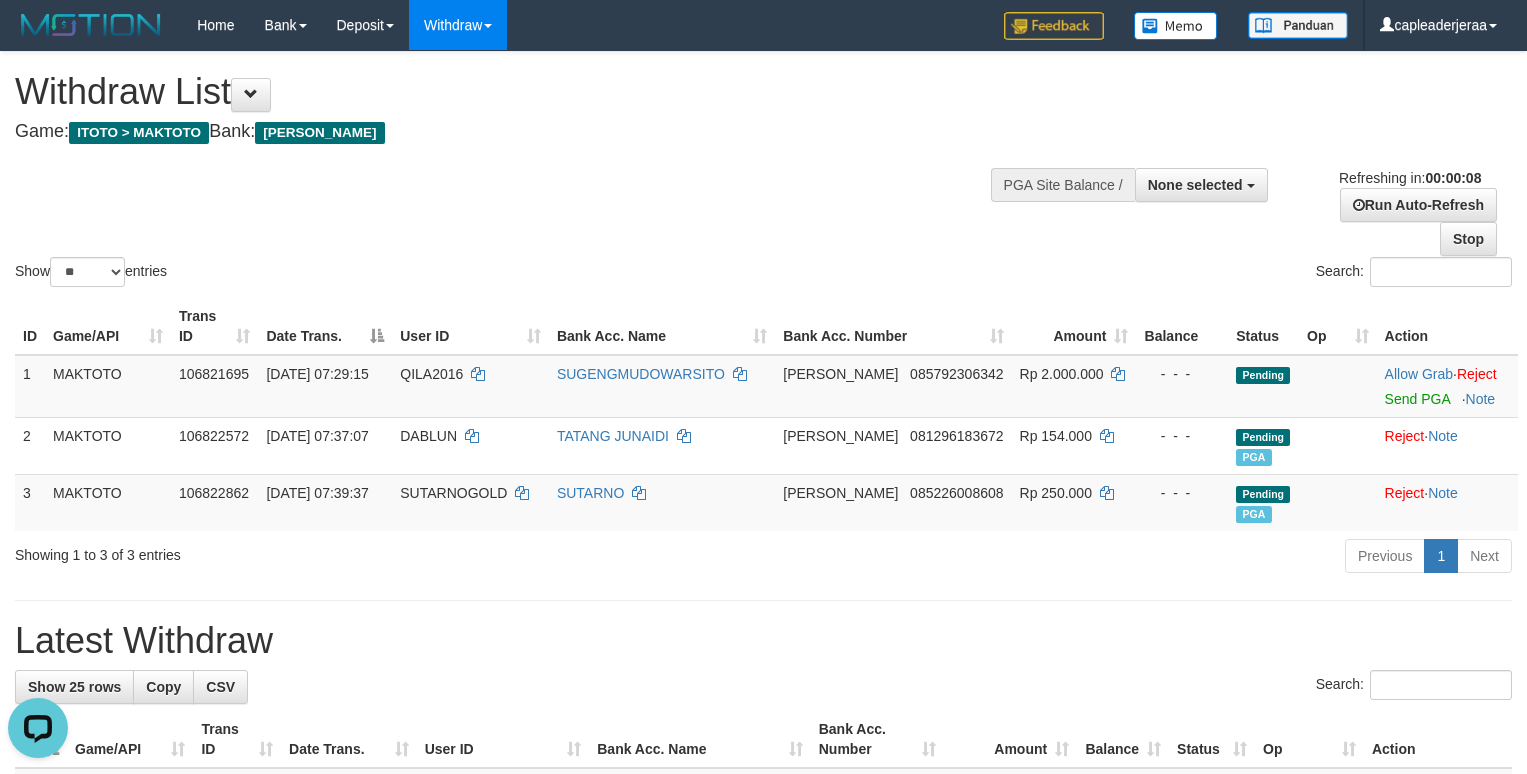 scroll, scrollTop: 0, scrollLeft: 0, axis: both 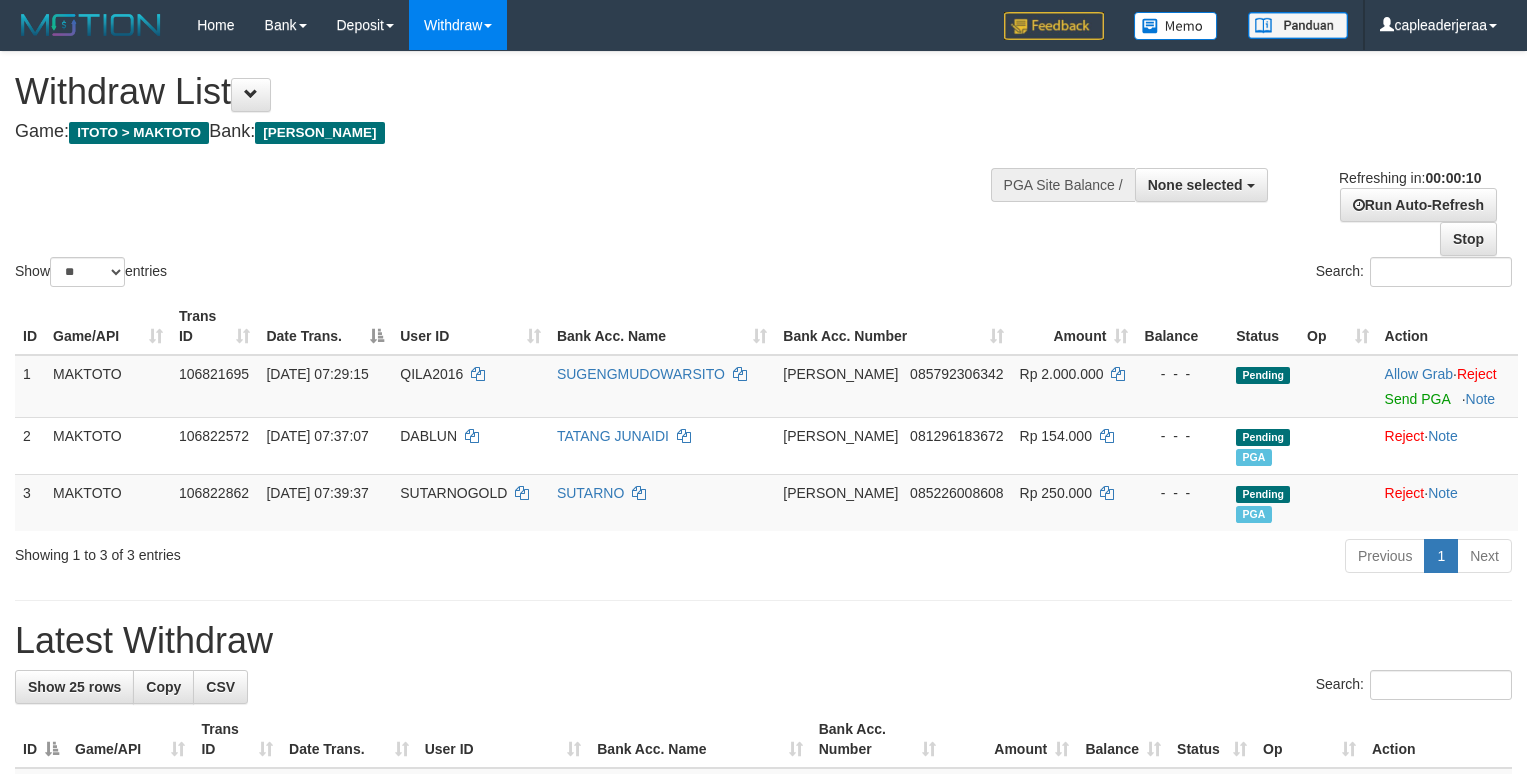 select 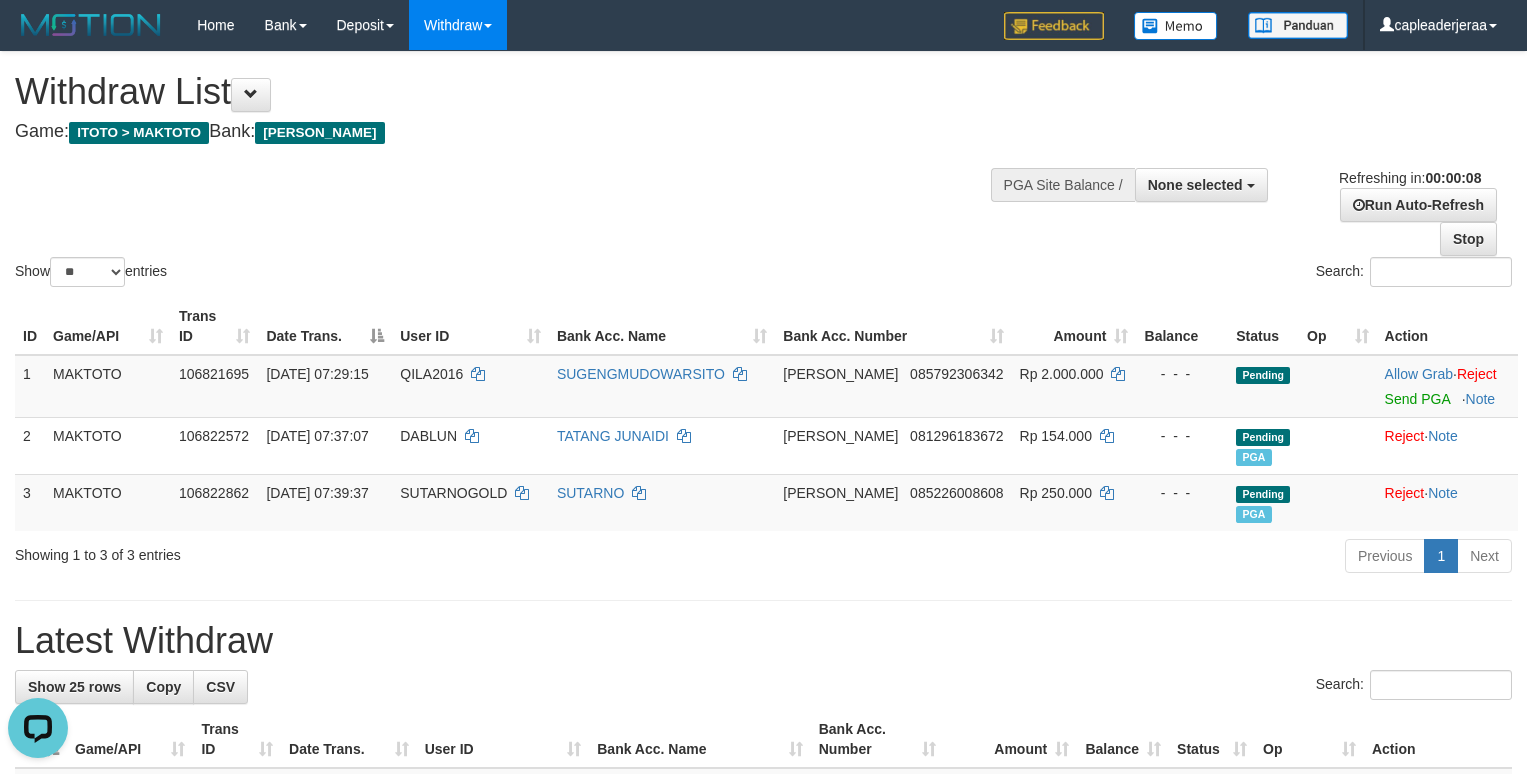 scroll, scrollTop: 0, scrollLeft: 0, axis: both 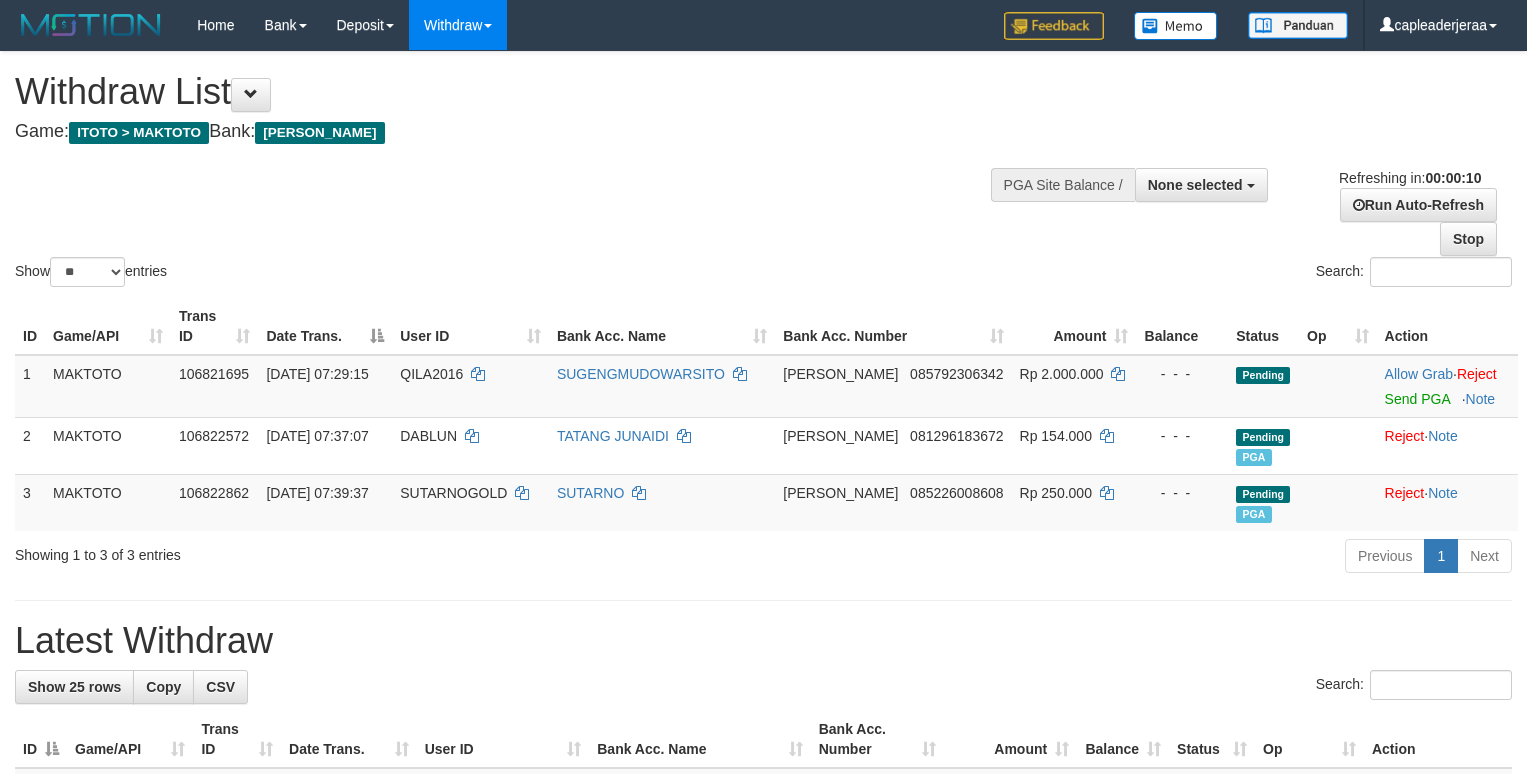 select 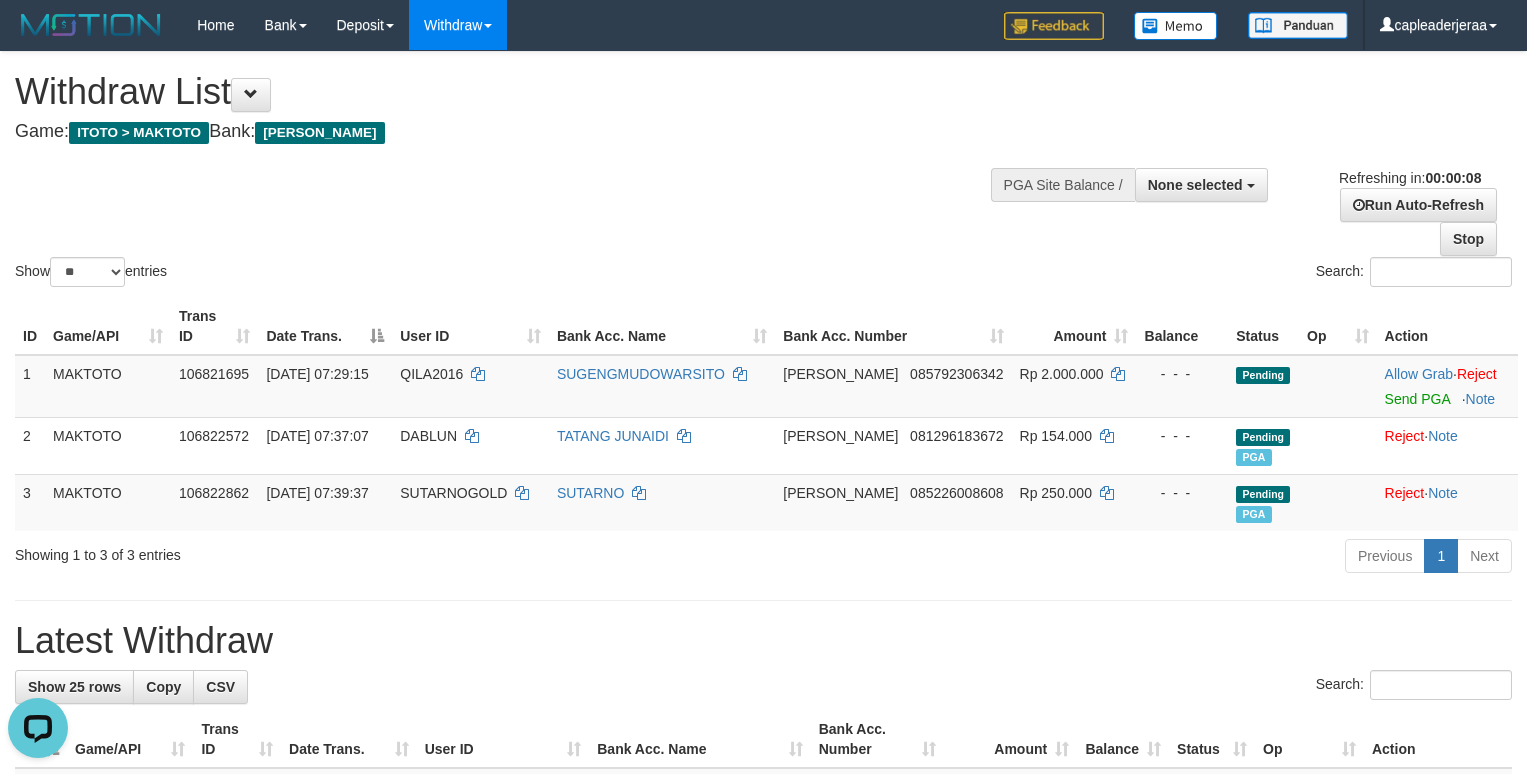 scroll, scrollTop: 0, scrollLeft: 0, axis: both 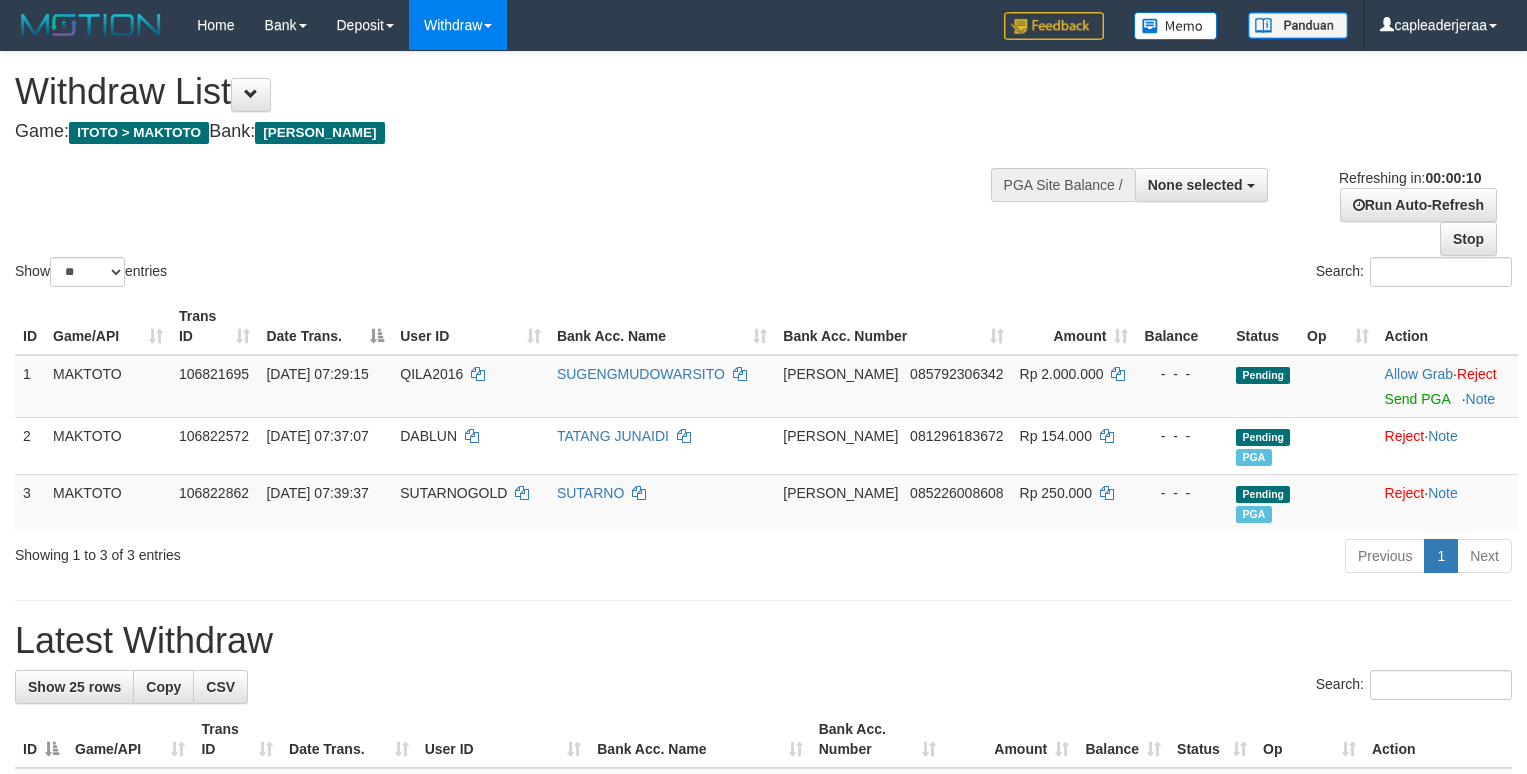 select 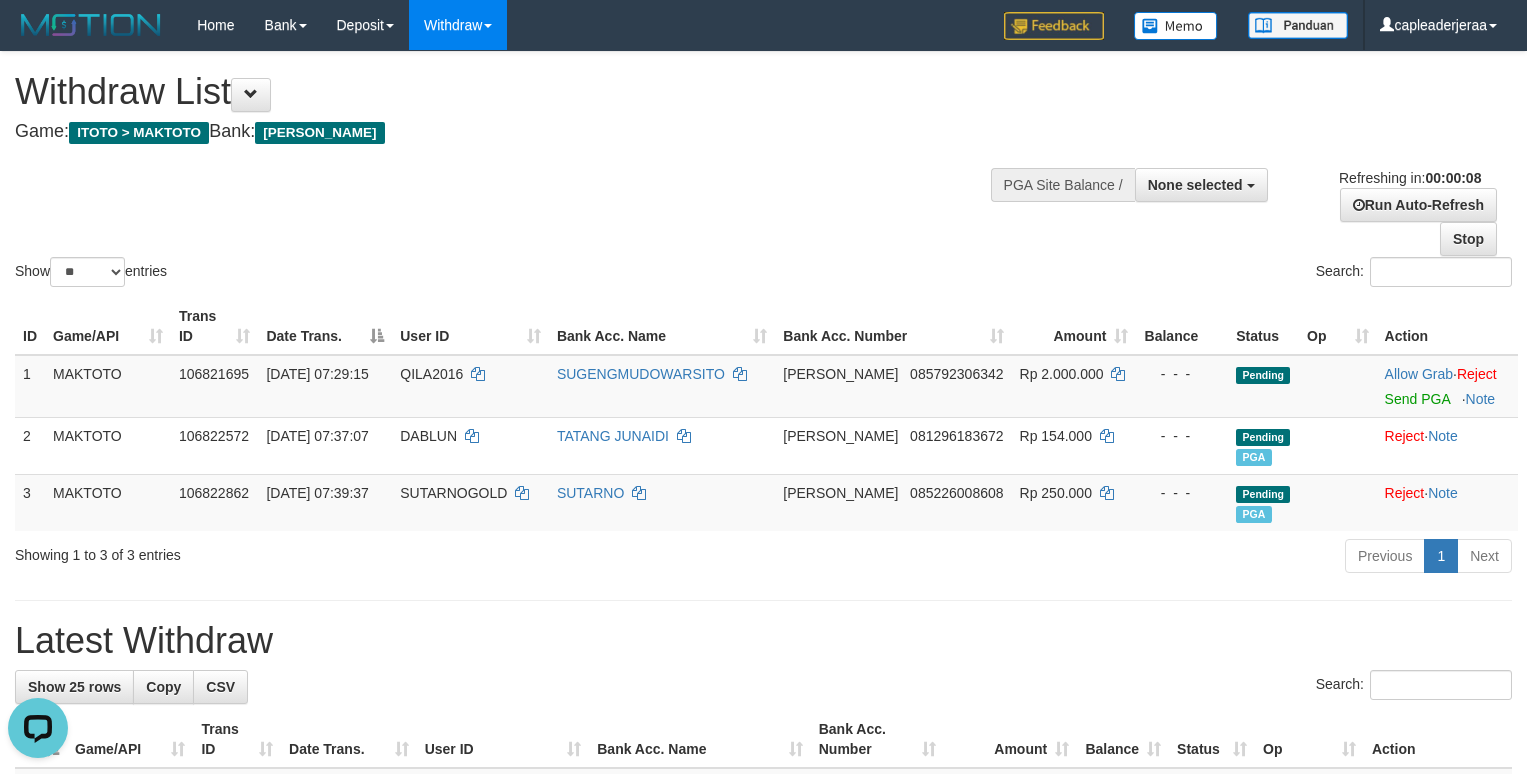 scroll, scrollTop: 0, scrollLeft: 0, axis: both 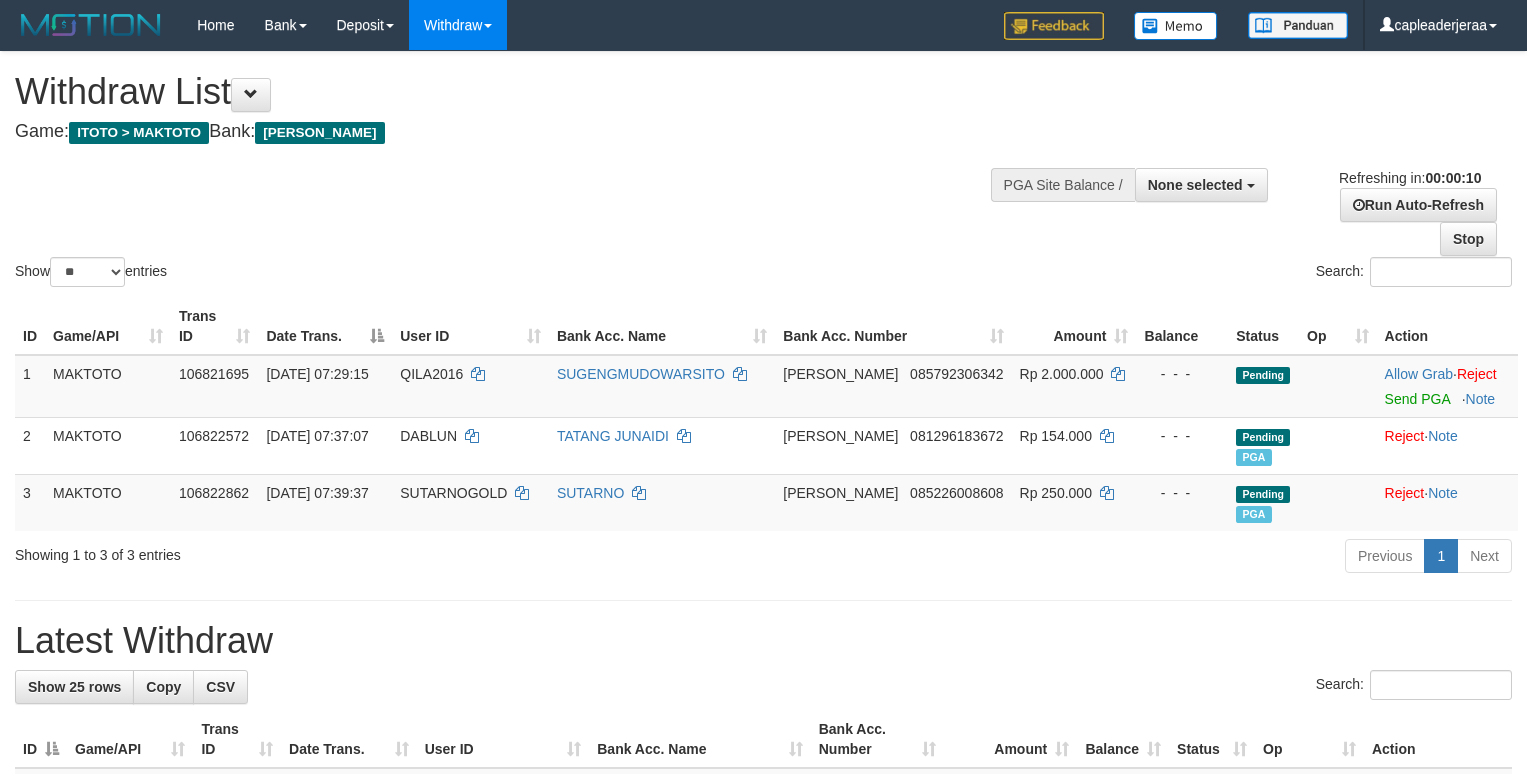 select 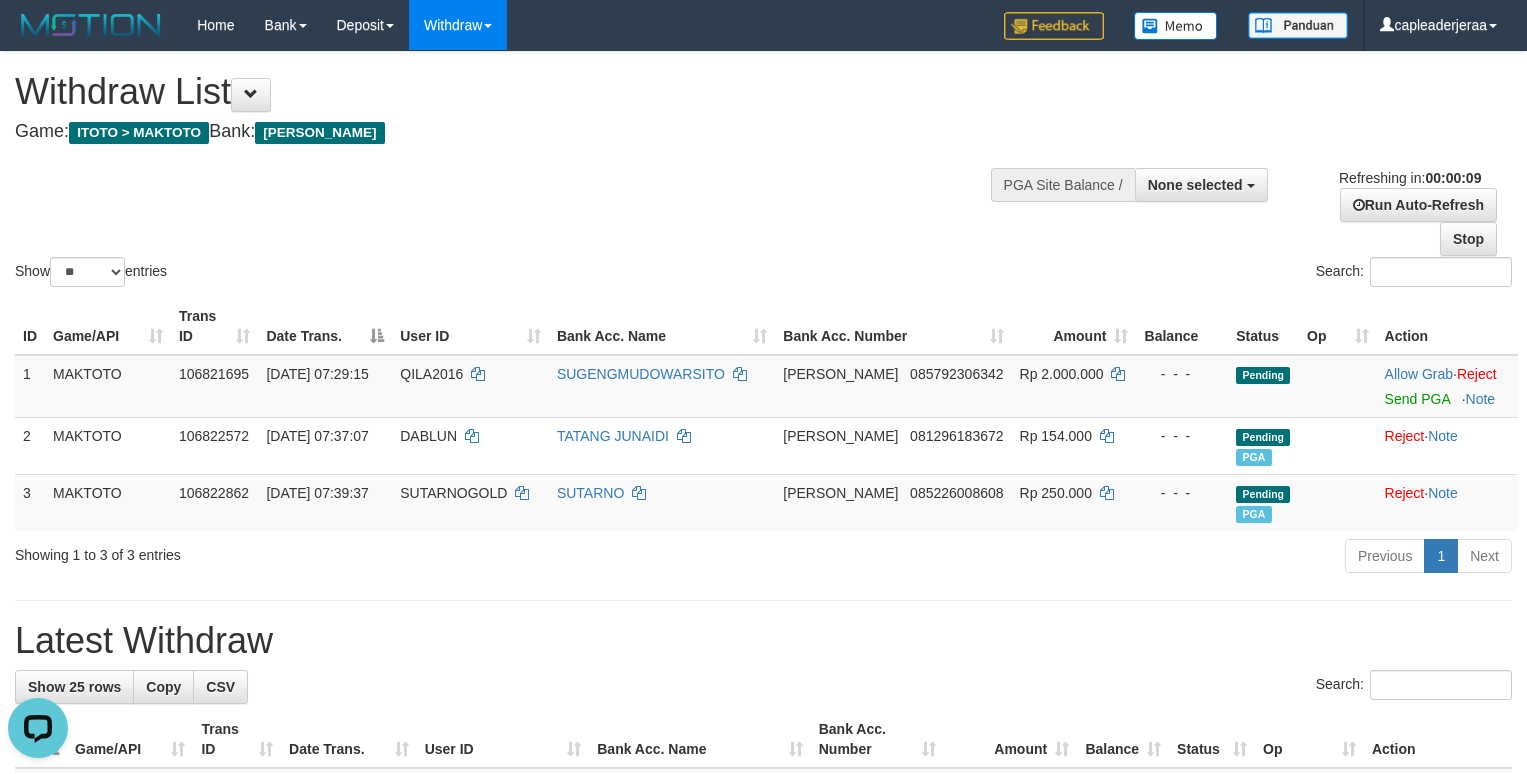 scroll, scrollTop: 0, scrollLeft: 0, axis: both 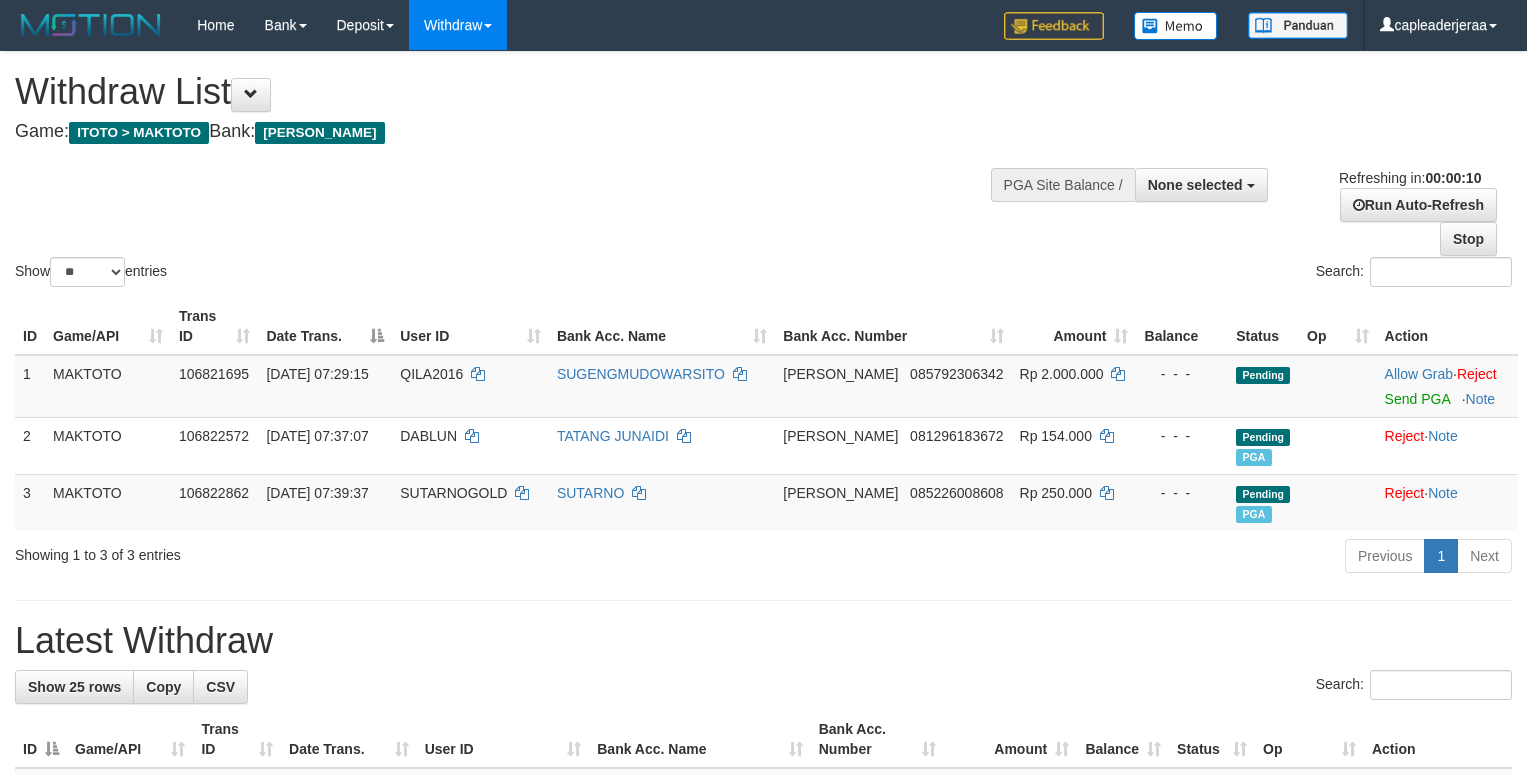 select 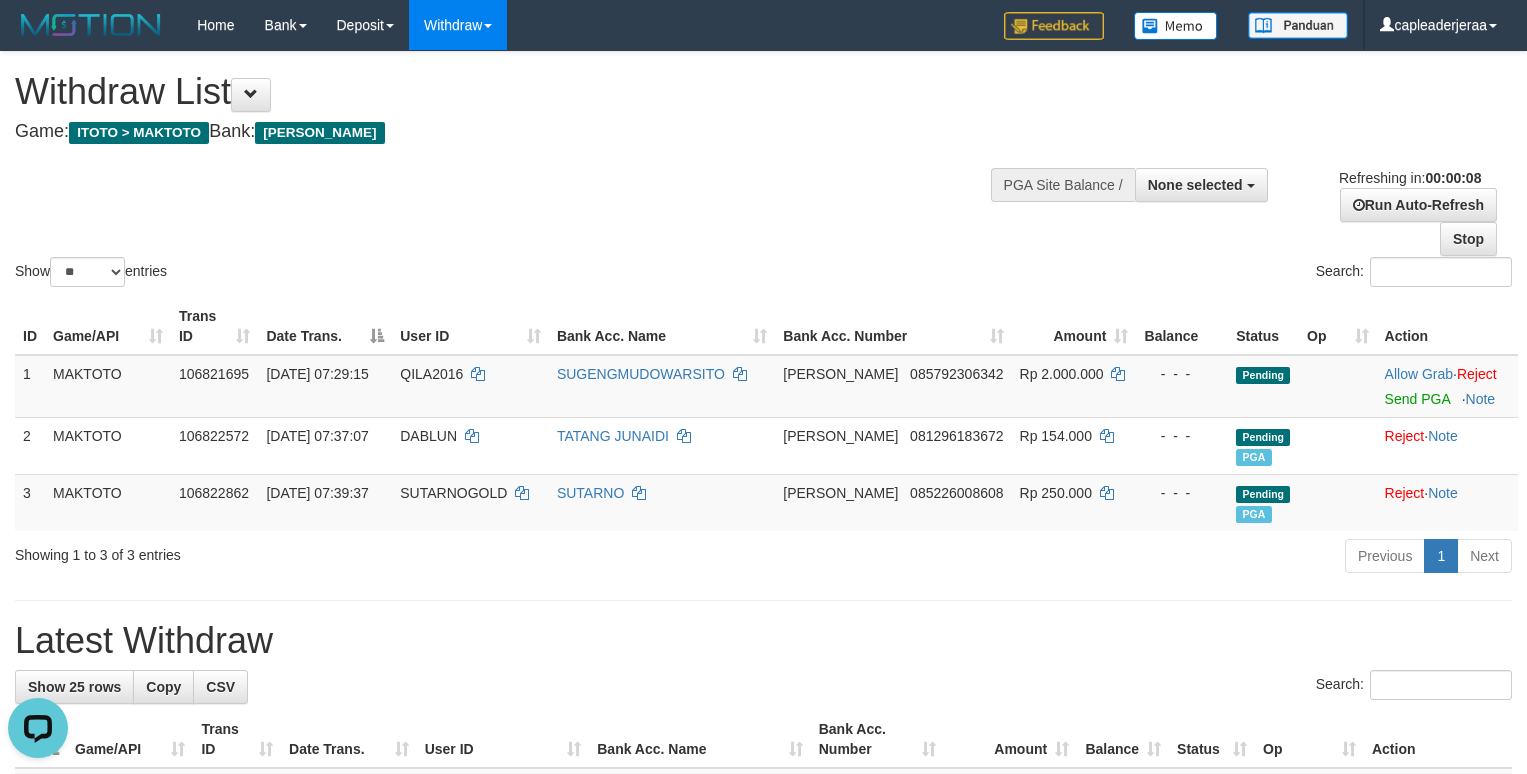scroll, scrollTop: 0, scrollLeft: 0, axis: both 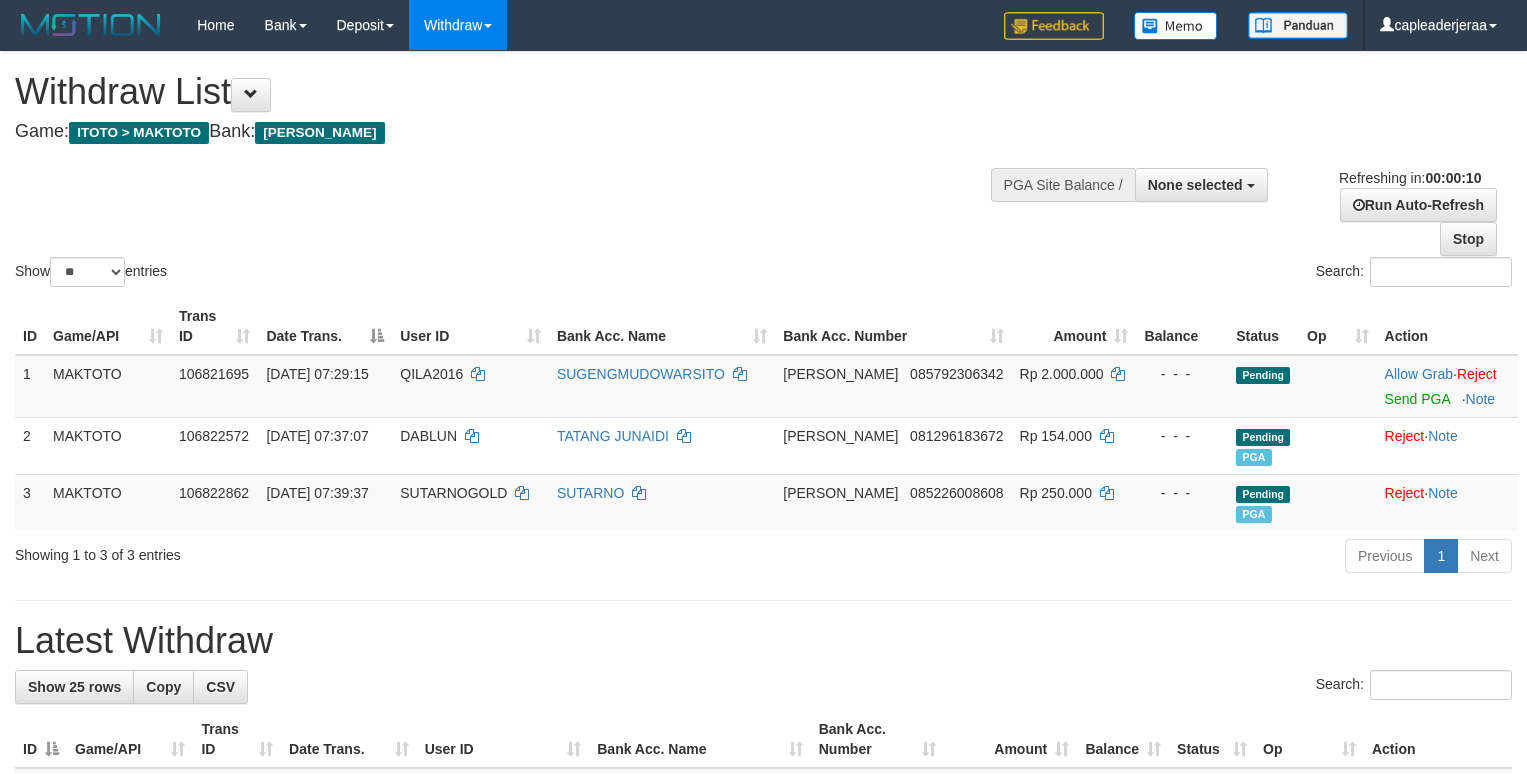 select 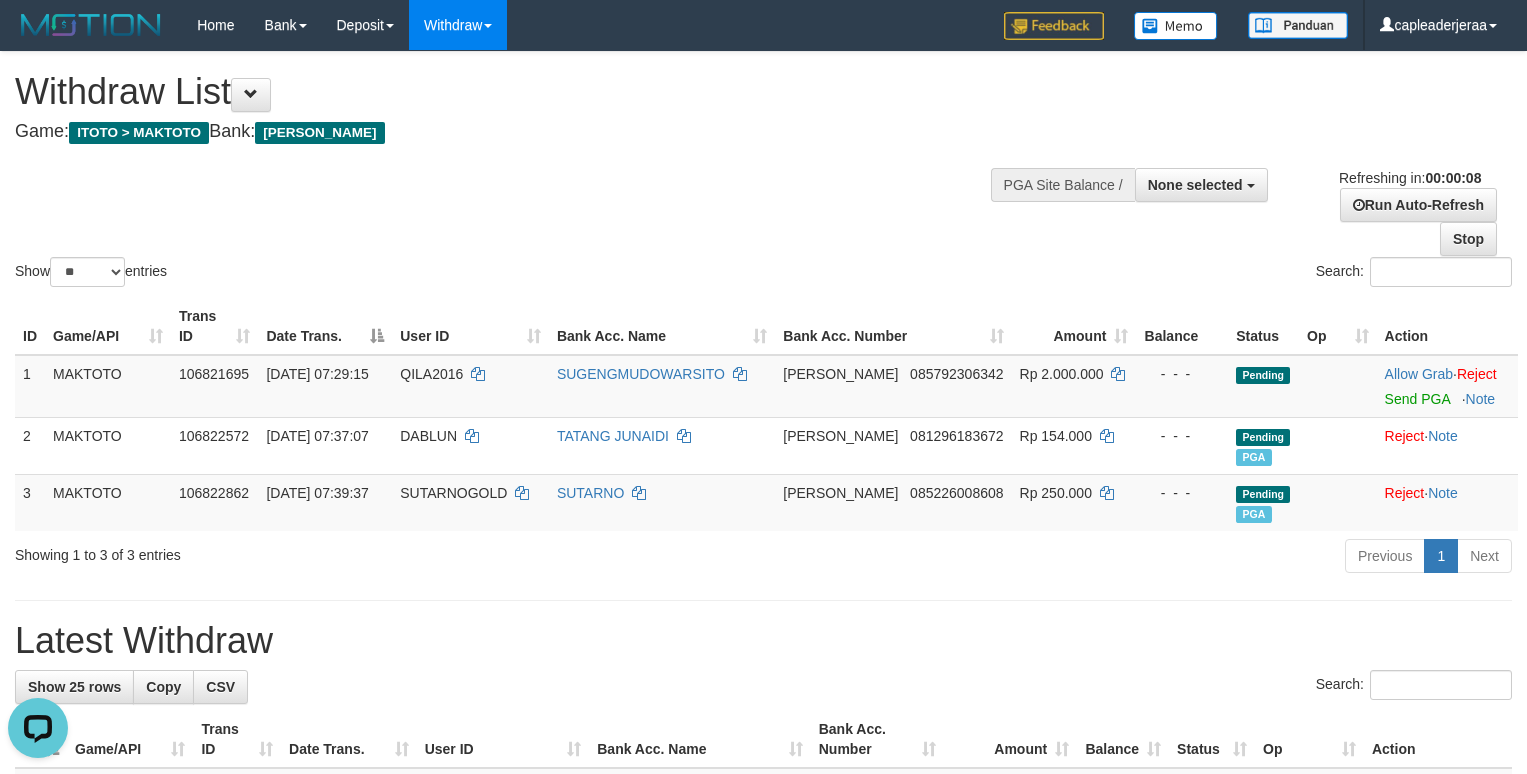 scroll, scrollTop: 0, scrollLeft: 0, axis: both 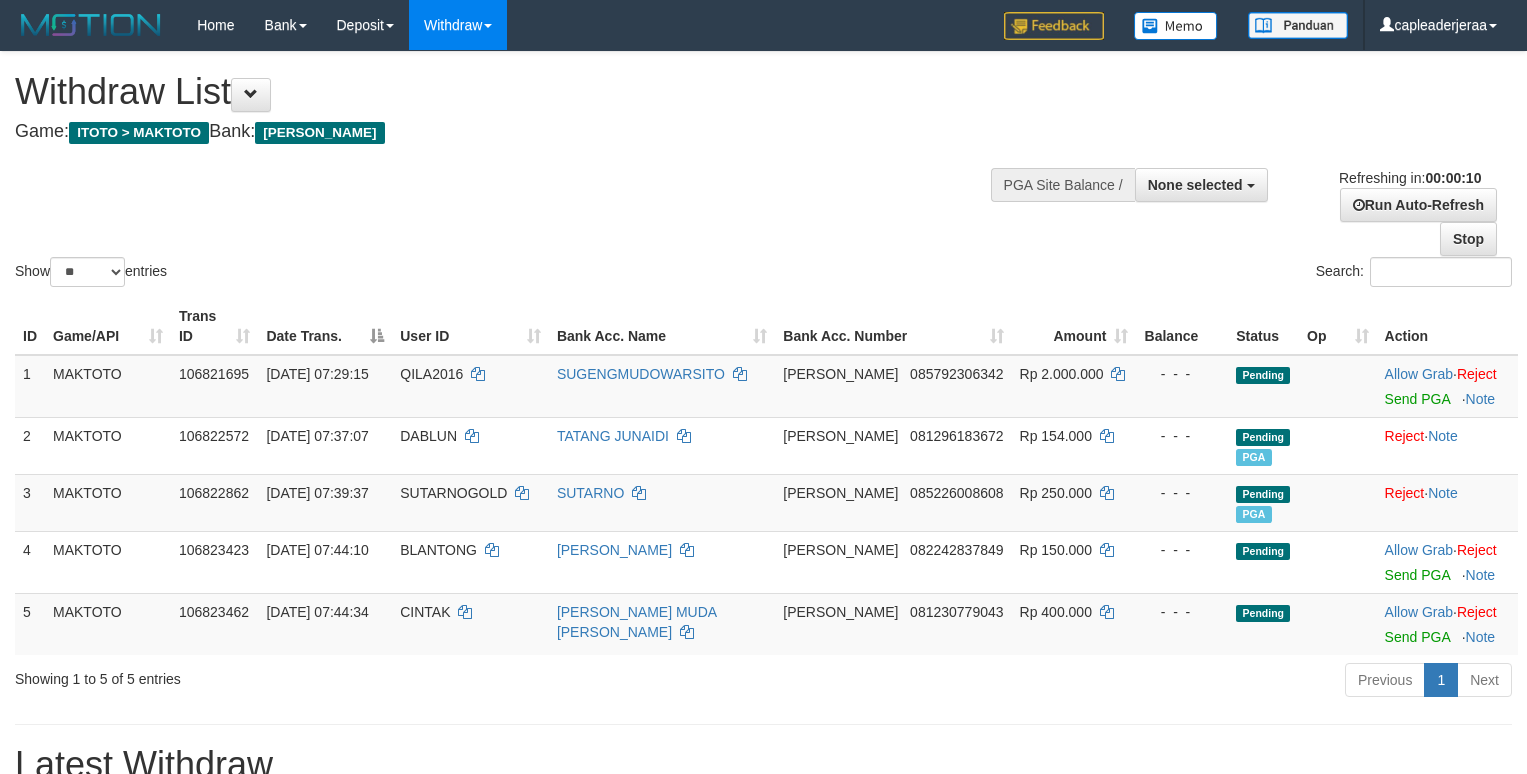 select 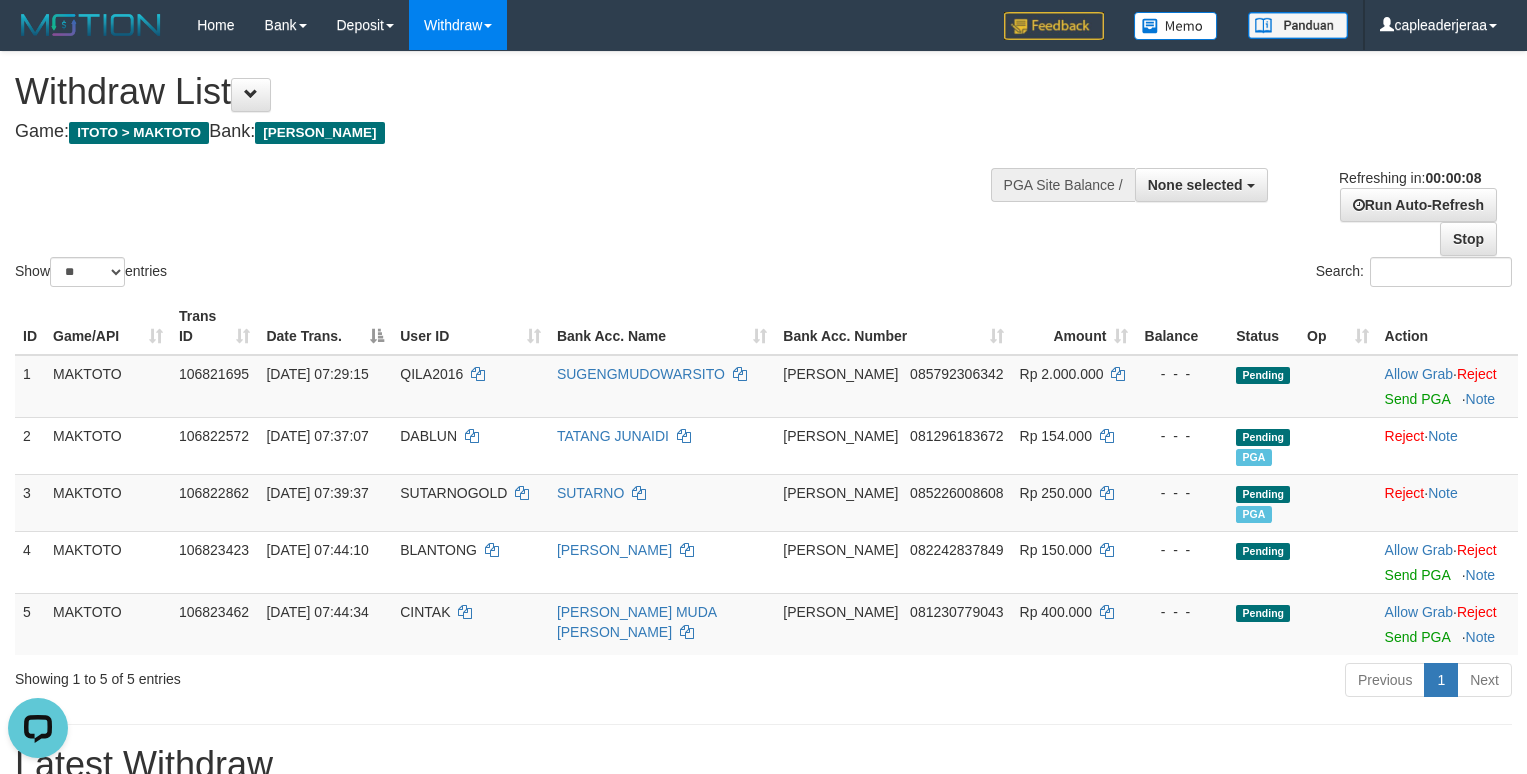 scroll, scrollTop: 0, scrollLeft: 0, axis: both 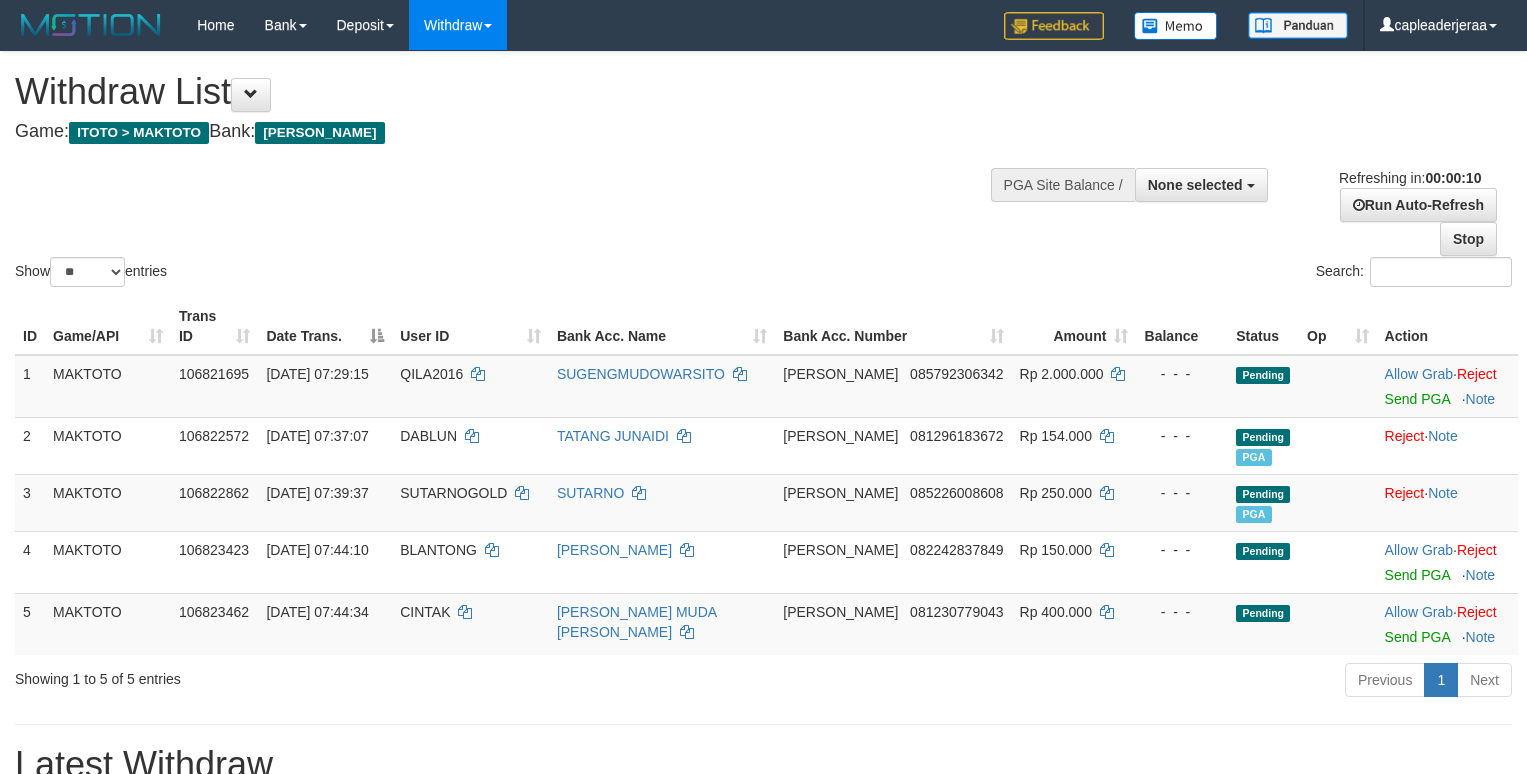 select 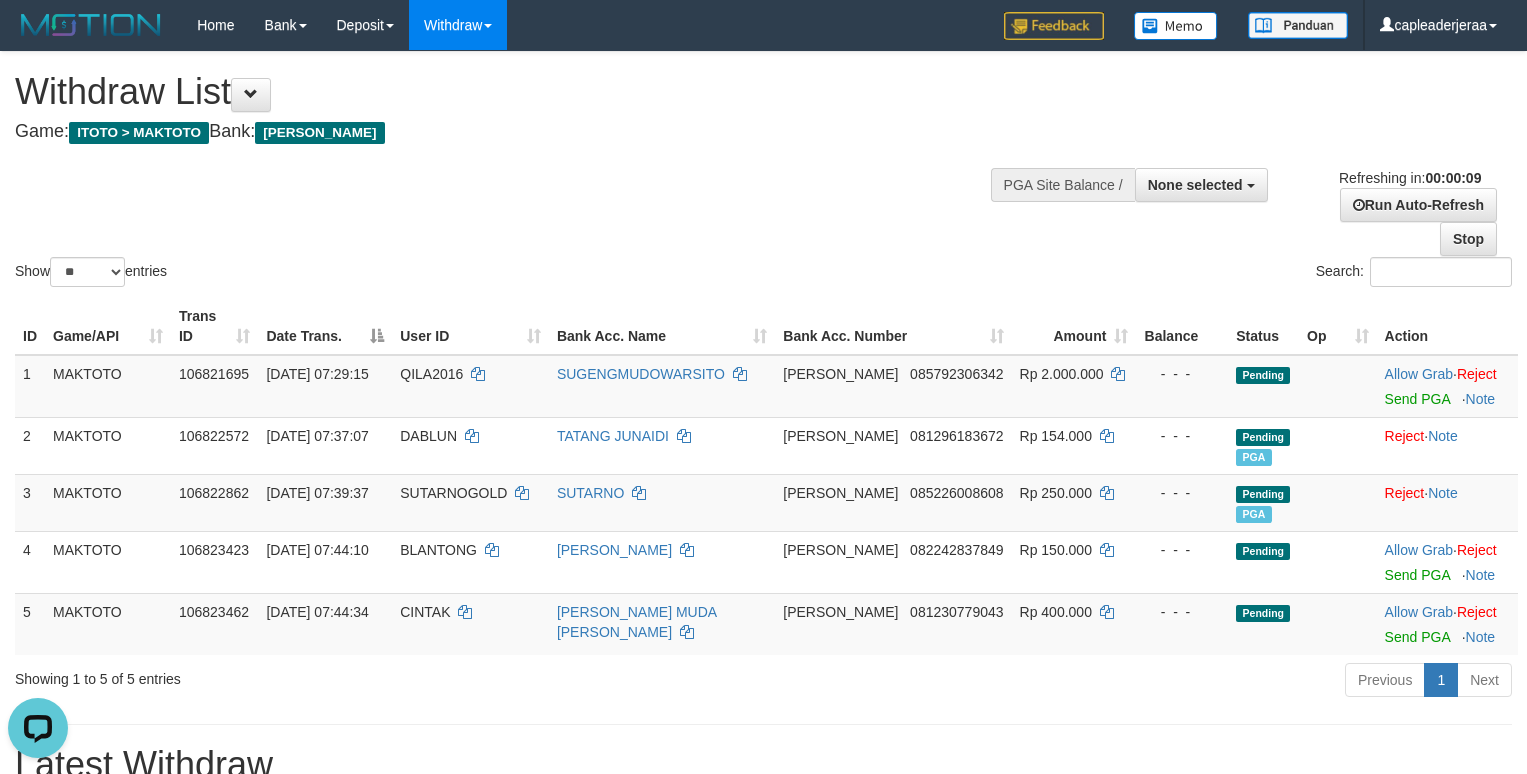 scroll, scrollTop: 0, scrollLeft: 0, axis: both 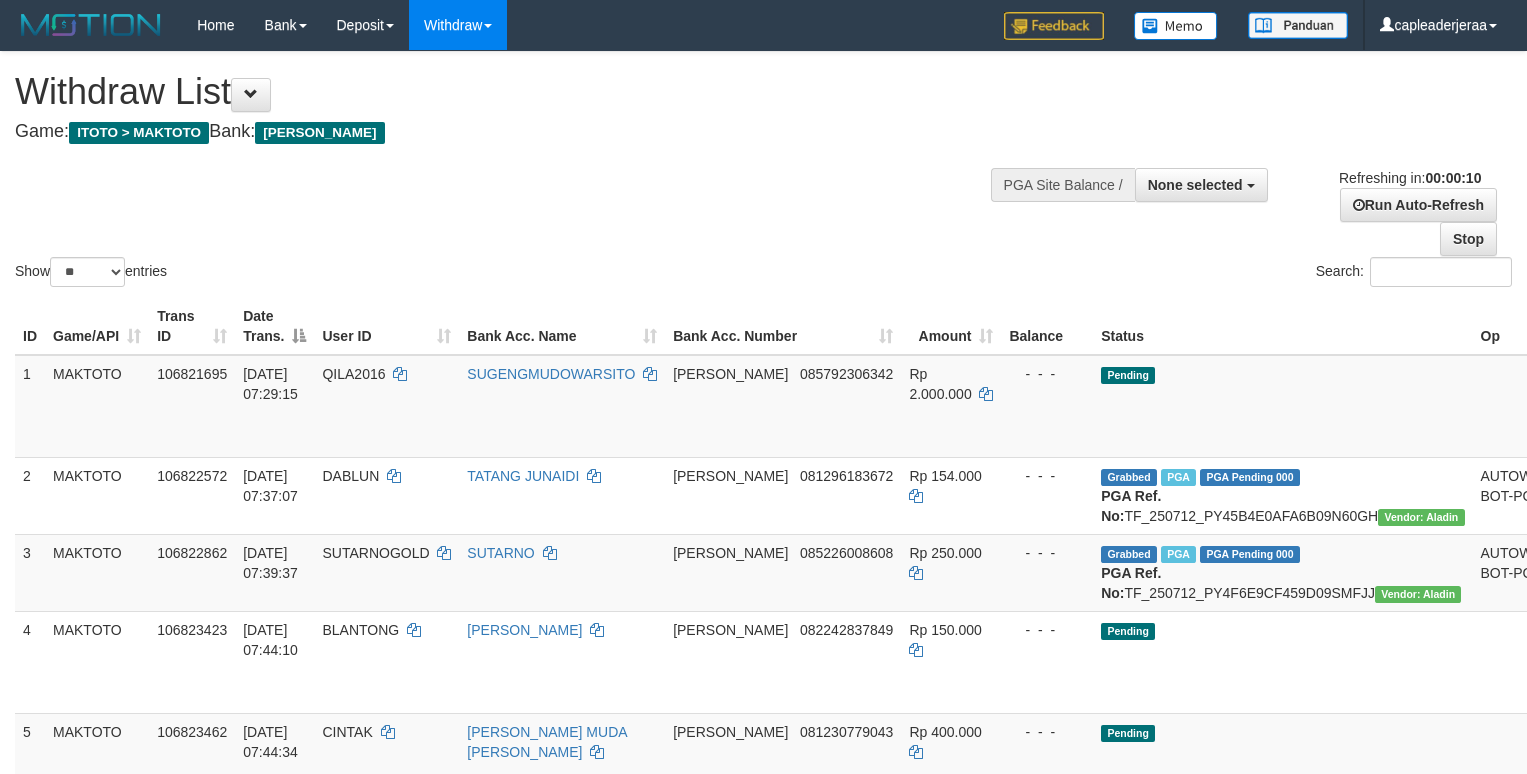select 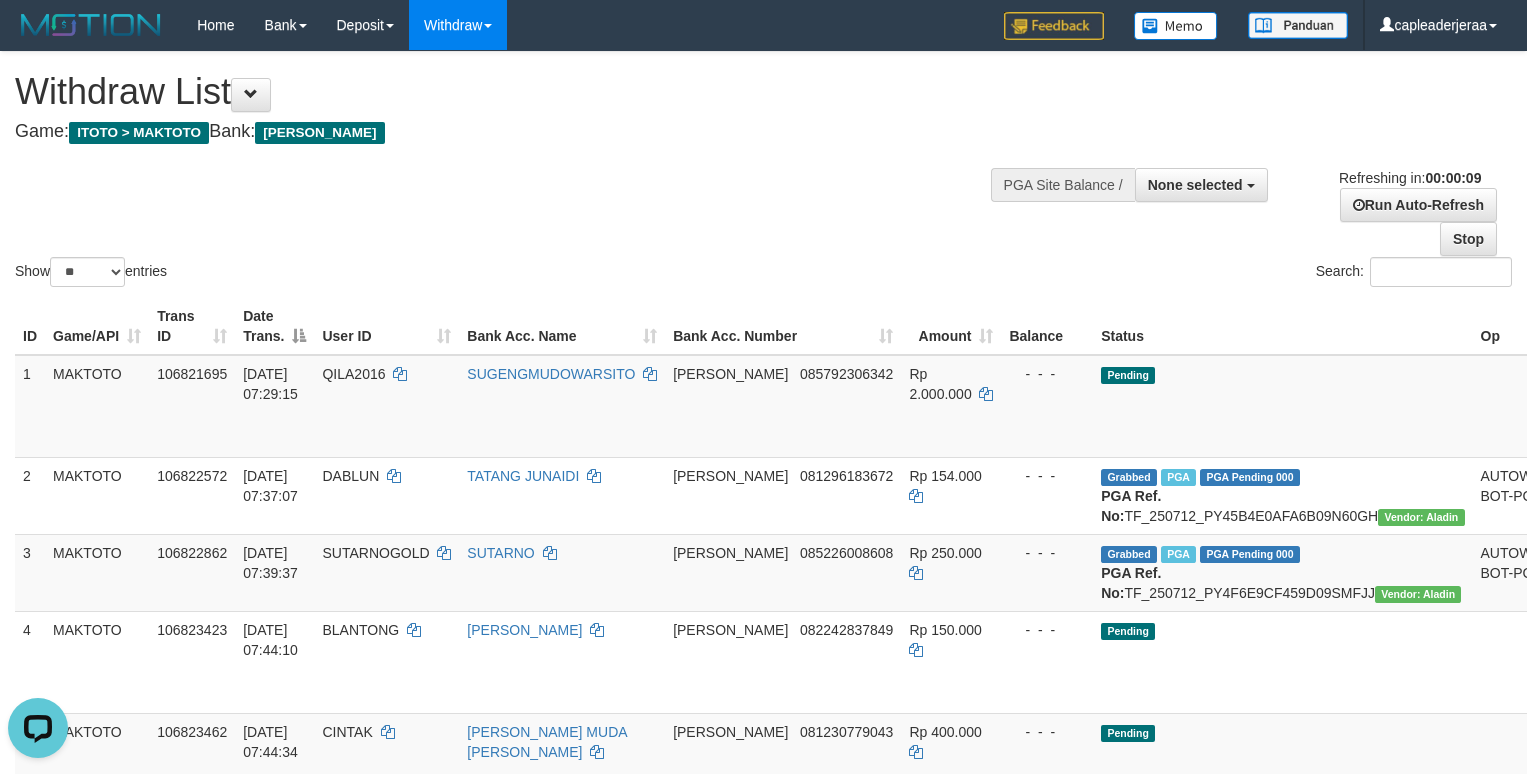 scroll, scrollTop: 0, scrollLeft: 0, axis: both 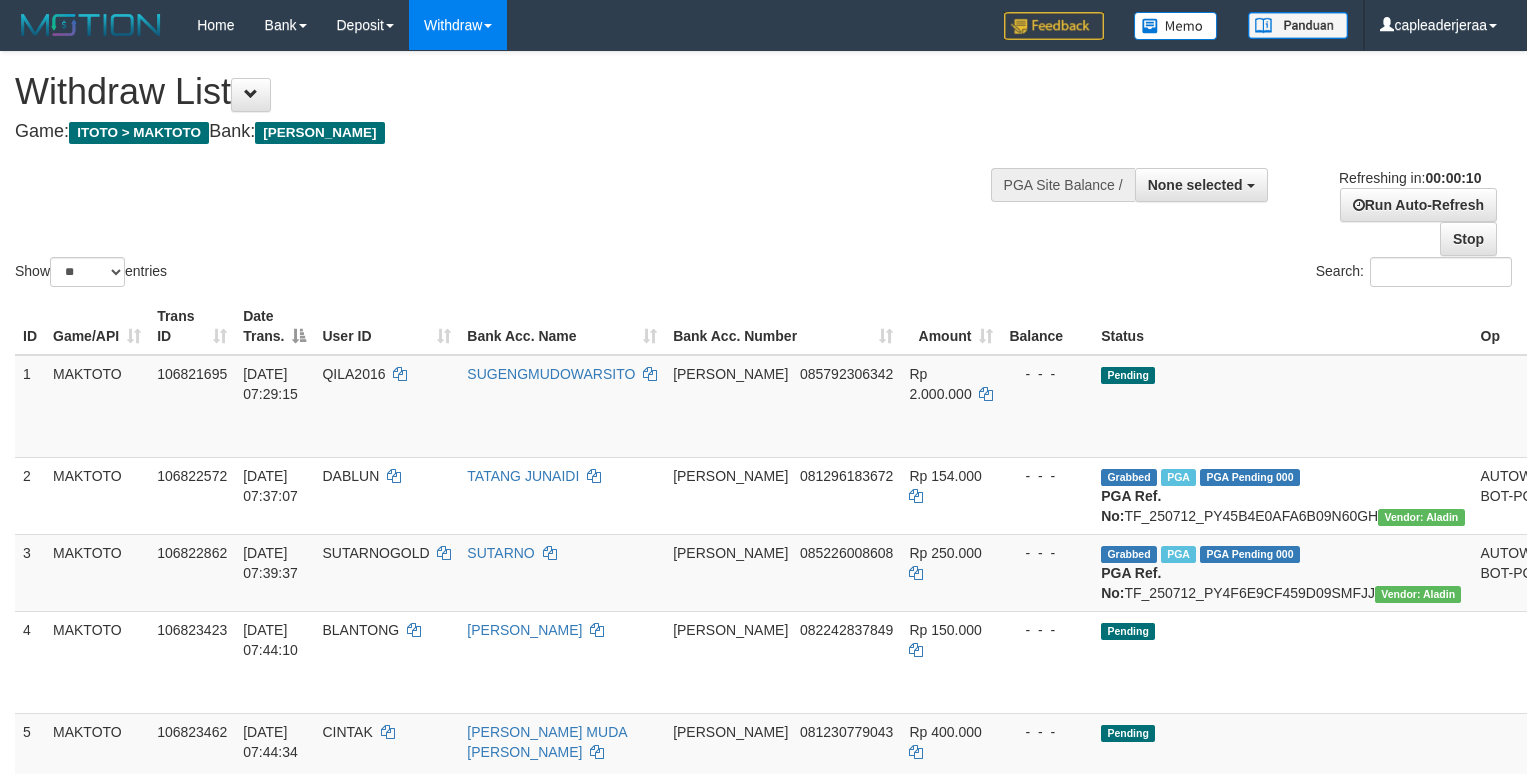 select 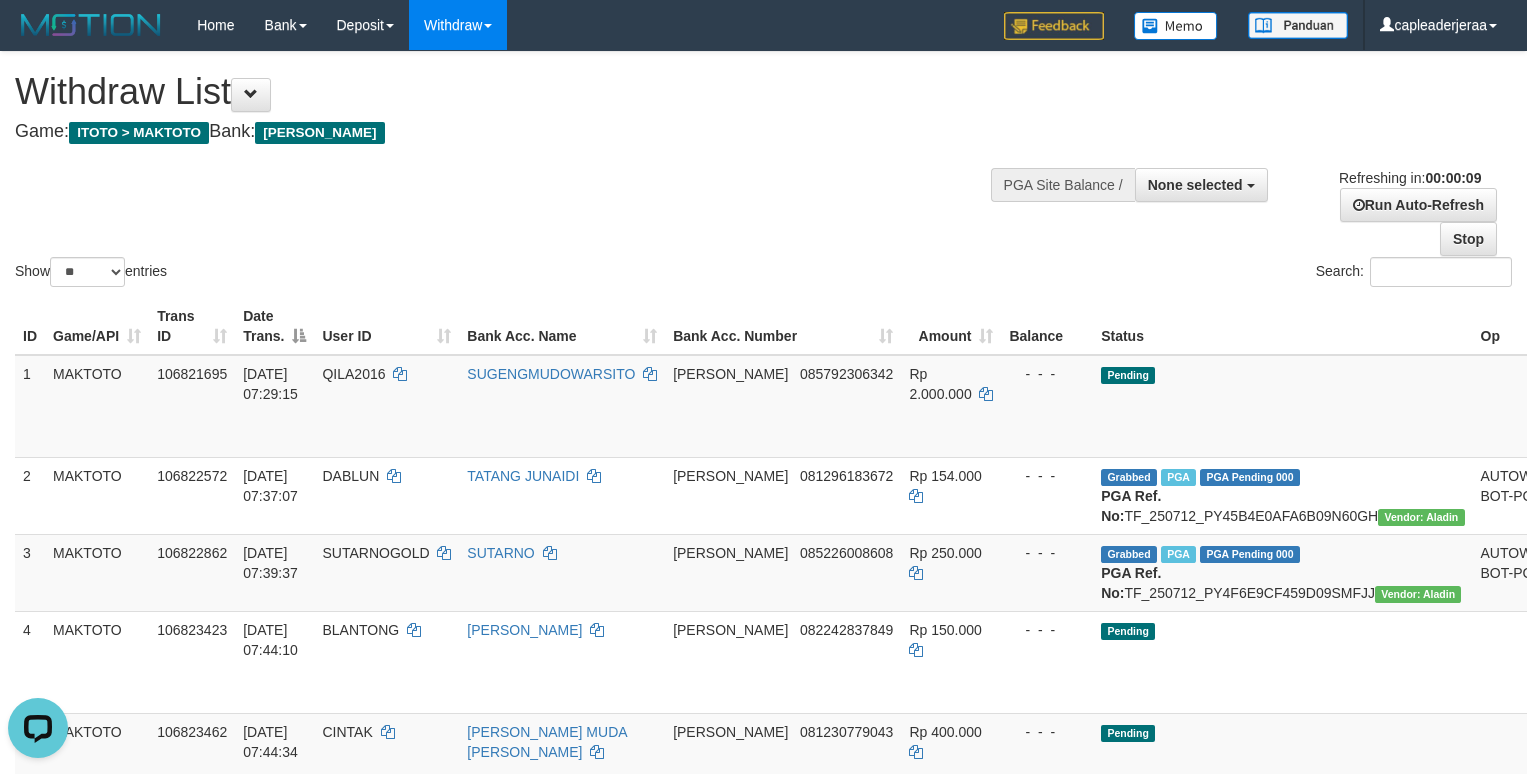scroll, scrollTop: 0, scrollLeft: 0, axis: both 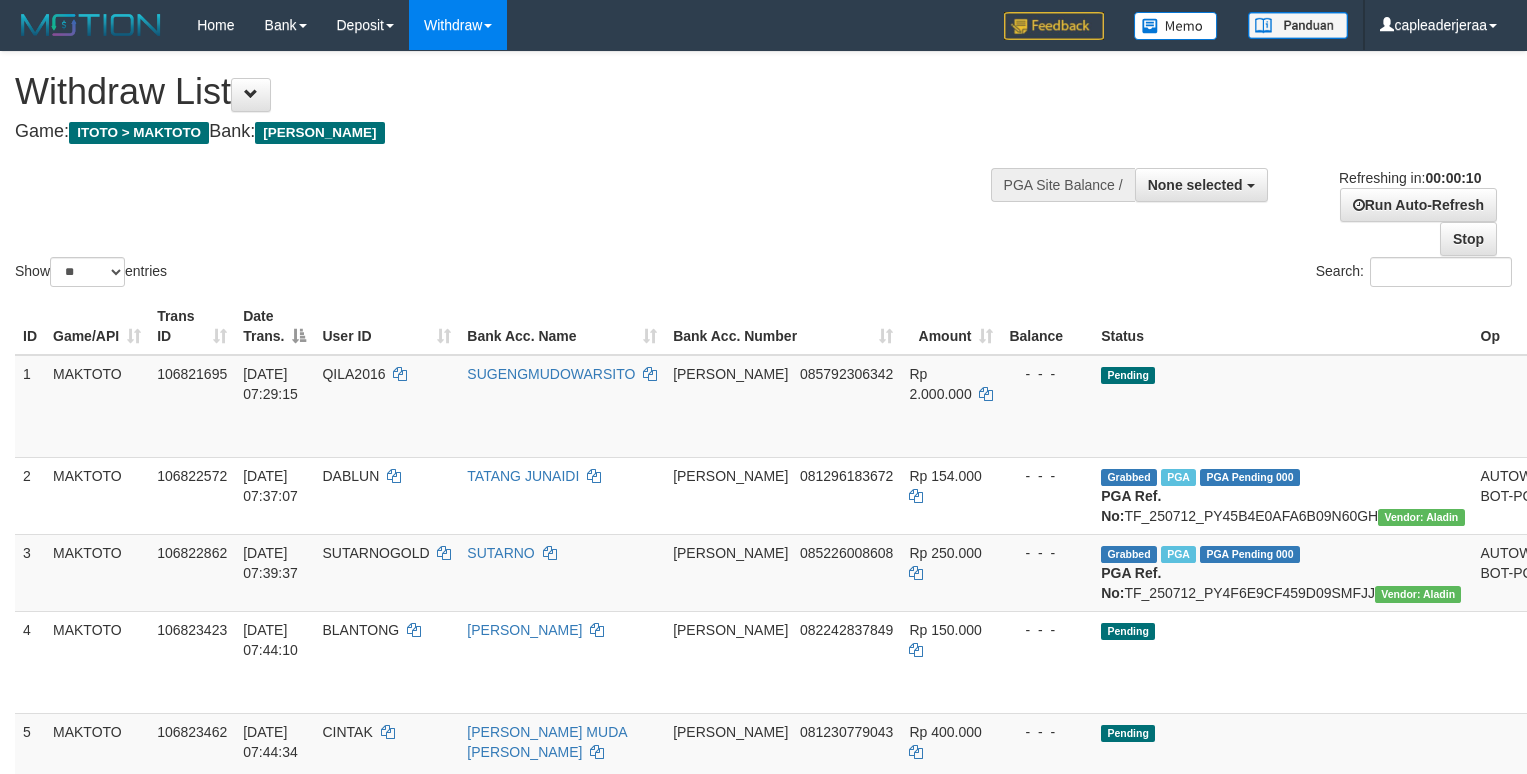 select 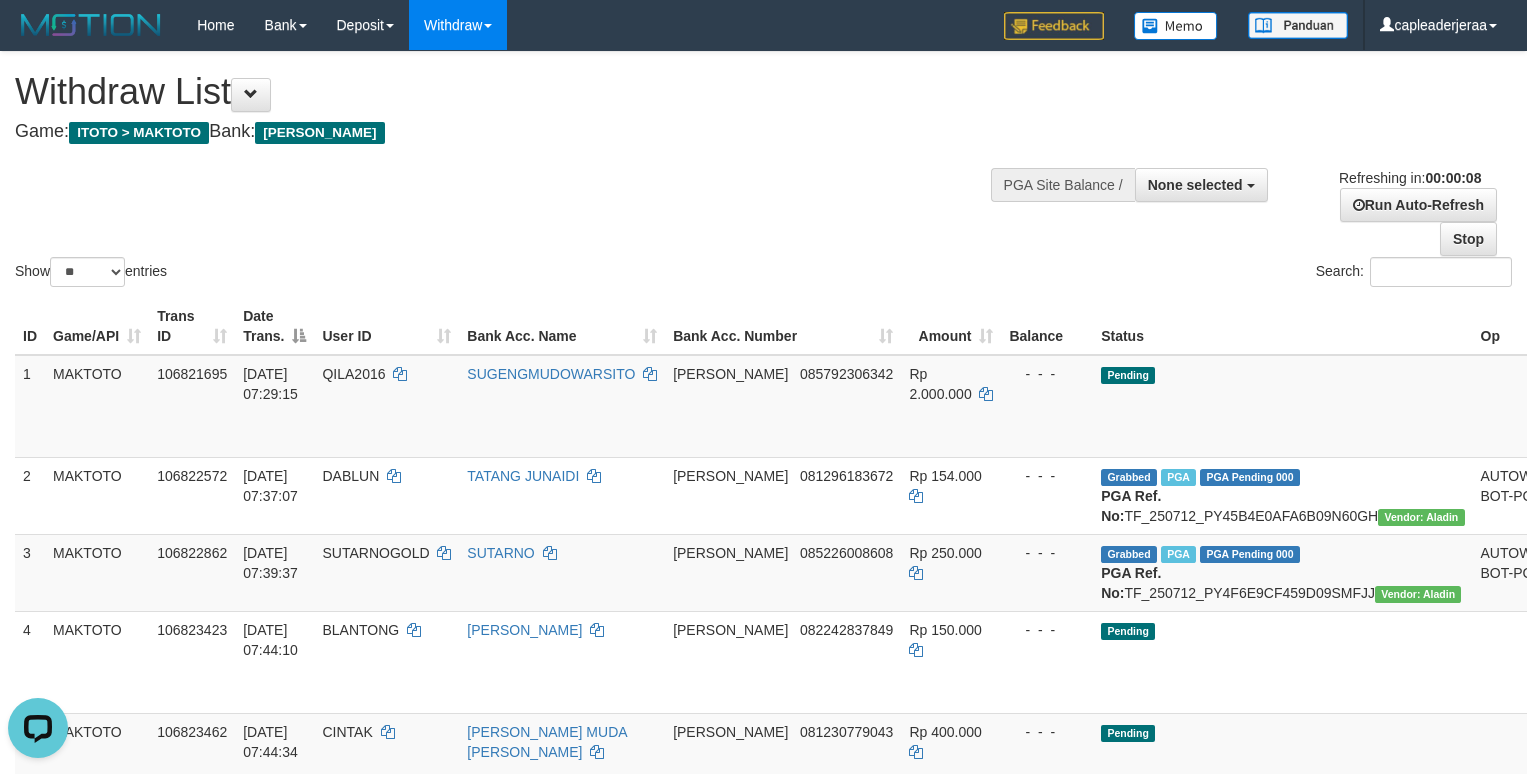 scroll, scrollTop: 0, scrollLeft: 0, axis: both 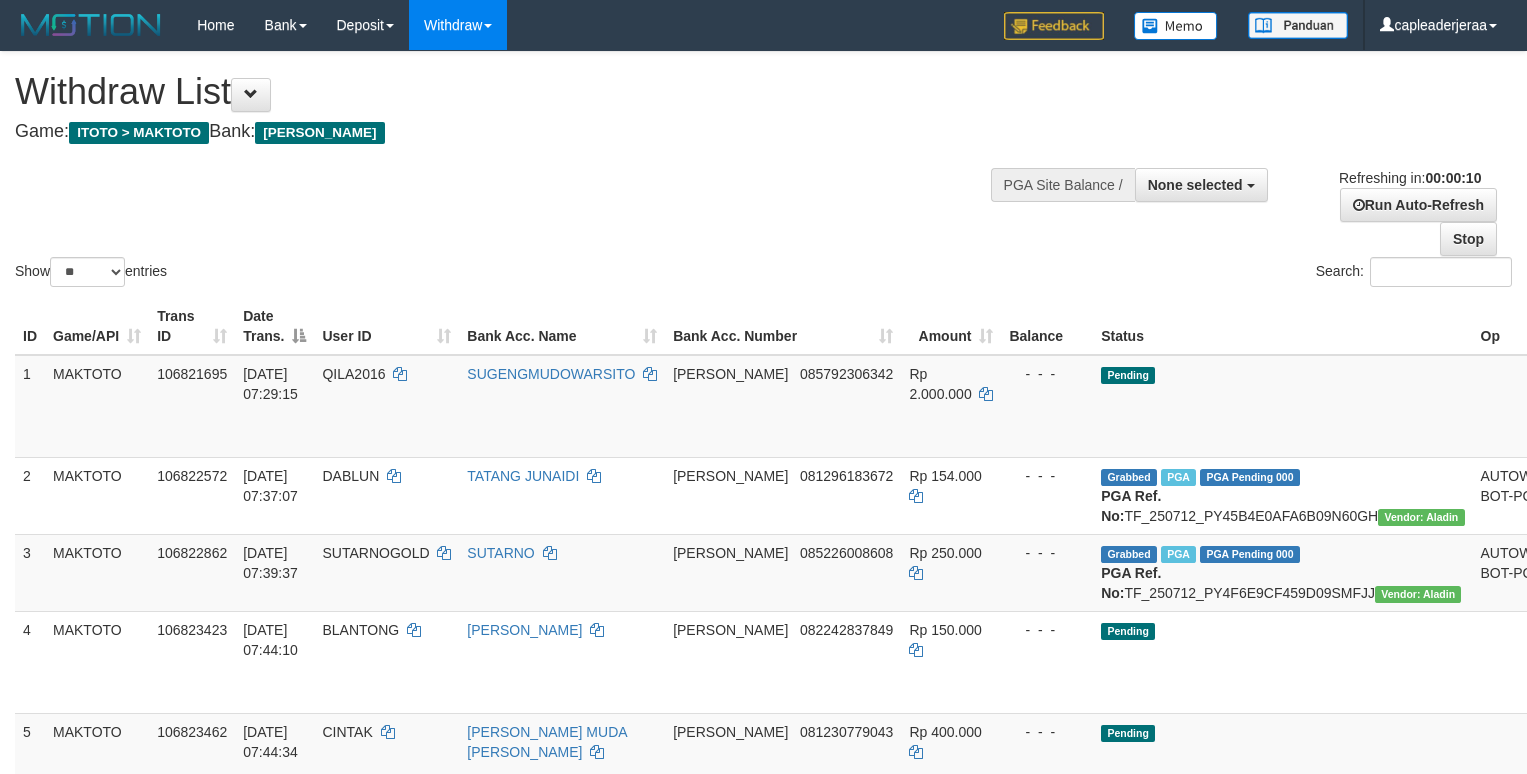 select 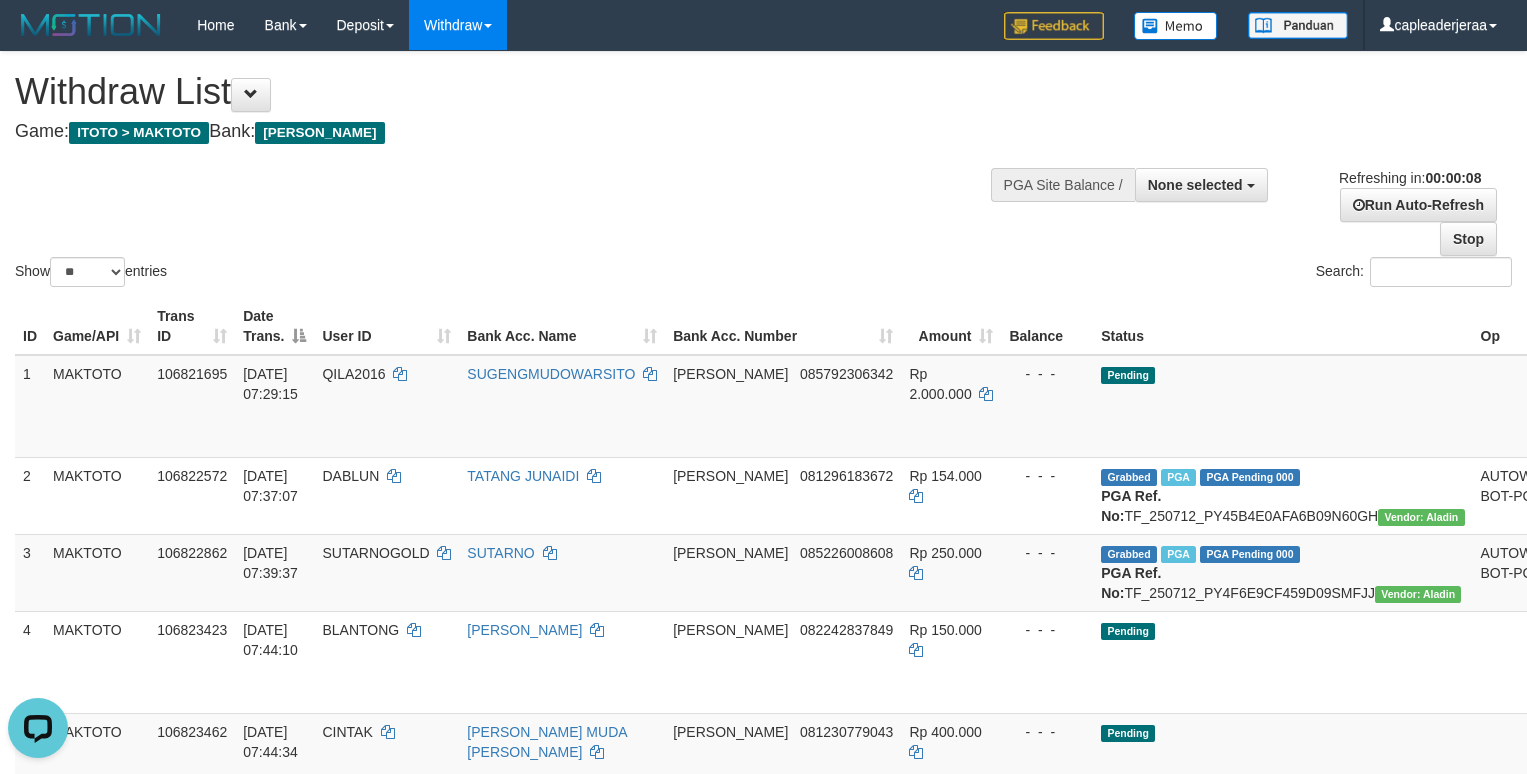 scroll, scrollTop: 0, scrollLeft: 0, axis: both 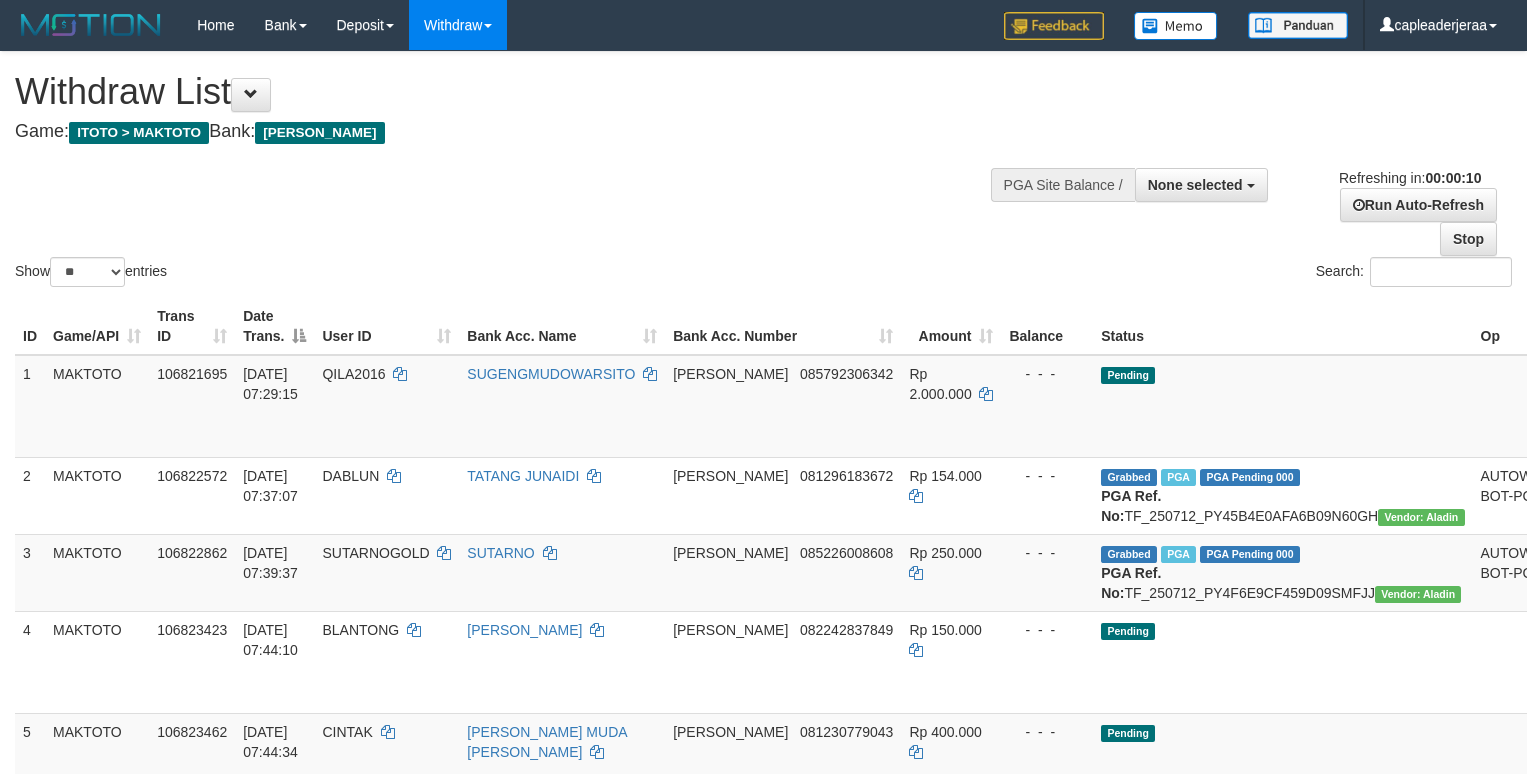 select 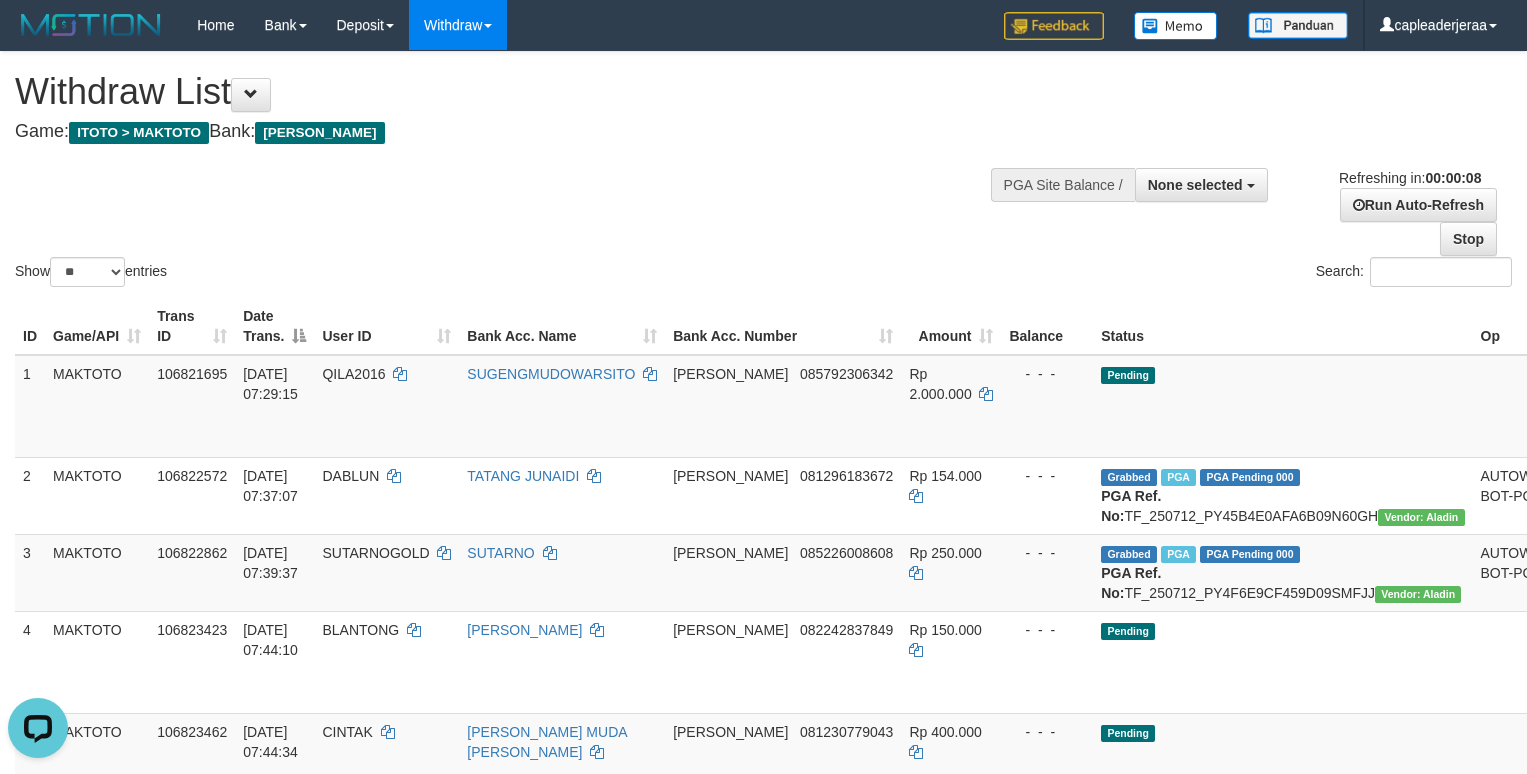 scroll, scrollTop: 0, scrollLeft: 0, axis: both 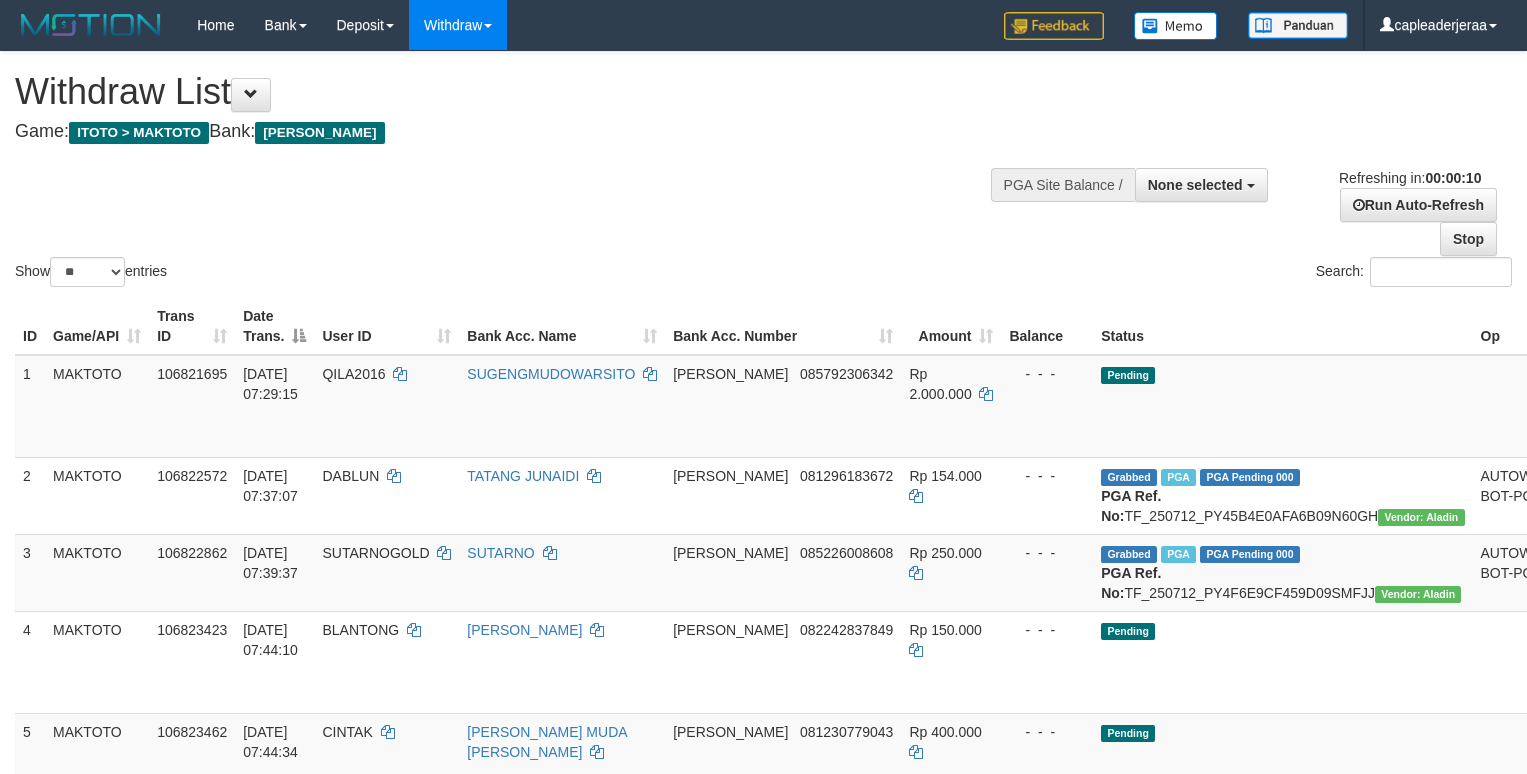 select 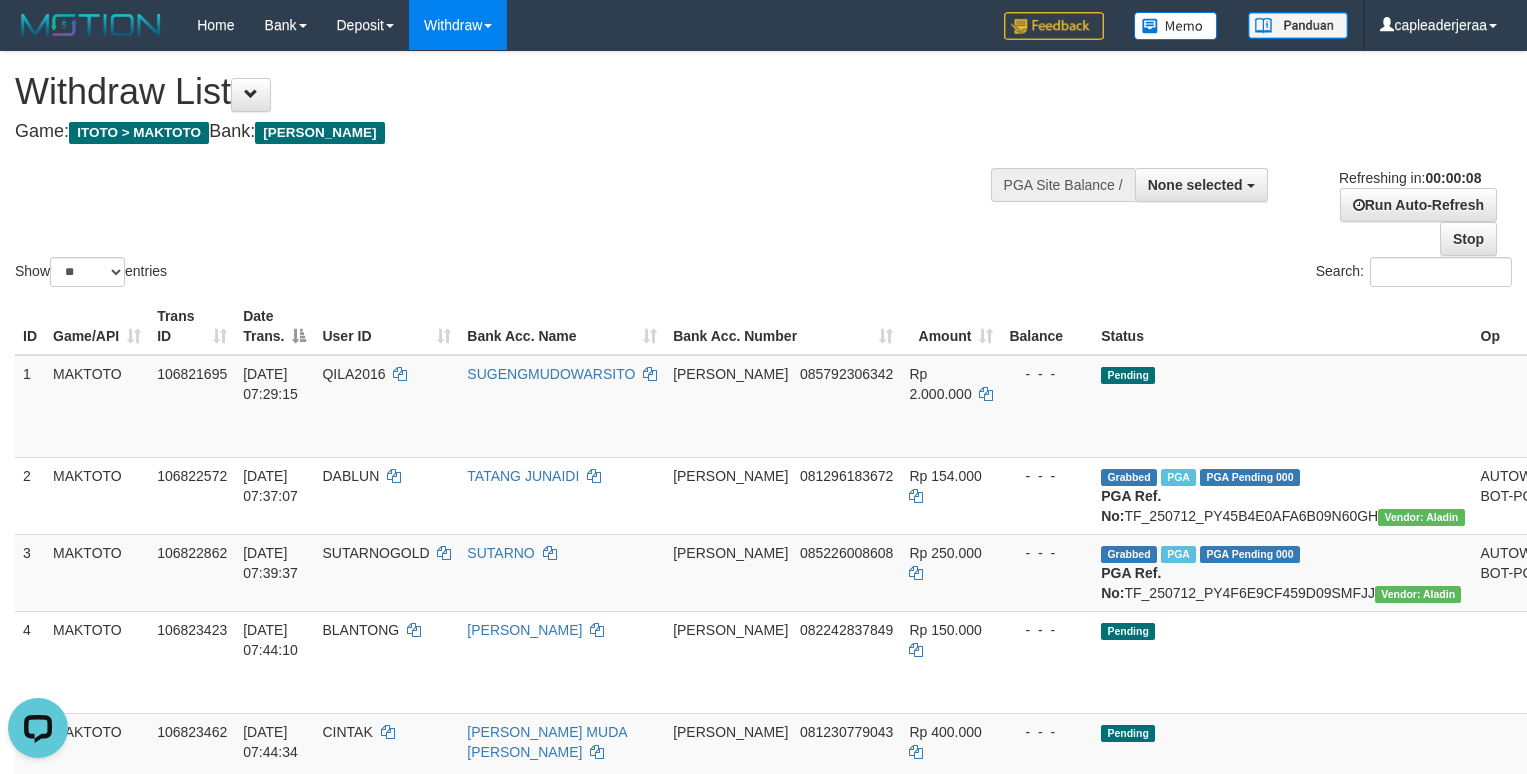scroll, scrollTop: 0, scrollLeft: 0, axis: both 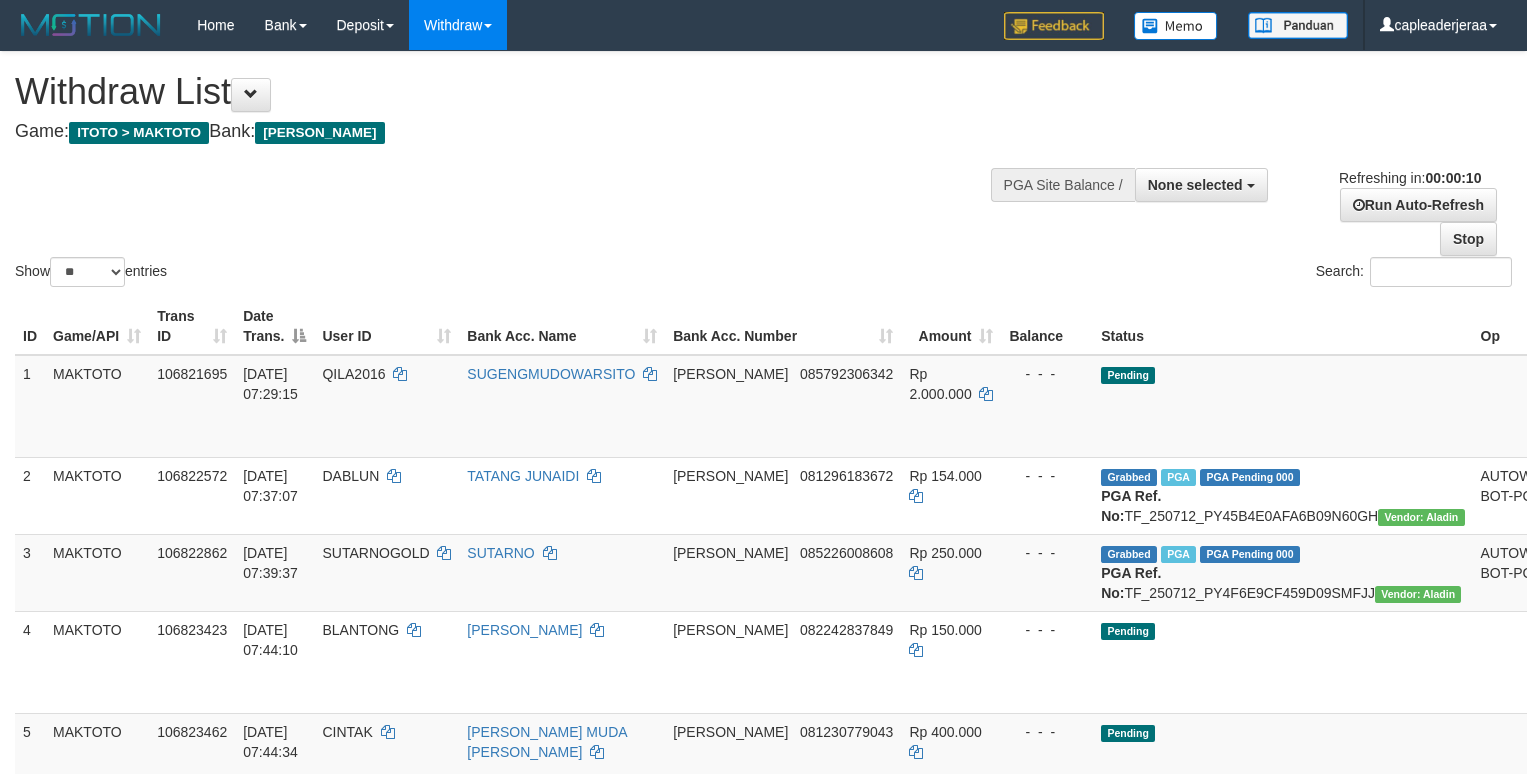 select 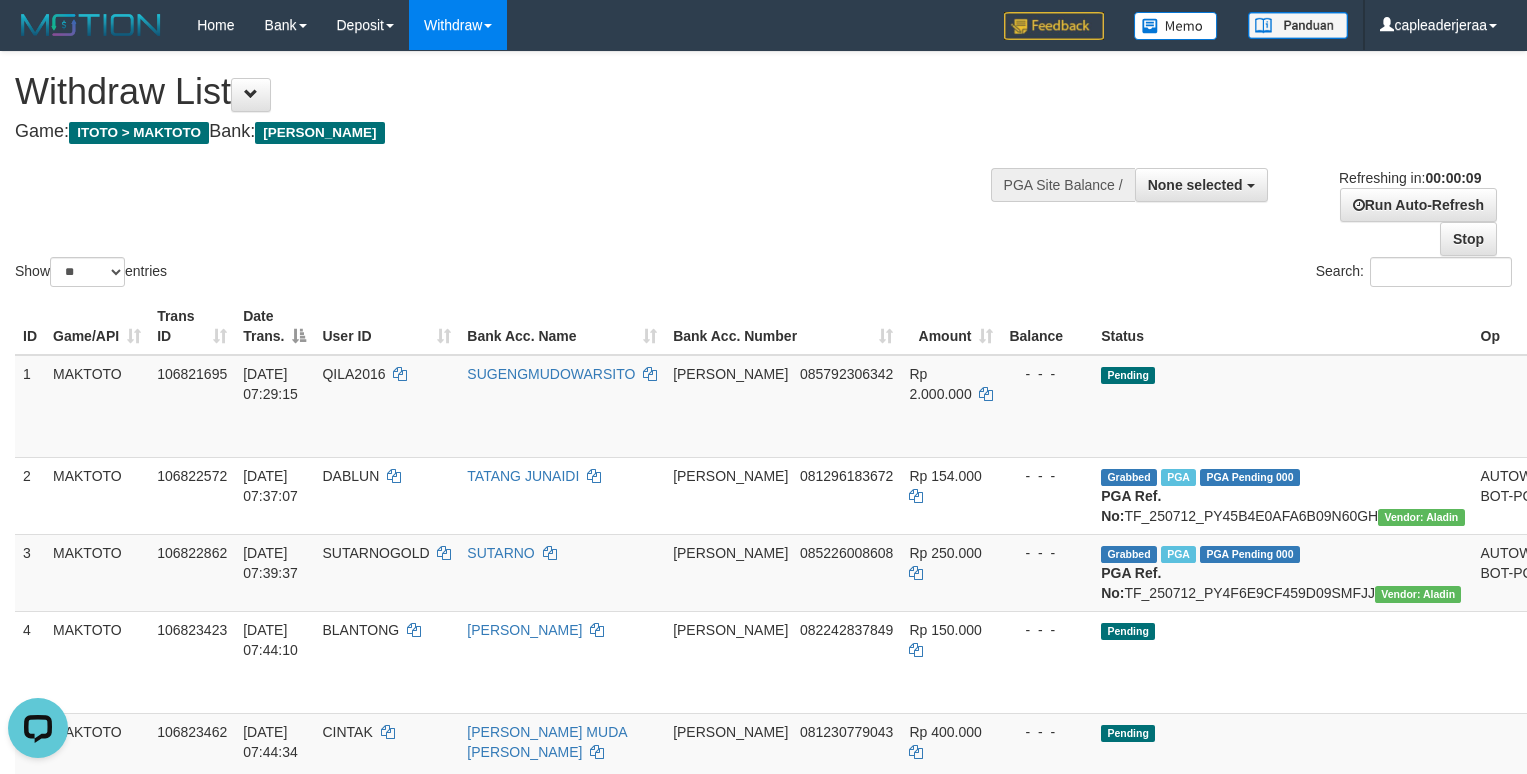 scroll, scrollTop: 0, scrollLeft: 0, axis: both 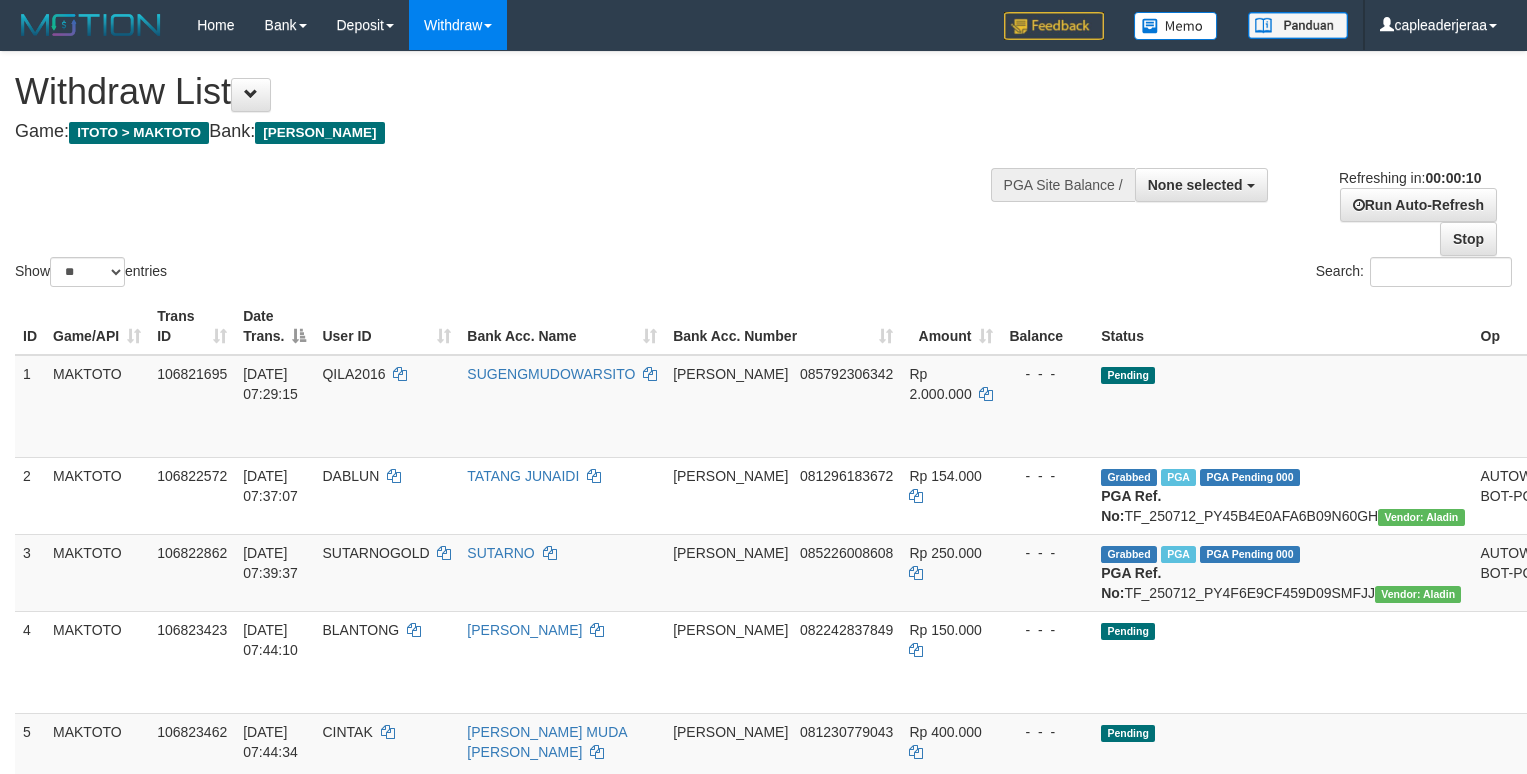 select 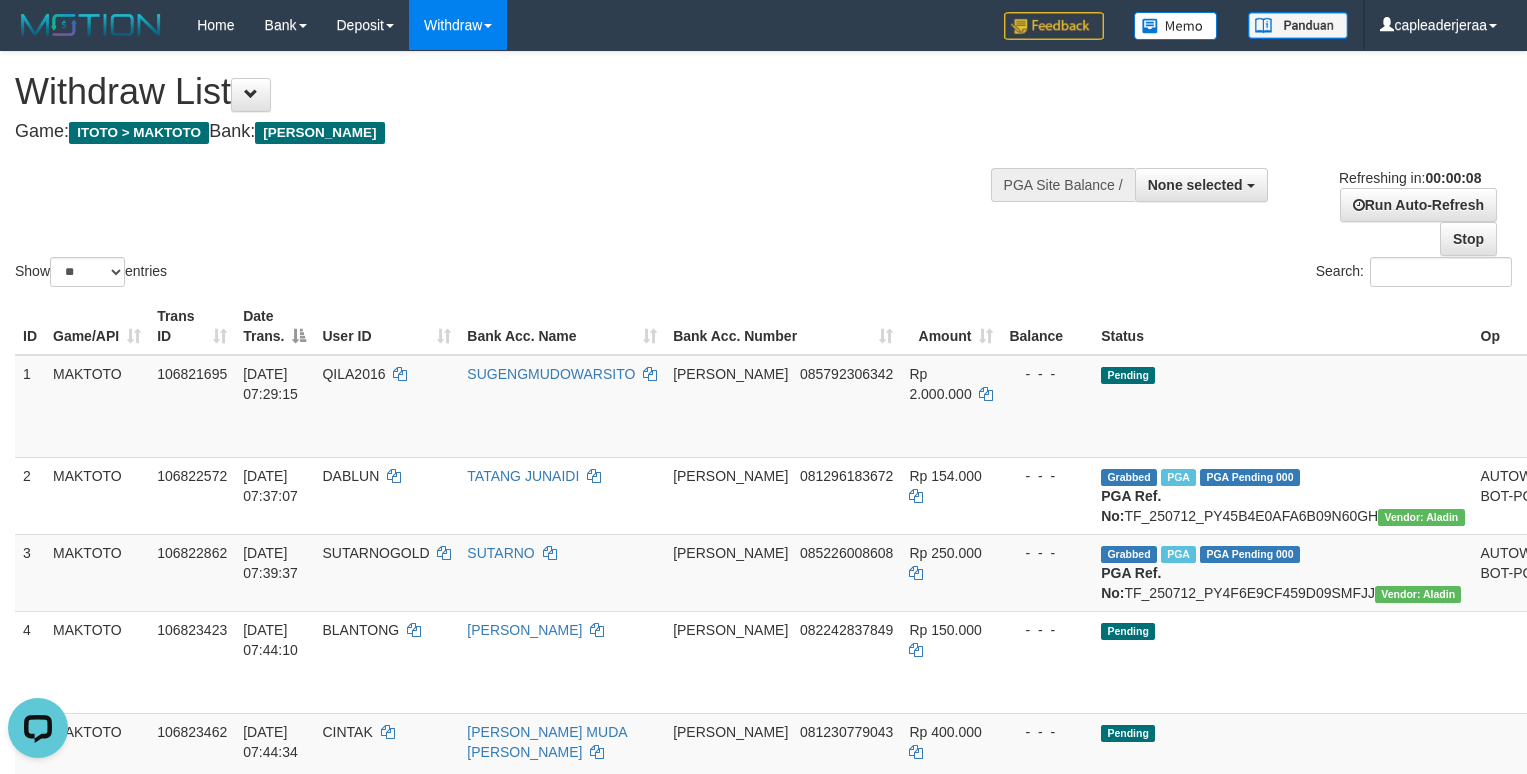 scroll, scrollTop: 0, scrollLeft: 0, axis: both 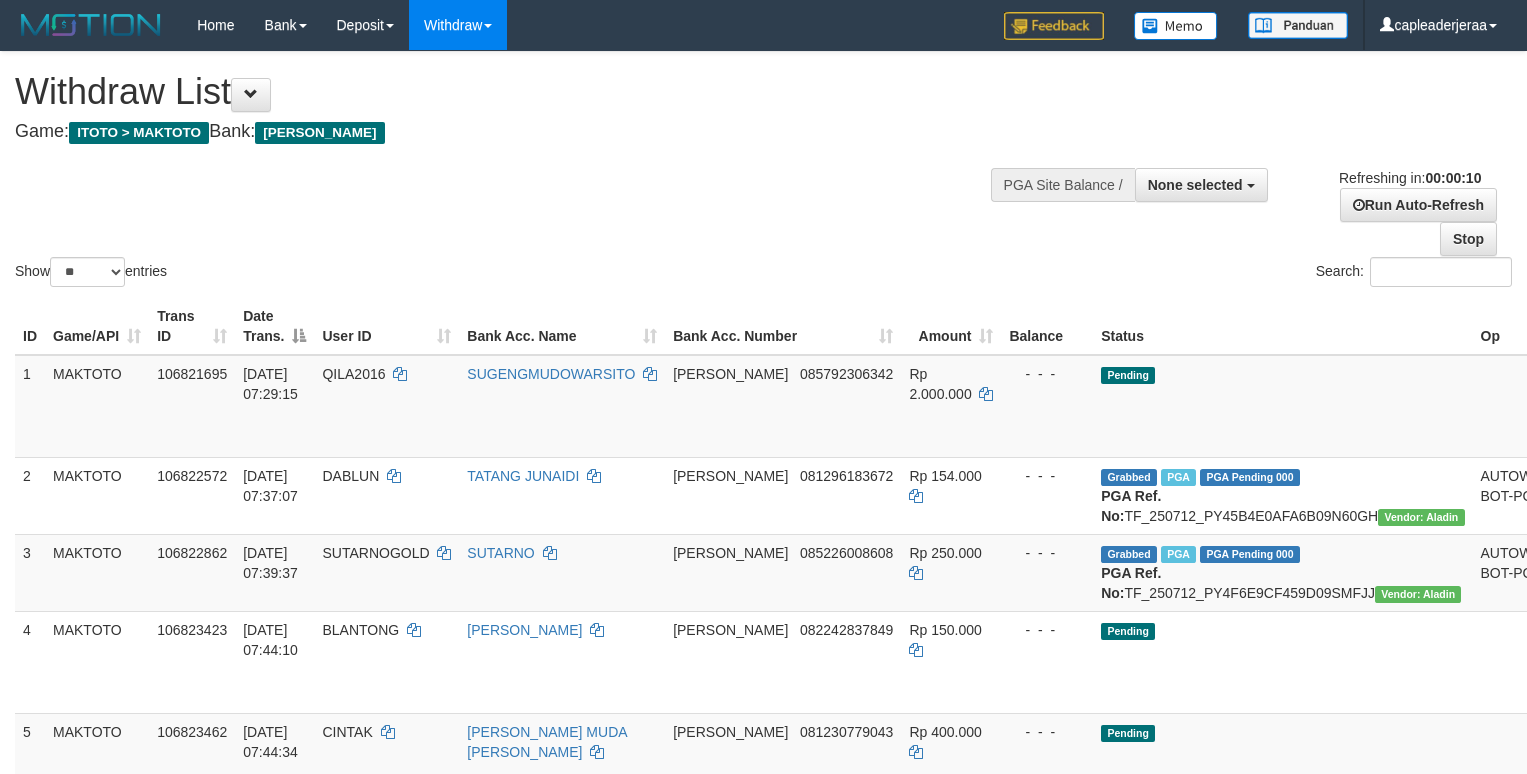select 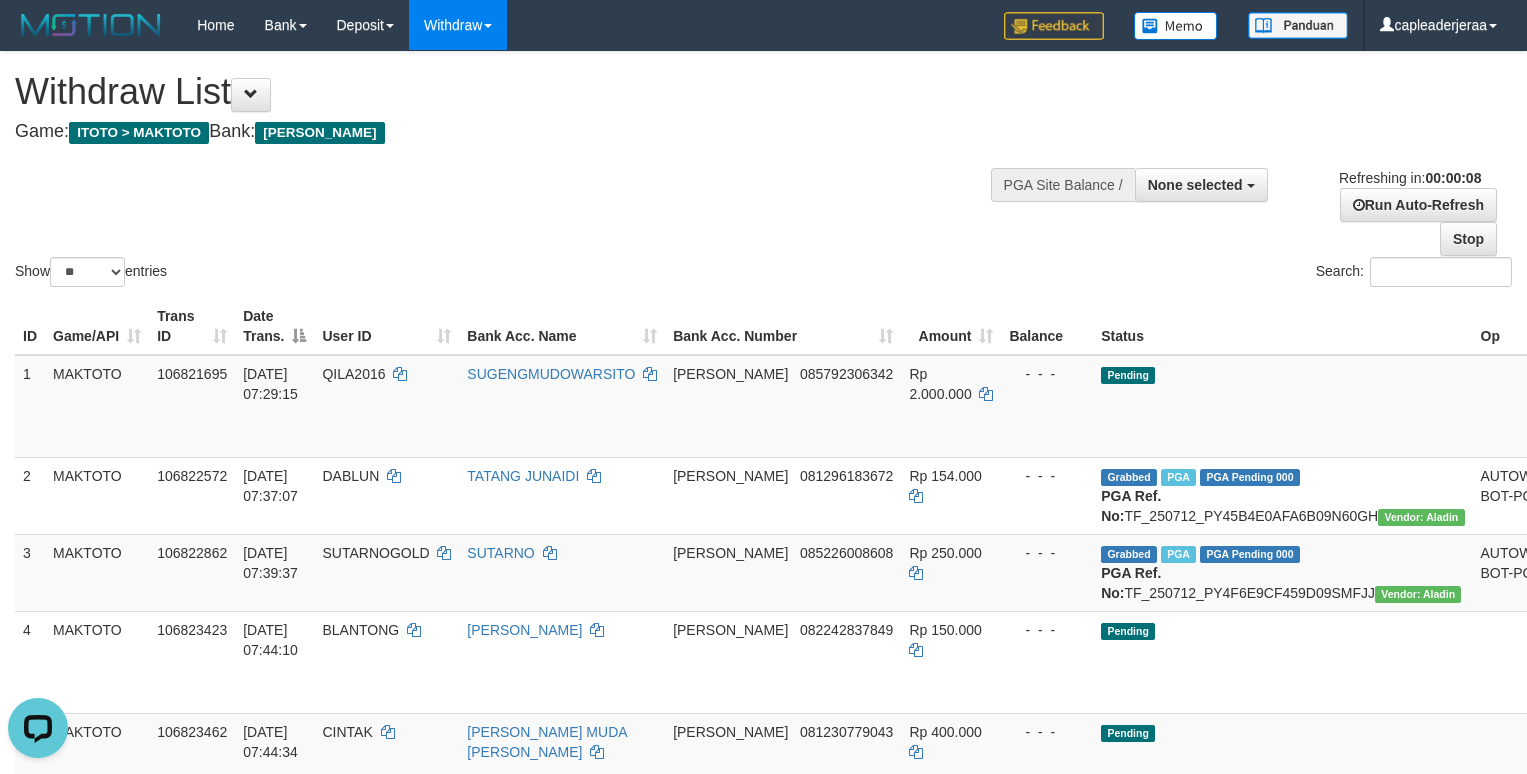 scroll, scrollTop: 0, scrollLeft: 0, axis: both 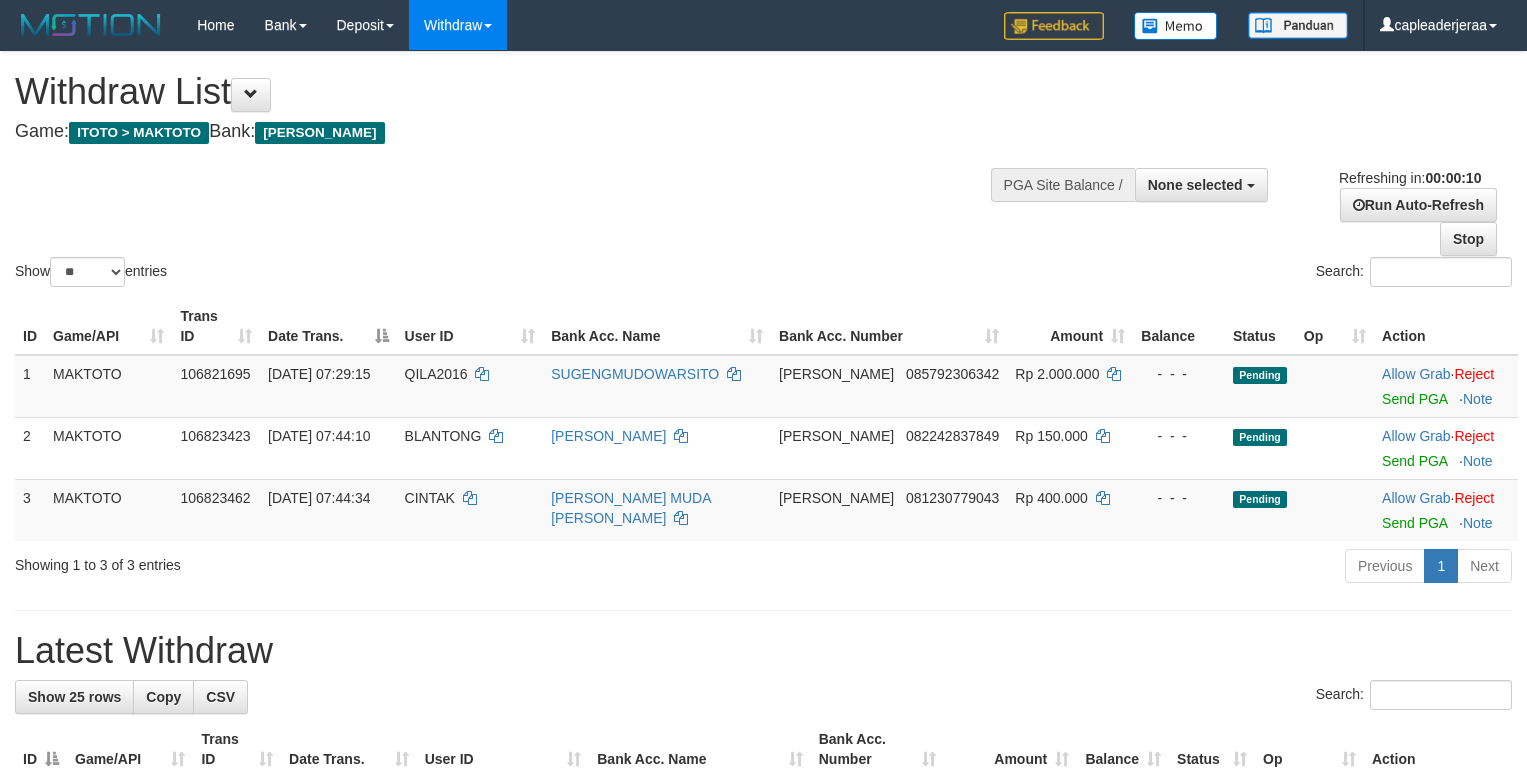 select 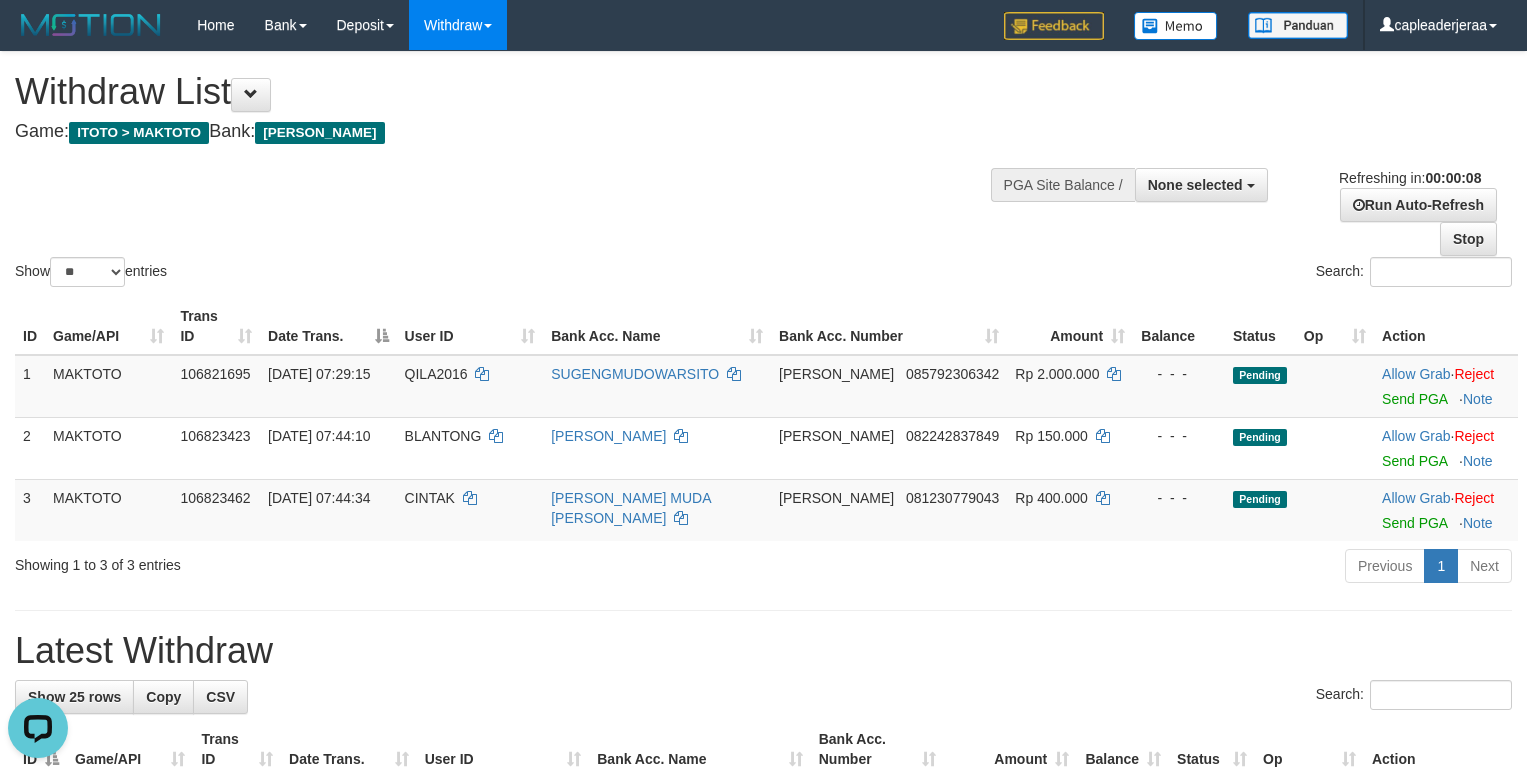 scroll, scrollTop: 0, scrollLeft: 0, axis: both 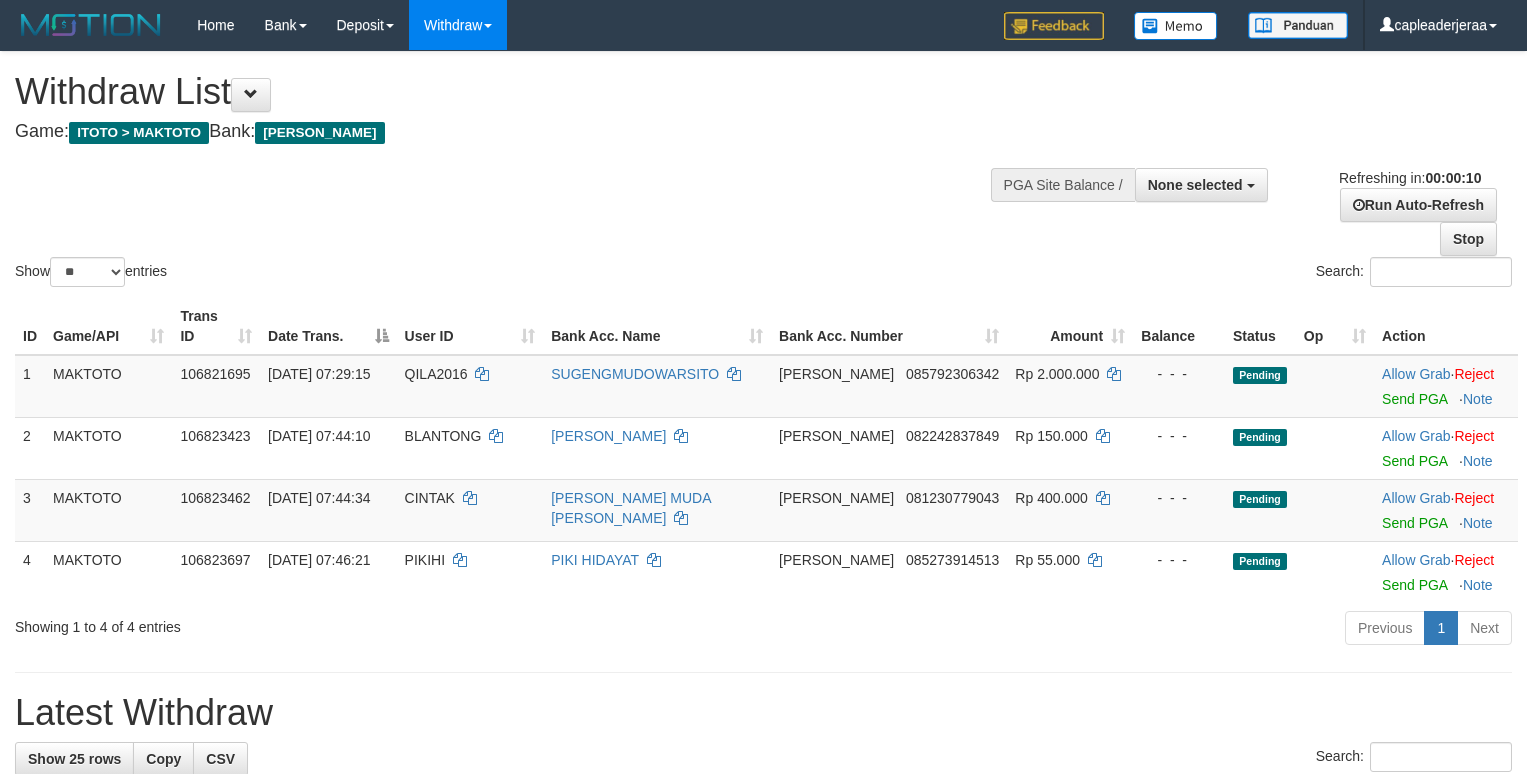 select 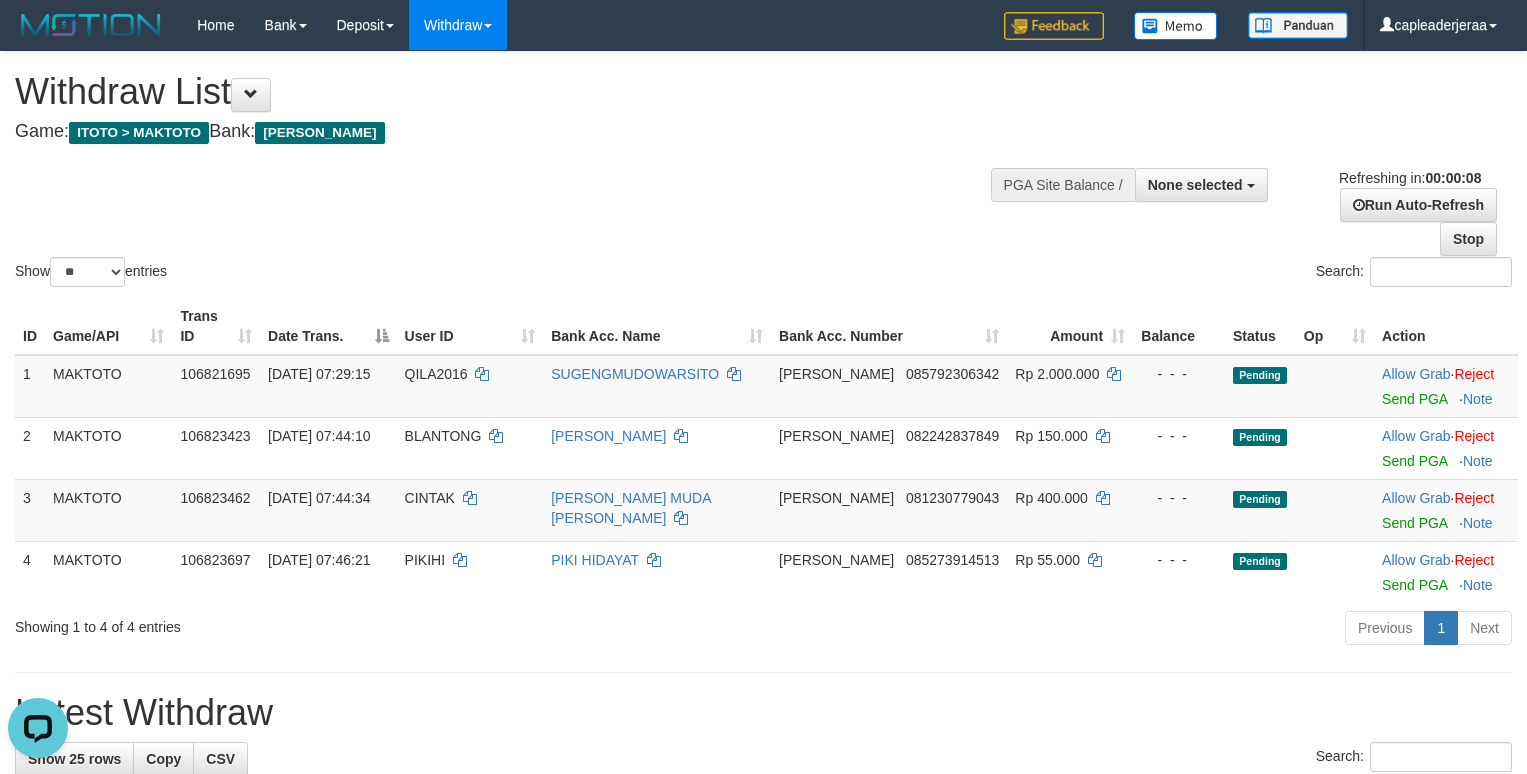 scroll, scrollTop: 0, scrollLeft: 0, axis: both 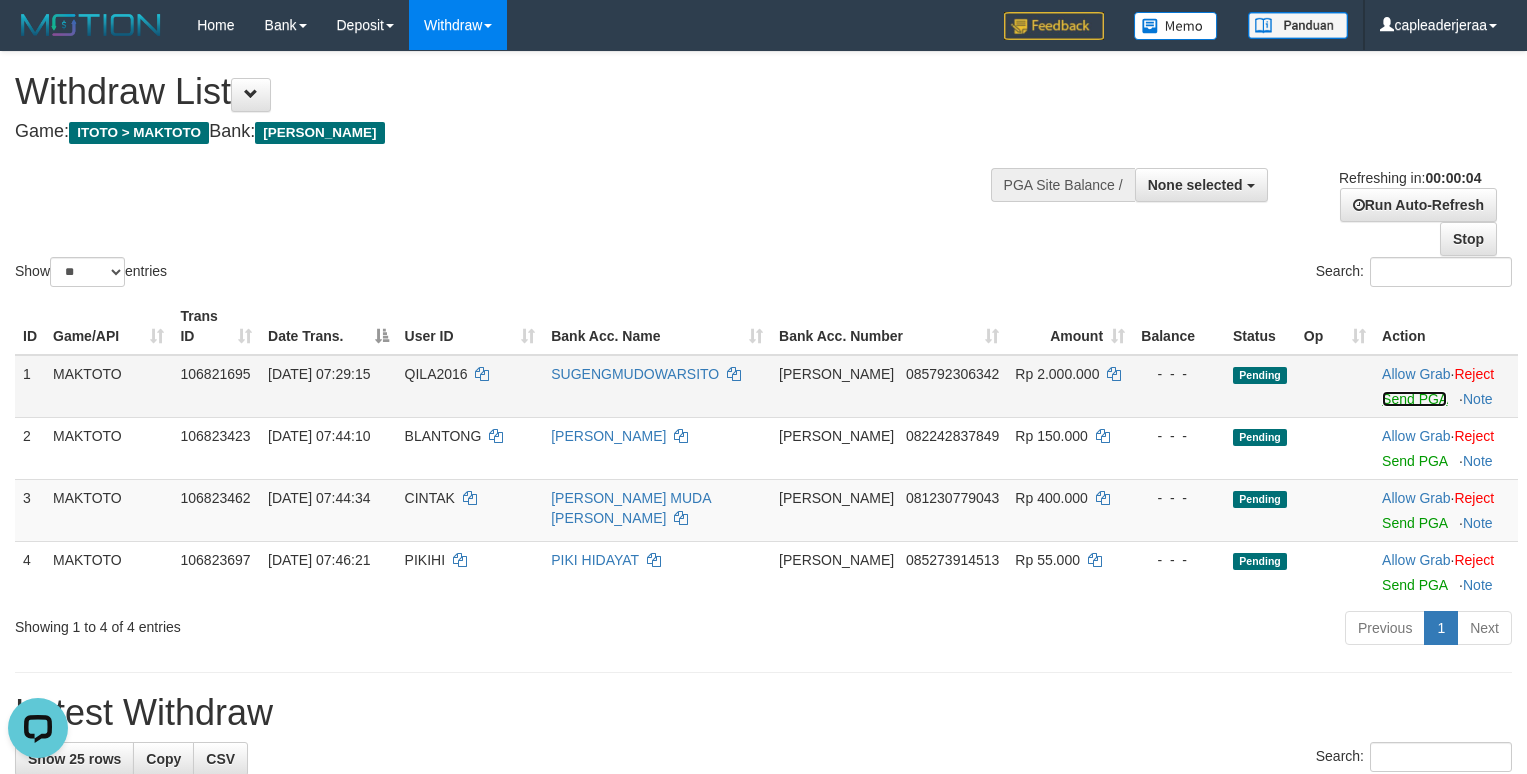 click on "Send PGA" at bounding box center [1414, 399] 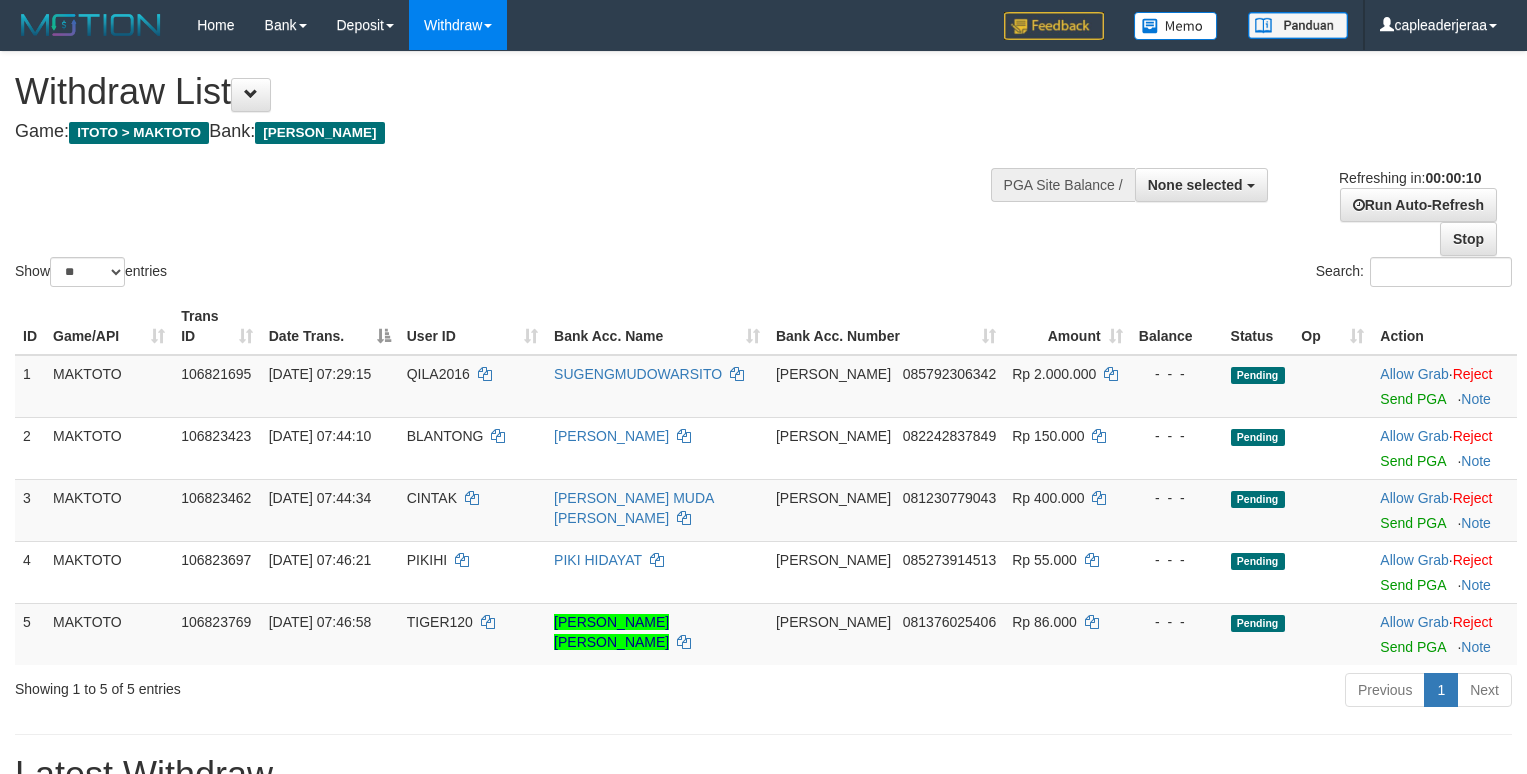 select 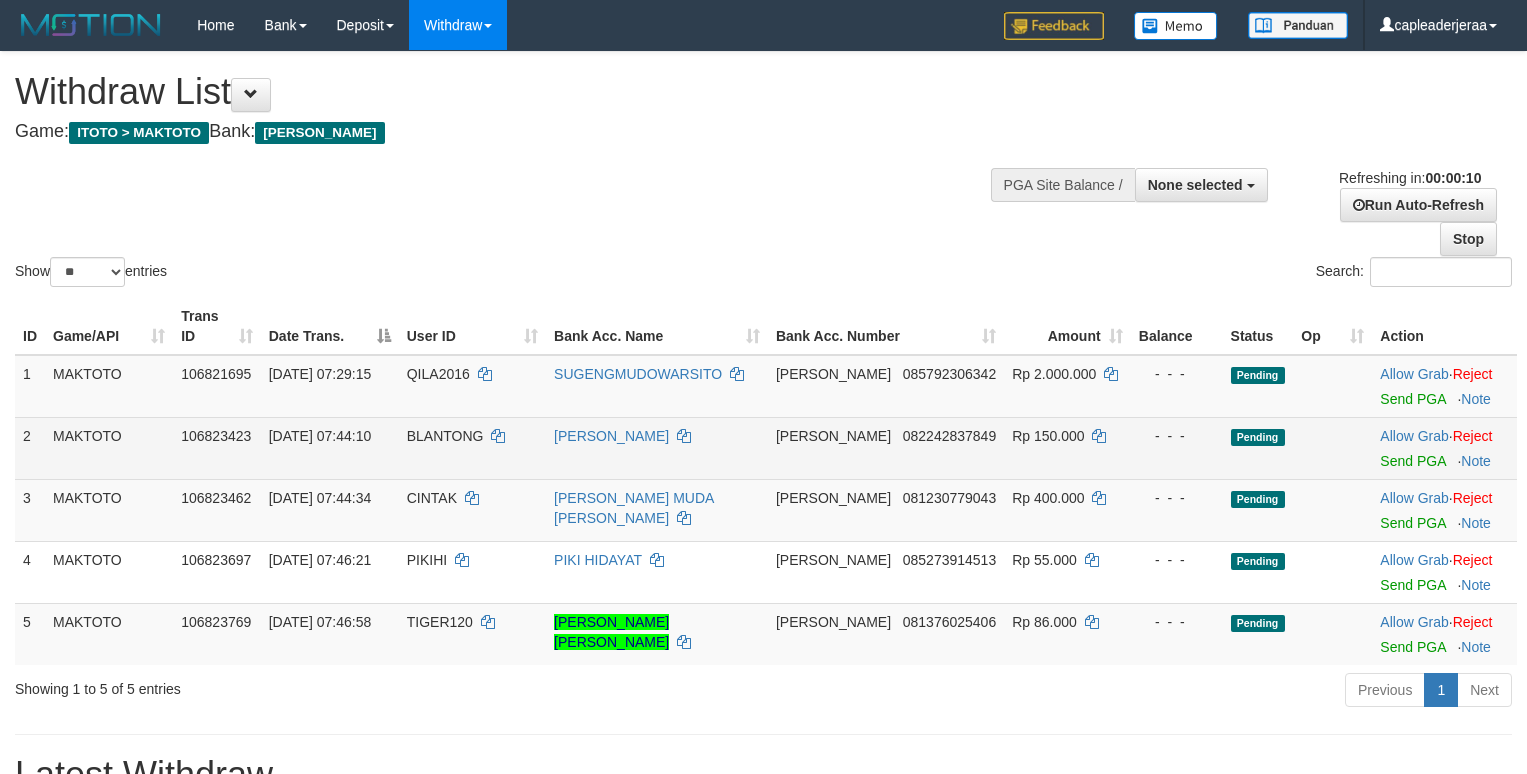 scroll, scrollTop: 0, scrollLeft: 0, axis: both 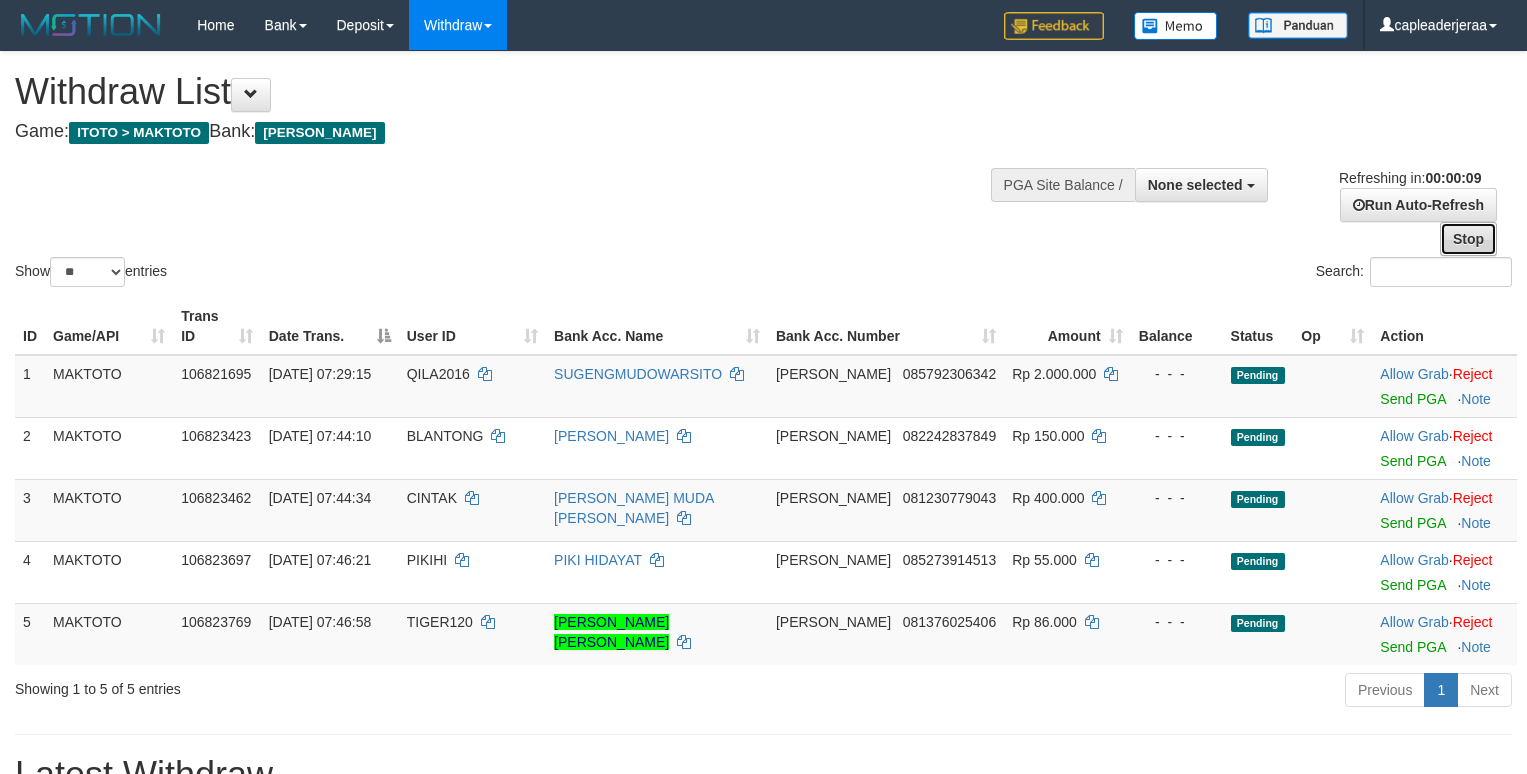 click on "Stop" at bounding box center [1468, 239] 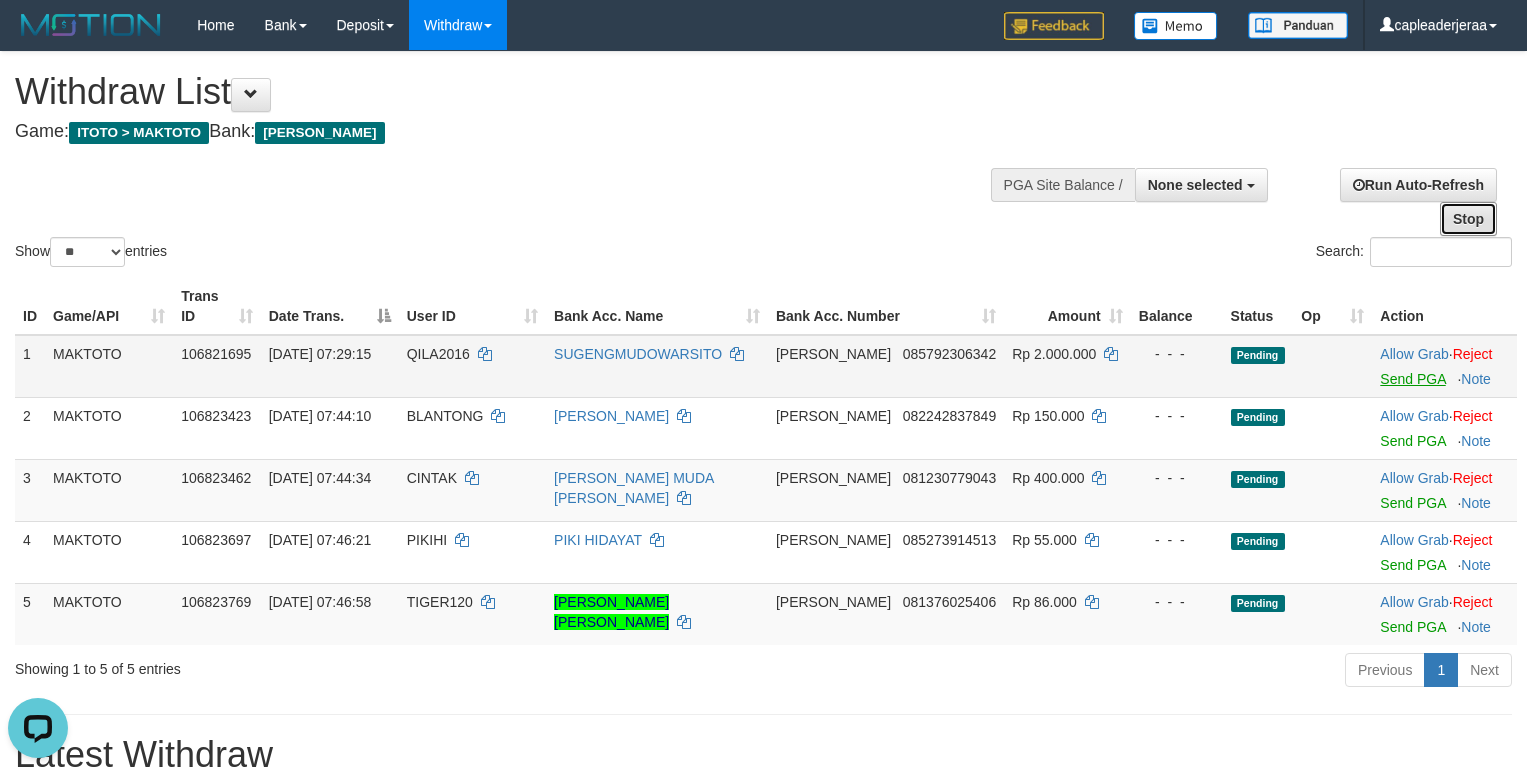 scroll, scrollTop: 0, scrollLeft: 0, axis: both 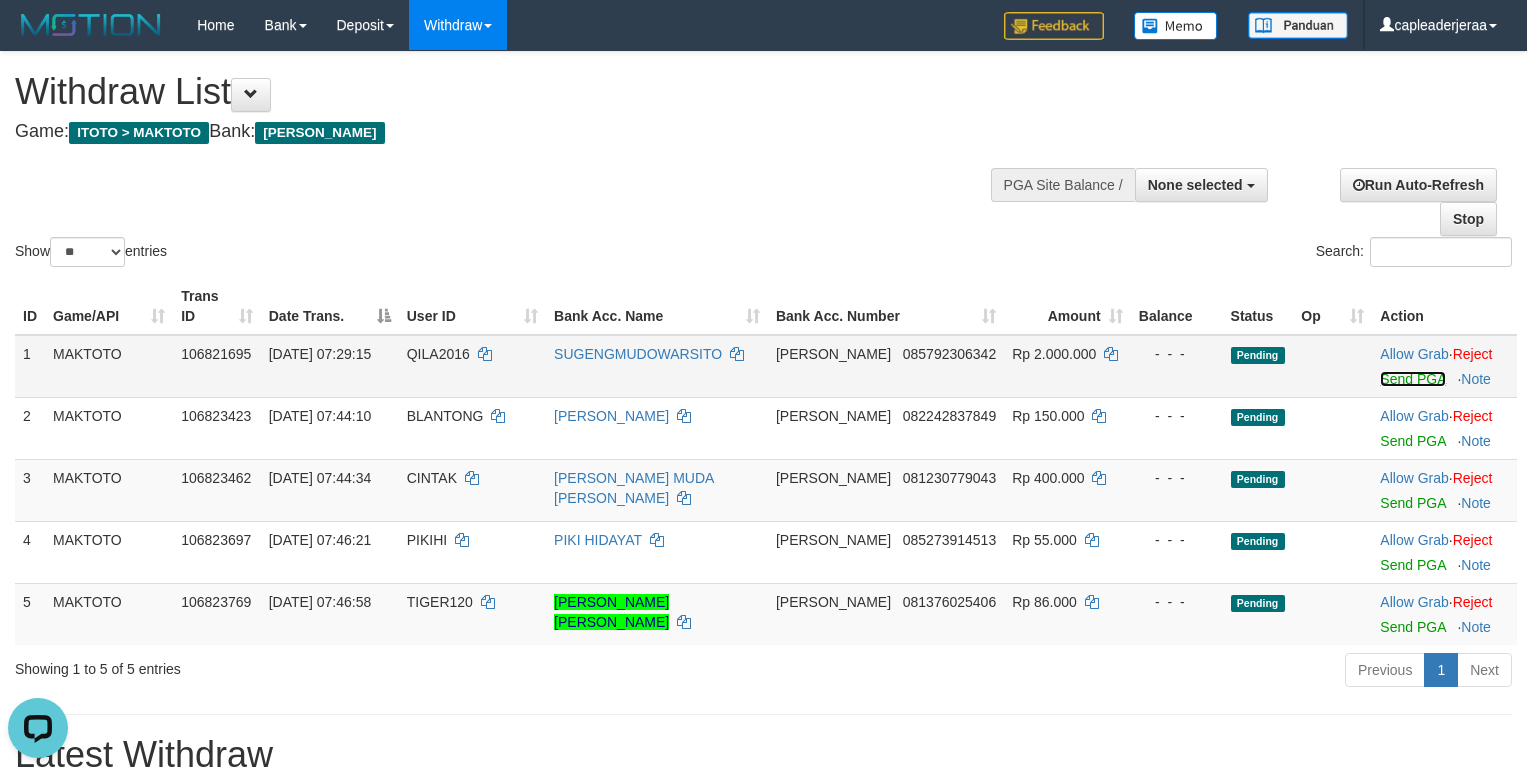 click on "Send PGA" at bounding box center [1412, 379] 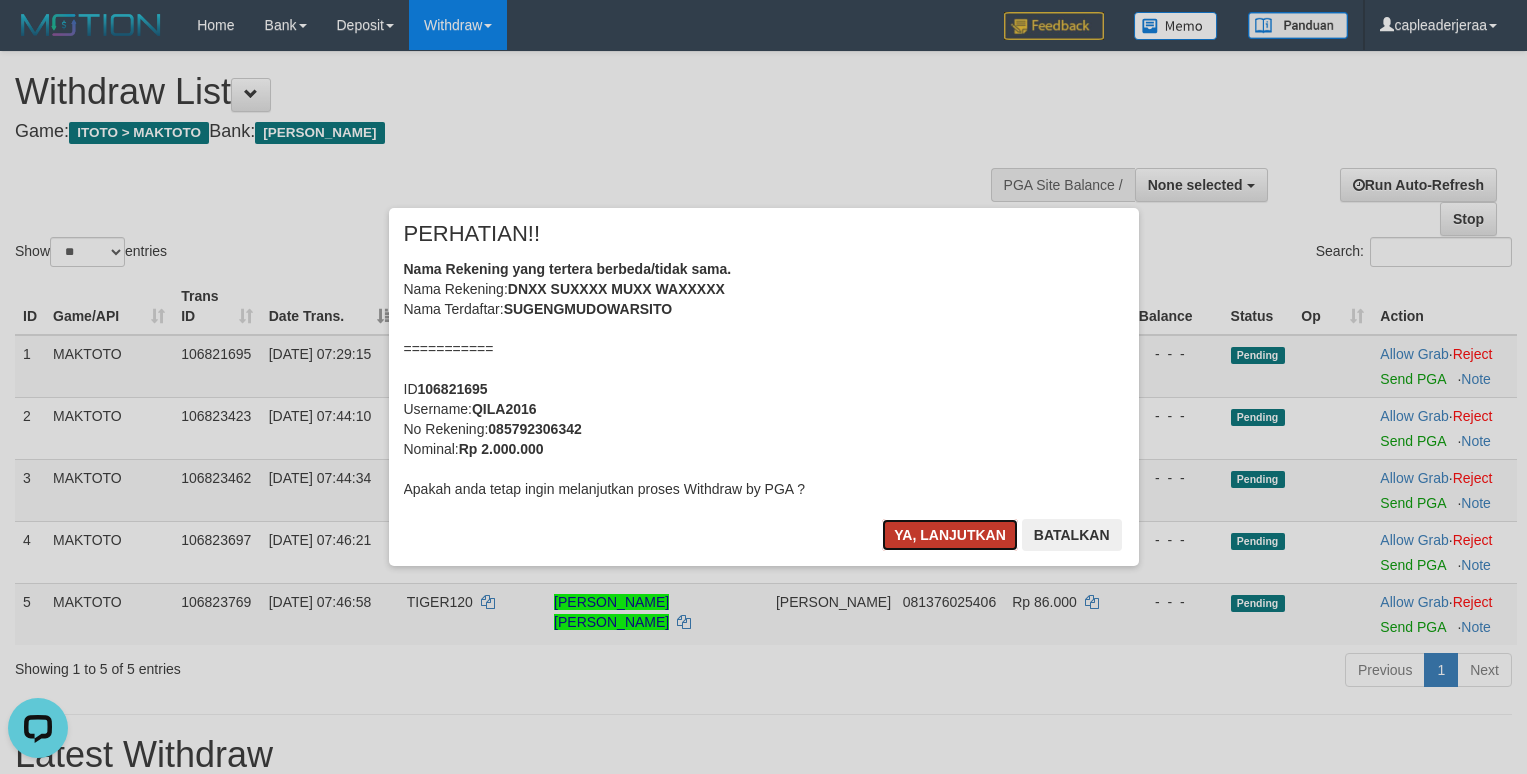 click on "Ya, lanjutkan" at bounding box center (950, 535) 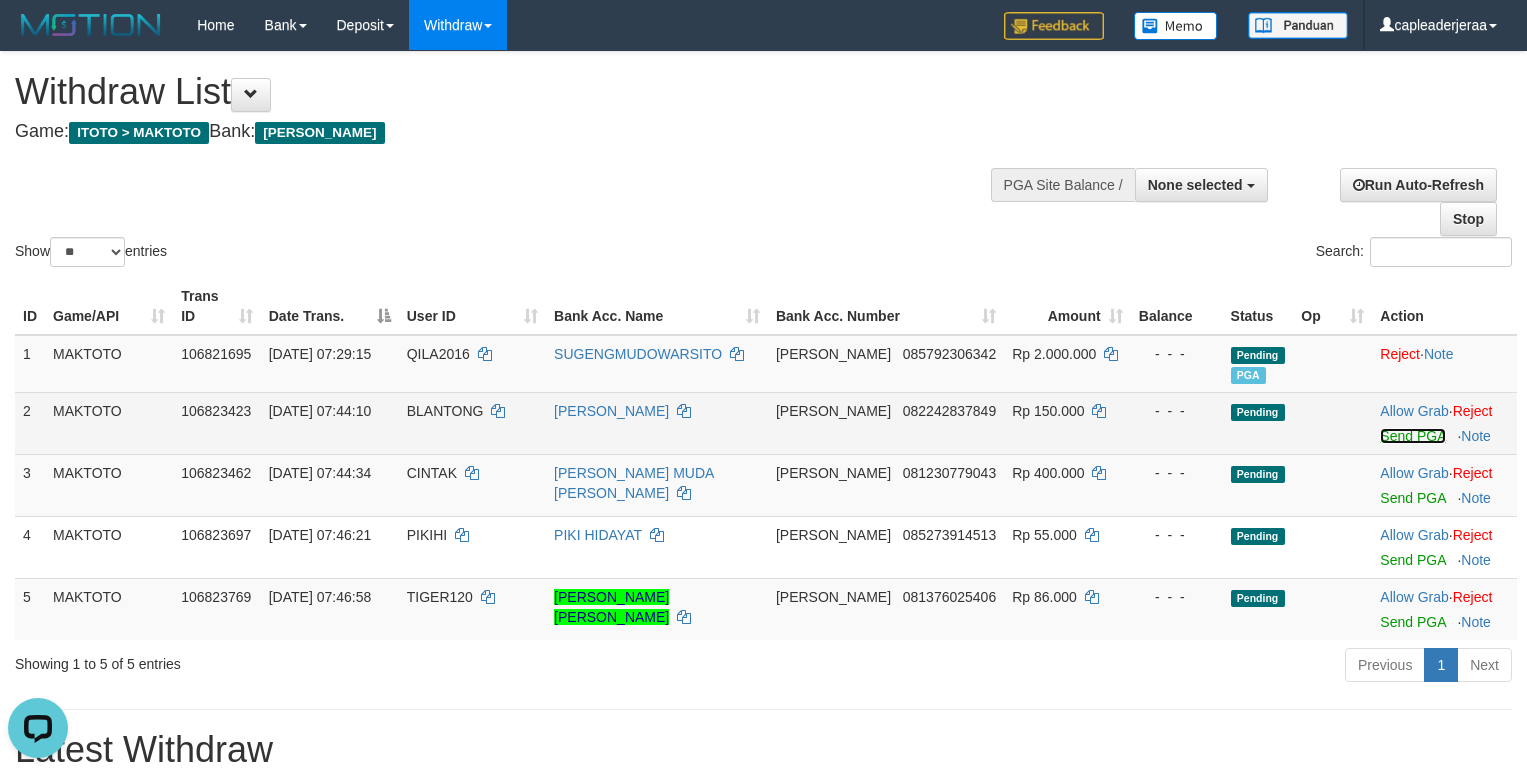 click on "Send PGA" at bounding box center [1412, 436] 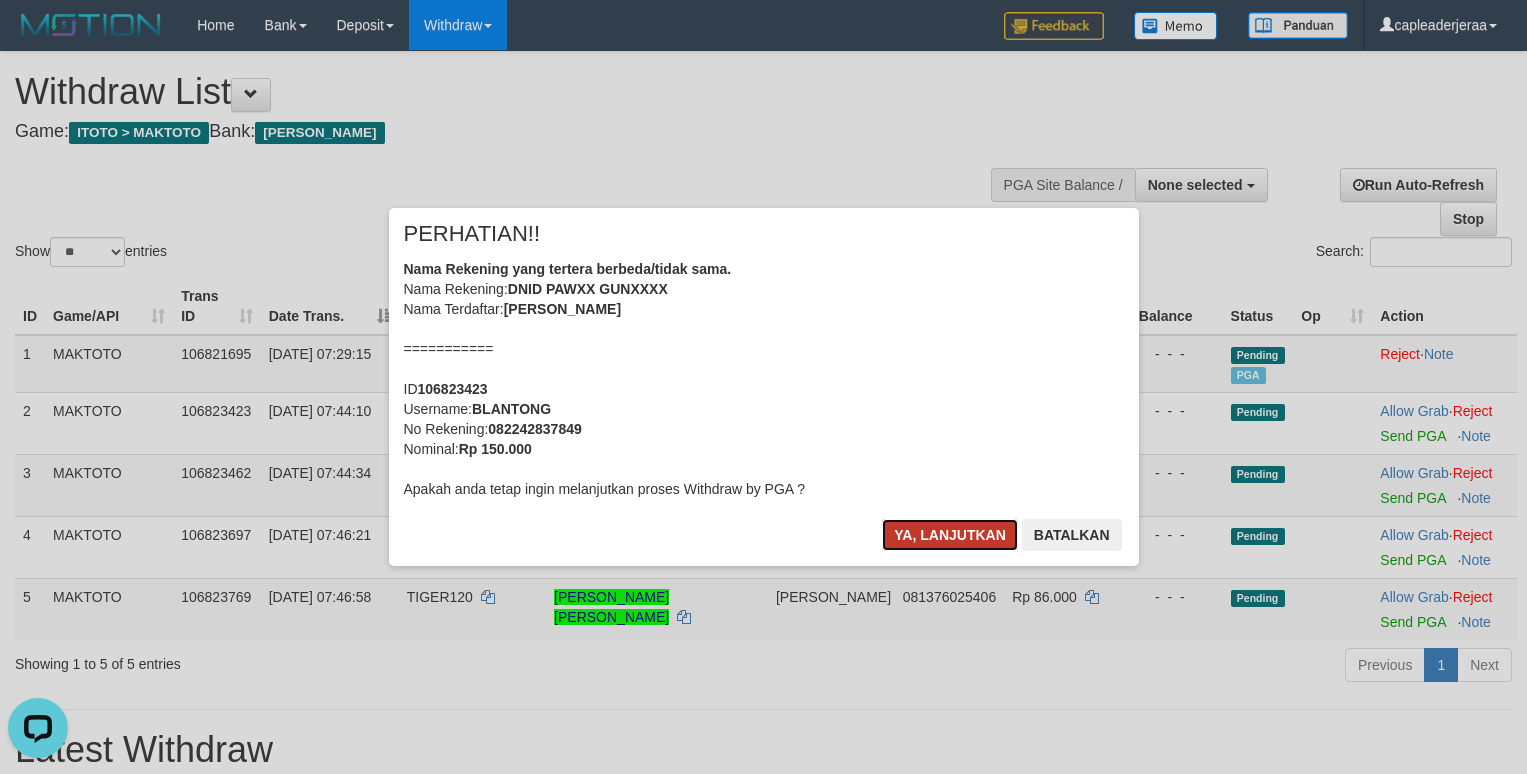 click on "Ya, lanjutkan" at bounding box center (950, 535) 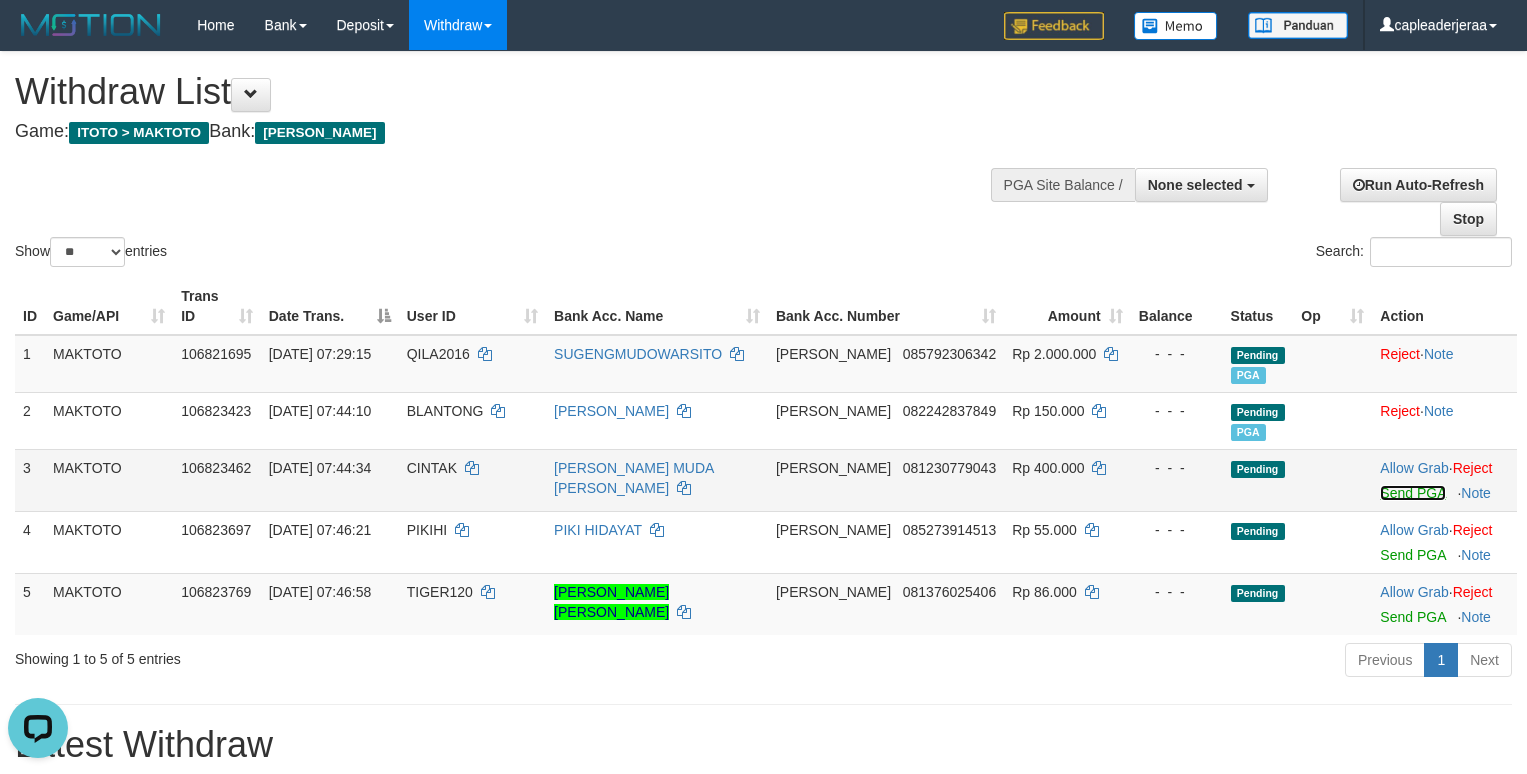 click on "Send PGA" at bounding box center [1412, 493] 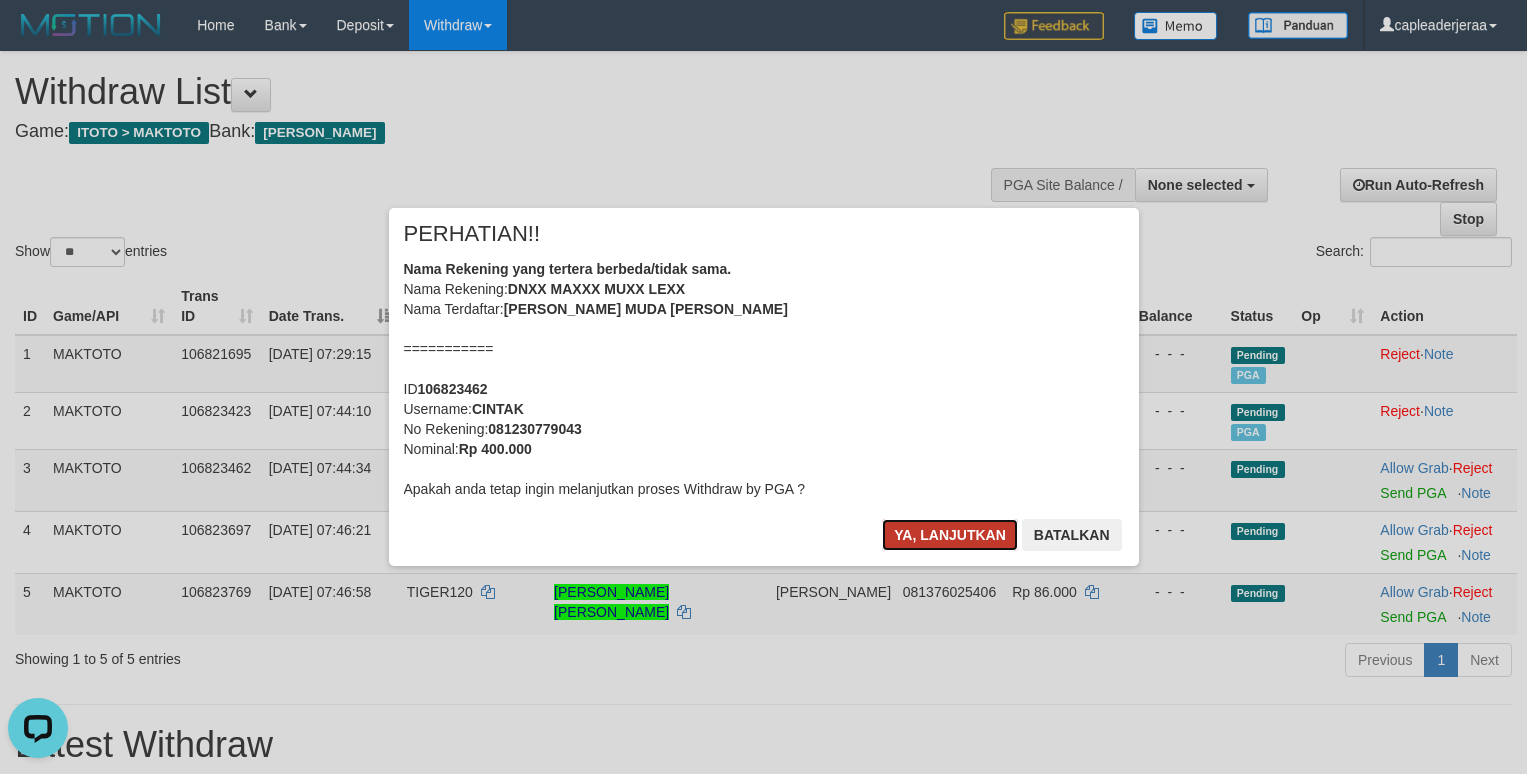 click on "Ya, lanjutkan" at bounding box center [950, 535] 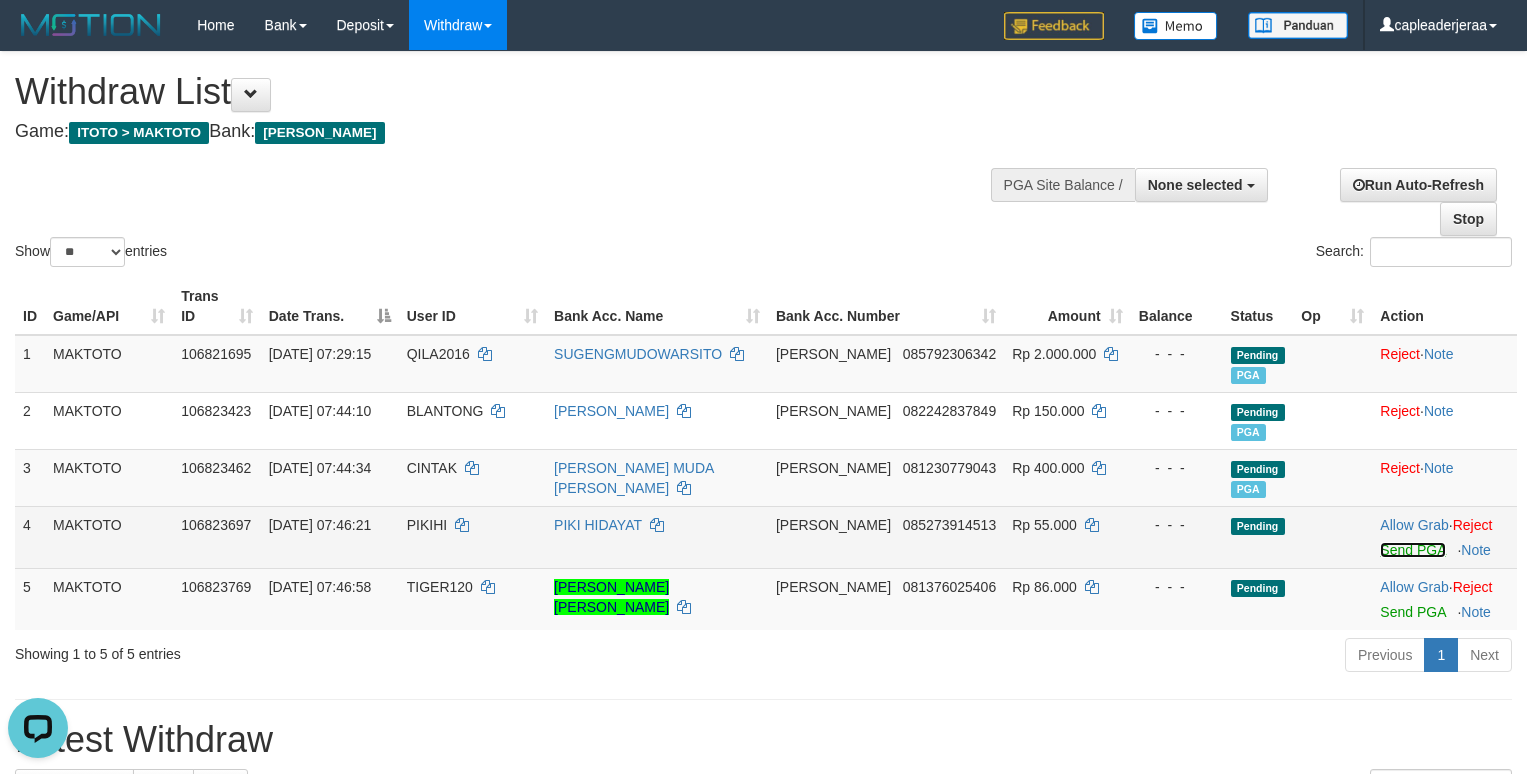 click on "Send PGA" at bounding box center [1412, 550] 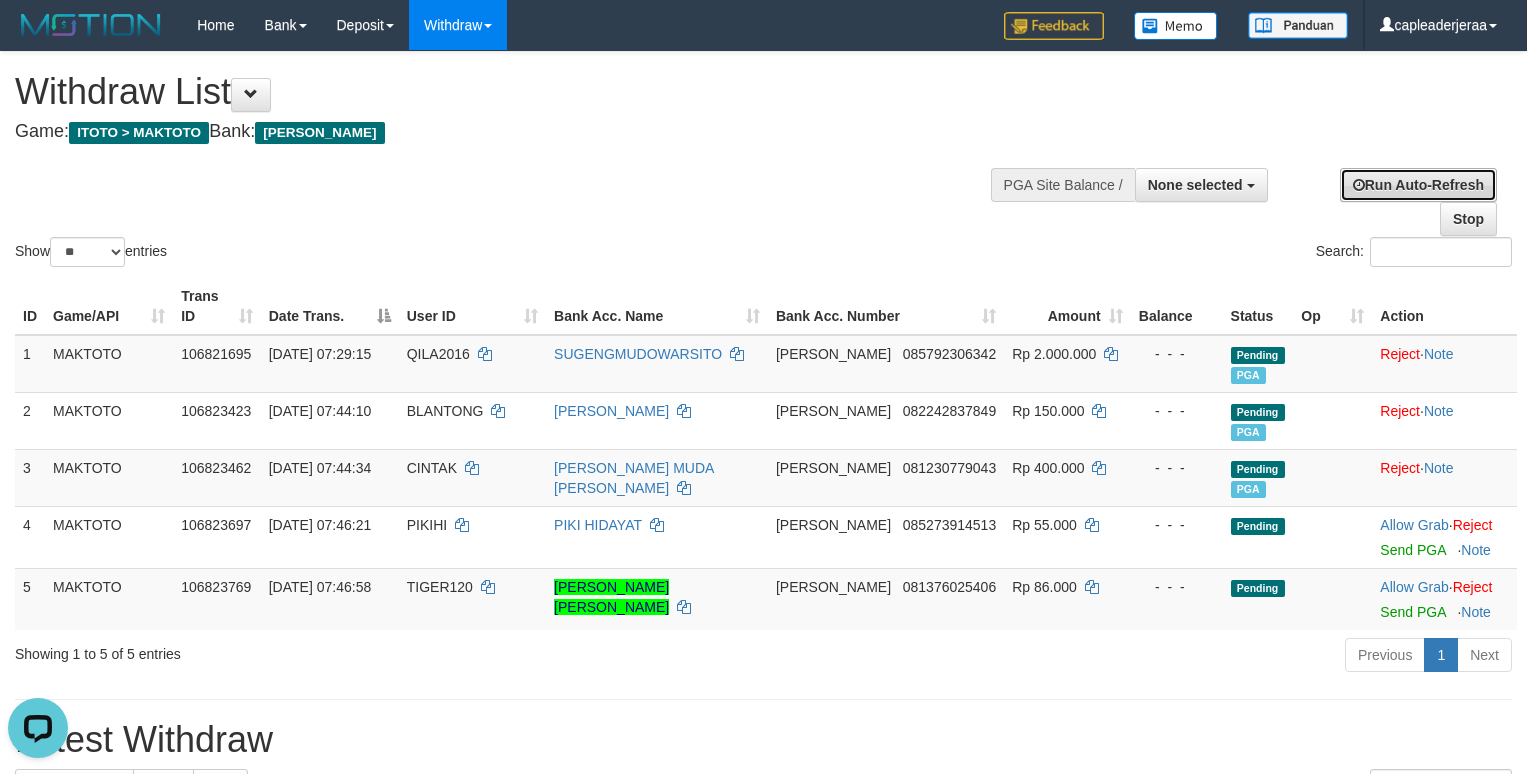 click on "Run Auto-Refresh" at bounding box center [1418, 185] 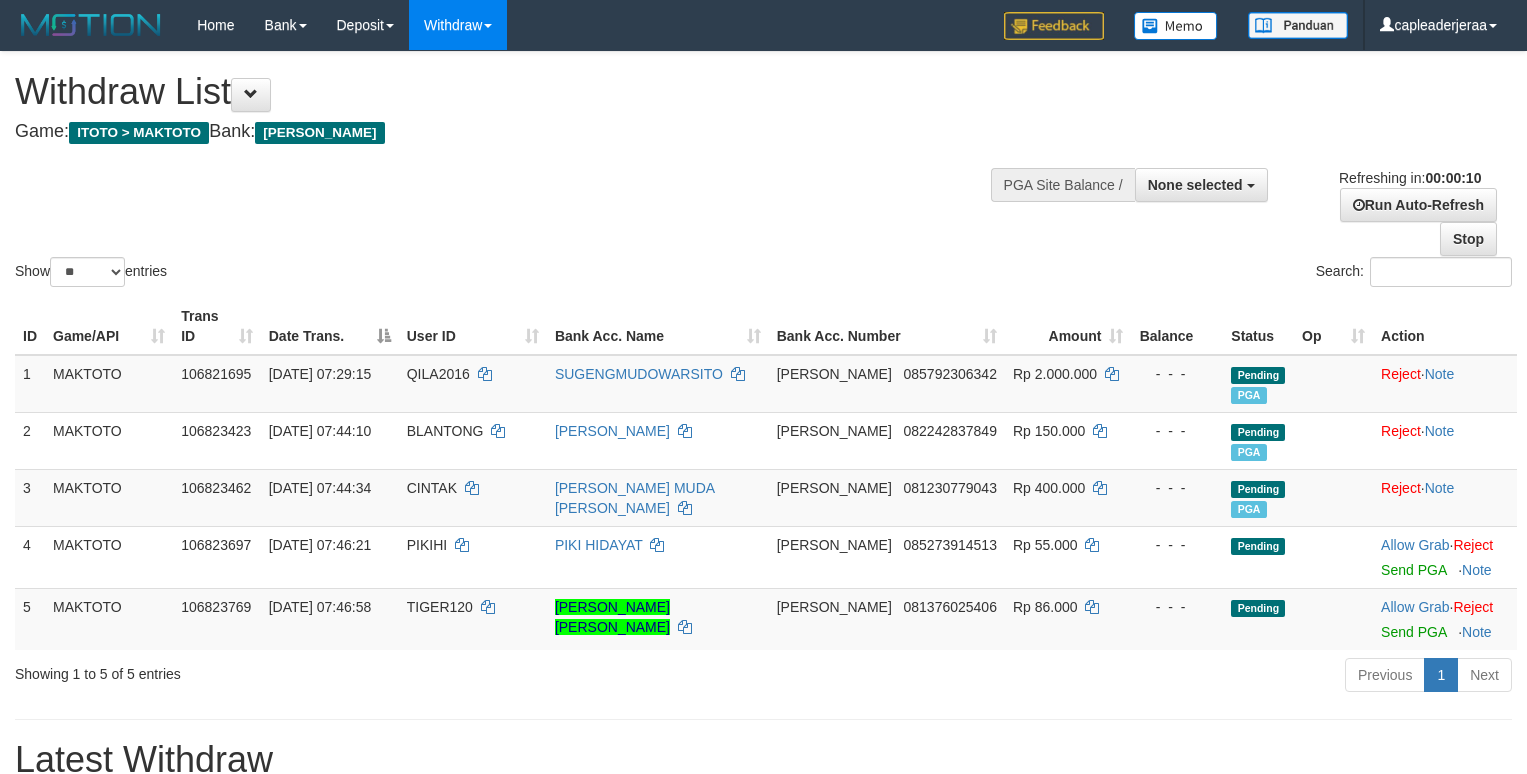 select 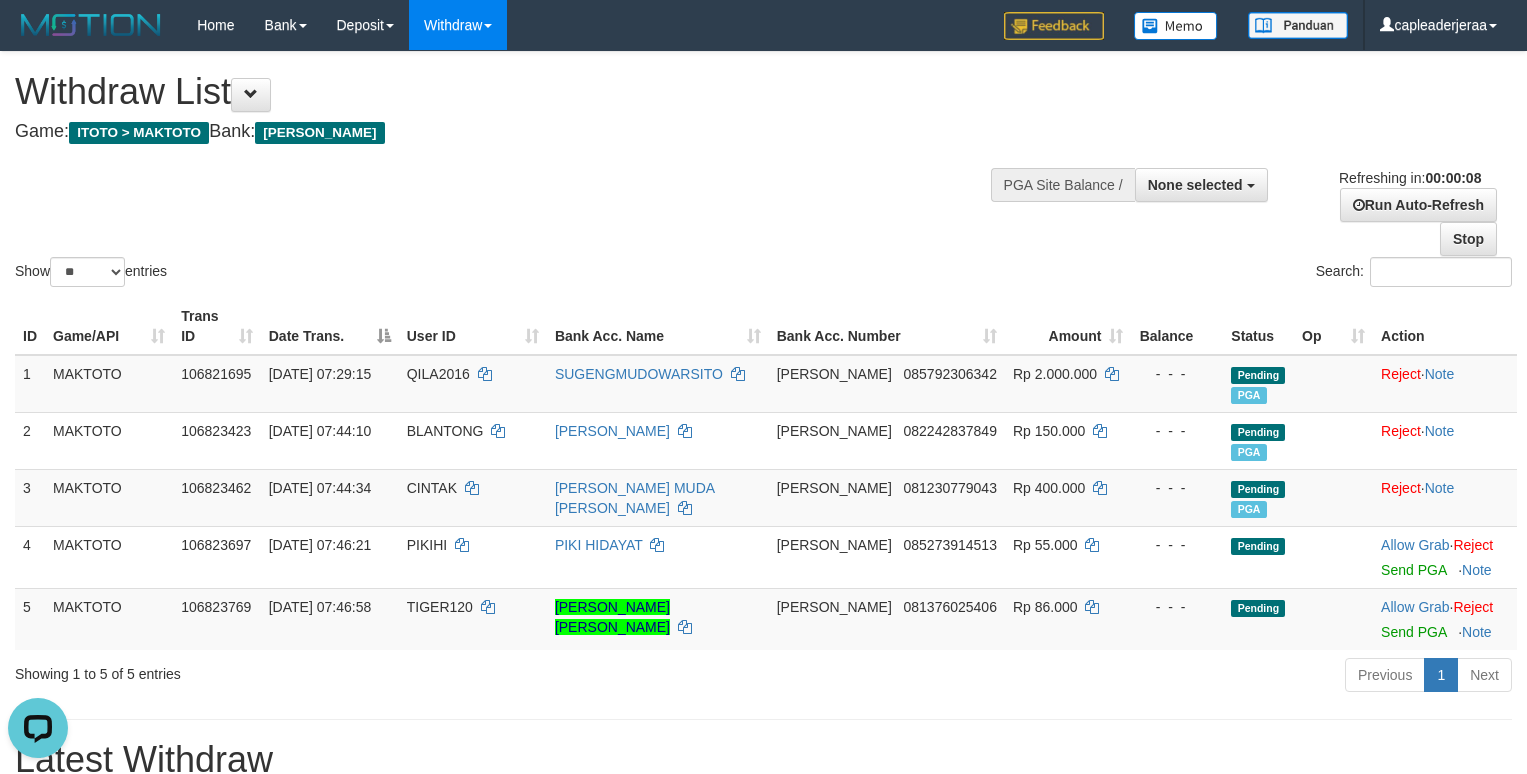 scroll, scrollTop: 0, scrollLeft: 0, axis: both 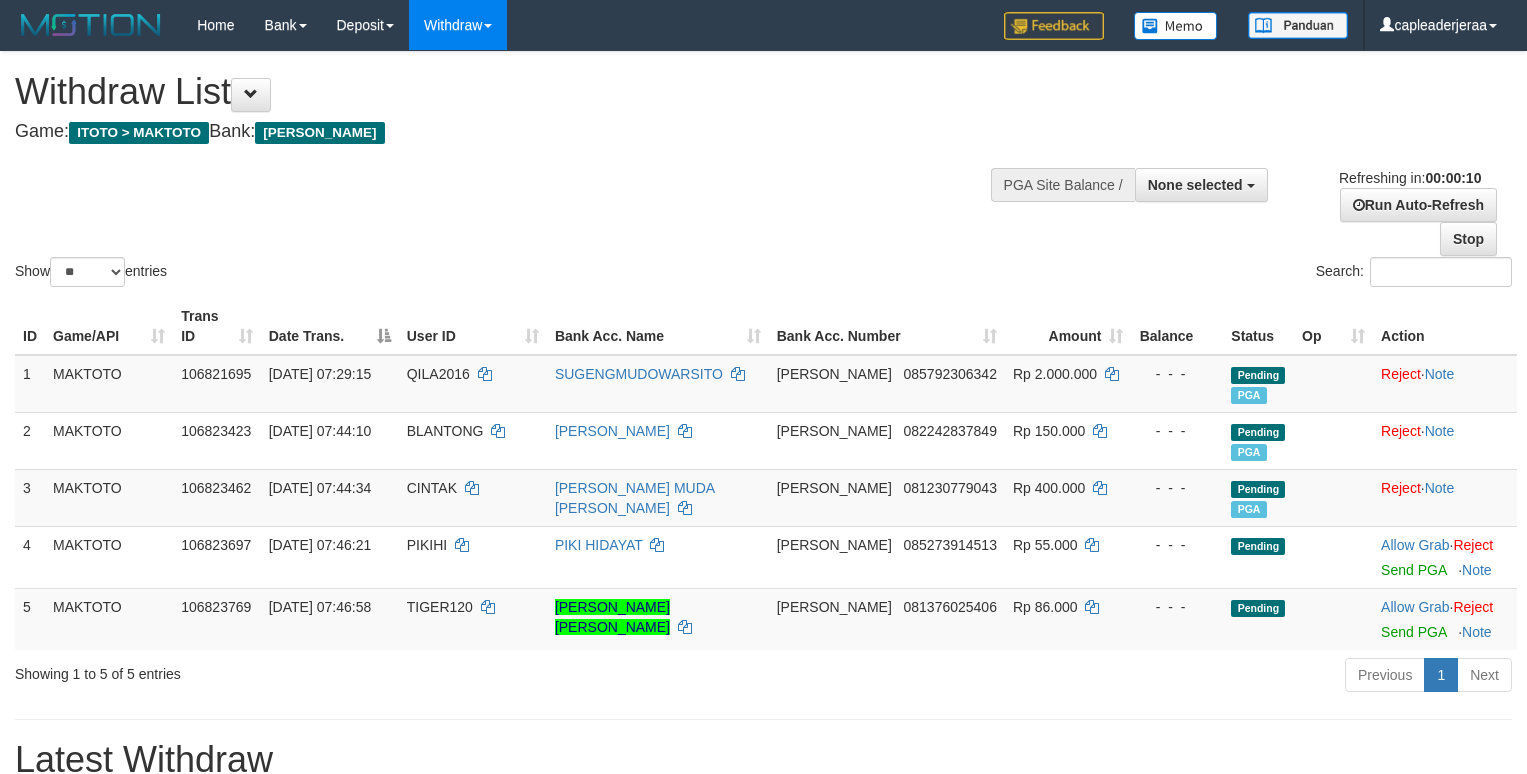 select 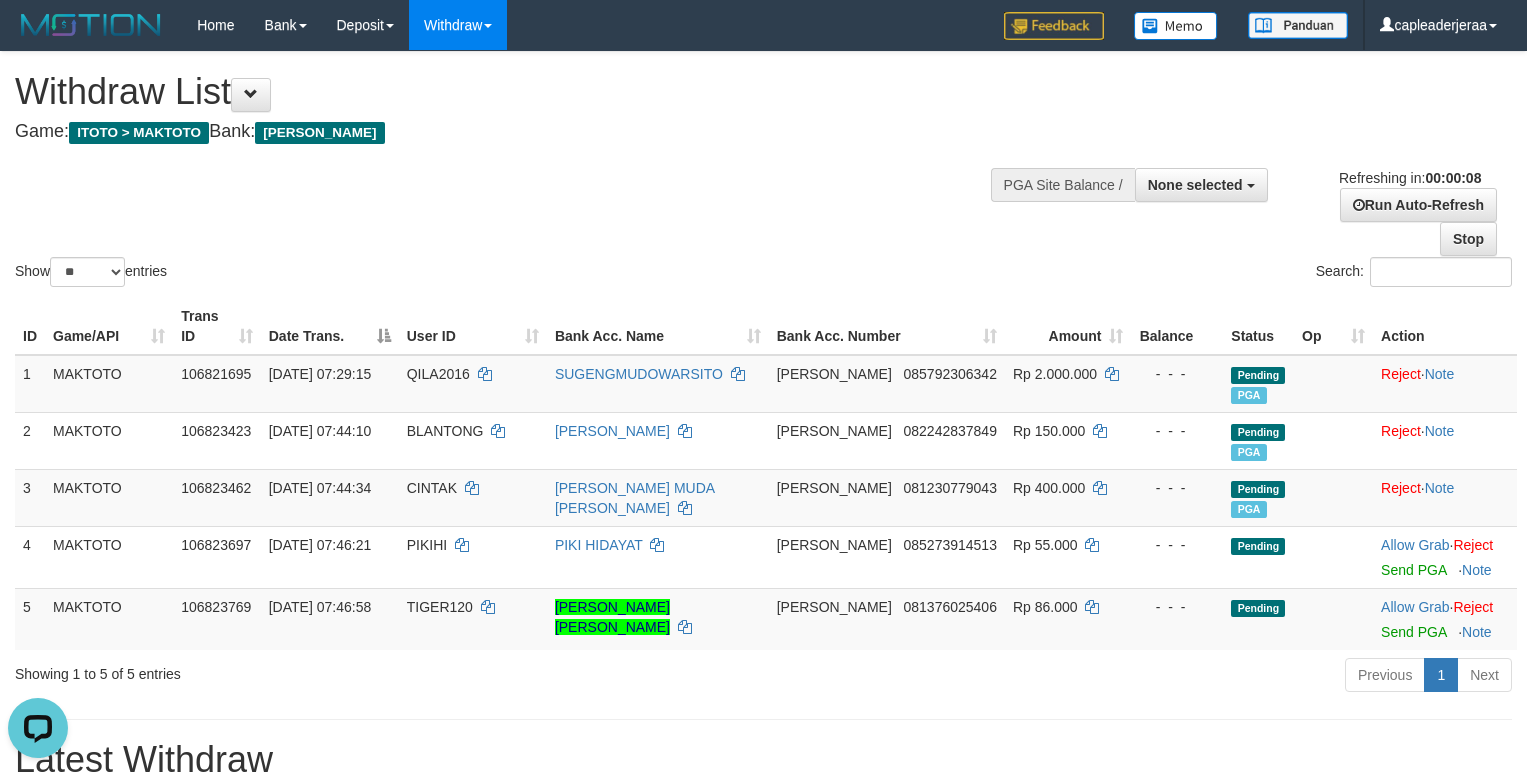 scroll, scrollTop: 0, scrollLeft: 0, axis: both 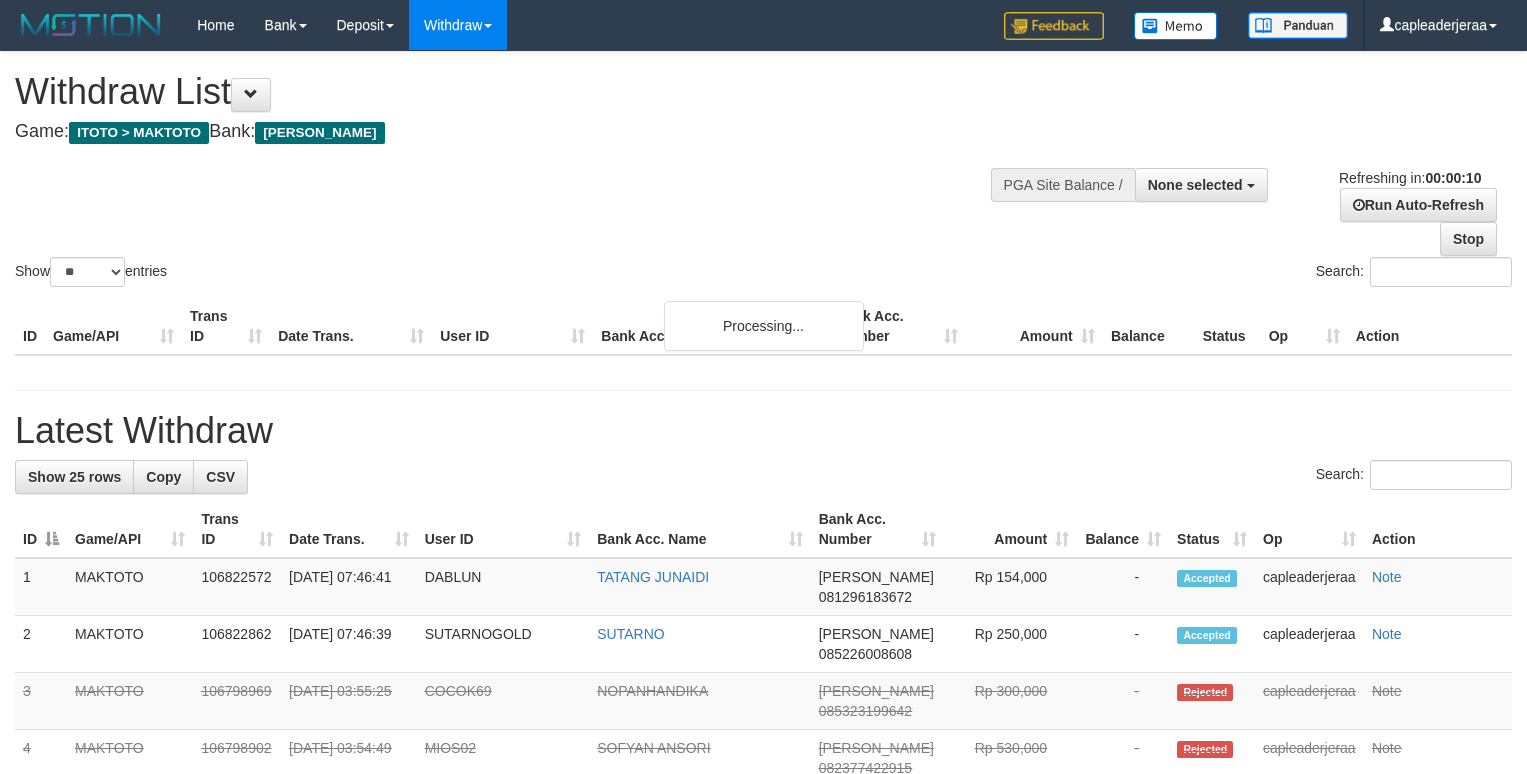 select 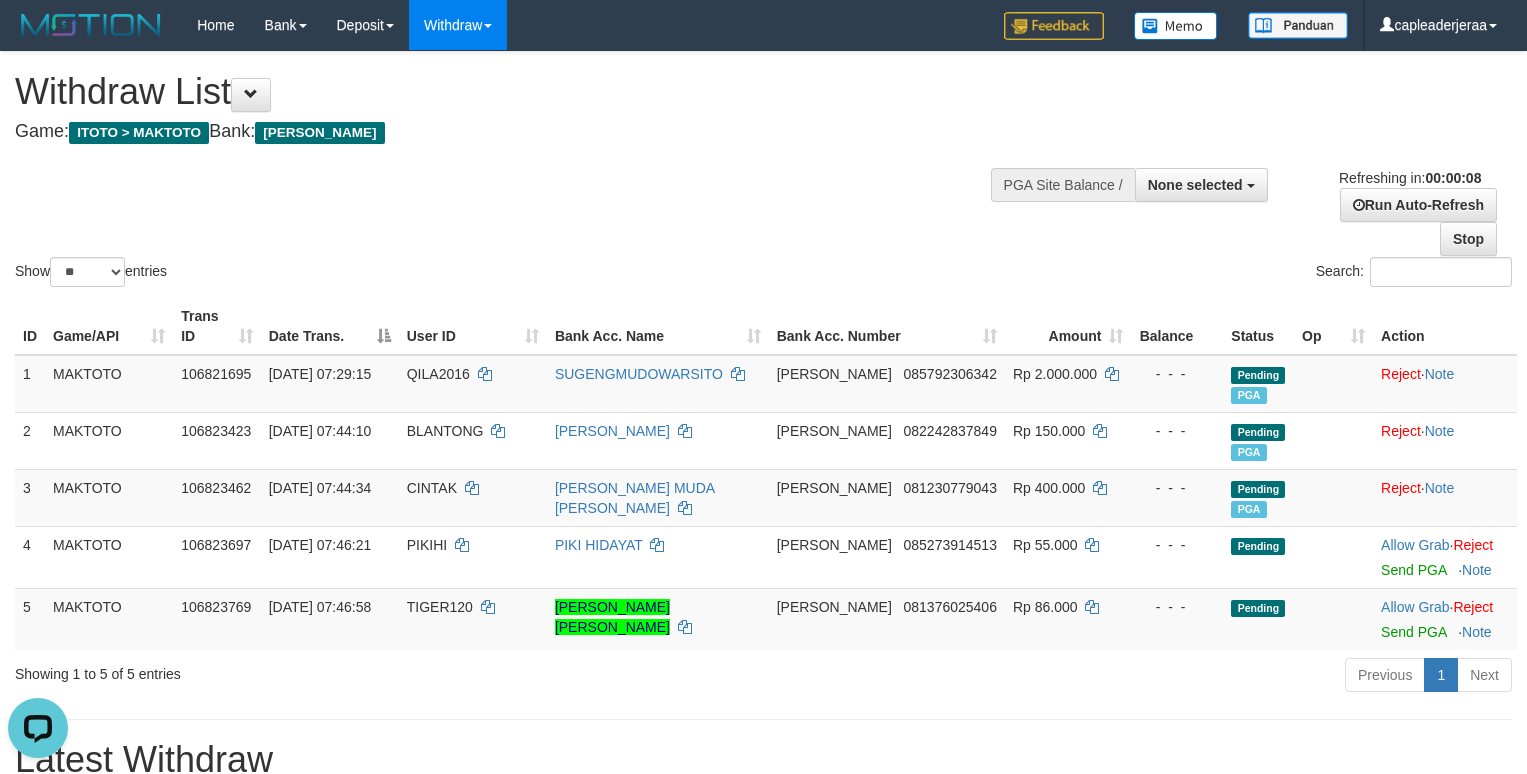 scroll, scrollTop: 0, scrollLeft: 0, axis: both 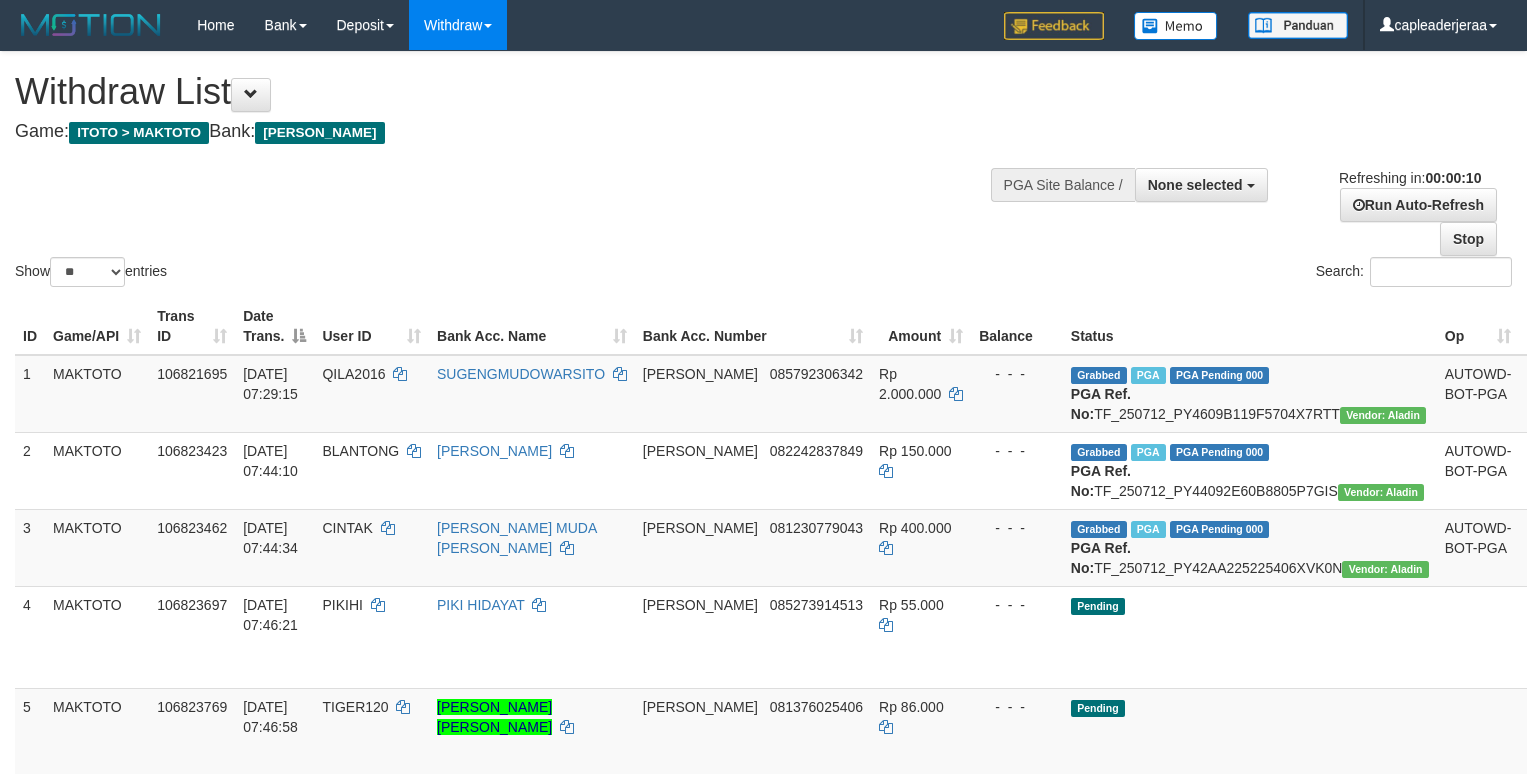 select 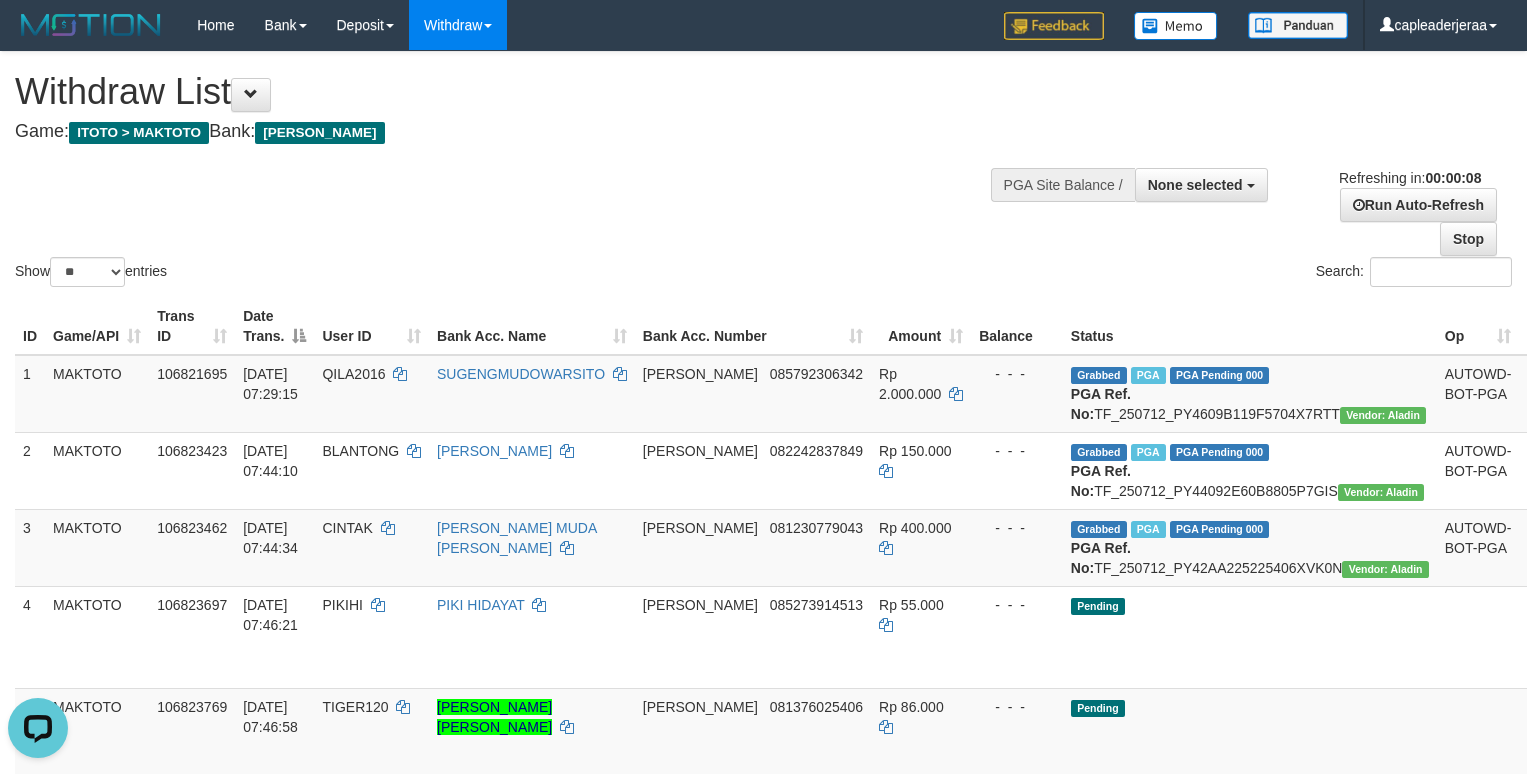 scroll, scrollTop: 0, scrollLeft: 0, axis: both 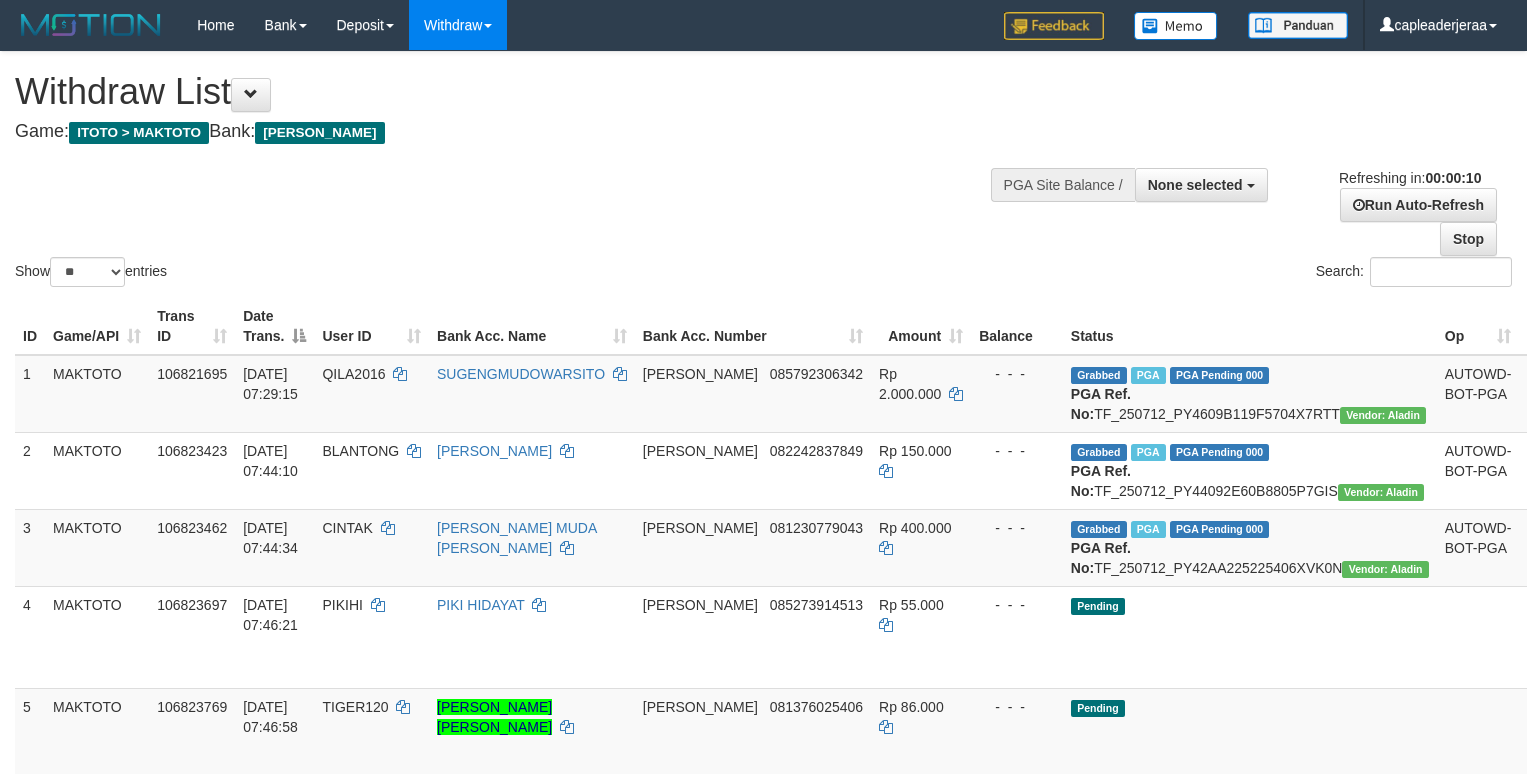 select 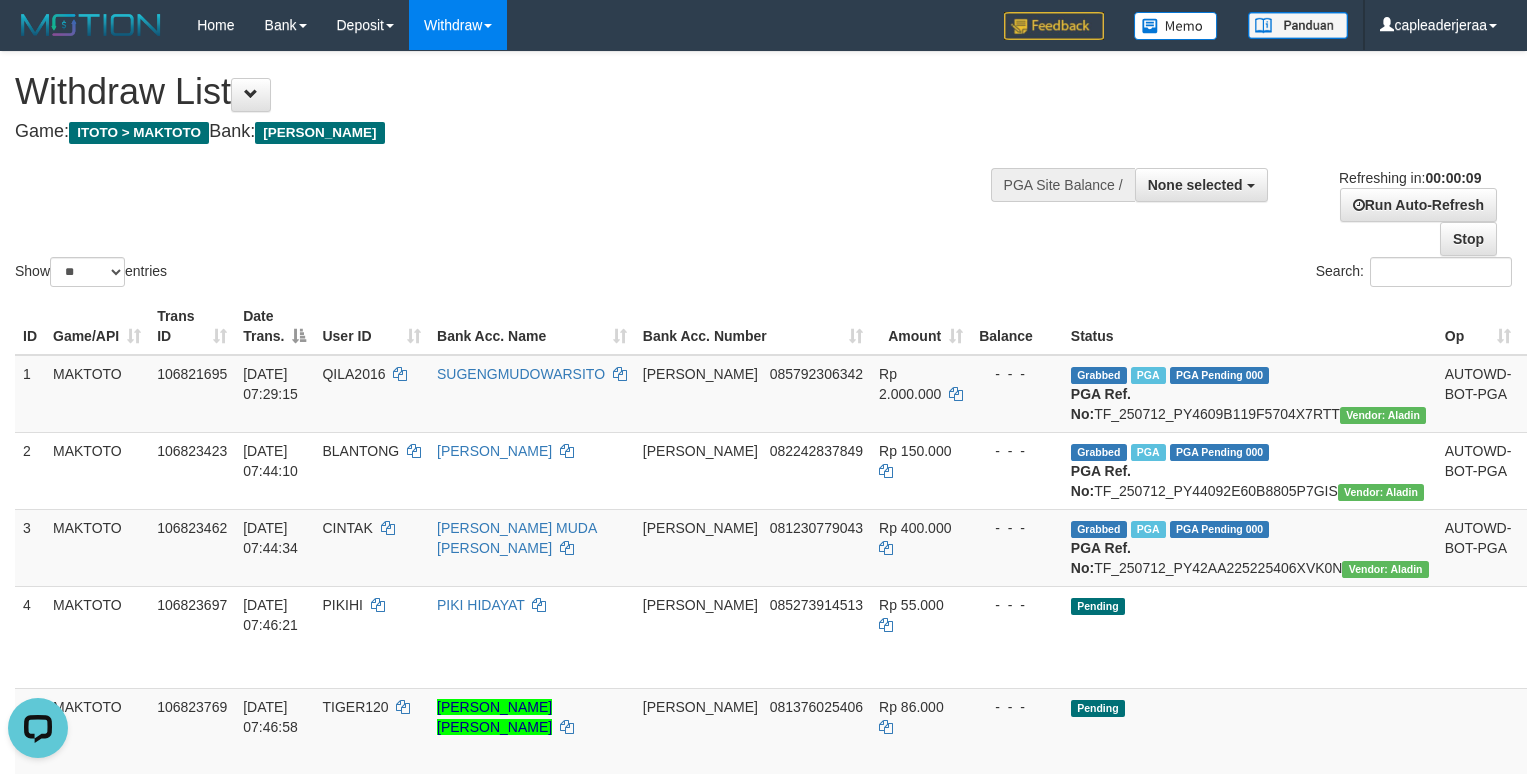 scroll, scrollTop: 0, scrollLeft: 0, axis: both 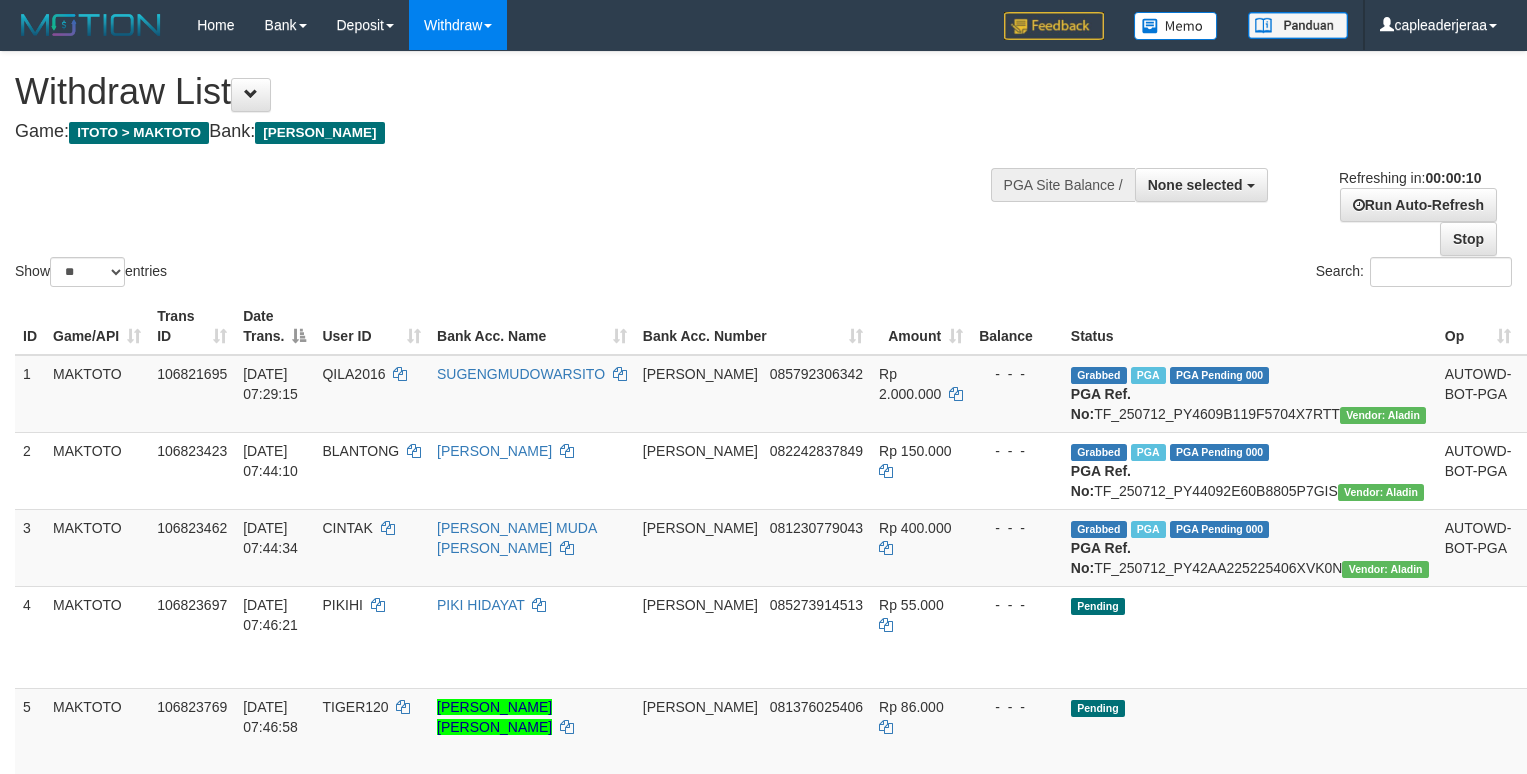 select 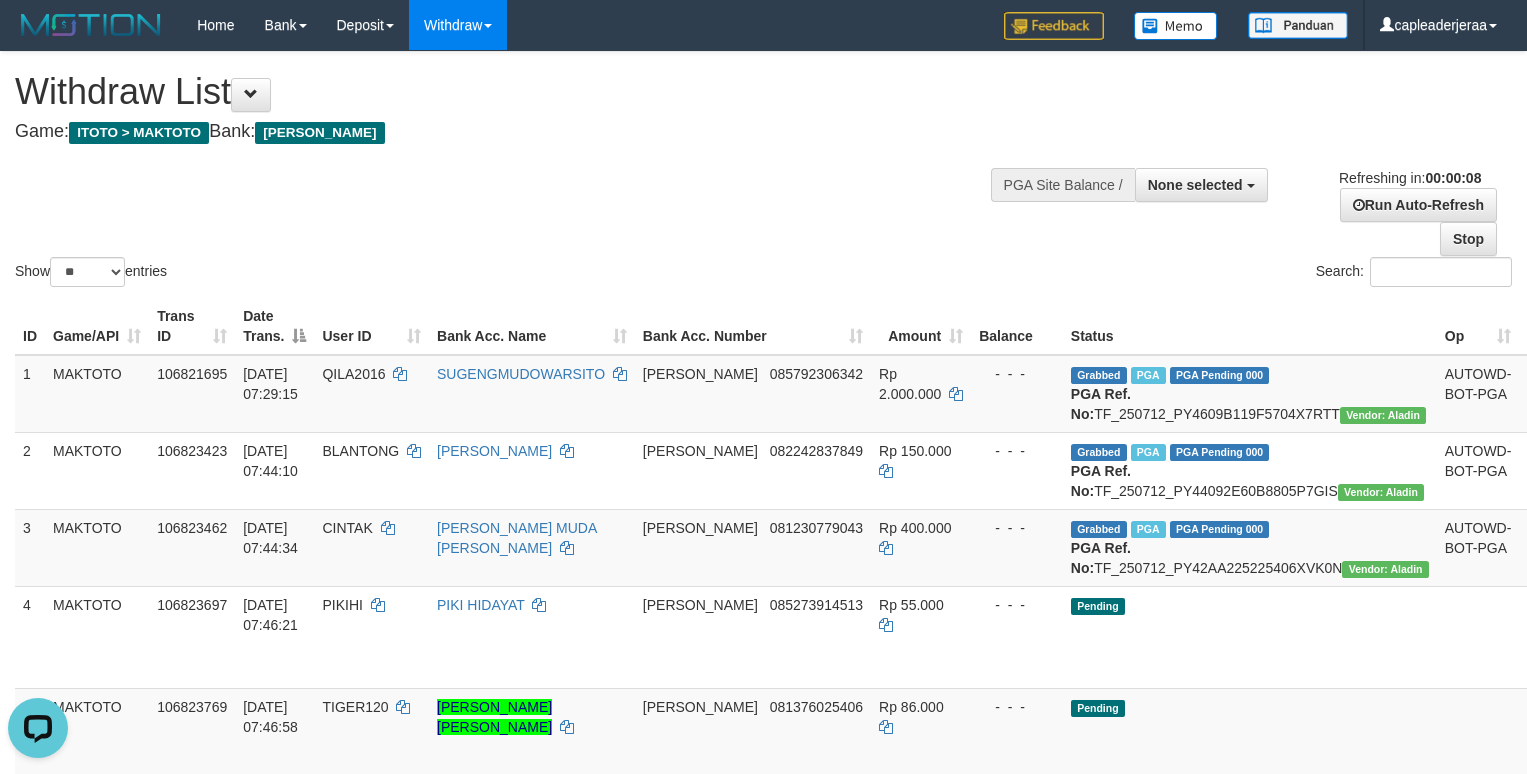 scroll, scrollTop: 0, scrollLeft: 0, axis: both 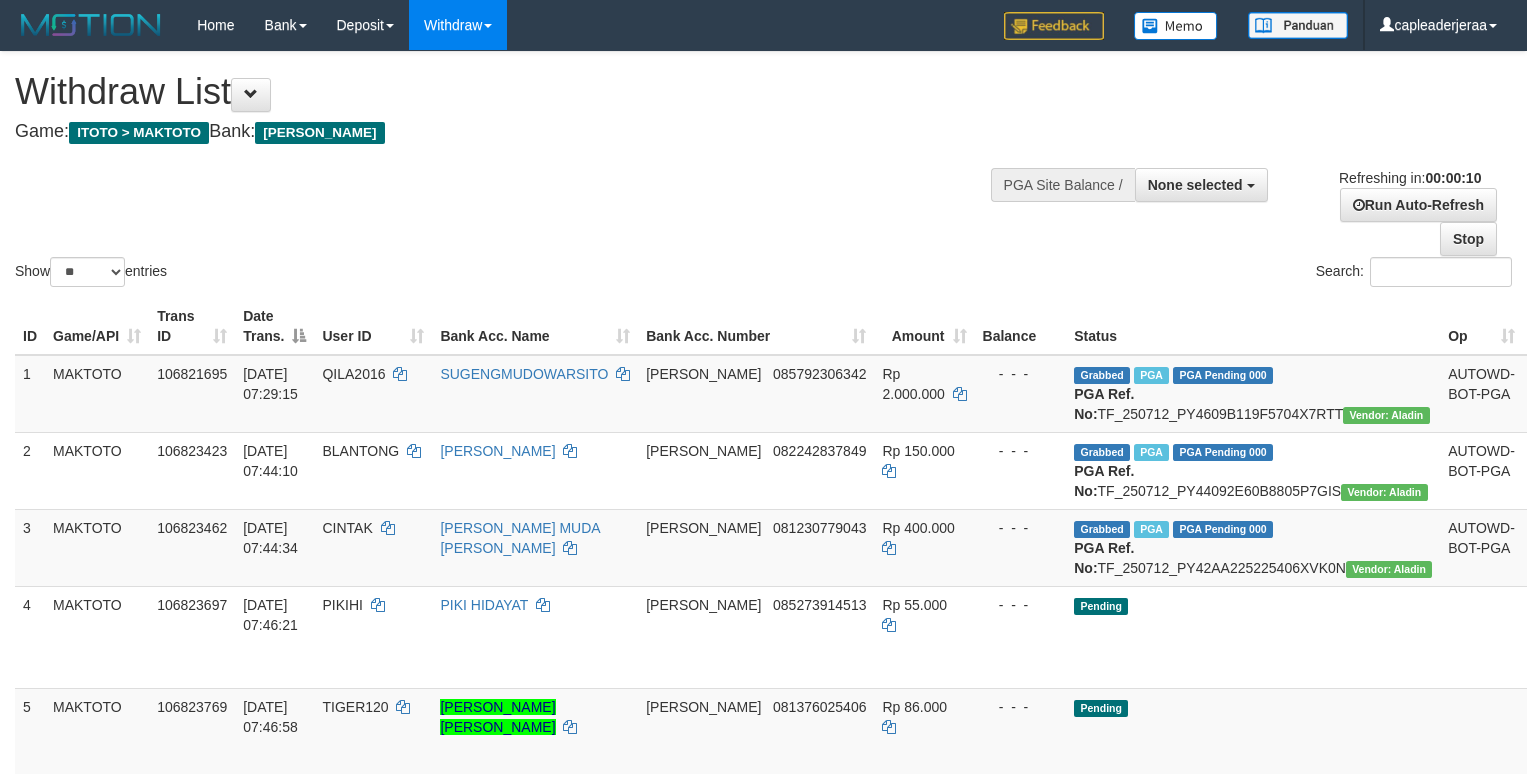 select 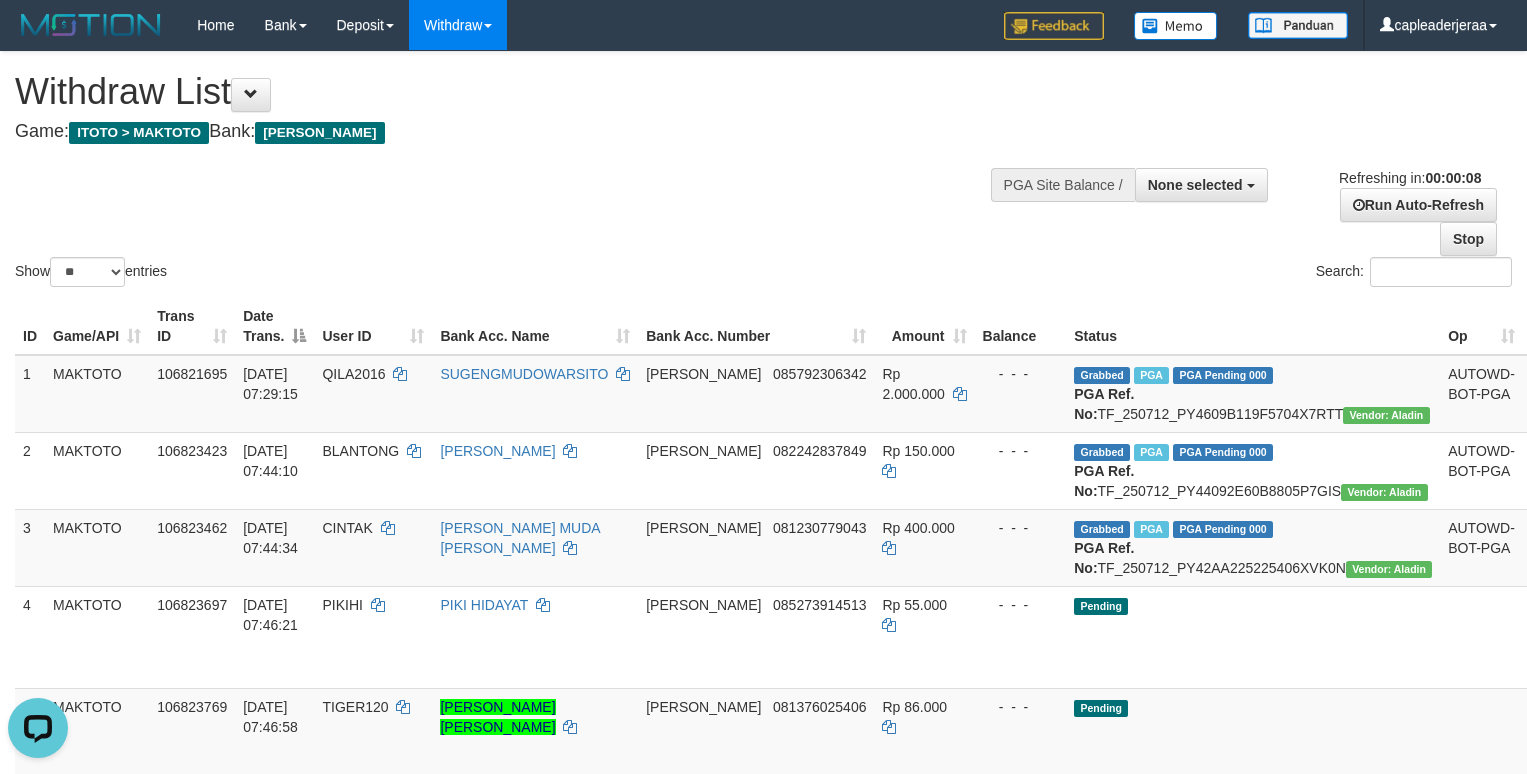 scroll, scrollTop: 0, scrollLeft: 0, axis: both 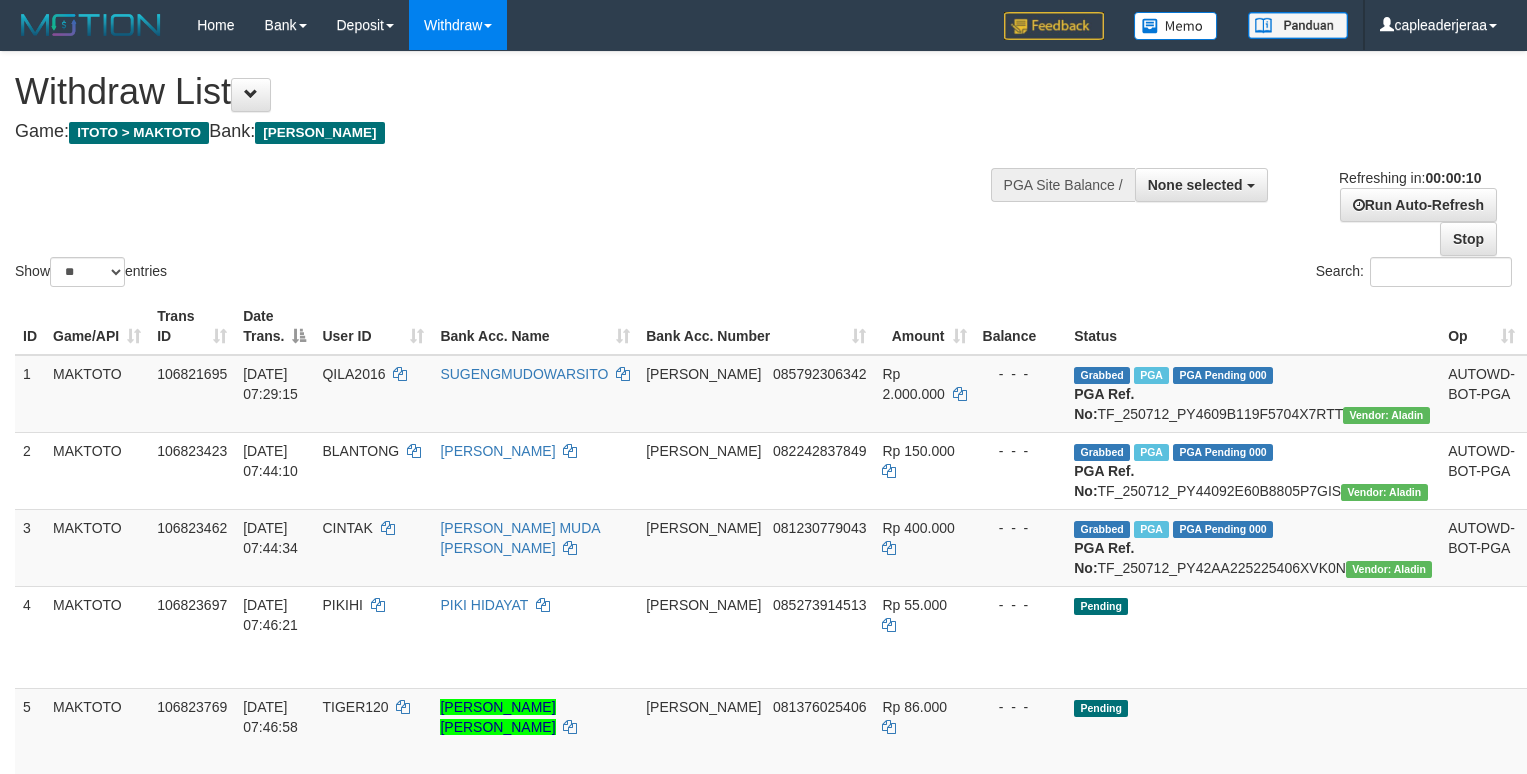 select 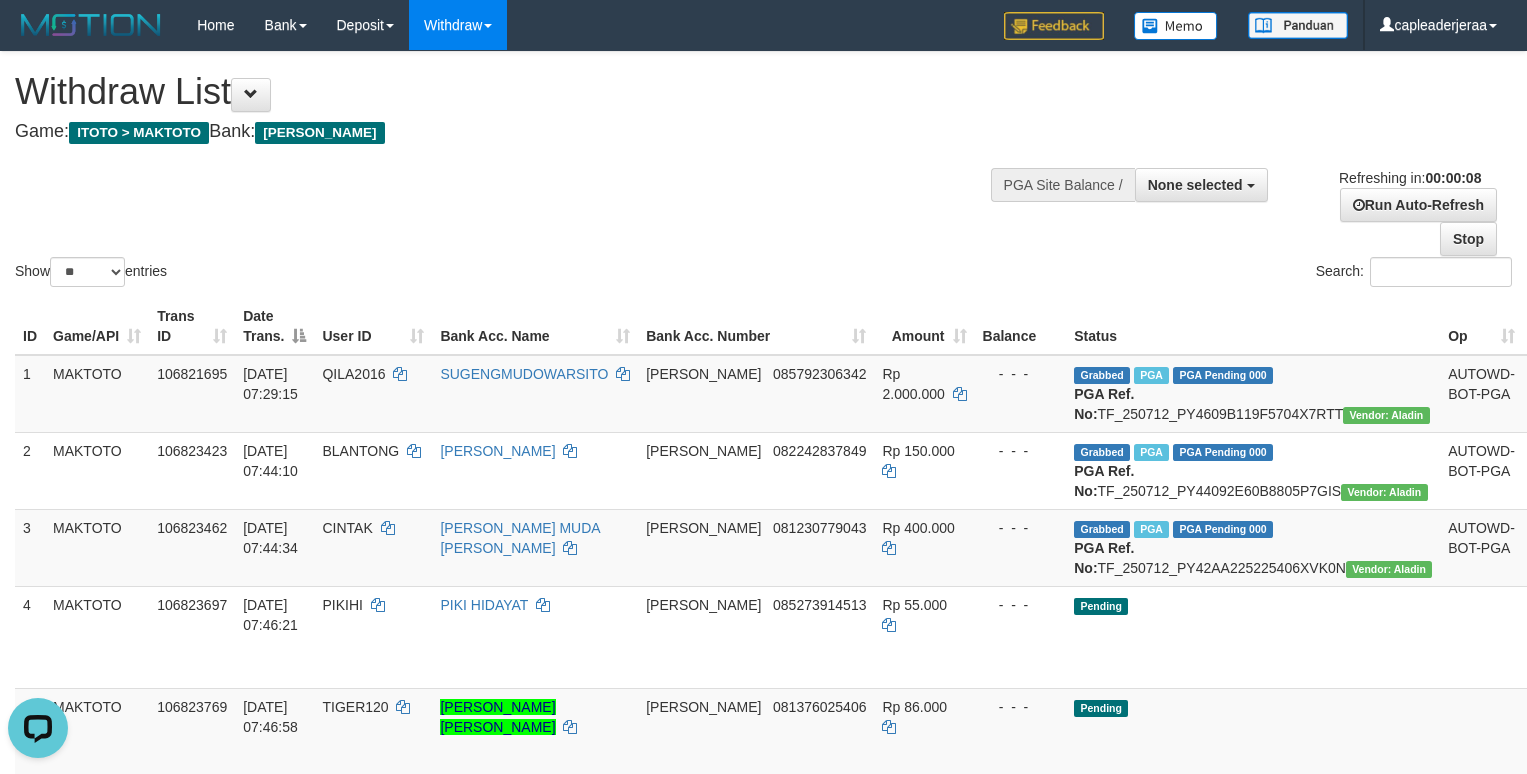scroll, scrollTop: 0, scrollLeft: 0, axis: both 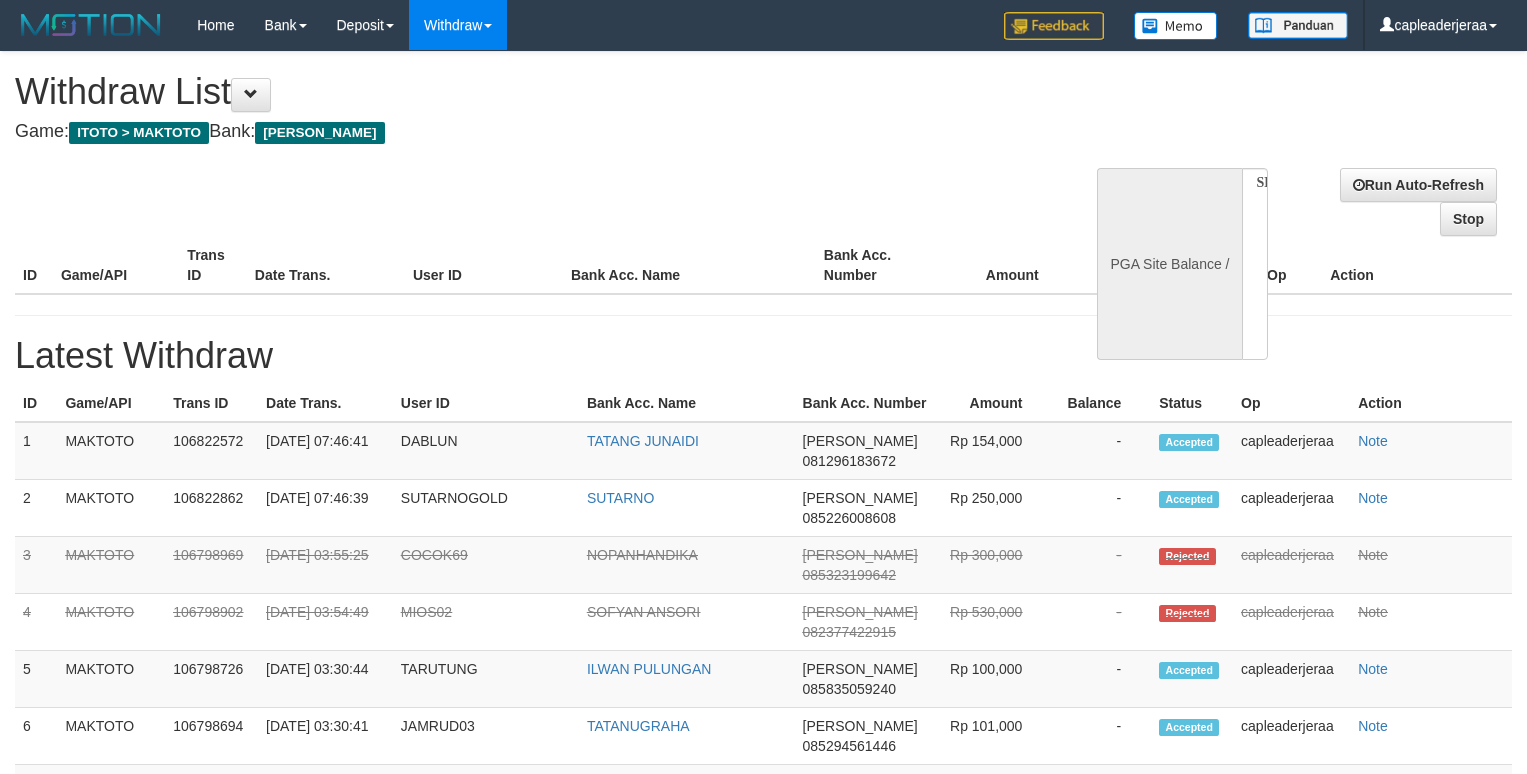 select 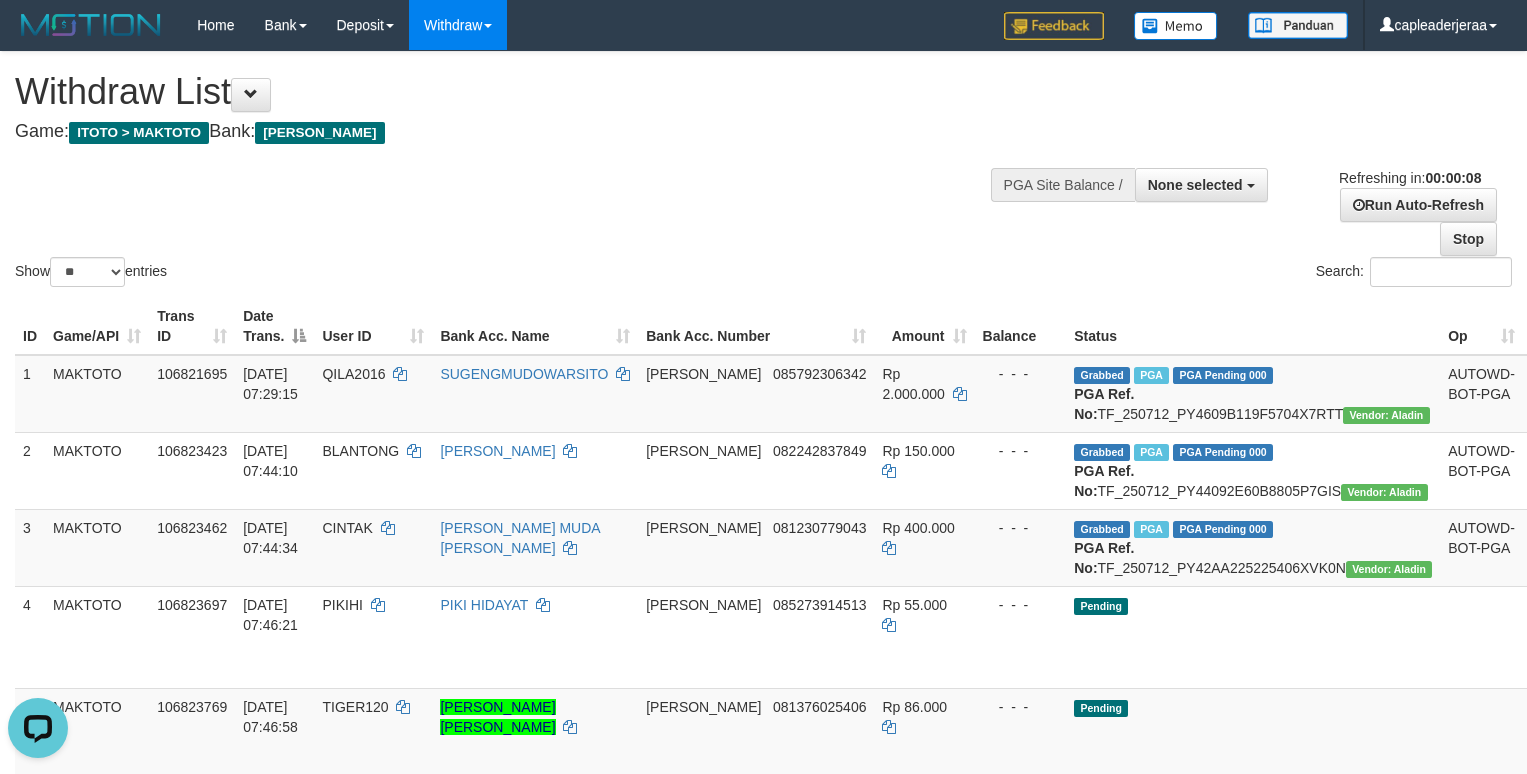 scroll, scrollTop: 0, scrollLeft: 0, axis: both 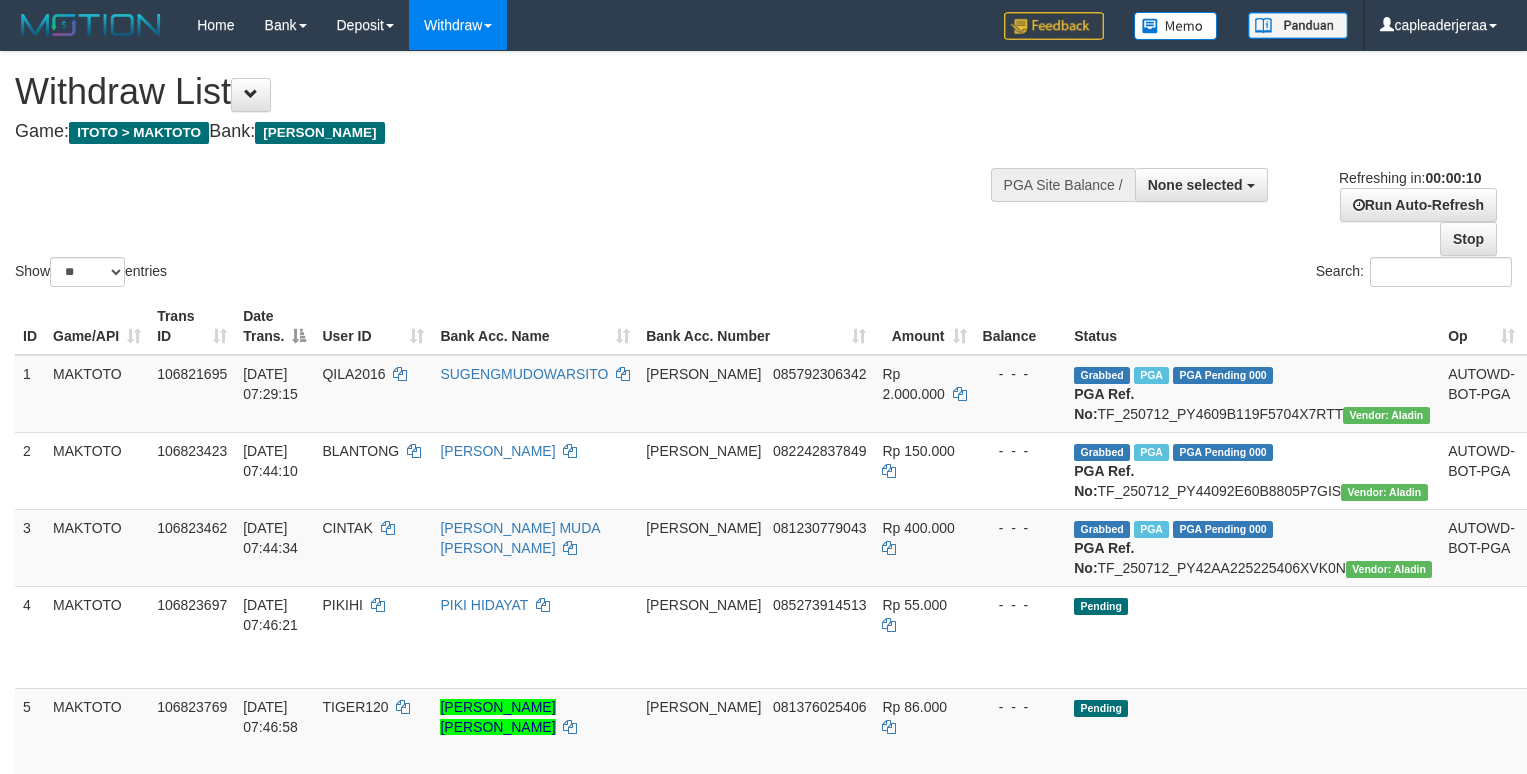select 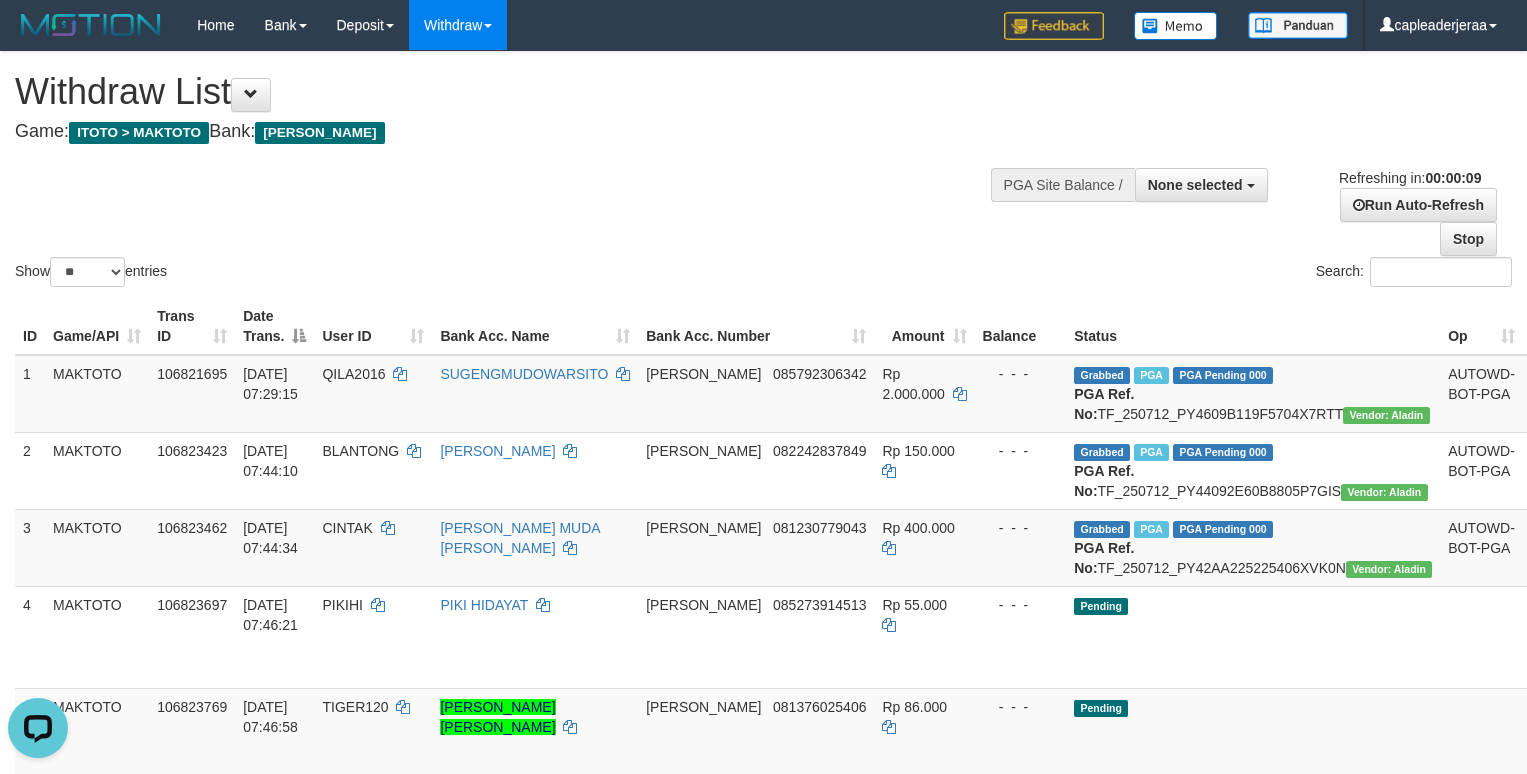 scroll, scrollTop: 0, scrollLeft: 0, axis: both 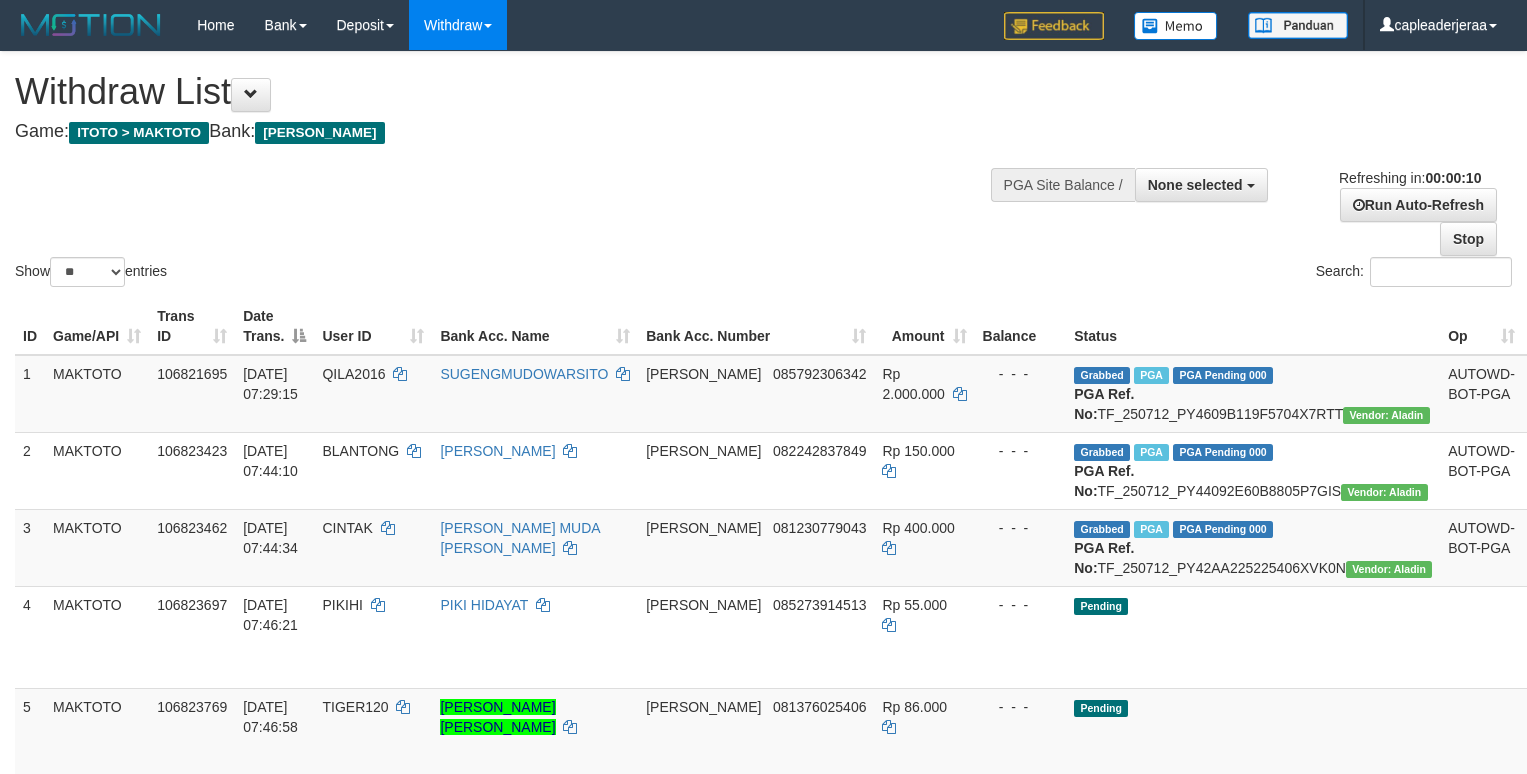 select 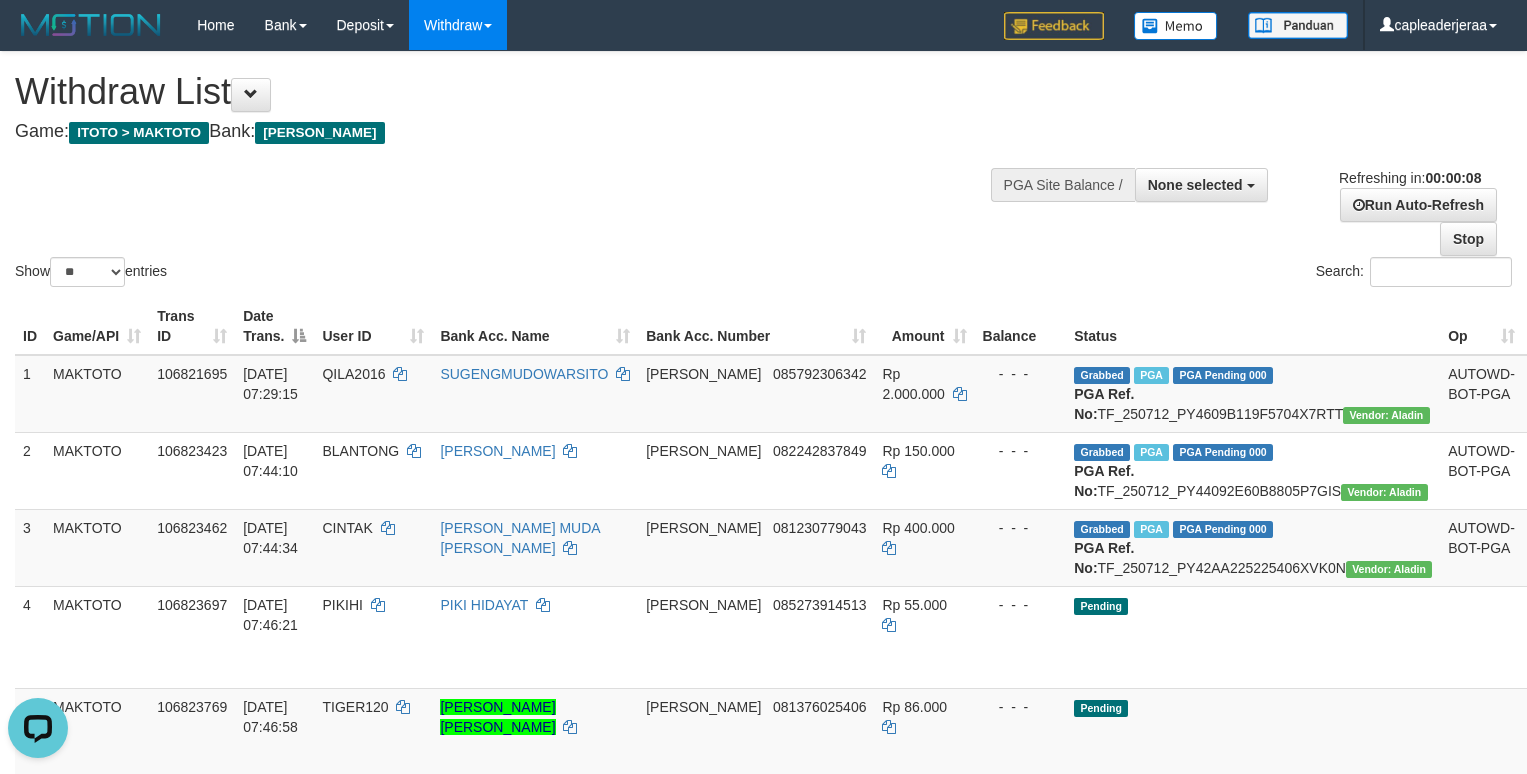 scroll, scrollTop: 0, scrollLeft: 0, axis: both 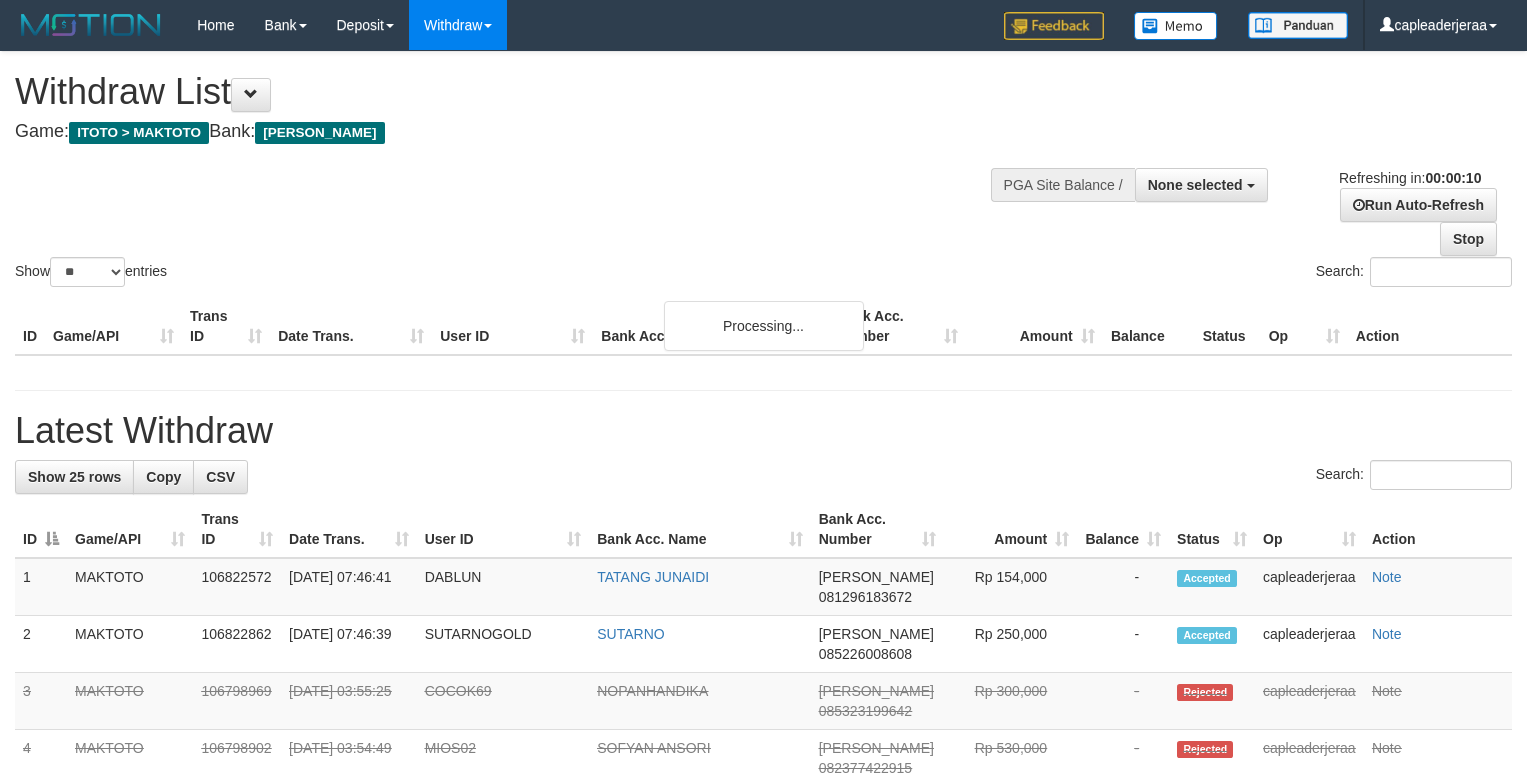 select 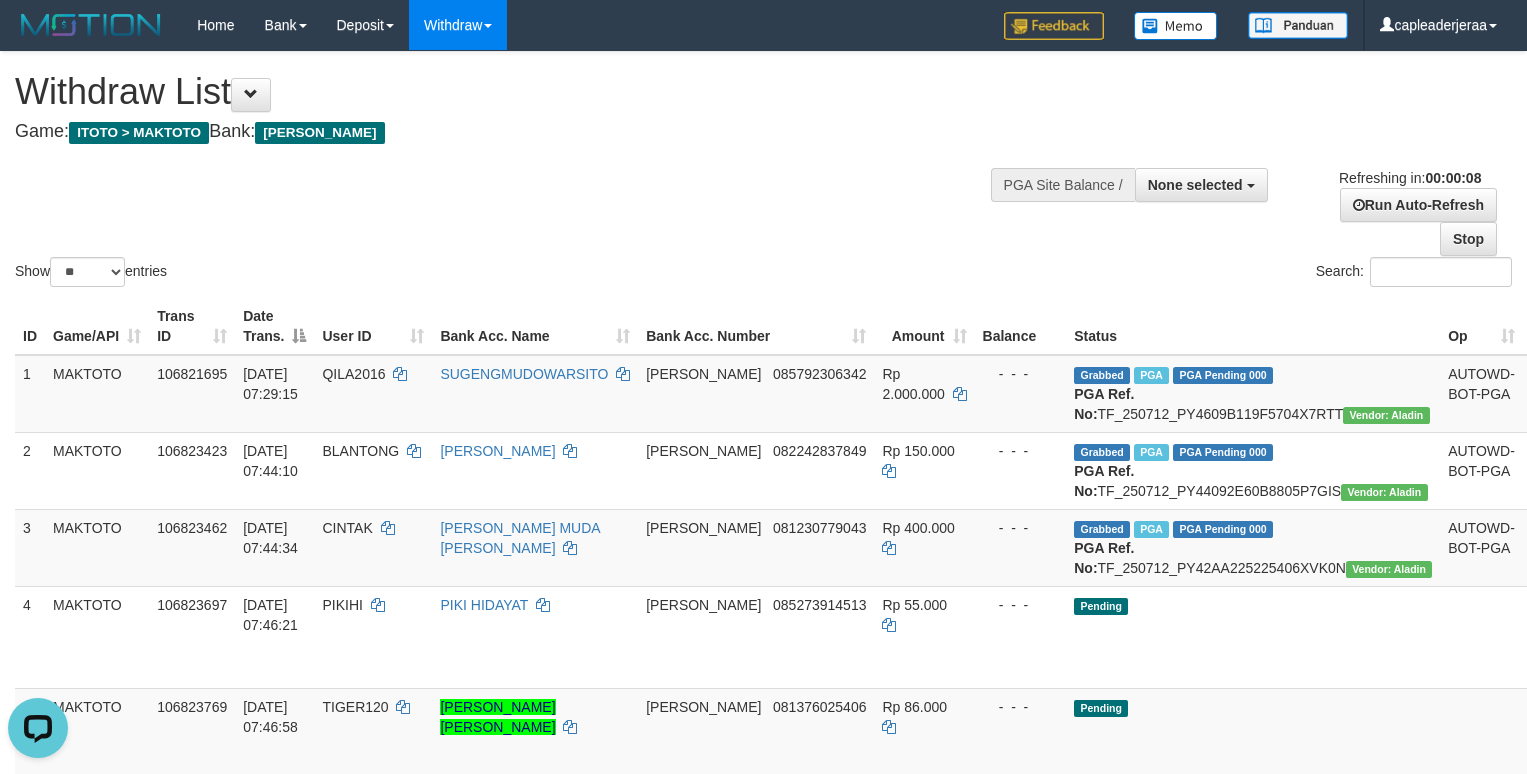 scroll, scrollTop: 0, scrollLeft: 0, axis: both 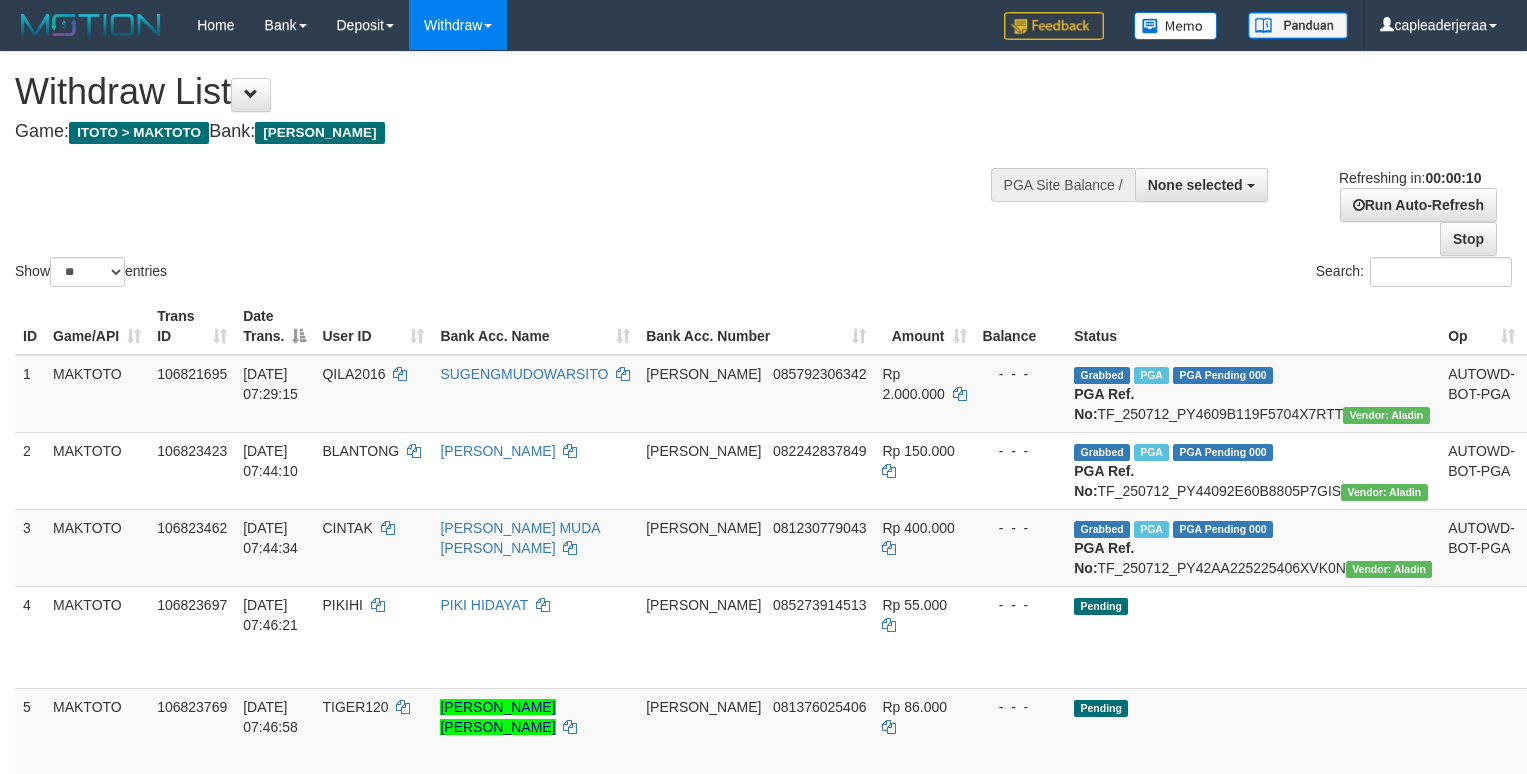 select 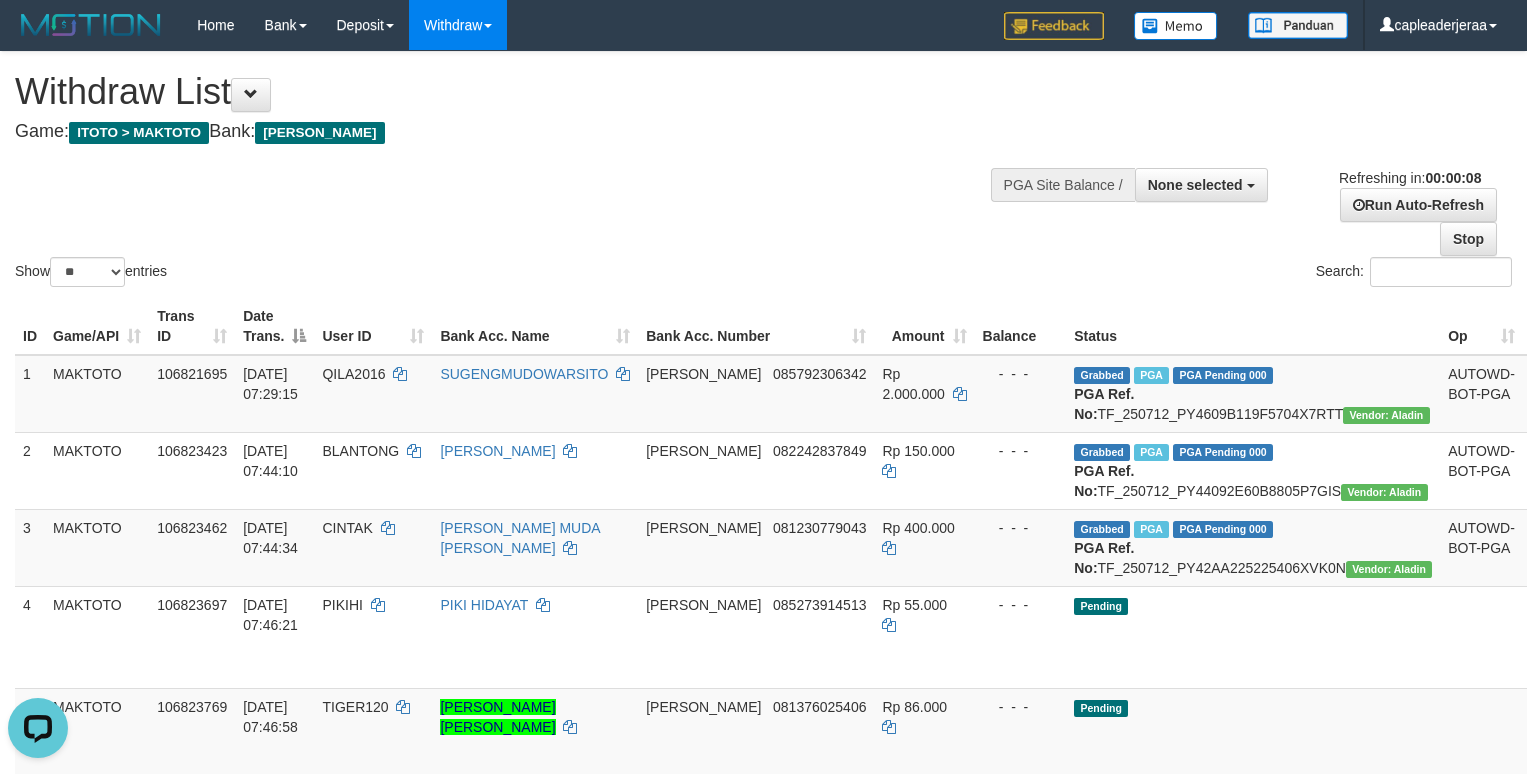scroll, scrollTop: 0, scrollLeft: 0, axis: both 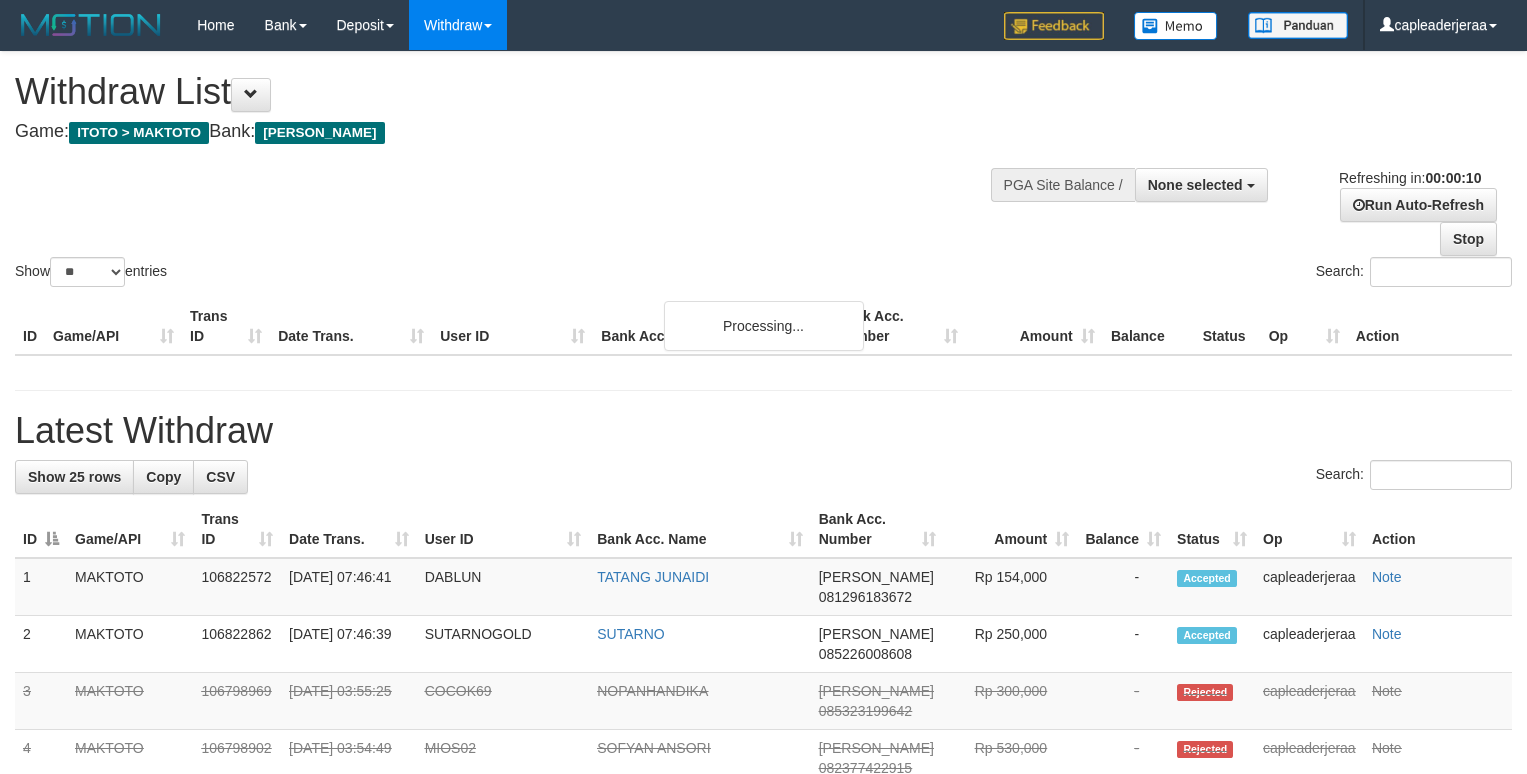 select 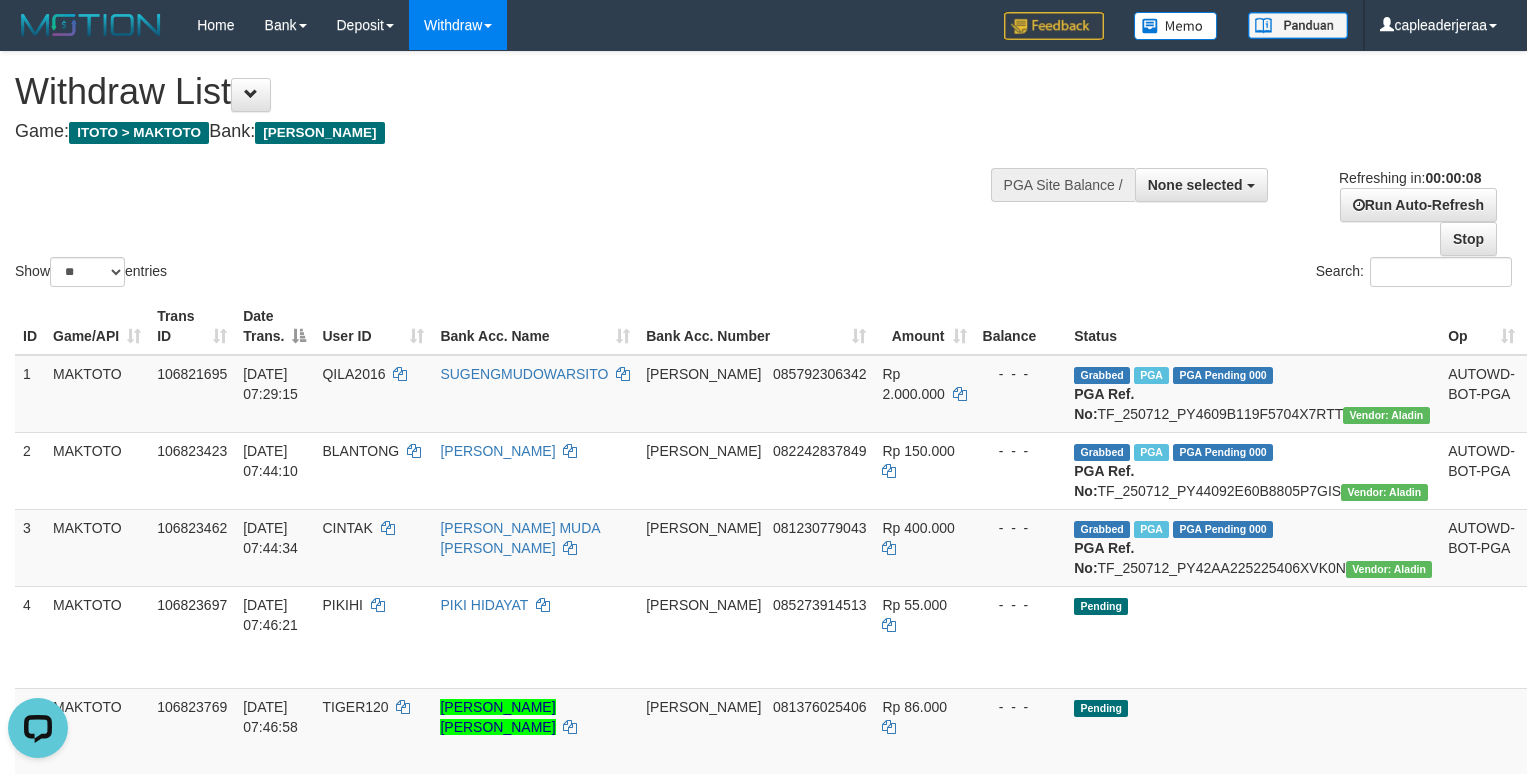 scroll, scrollTop: 0, scrollLeft: 0, axis: both 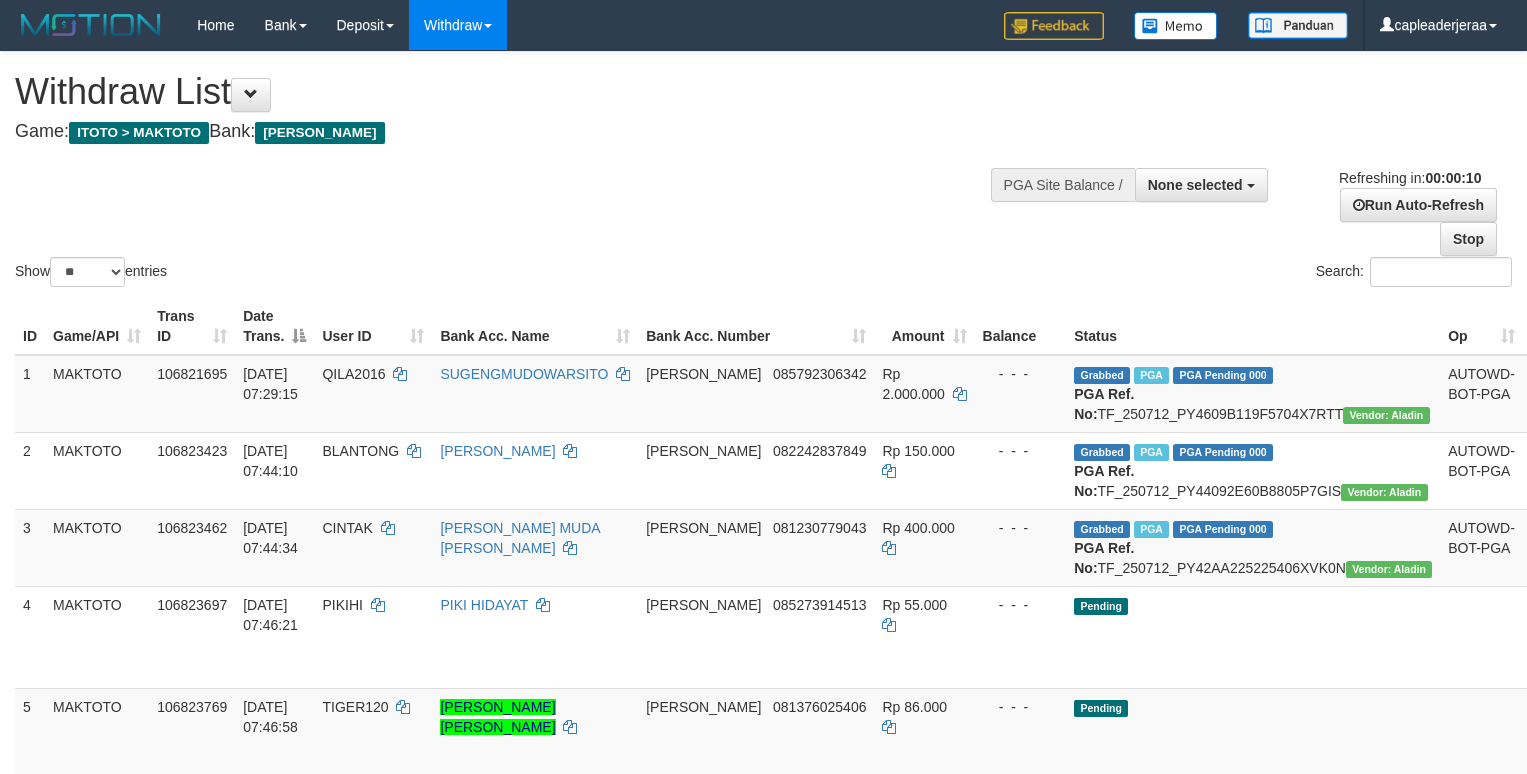 select 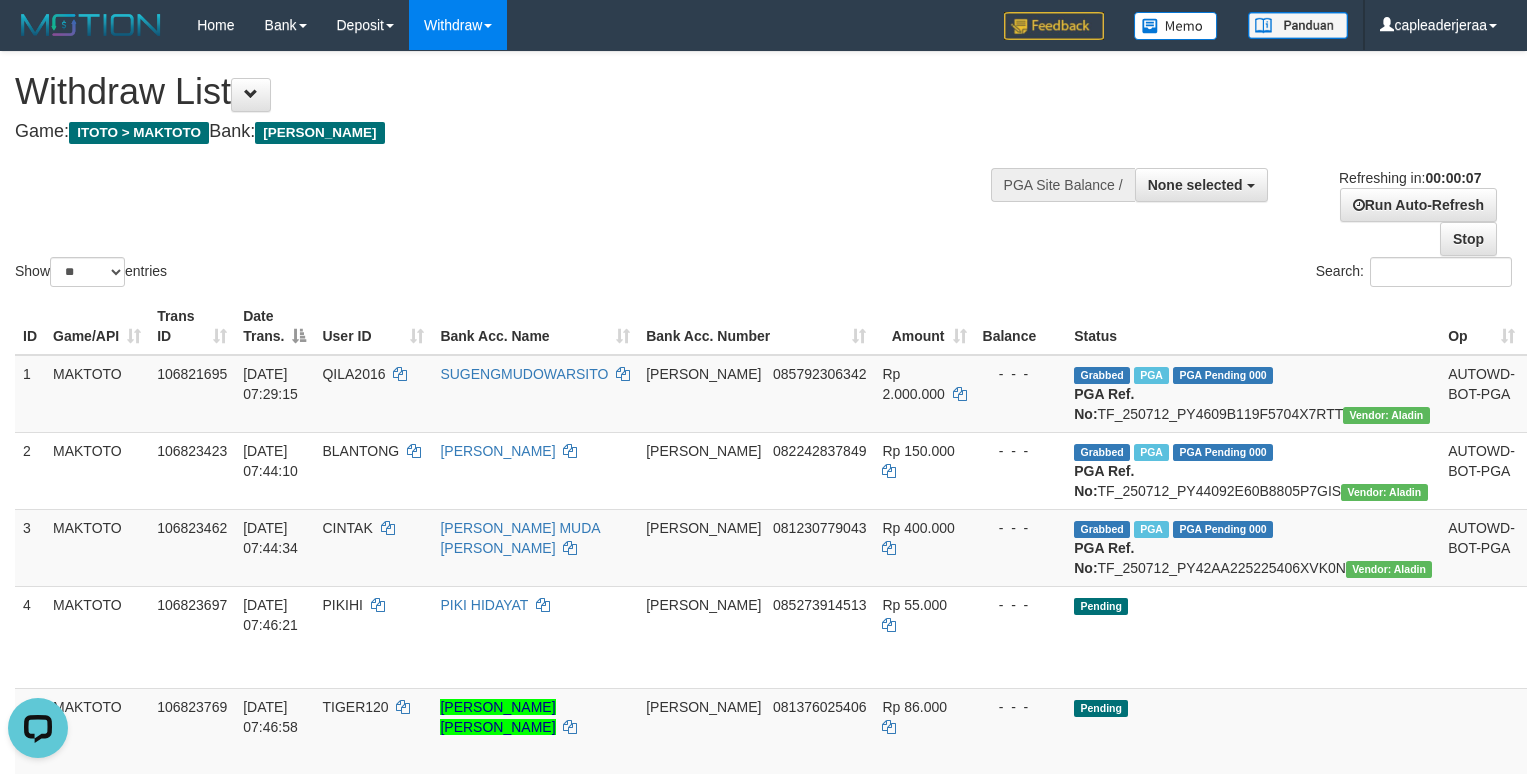 scroll, scrollTop: 0, scrollLeft: 0, axis: both 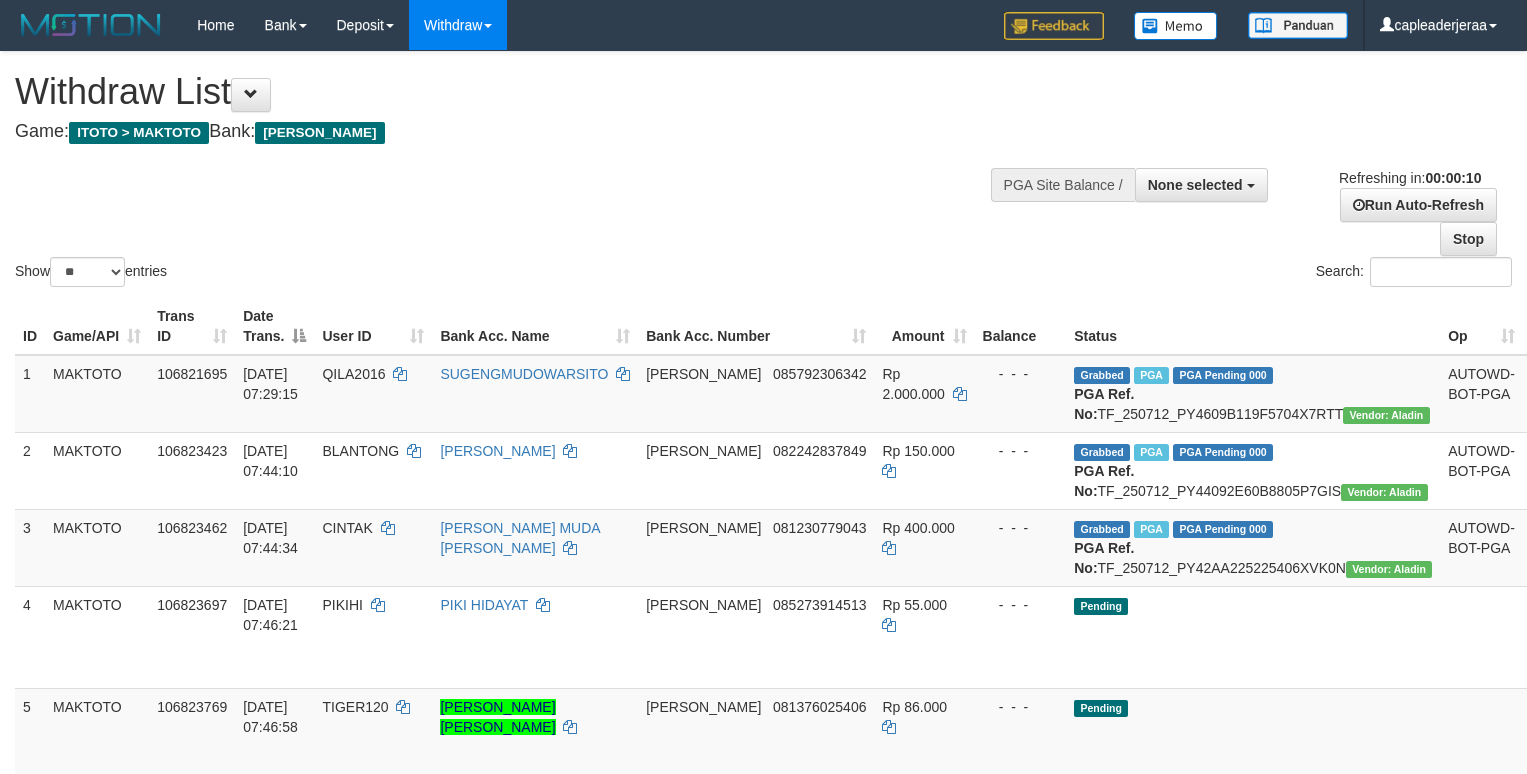 select 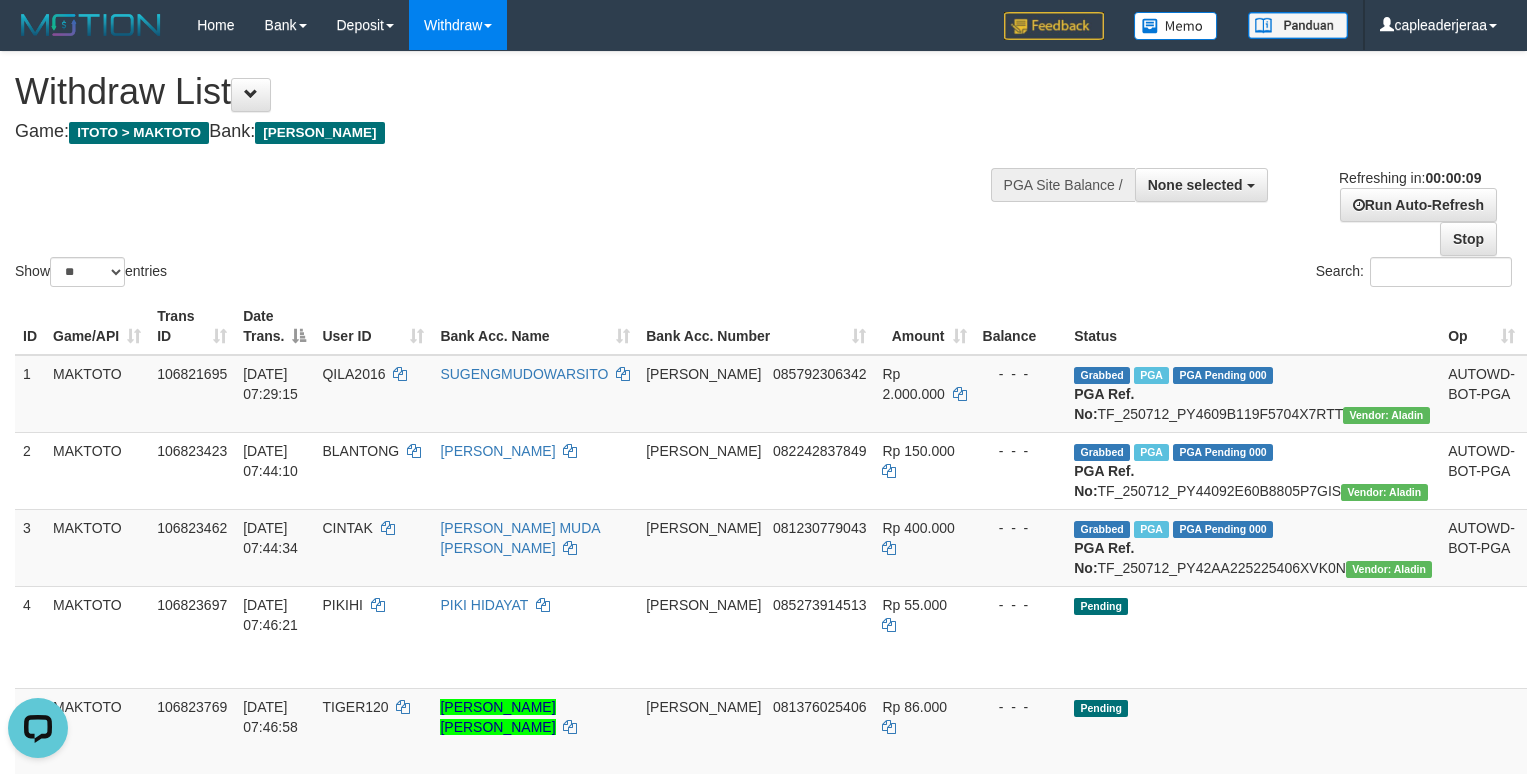 scroll, scrollTop: 0, scrollLeft: 0, axis: both 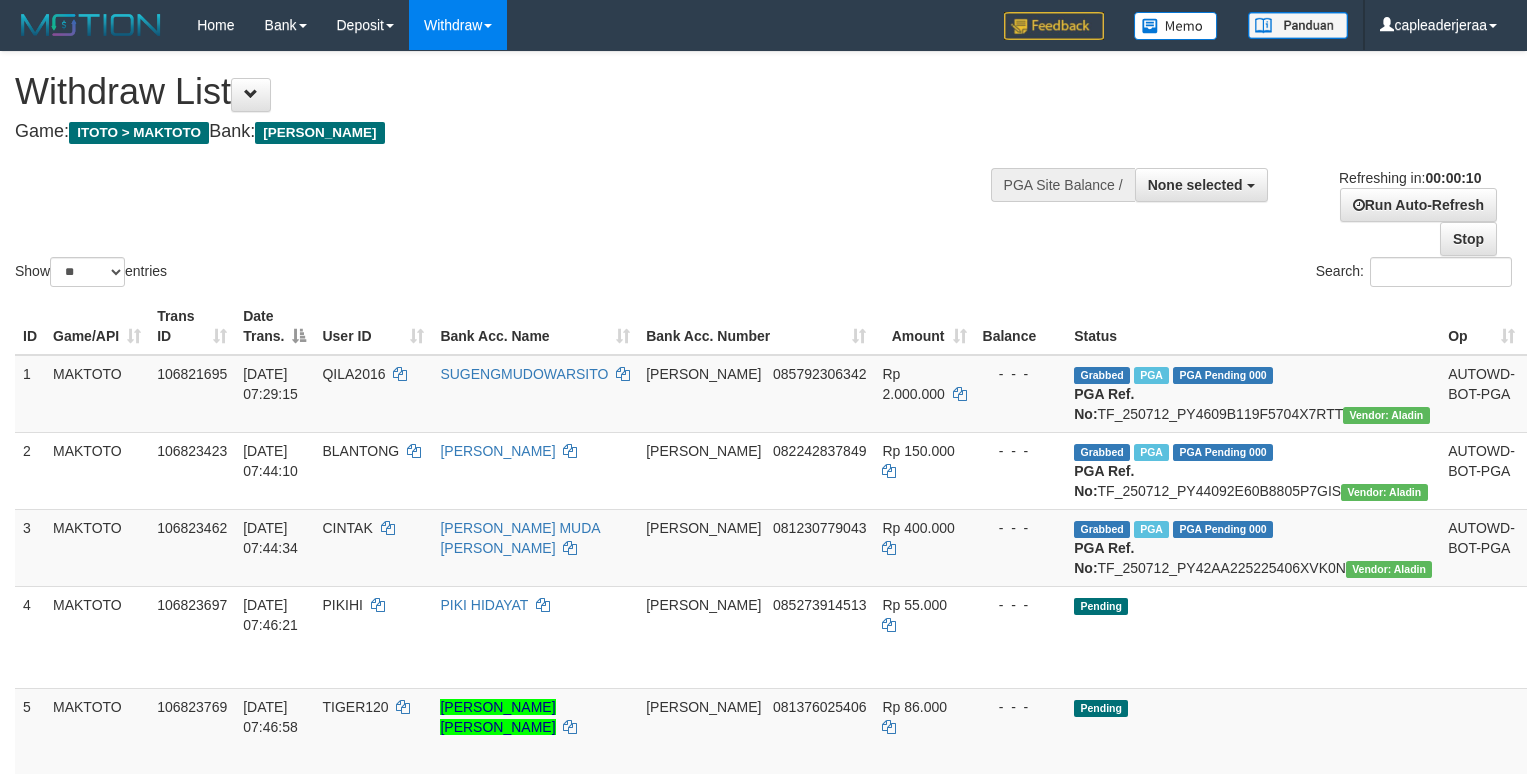 select 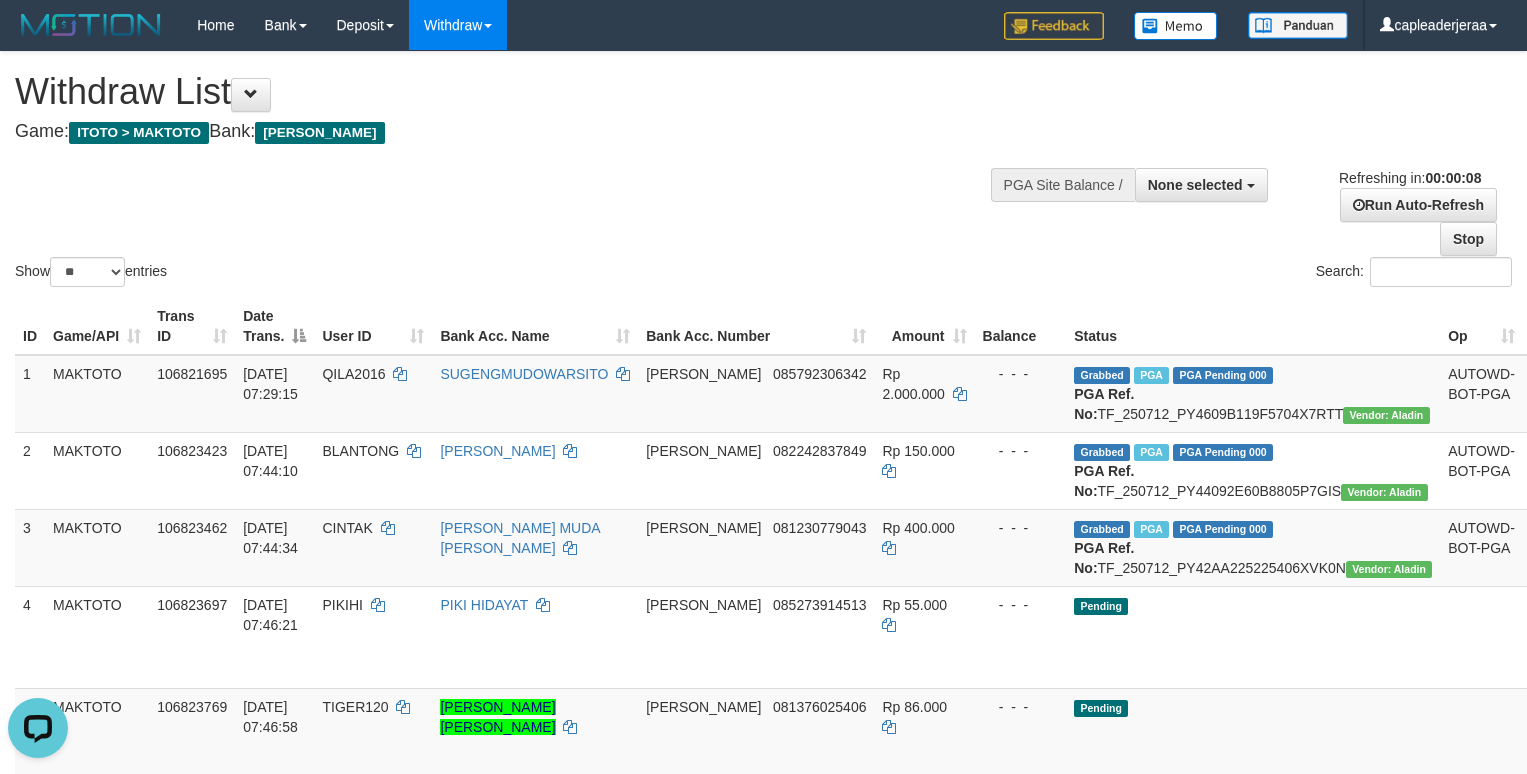 scroll, scrollTop: 0, scrollLeft: 0, axis: both 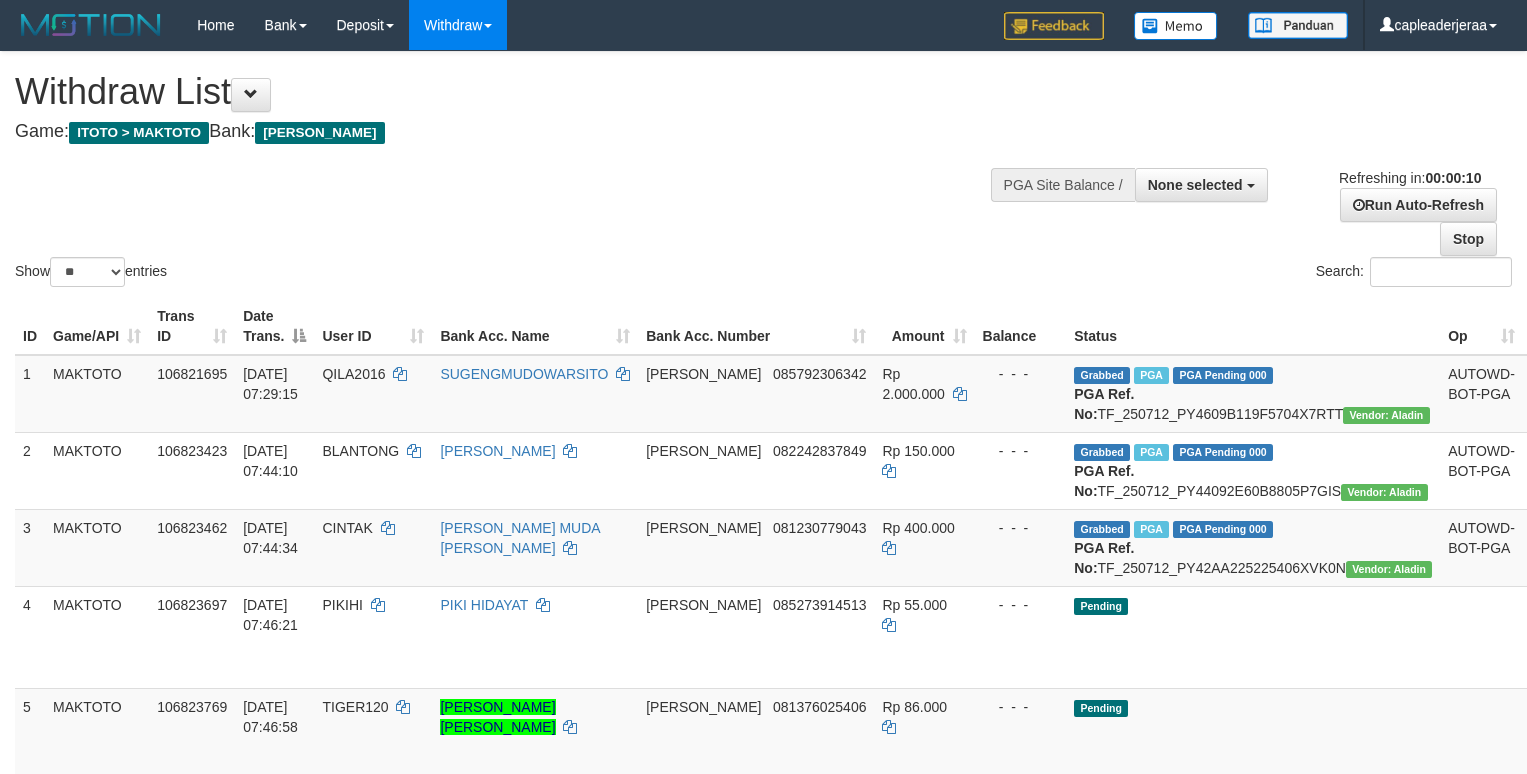 select 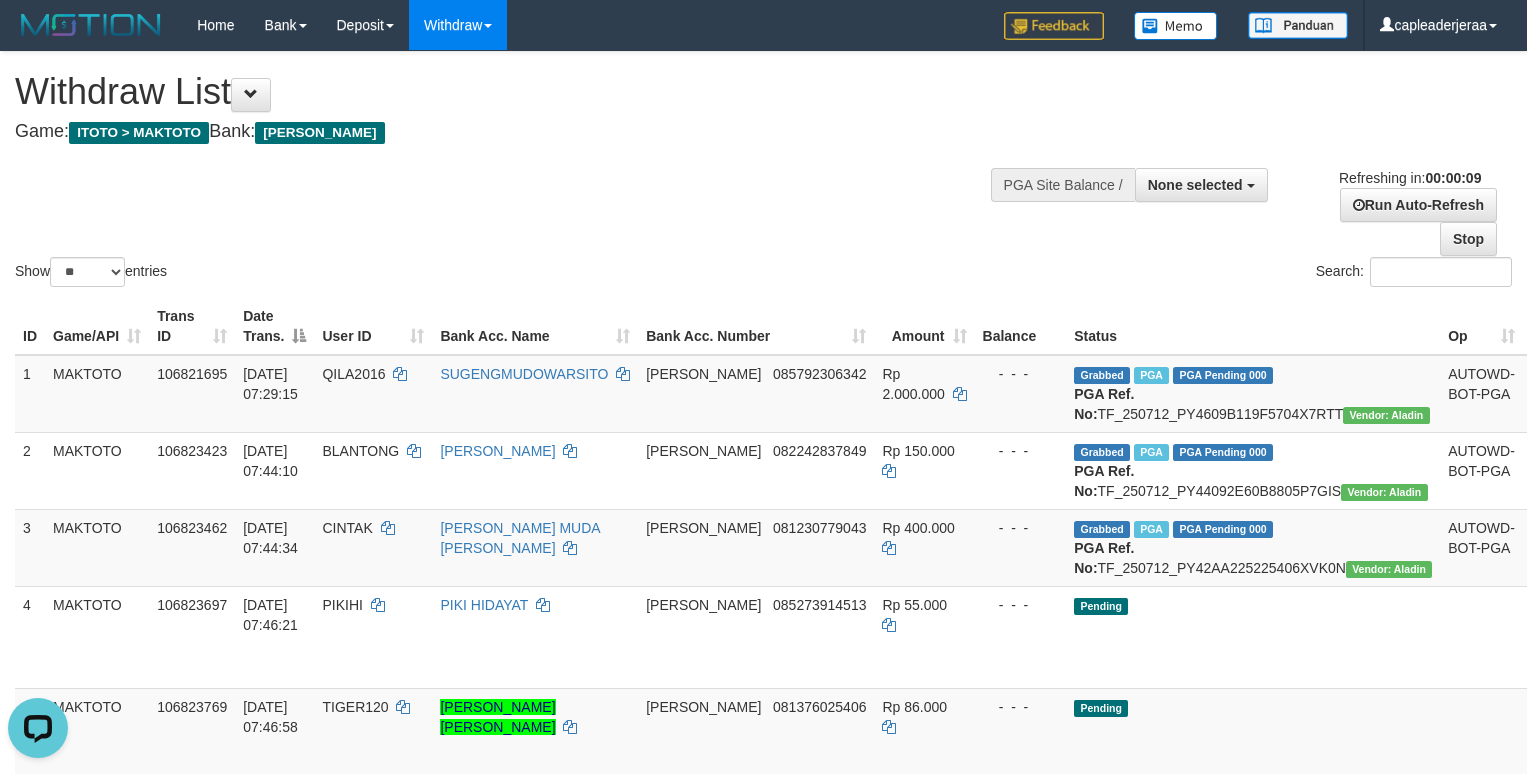 scroll, scrollTop: 0, scrollLeft: 0, axis: both 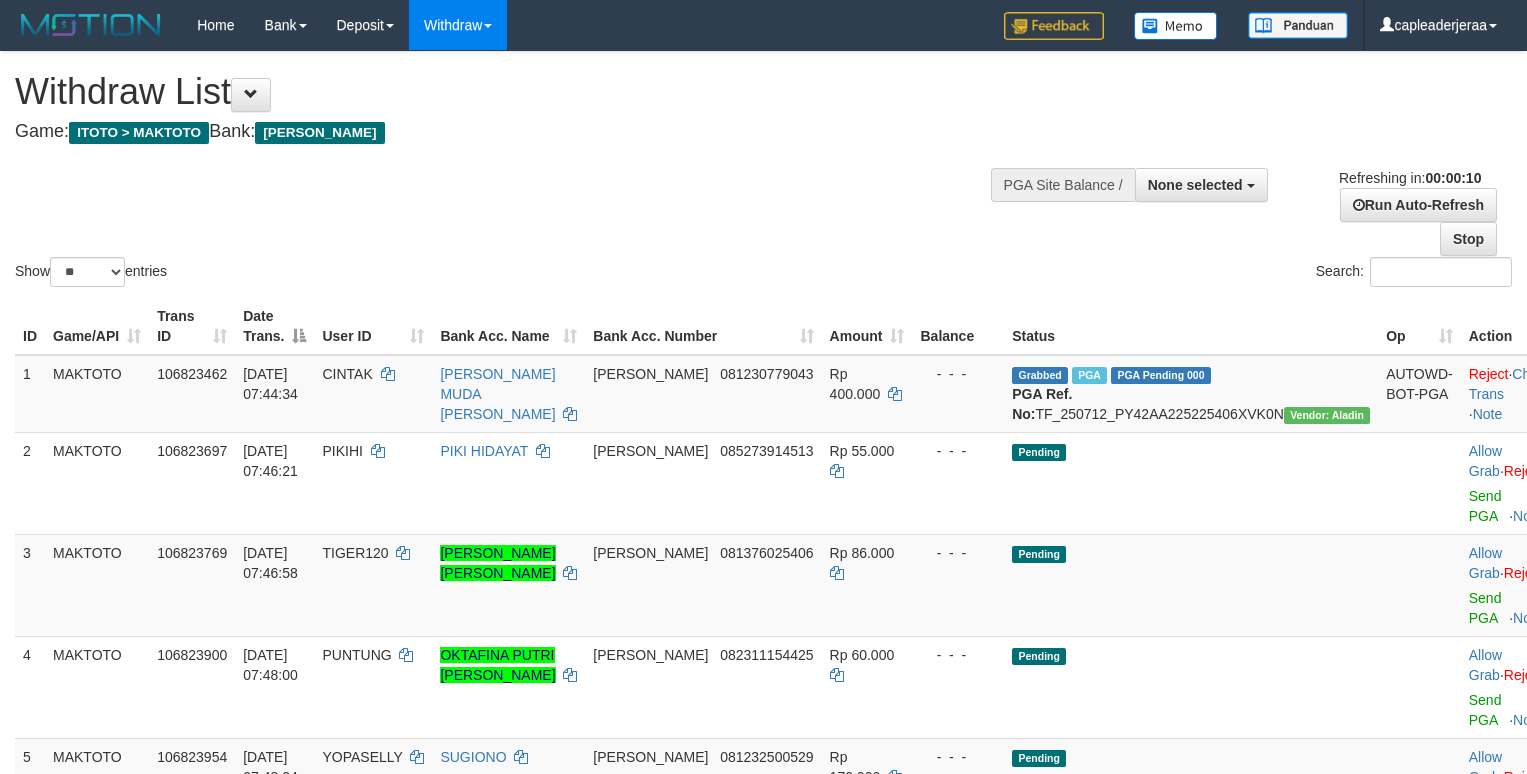 select 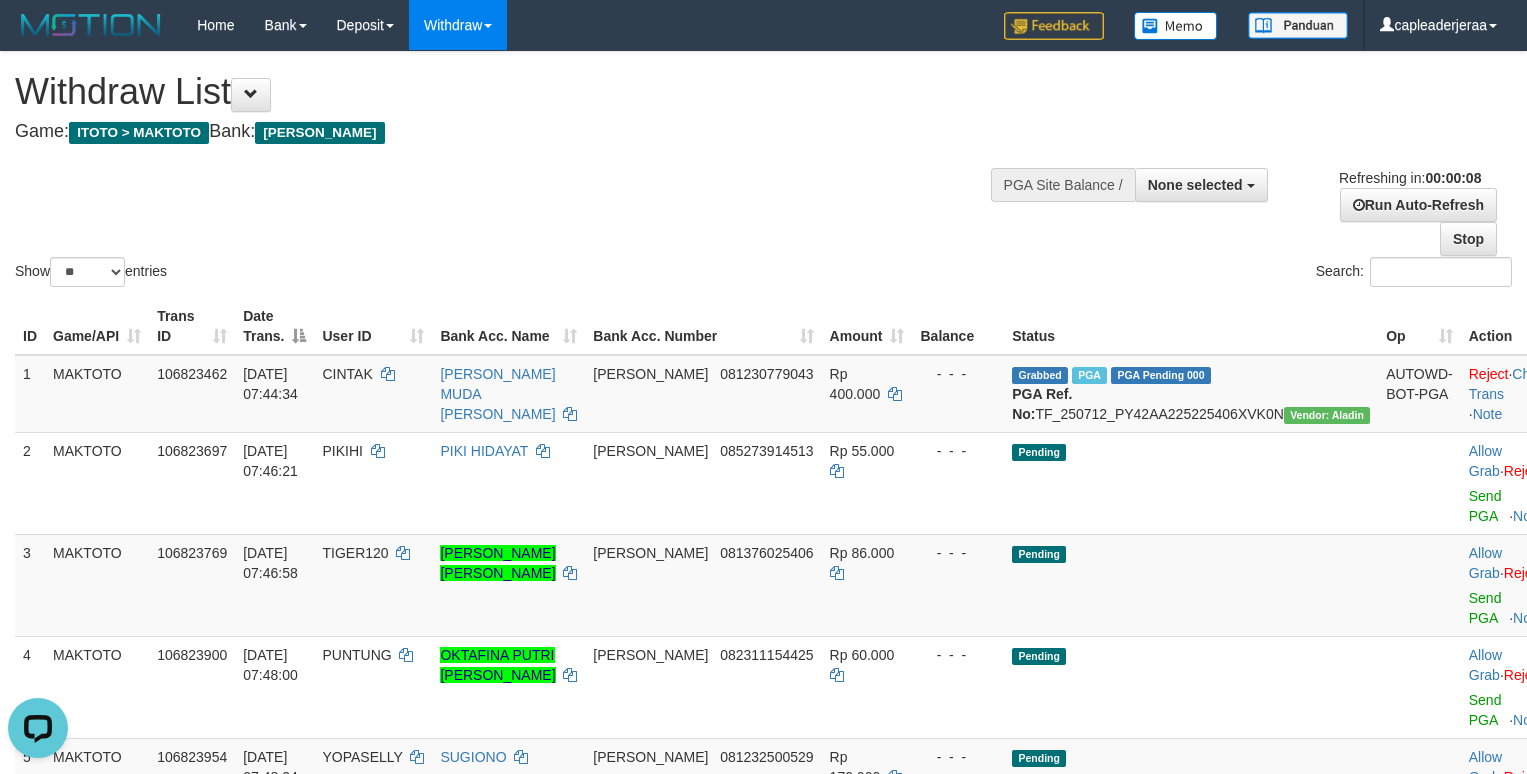 scroll, scrollTop: 0, scrollLeft: 0, axis: both 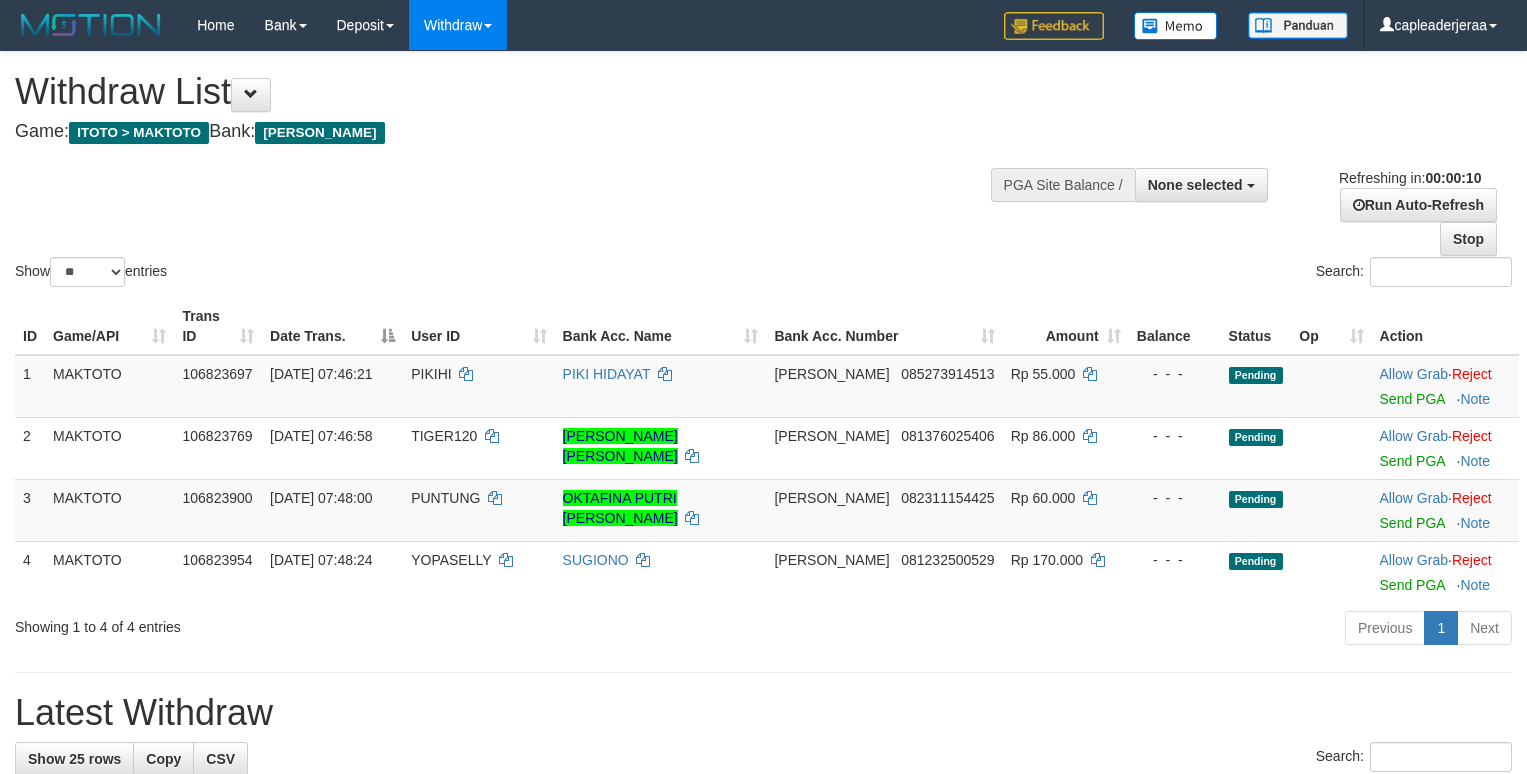 select 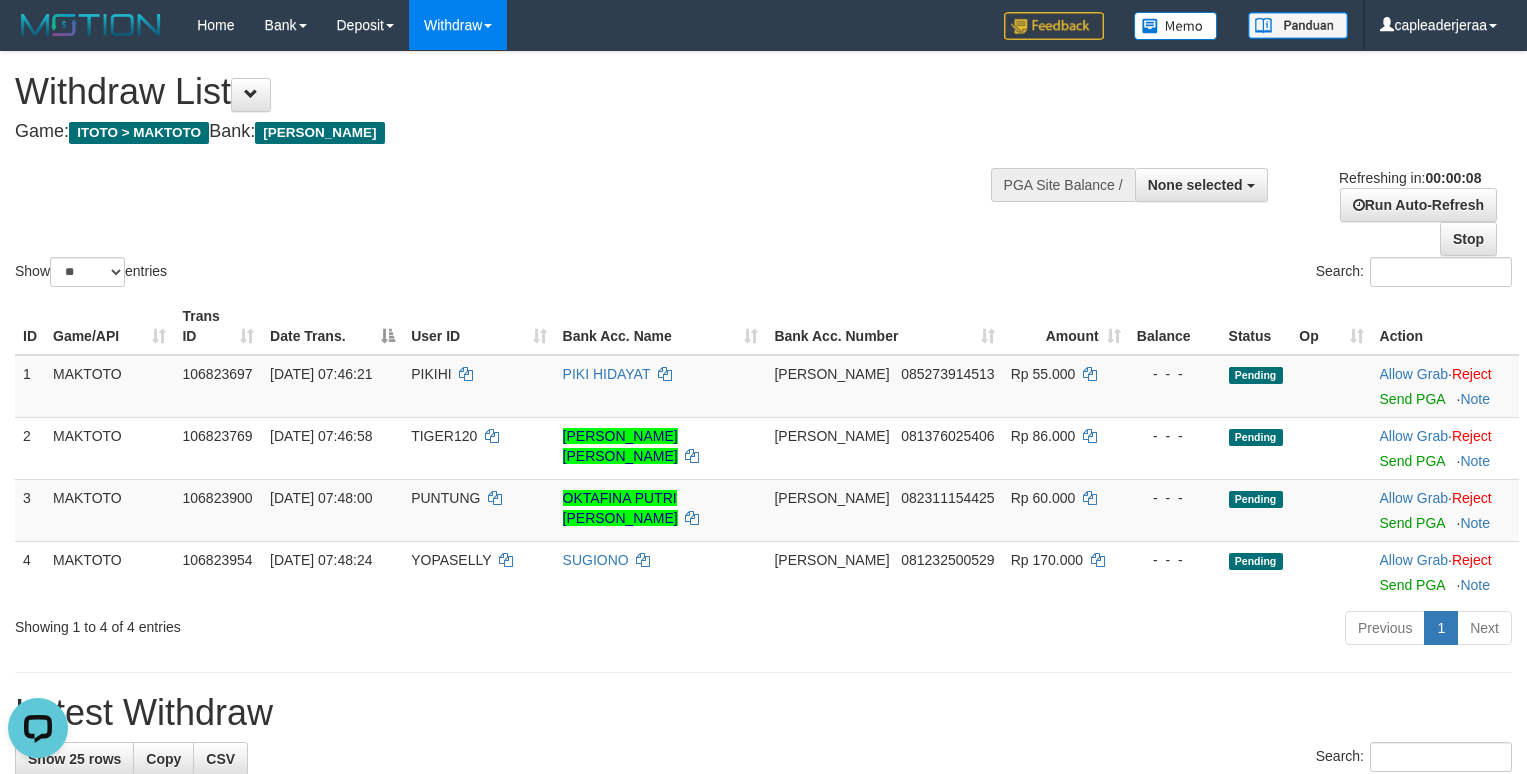 scroll, scrollTop: 0, scrollLeft: 0, axis: both 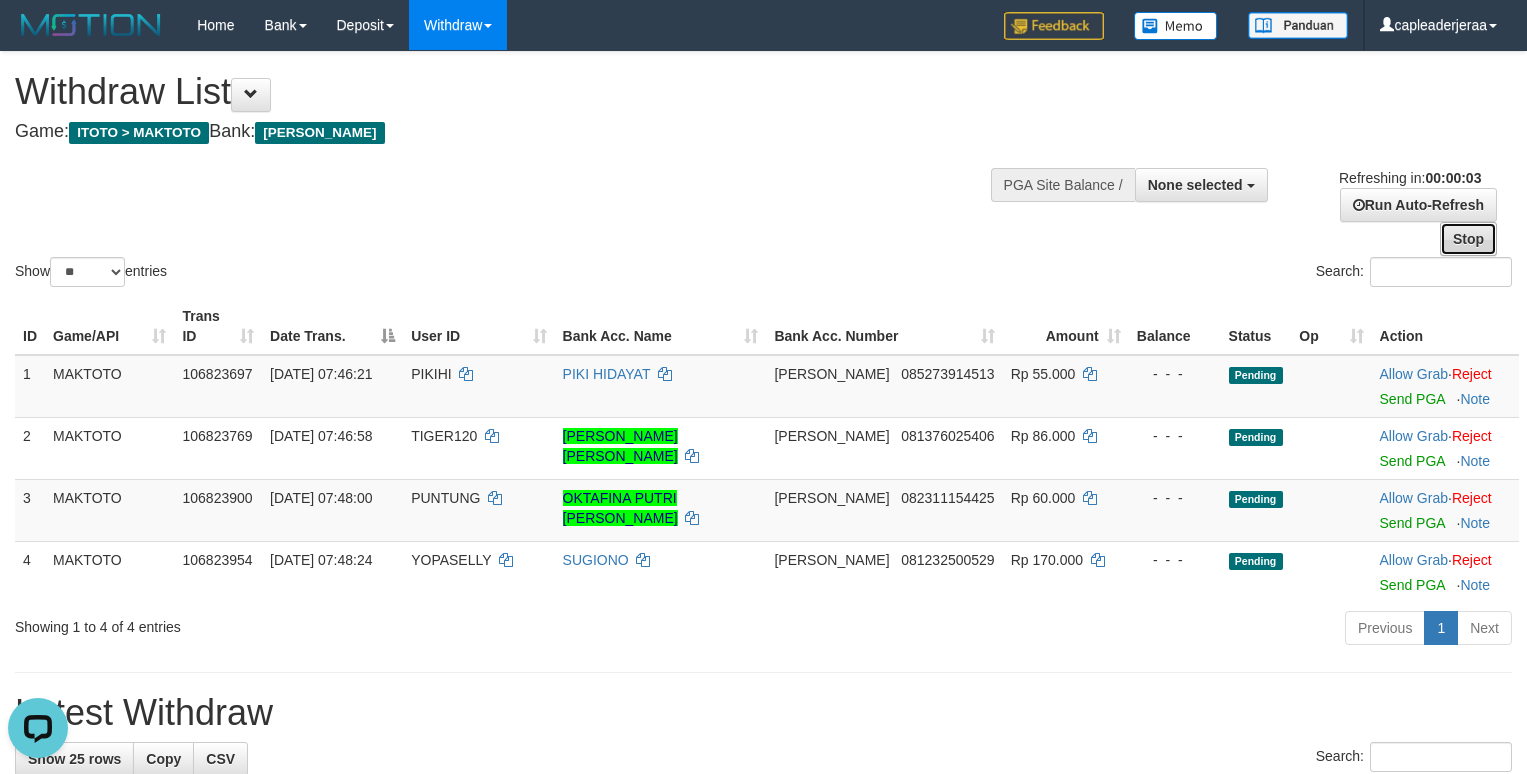 click on "Stop" at bounding box center (1468, 239) 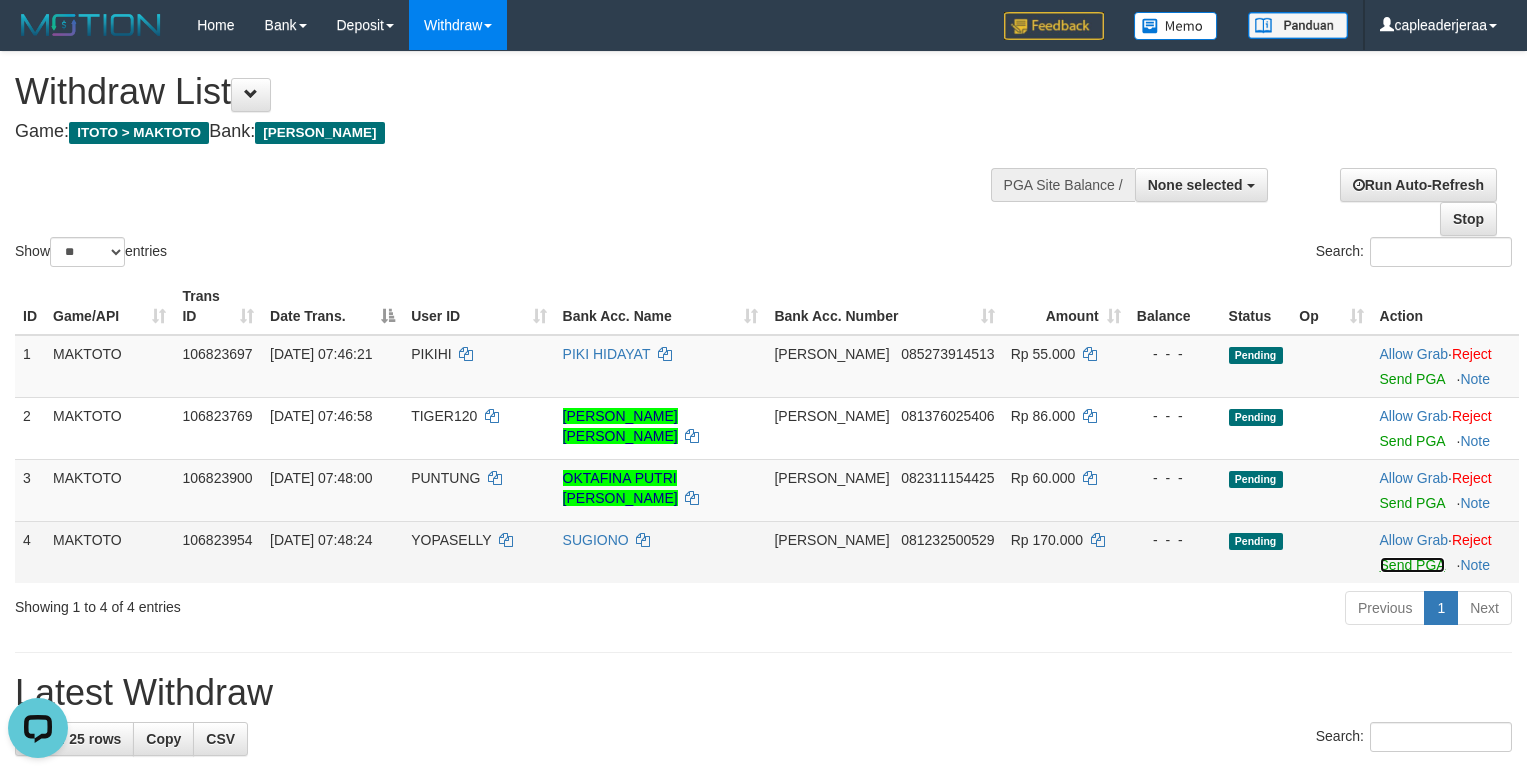 click on "Send PGA" at bounding box center (1412, 565) 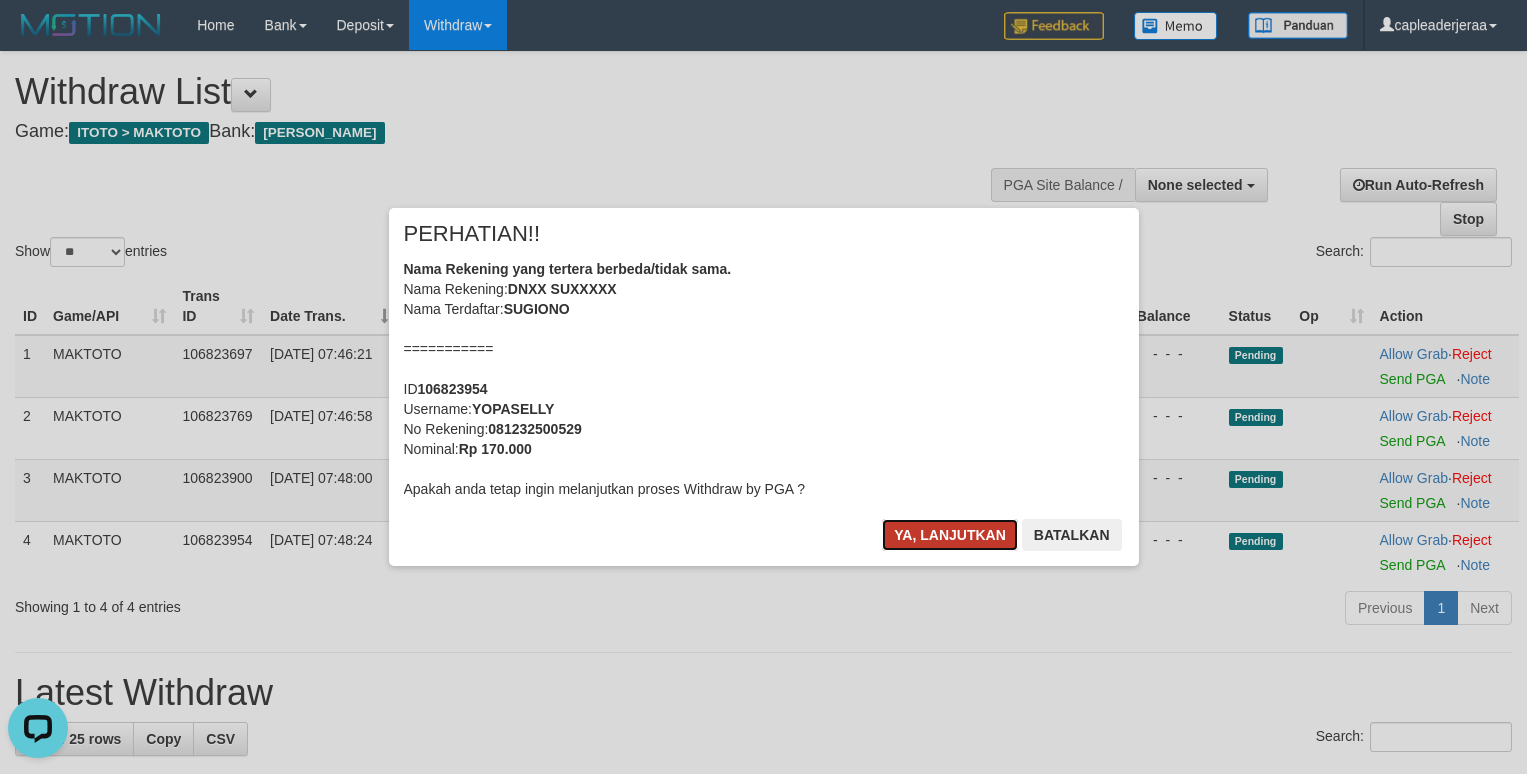 click on "Ya, lanjutkan" at bounding box center [950, 535] 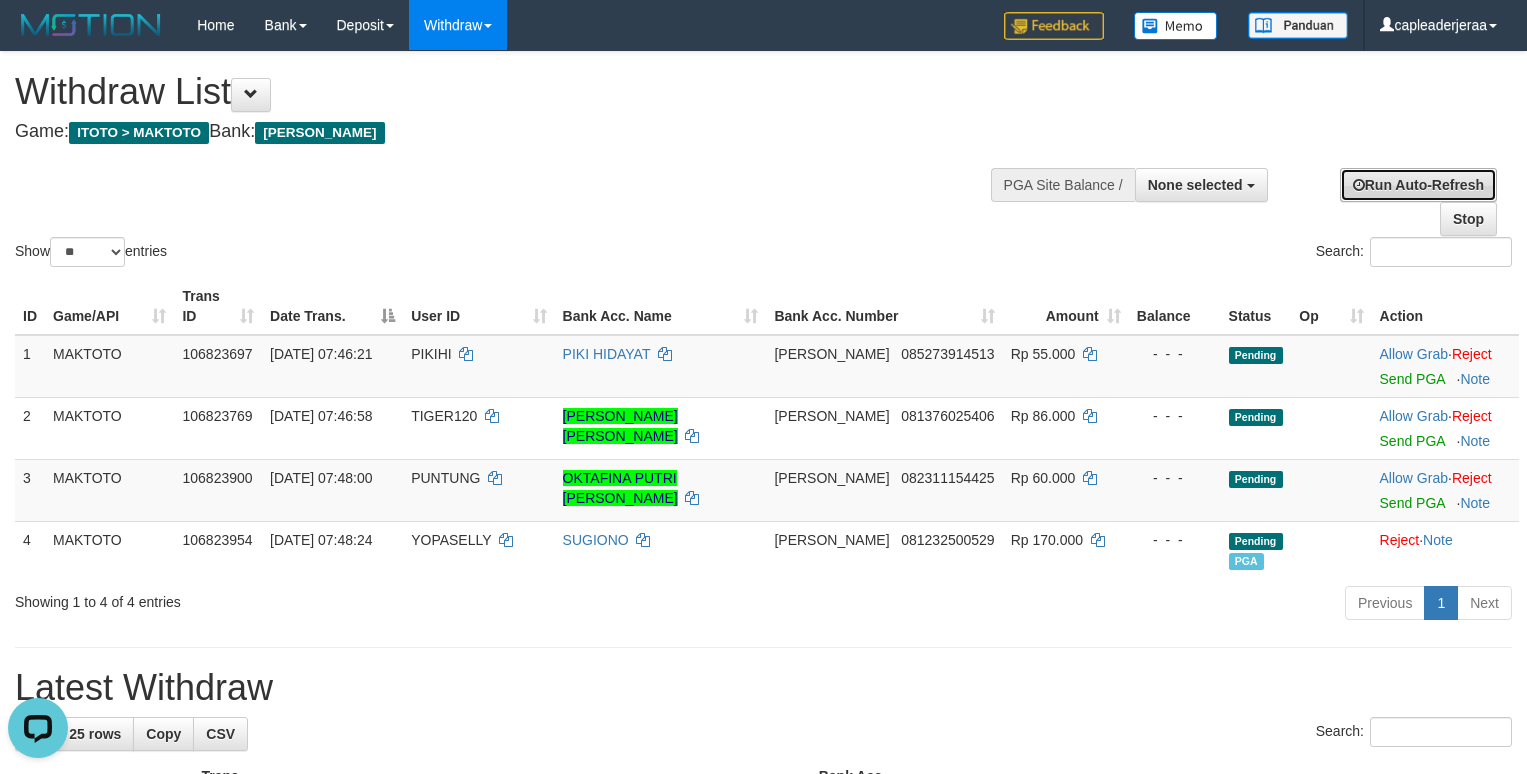 click on "Run Auto-Refresh" at bounding box center (1418, 185) 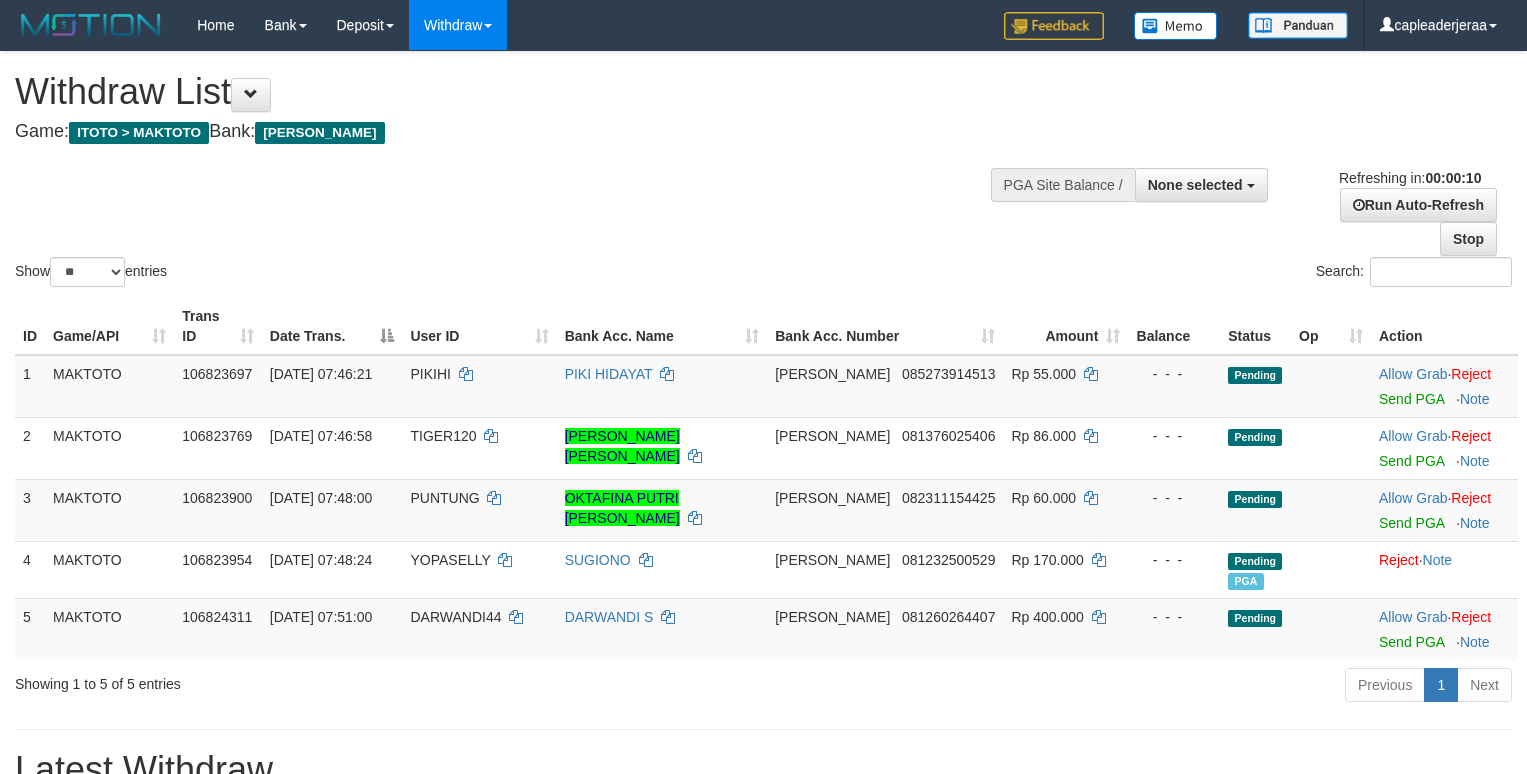 select 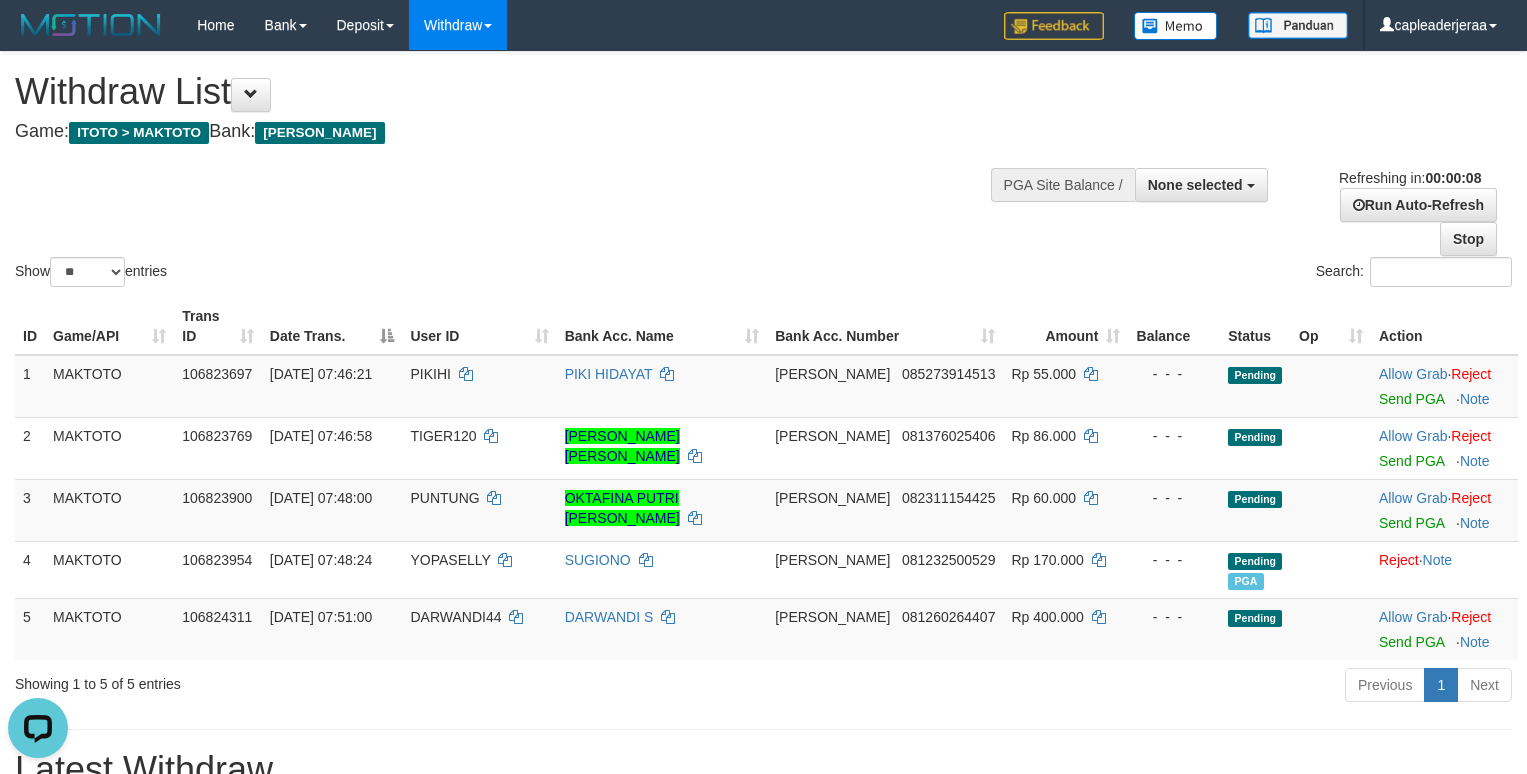 scroll, scrollTop: 0, scrollLeft: 0, axis: both 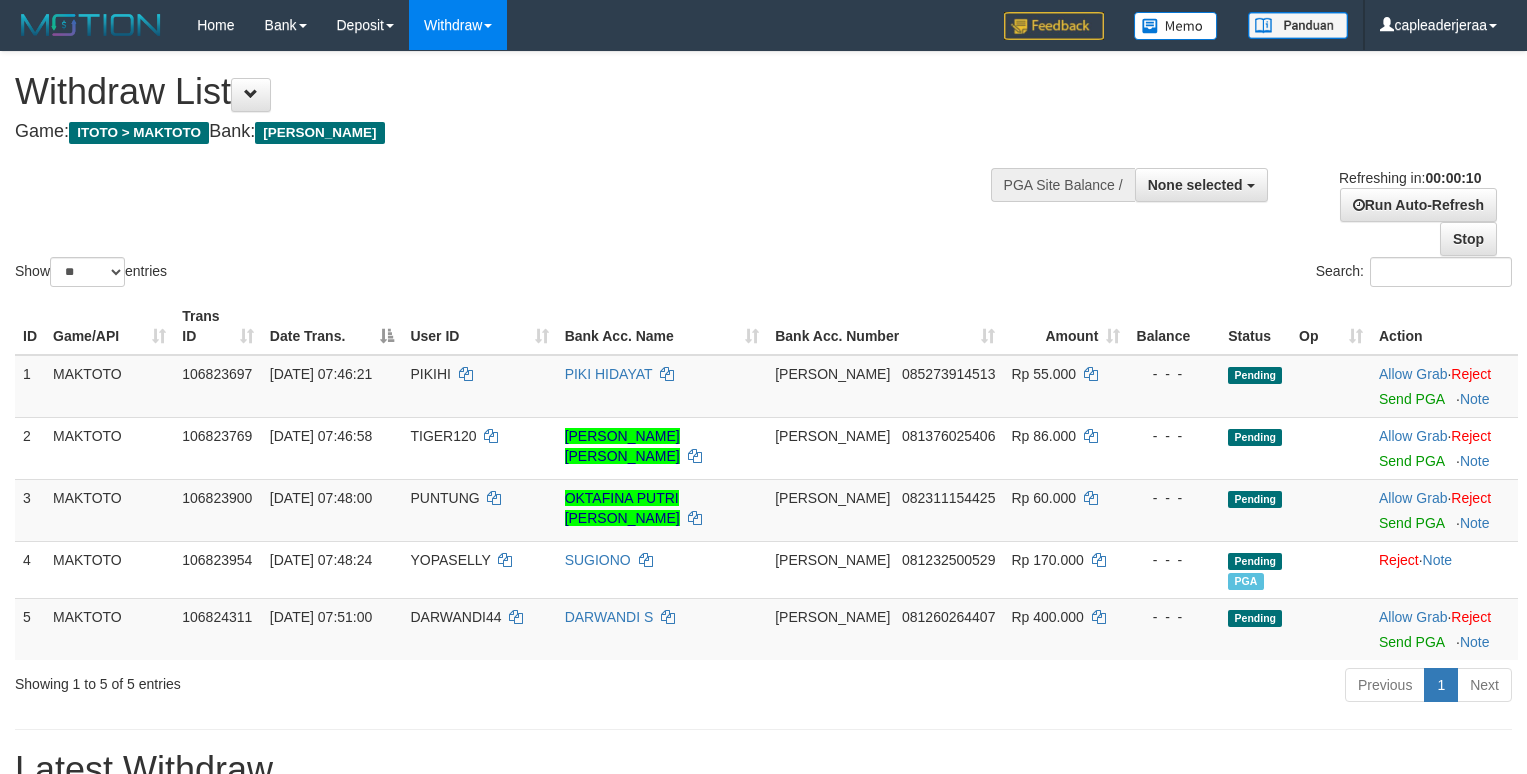 select 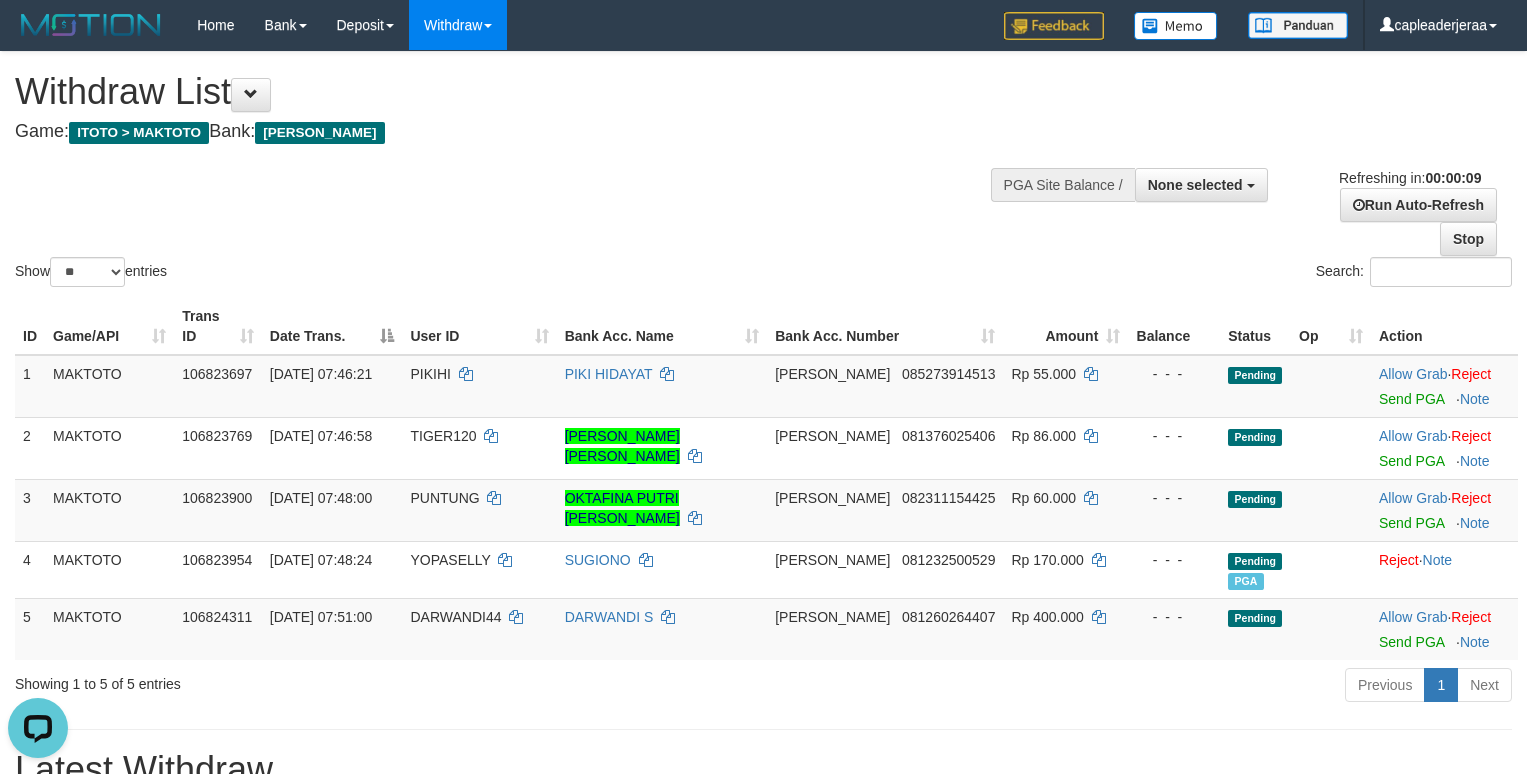scroll, scrollTop: 0, scrollLeft: 0, axis: both 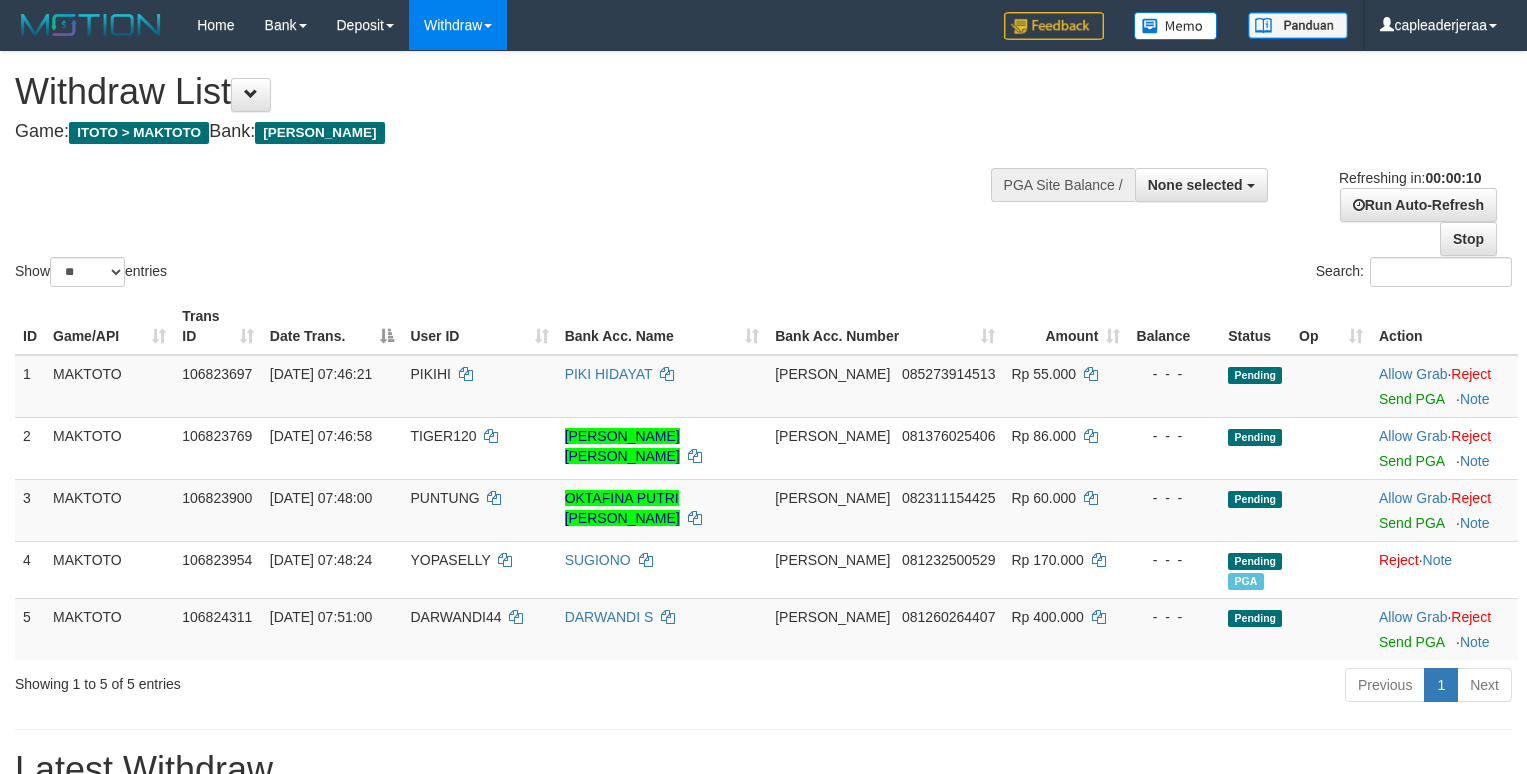 select 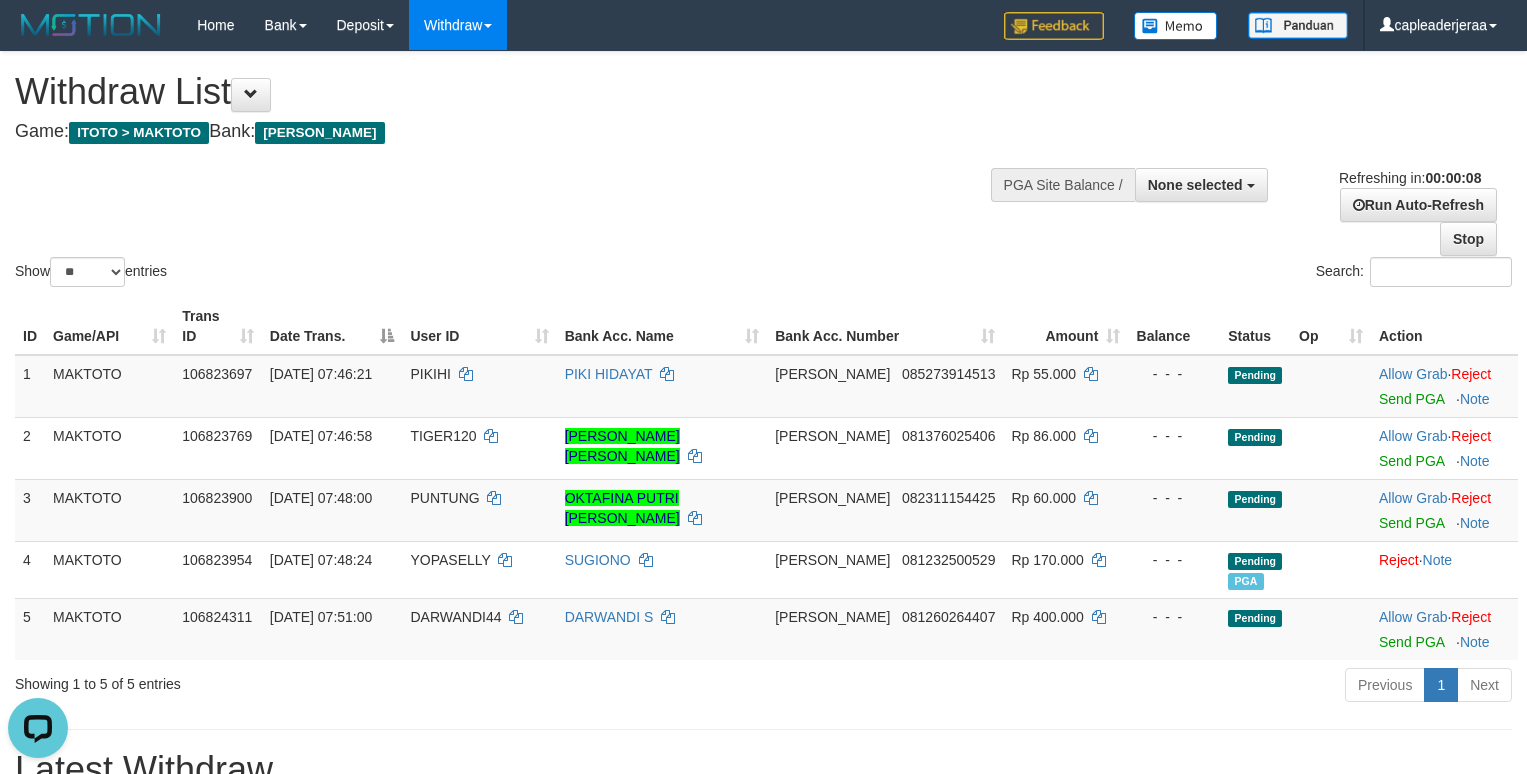 scroll, scrollTop: 0, scrollLeft: 0, axis: both 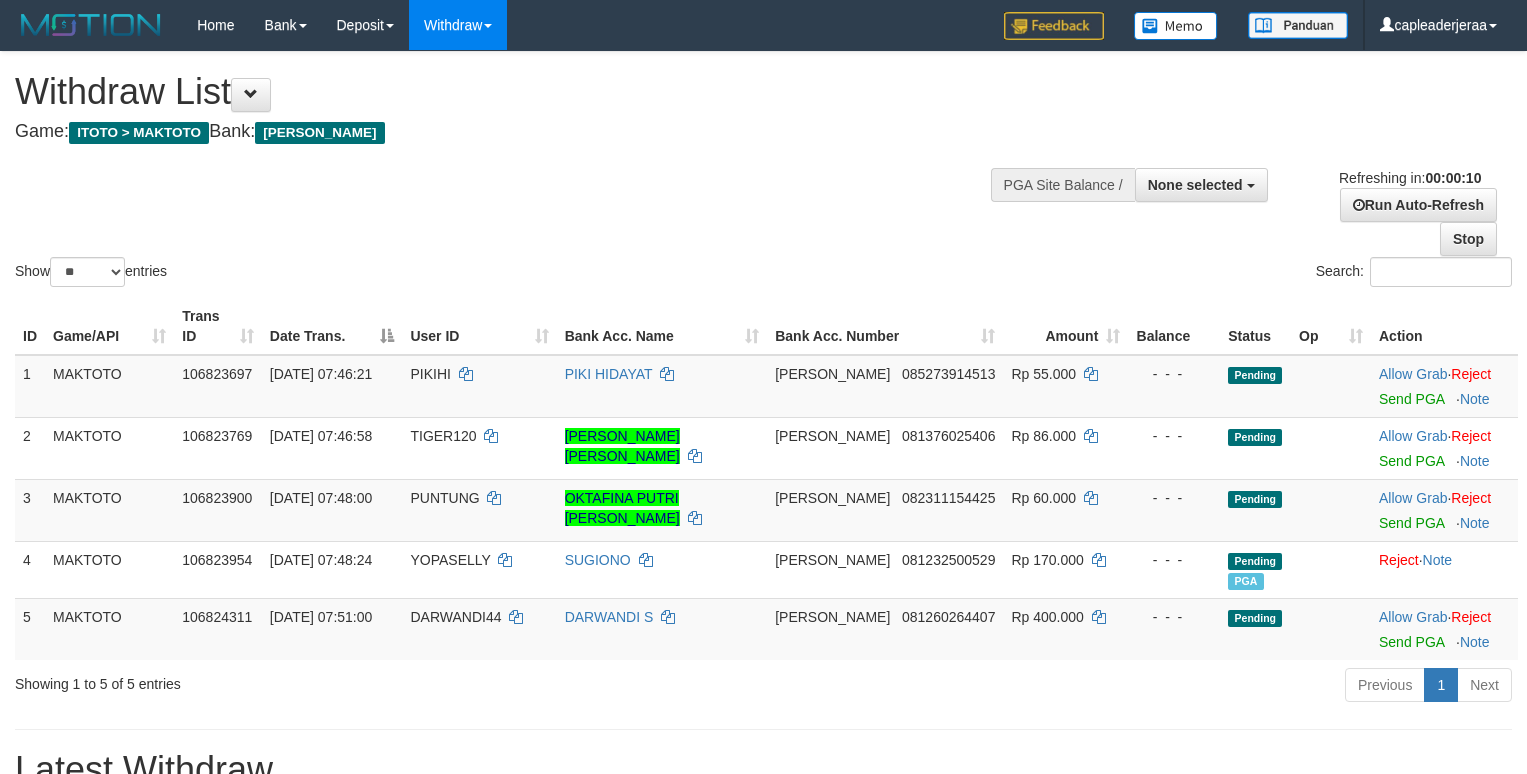 select 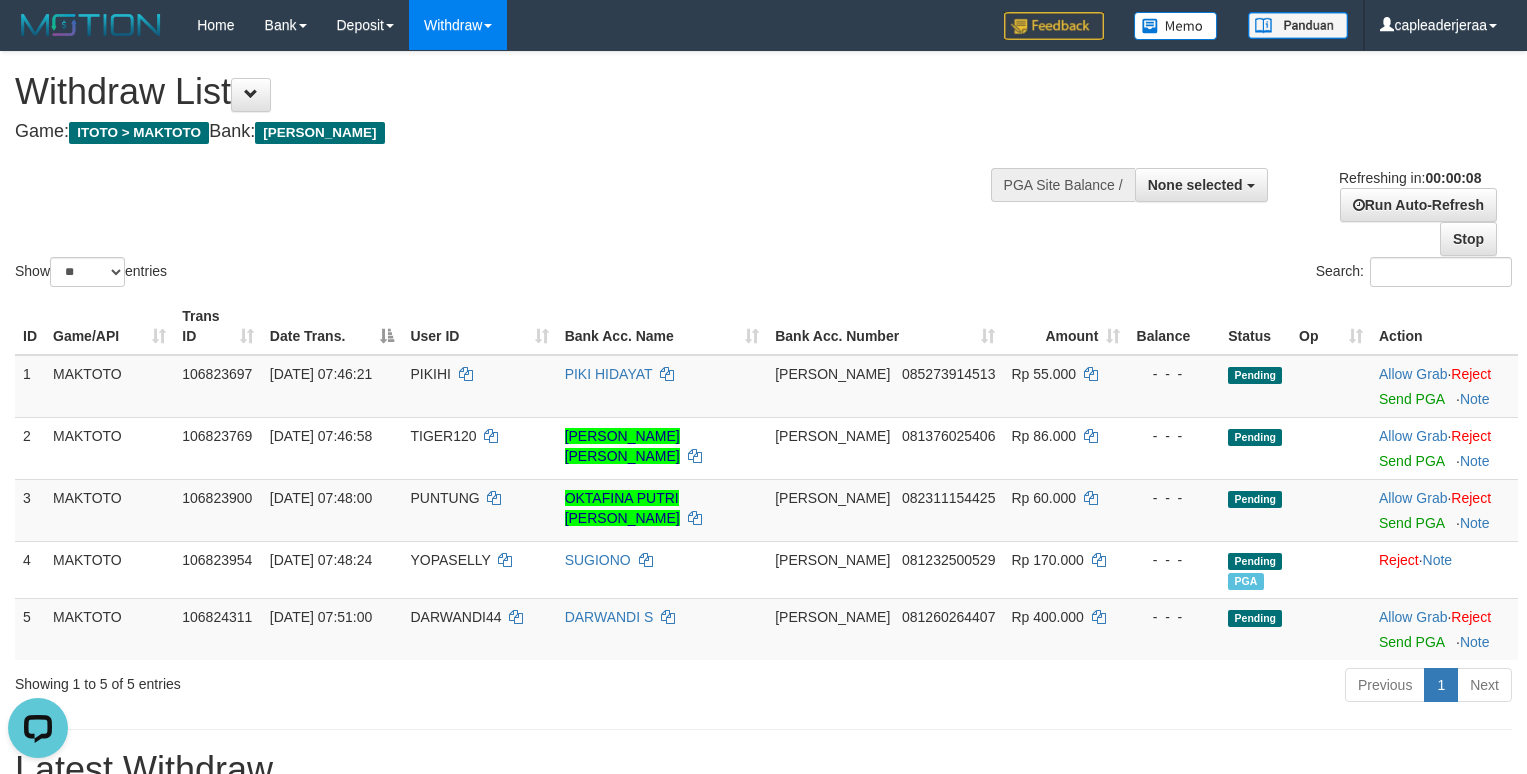 scroll, scrollTop: 0, scrollLeft: 0, axis: both 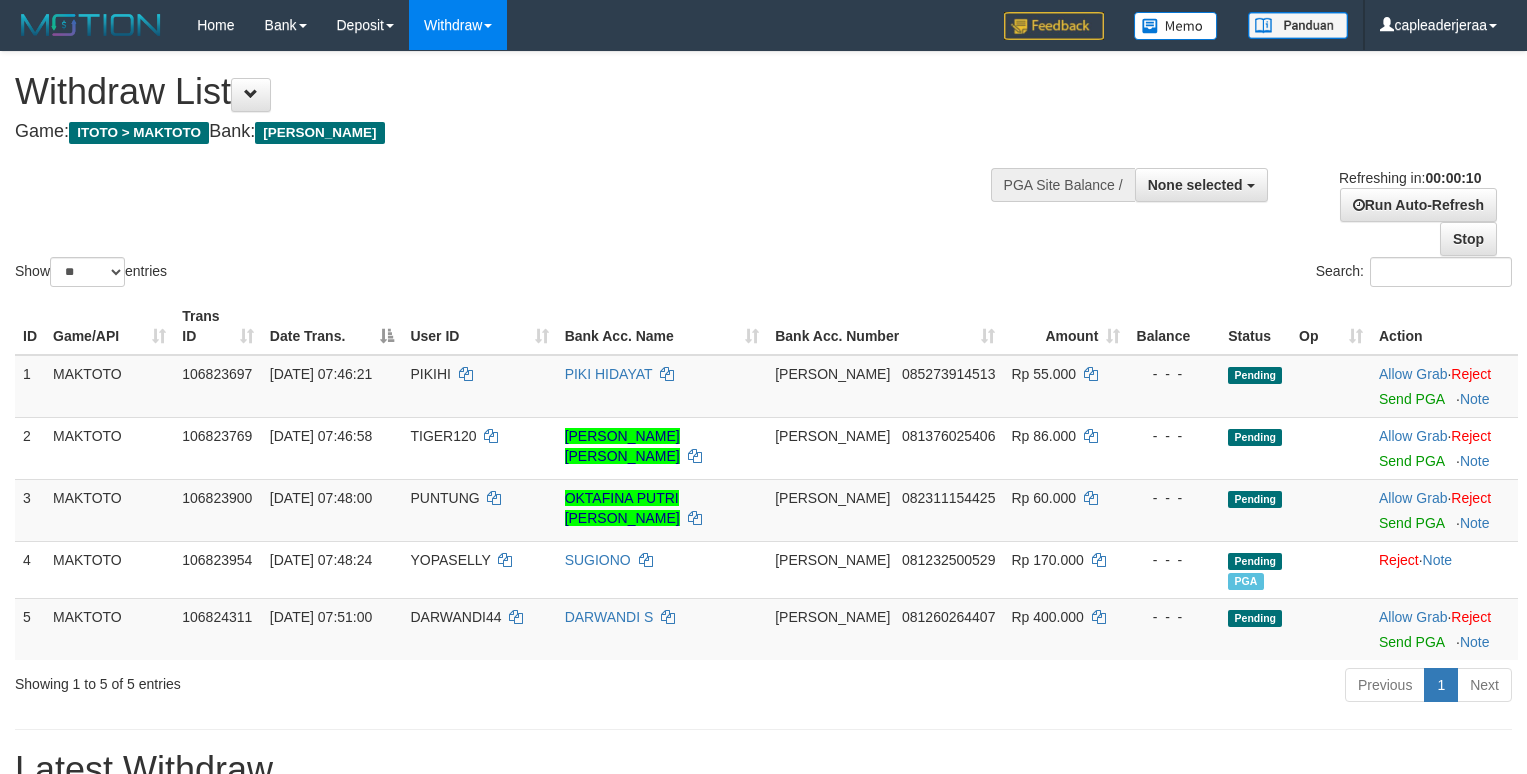 select 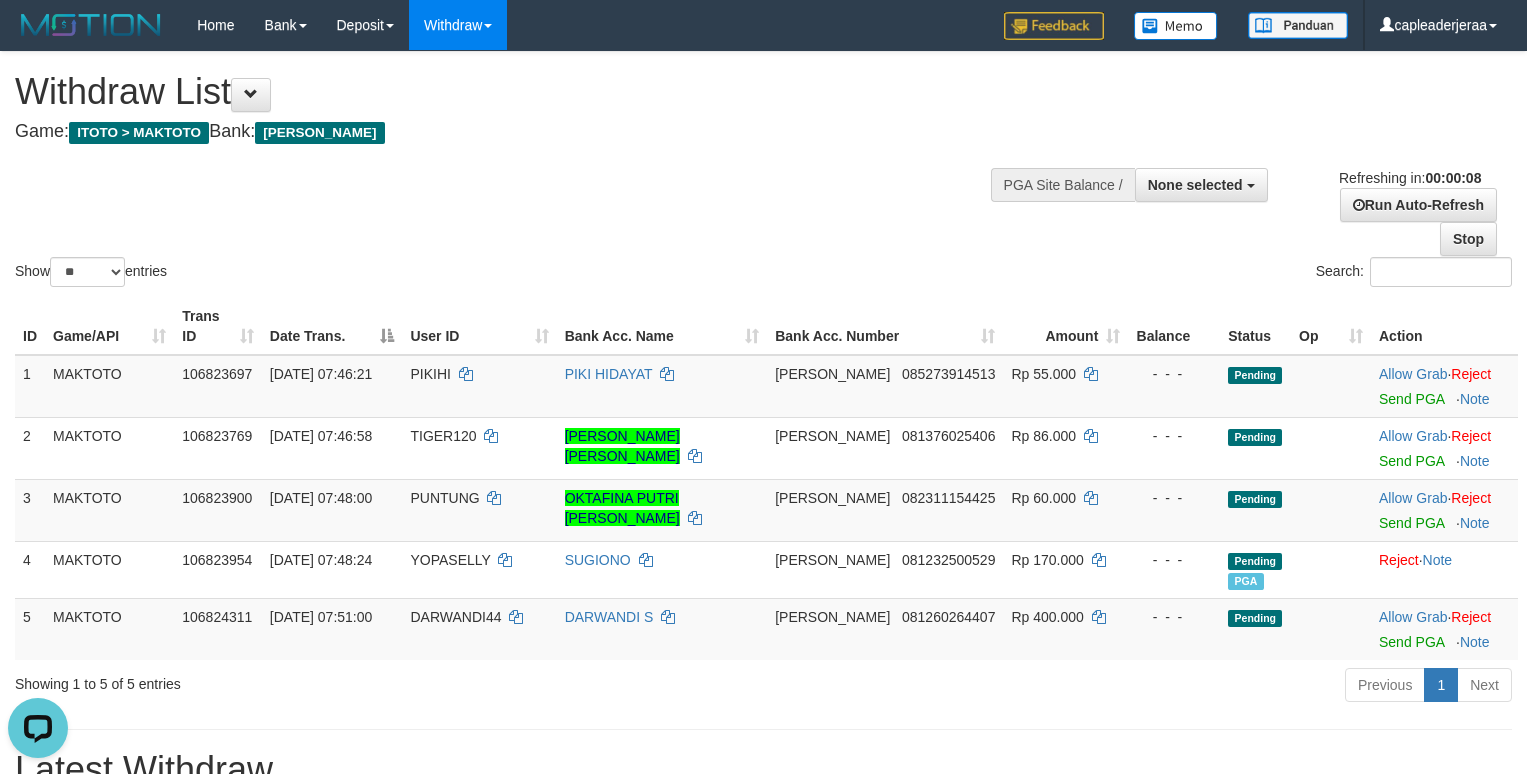 scroll, scrollTop: 0, scrollLeft: 0, axis: both 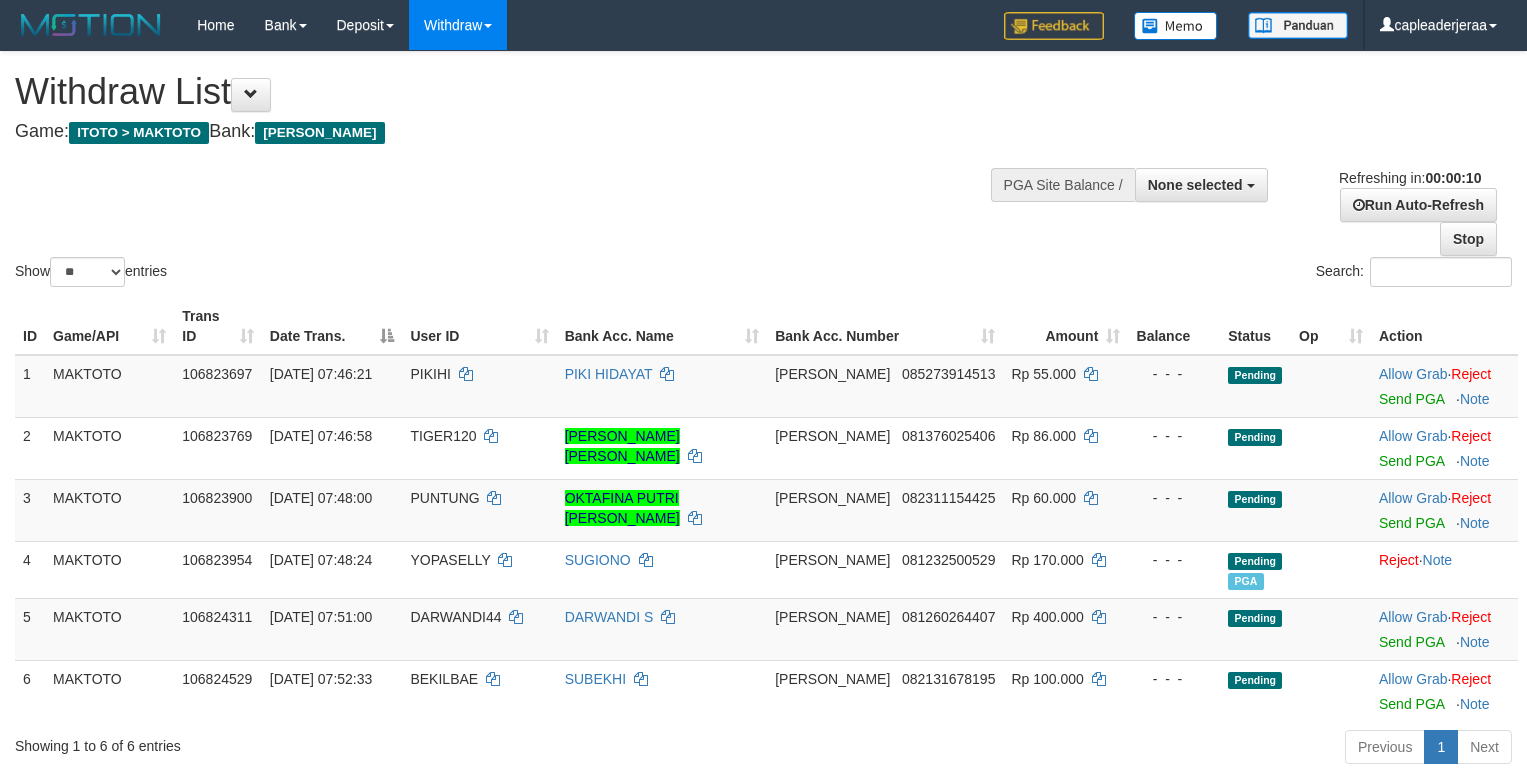 select 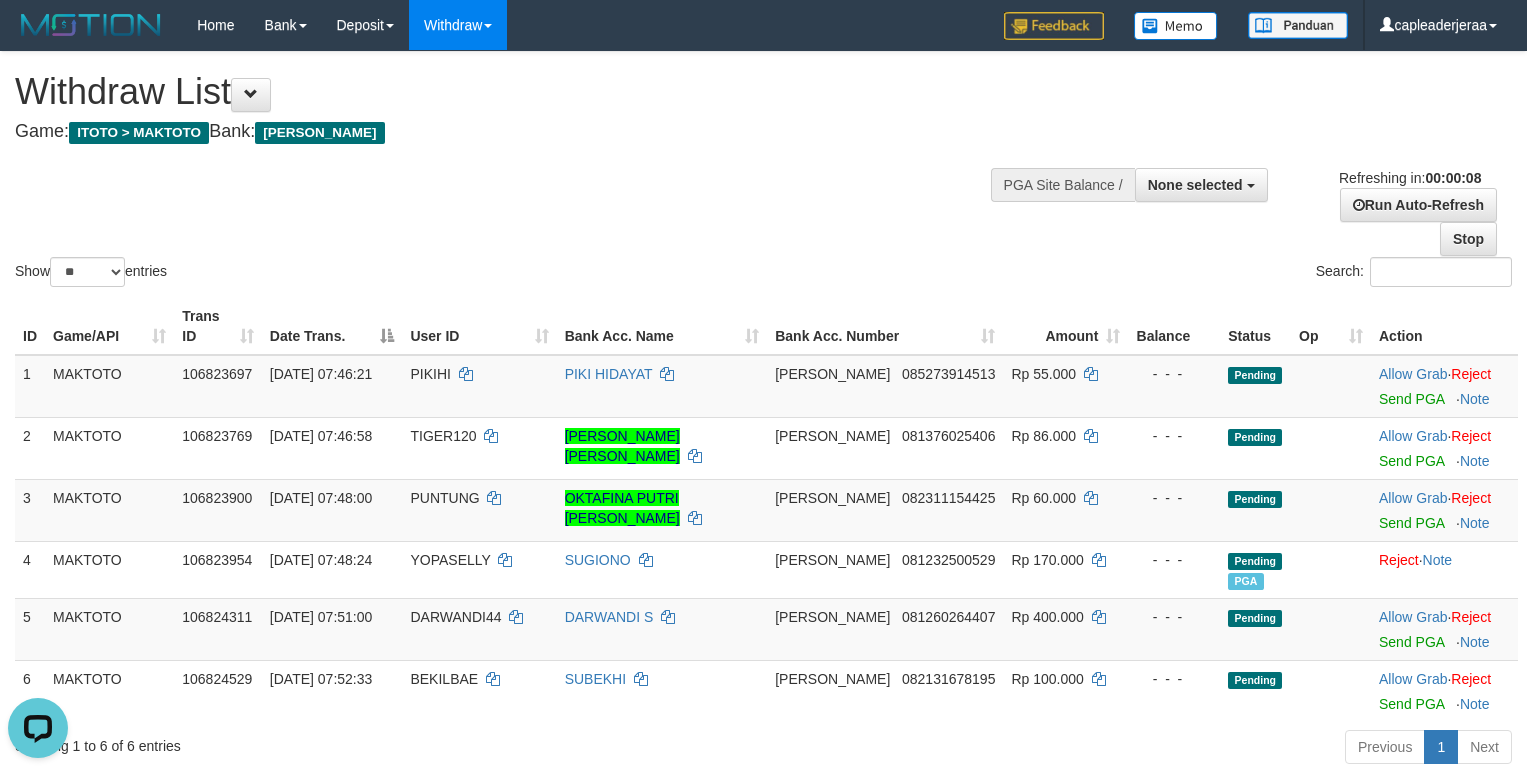scroll, scrollTop: 0, scrollLeft: 0, axis: both 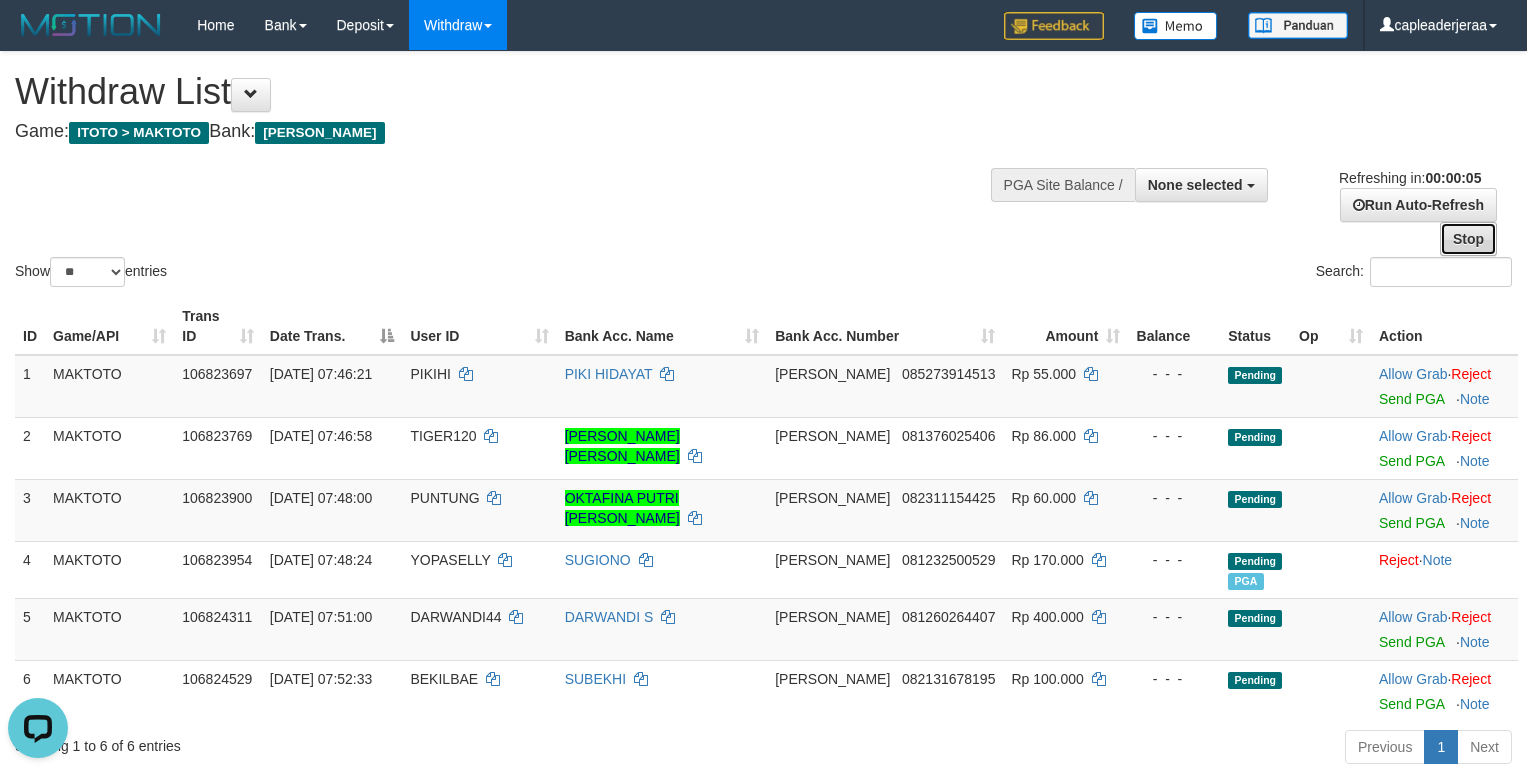 click on "Stop" at bounding box center [1468, 239] 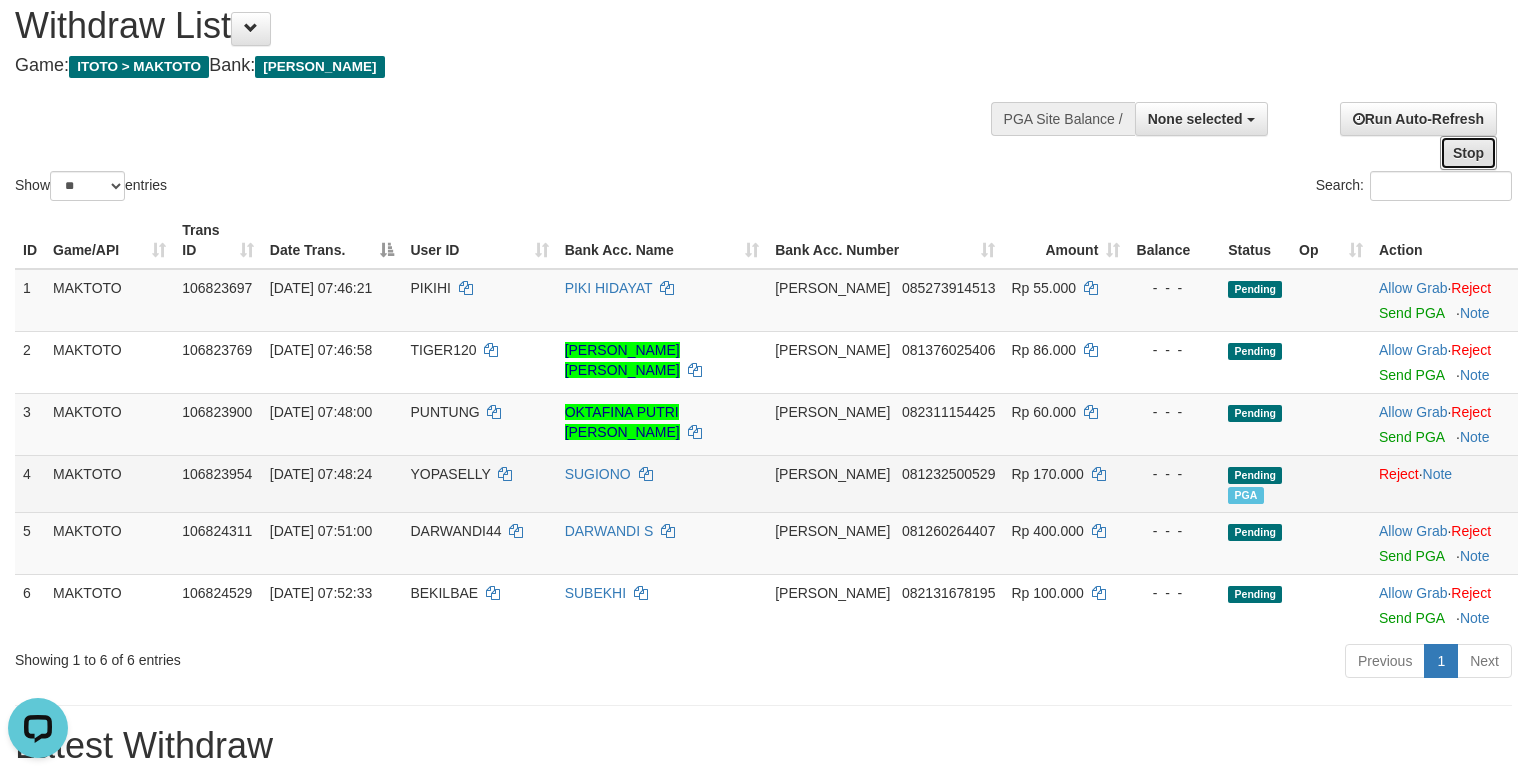 scroll, scrollTop: 67, scrollLeft: 0, axis: vertical 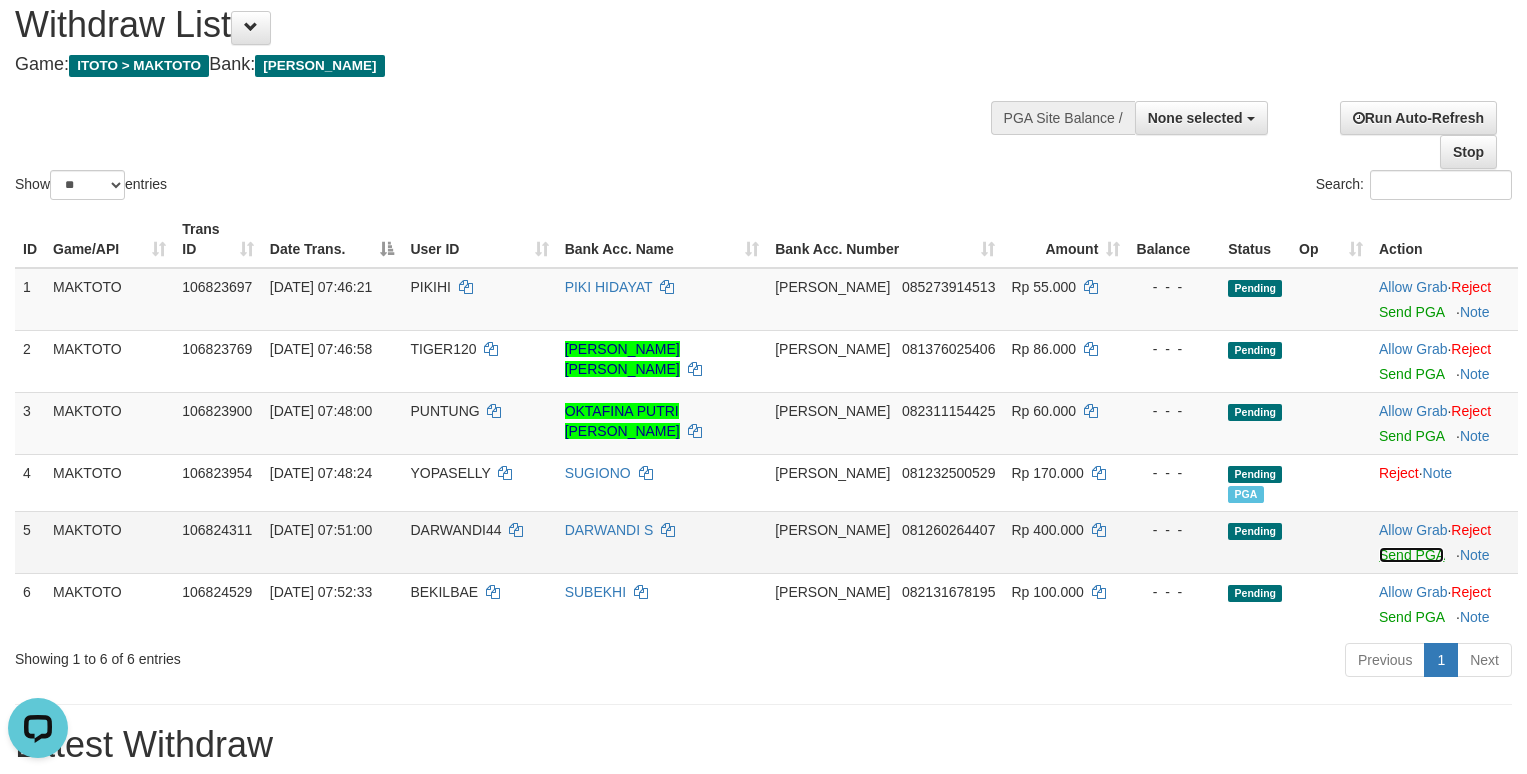 drag, startPoint x: 1402, startPoint y: 549, endPoint x: 876, endPoint y: 267, distance: 596.82495 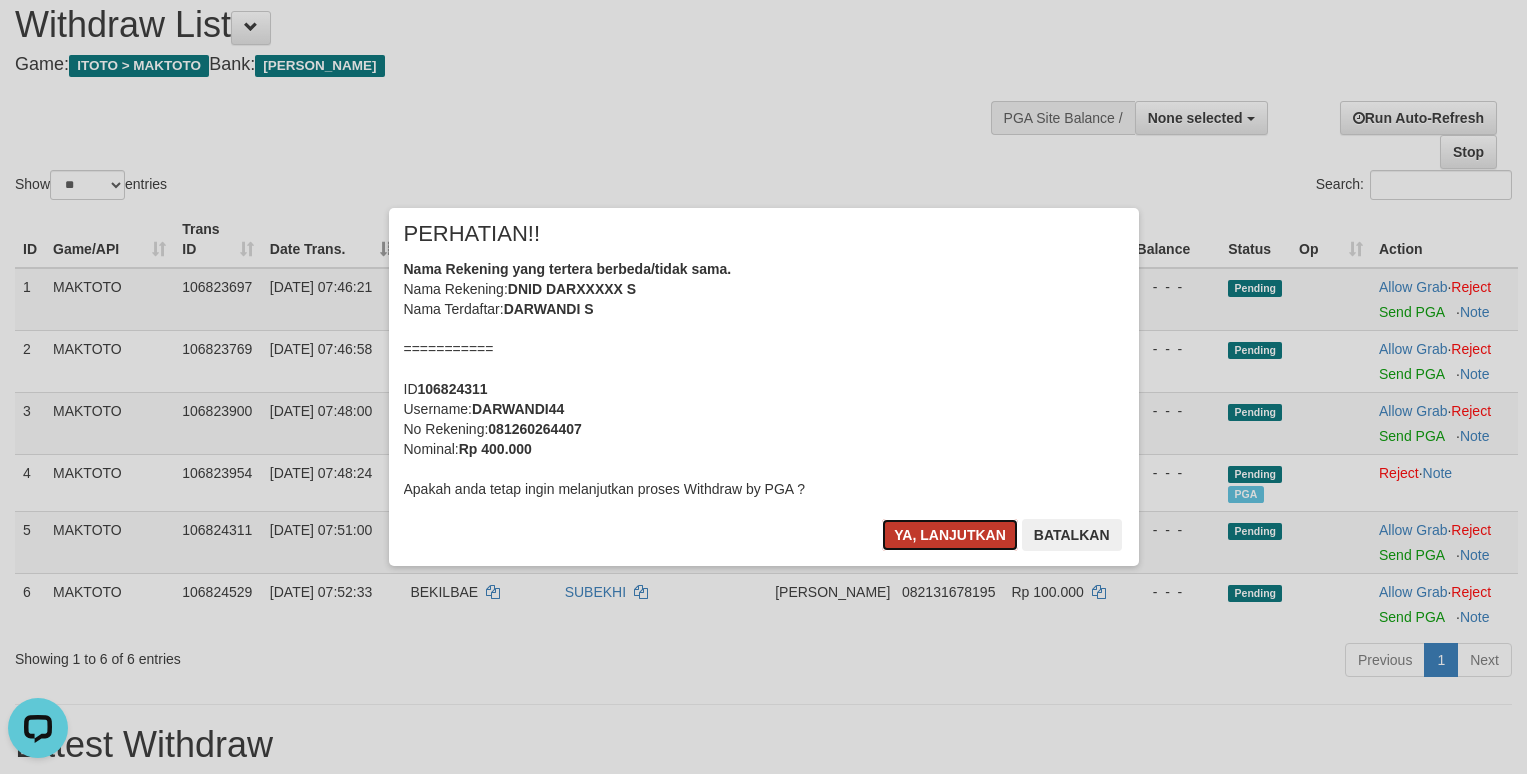 click on "Ya, lanjutkan" at bounding box center (950, 535) 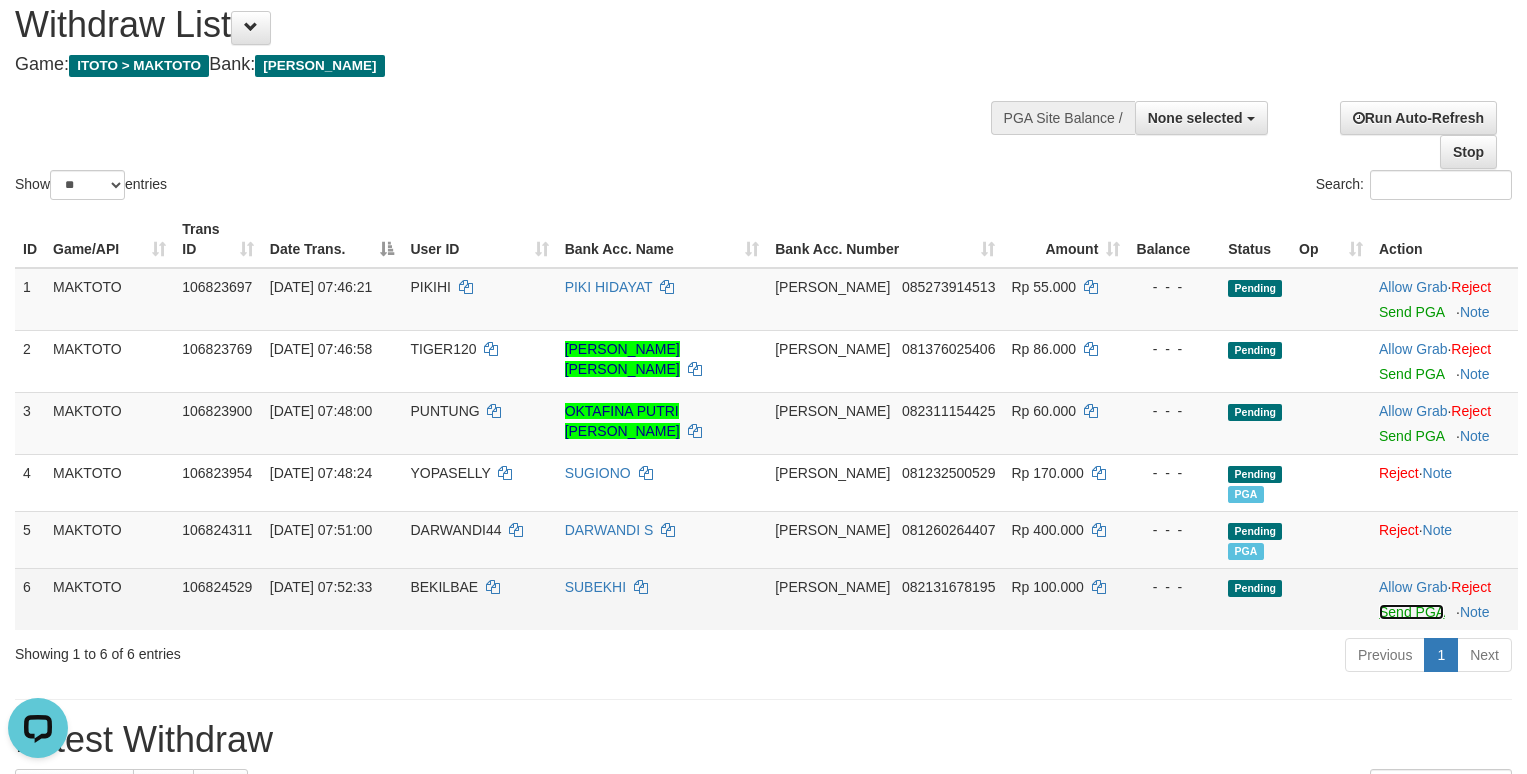 click on "Send PGA" at bounding box center [1411, 612] 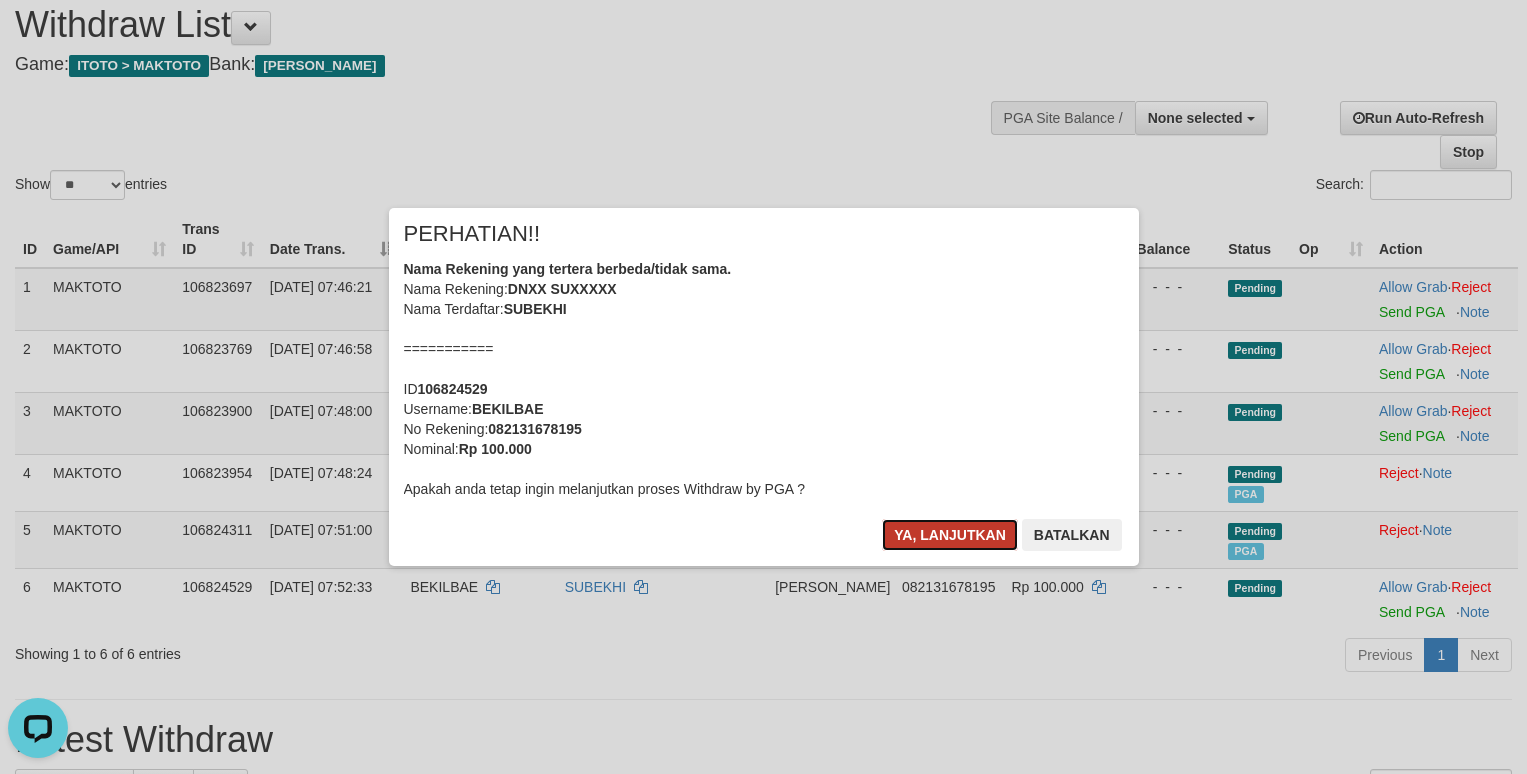 click on "Ya, lanjutkan" at bounding box center [950, 535] 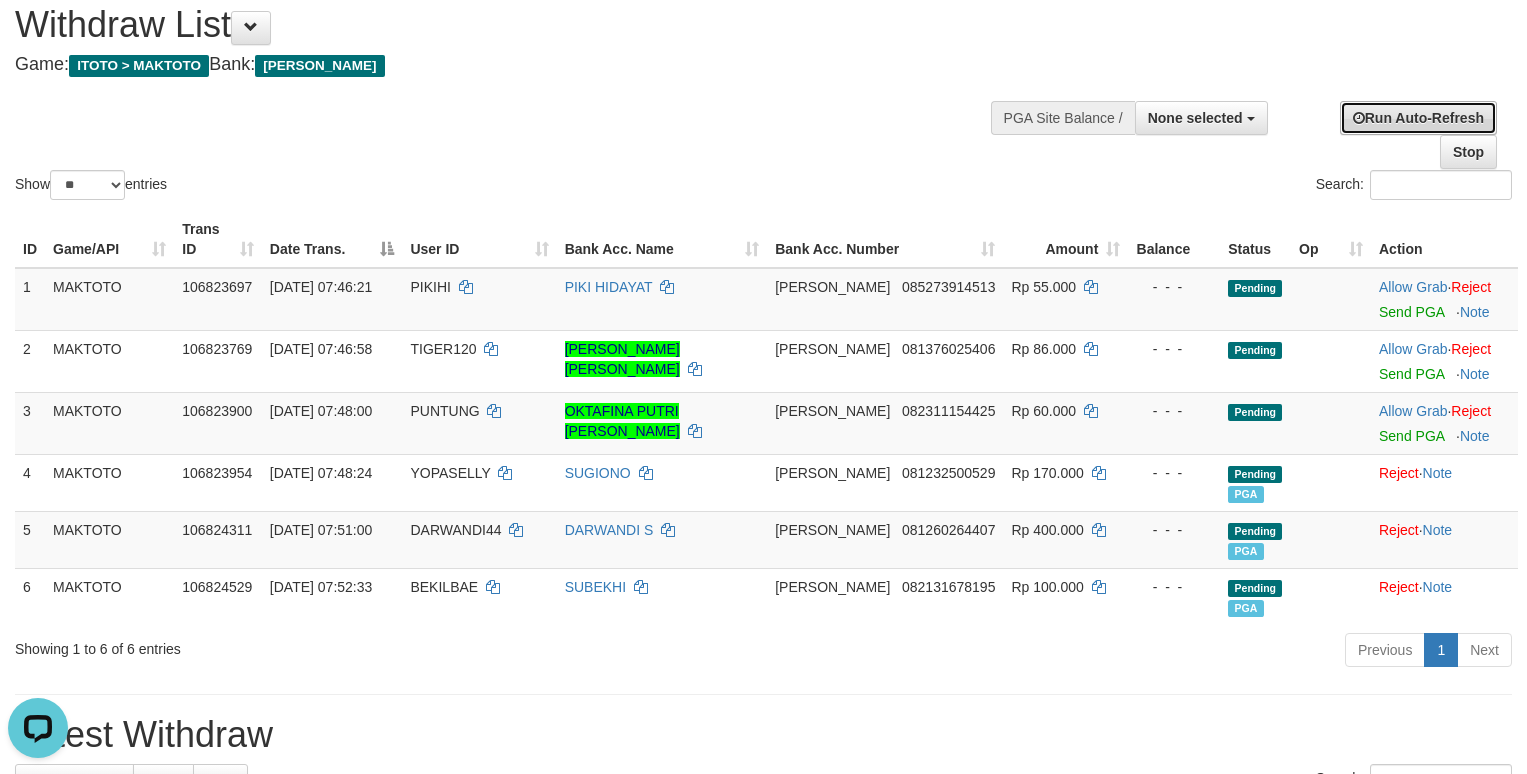 click on "Run Auto-Refresh" at bounding box center (1418, 118) 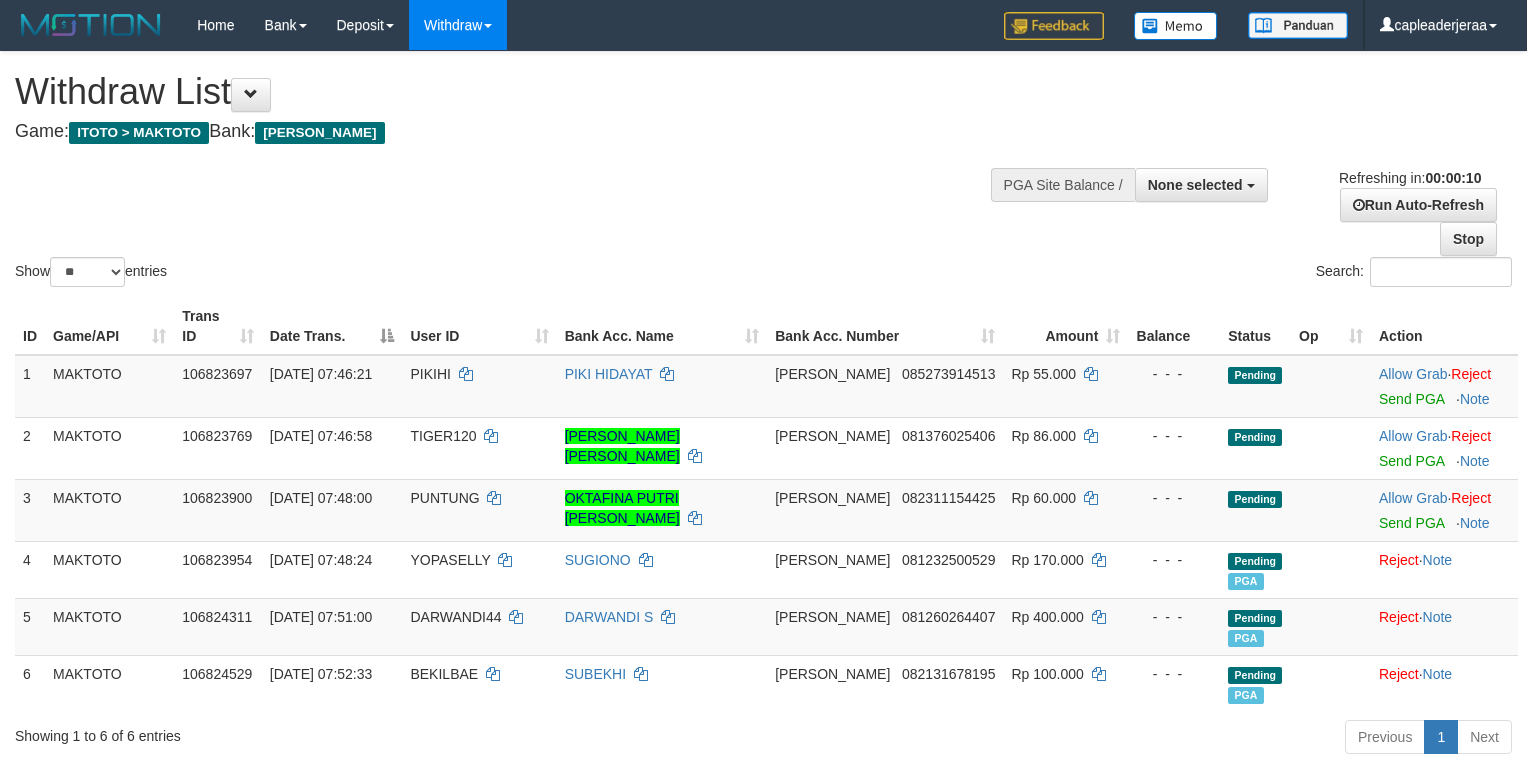 select 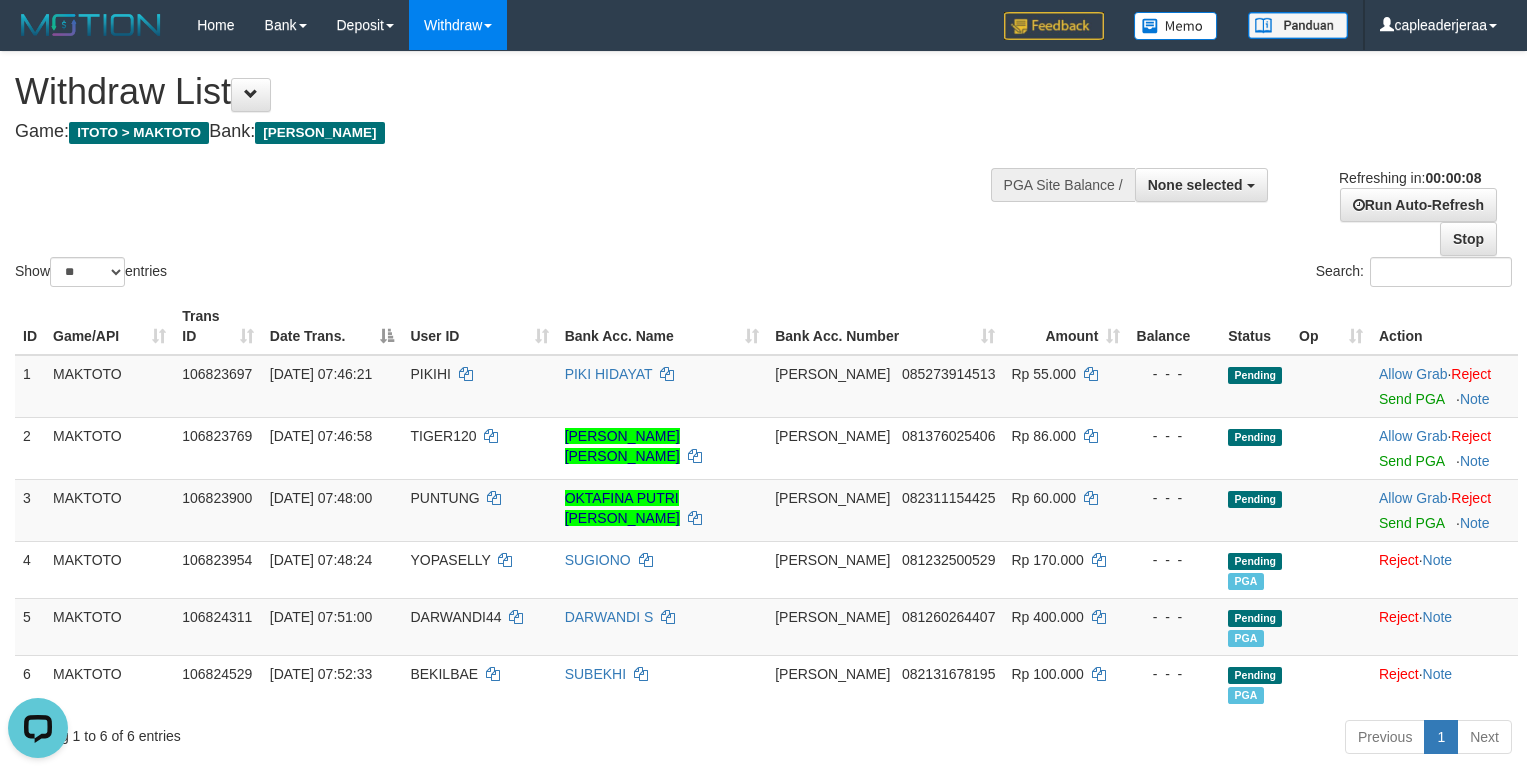 scroll, scrollTop: 0, scrollLeft: 0, axis: both 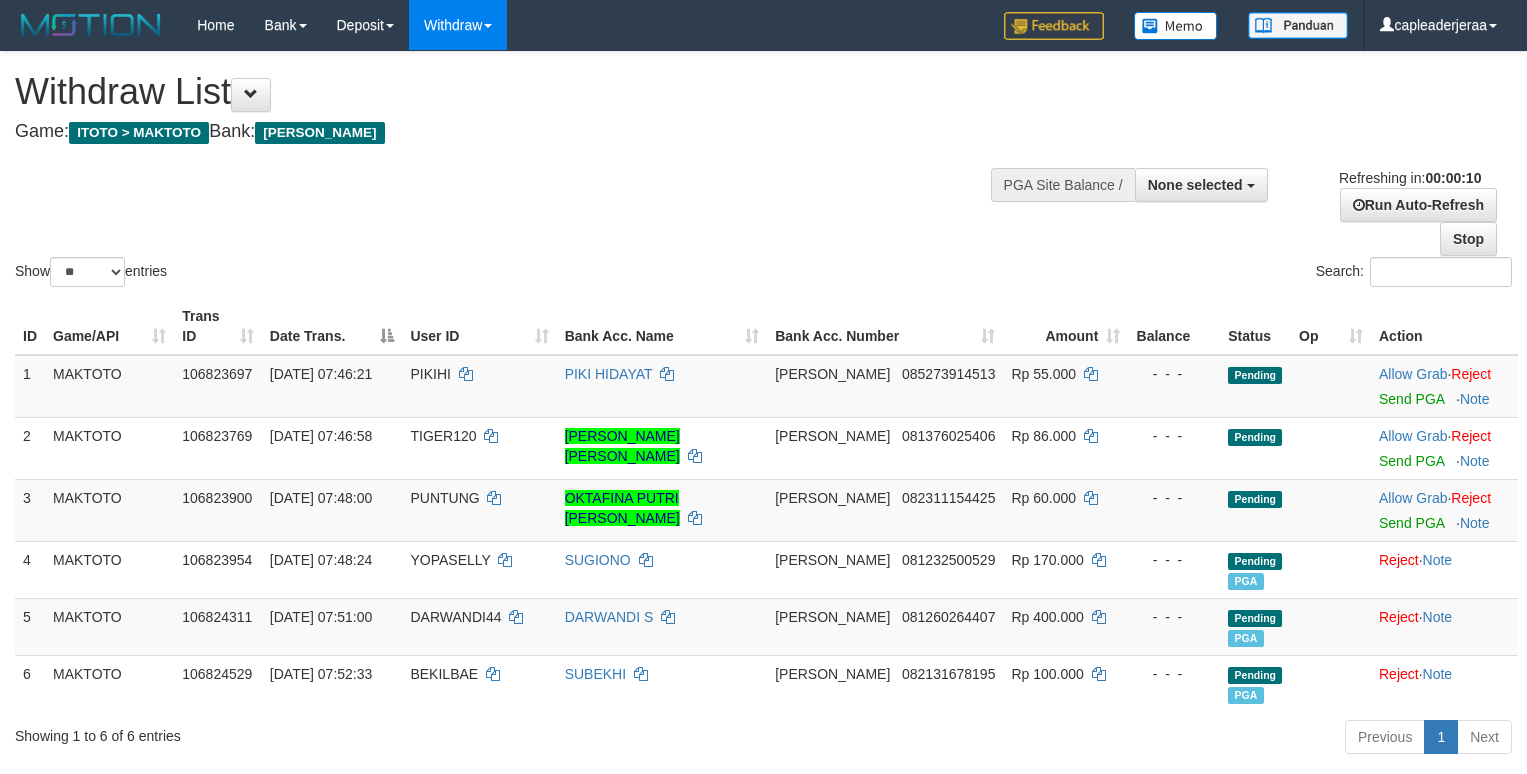 select 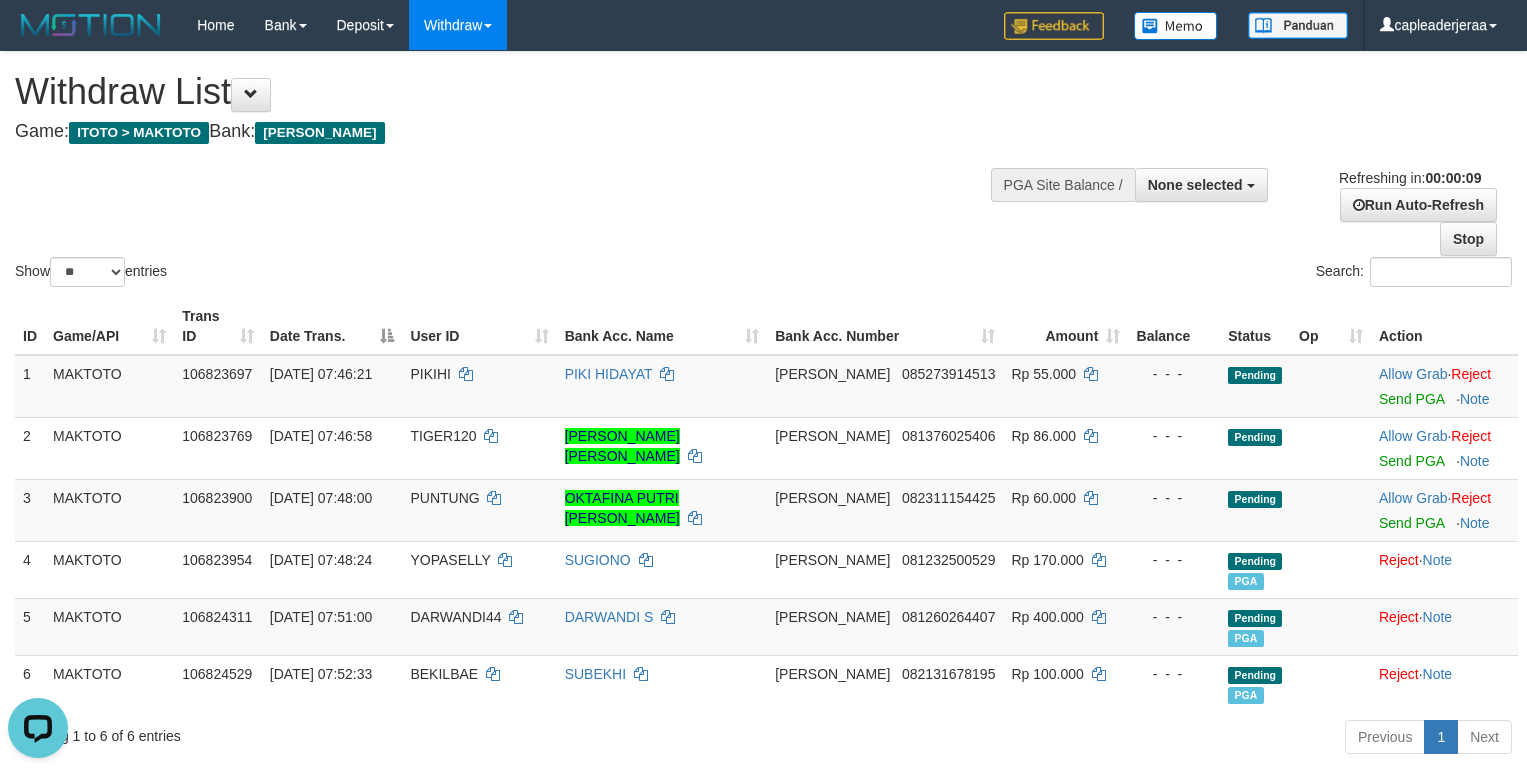 scroll, scrollTop: 0, scrollLeft: 0, axis: both 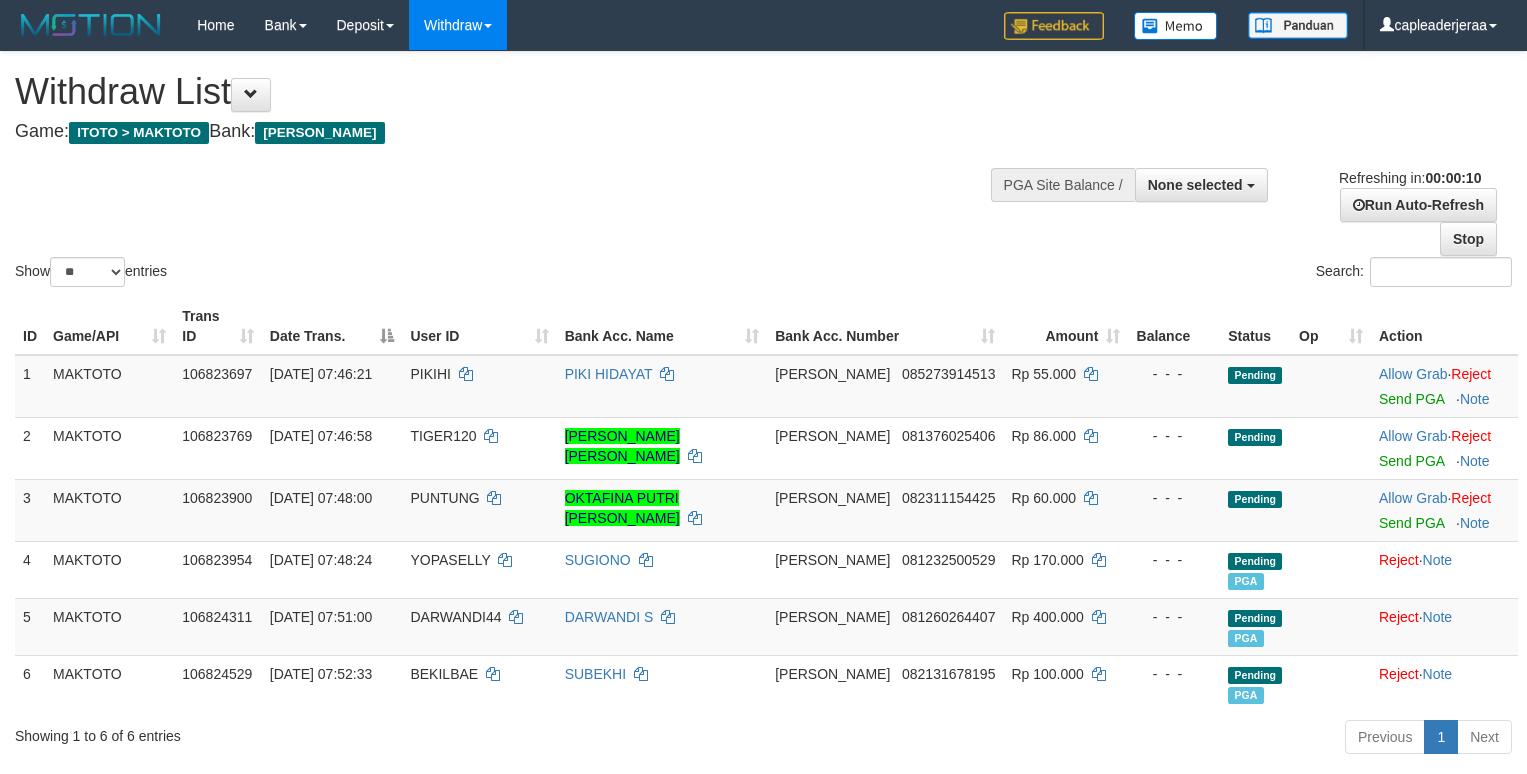 select 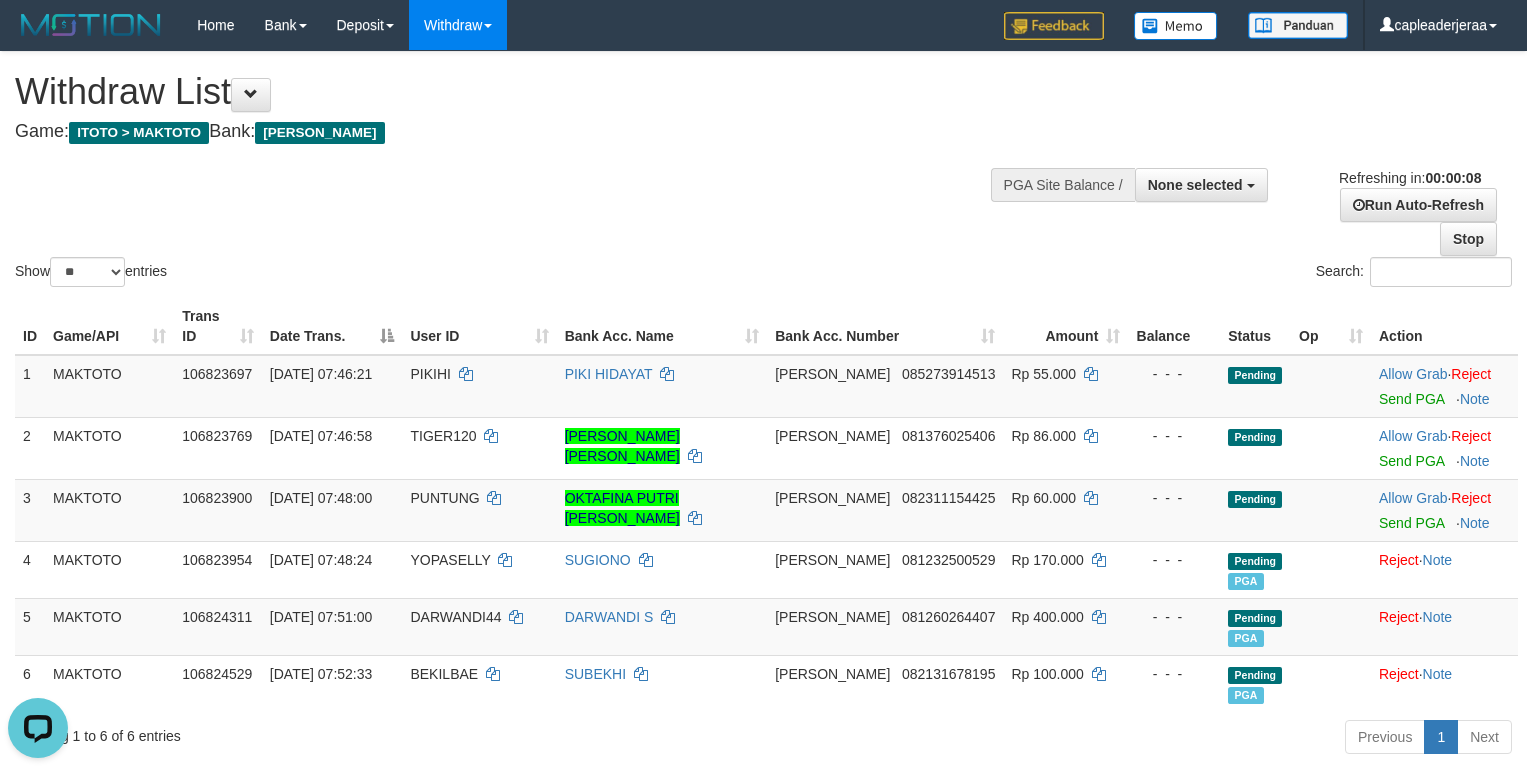 scroll, scrollTop: 0, scrollLeft: 0, axis: both 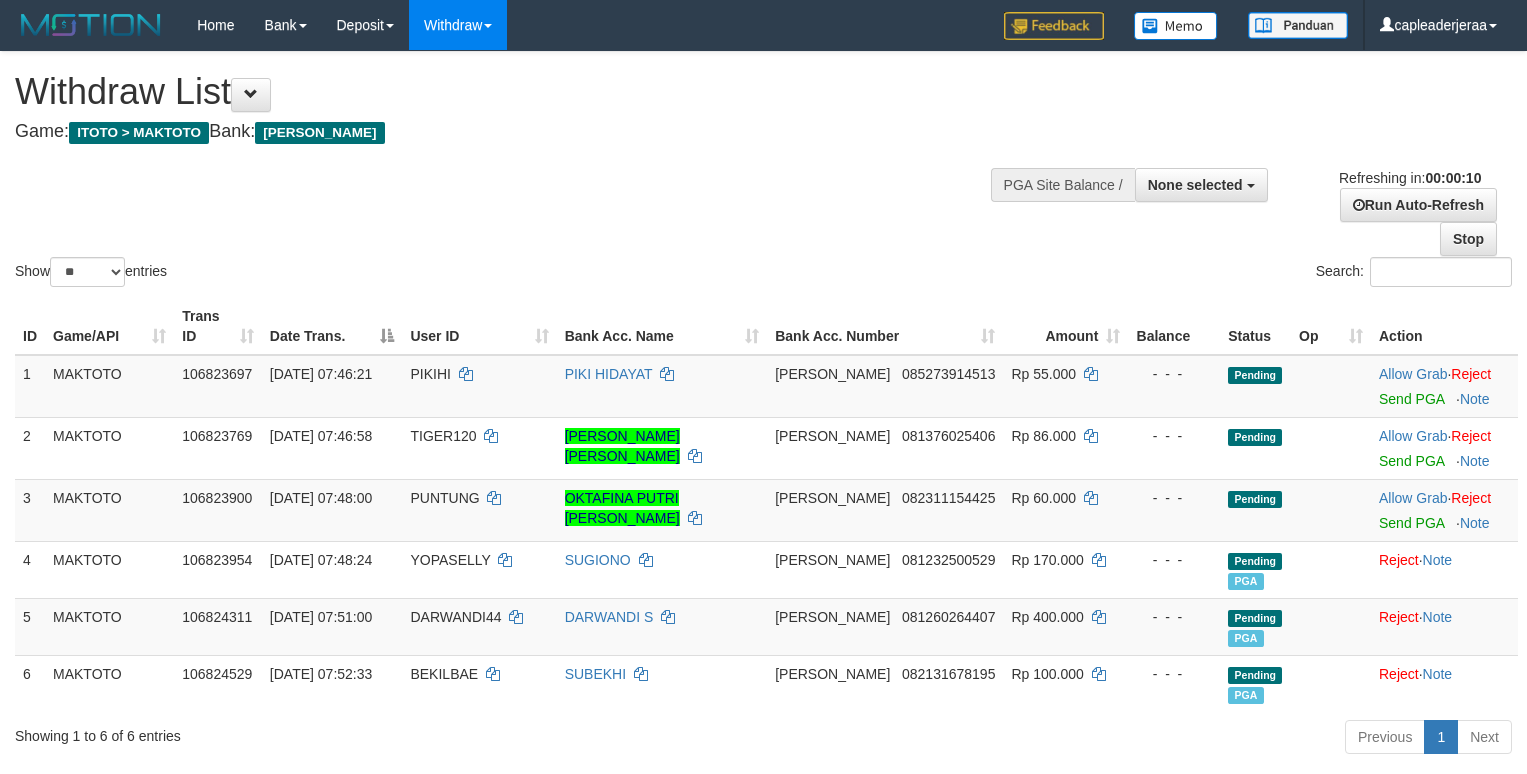 select 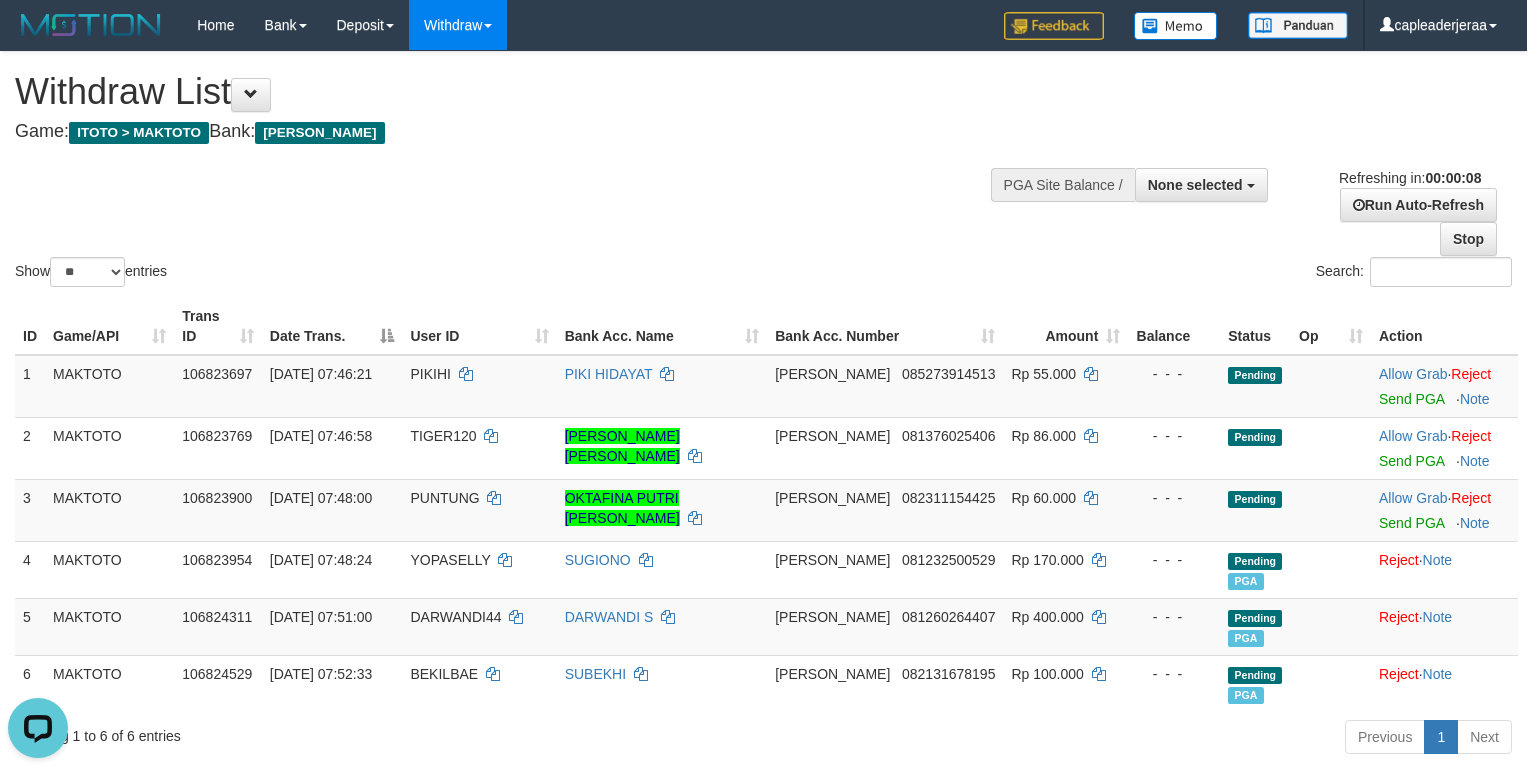 scroll, scrollTop: 0, scrollLeft: 0, axis: both 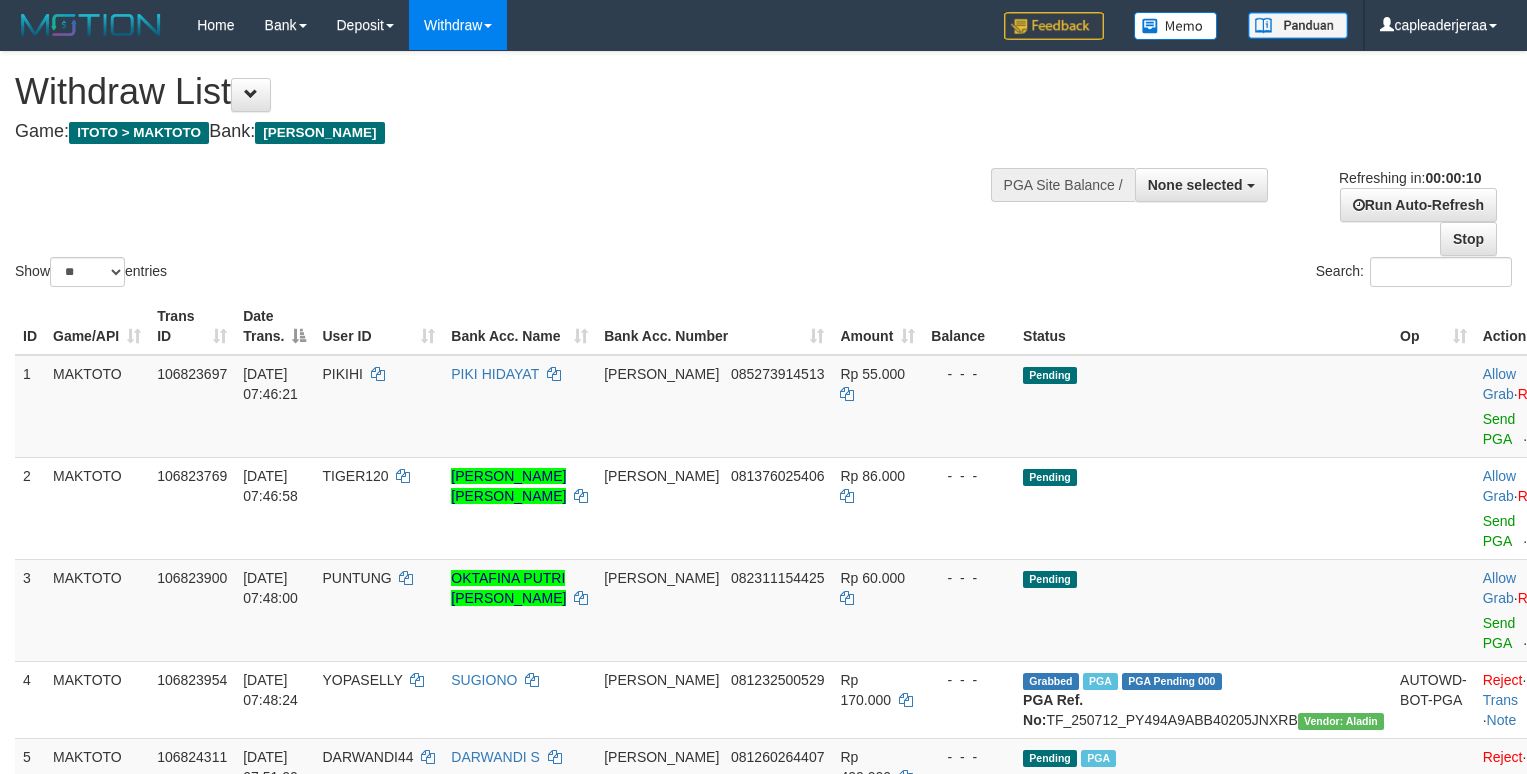 select 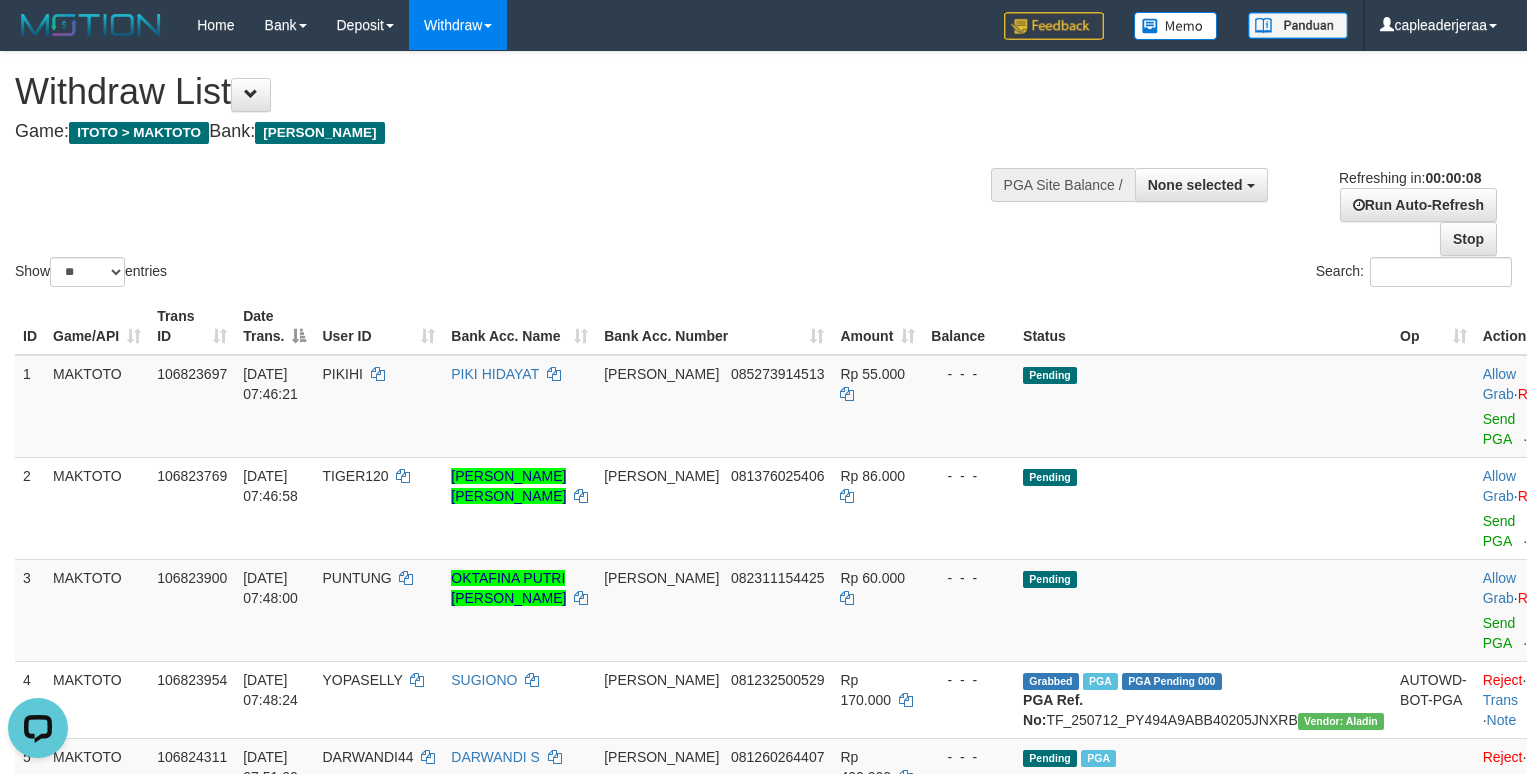 scroll, scrollTop: 0, scrollLeft: 0, axis: both 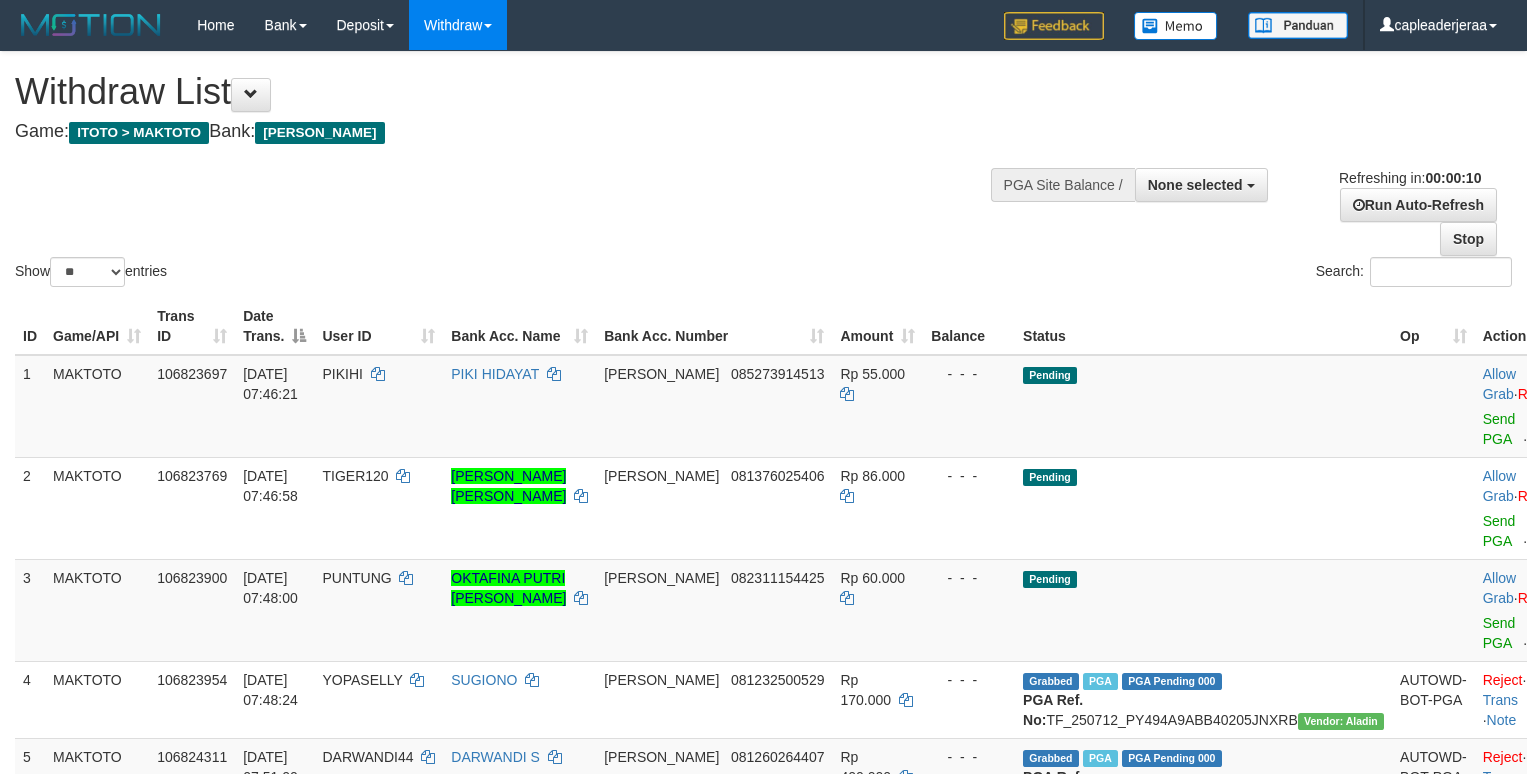 select 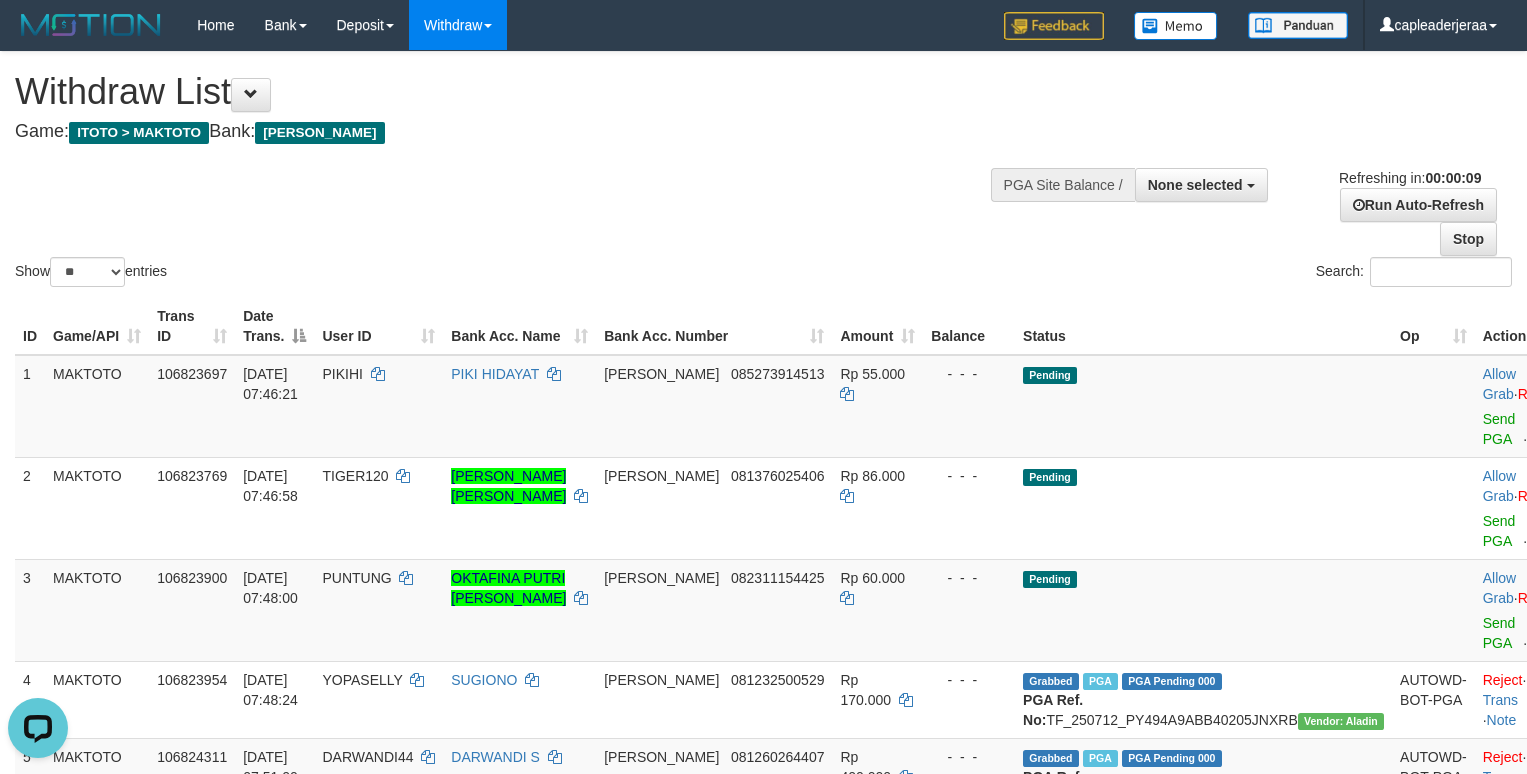scroll, scrollTop: 0, scrollLeft: 0, axis: both 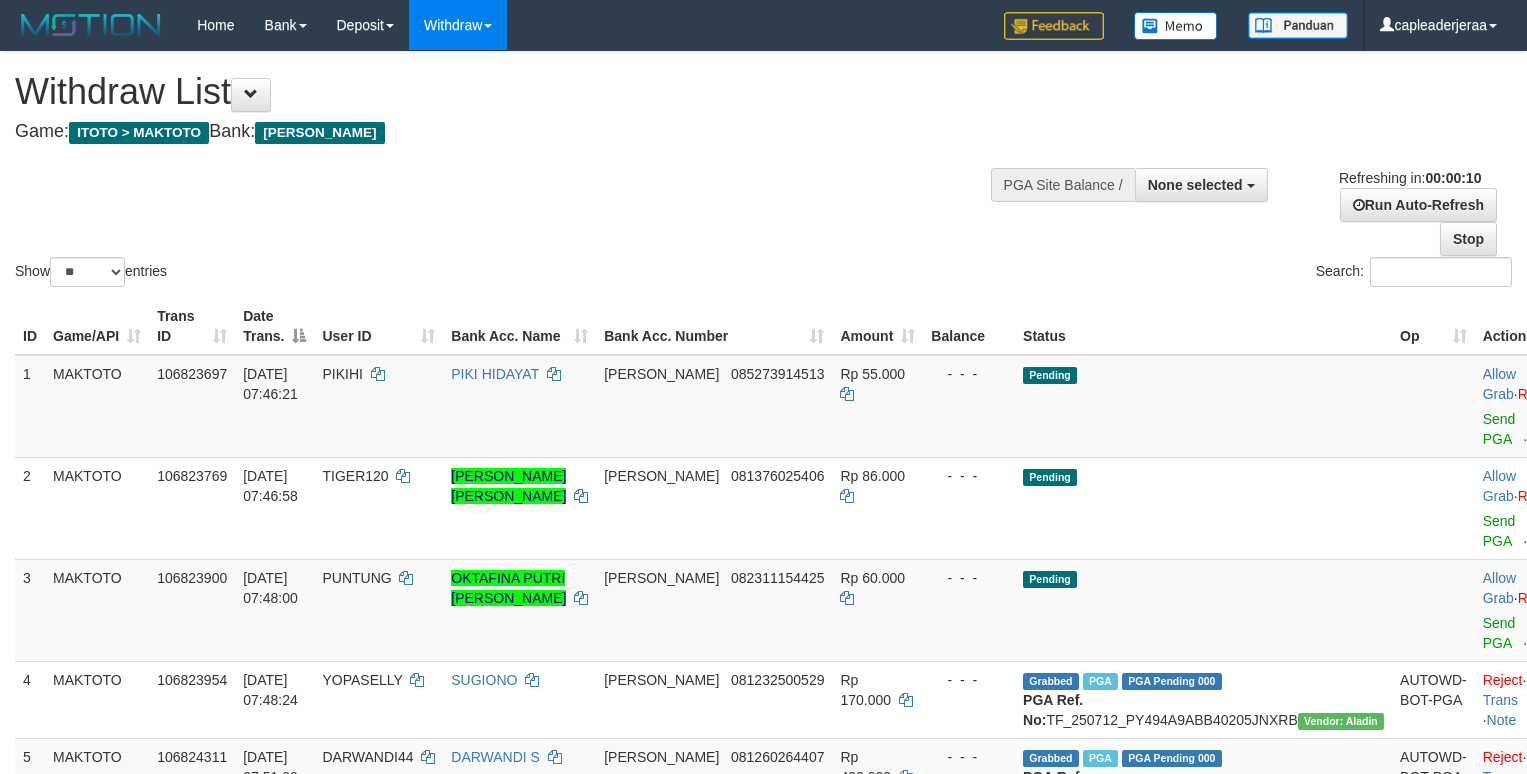 select 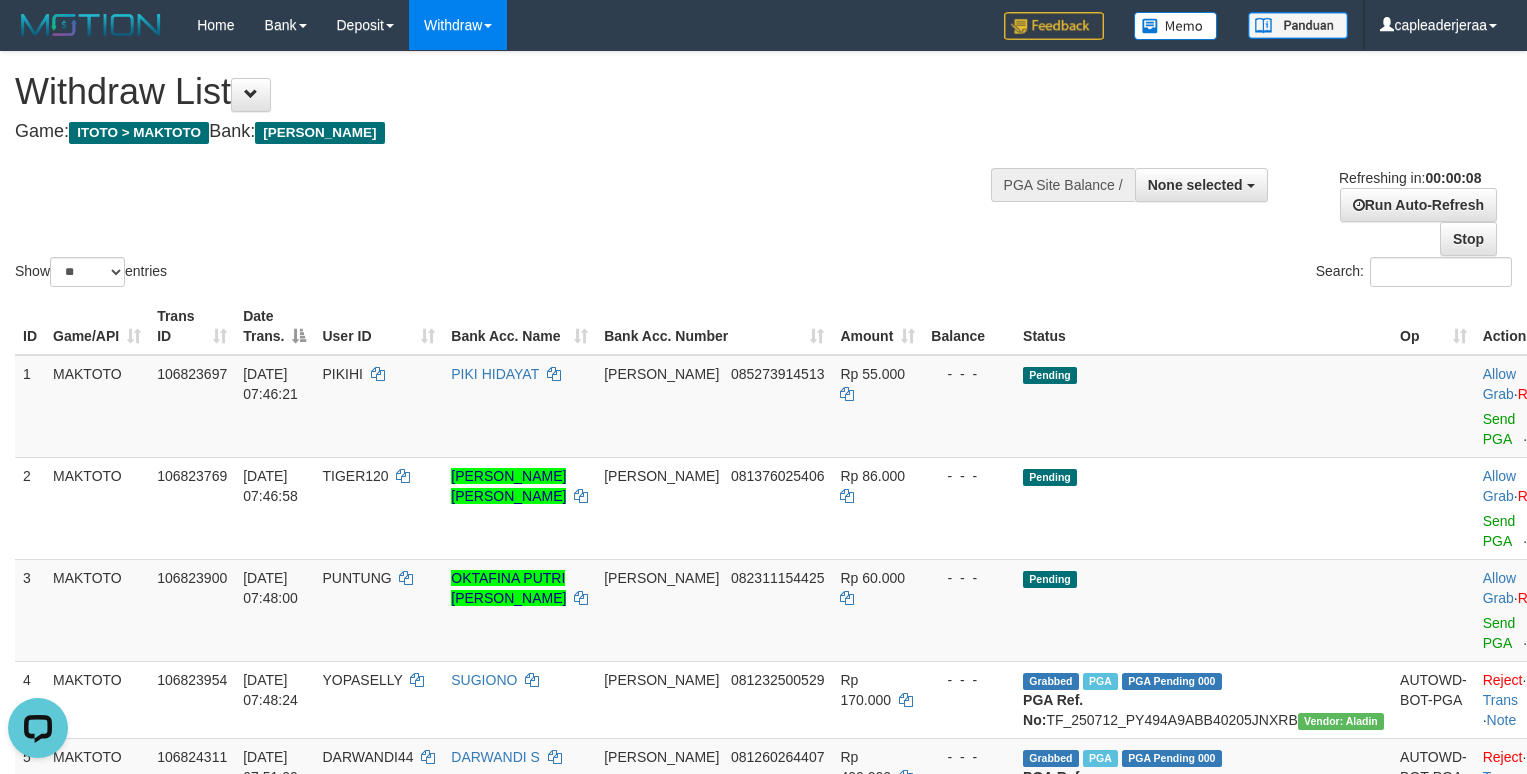 scroll, scrollTop: 0, scrollLeft: 0, axis: both 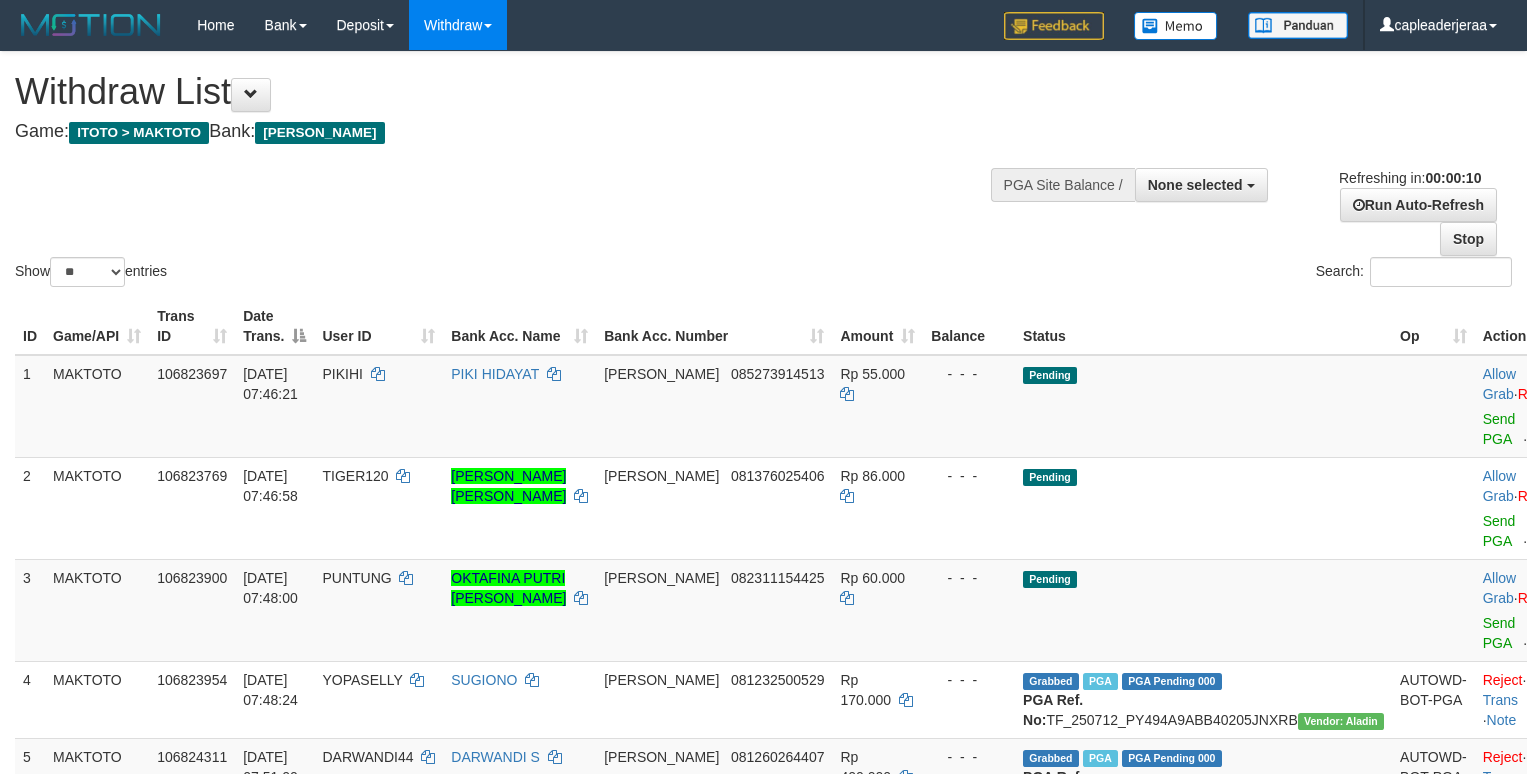select 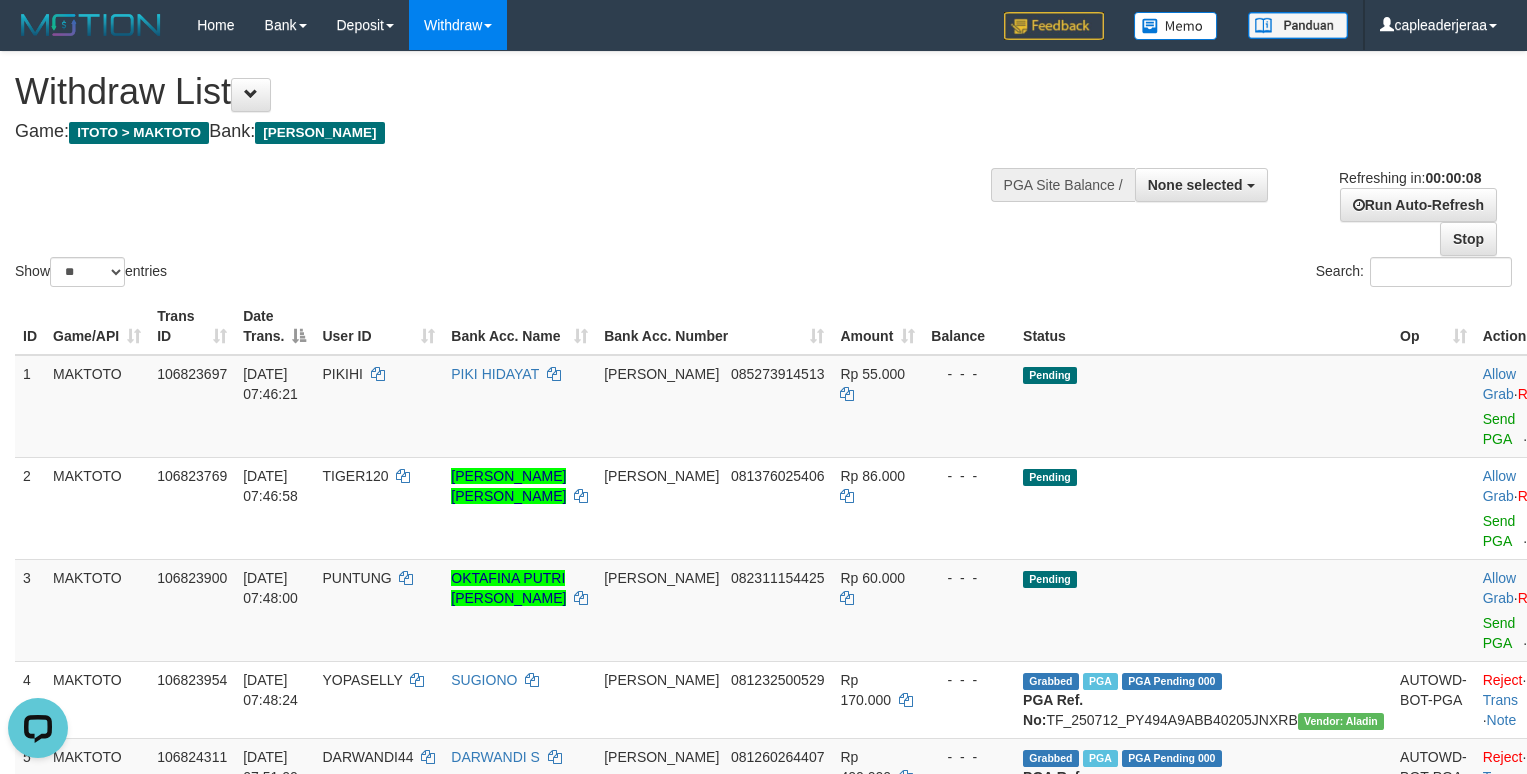 scroll, scrollTop: 0, scrollLeft: 0, axis: both 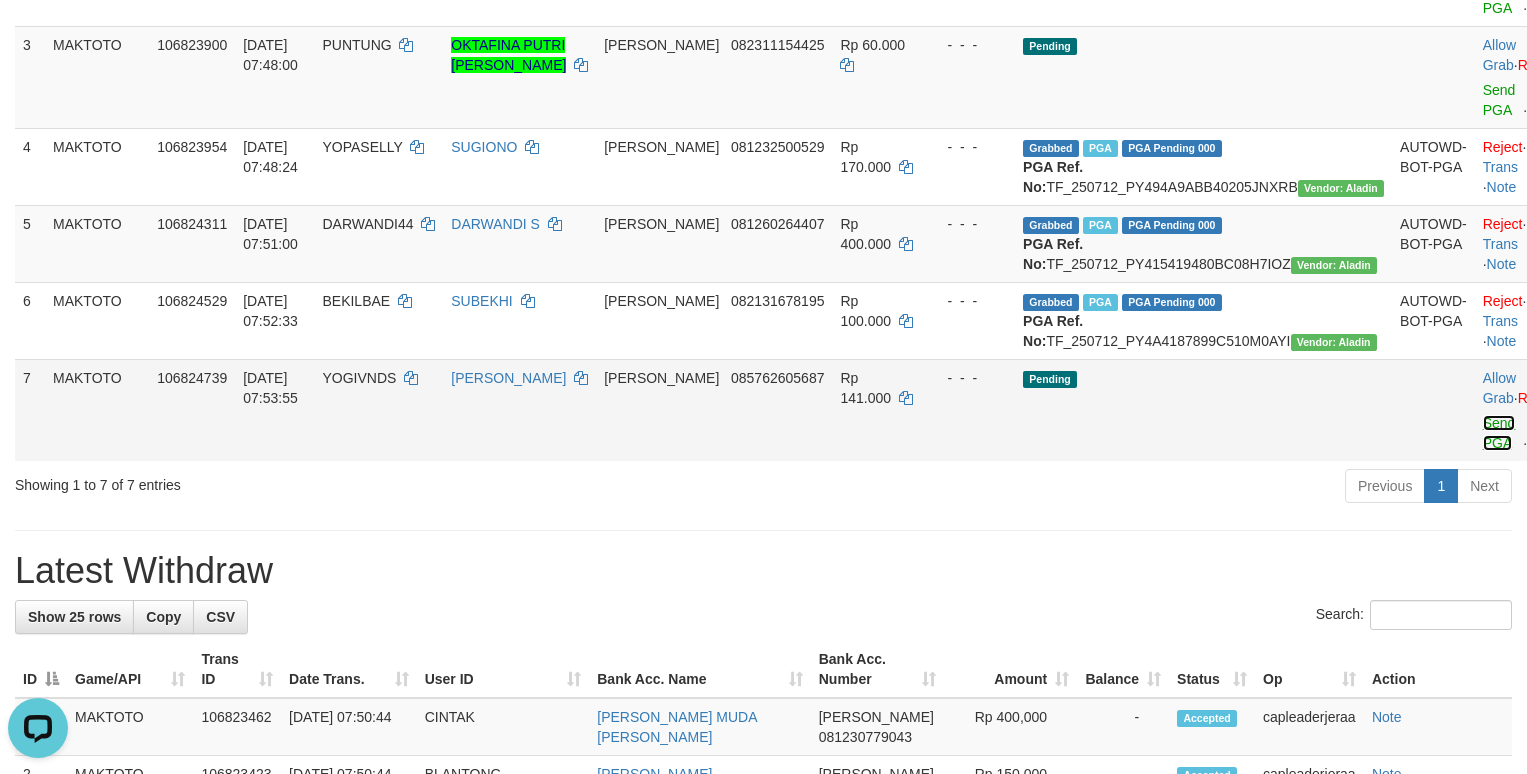 click on "Send PGA" at bounding box center (1499, 433) 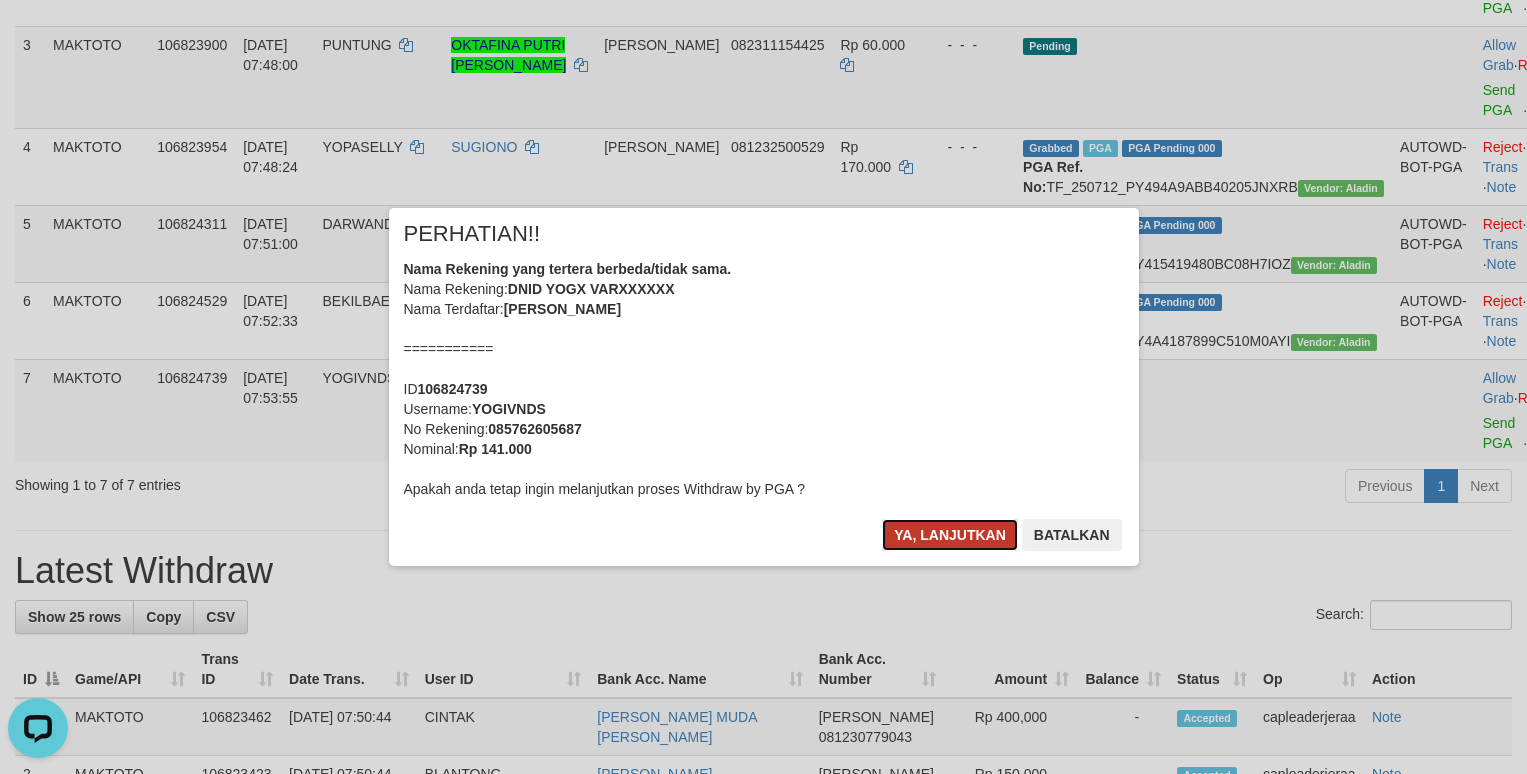 click on "Ya, lanjutkan" at bounding box center [950, 535] 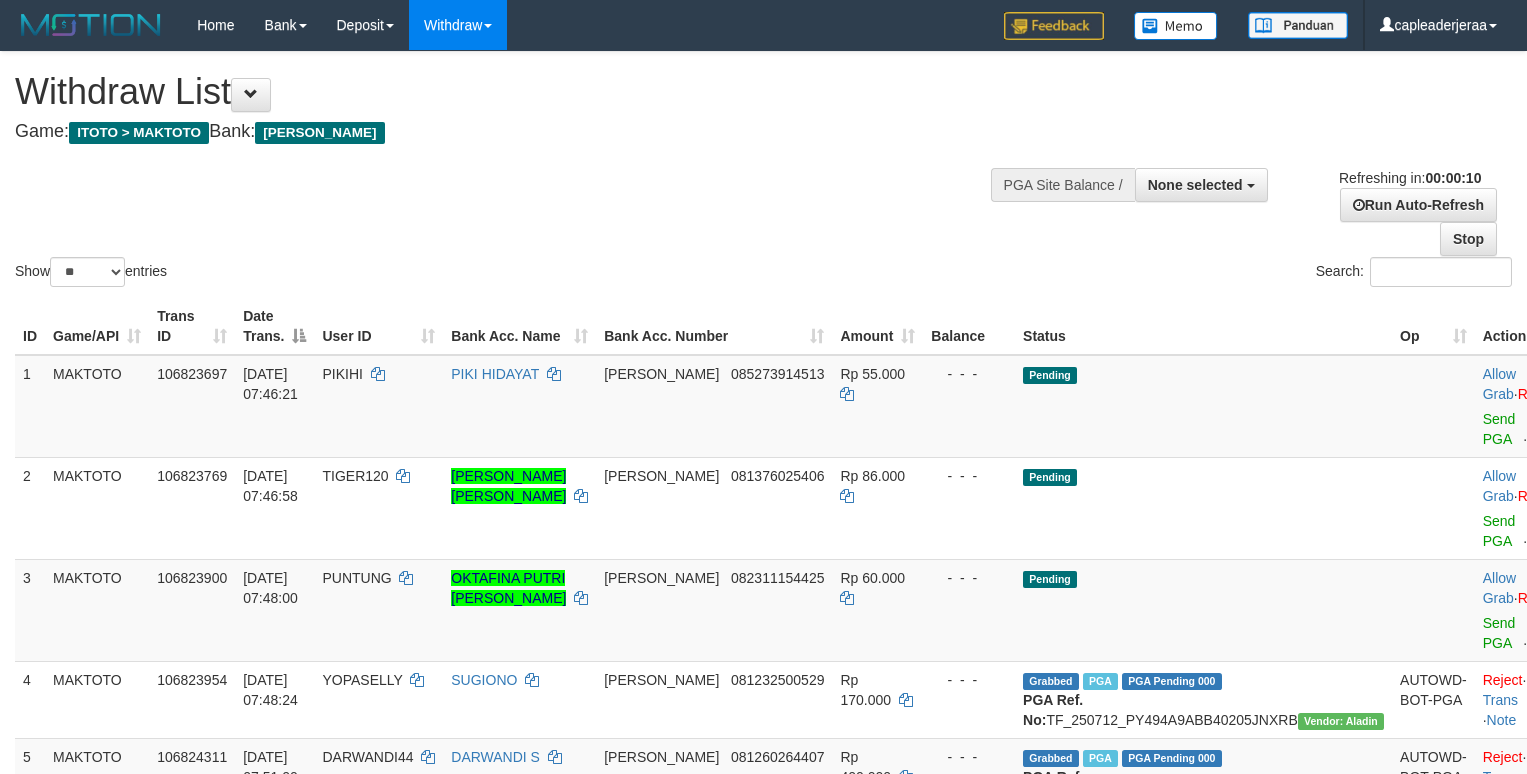 select 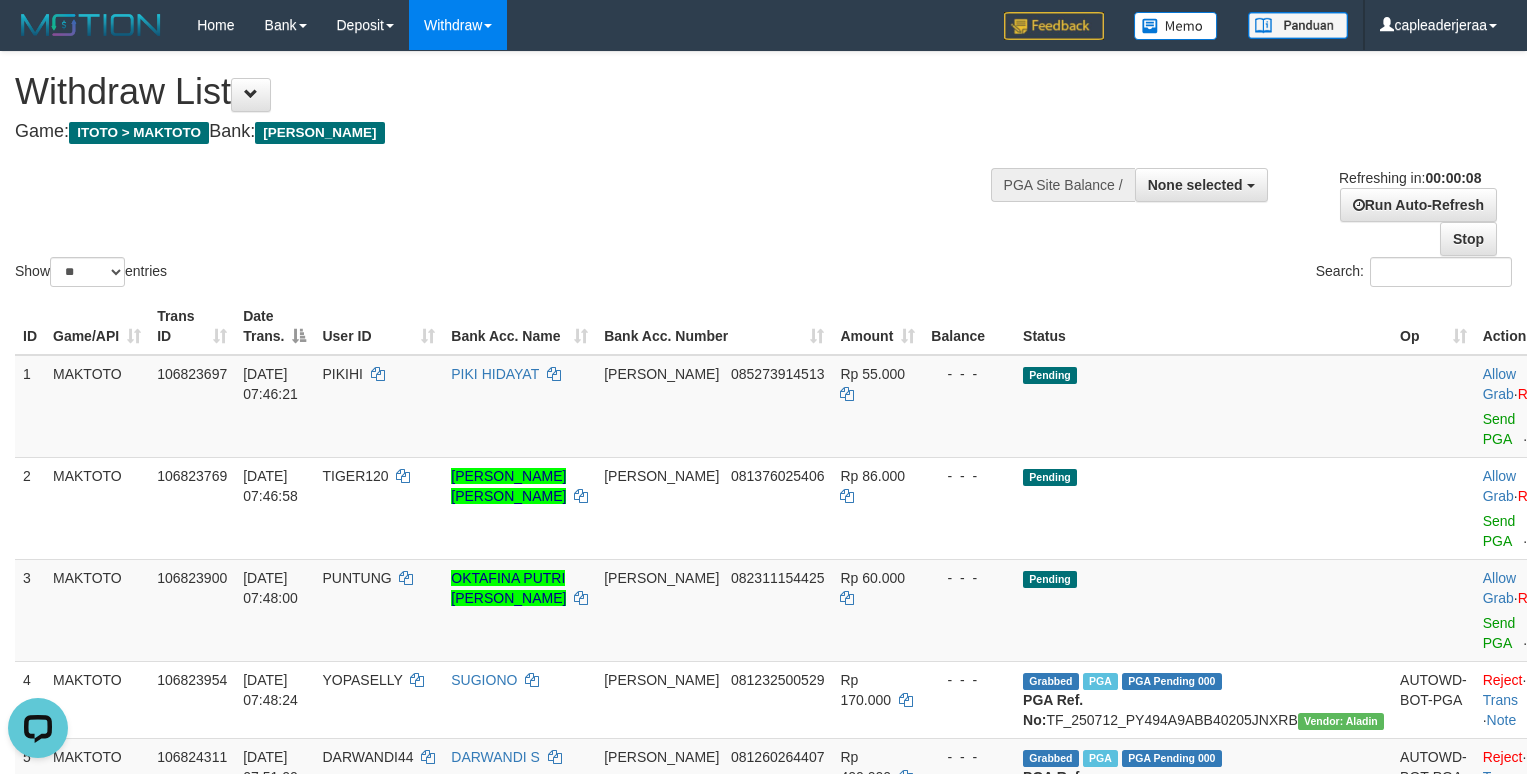 scroll, scrollTop: 0, scrollLeft: 0, axis: both 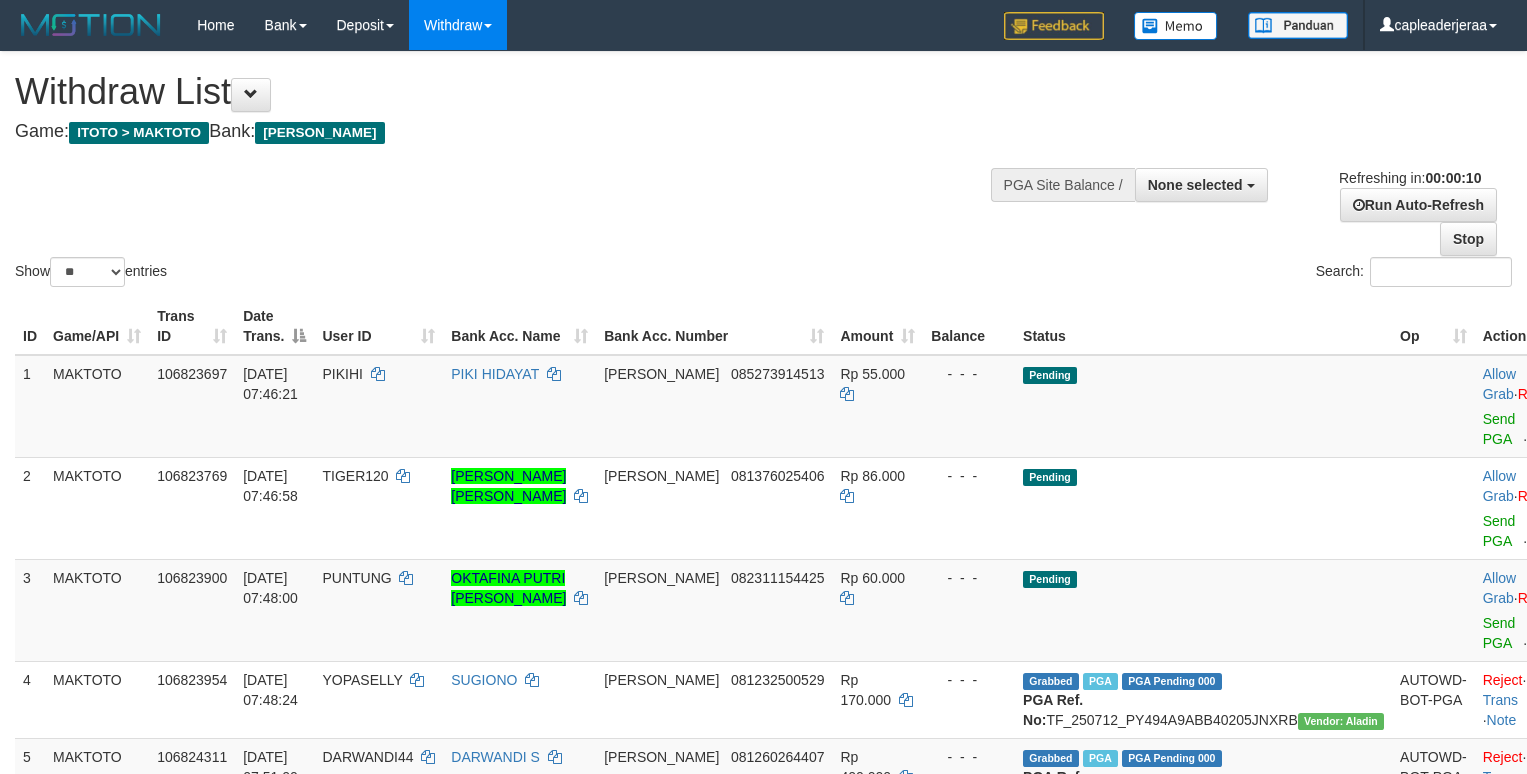 select 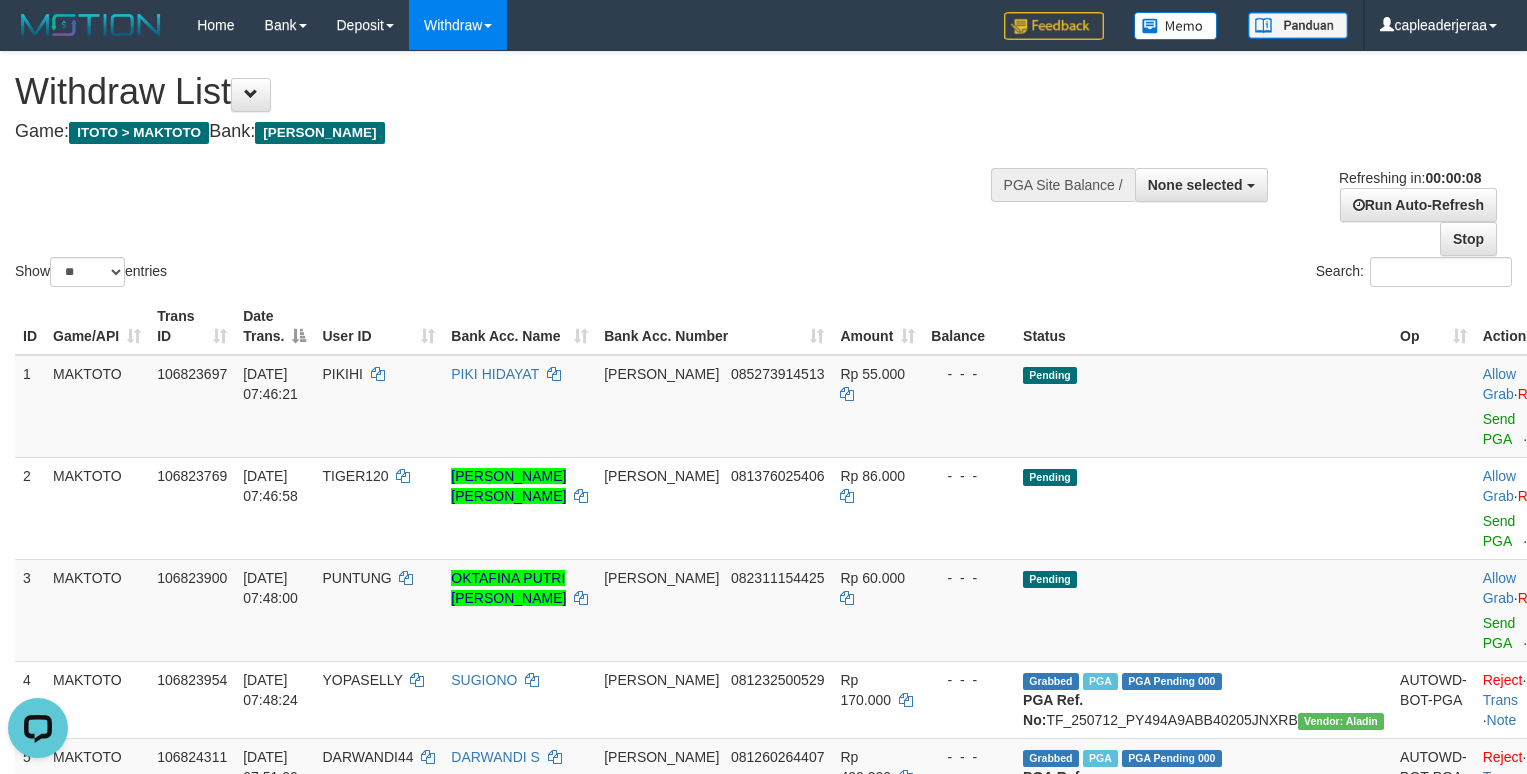 scroll, scrollTop: 0, scrollLeft: 0, axis: both 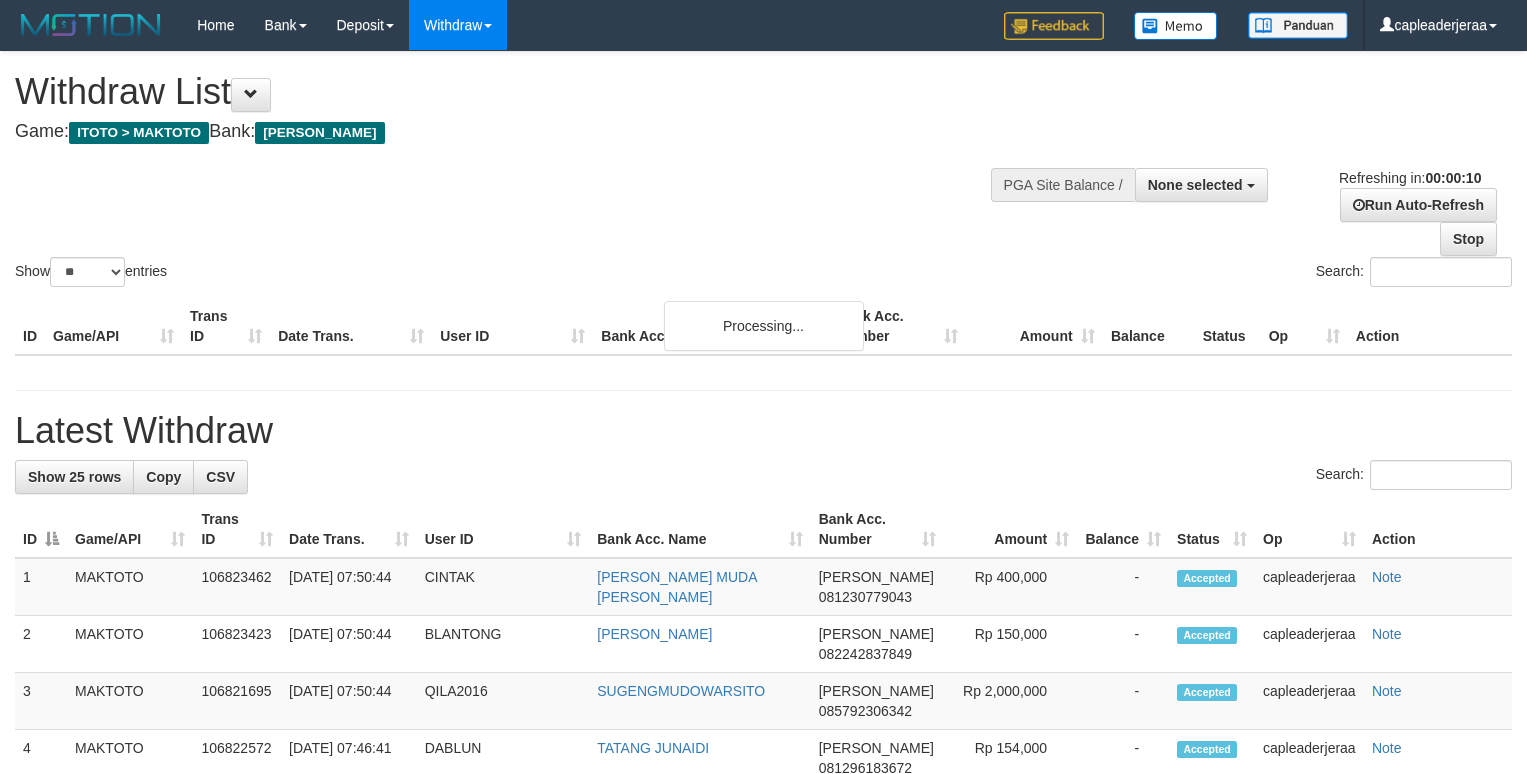 select 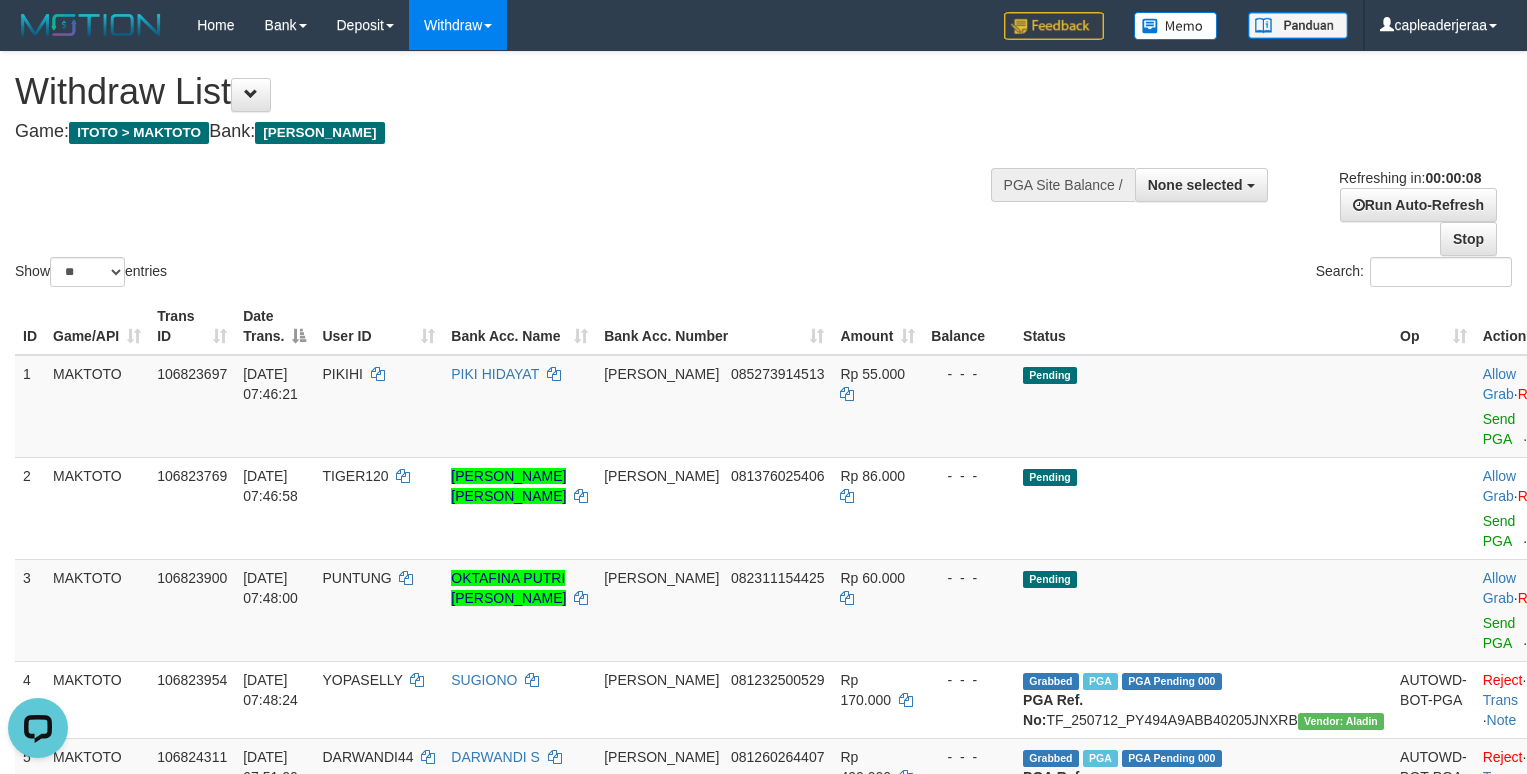 scroll, scrollTop: 0, scrollLeft: 0, axis: both 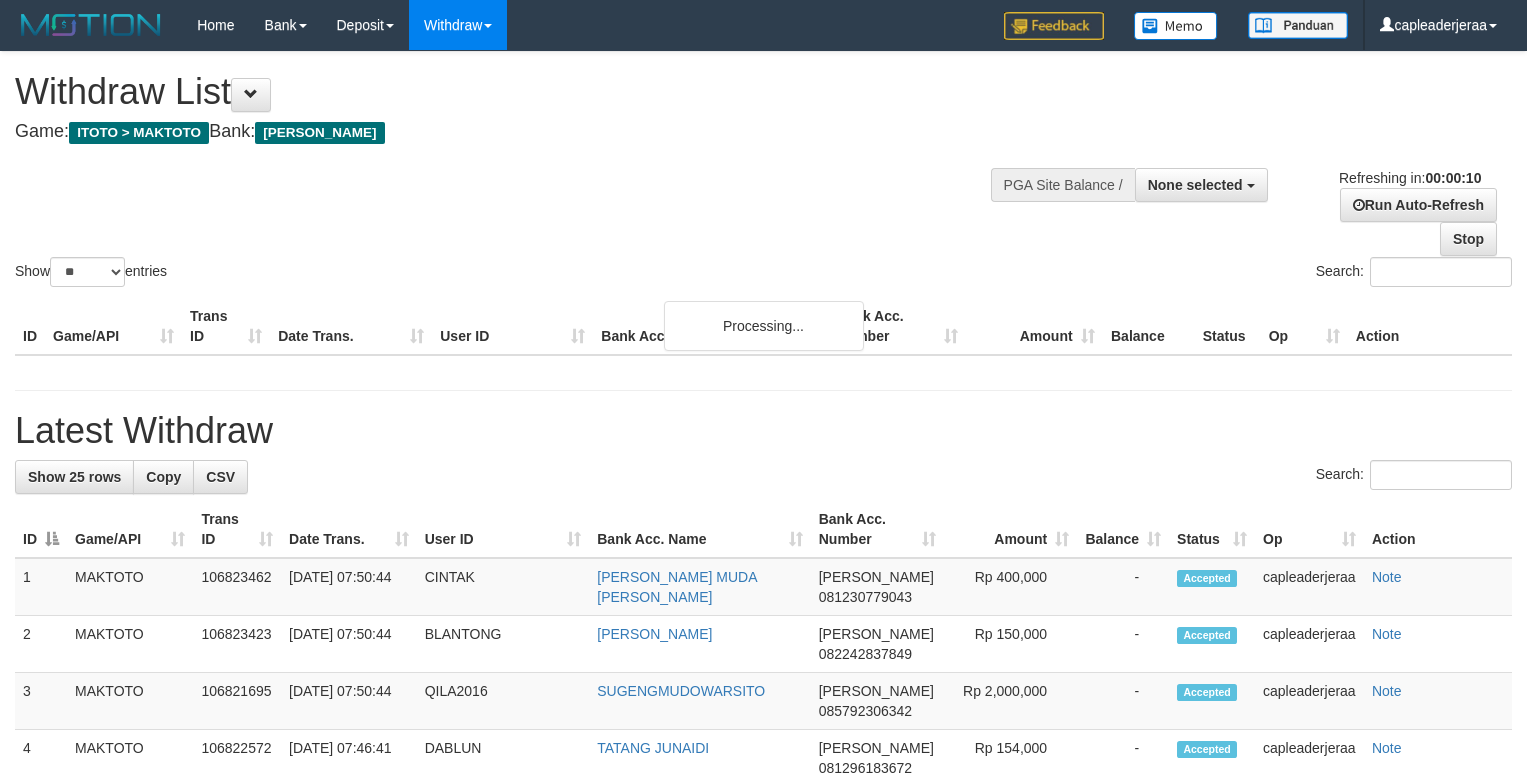 select 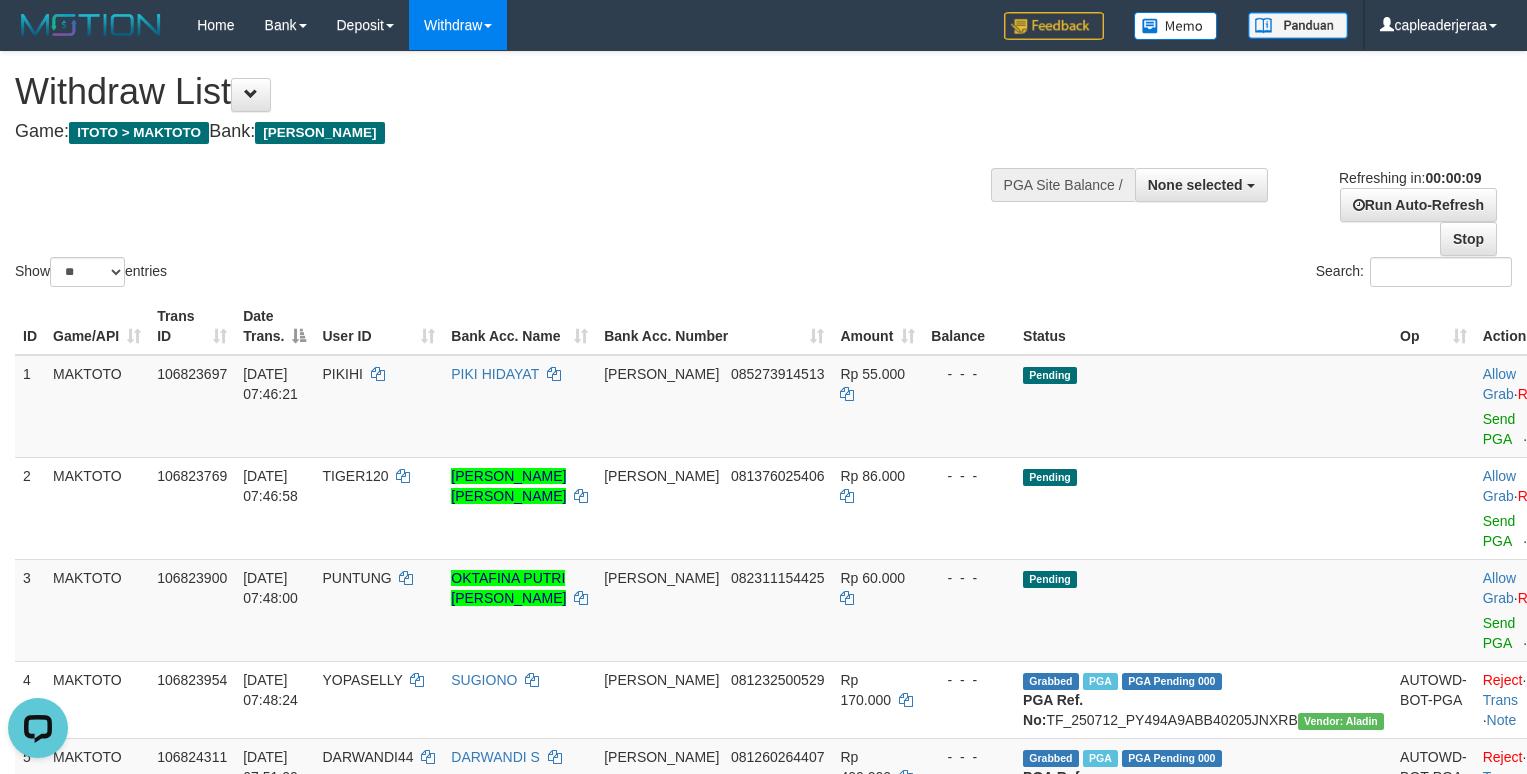 scroll, scrollTop: 0, scrollLeft: 0, axis: both 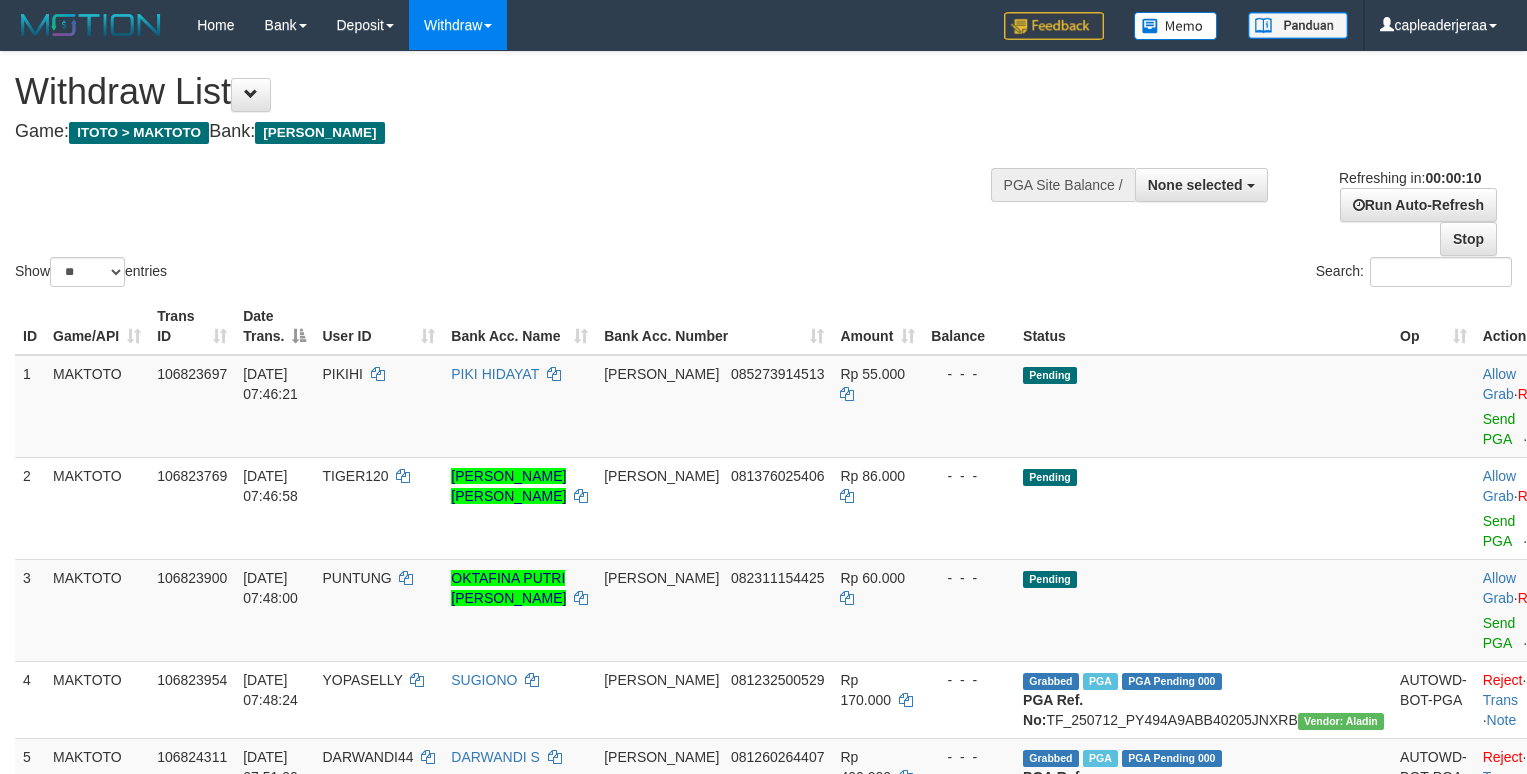 select 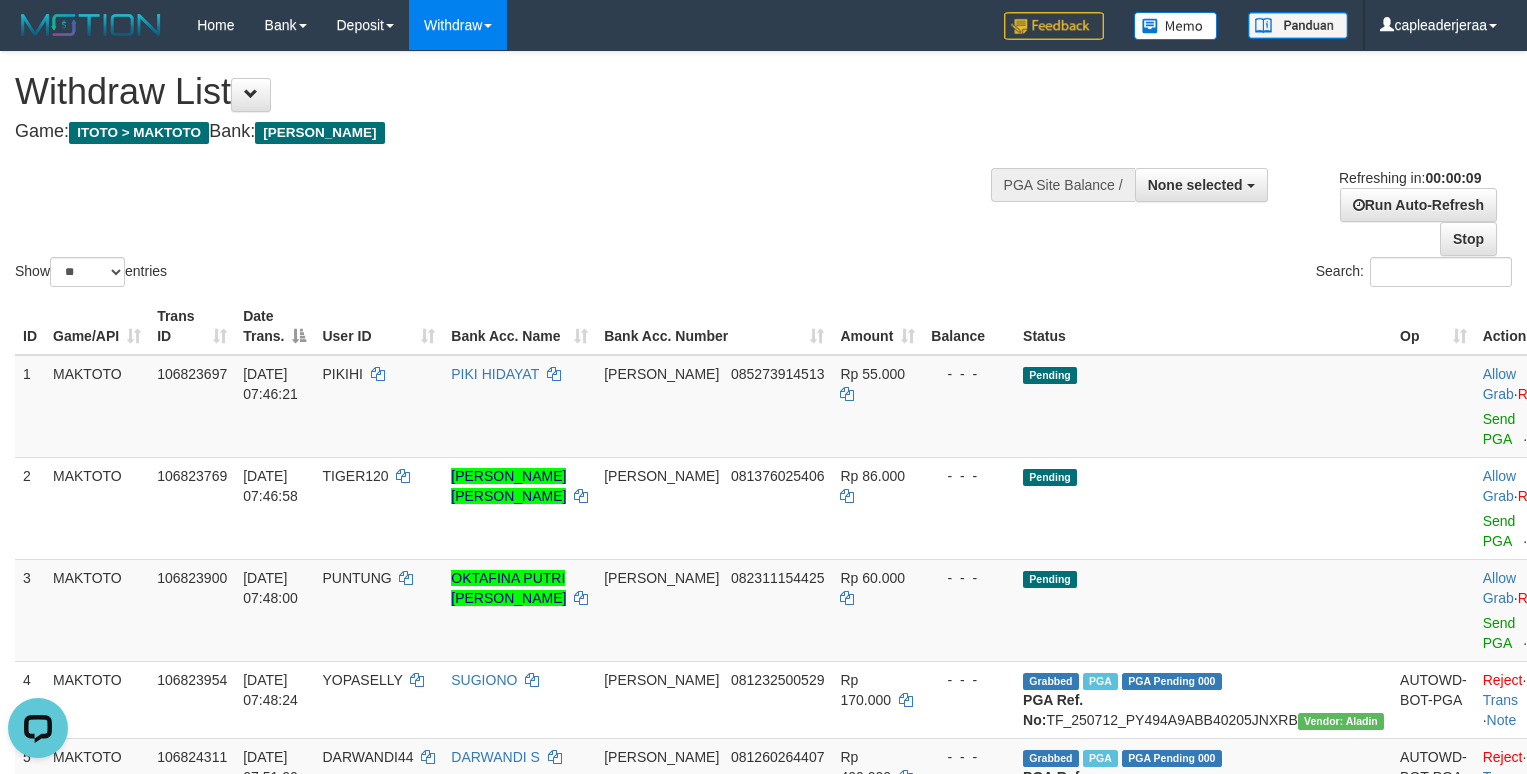 scroll, scrollTop: 0, scrollLeft: 0, axis: both 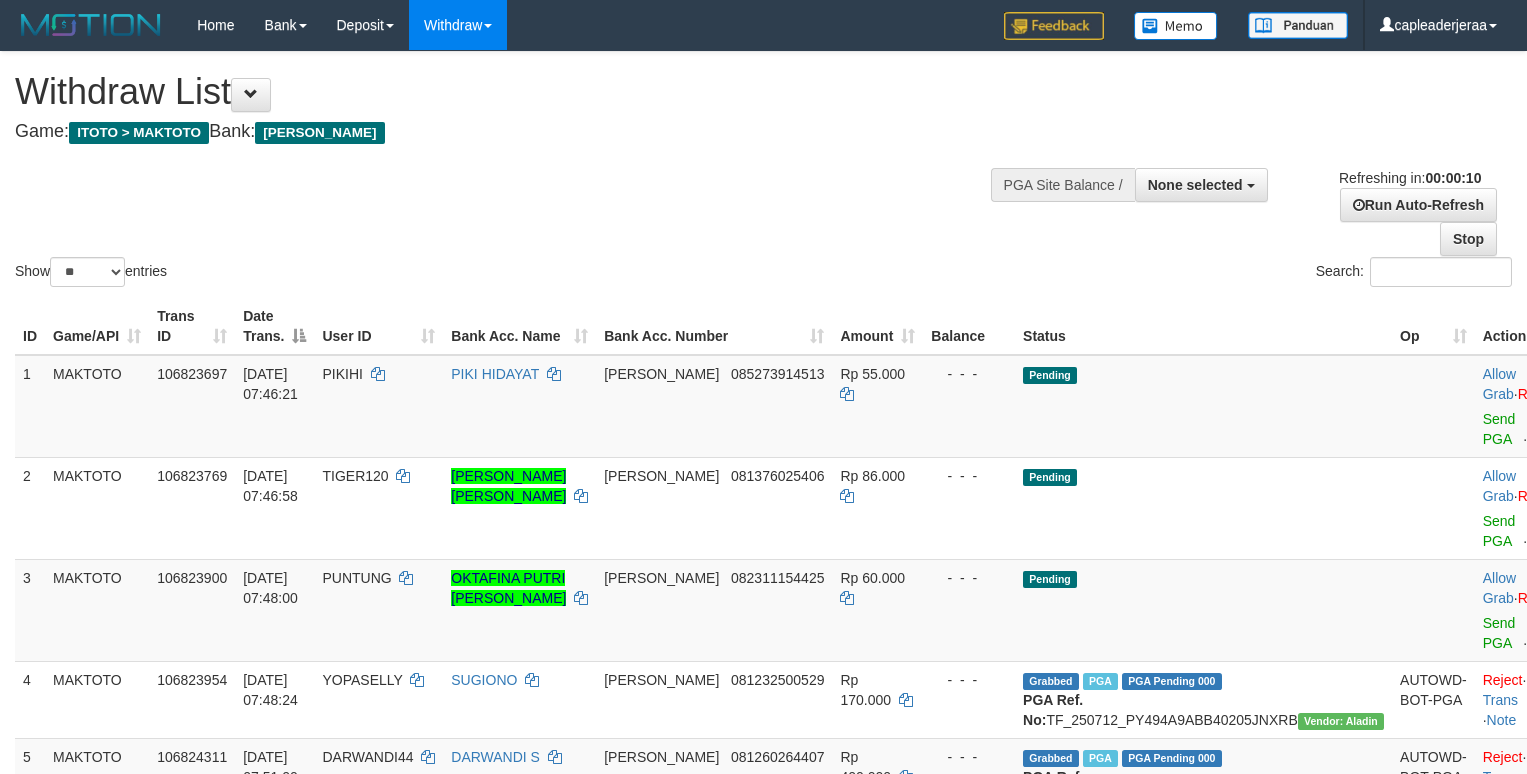 select 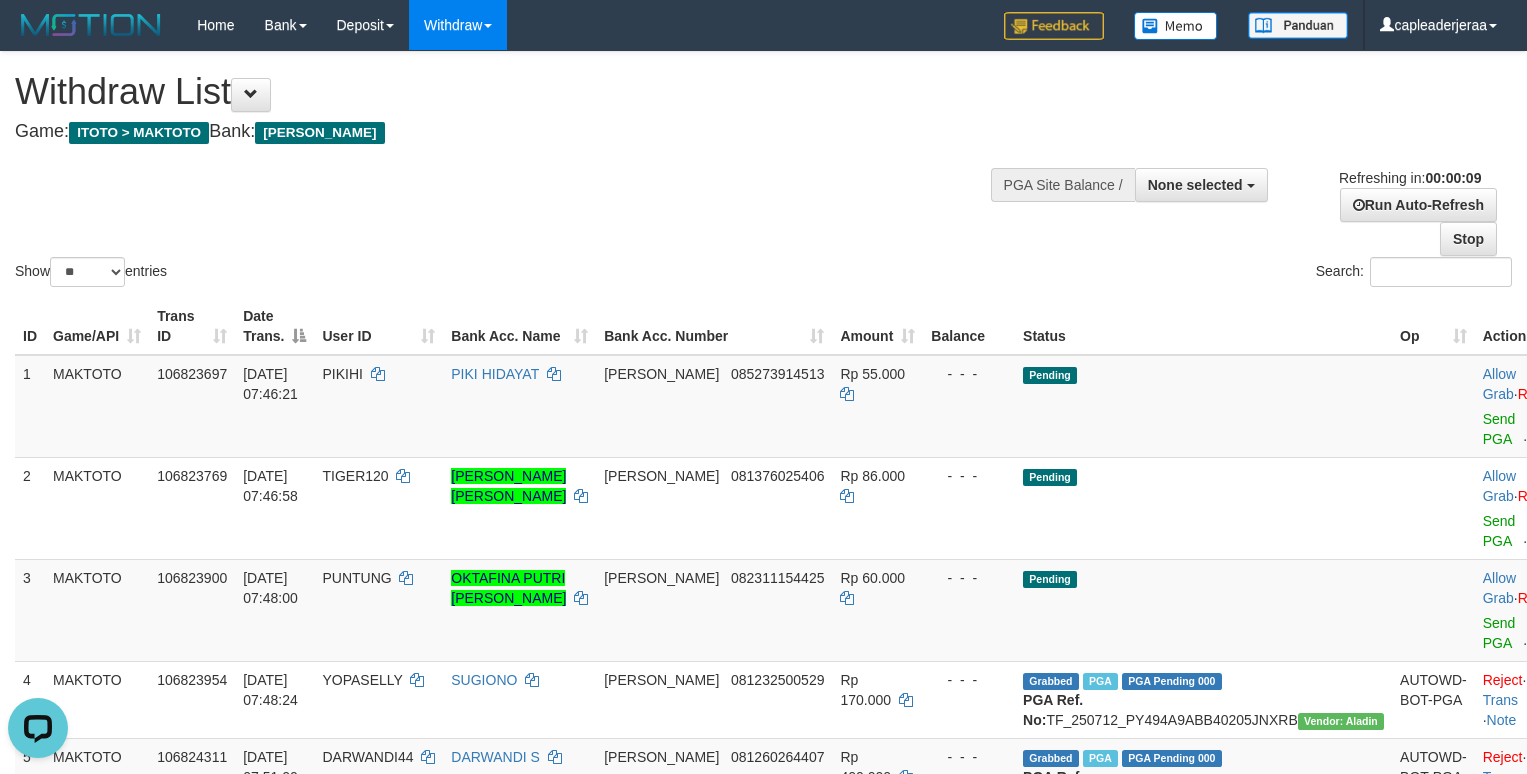 scroll, scrollTop: 0, scrollLeft: 0, axis: both 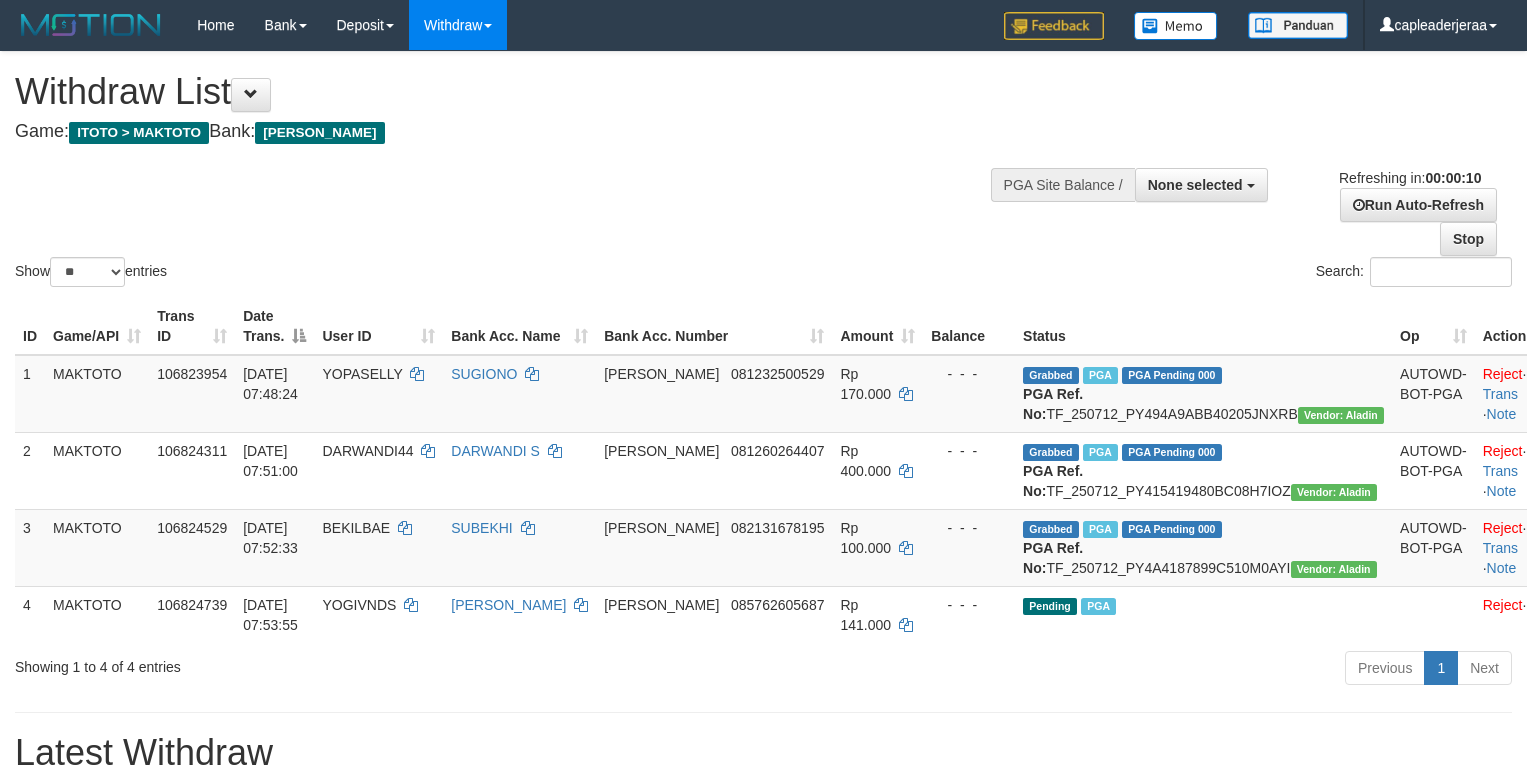 select 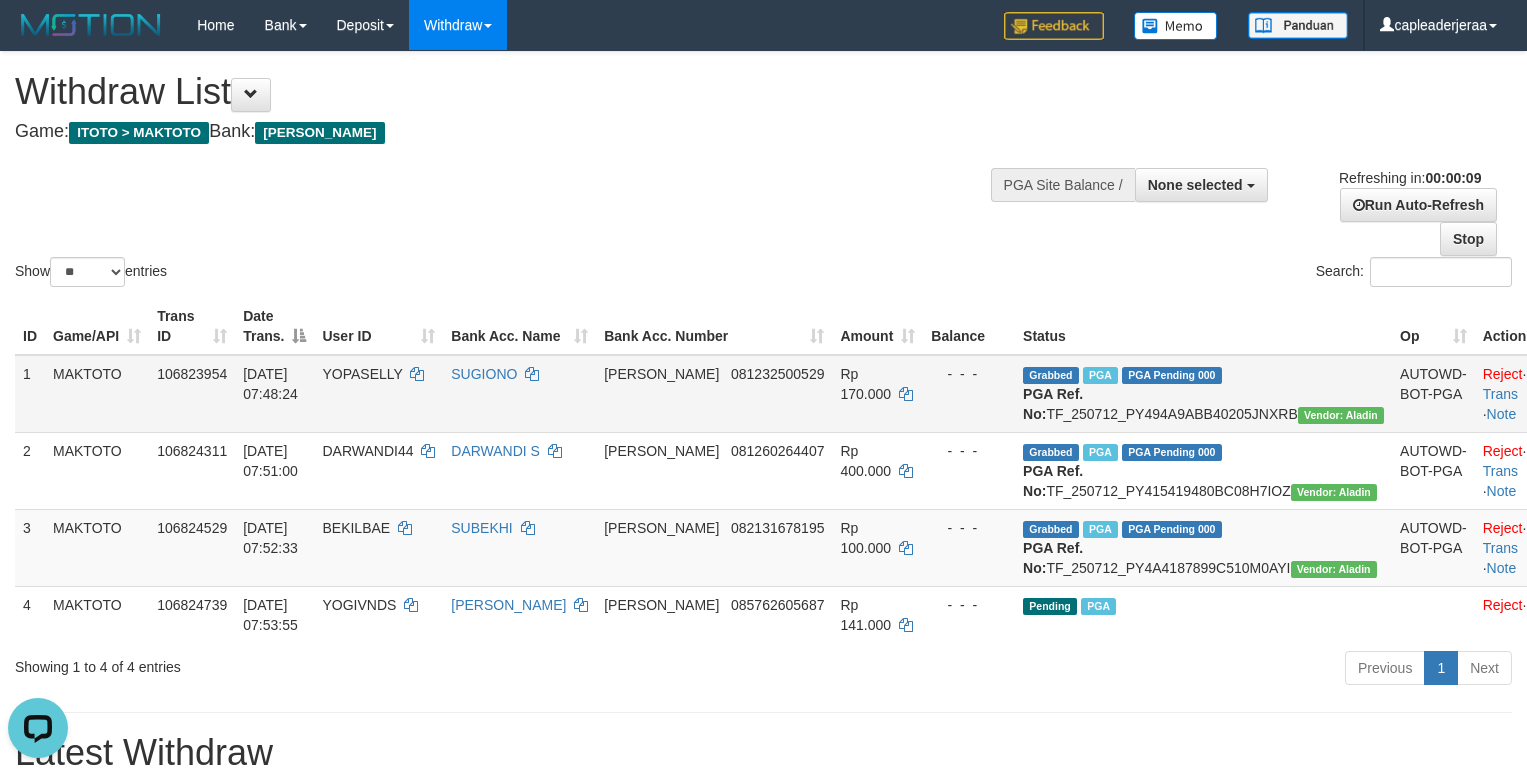 scroll, scrollTop: 0, scrollLeft: 0, axis: both 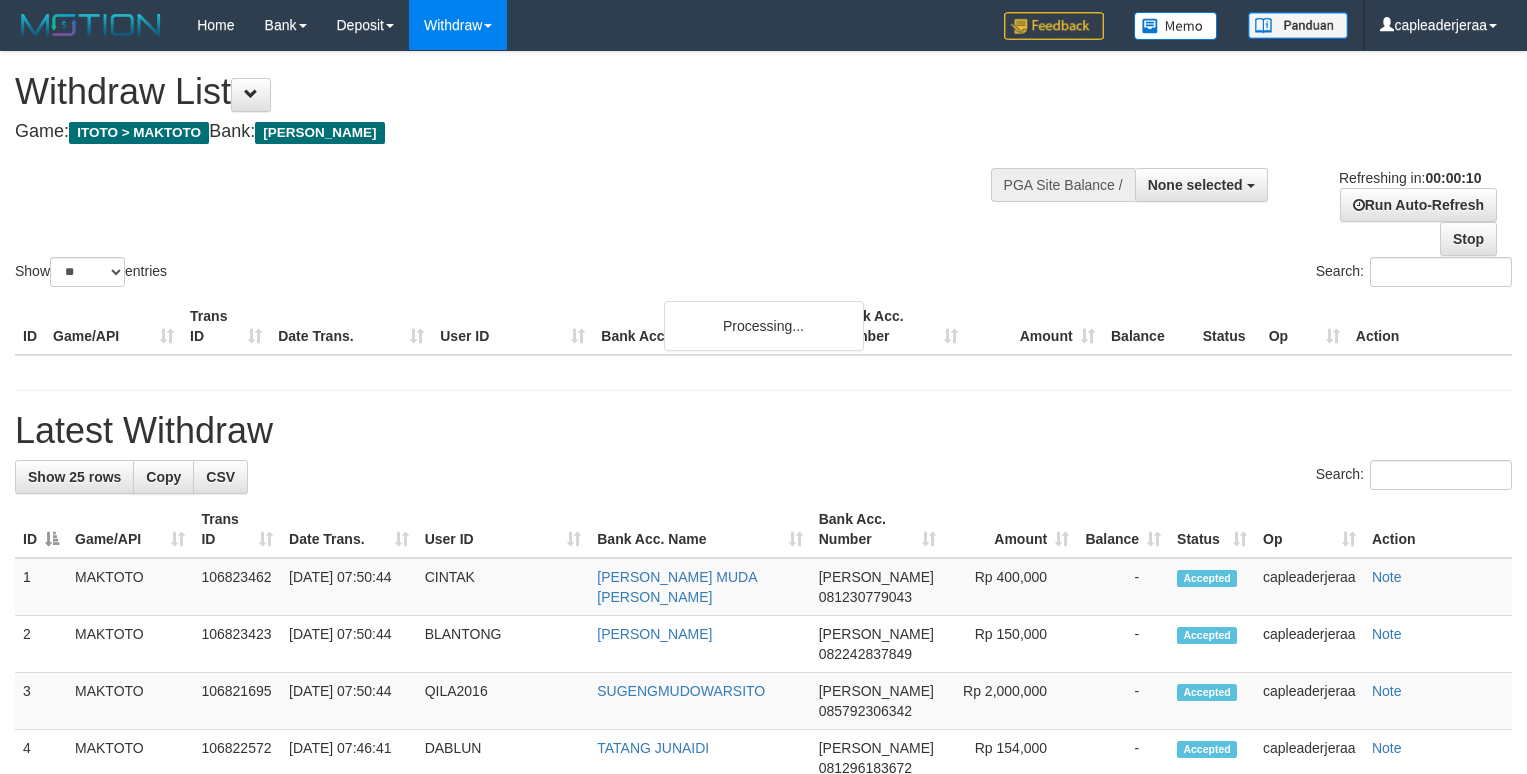 select 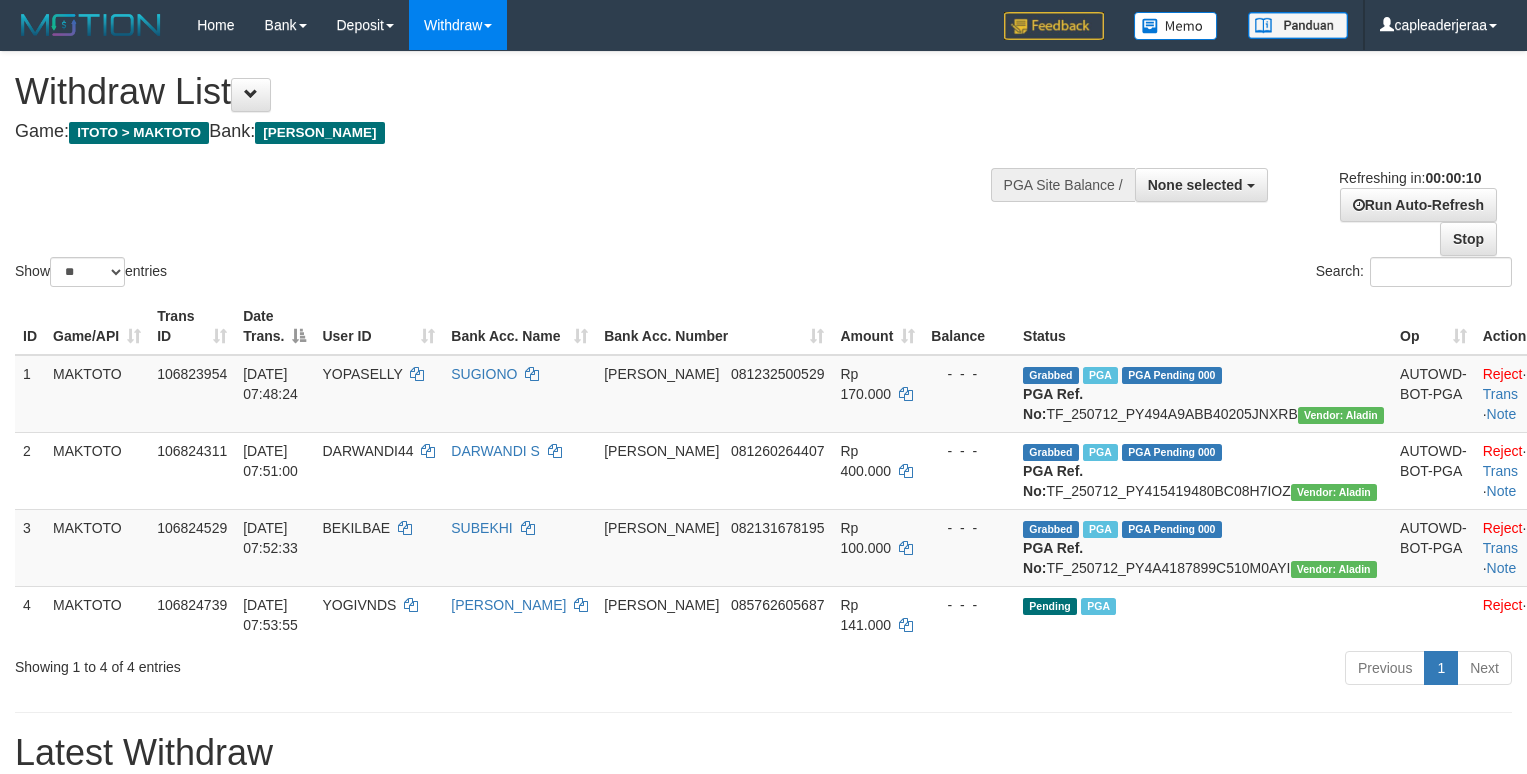 select 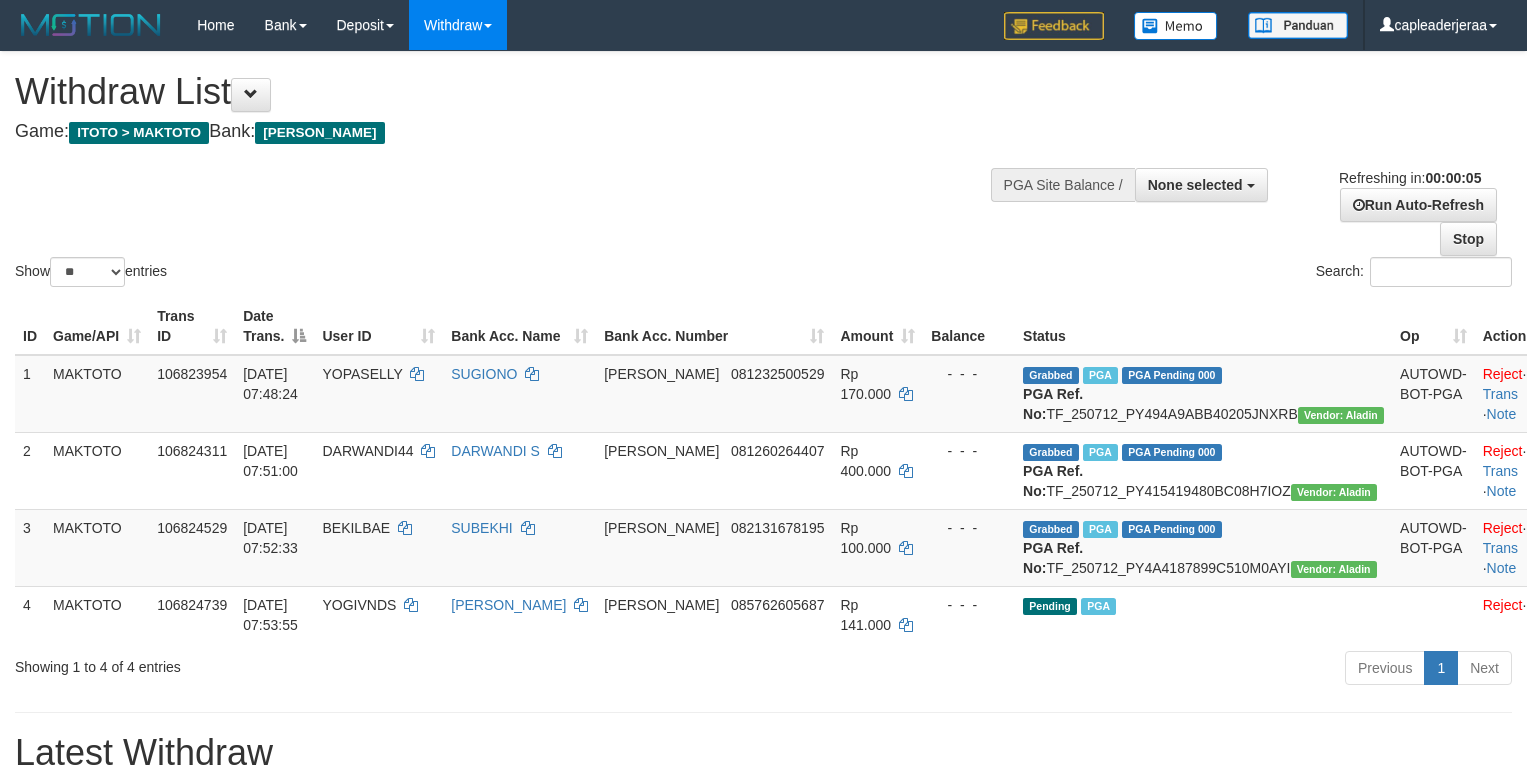 scroll, scrollTop: 0, scrollLeft: 0, axis: both 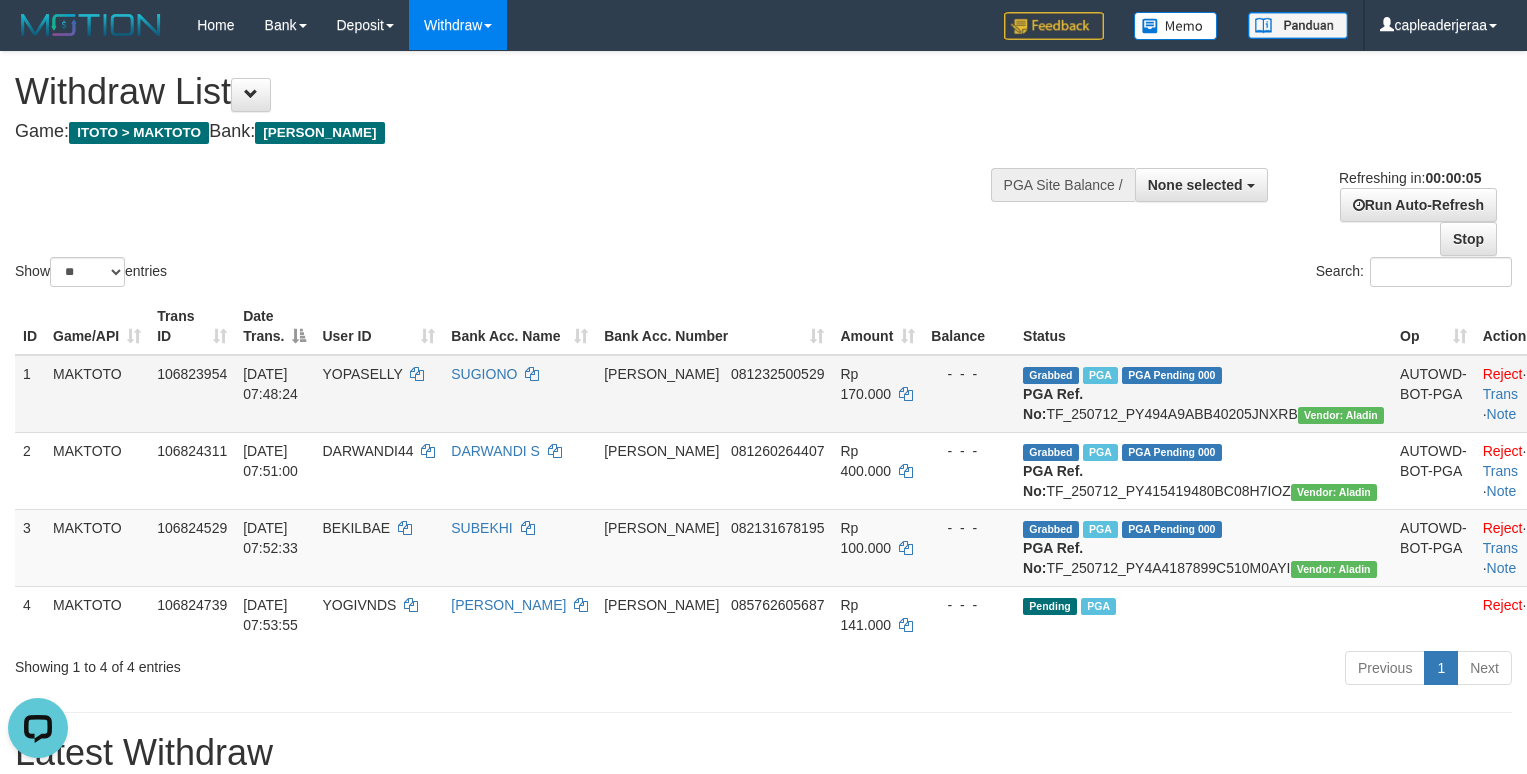 drag, startPoint x: 894, startPoint y: 436, endPoint x: 873, endPoint y: 445, distance: 22.847319 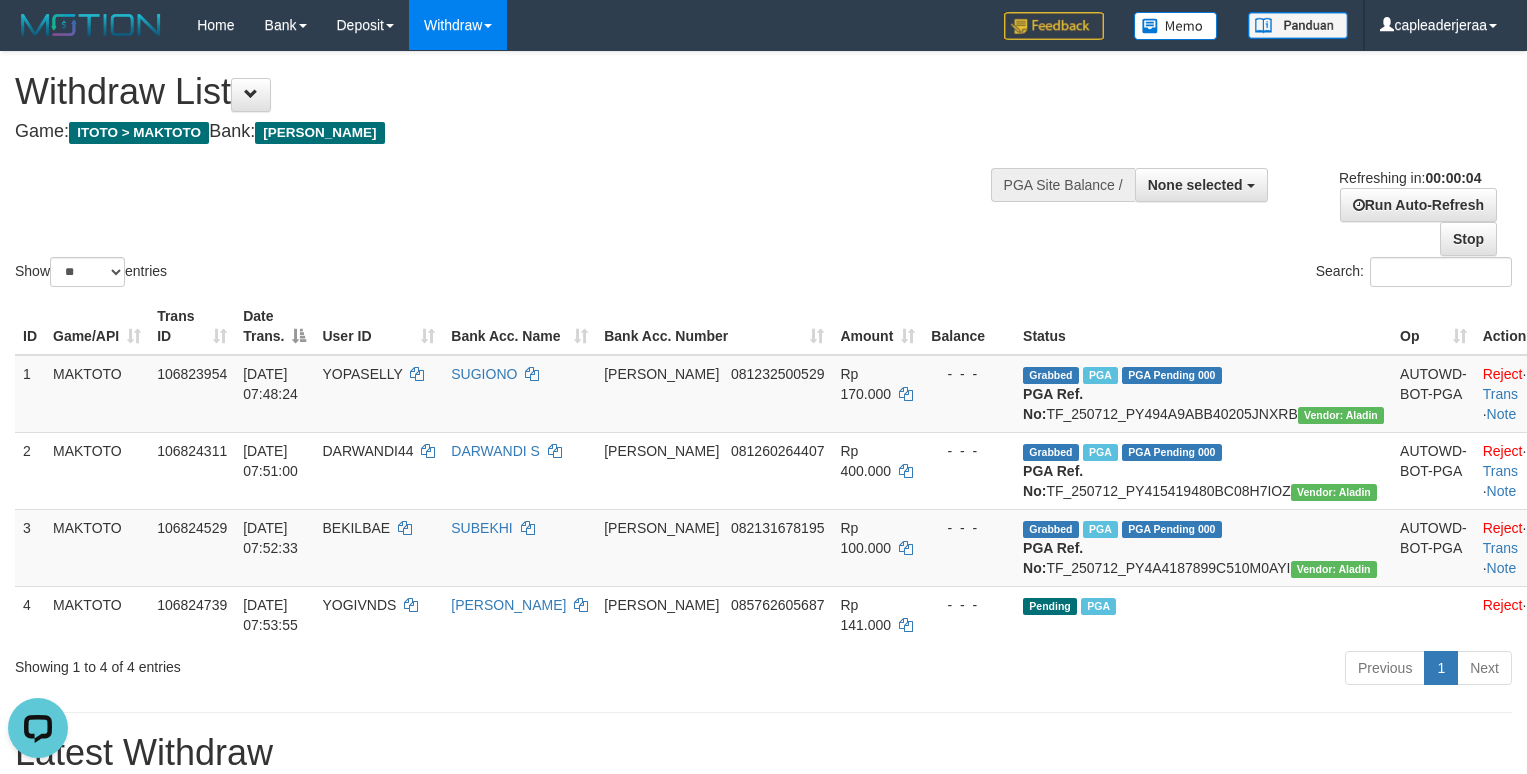 click on "Search:" at bounding box center (1146, 274) 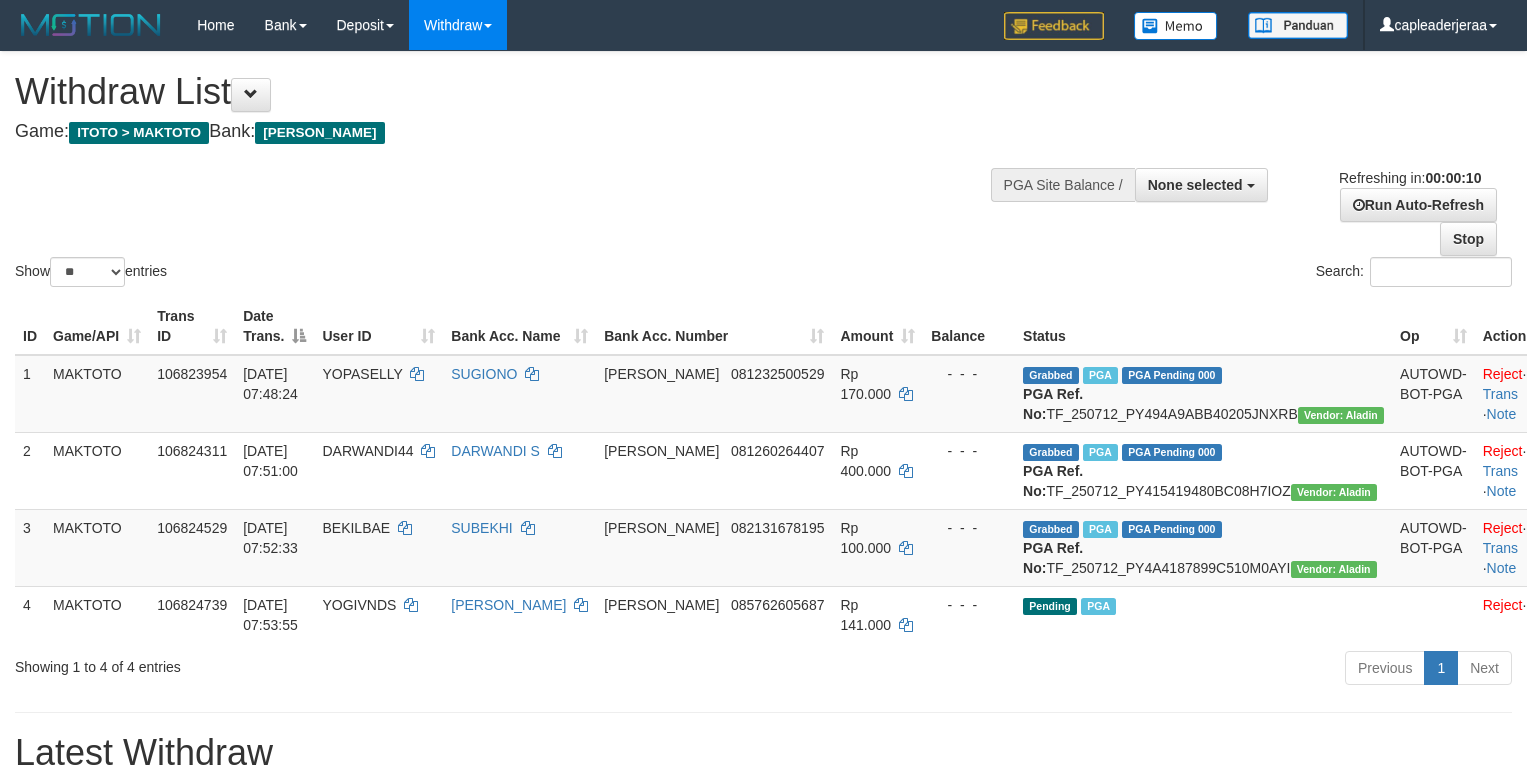 select 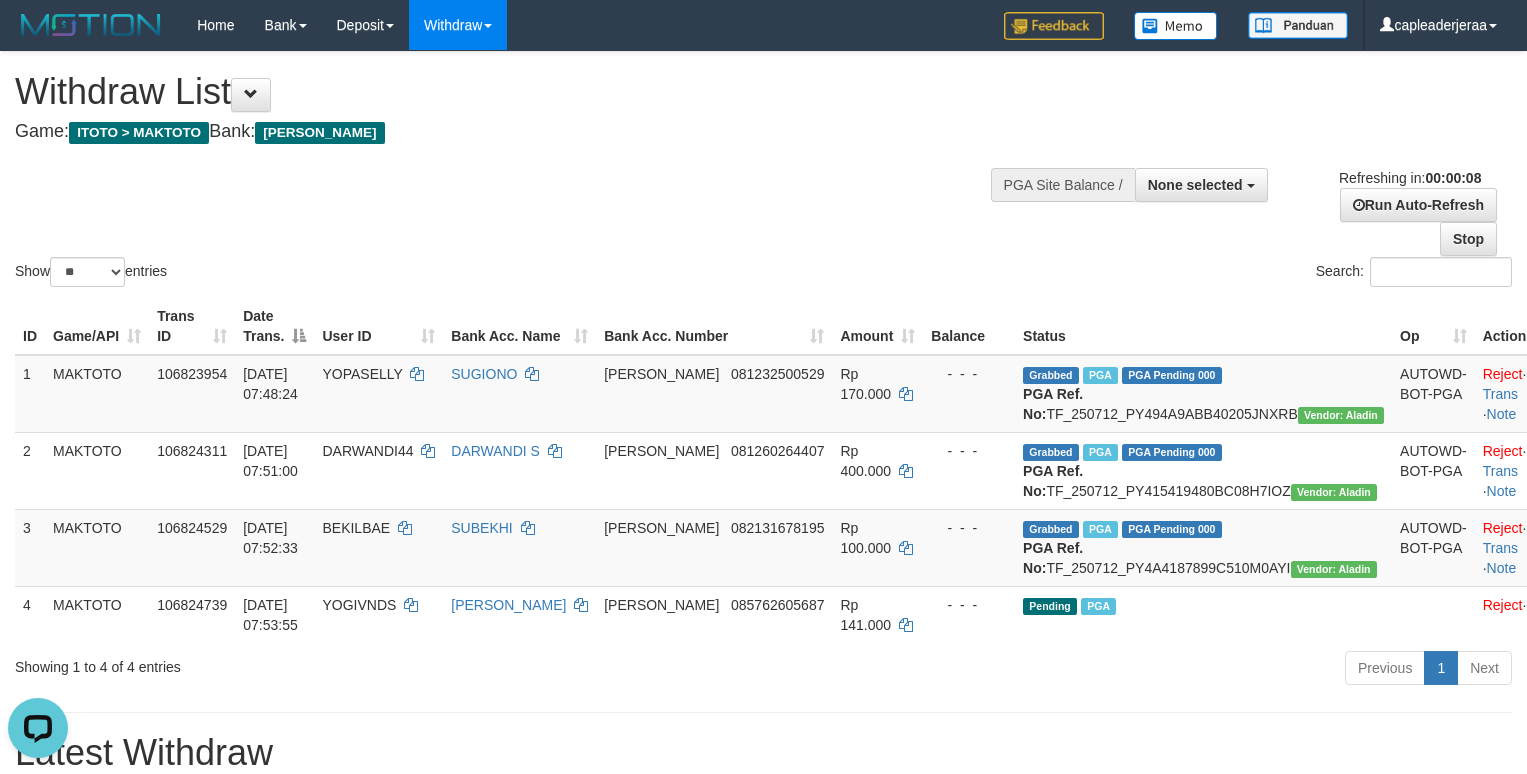 scroll, scrollTop: 0, scrollLeft: 0, axis: both 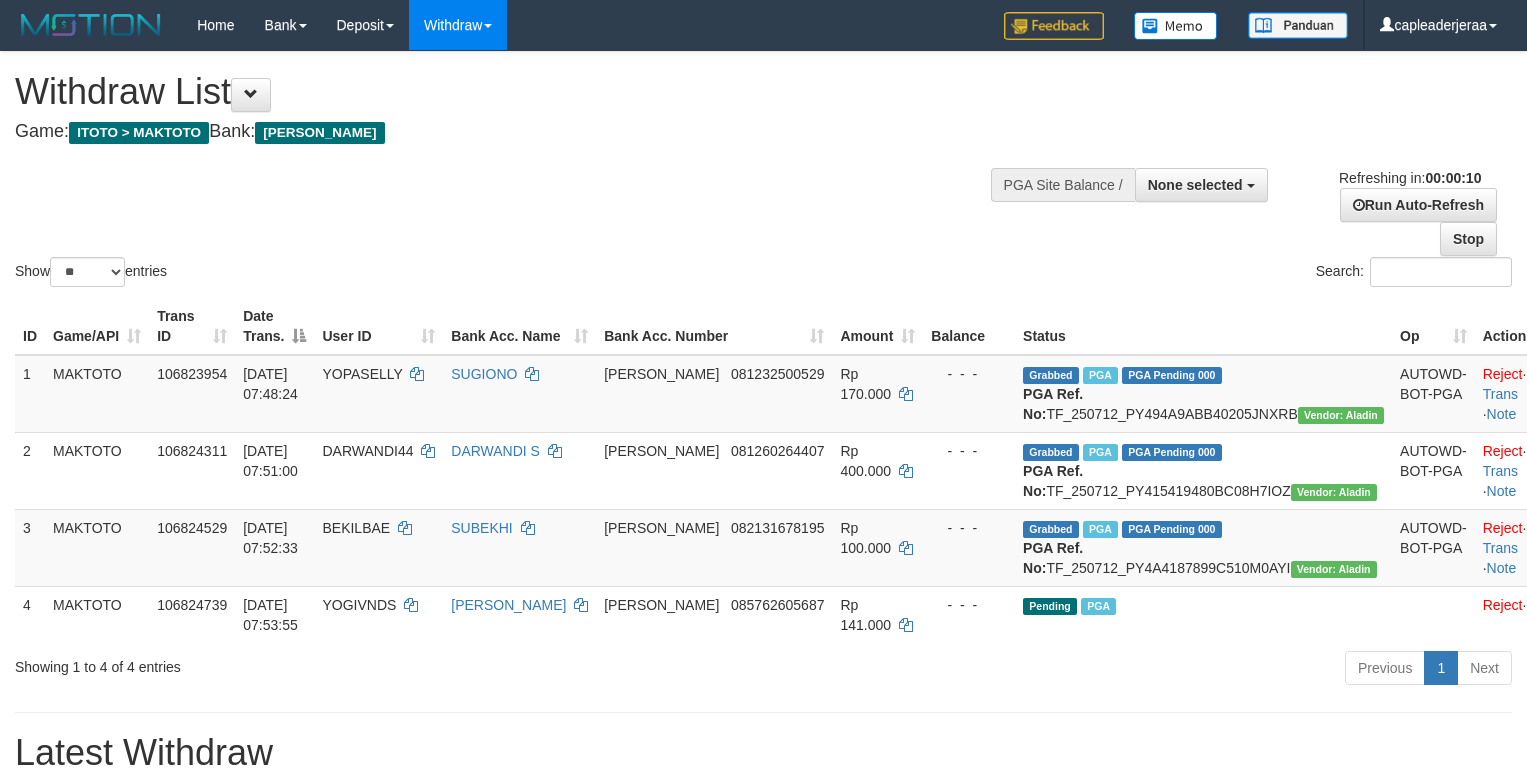select 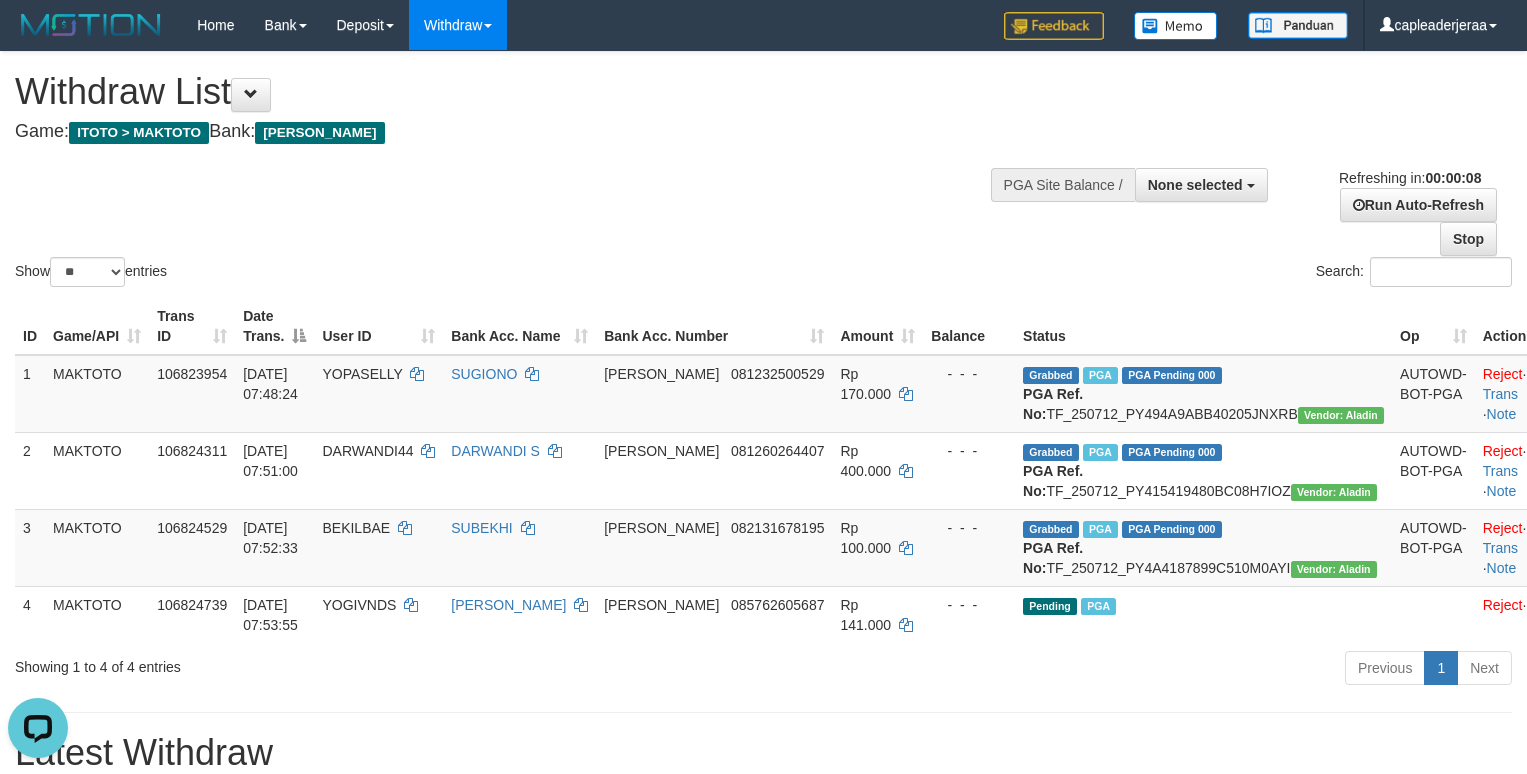 scroll, scrollTop: 0, scrollLeft: 0, axis: both 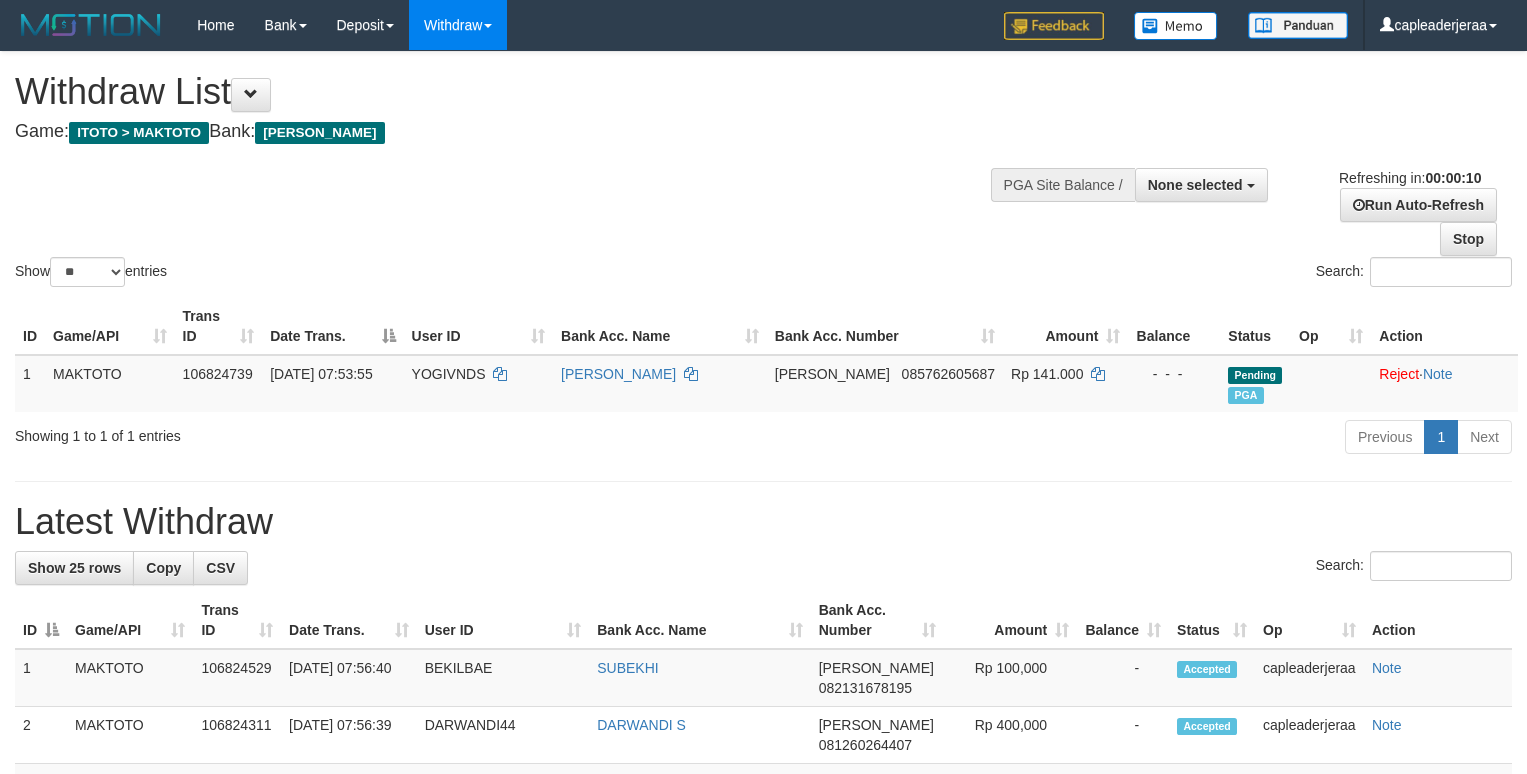 select 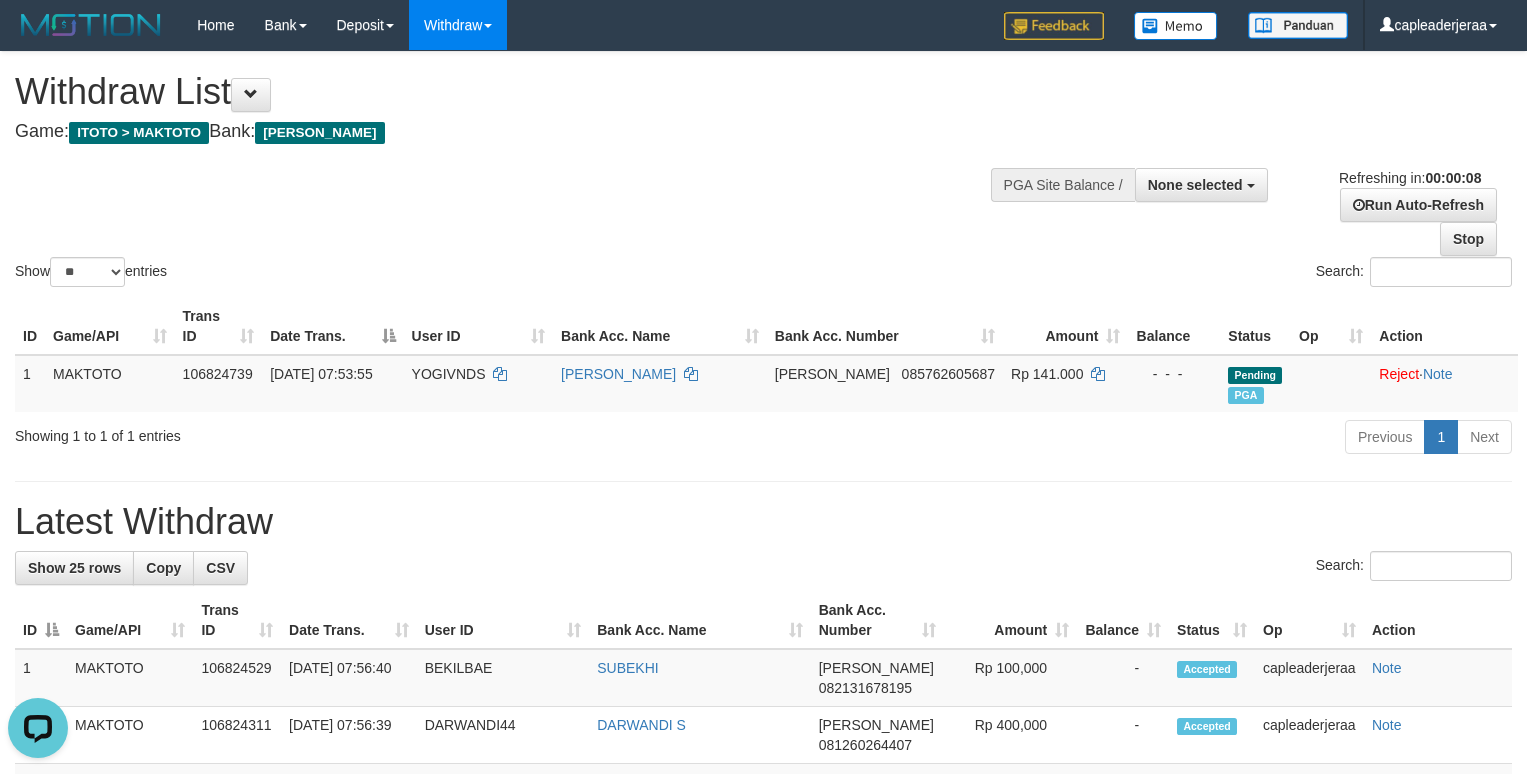 scroll, scrollTop: 0, scrollLeft: 0, axis: both 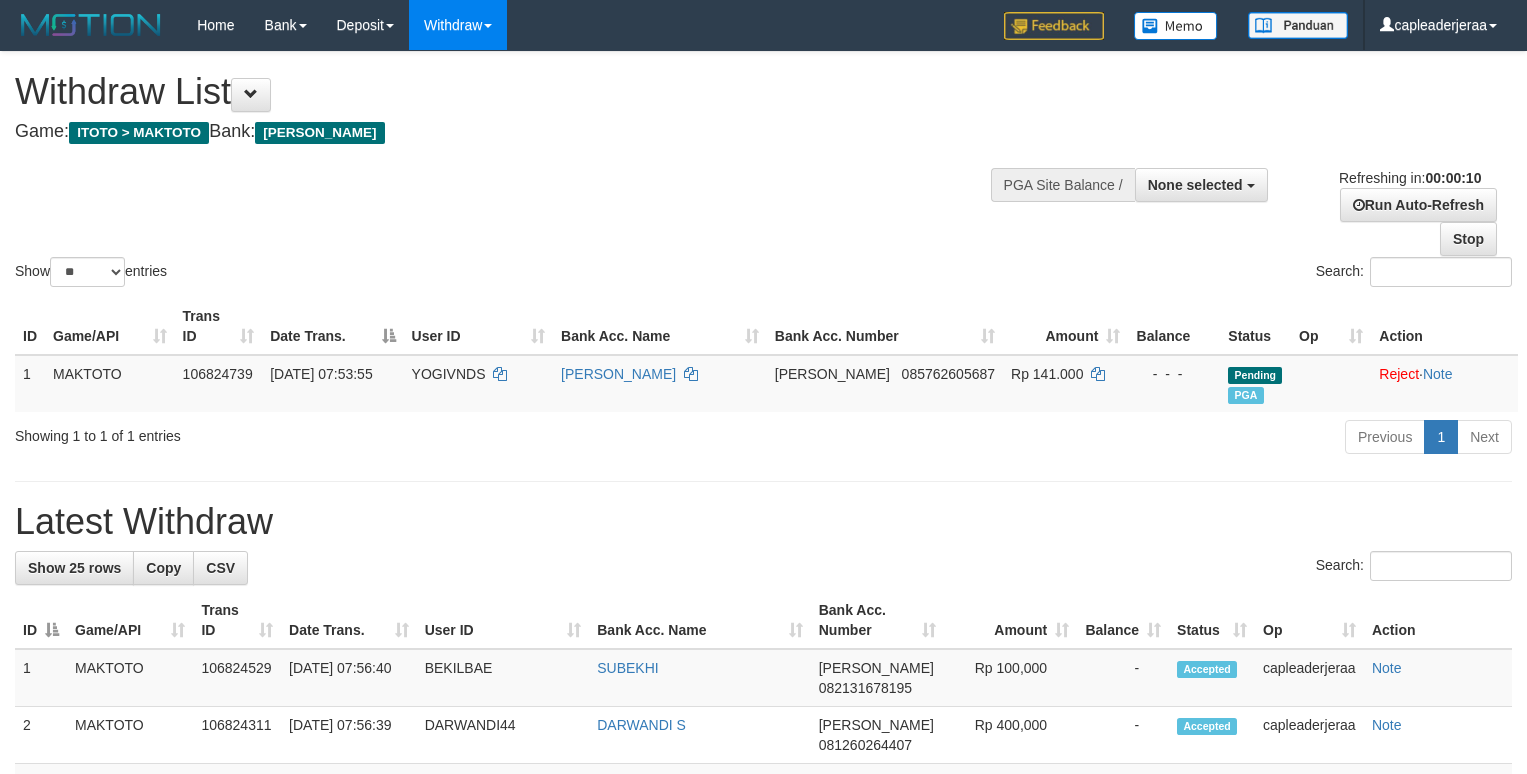 select 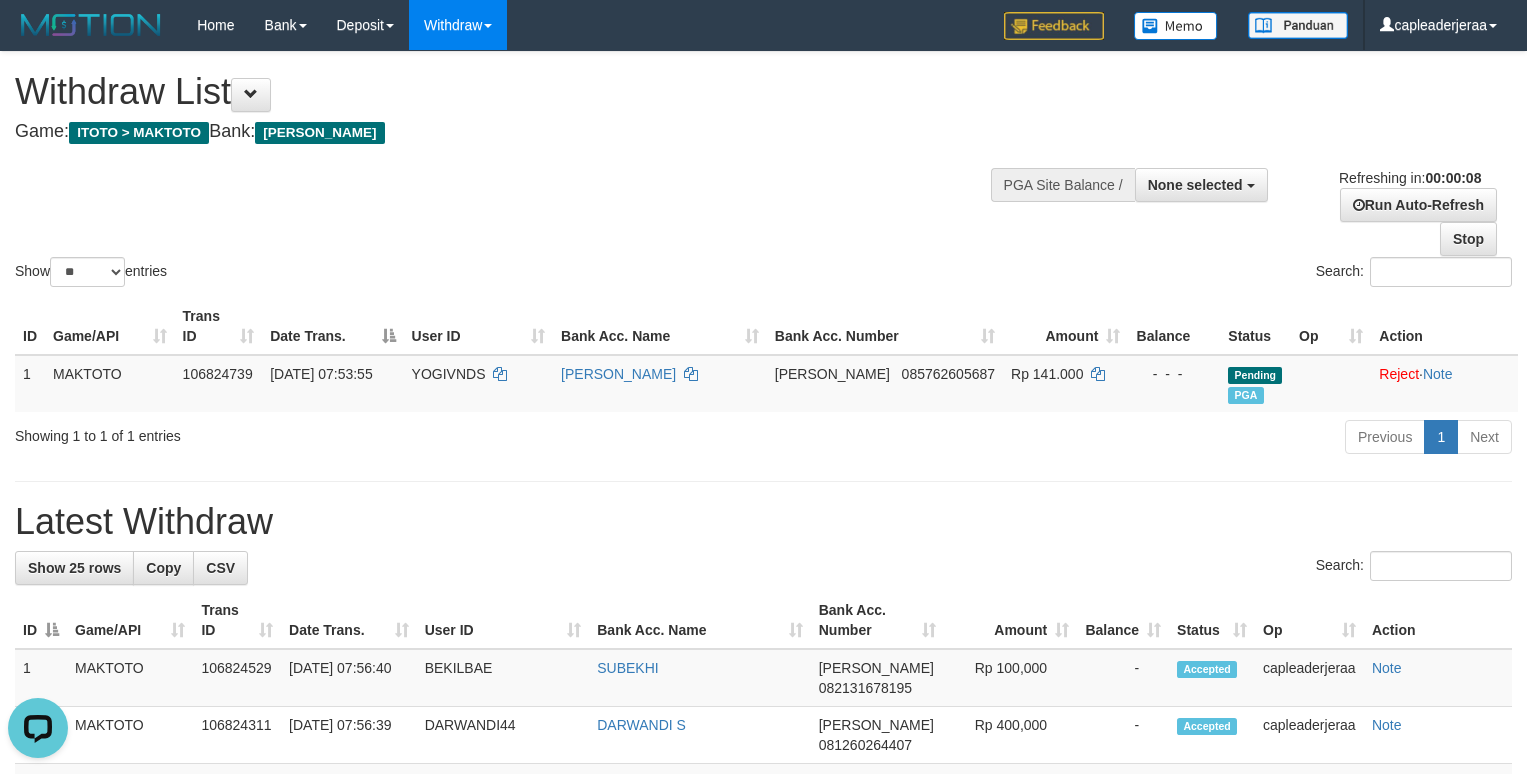 scroll, scrollTop: 0, scrollLeft: 0, axis: both 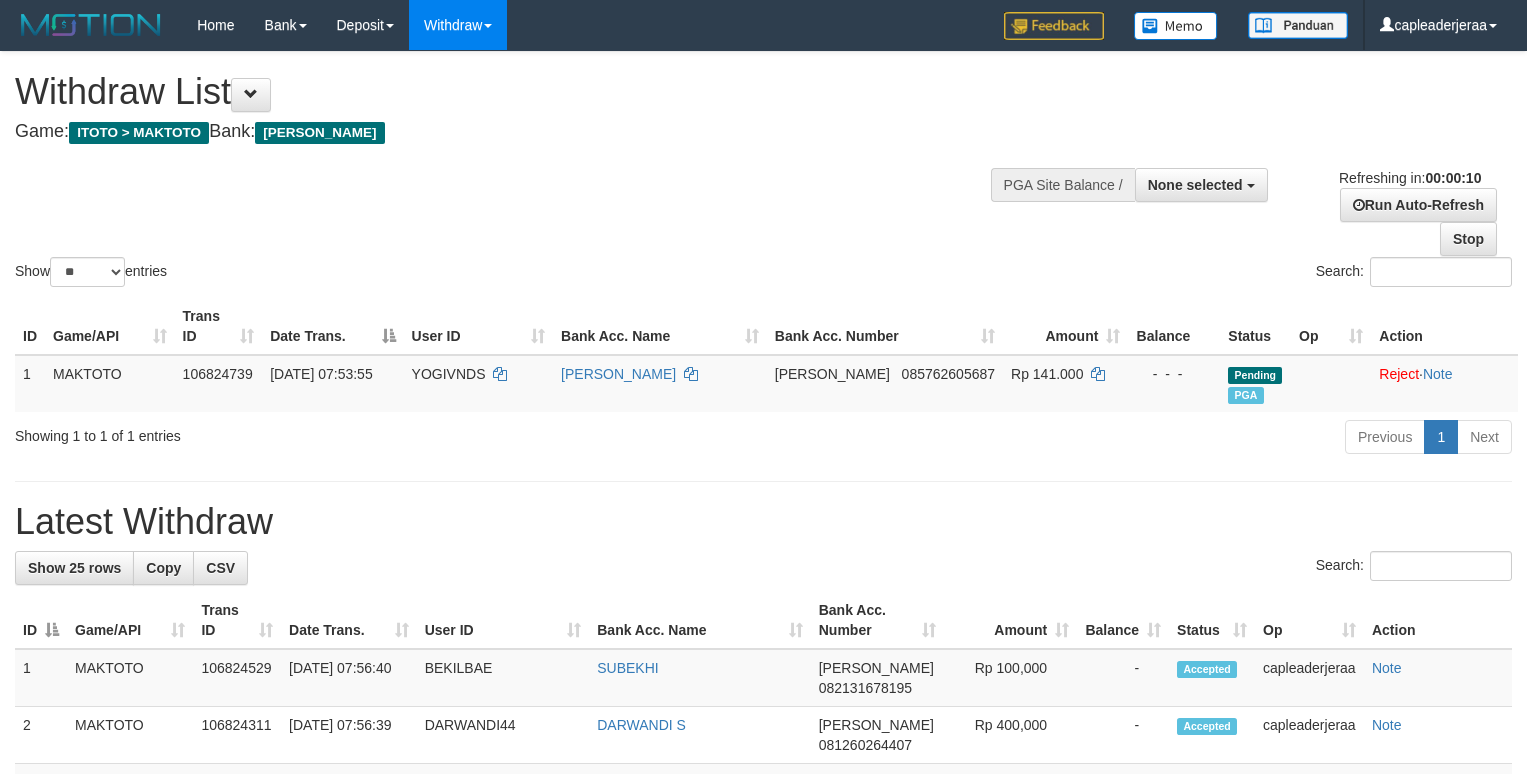 select 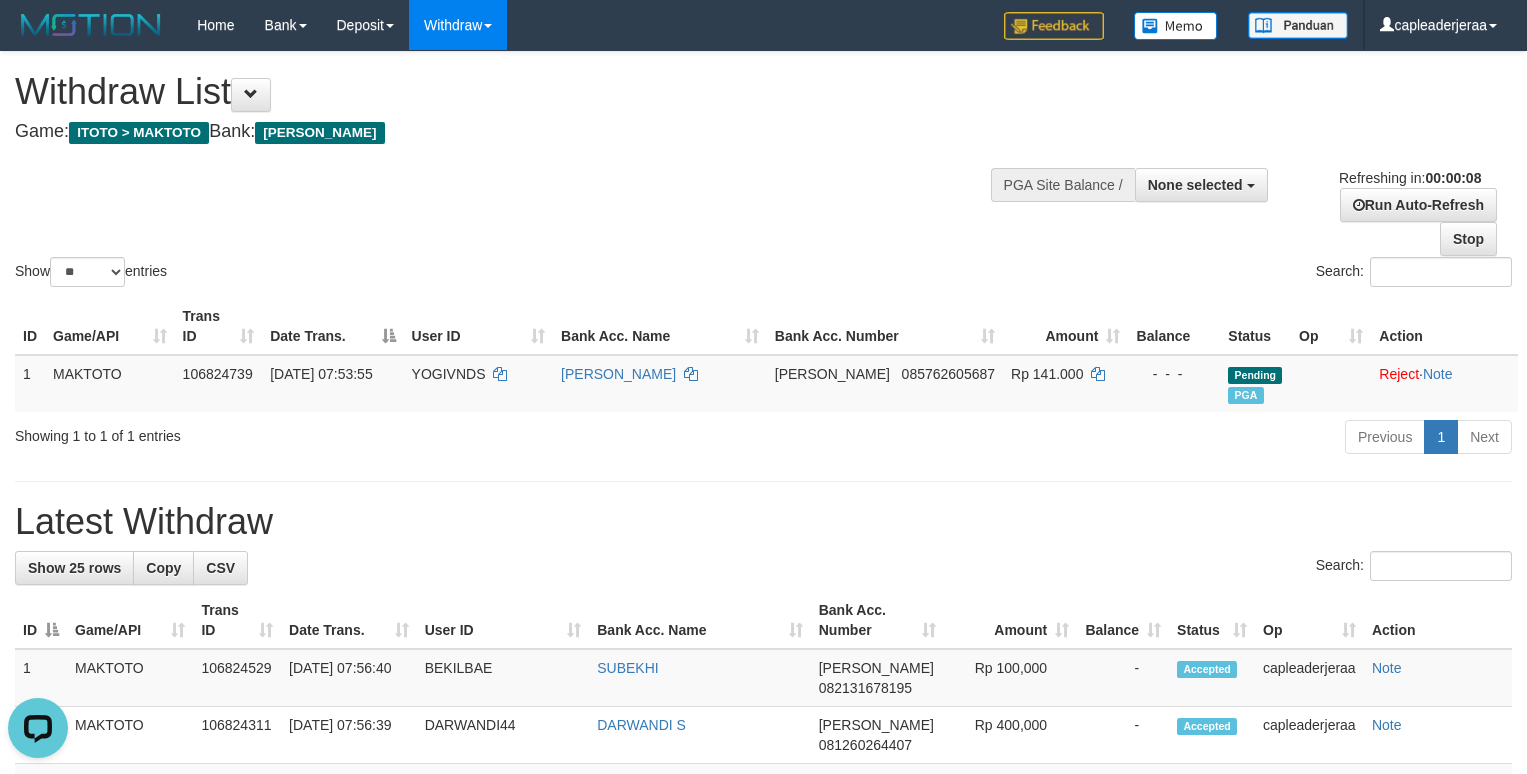 scroll, scrollTop: 0, scrollLeft: 0, axis: both 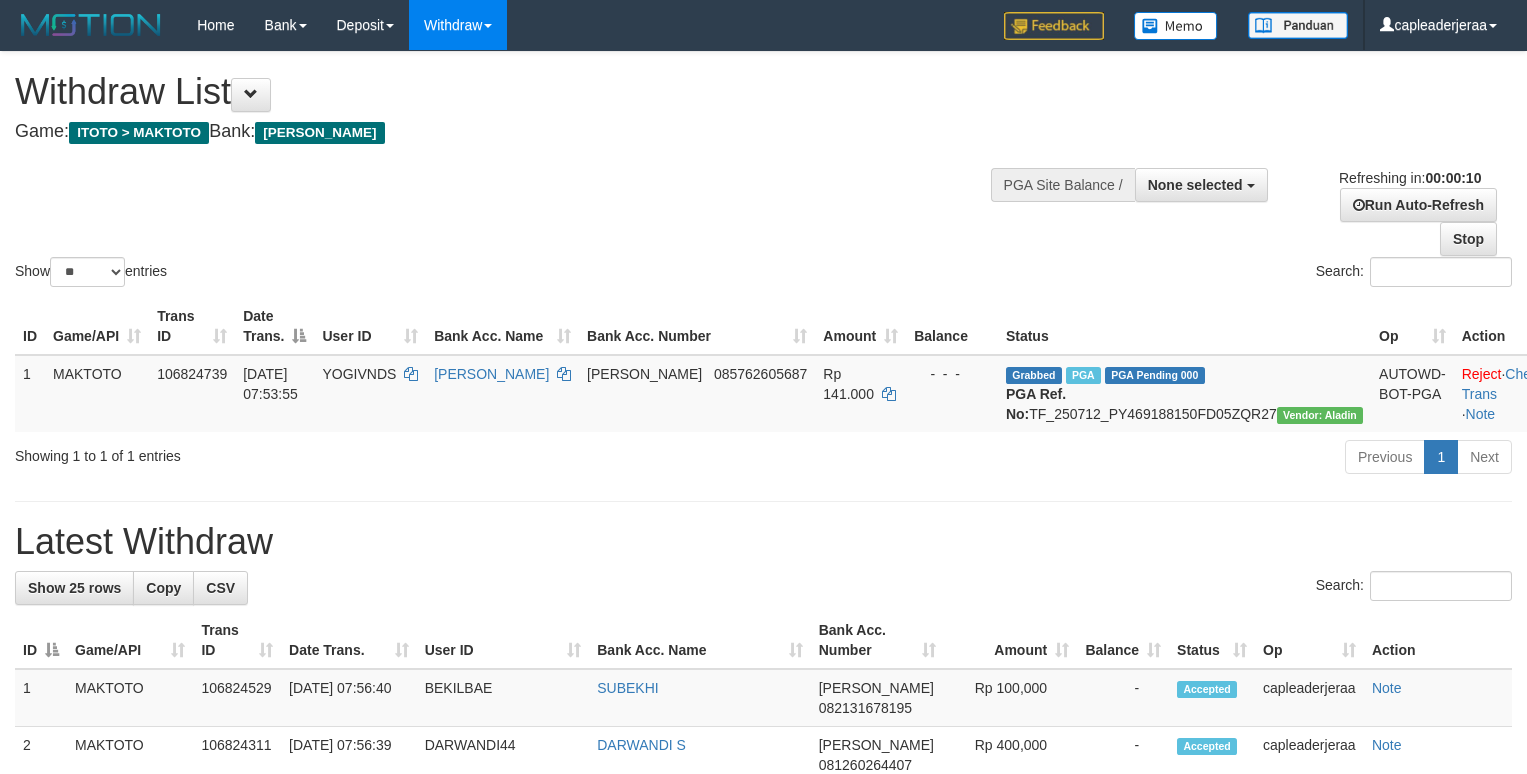 select 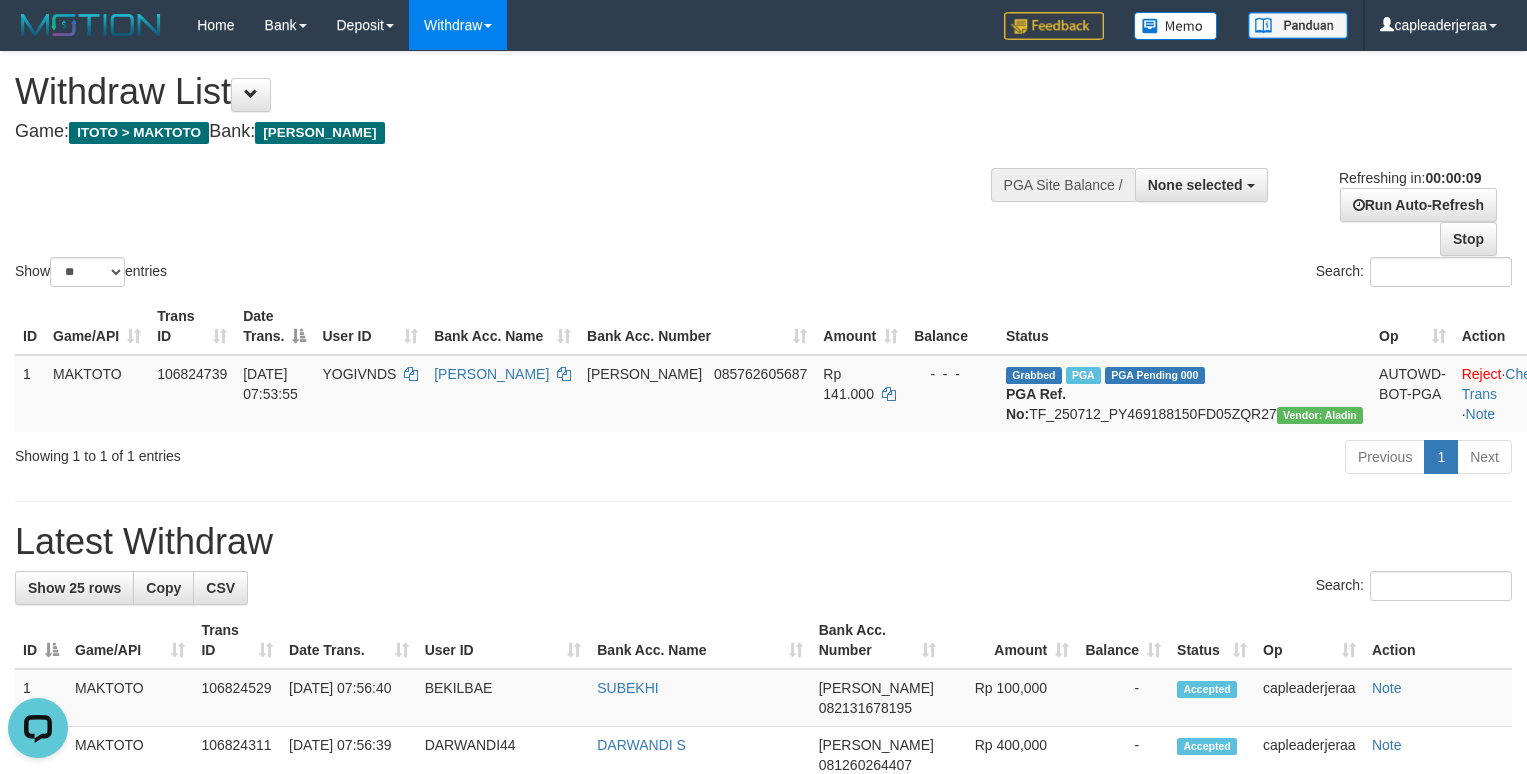 scroll, scrollTop: 0, scrollLeft: 0, axis: both 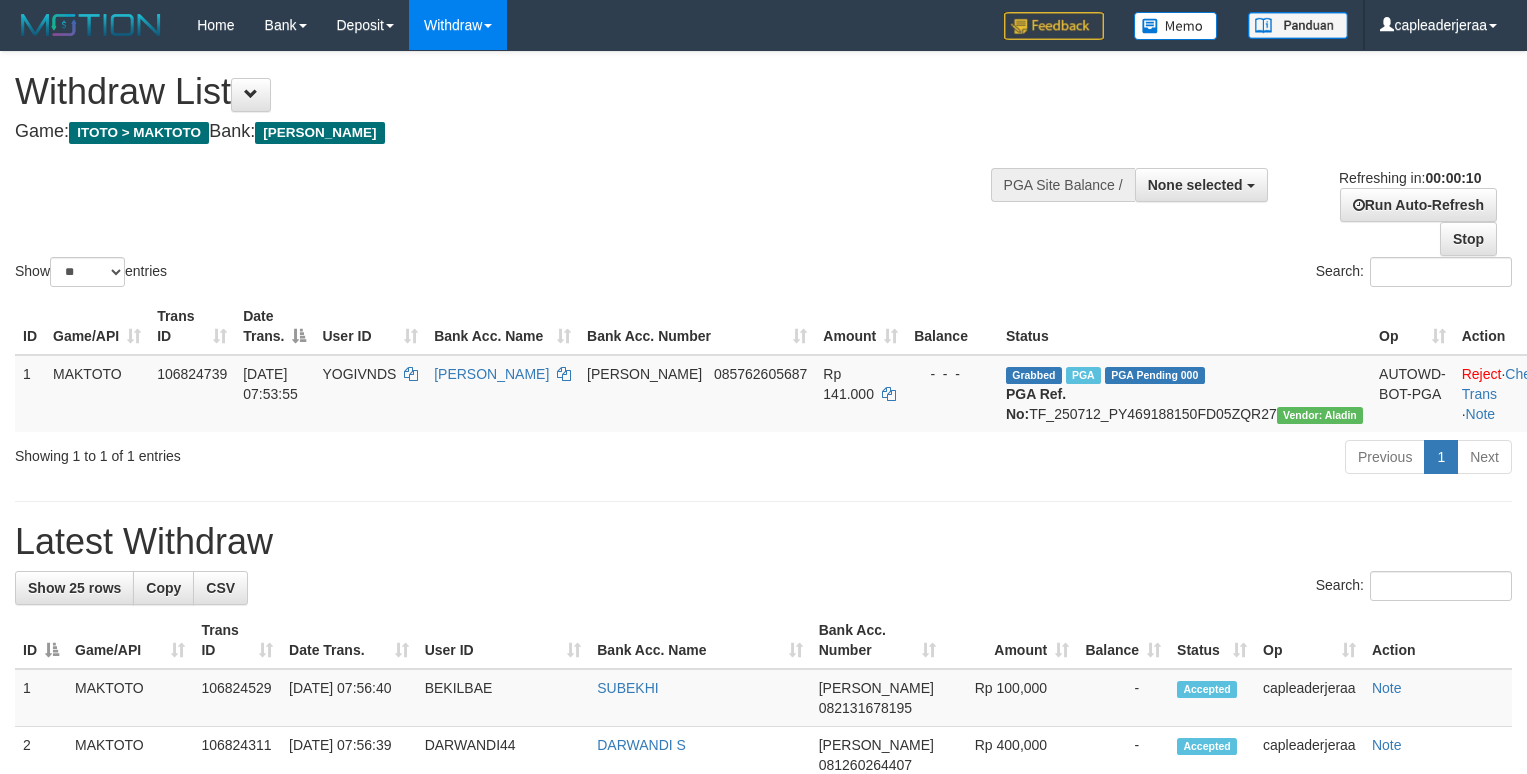 select 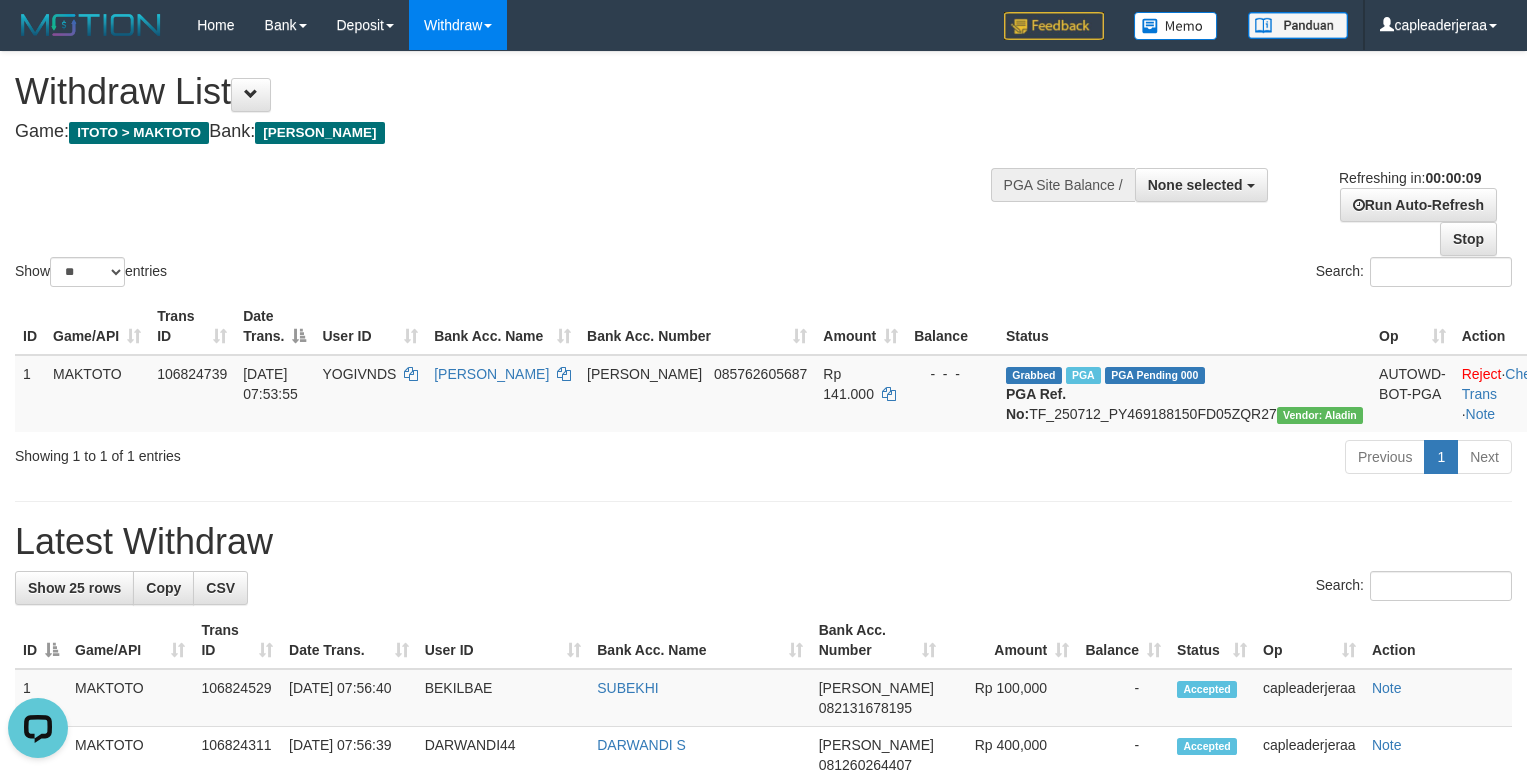 scroll, scrollTop: 0, scrollLeft: 0, axis: both 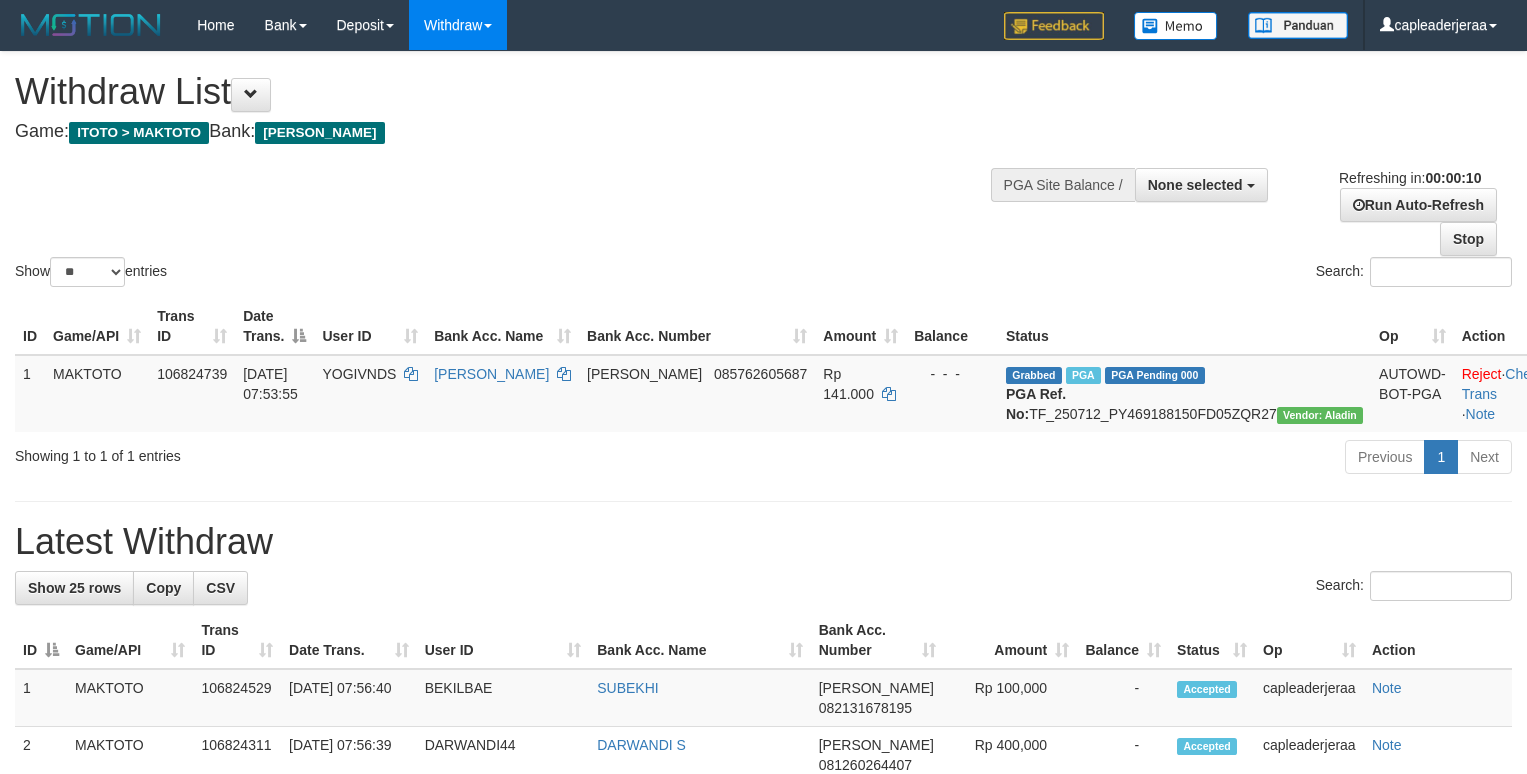 select 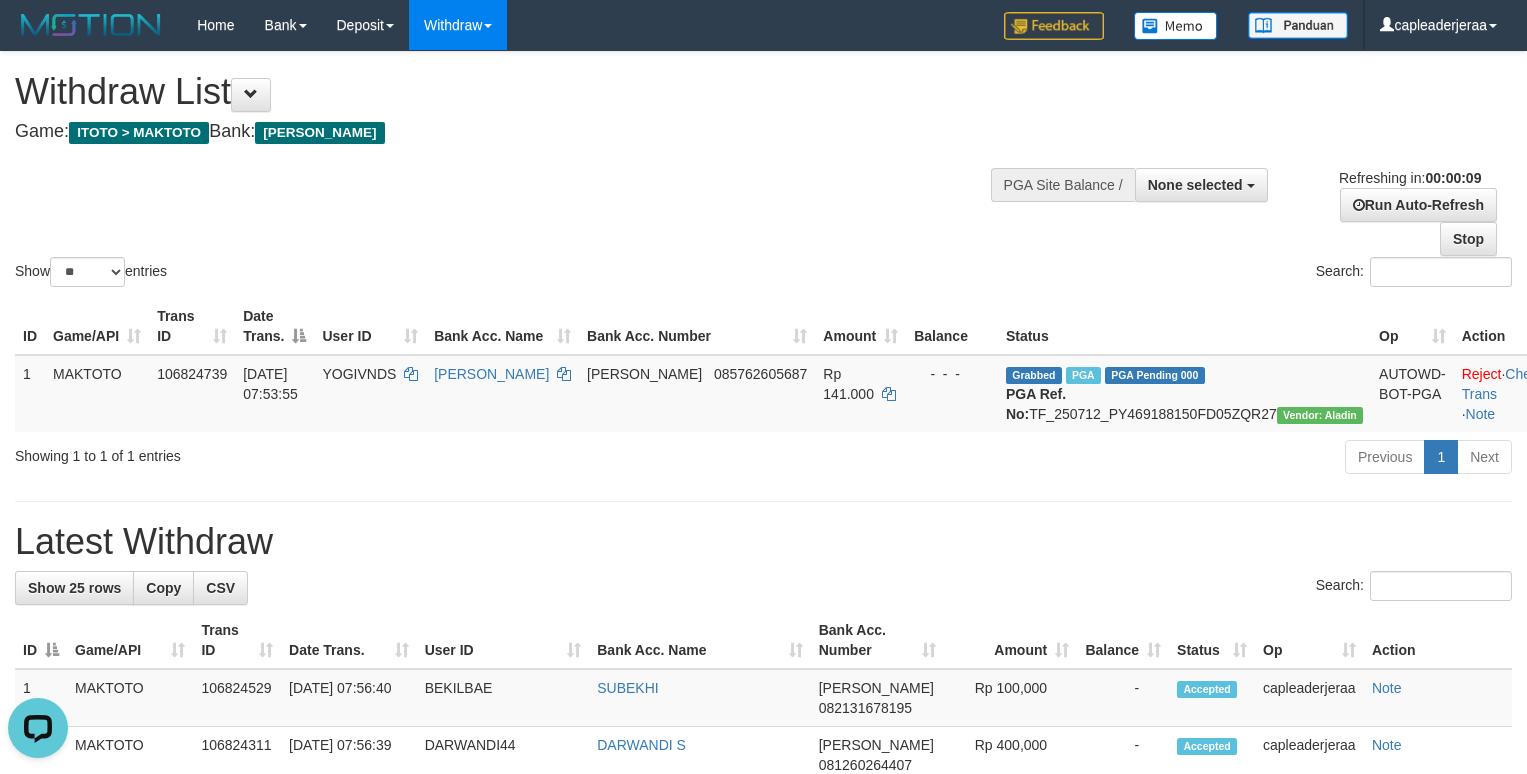 scroll, scrollTop: 0, scrollLeft: 0, axis: both 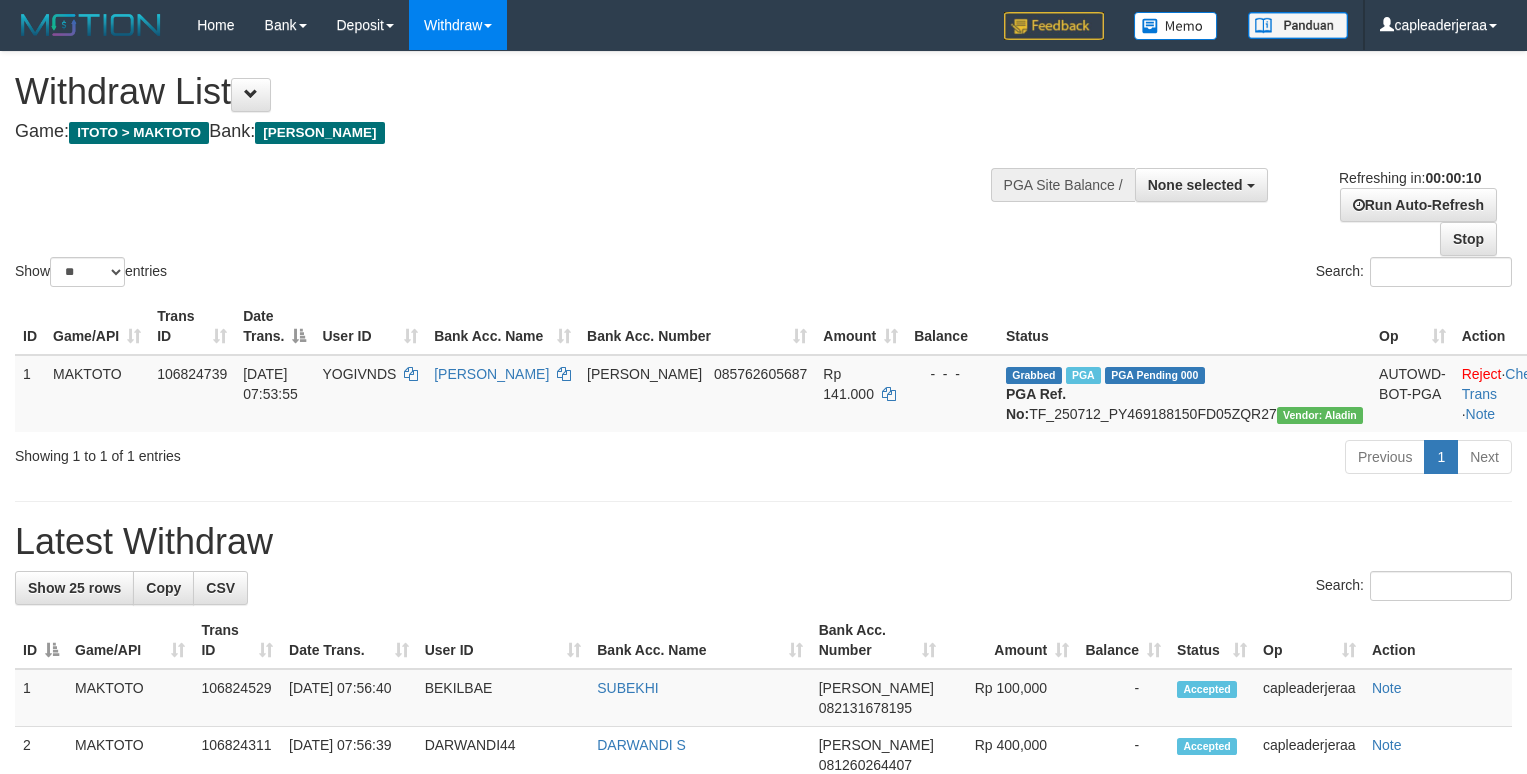 select 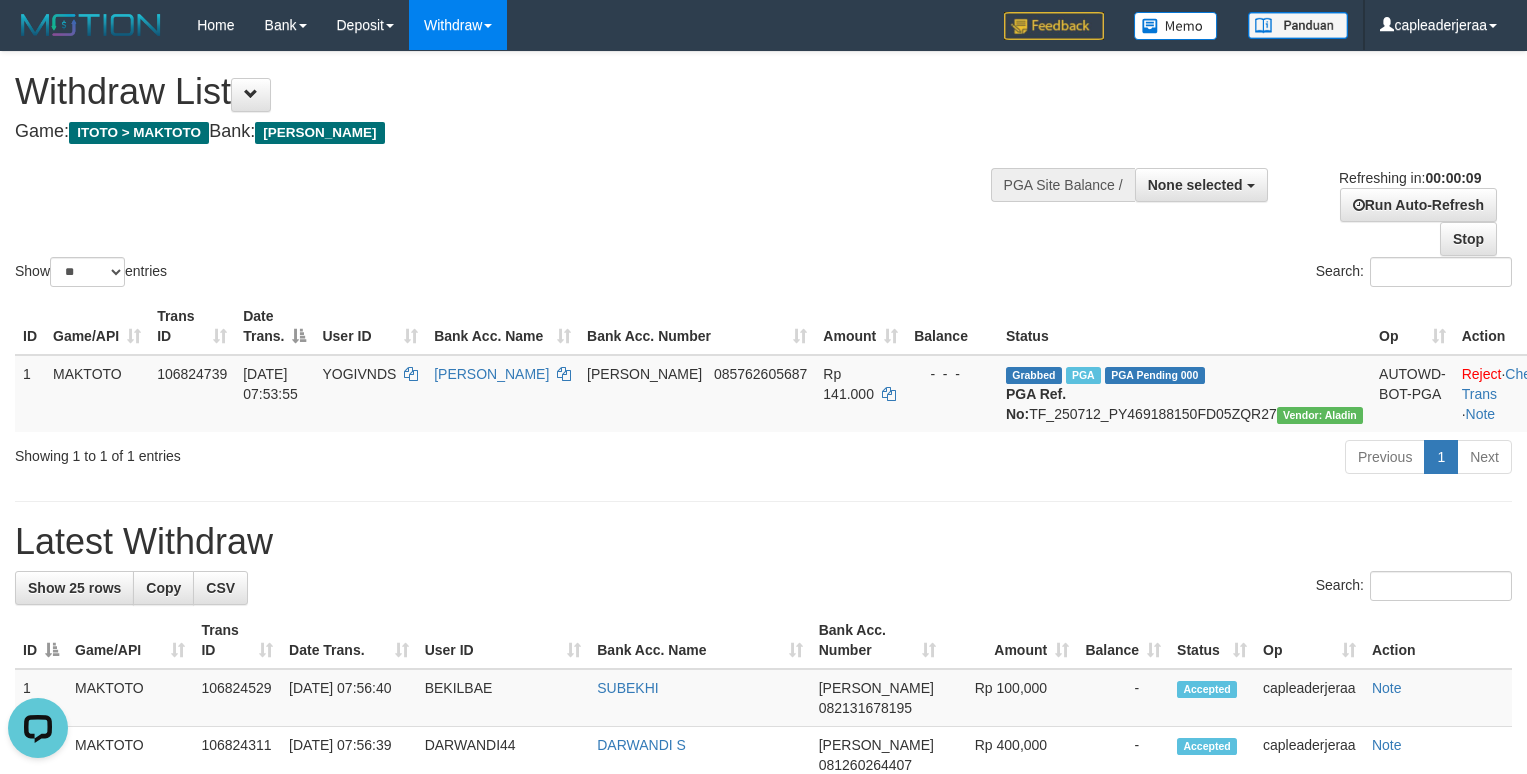 scroll, scrollTop: 0, scrollLeft: 0, axis: both 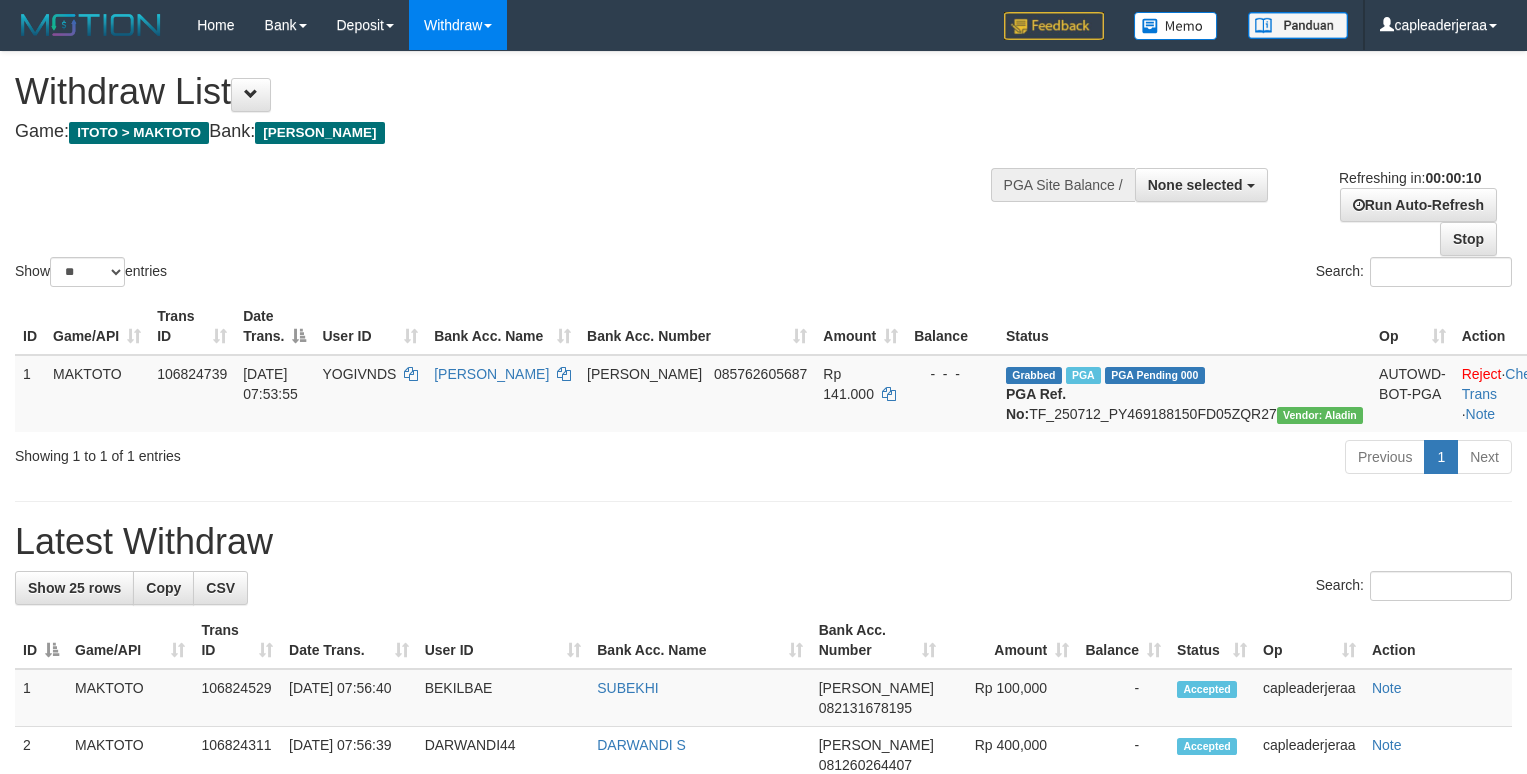 select 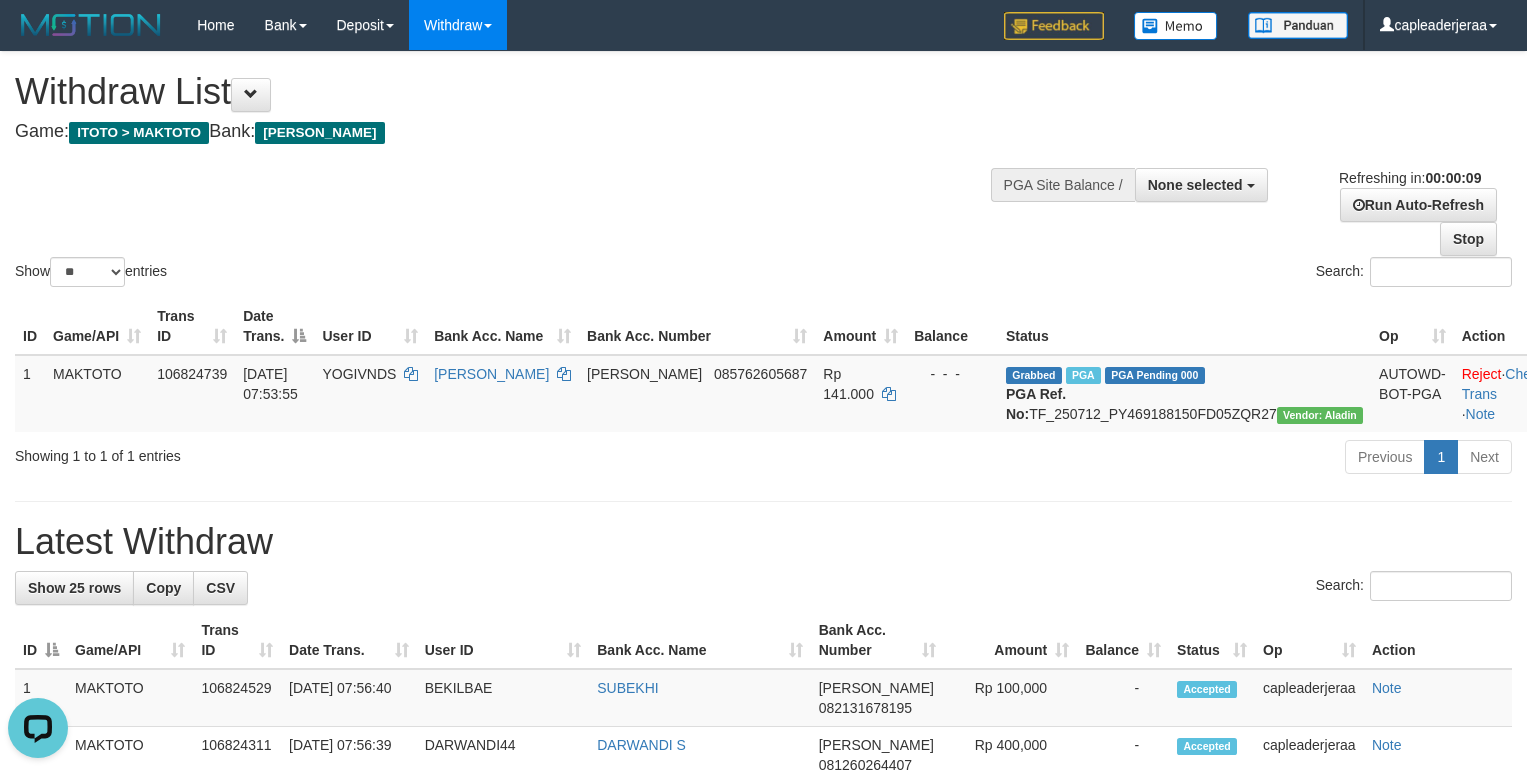 scroll, scrollTop: 0, scrollLeft: 0, axis: both 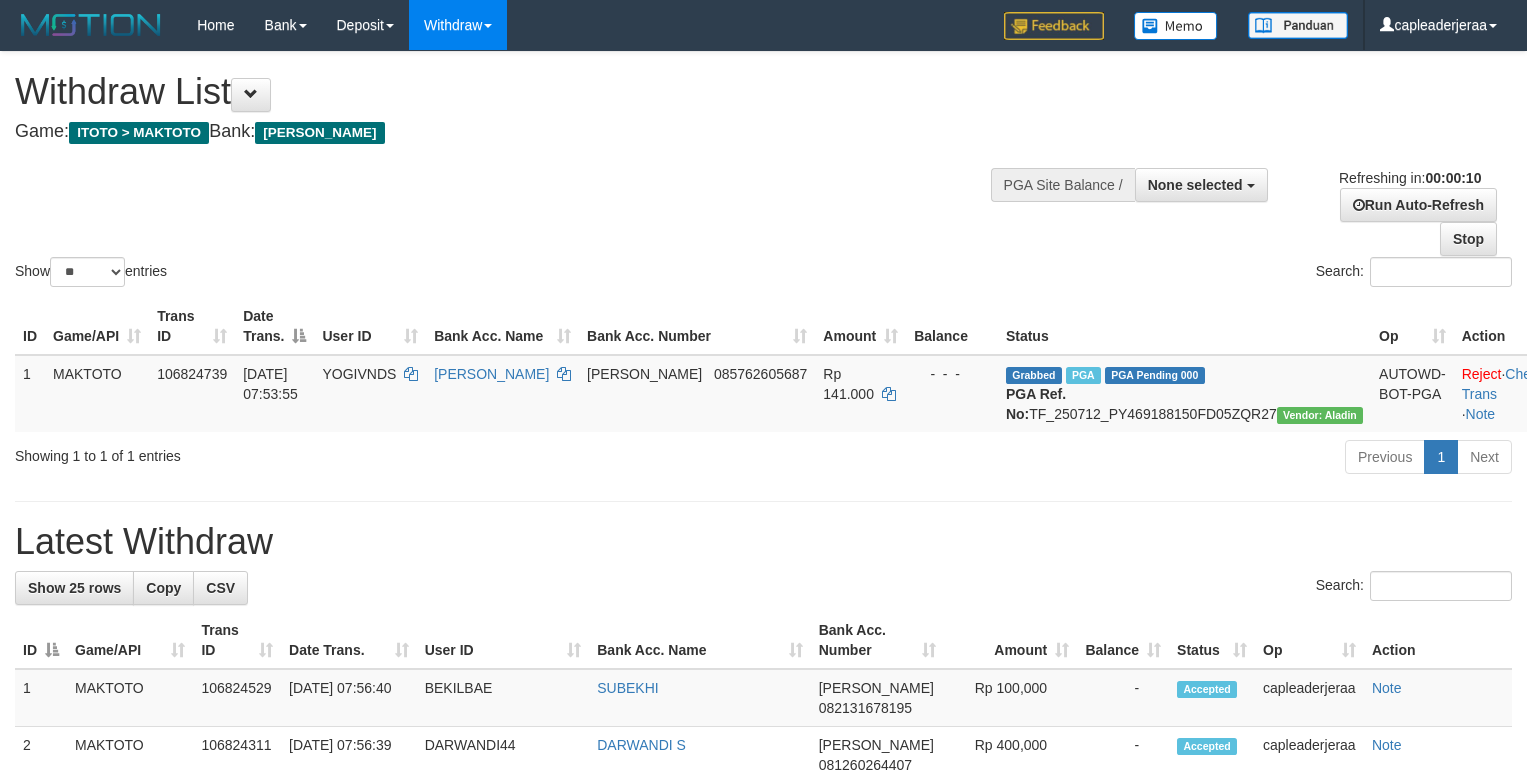 select 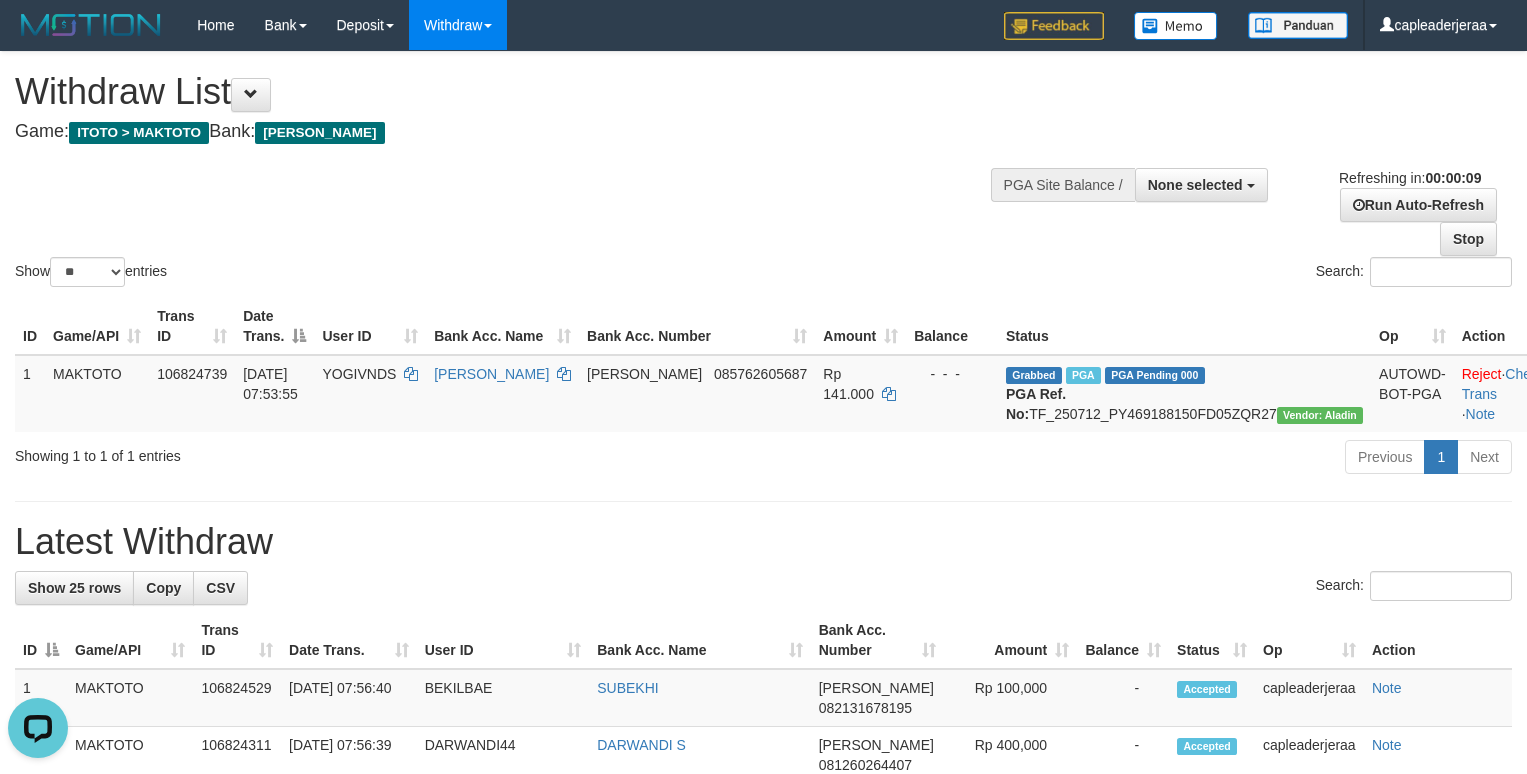 scroll, scrollTop: 0, scrollLeft: 0, axis: both 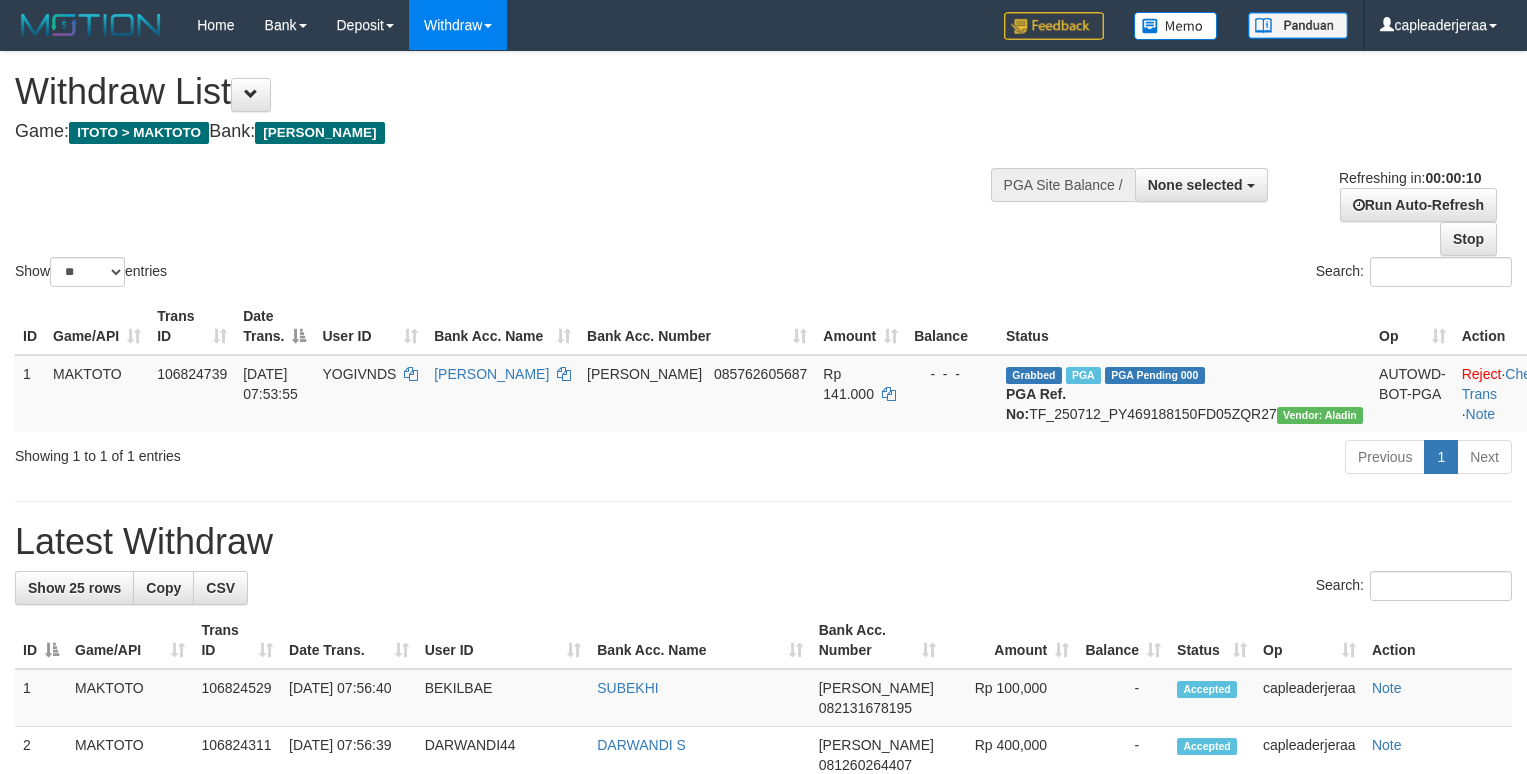 select 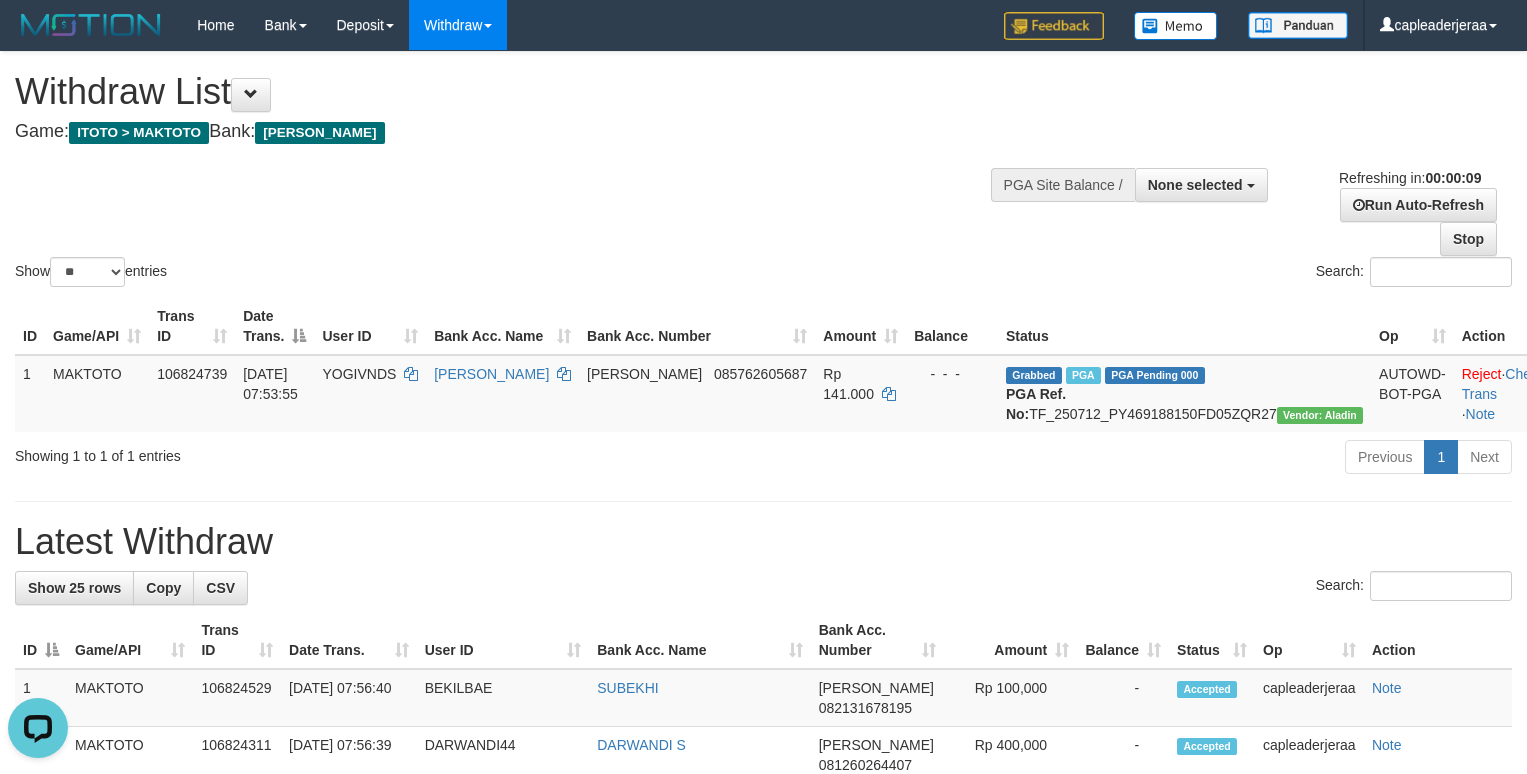 scroll, scrollTop: 0, scrollLeft: 0, axis: both 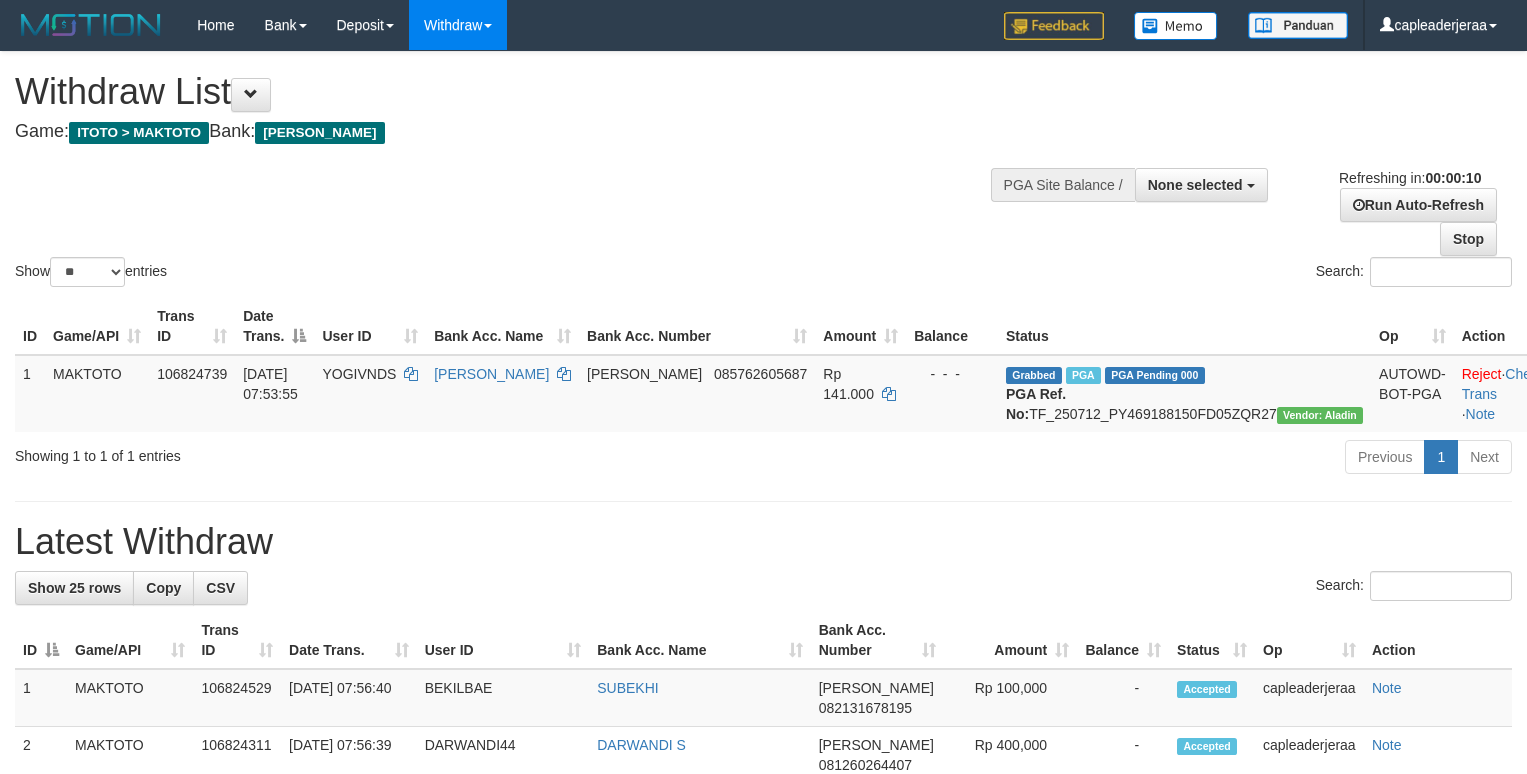 select 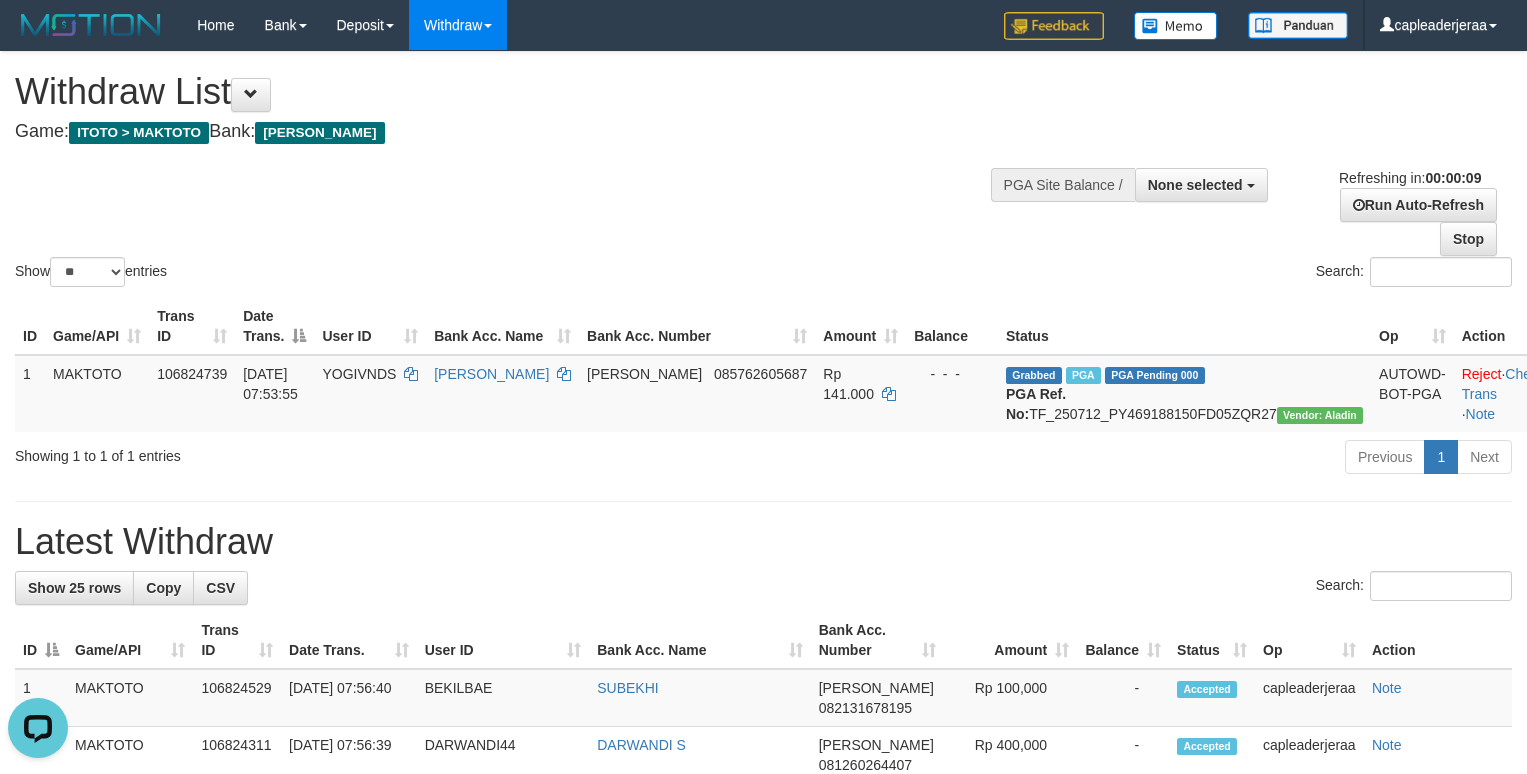 scroll, scrollTop: 0, scrollLeft: 0, axis: both 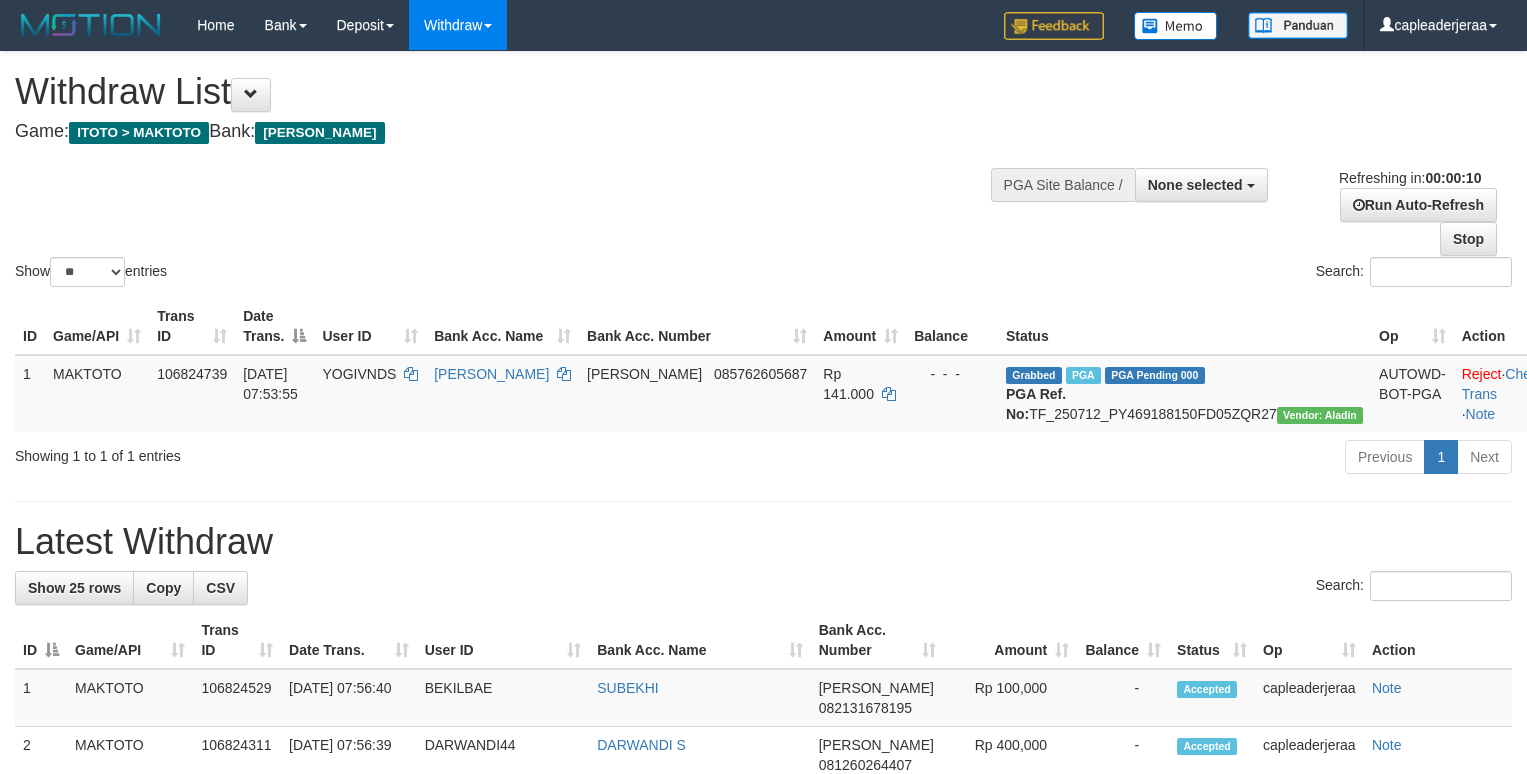 select 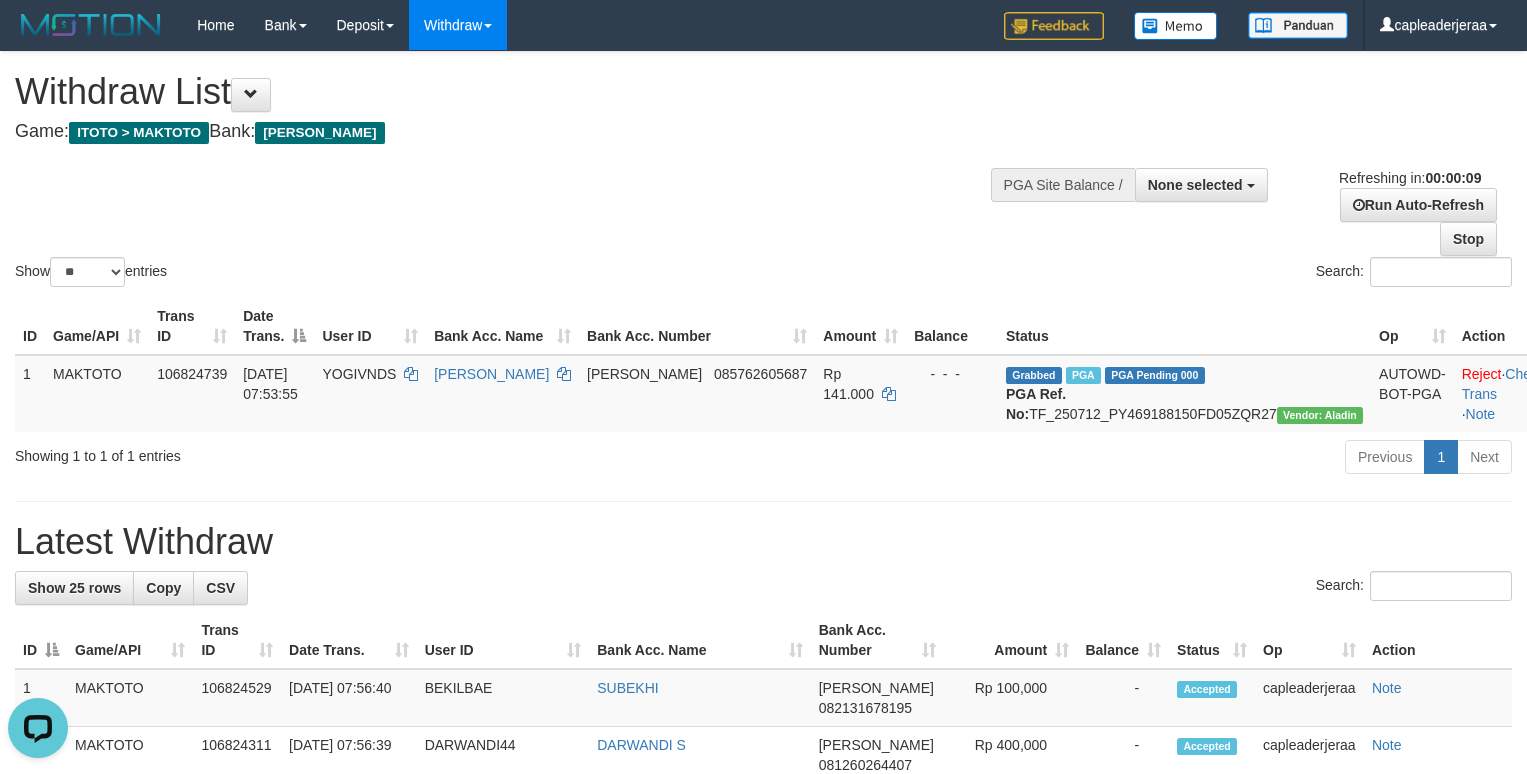 scroll, scrollTop: 0, scrollLeft: 0, axis: both 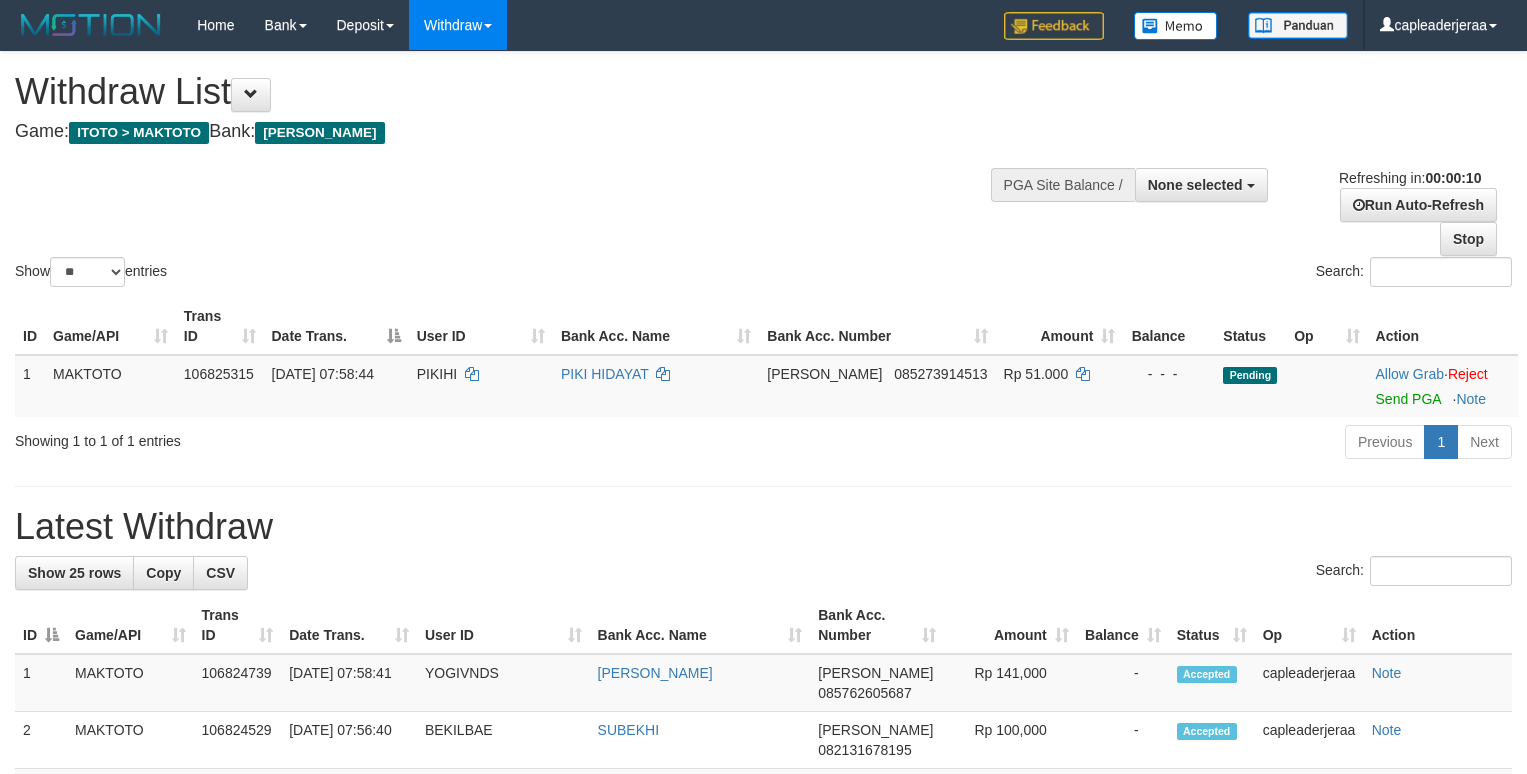 select 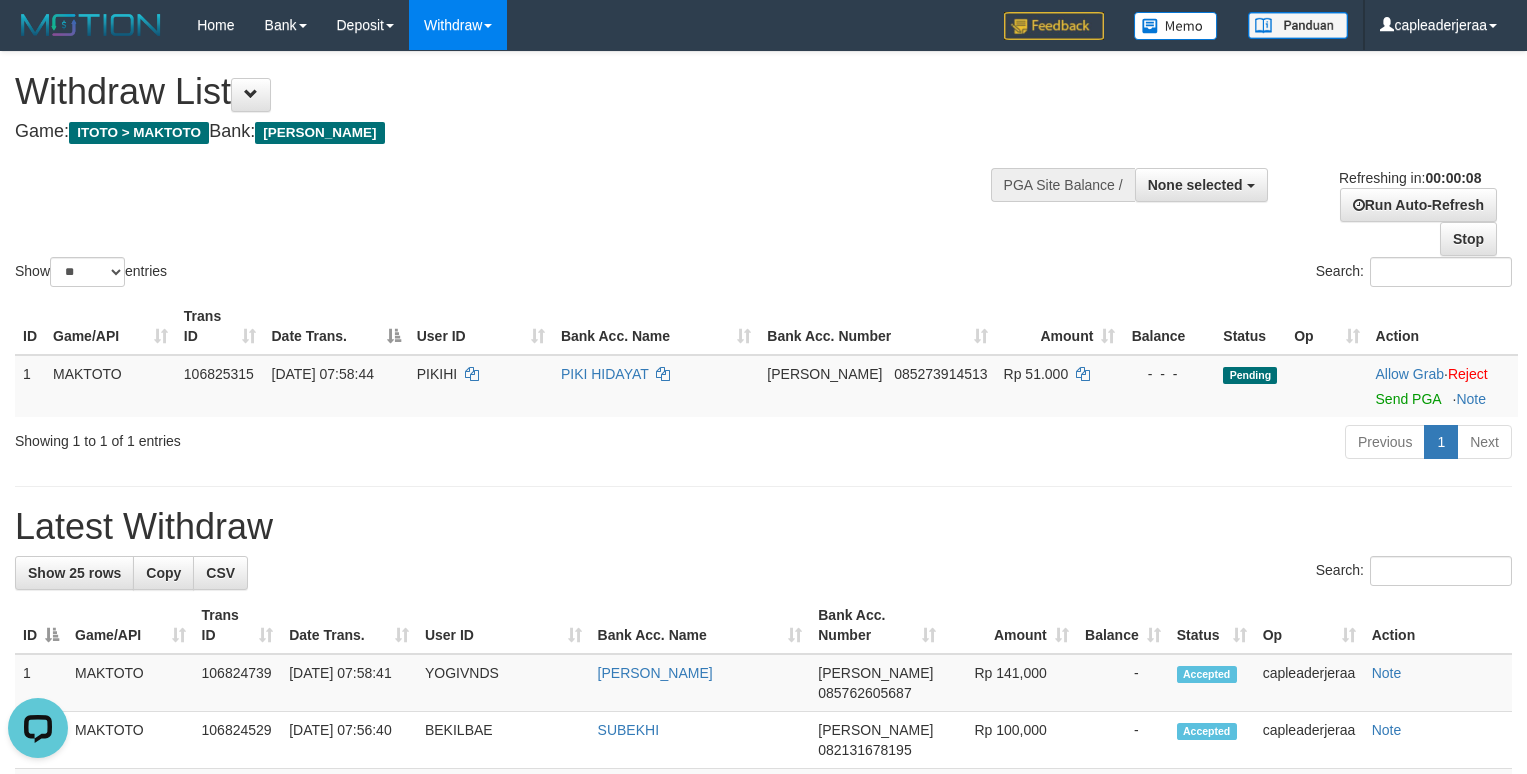 scroll, scrollTop: 0, scrollLeft: 0, axis: both 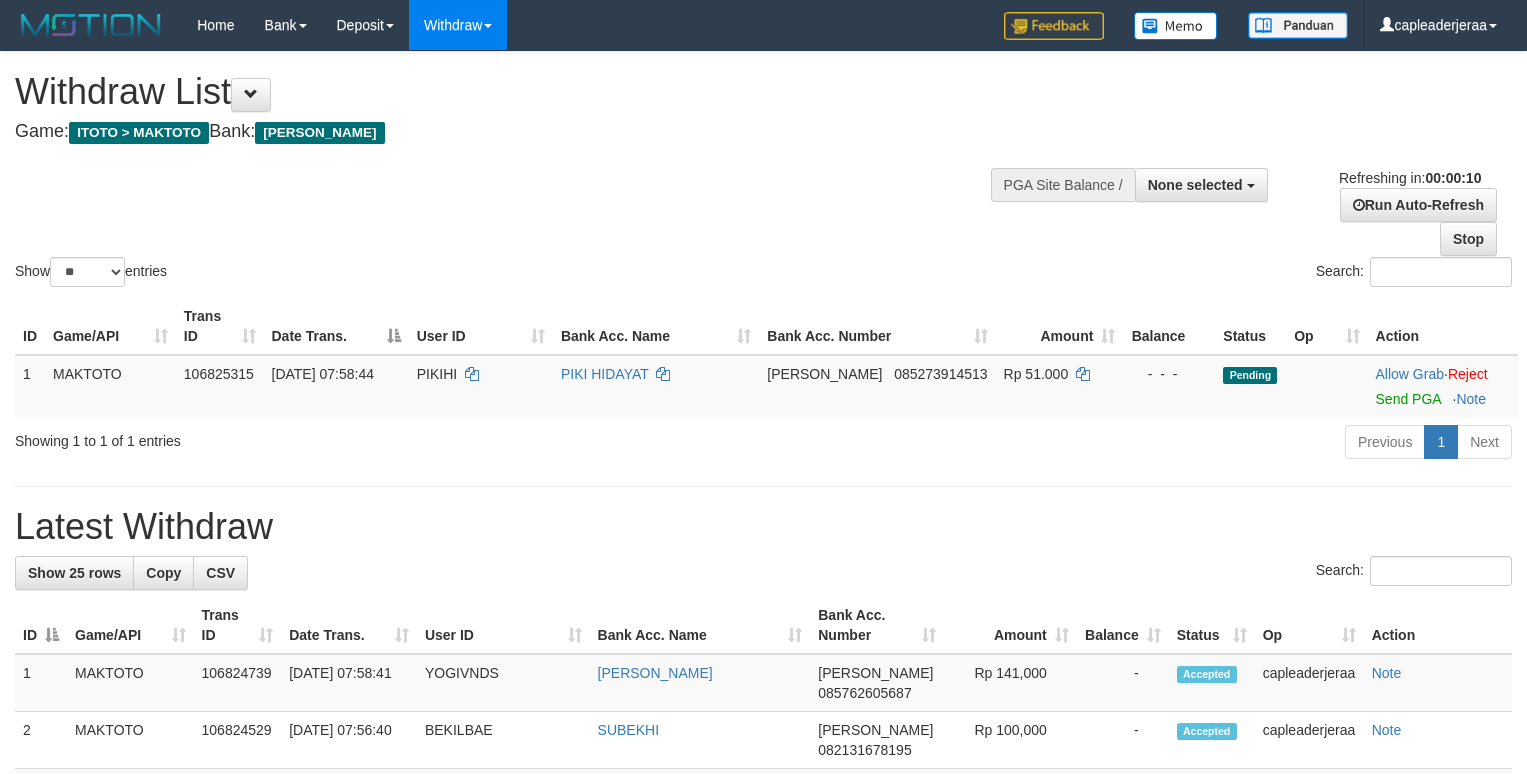 select 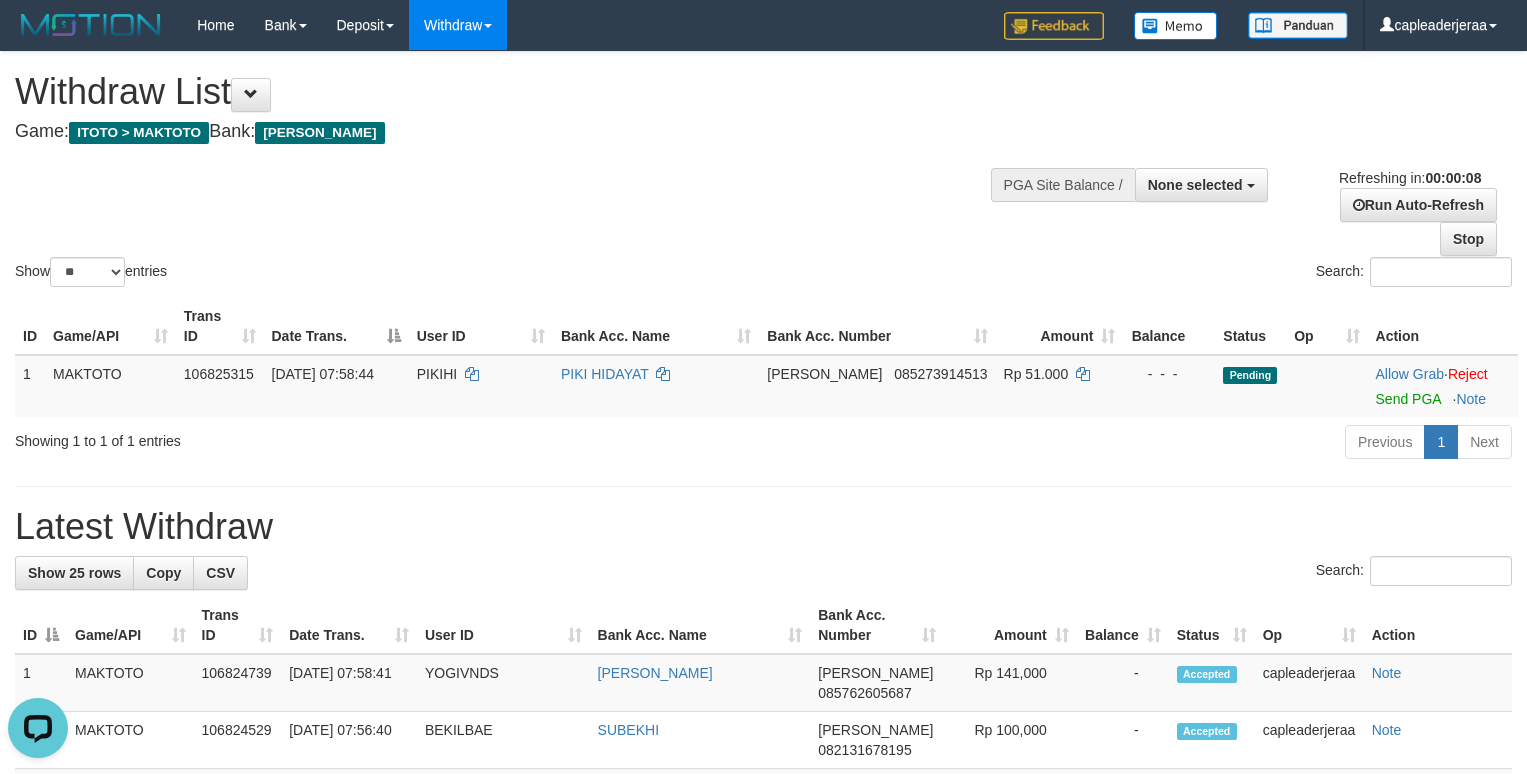 scroll, scrollTop: 0, scrollLeft: 0, axis: both 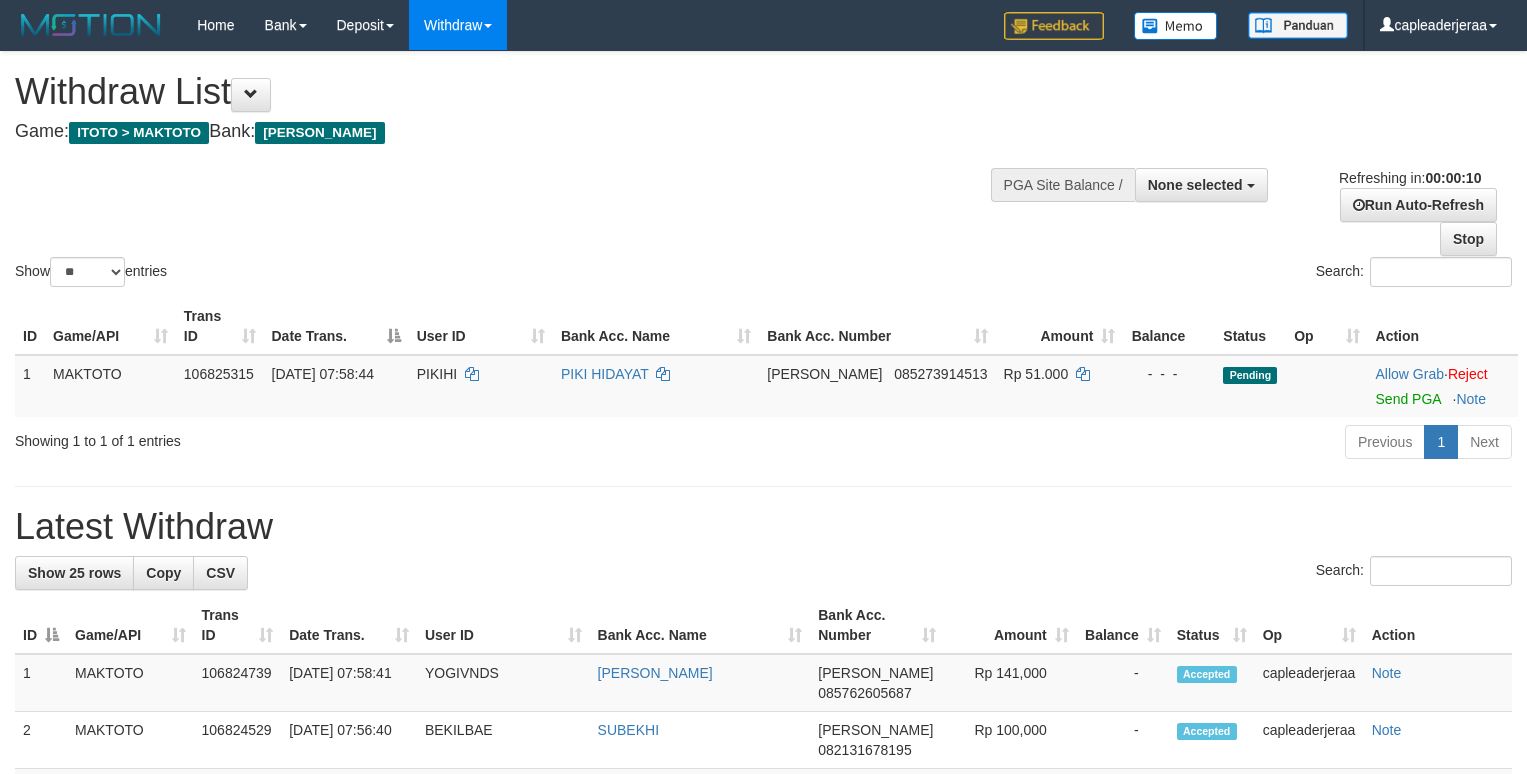 select 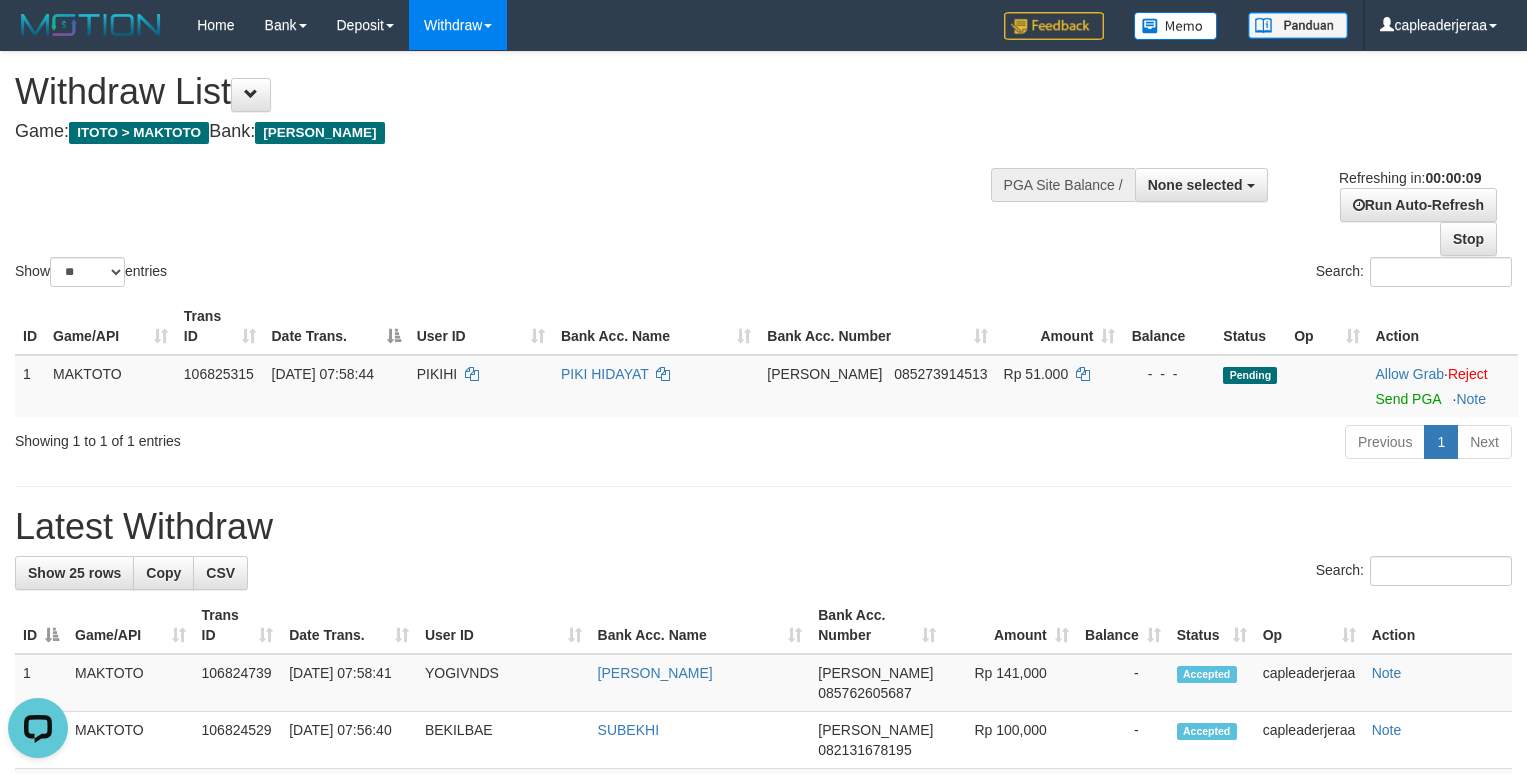scroll, scrollTop: 0, scrollLeft: 0, axis: both 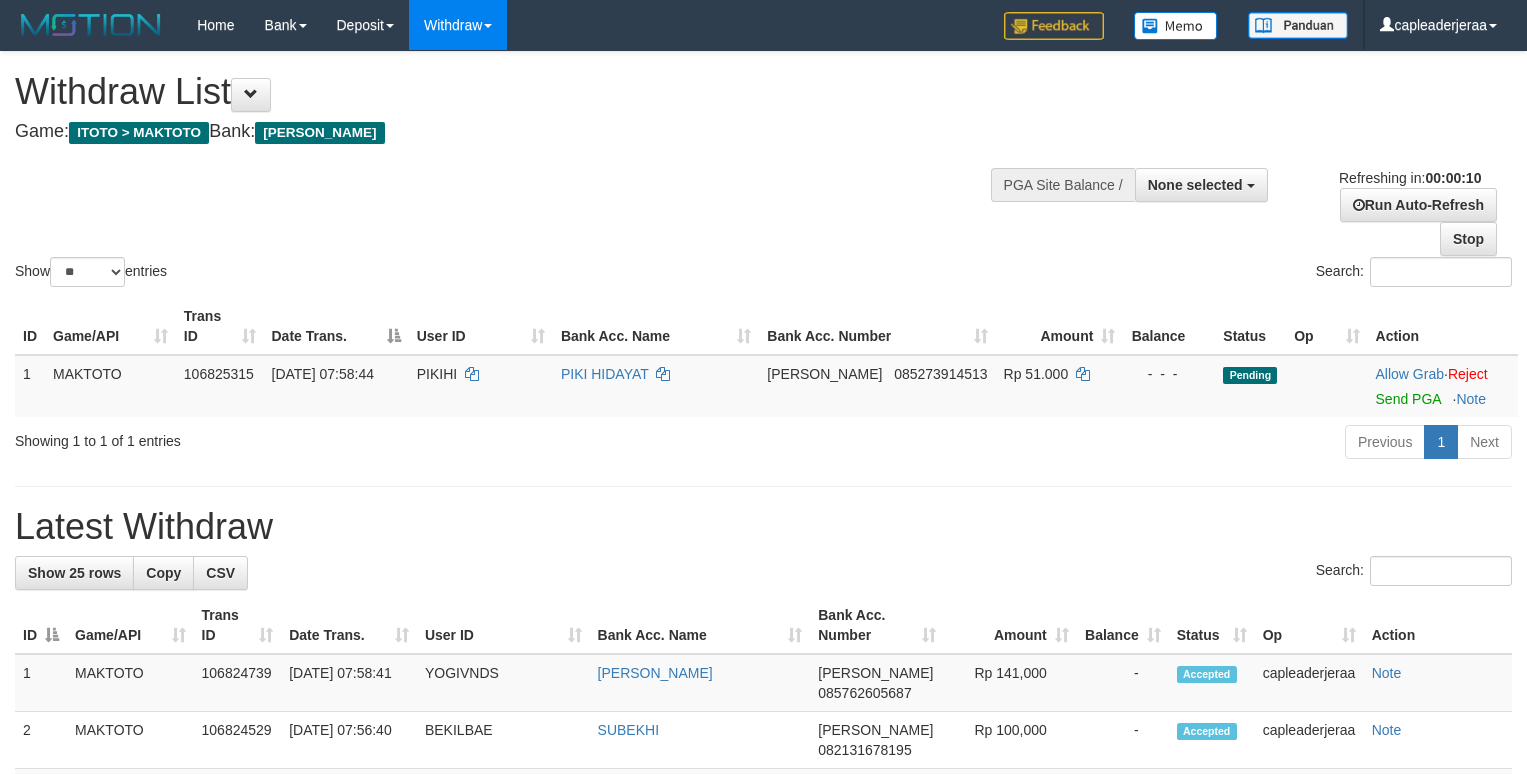 select 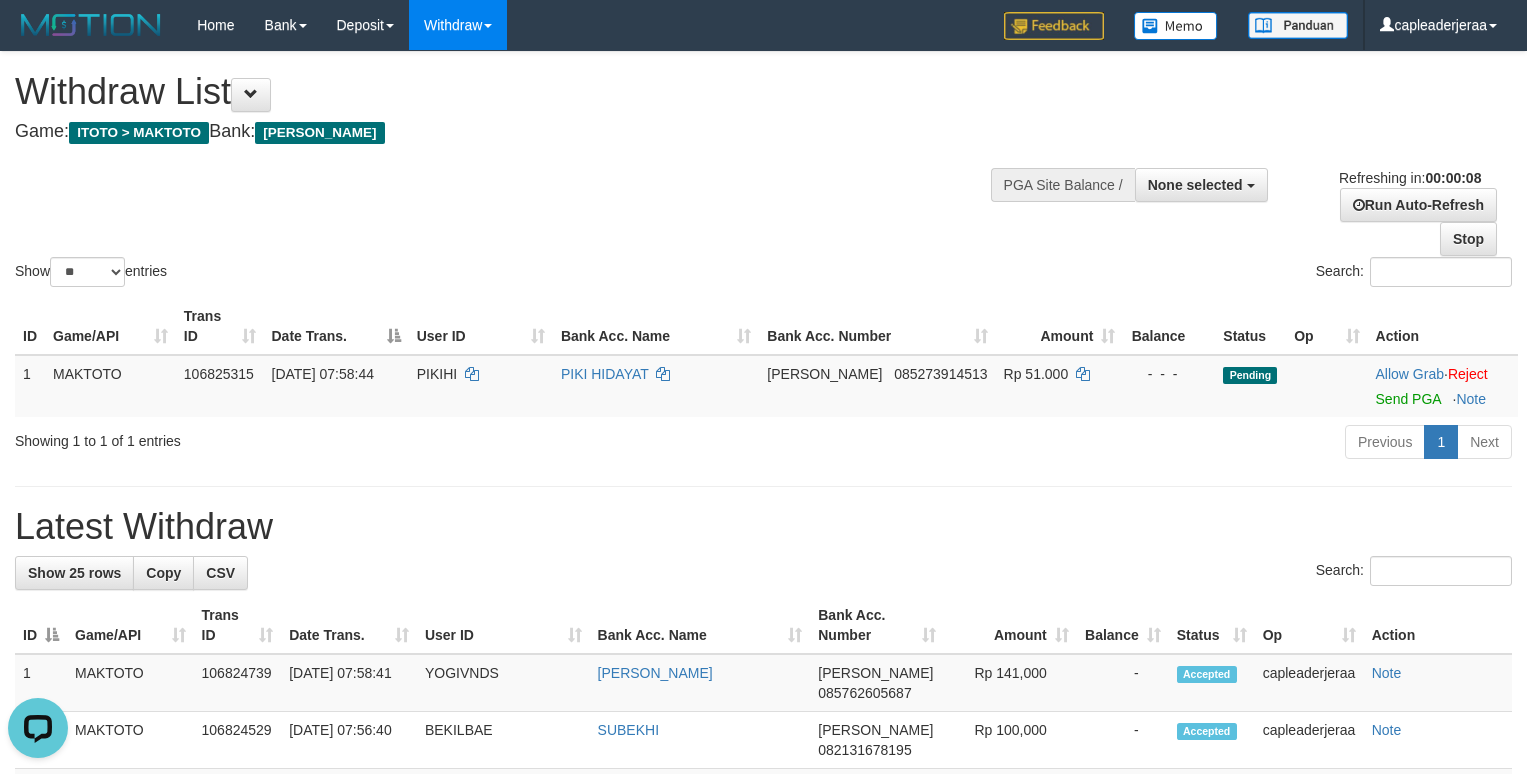 scroll, scrollTop: 0, scrollLeft: 0, axis: both 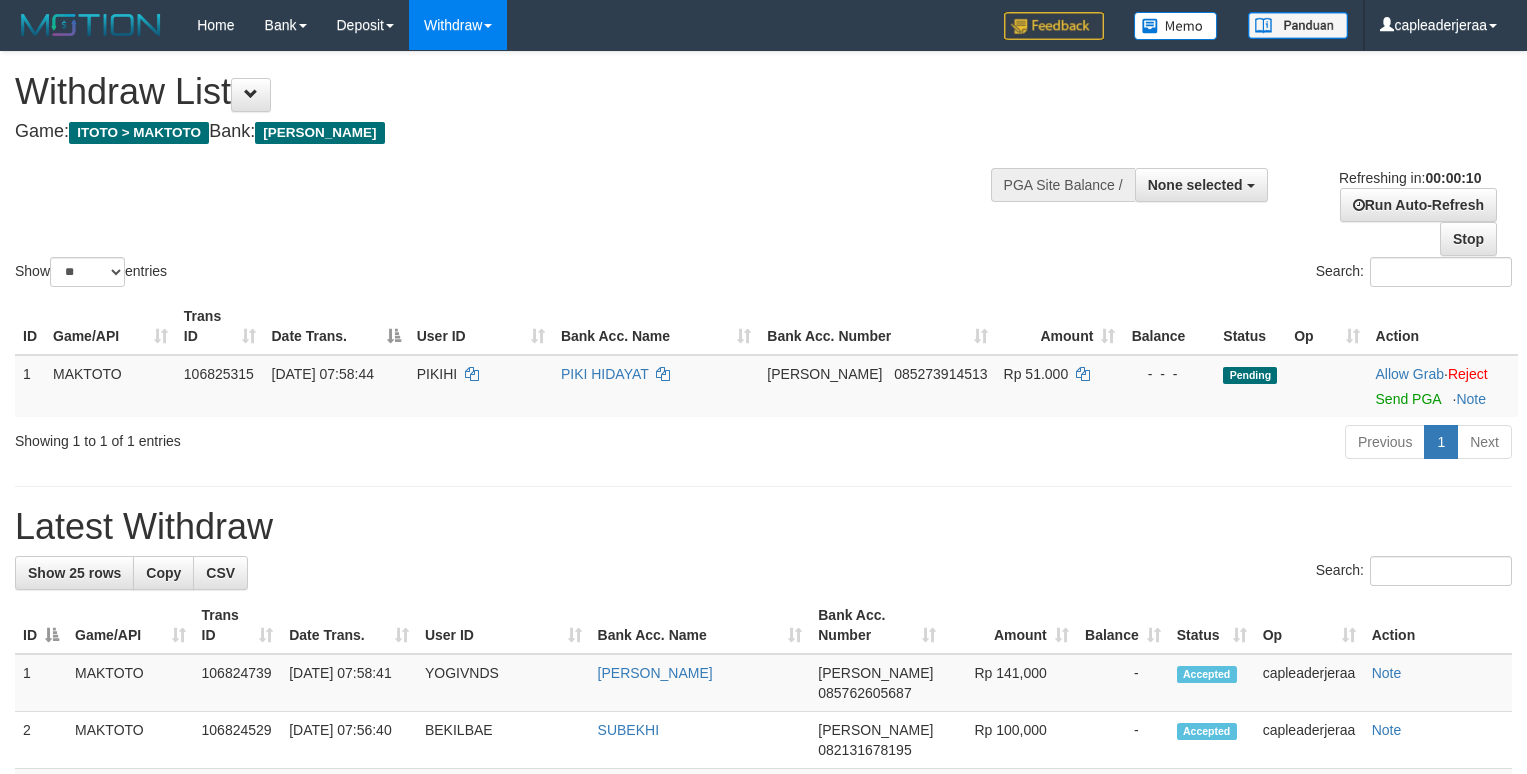 select 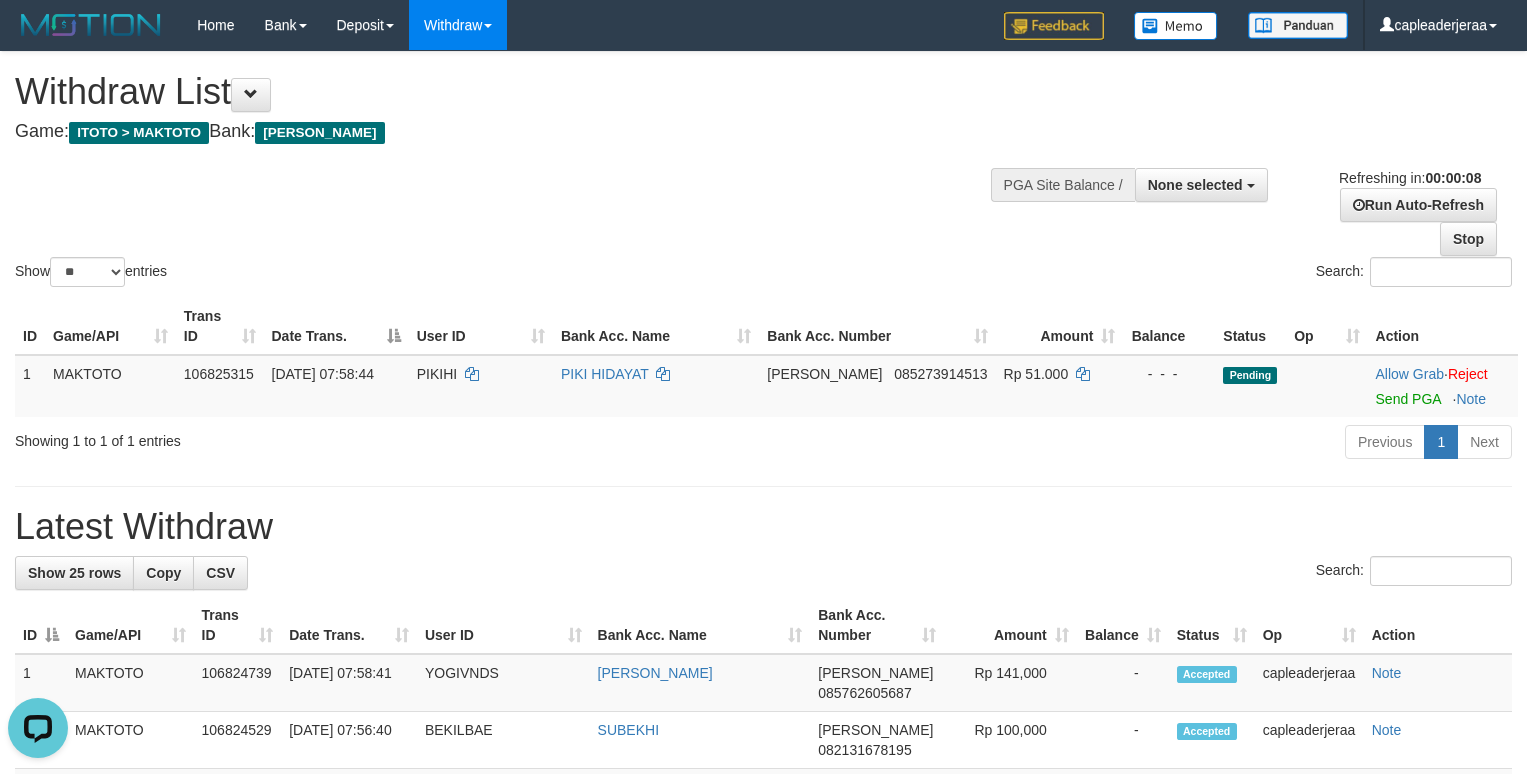 scroll, scrollTop: 0, scrollLeft: 0, axis: both 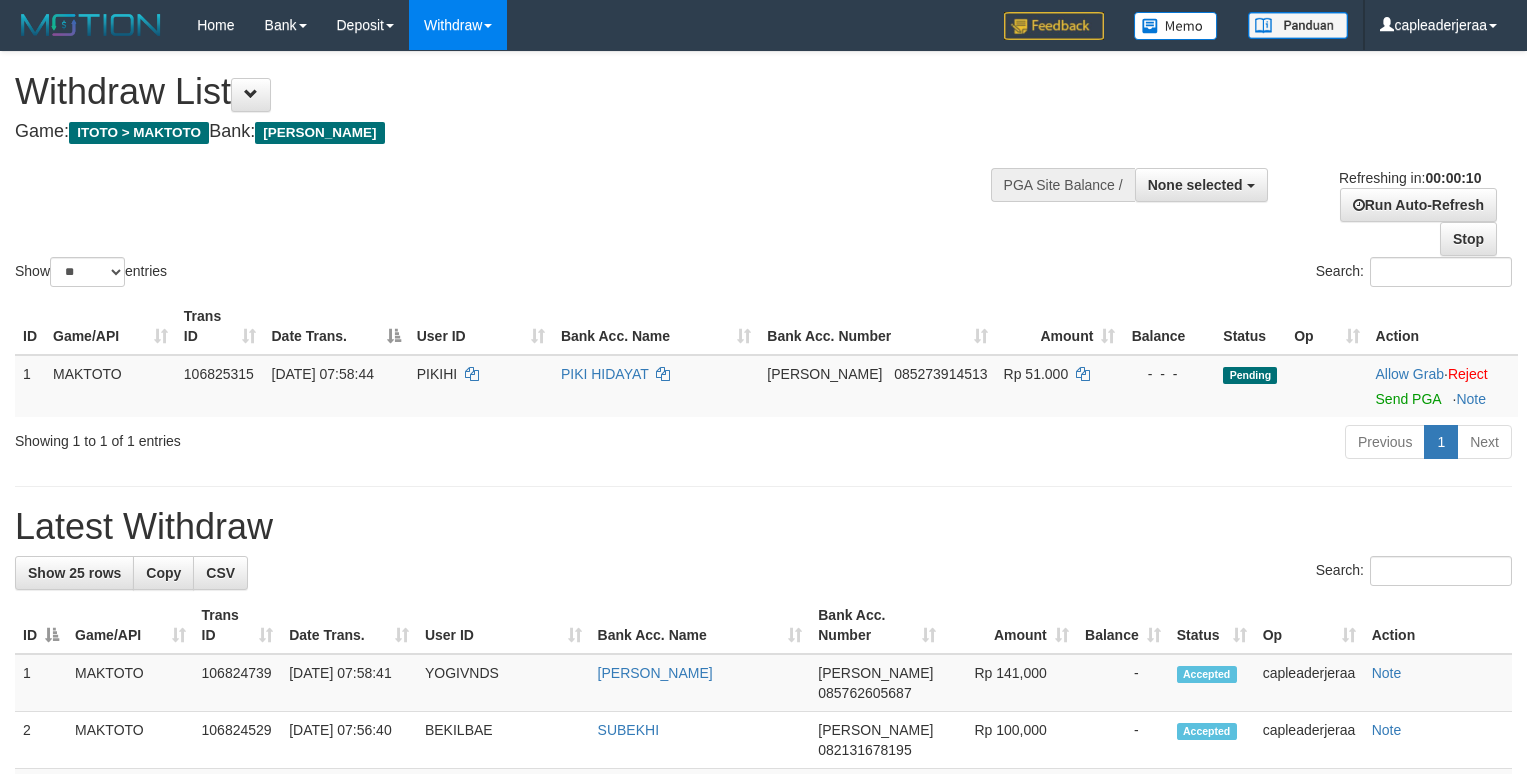 select 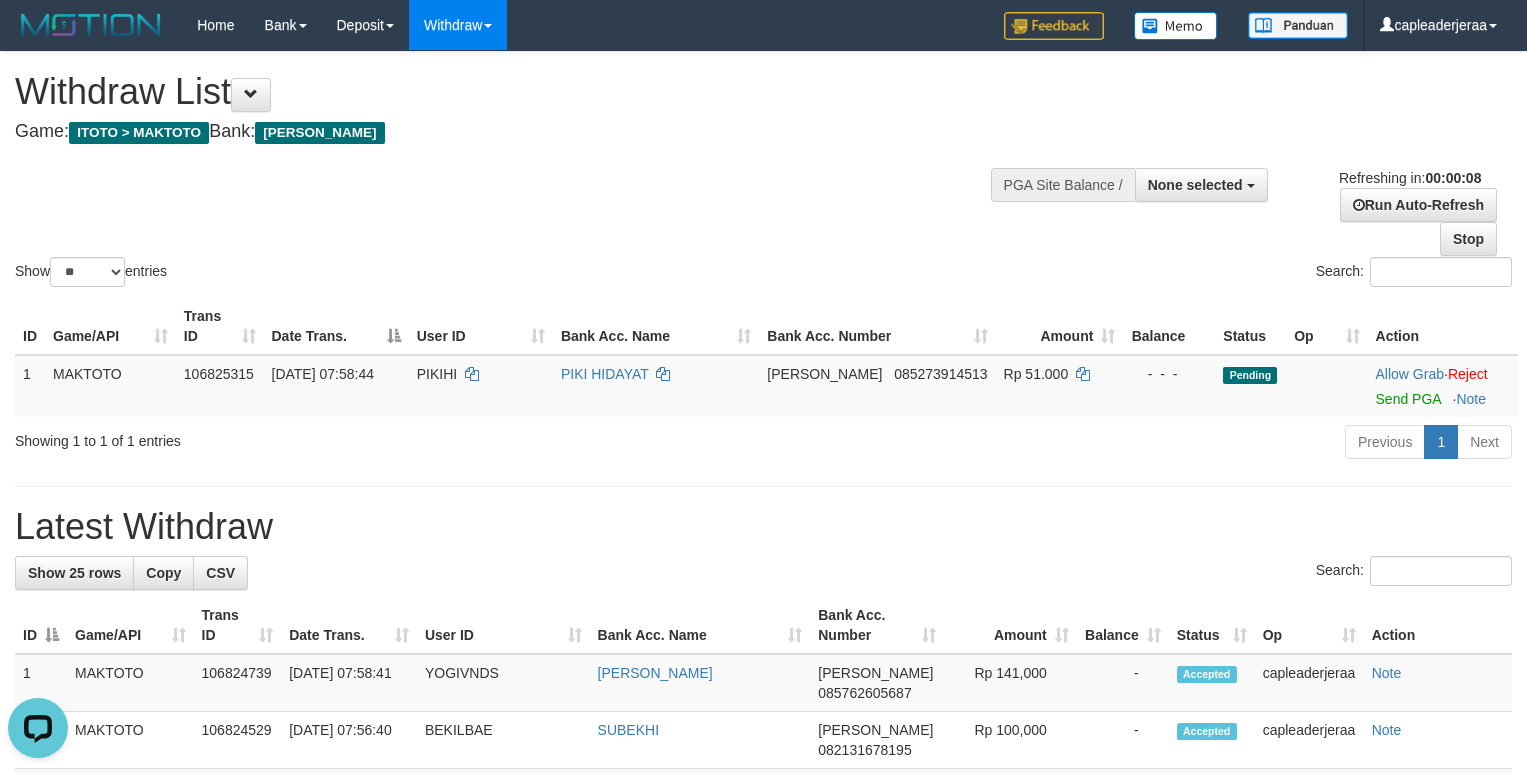 scroll, scrollTop: 0, scrollLeft: 0, axis: both 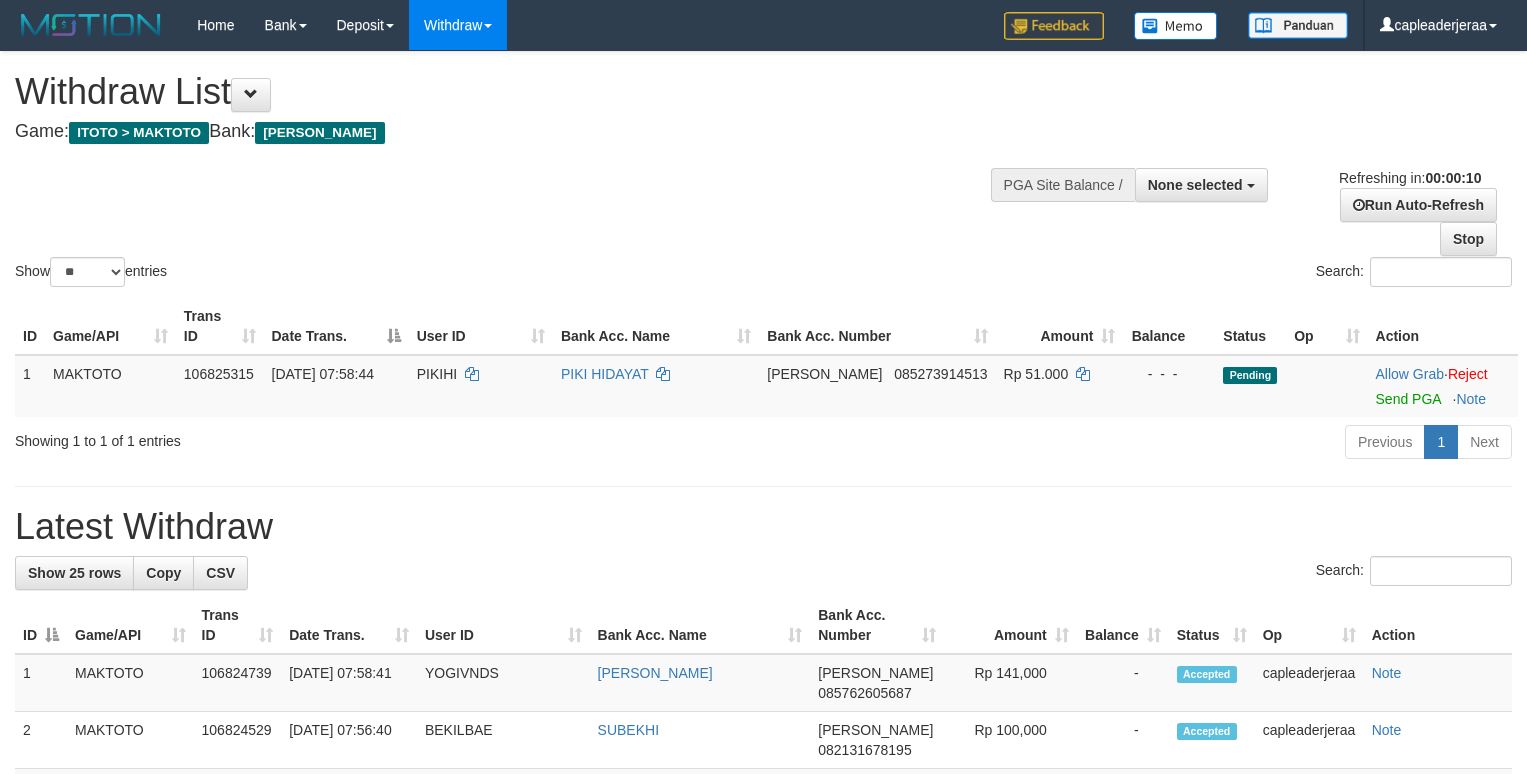 select 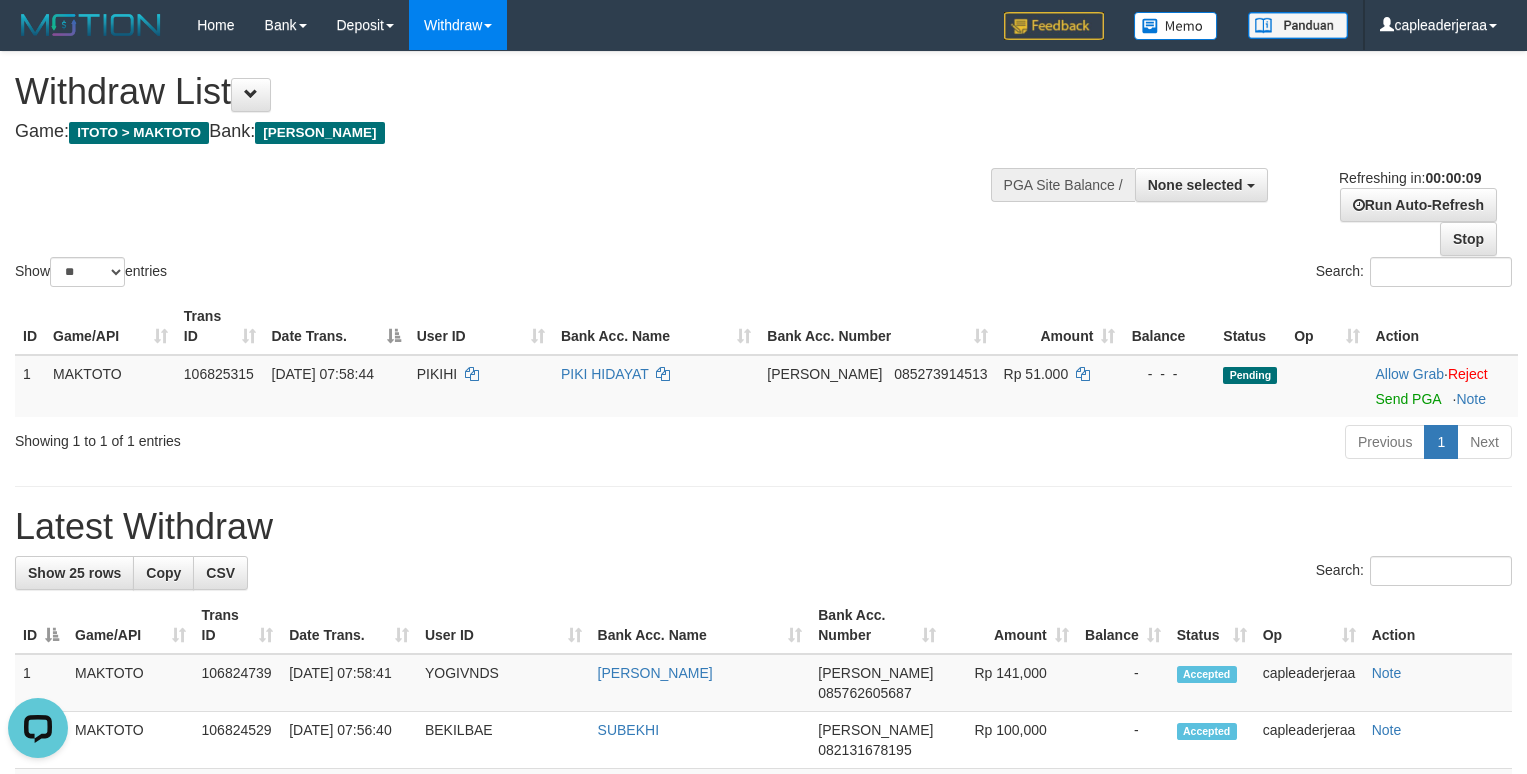 scroll, scrollTop: 0, scrollLeft: 0, axis: both 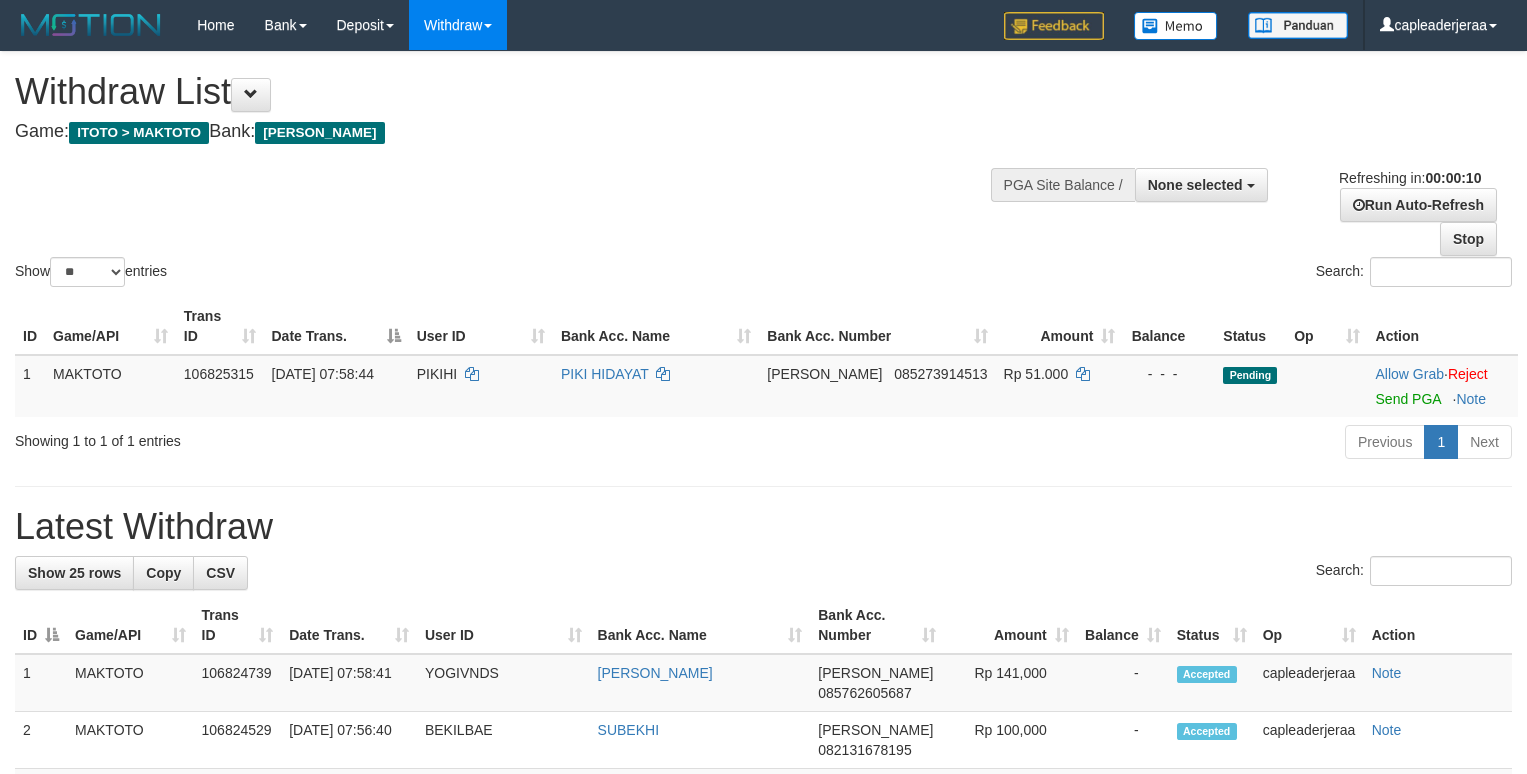 select 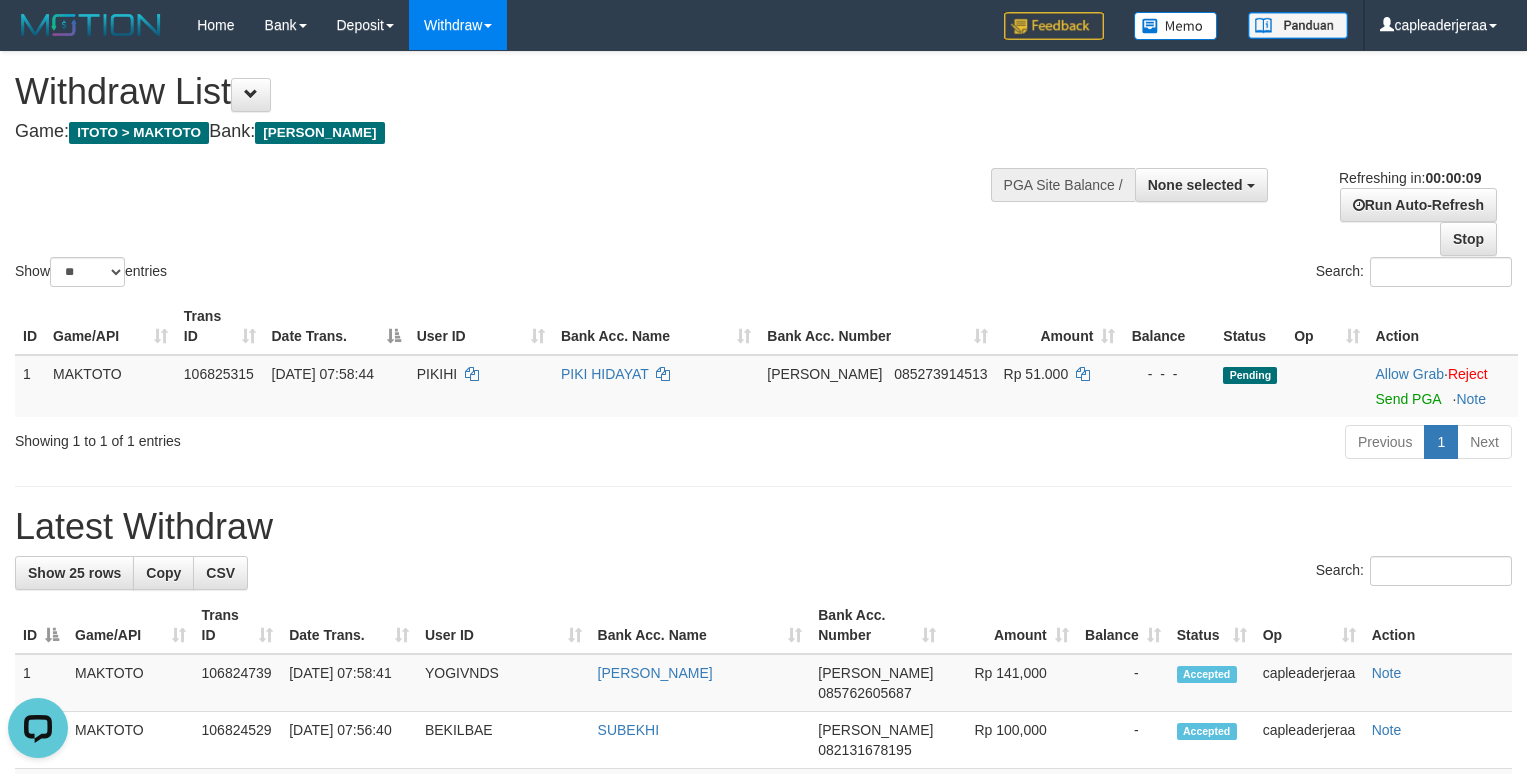 scroll, scrollTop: 0, scrollLeft: 0, axis: both 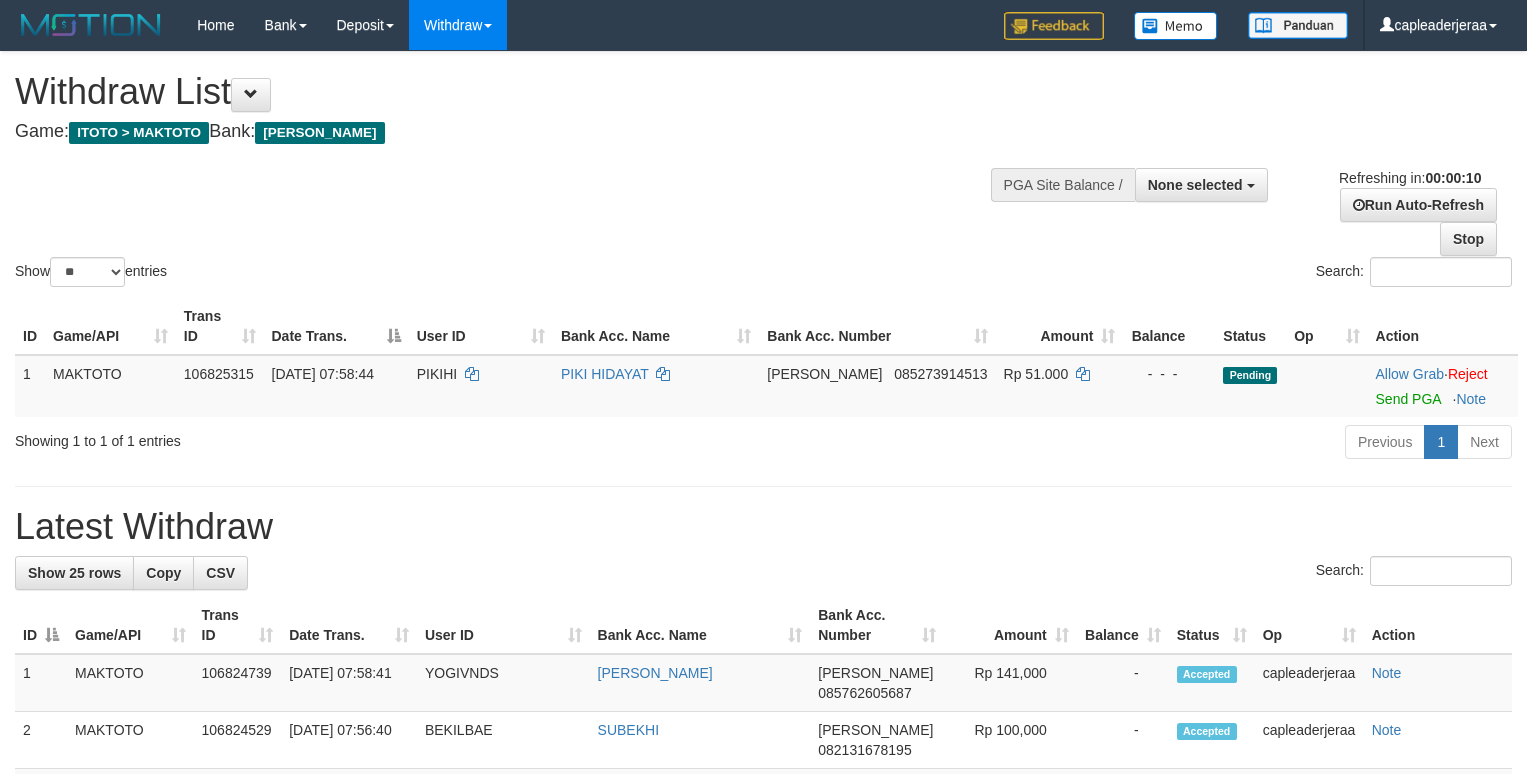 select 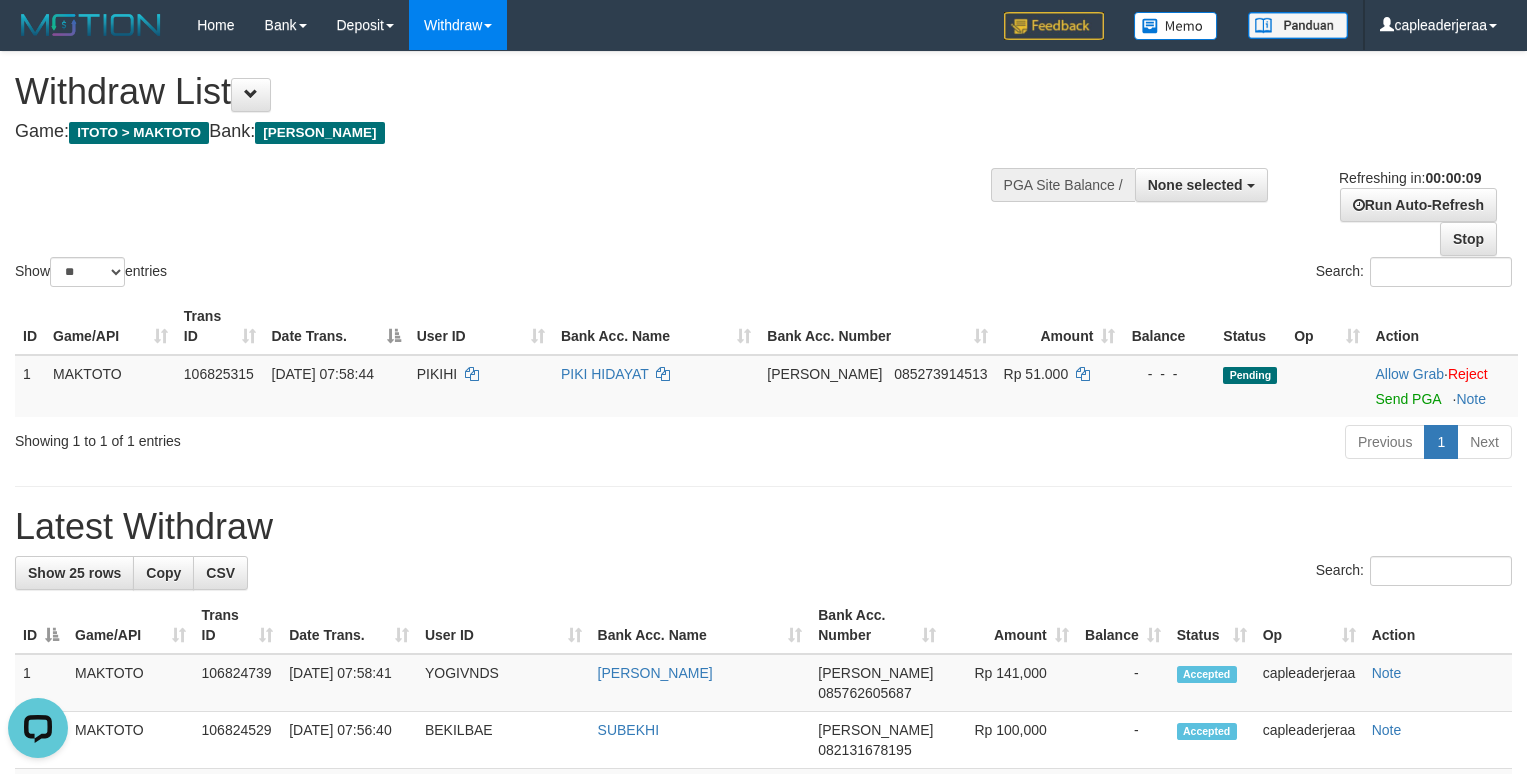 scroll, scrollTop: 0, scrollLeft: 0, axis: both 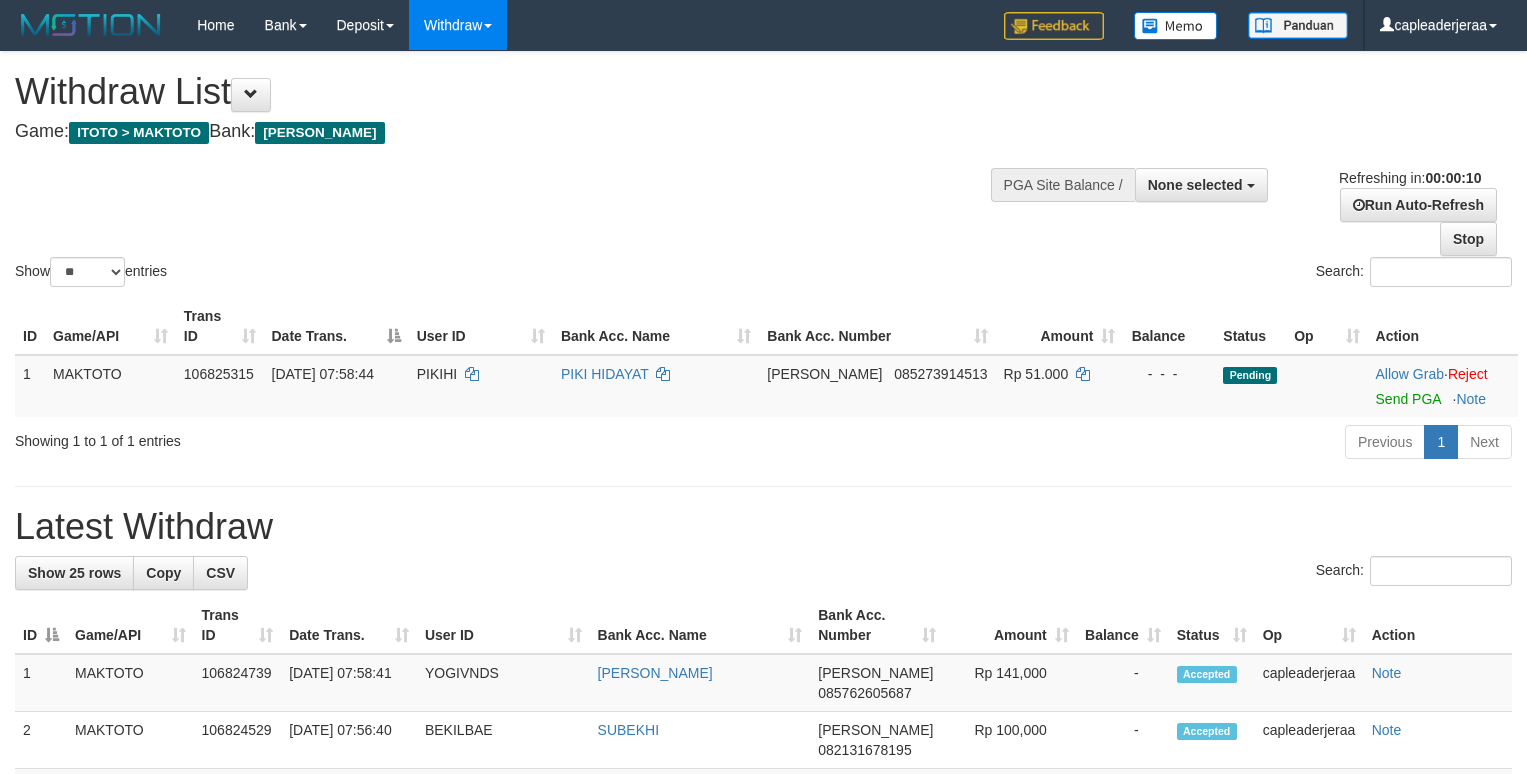select 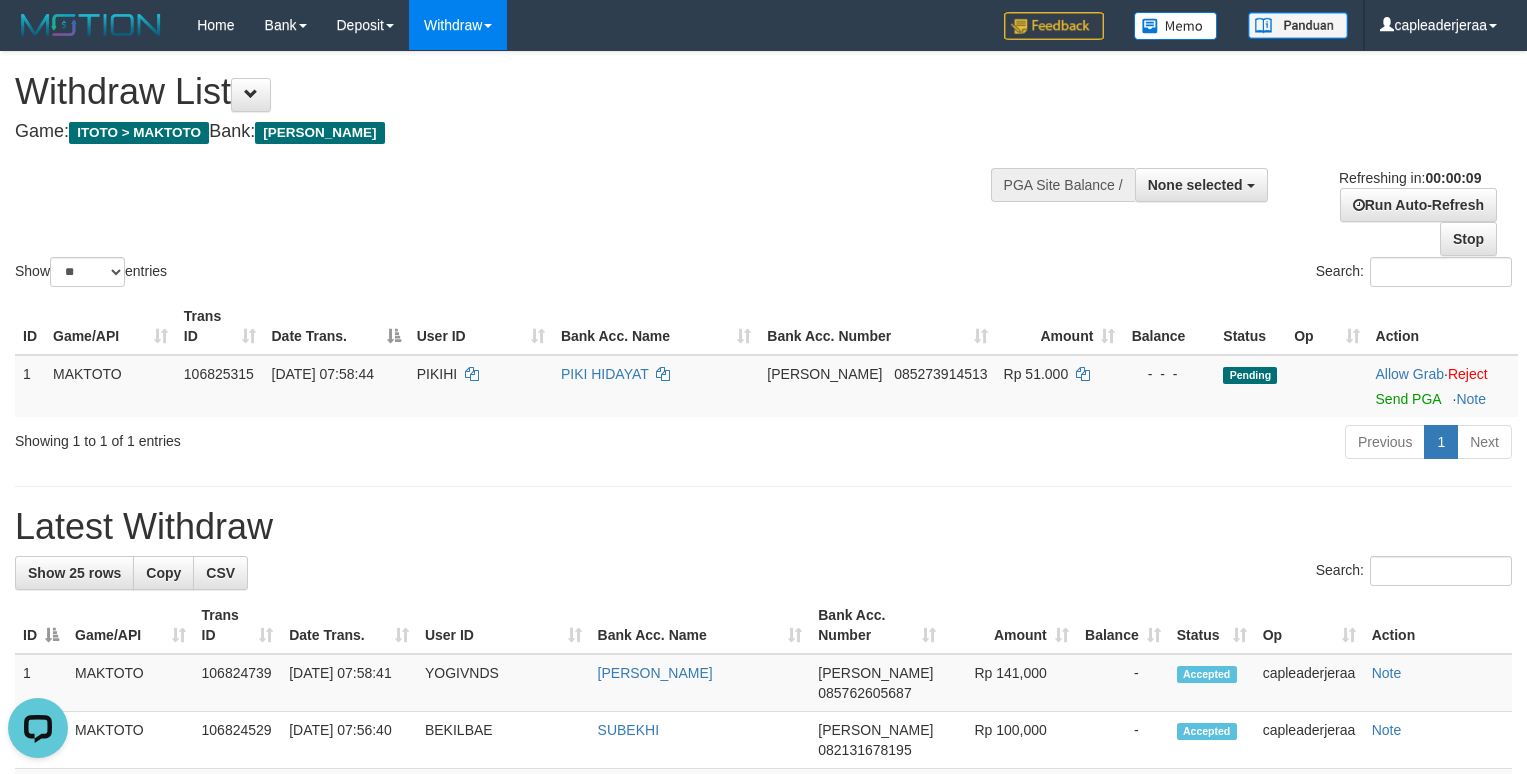 scroll, scrollTop: 0, scrollLeft: 0, axis: both 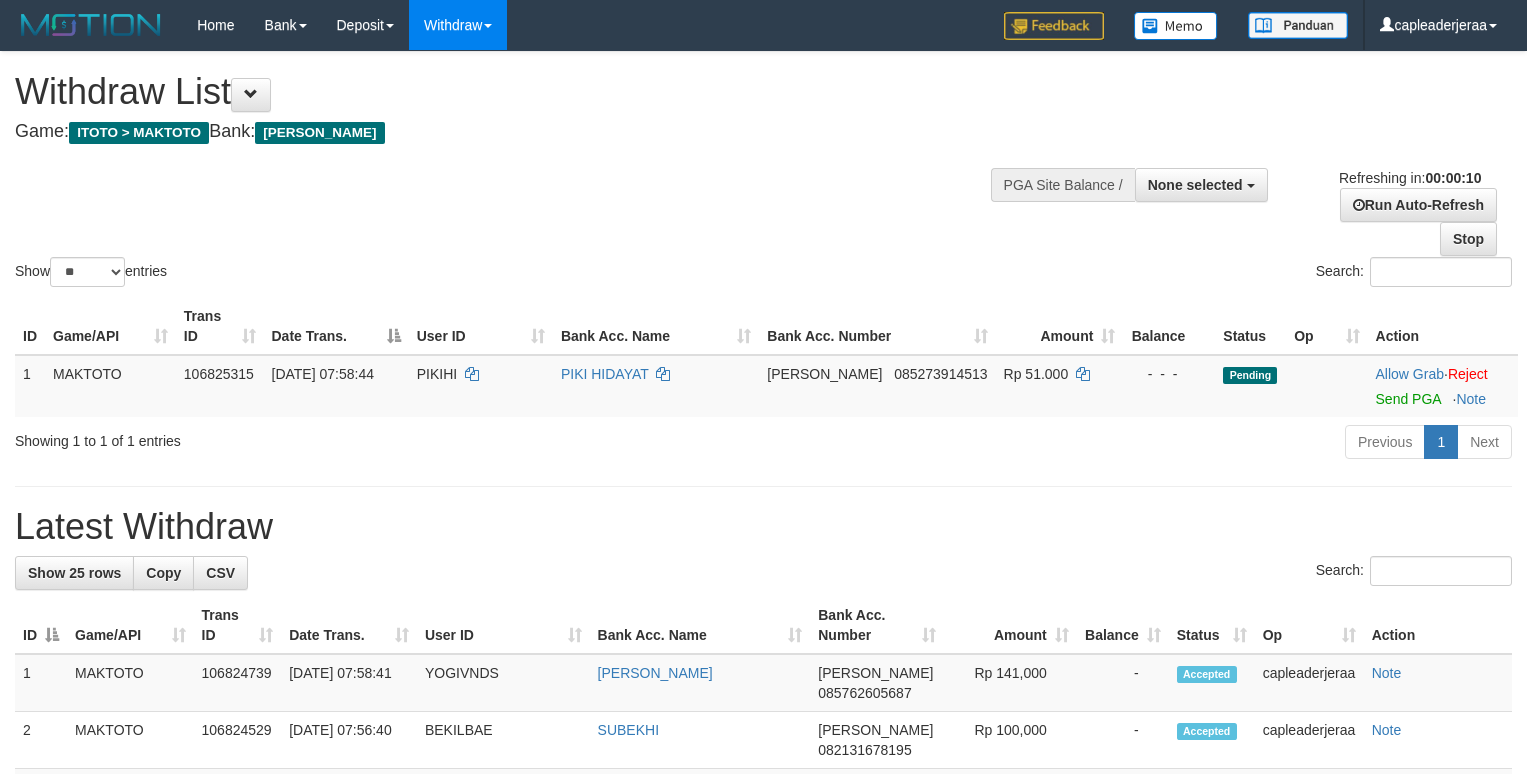 select 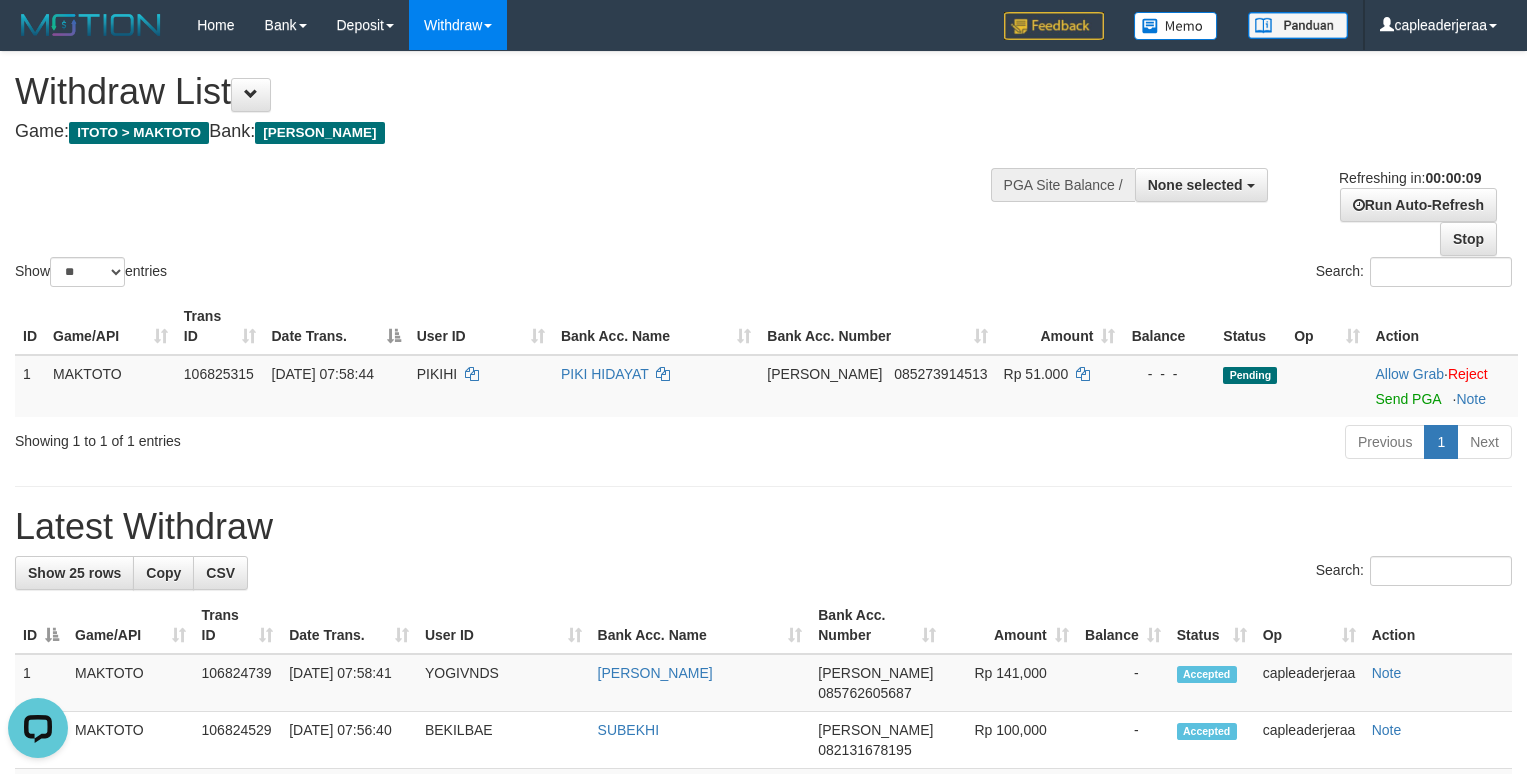 scroll, scrollTop: 0, scrollLeft: 0, axis: both 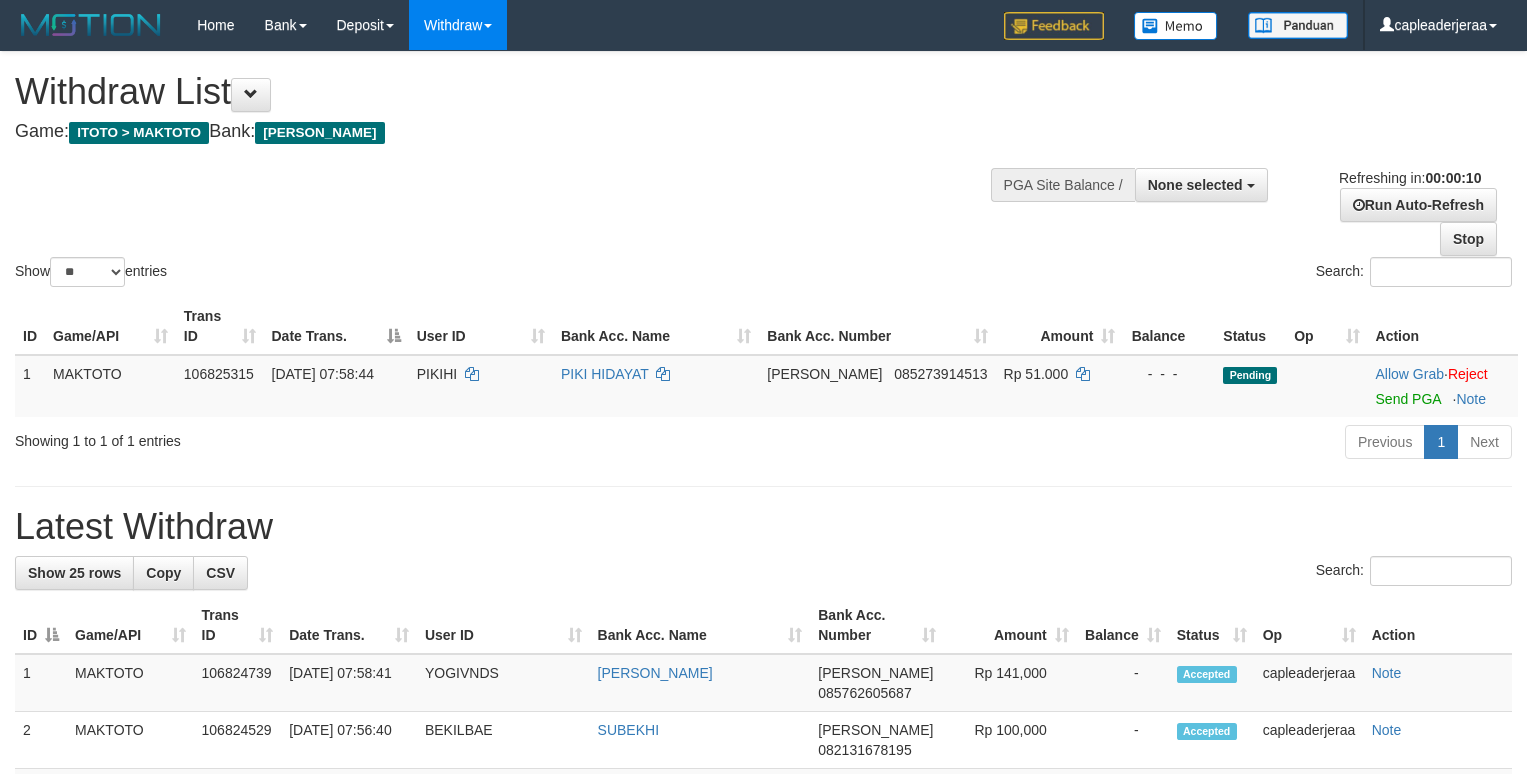 select 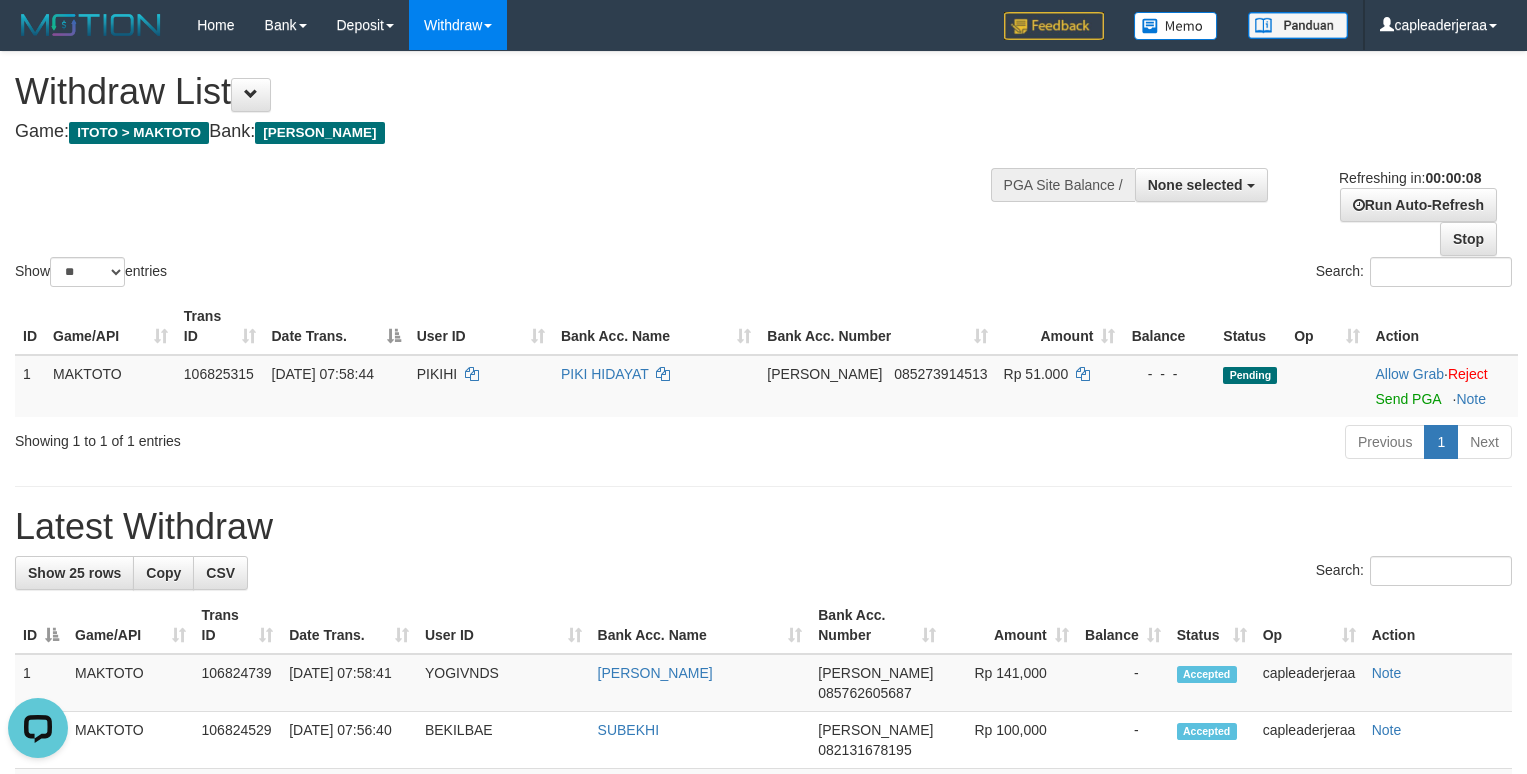scroll, scrollTop: 0, scrollLeft: 0, axis: both 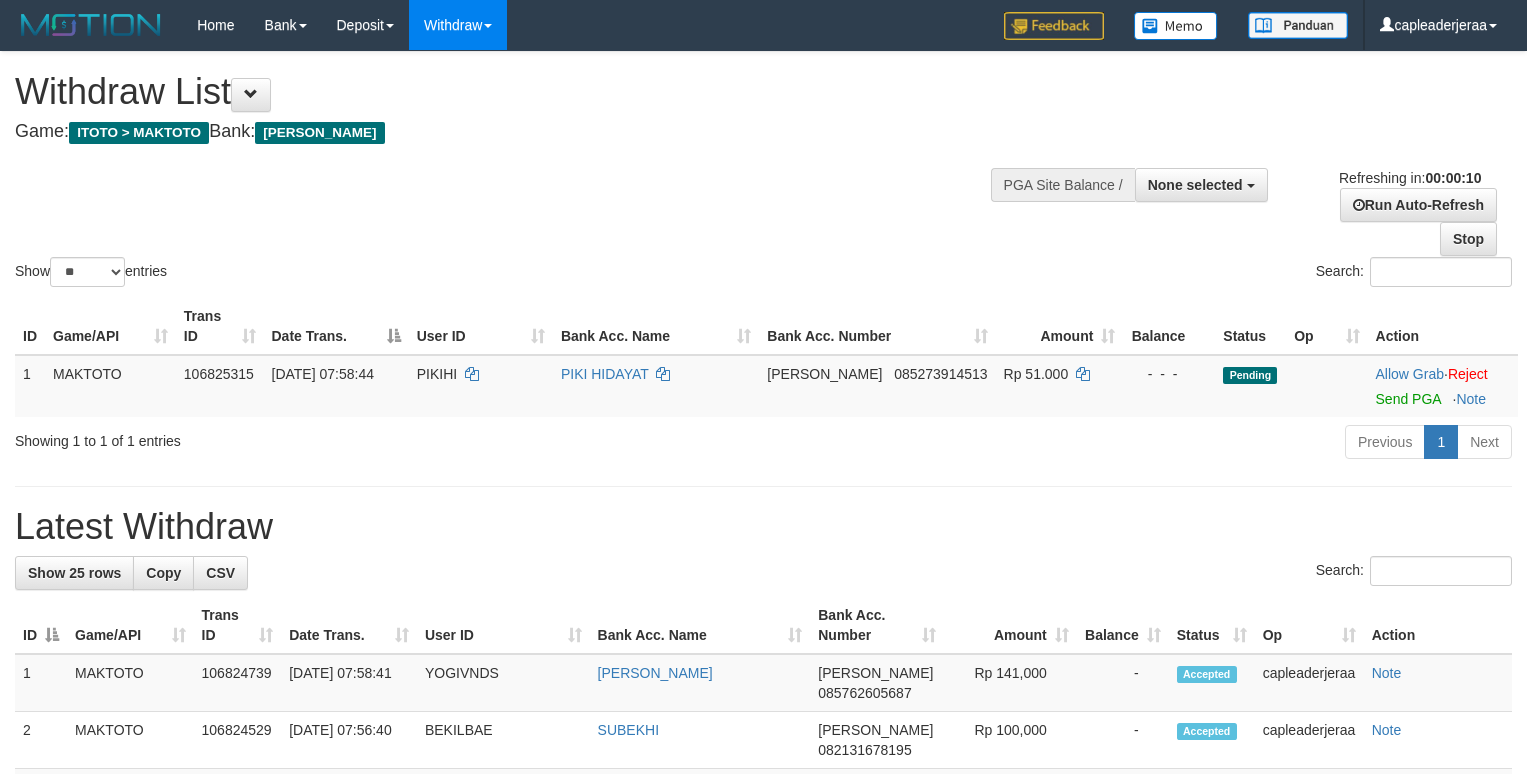 select 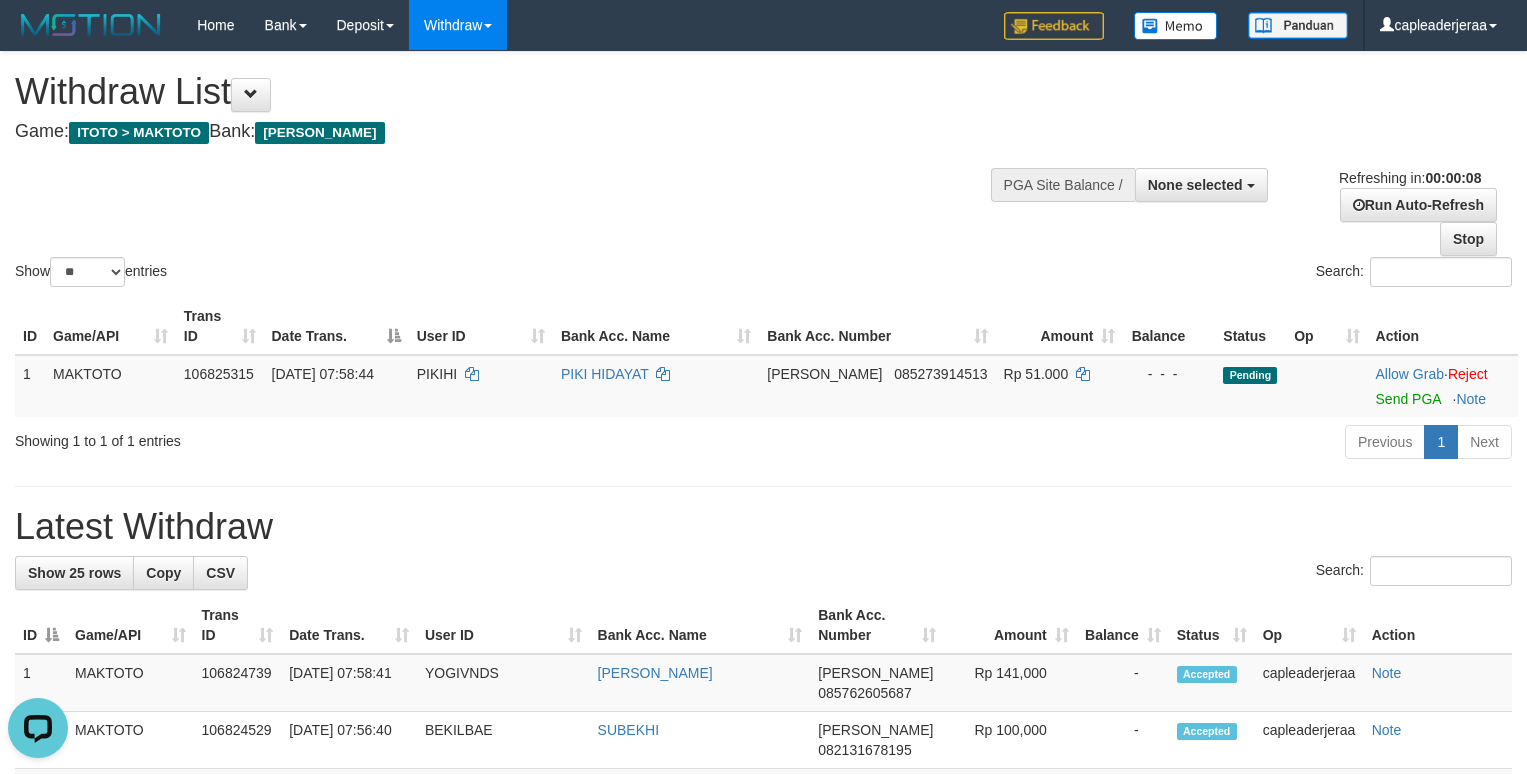 scroll, scrollTop: 0, scrollLeft: 0, axis: both 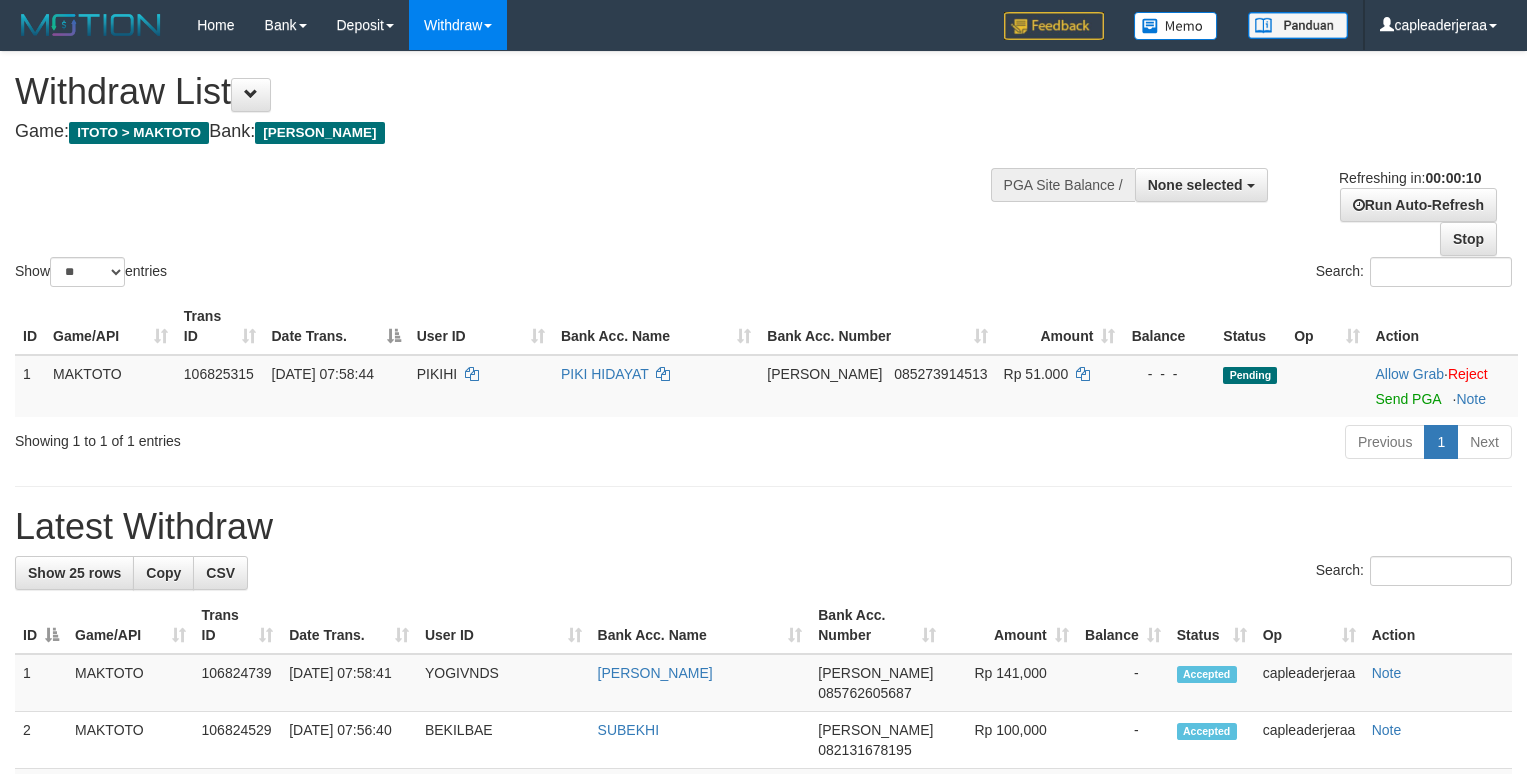 select 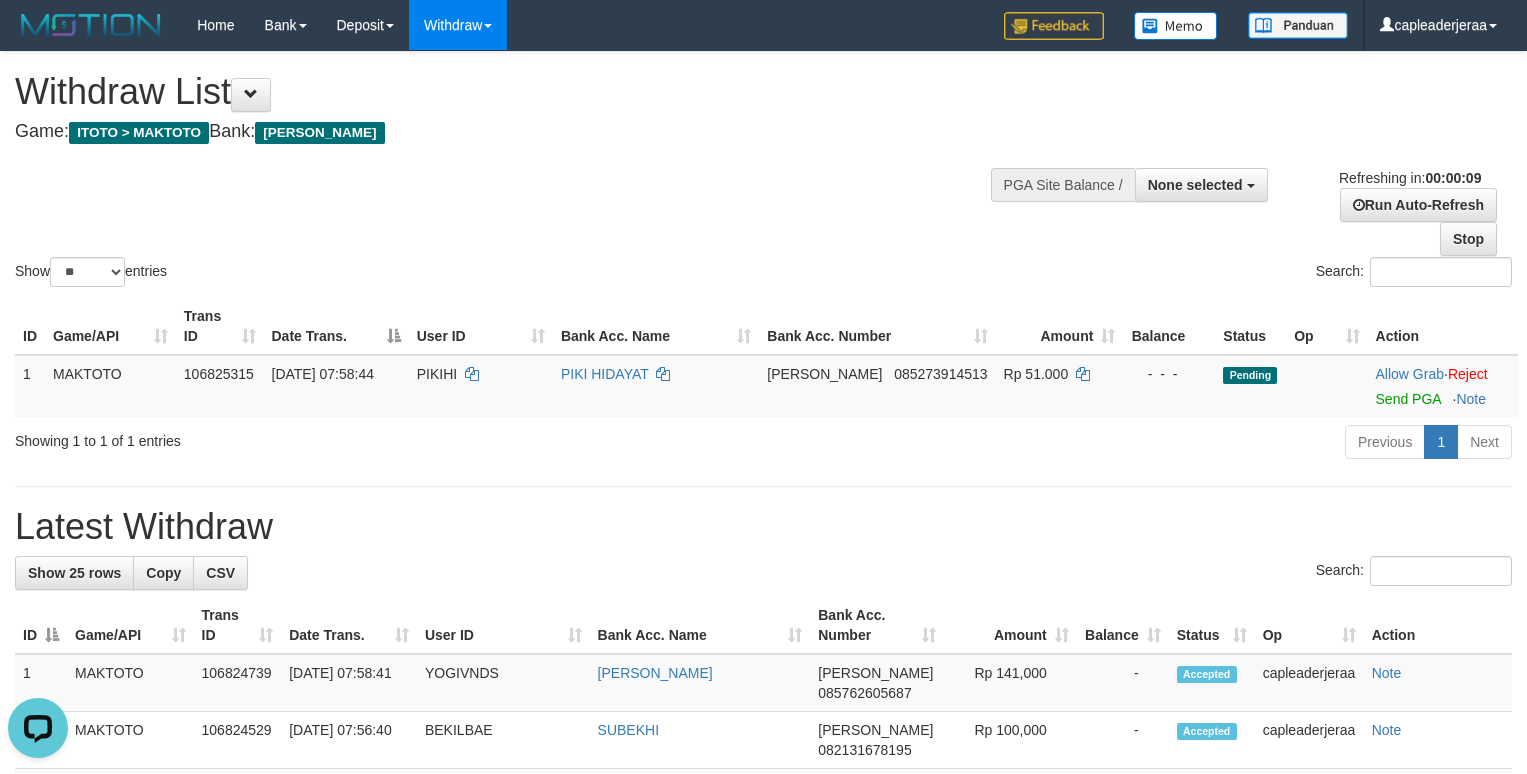 scroll, scrollTop: 0, scrollLeft: 0, axis: both 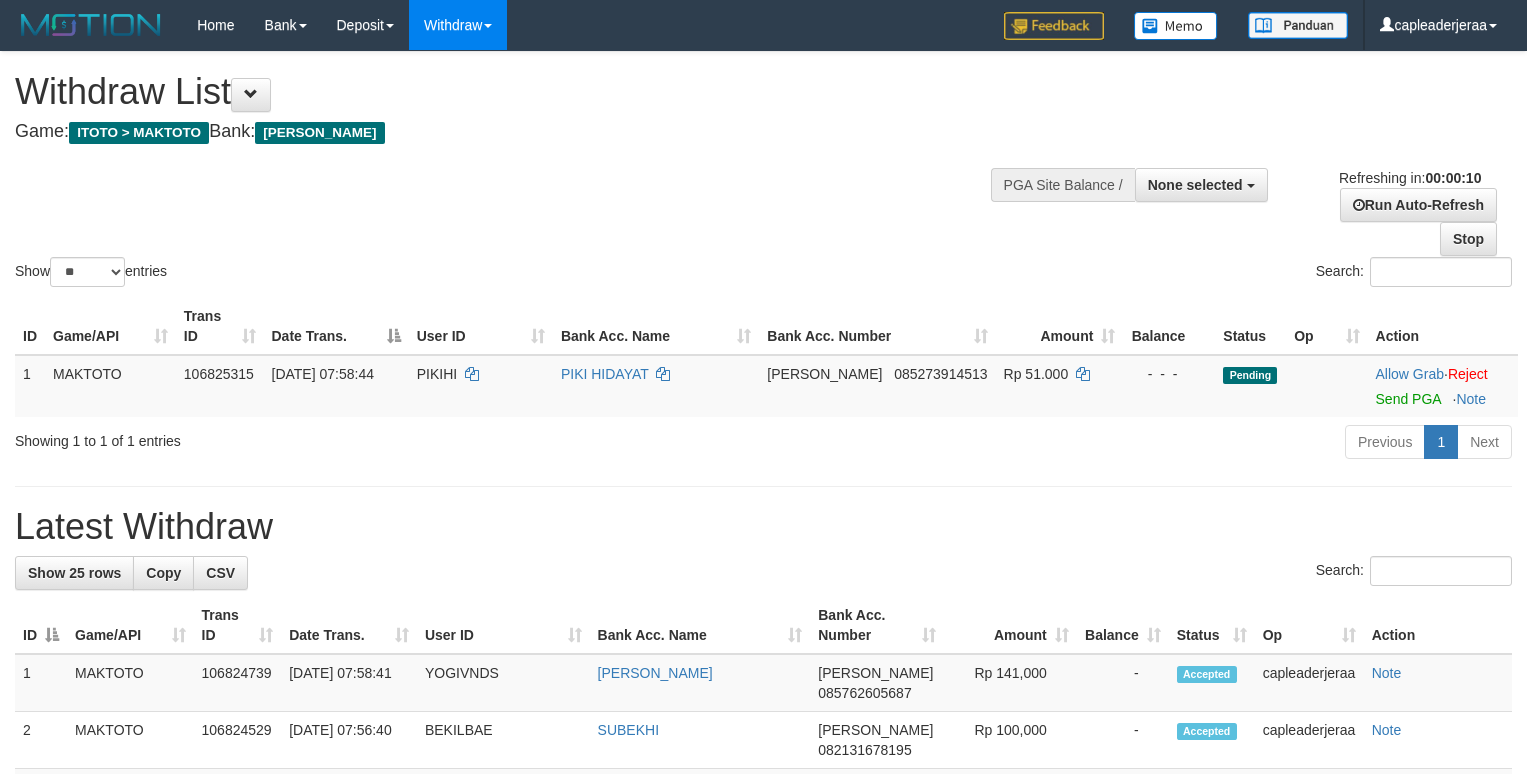 select 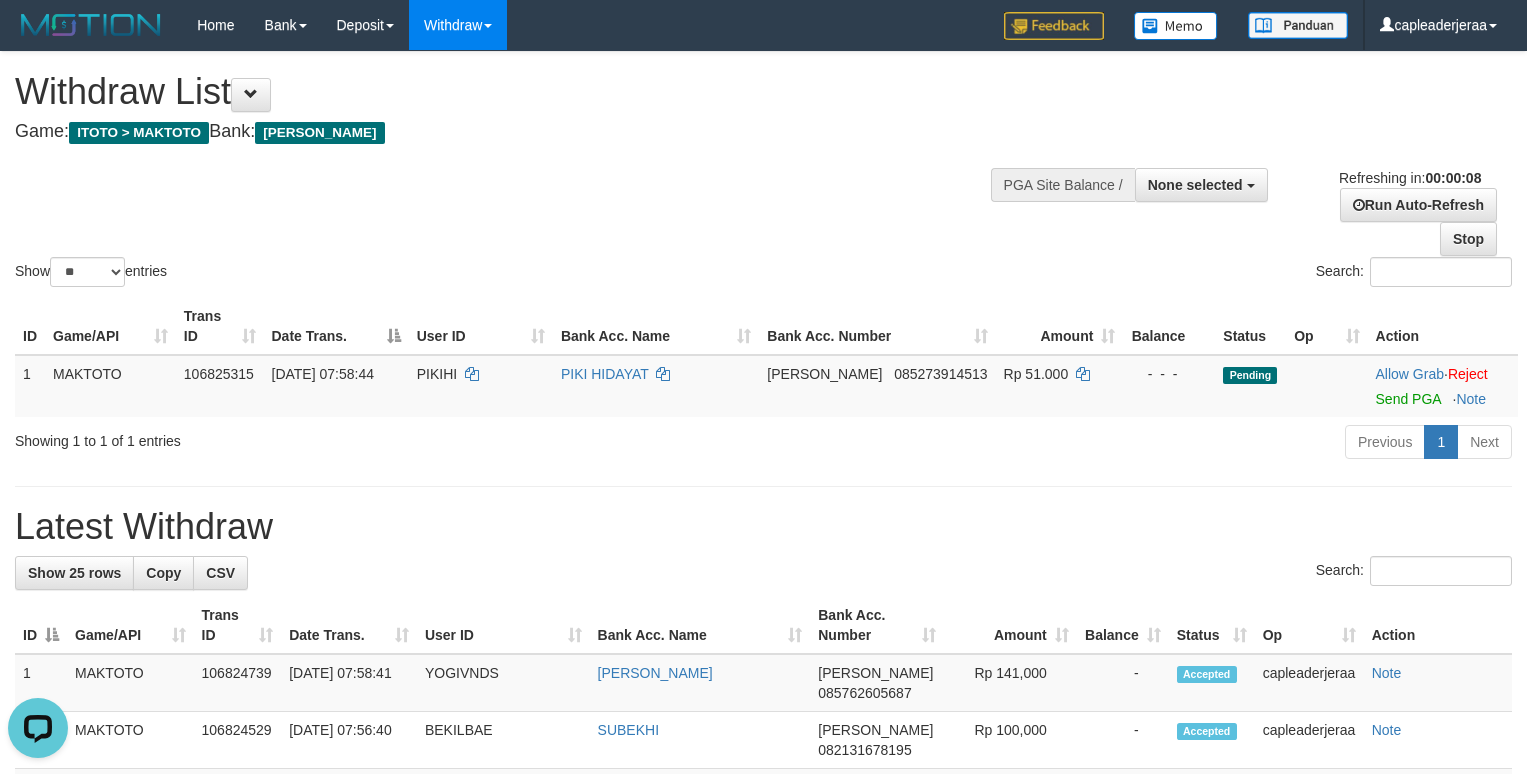 scroll, scrollTop: 0, scrollLeft: 0, axis: both 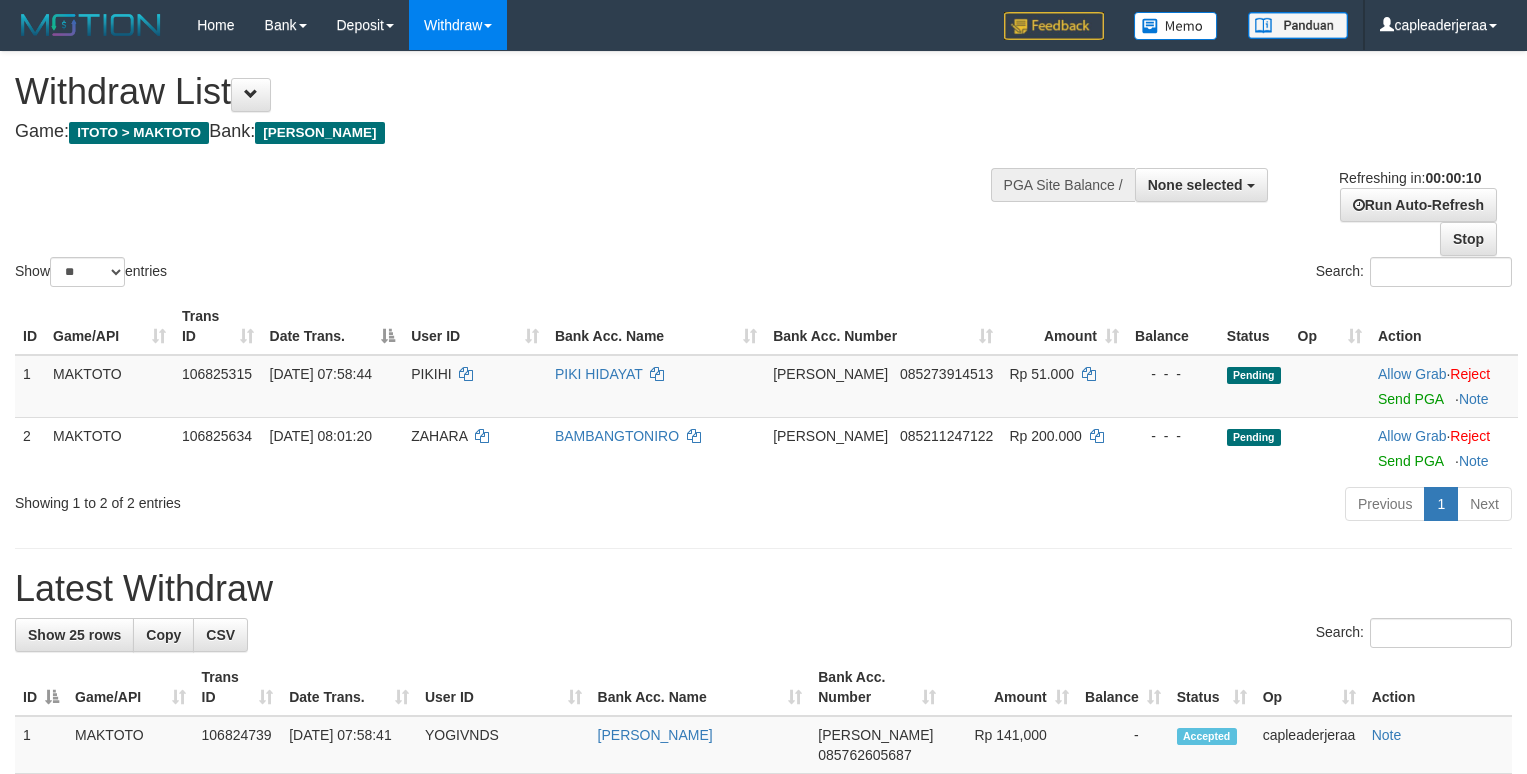 select 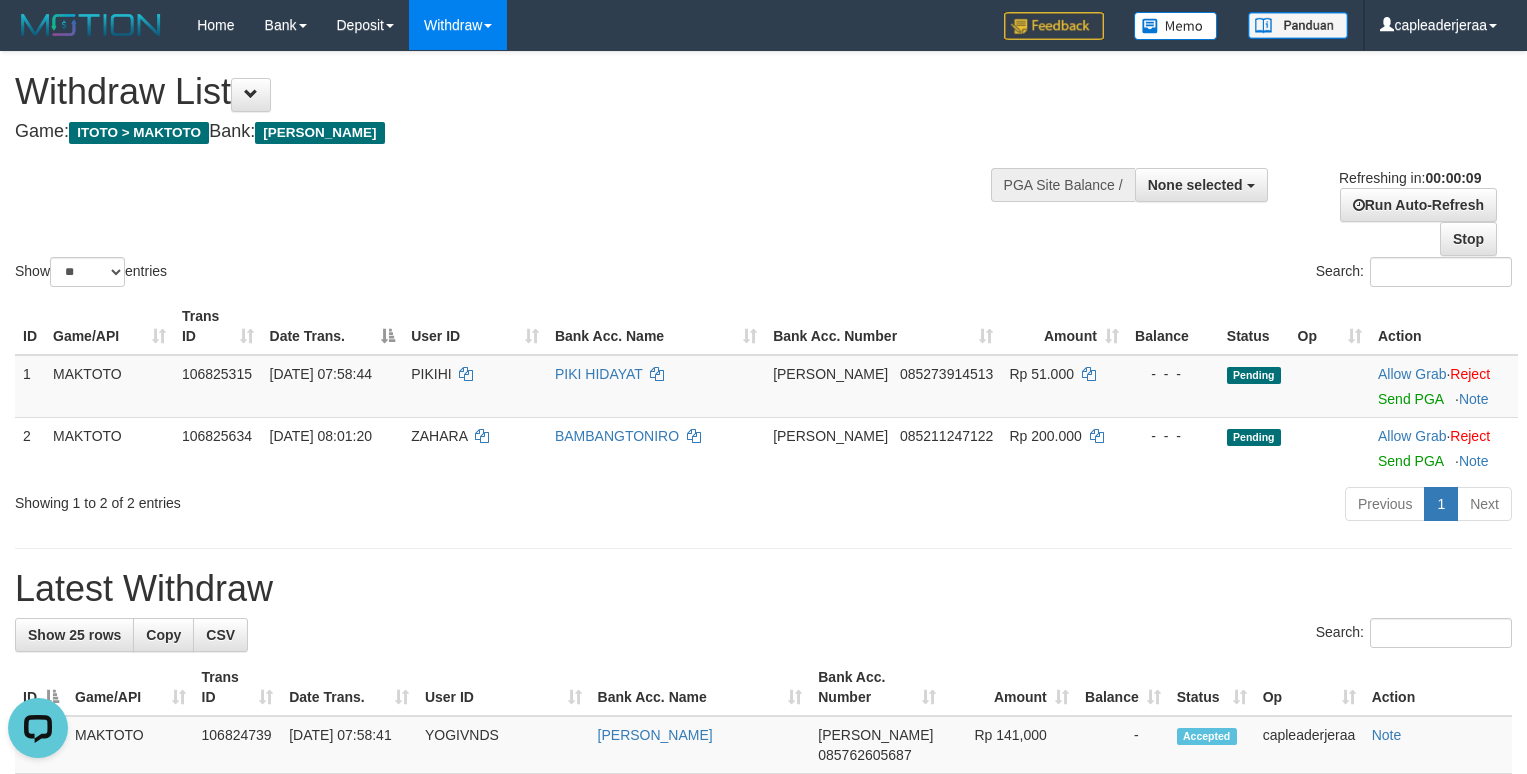 scroll, scrollTop: 0, scrollLeft: 0, axis: both 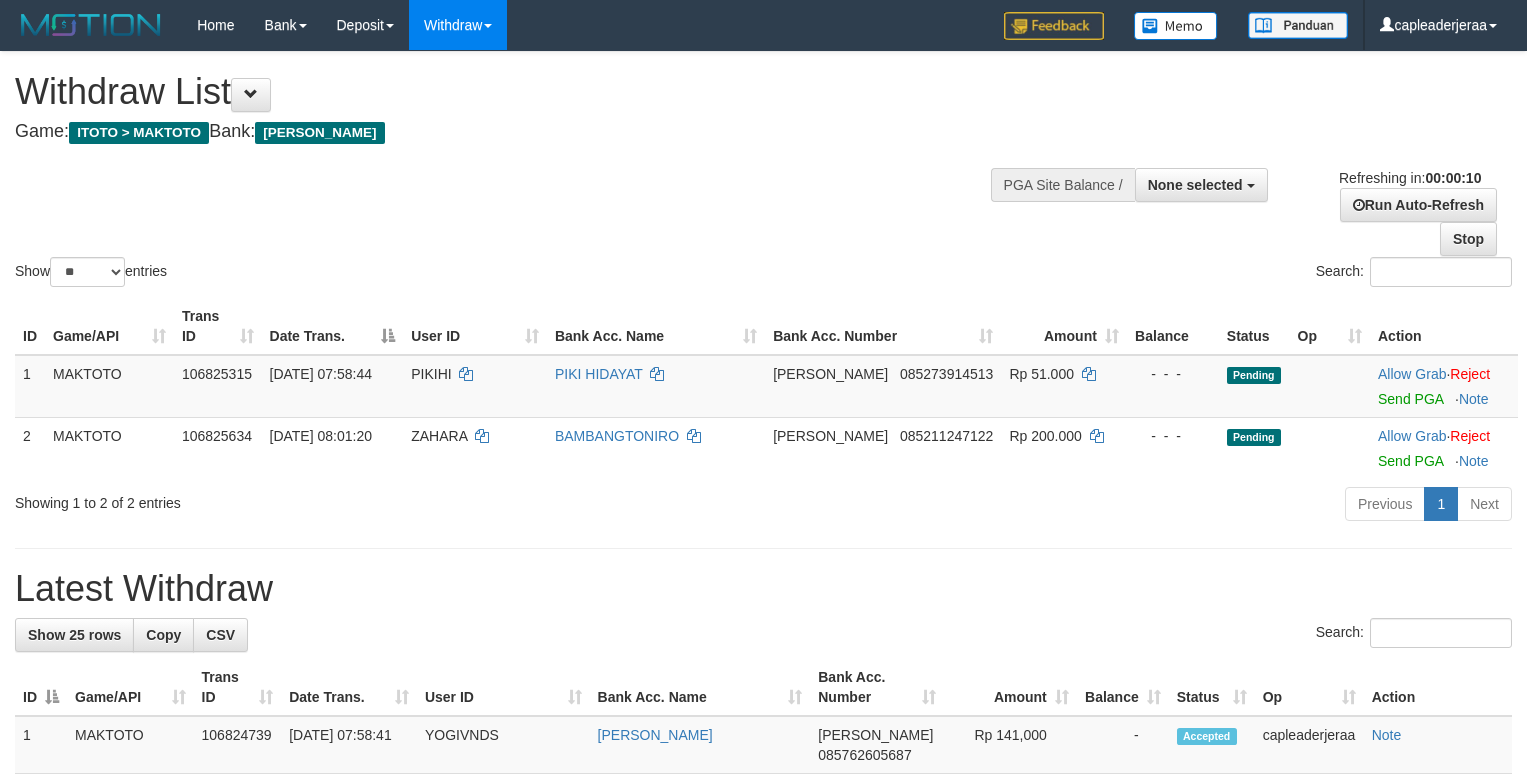 select 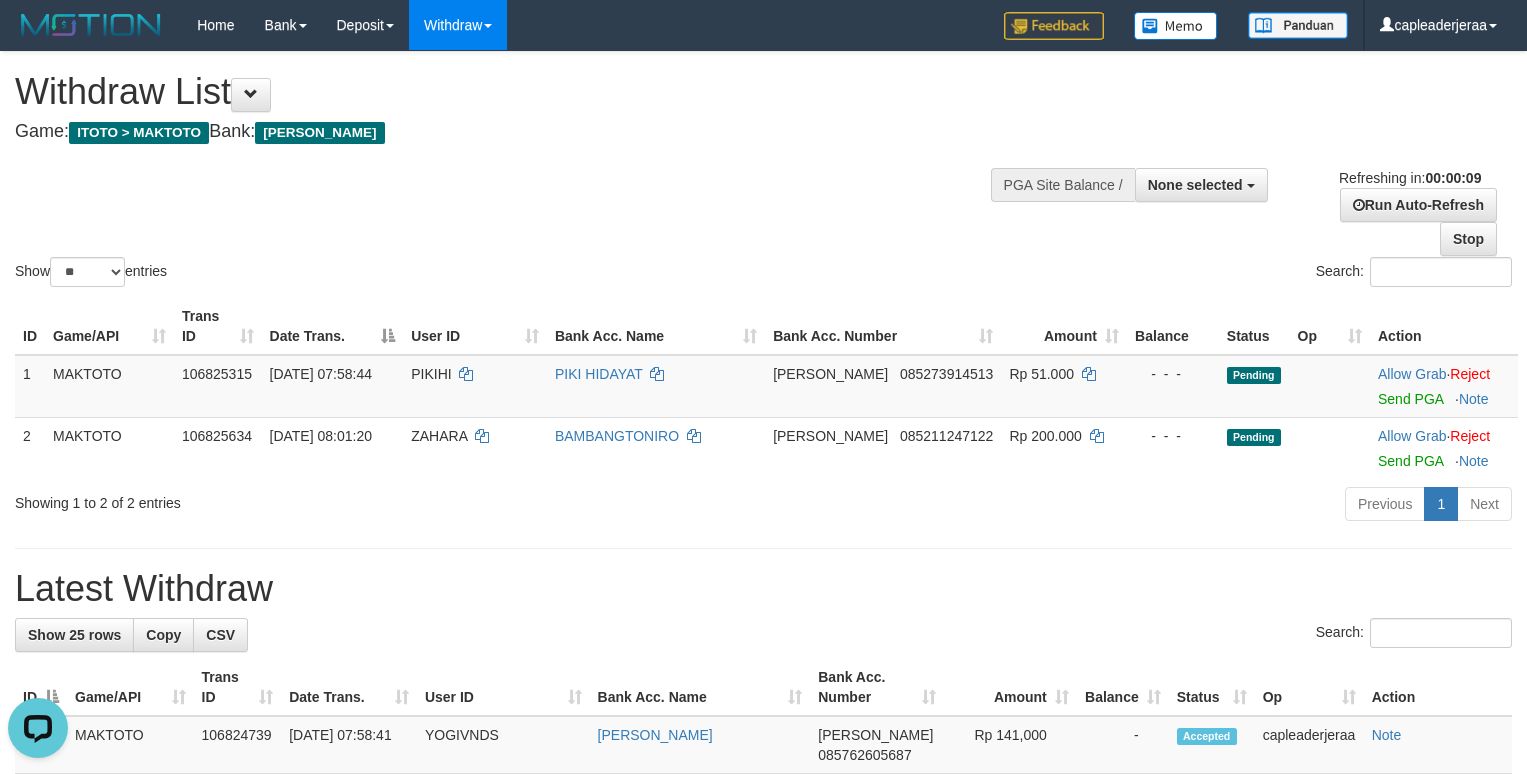 scroll, scrollTop: 0, scrollLeft: 0, axis: both 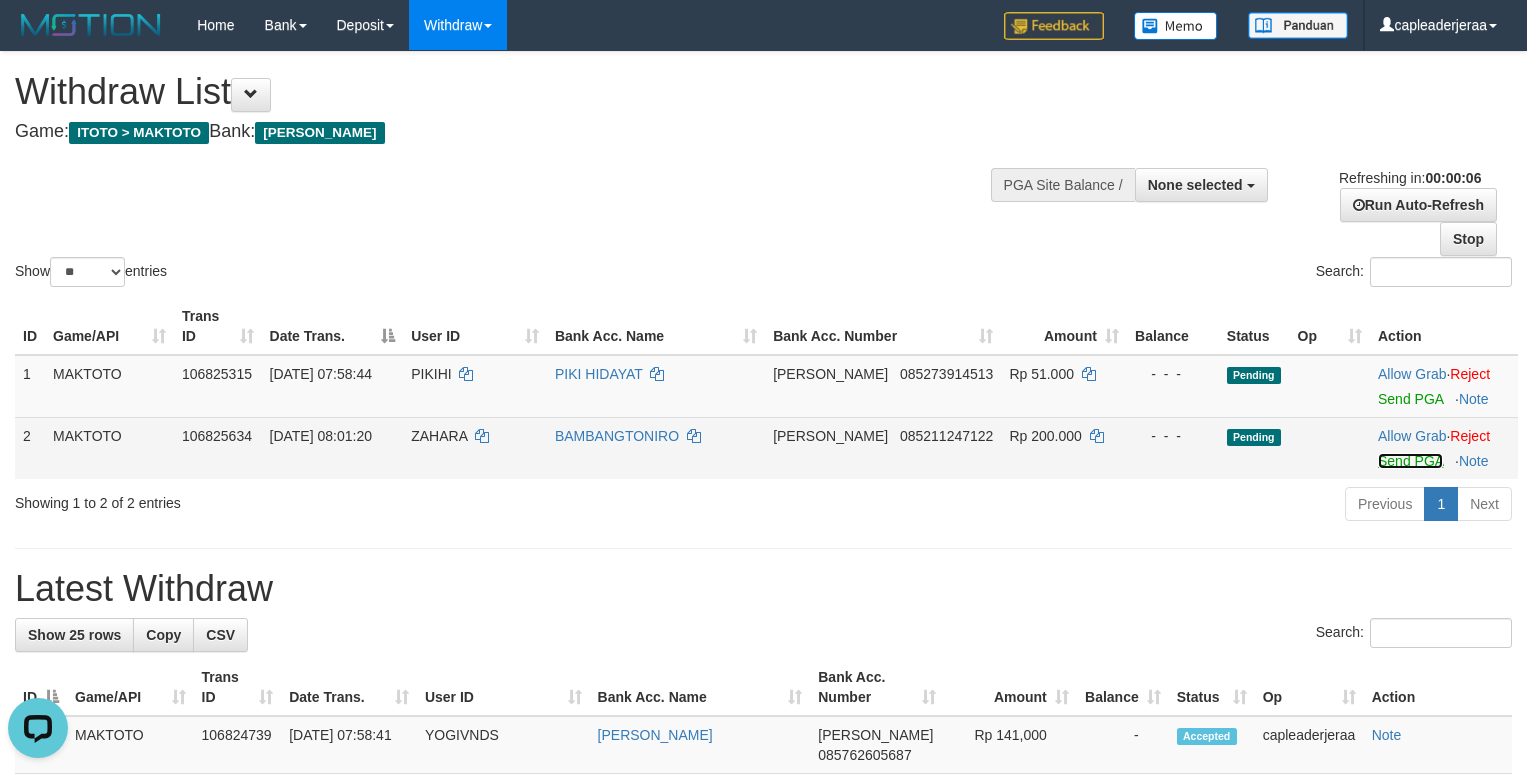 click on "Send PGA" at bounding box center (1410, 461) 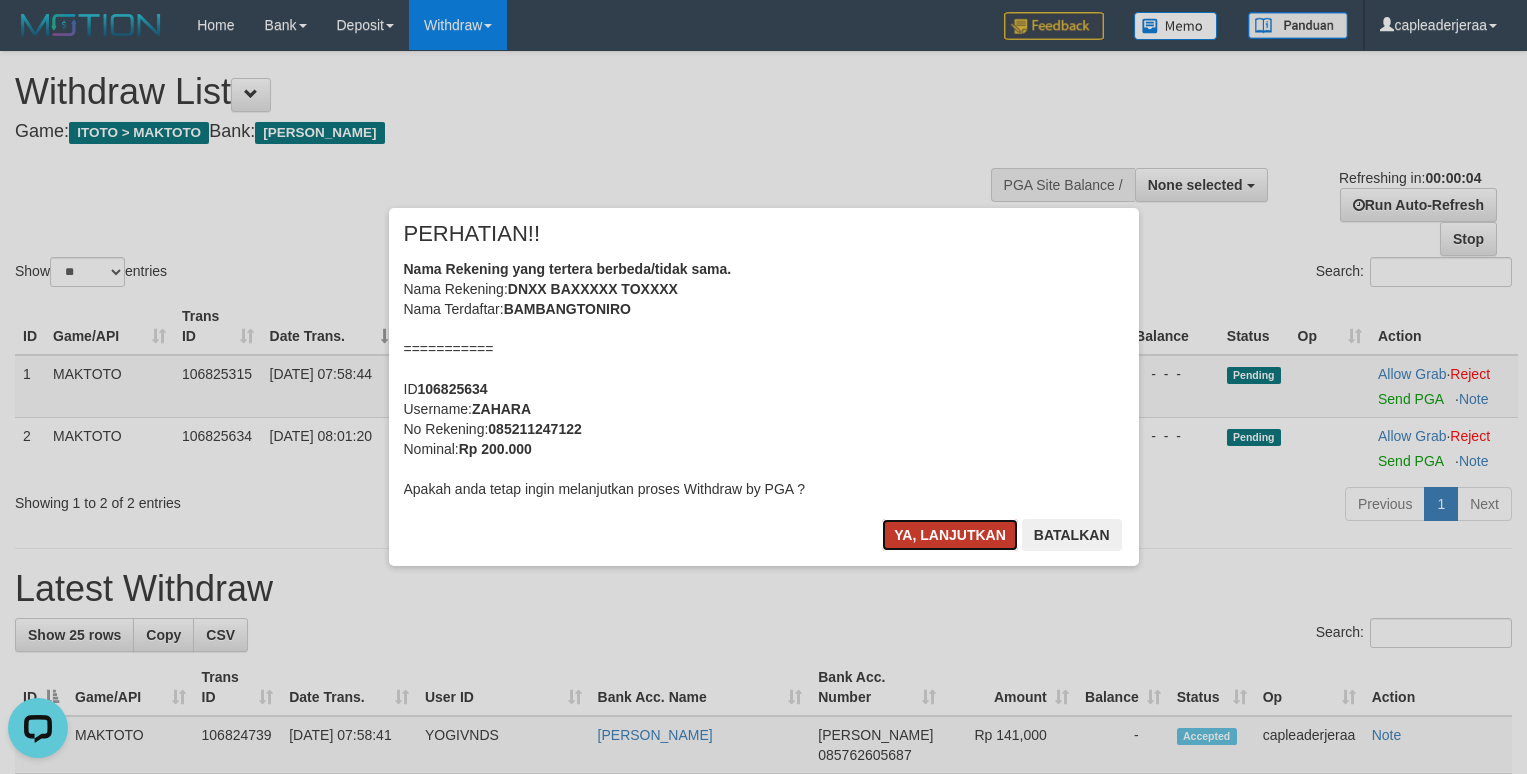 click on "Ya, lanjutkan" at bounding box center [950, 535] 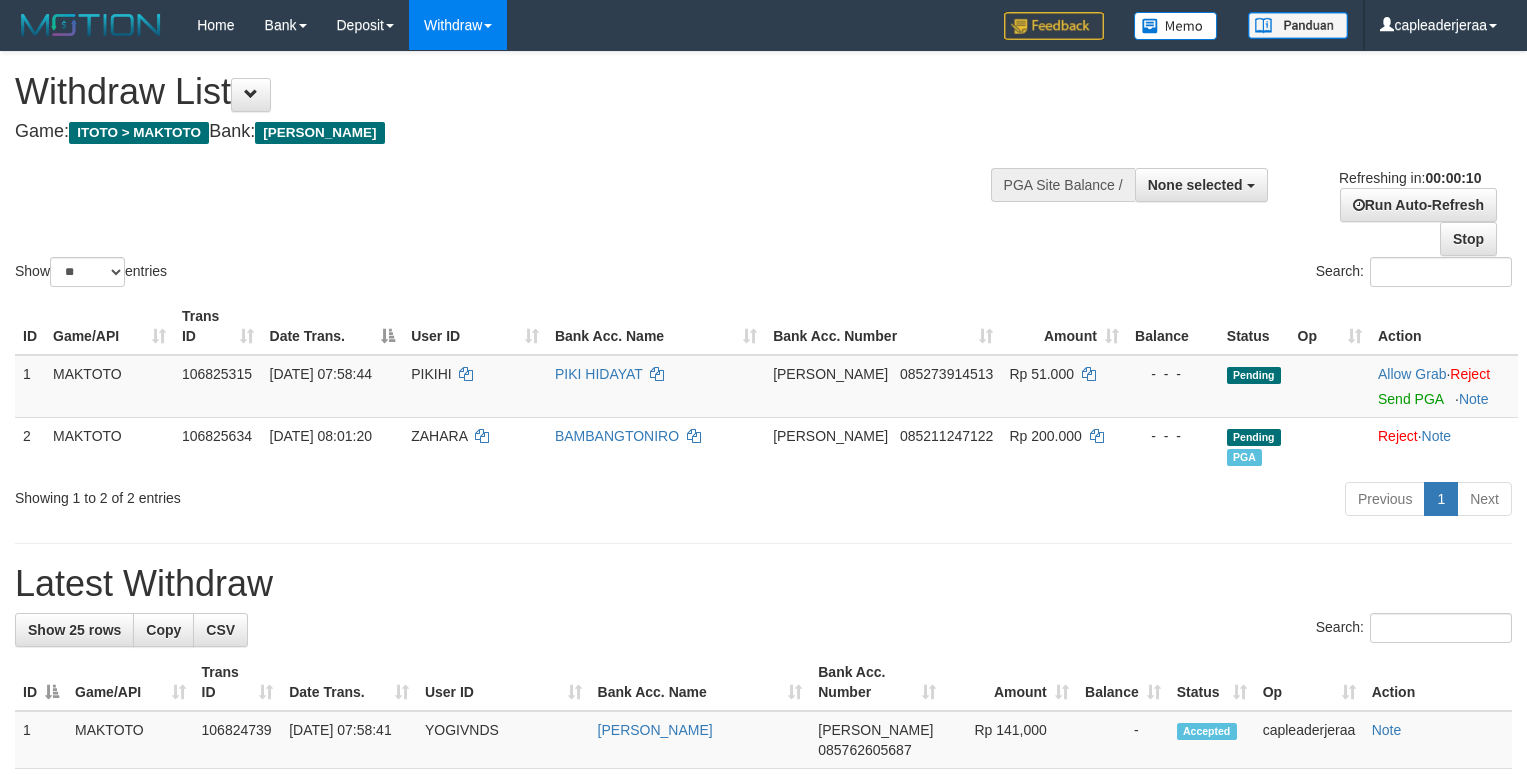 select 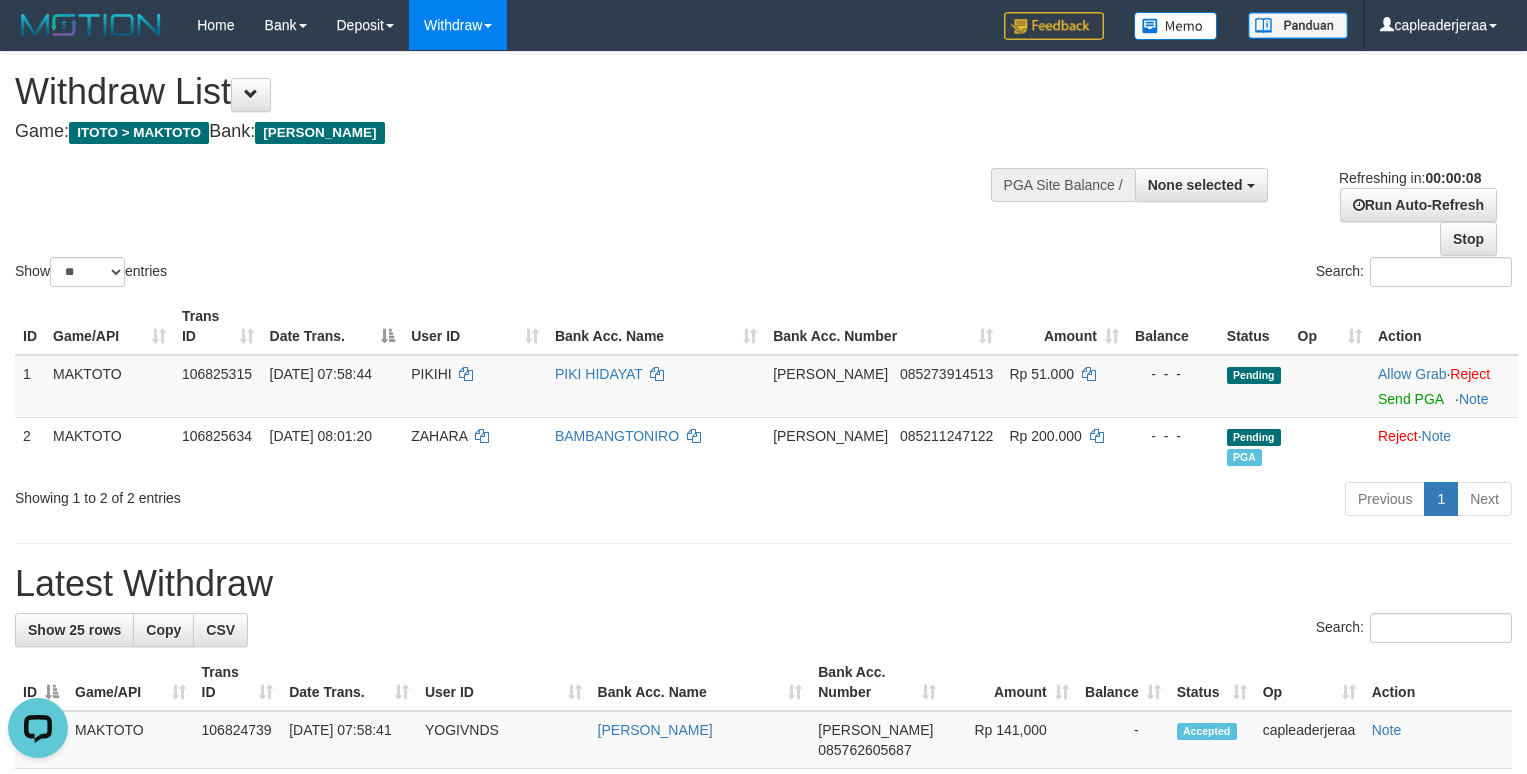 scroll, scrollTop: 0, scrollLeft: 0, axis: both 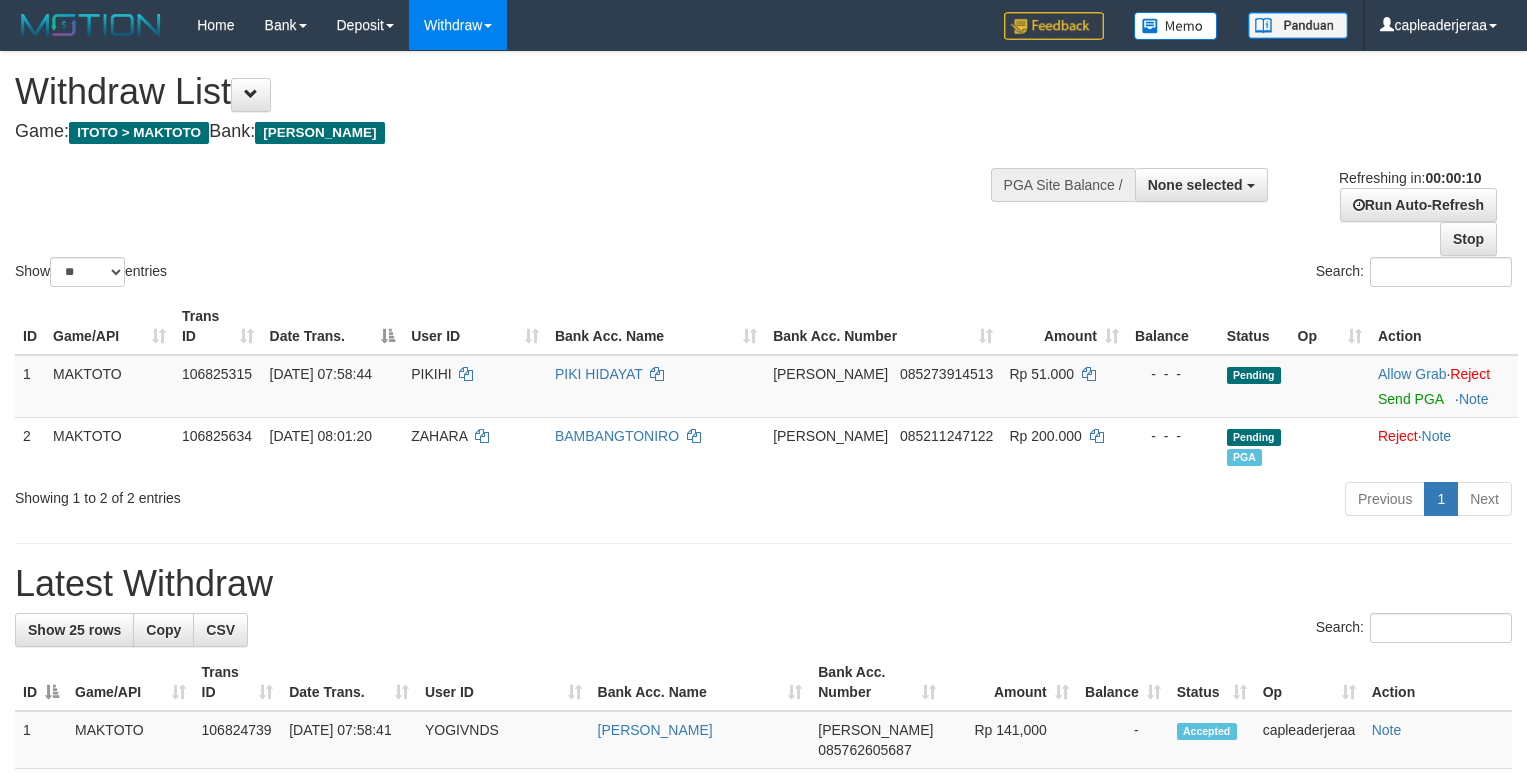 select 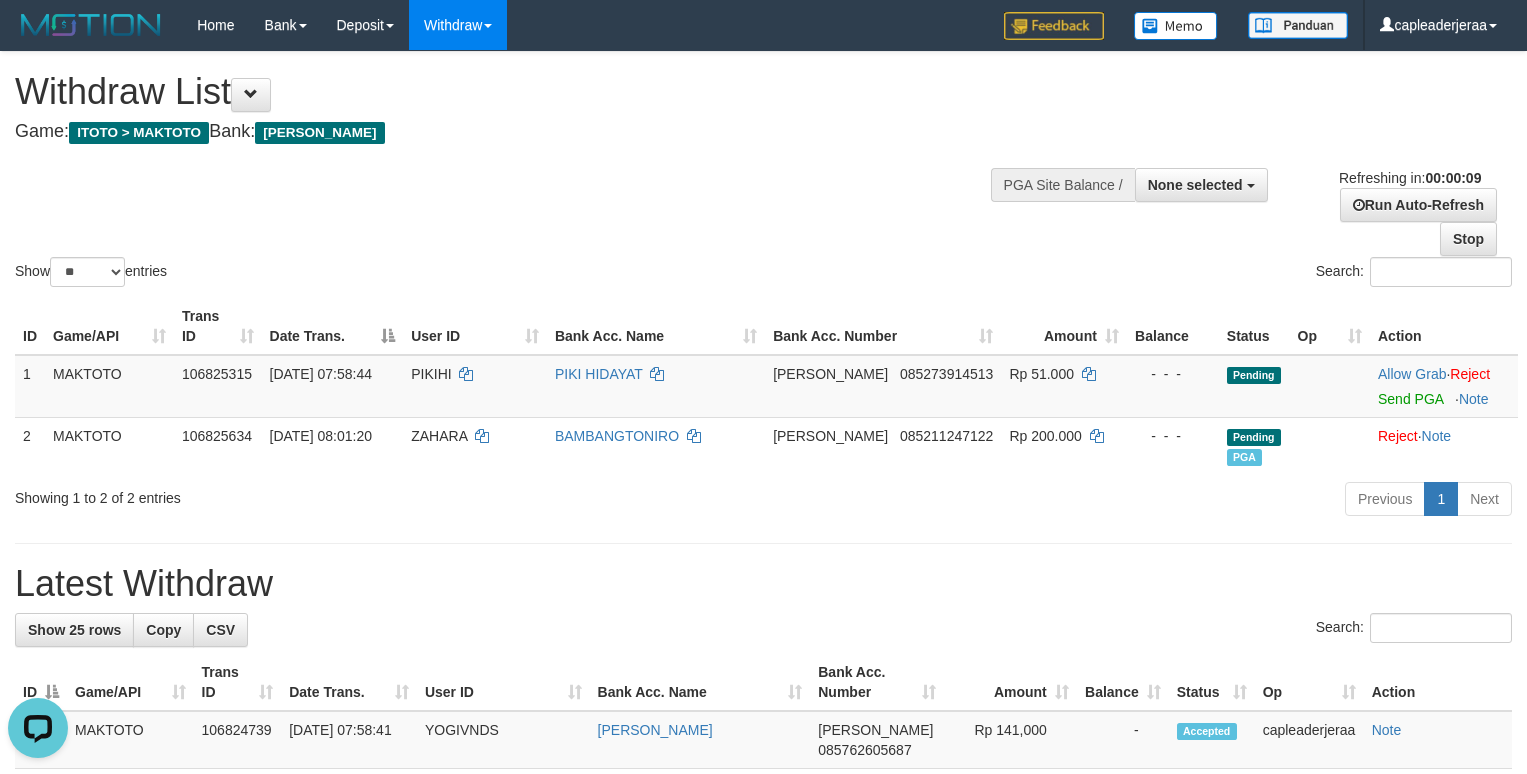 scroll, scrollTop: 0, scrollLeft: 0, axis: both 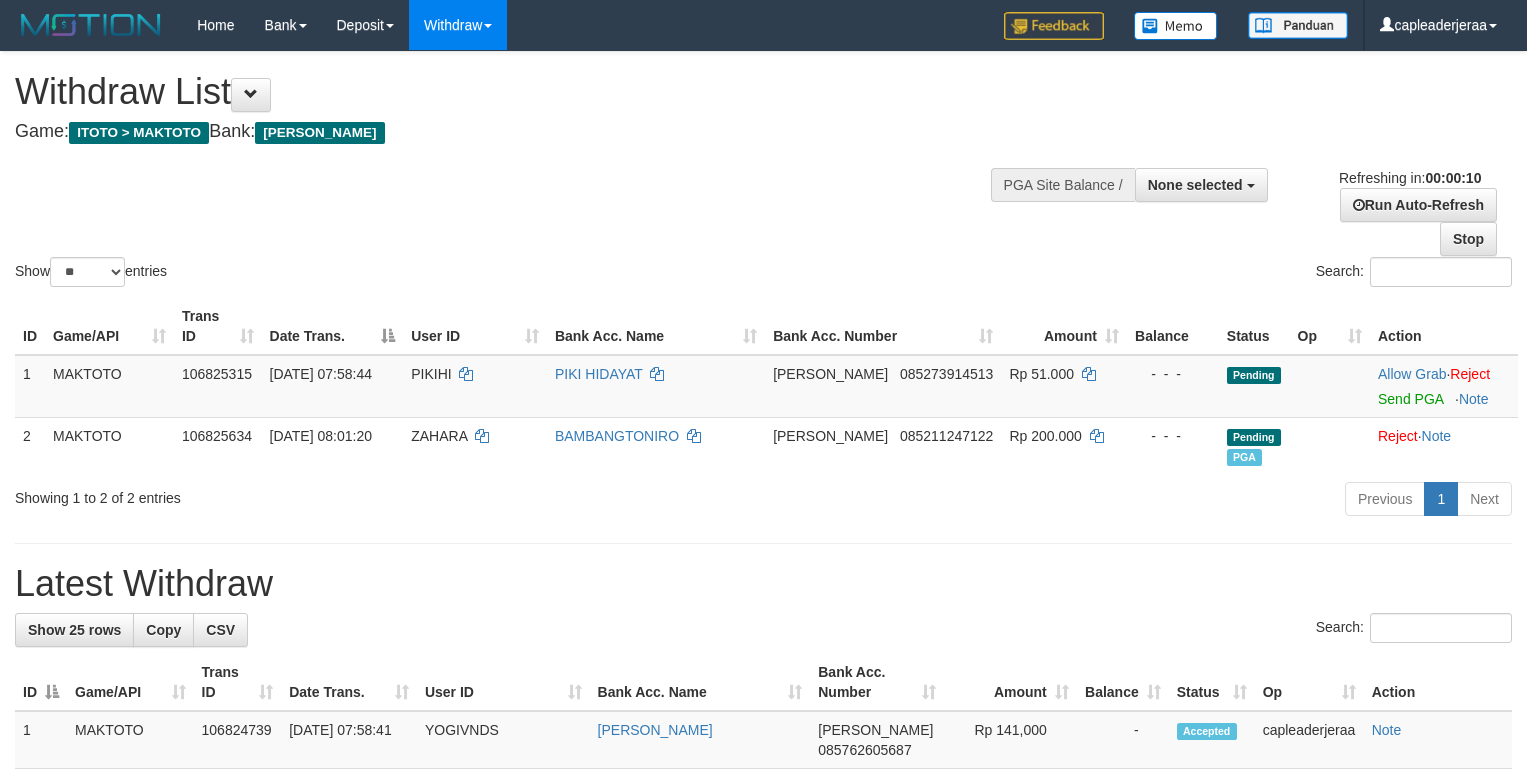 select 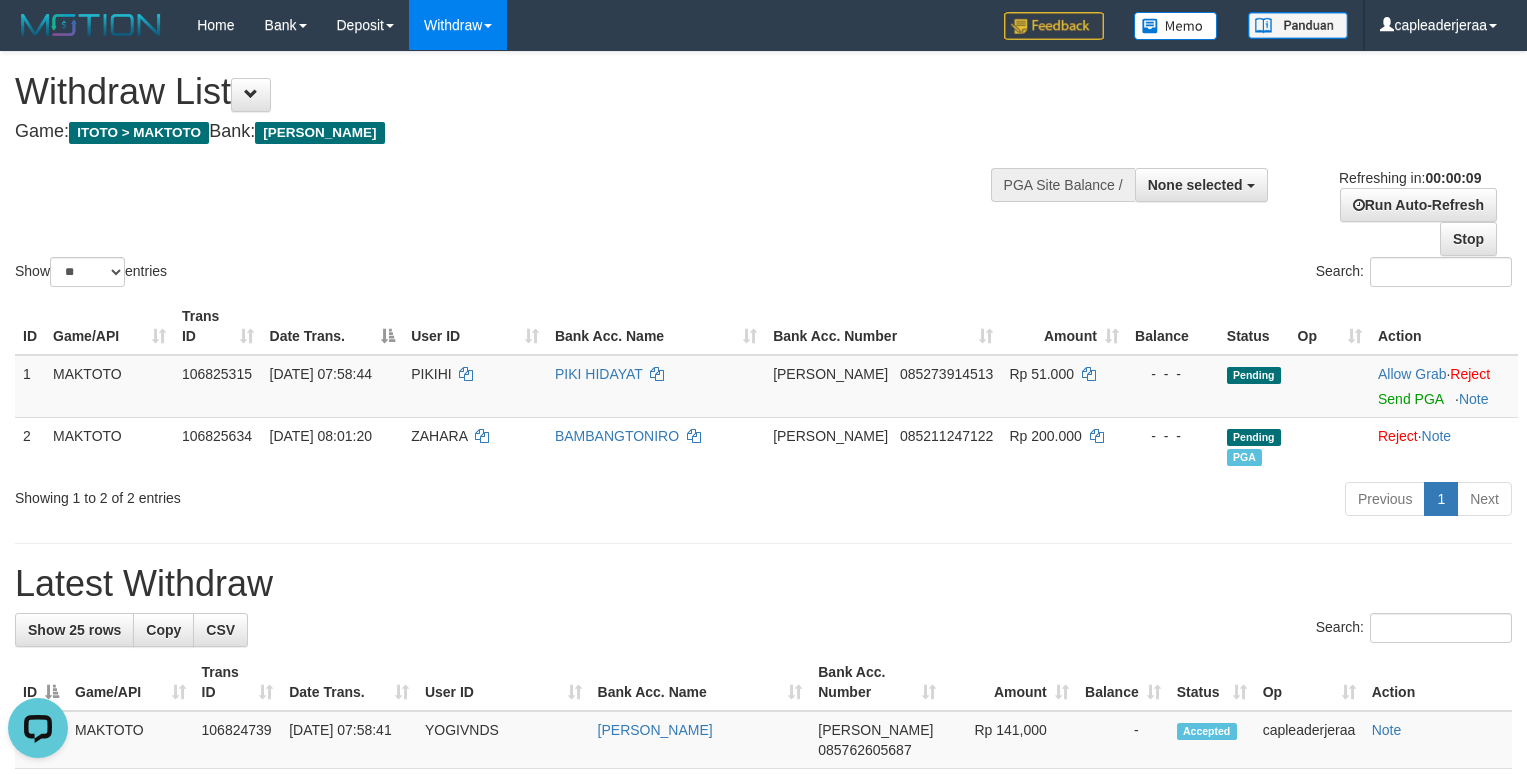 scroll, scrollTop: 0, scrollLeft: 0, axis: both 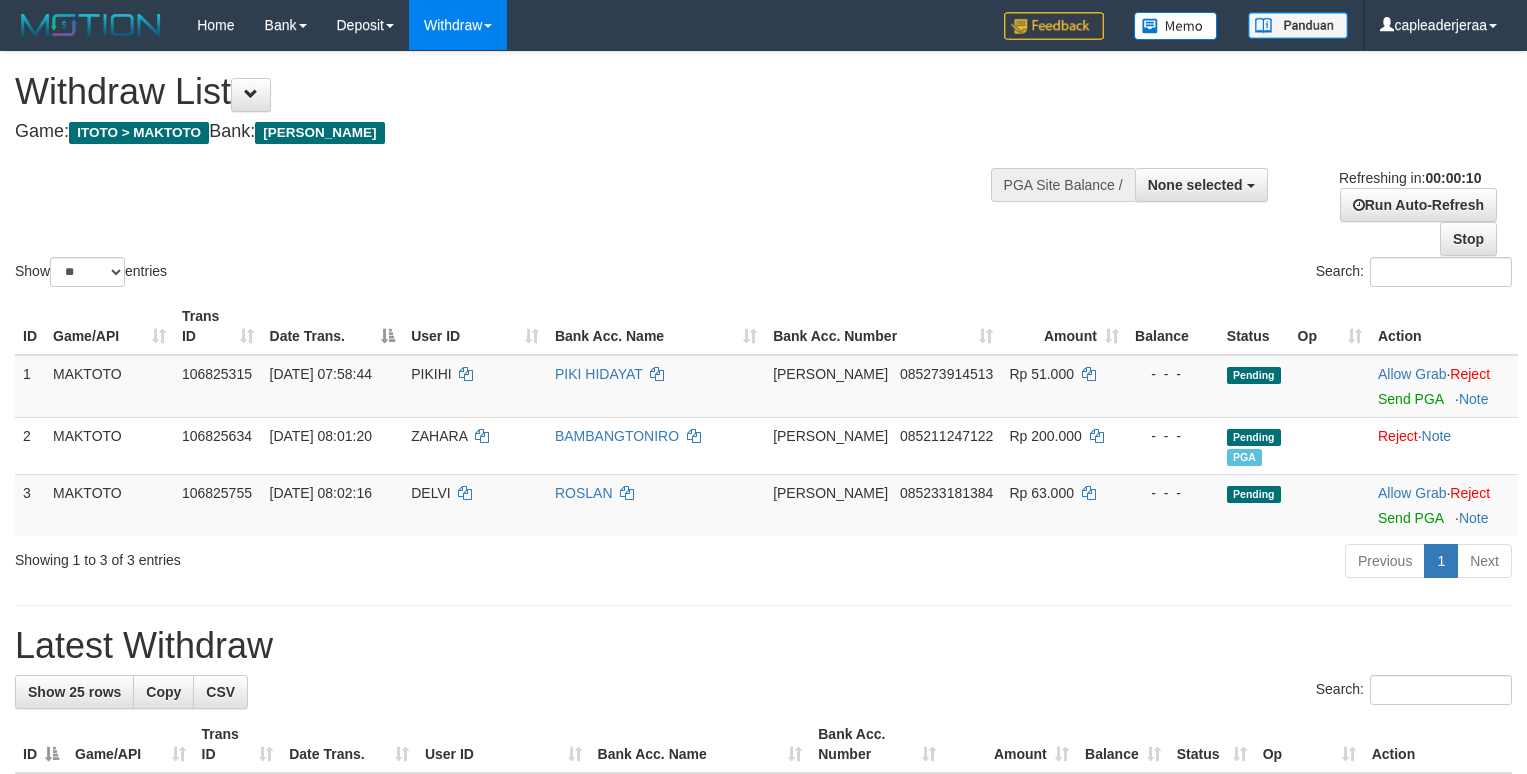select 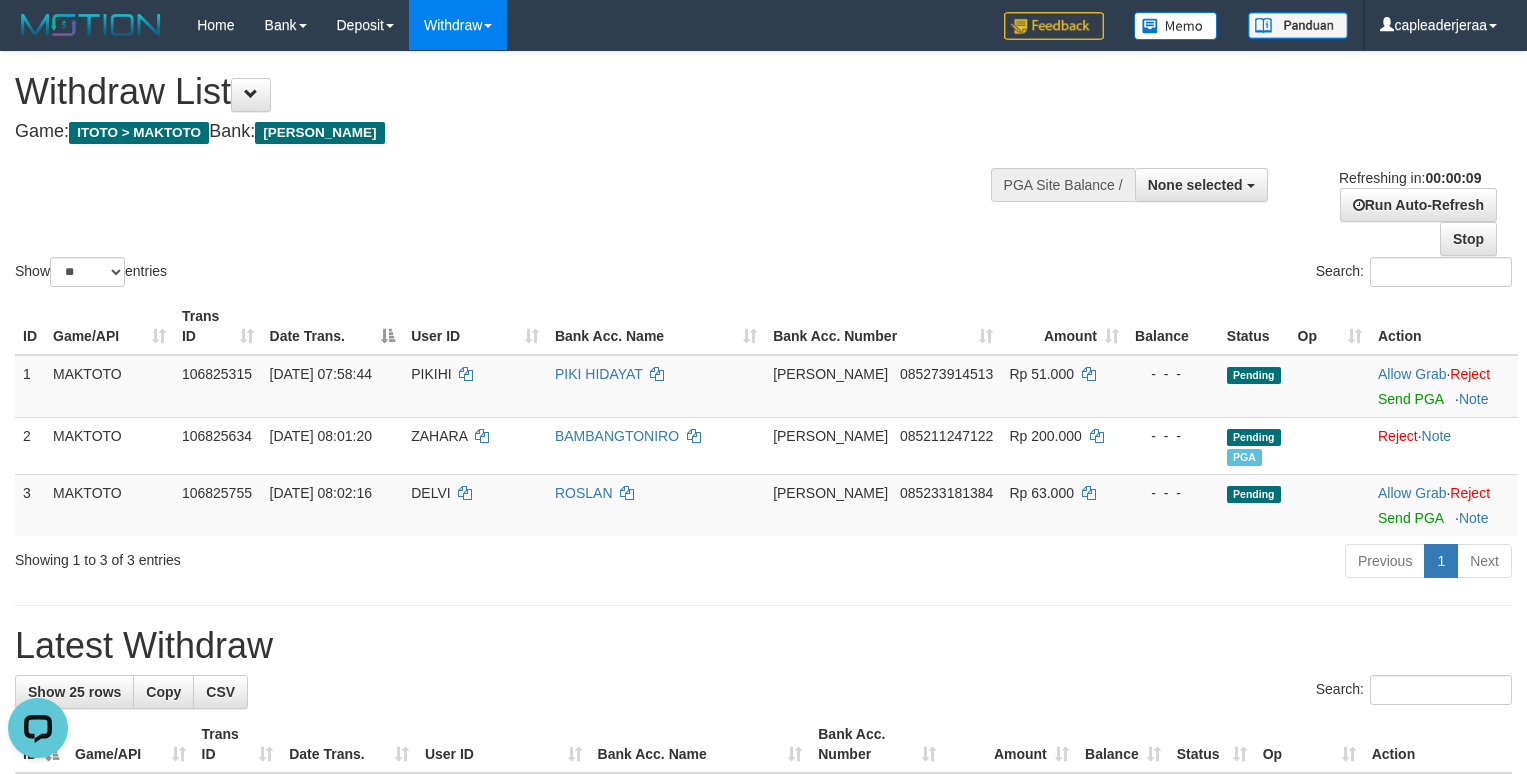 scroll, scrollTop: 0, scrollLeft: 0, axis: both 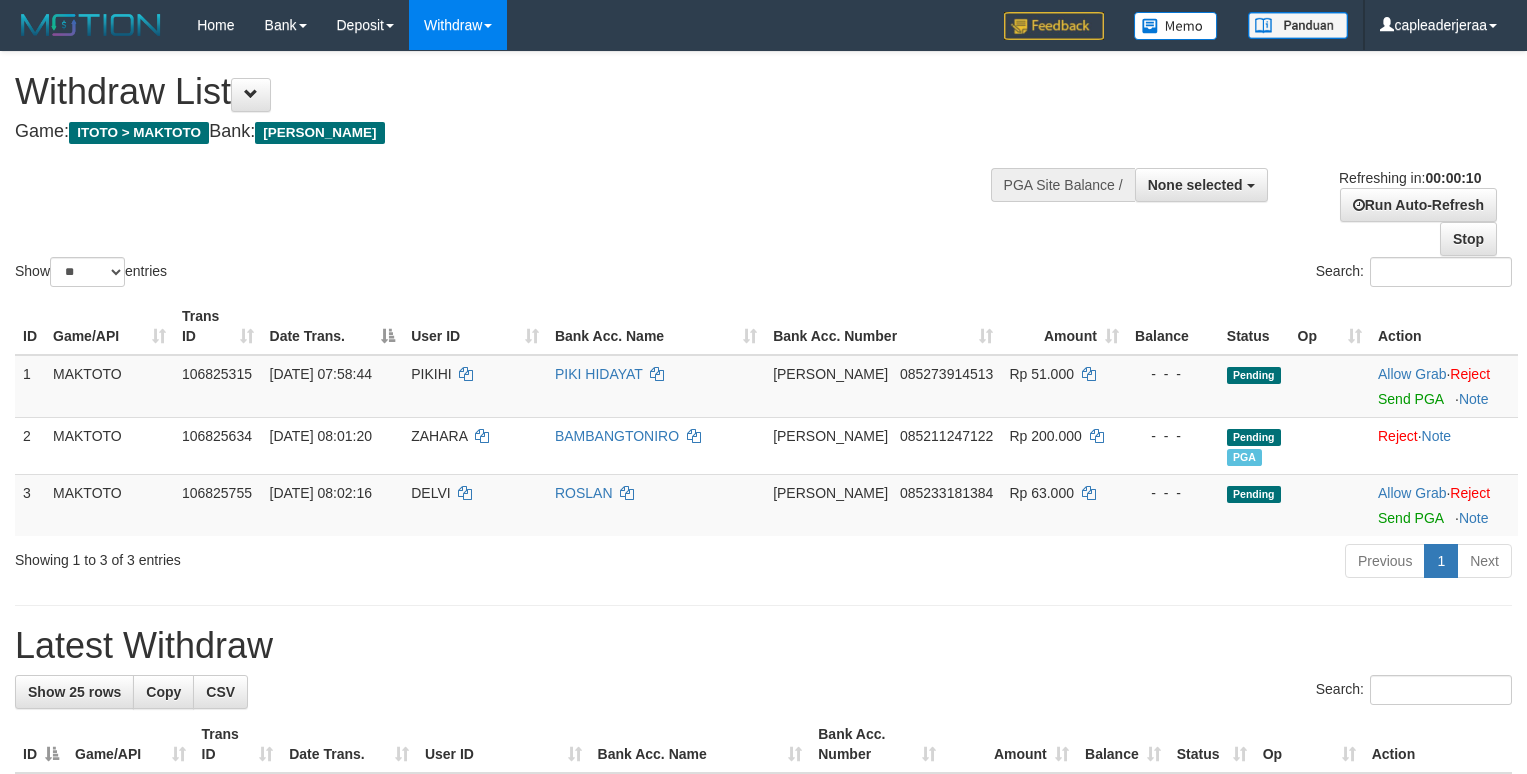select 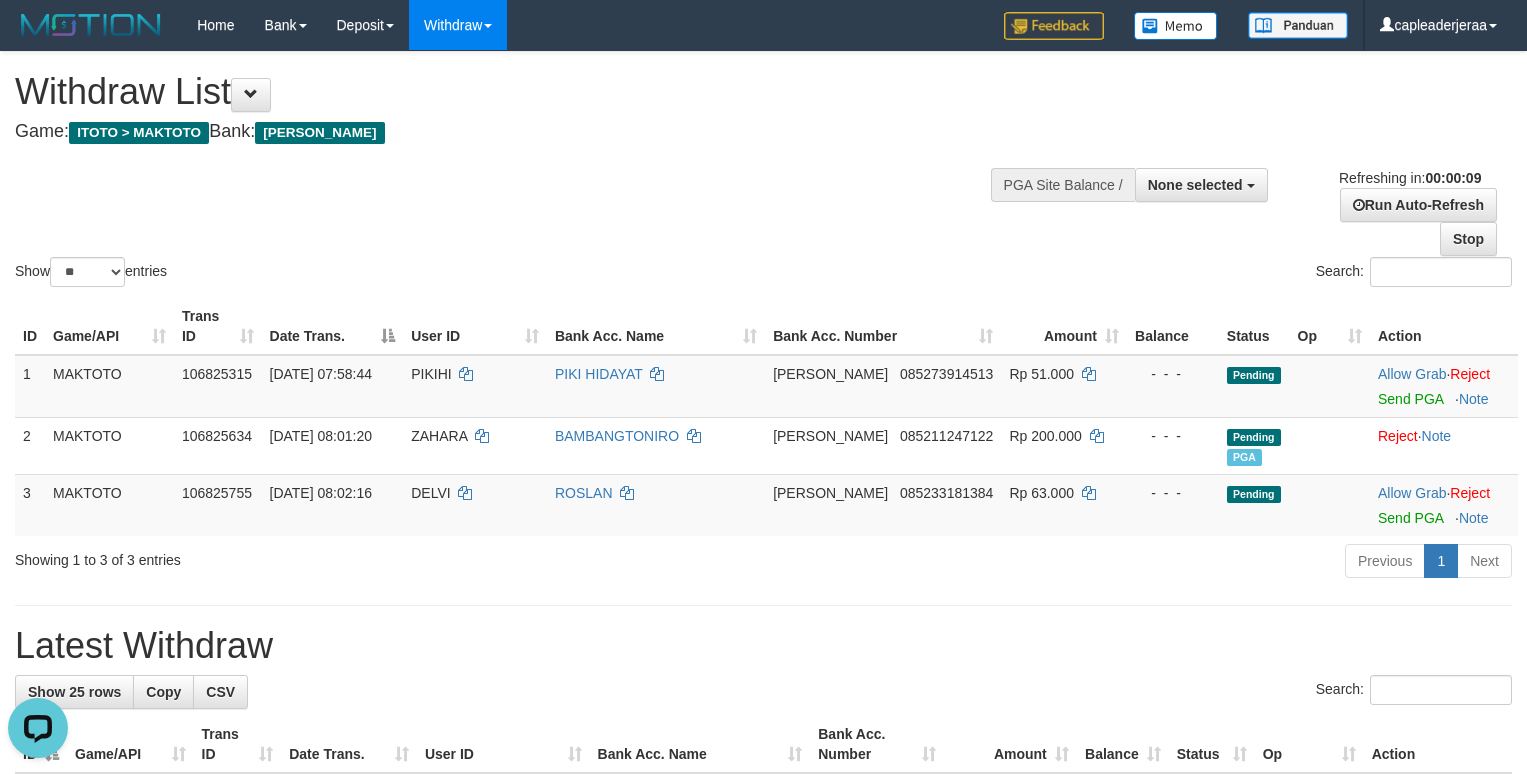 scroll, scrollTop: 0, scrollLeft: 0, axis: both 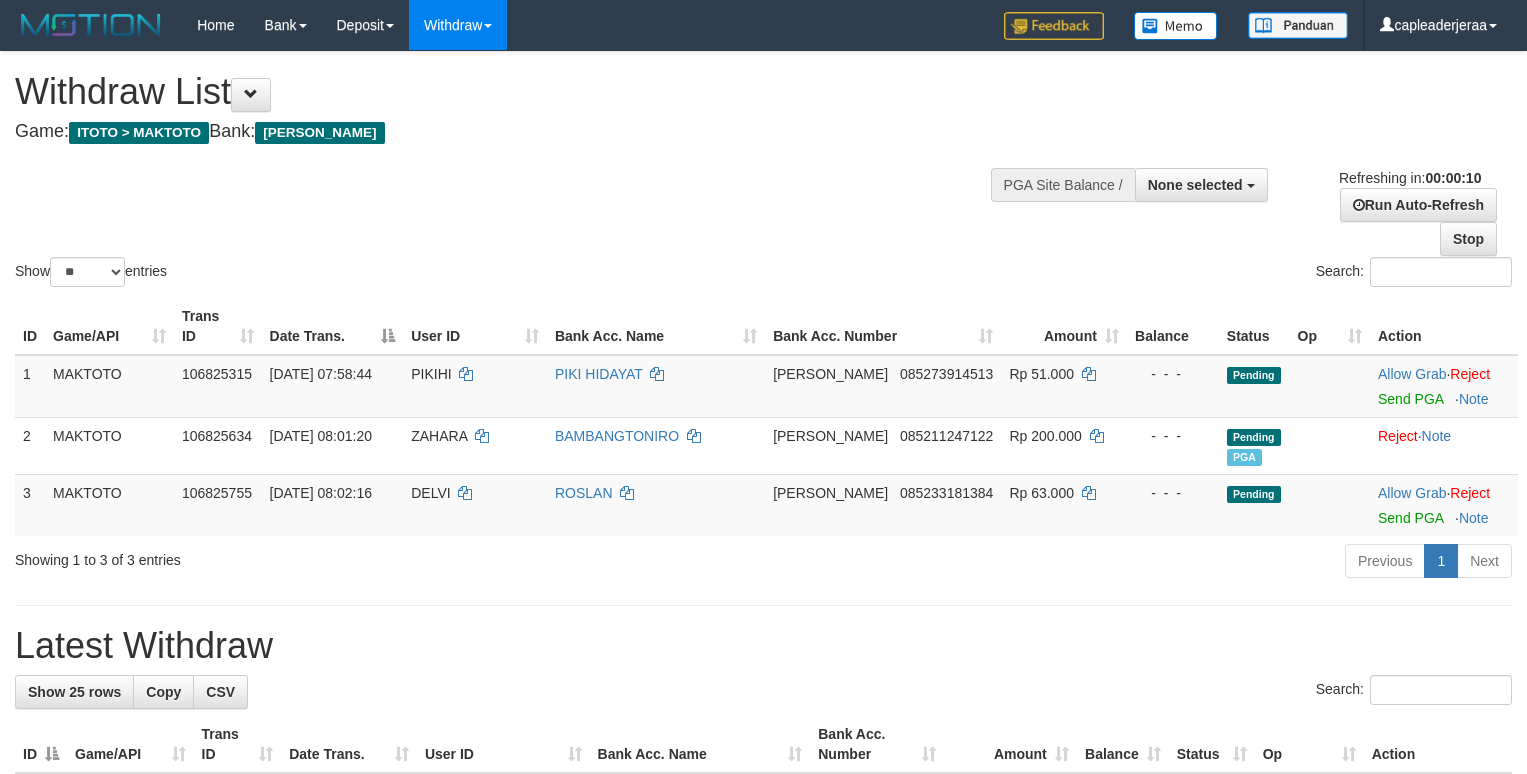 select 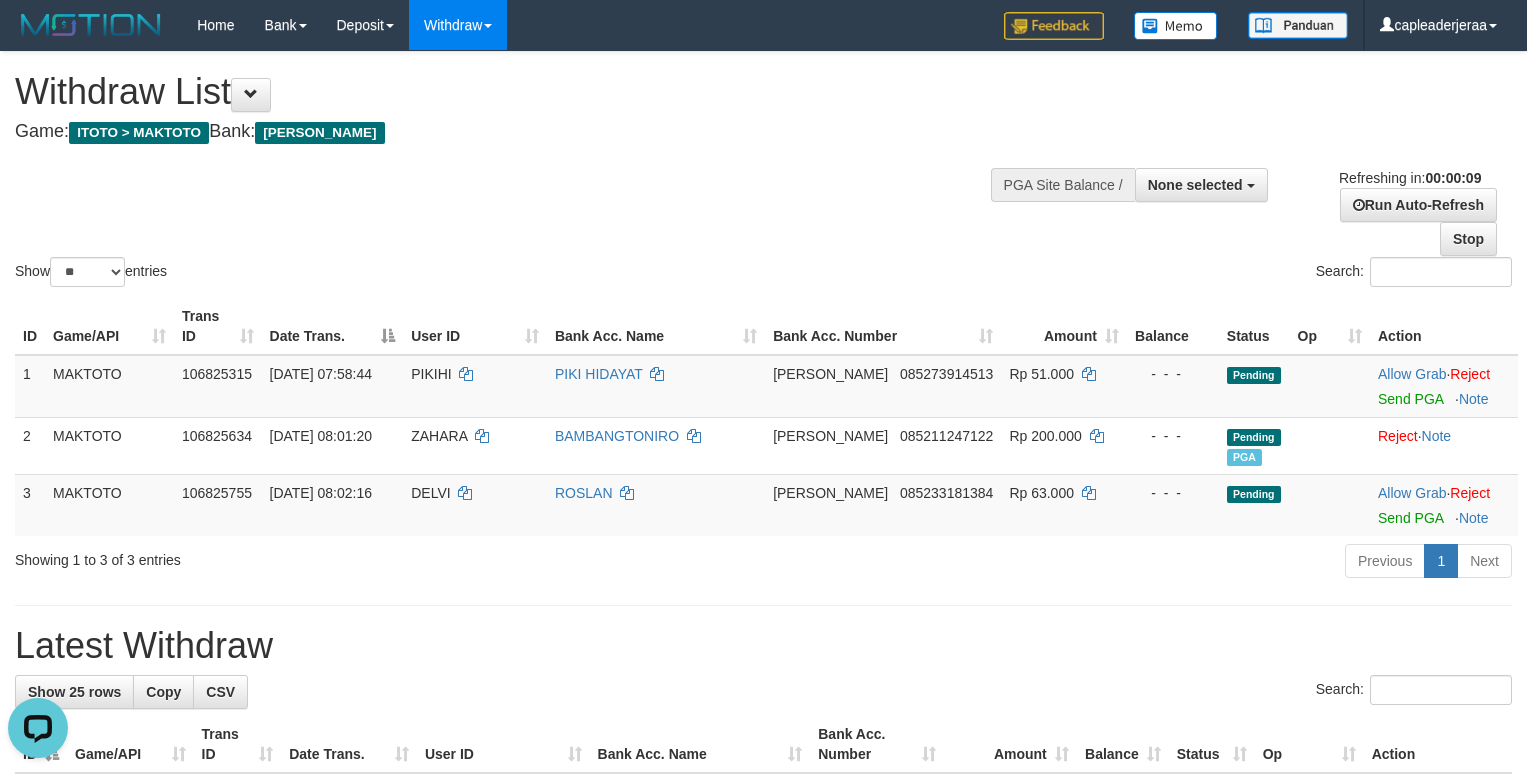 scroll, scrollTop: 0, scrollLeft: 0, axis: both 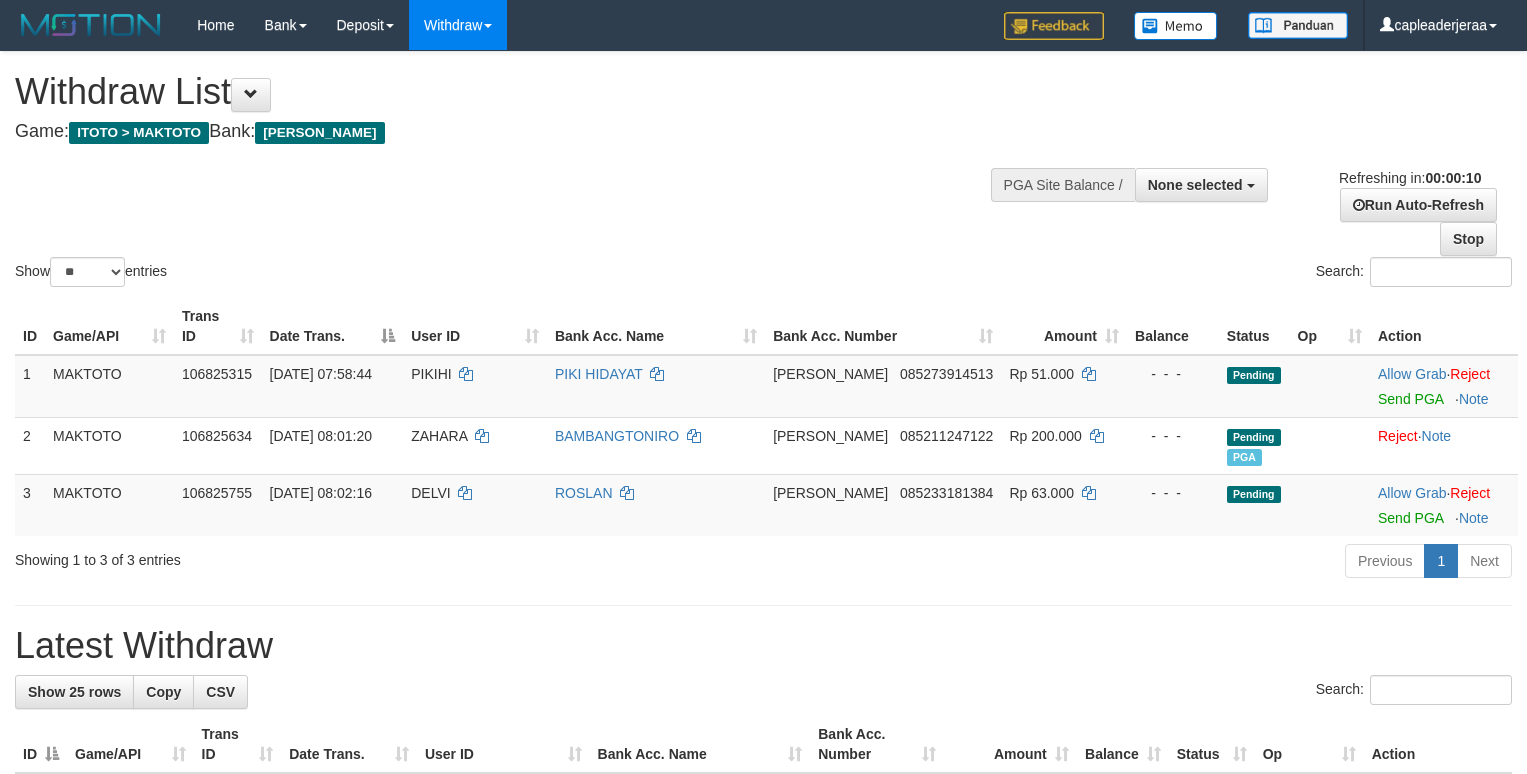 select 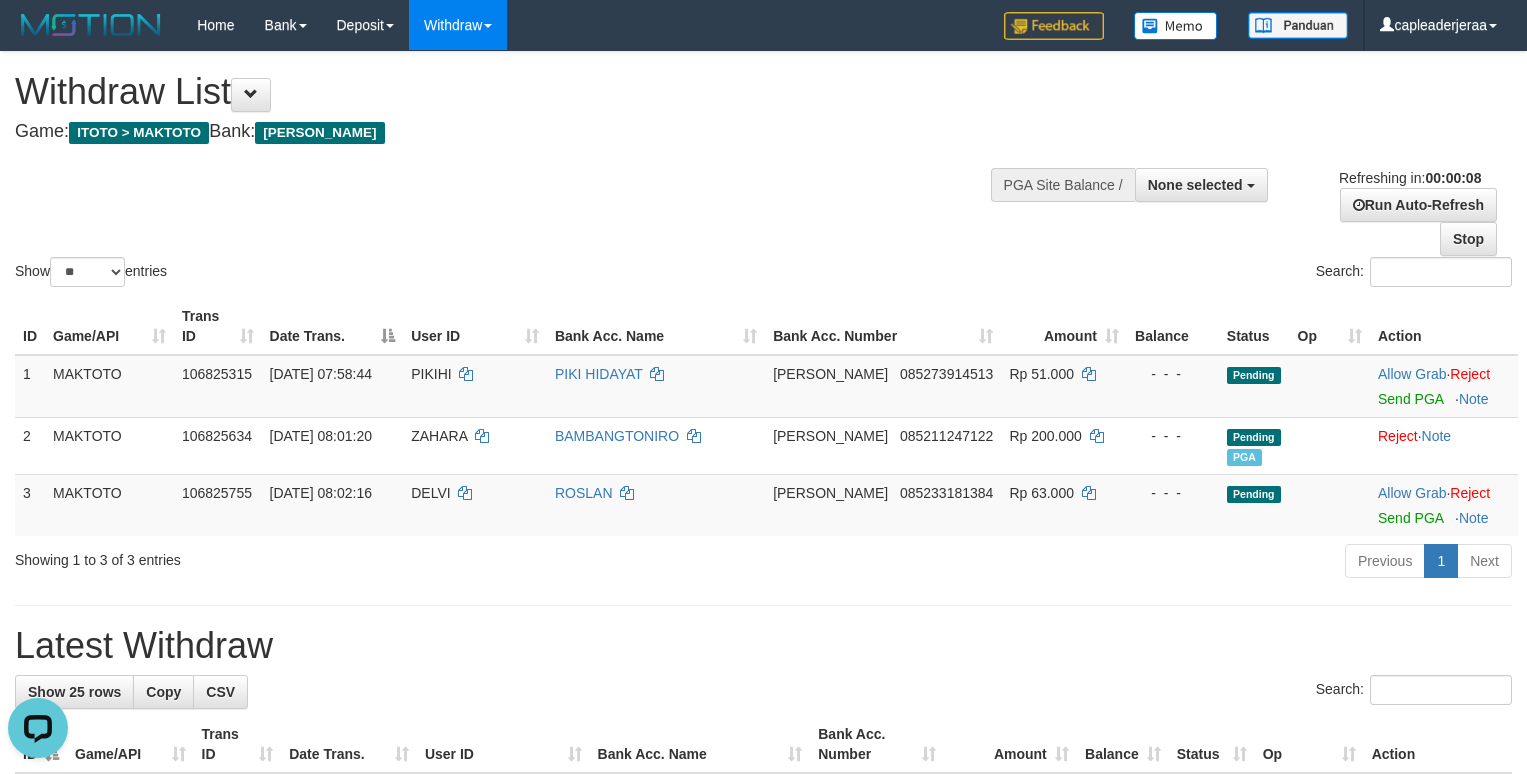 scroll, scrollTop: 0, scrollLeft: 0, axis: both 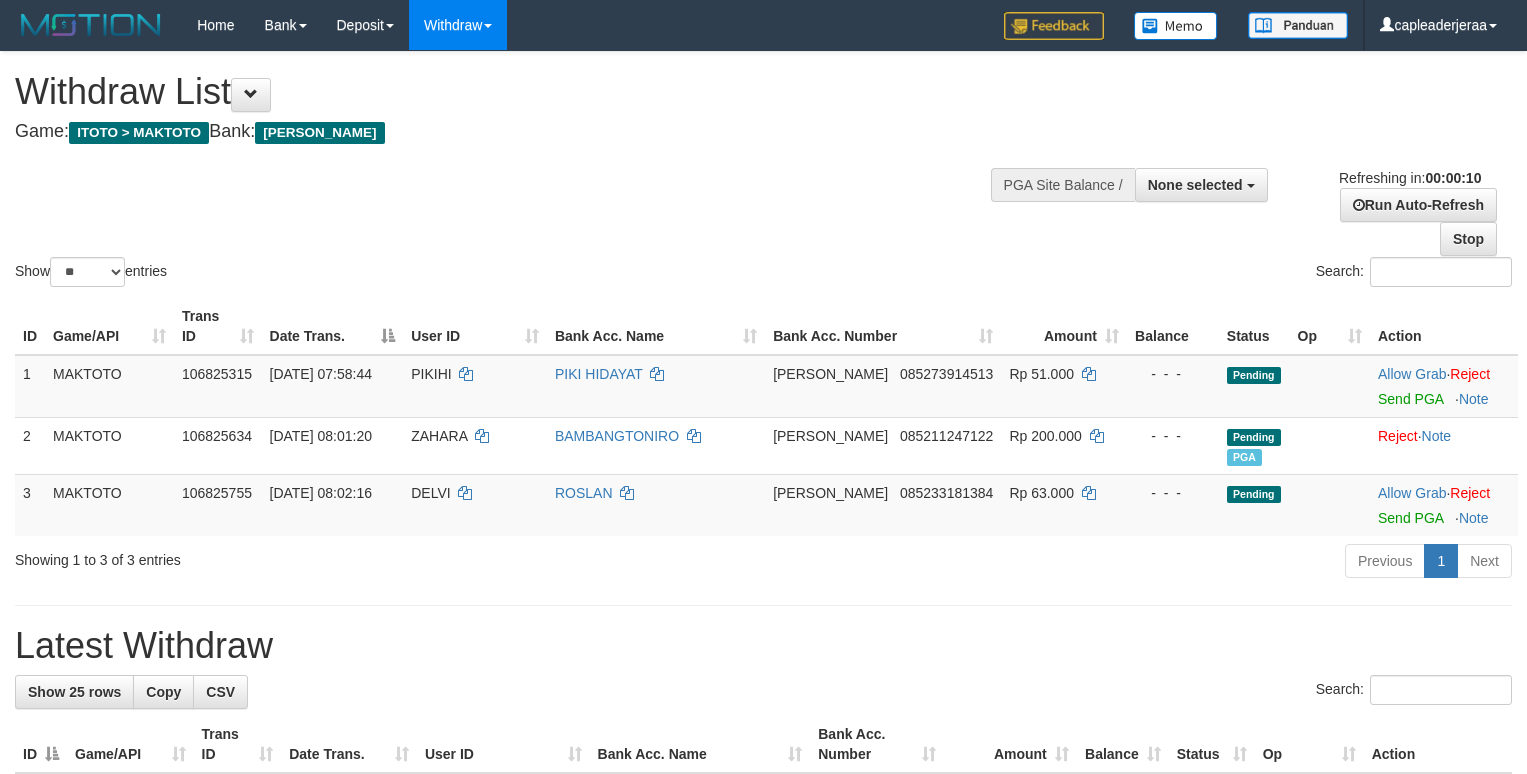 select 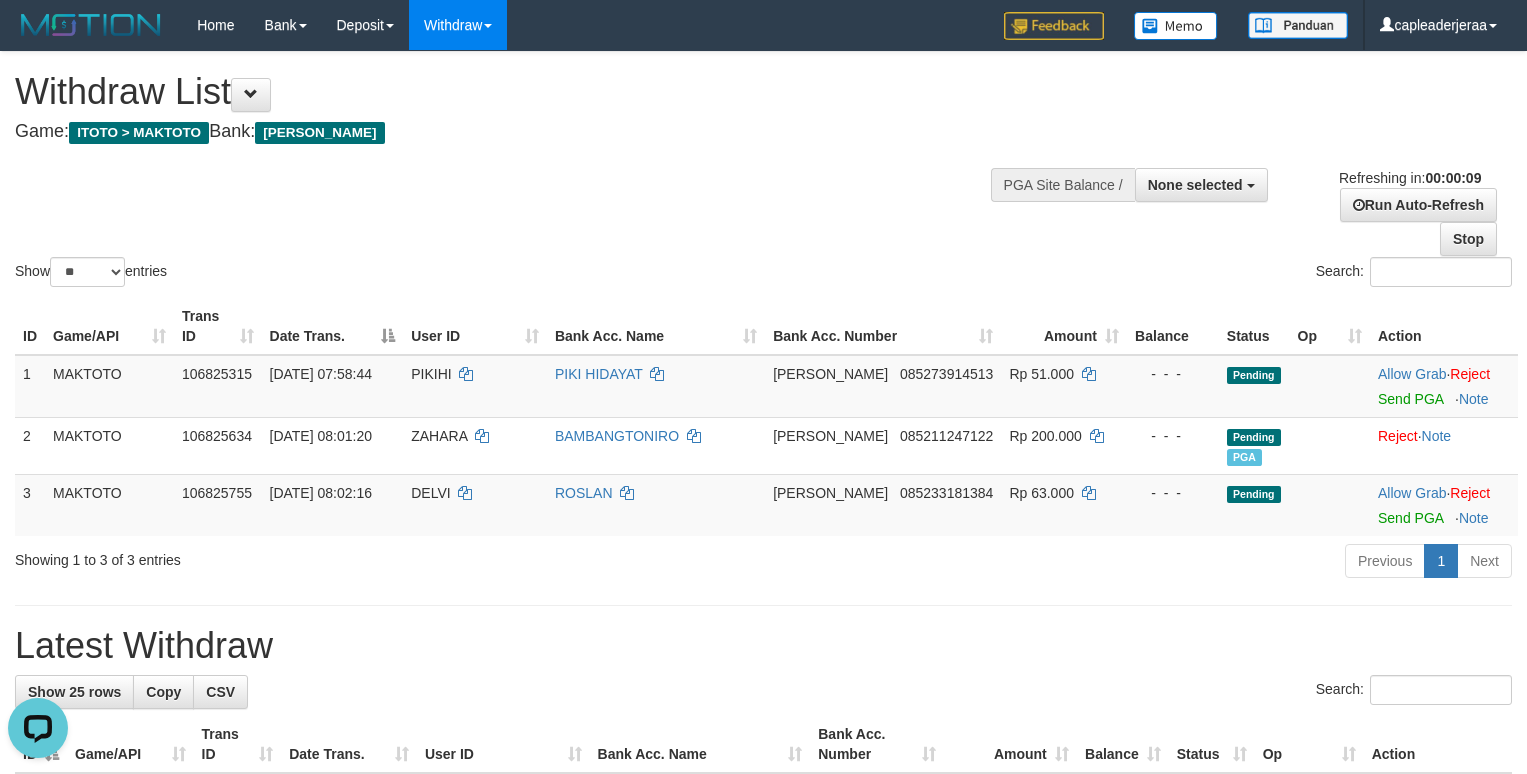 scroll, scrollTop: 0, scrollLeft: 0, axis: both 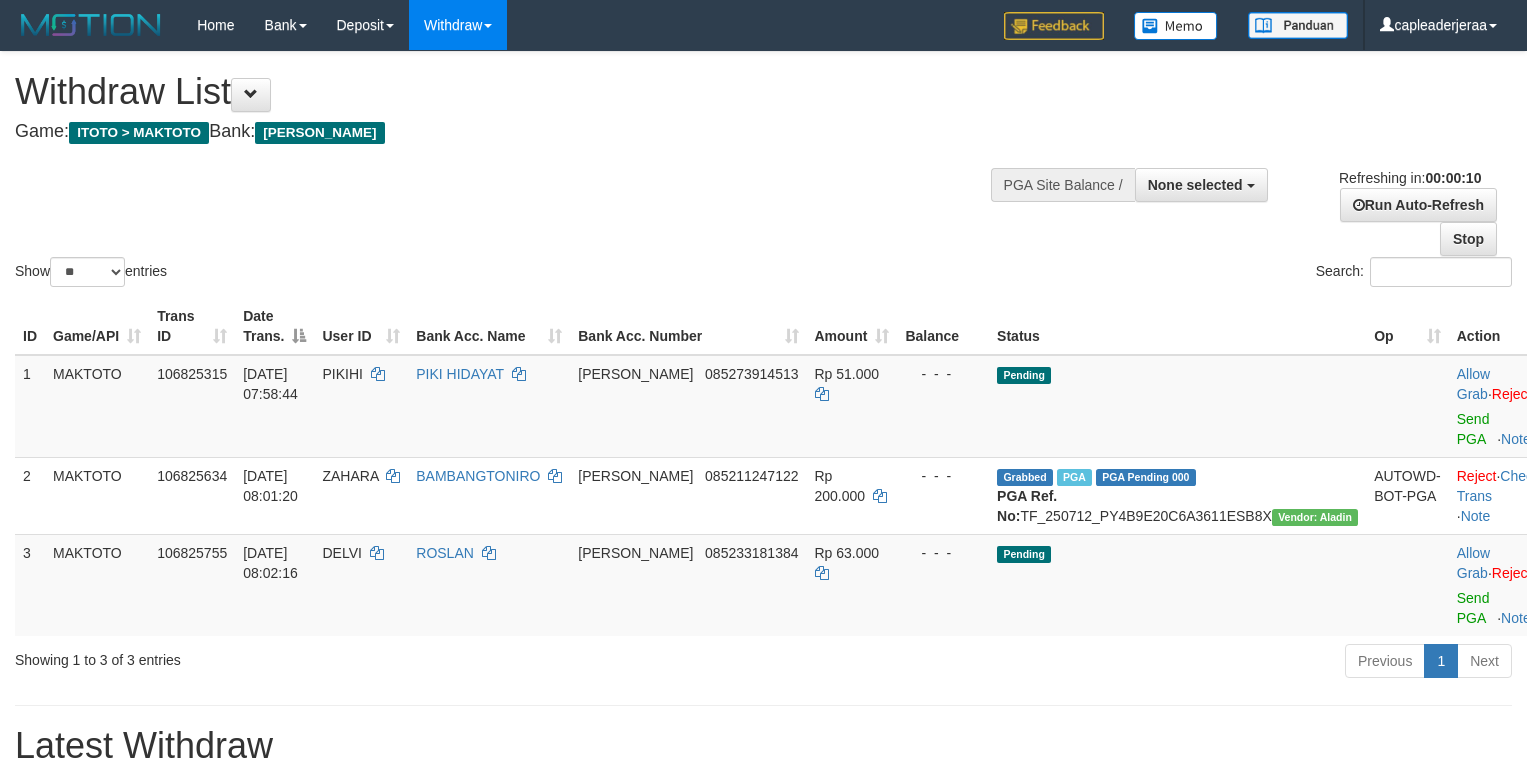 select 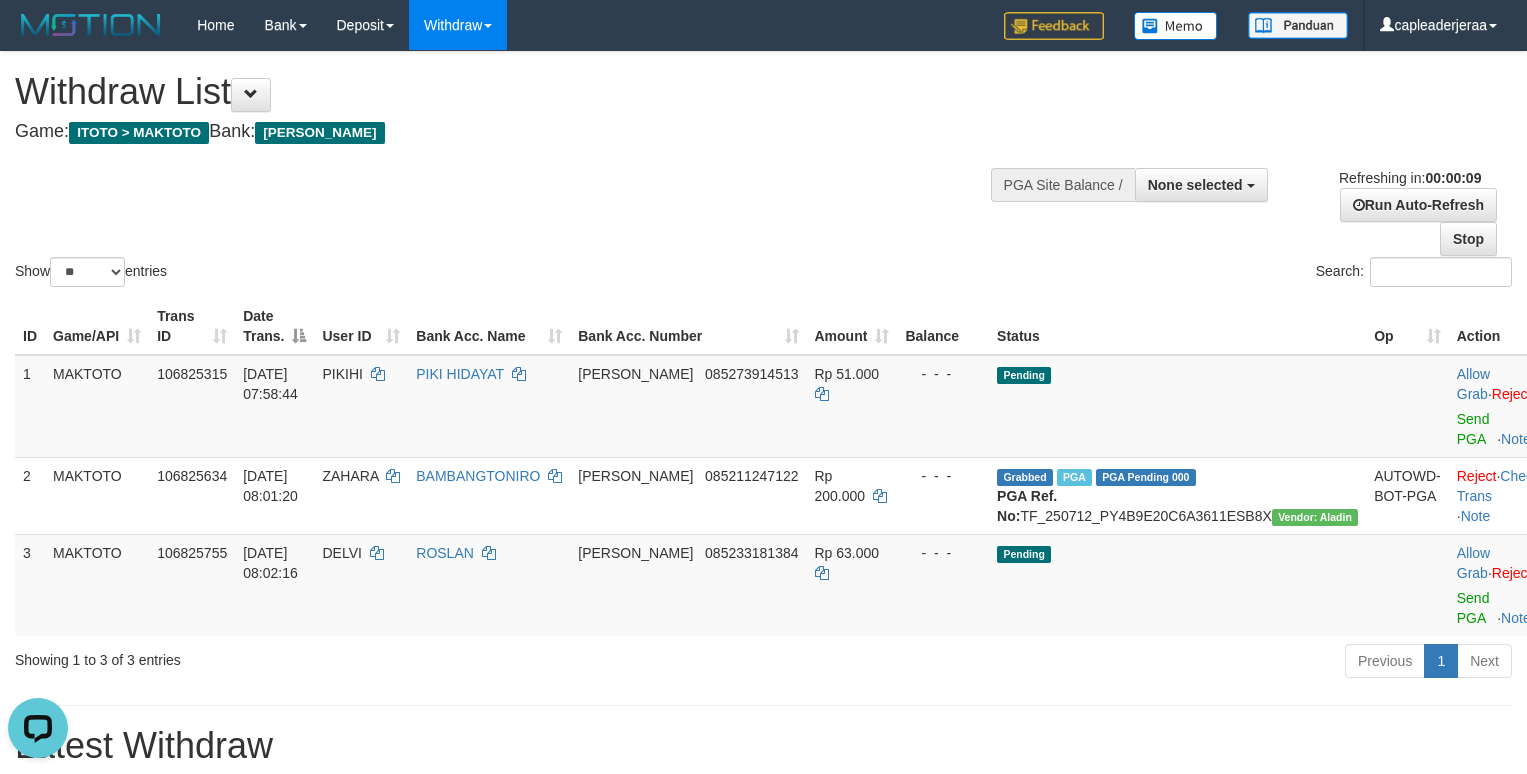 scroll, scrollTop: 0, scrollLeft: 0, axis: both 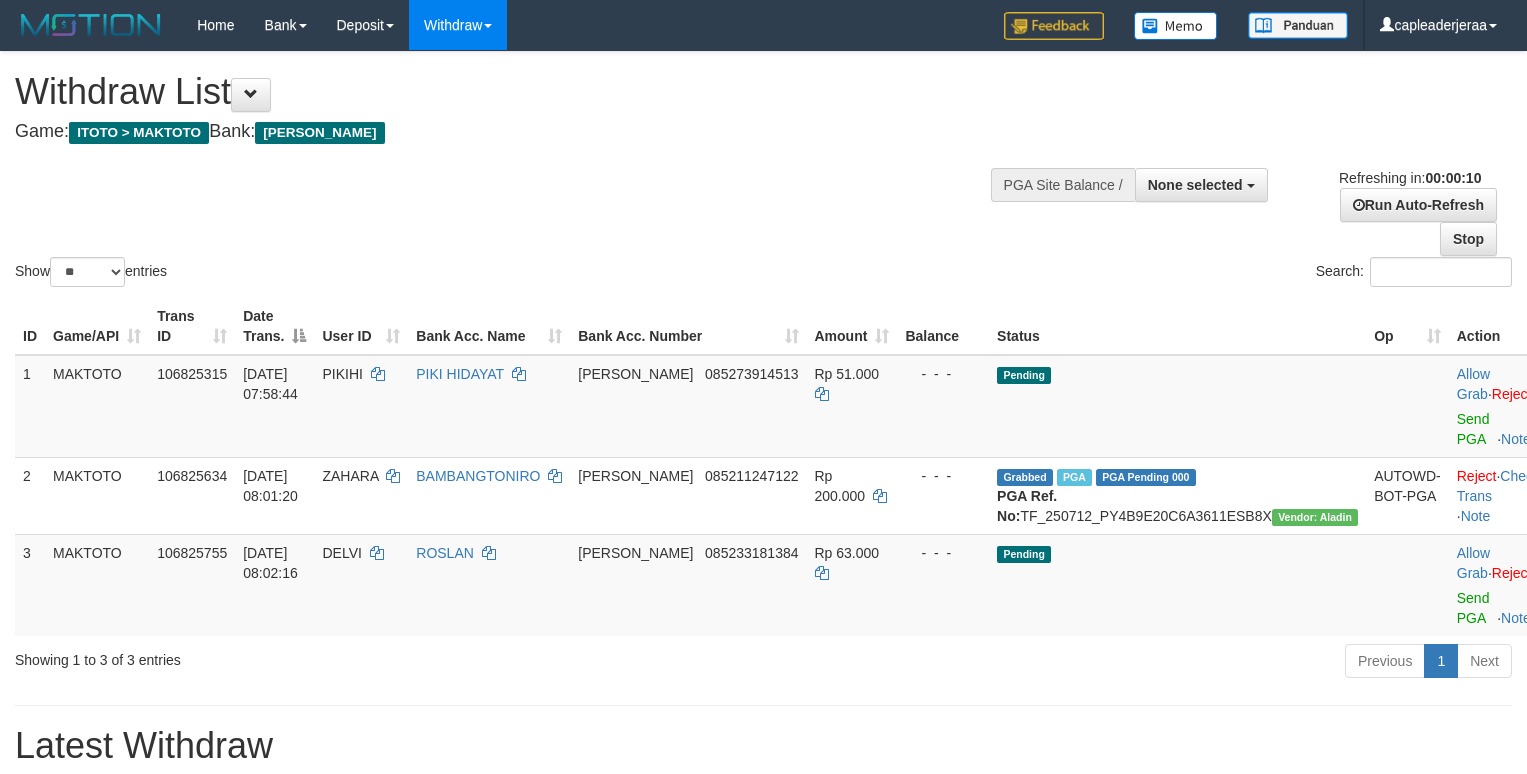 select 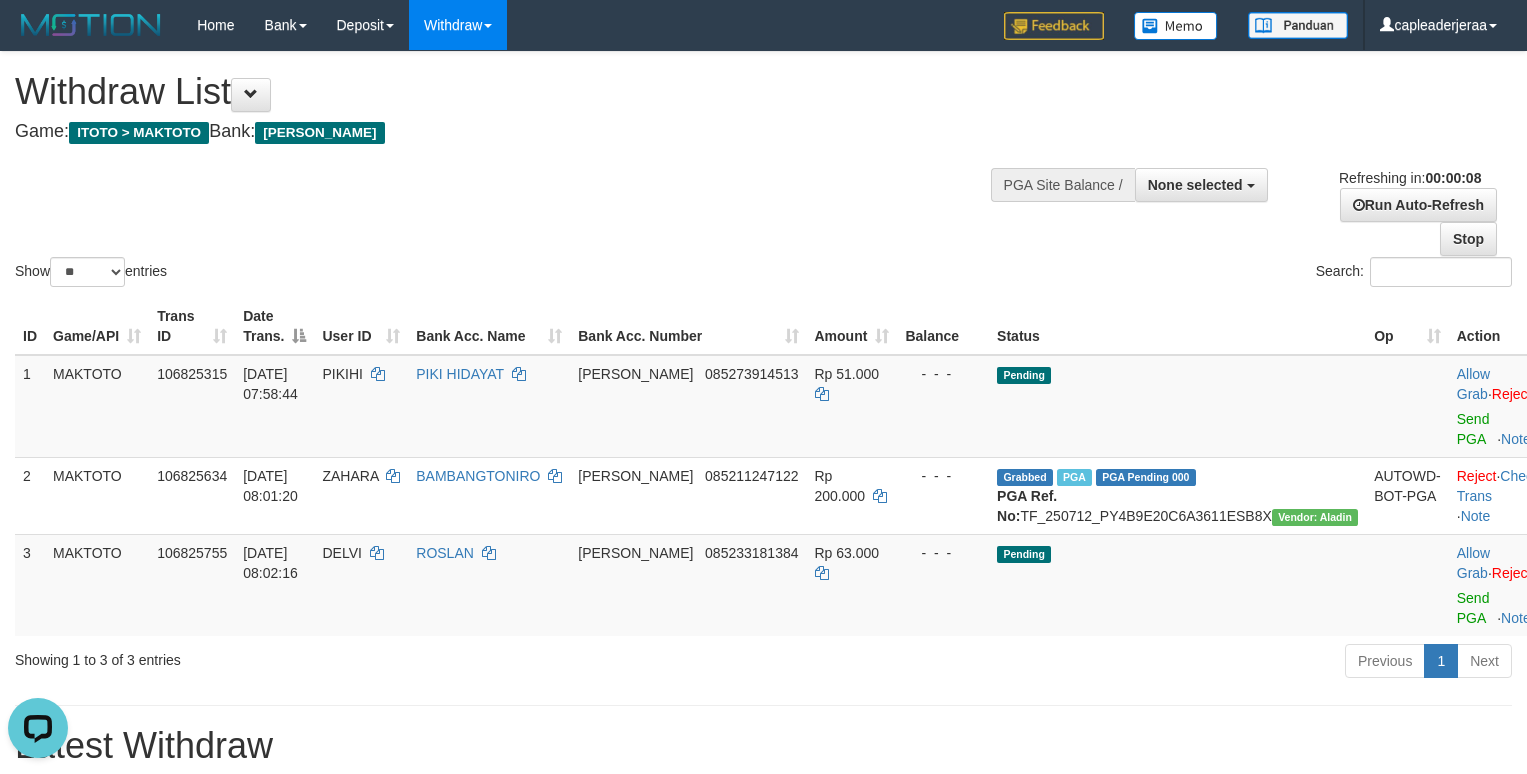 scroll, scrollTop: 0, scrollLeft: 0, axis: both 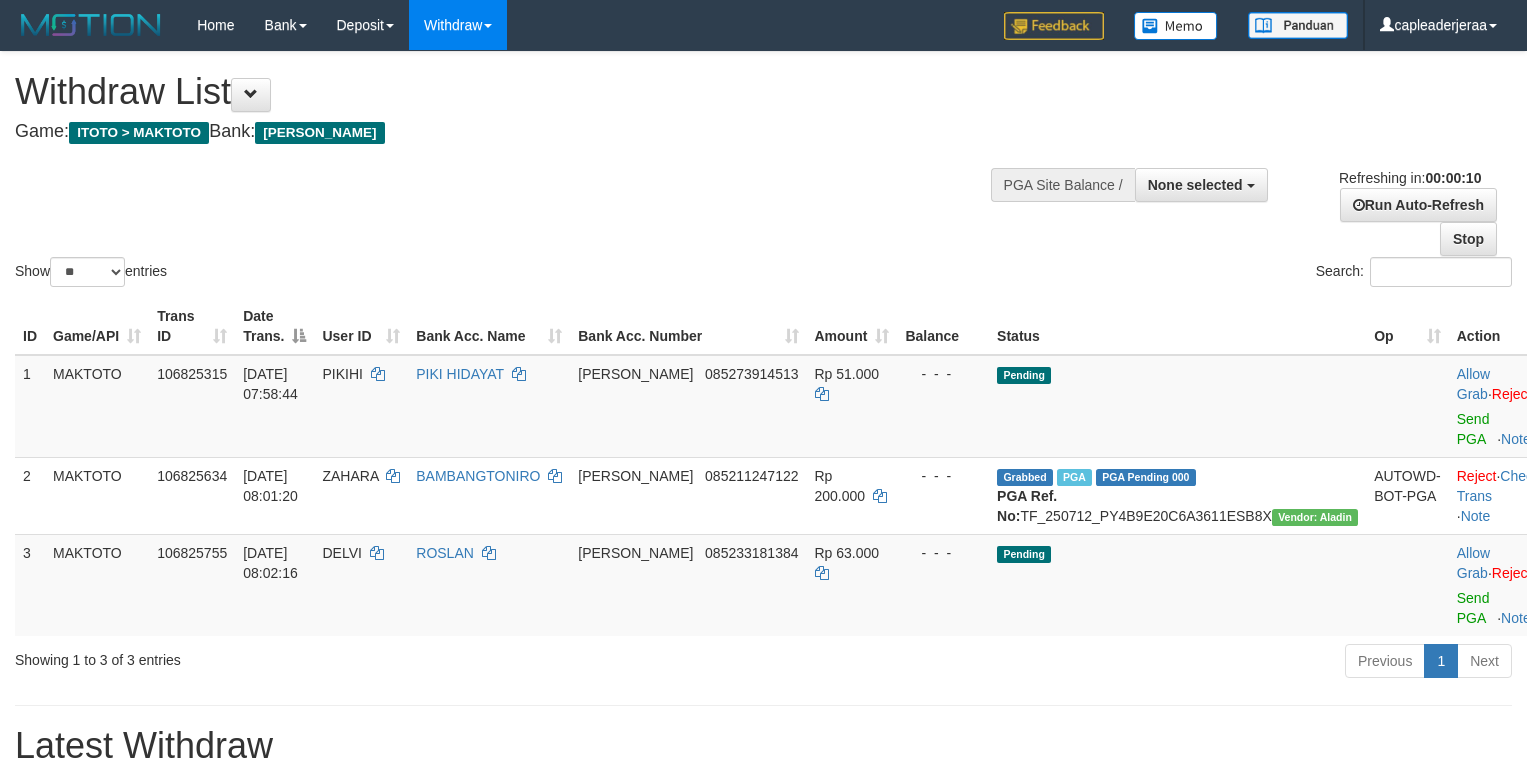 select 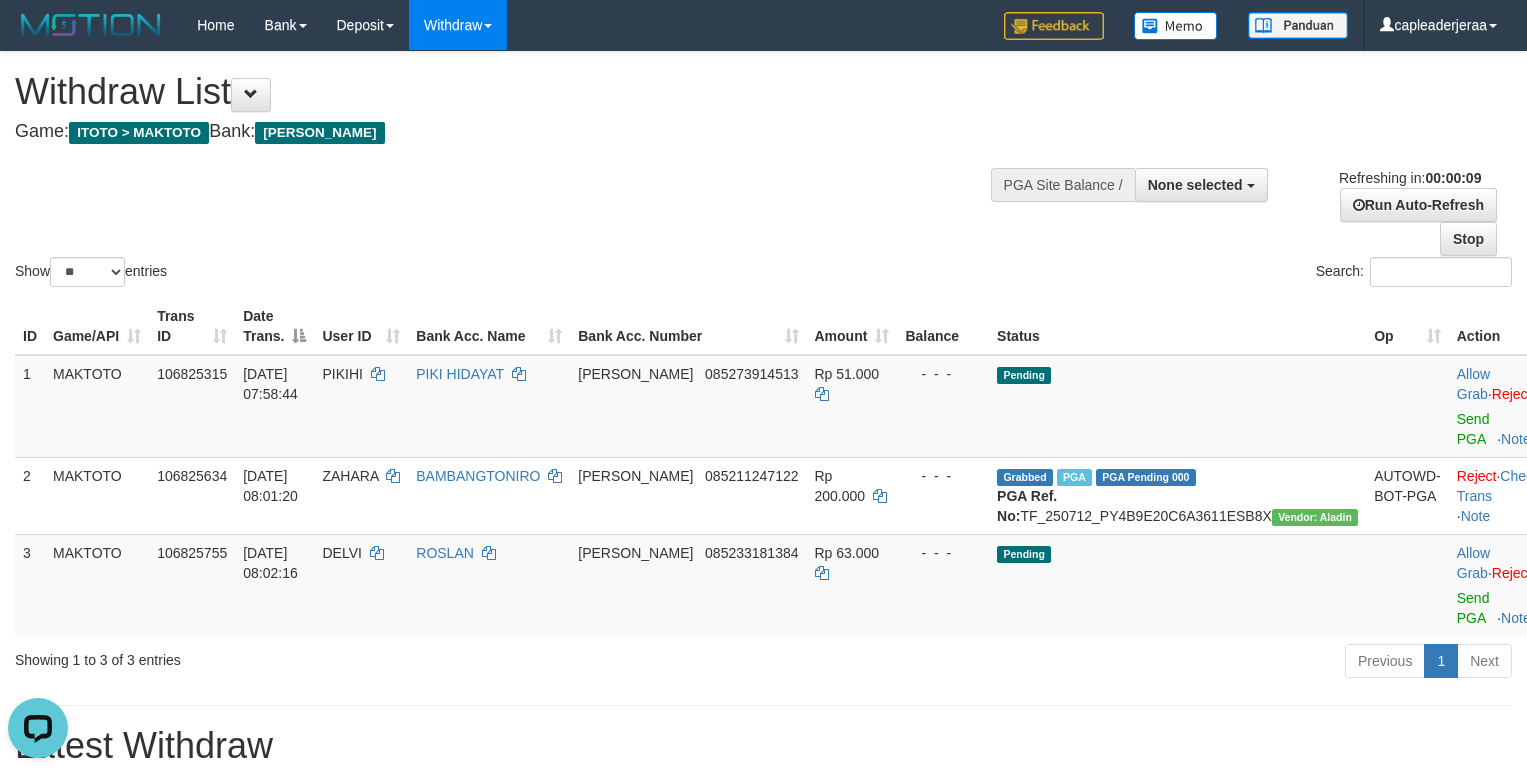 scroll, scrollTop: 0, scrollLeft: 0, axis: both 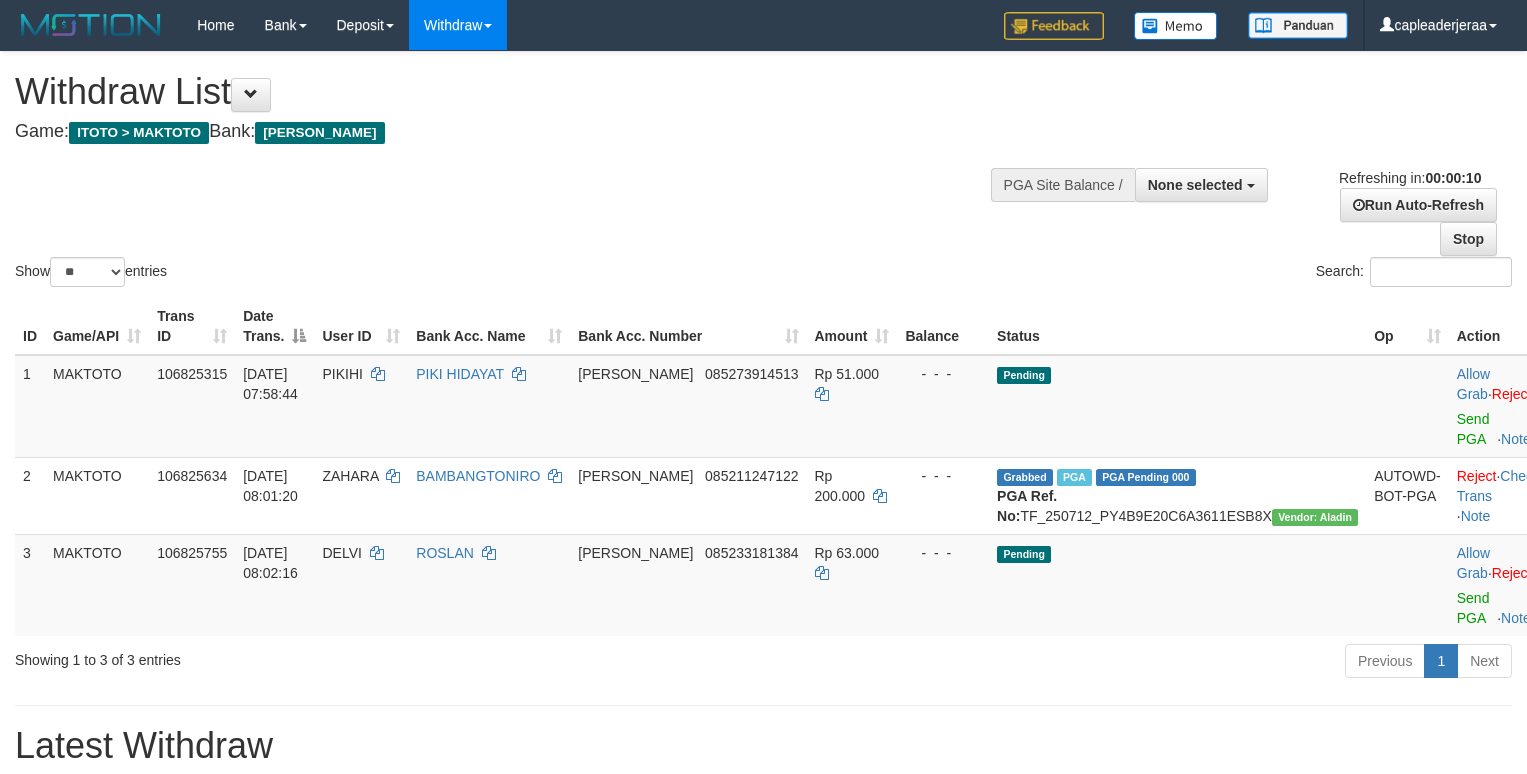 select 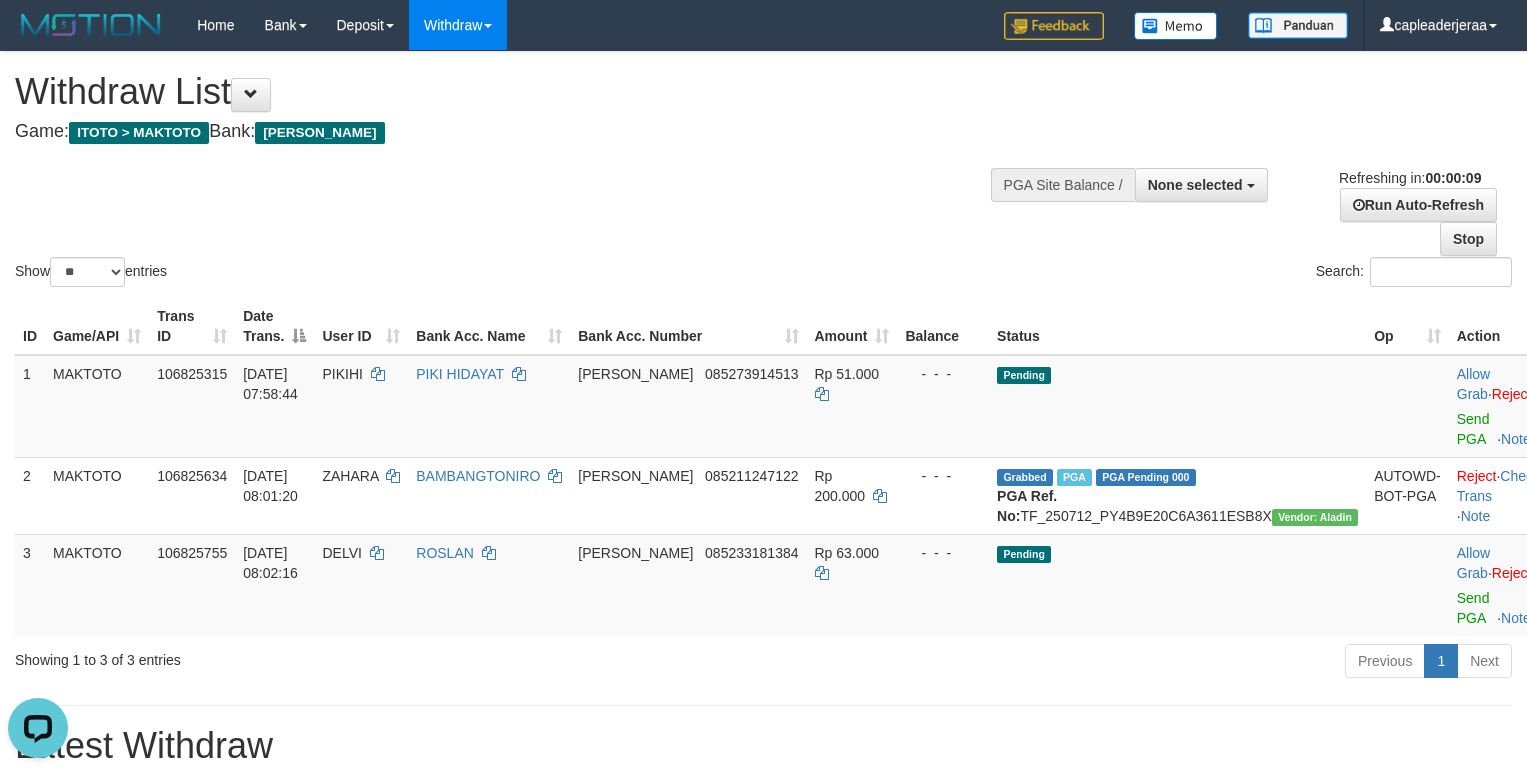 scroll, scrollTop: 0, scrollLeft: 0, axis: both 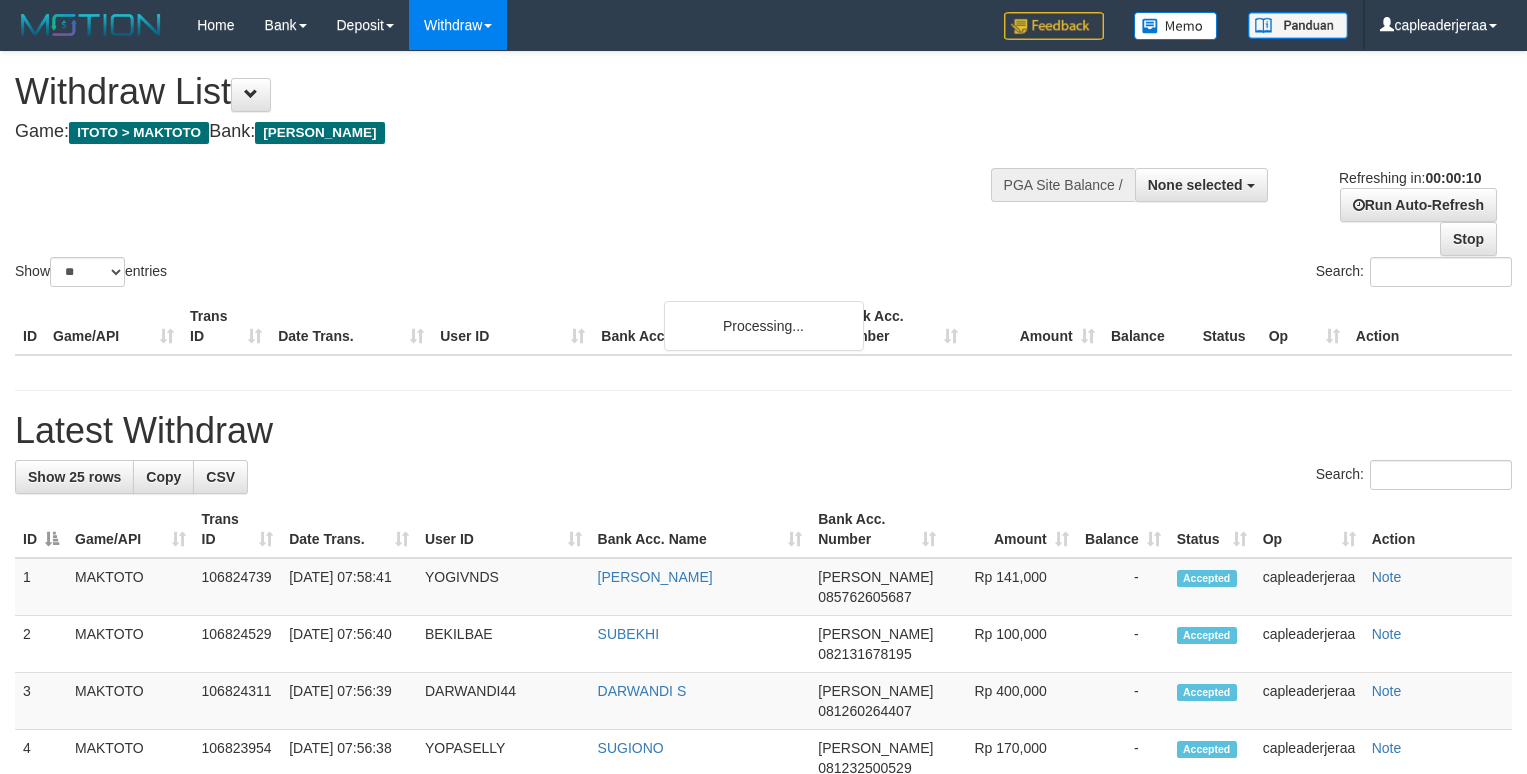select 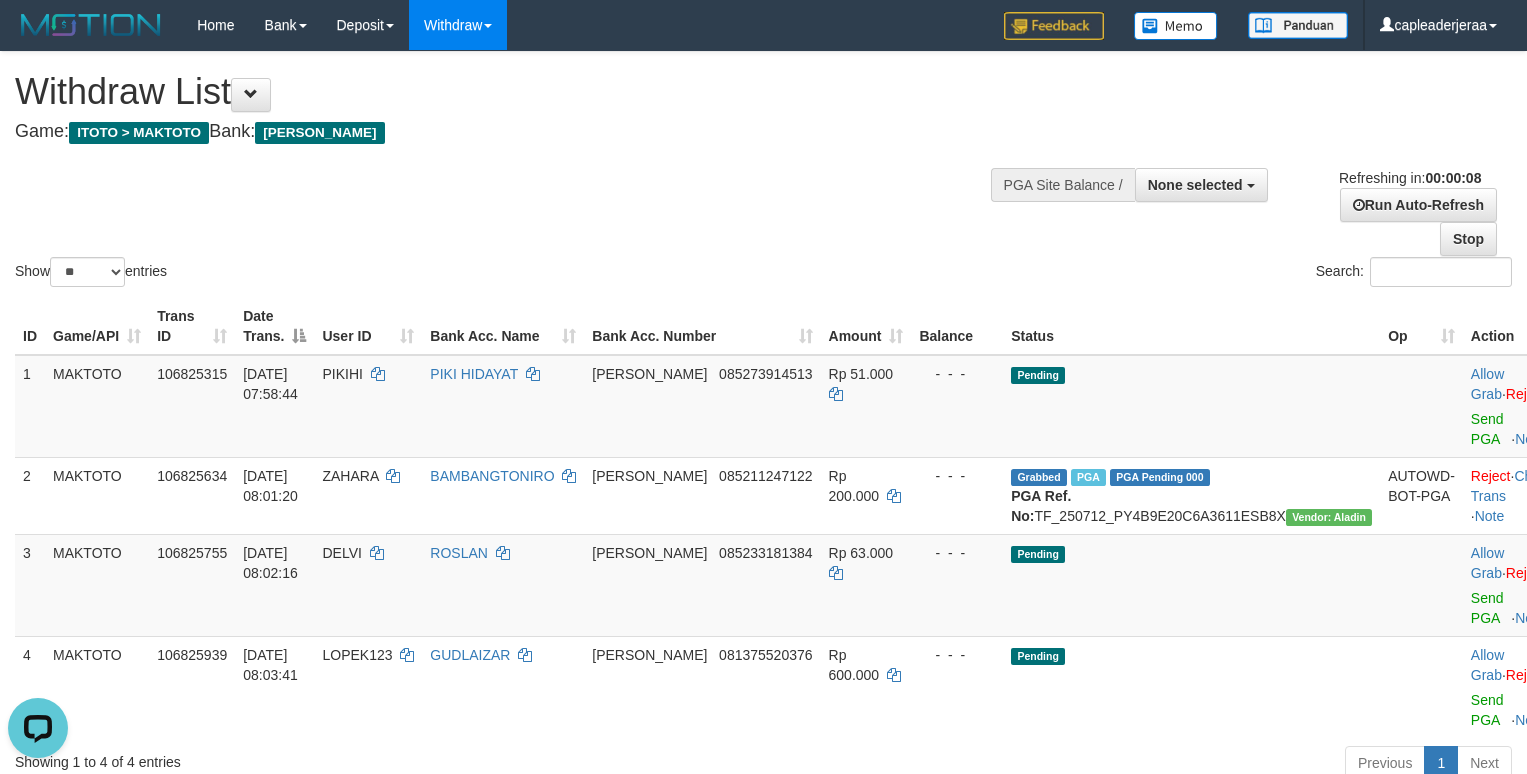 scroll, scrollTop: 0, scrollLeft: 0, axis: both 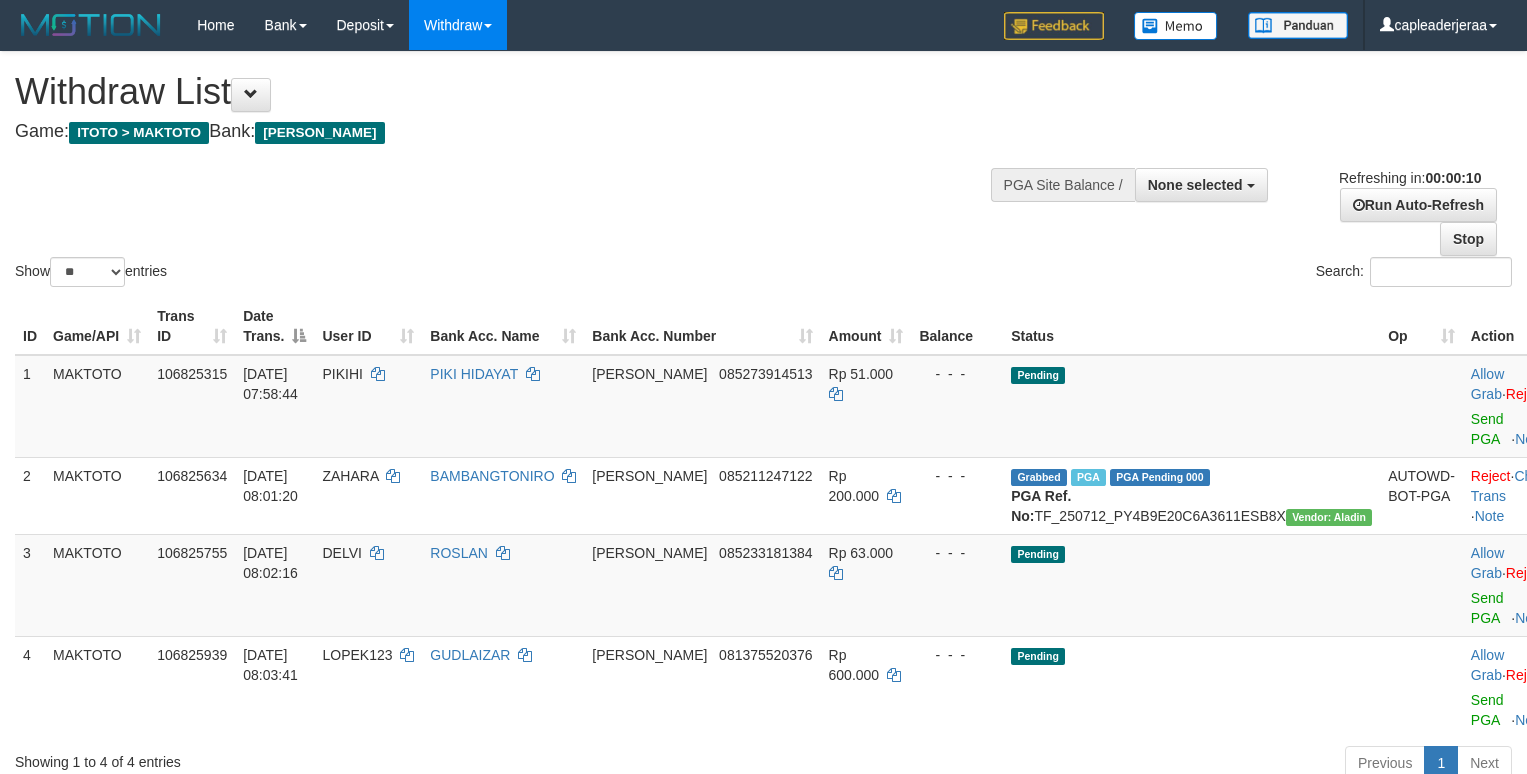 select 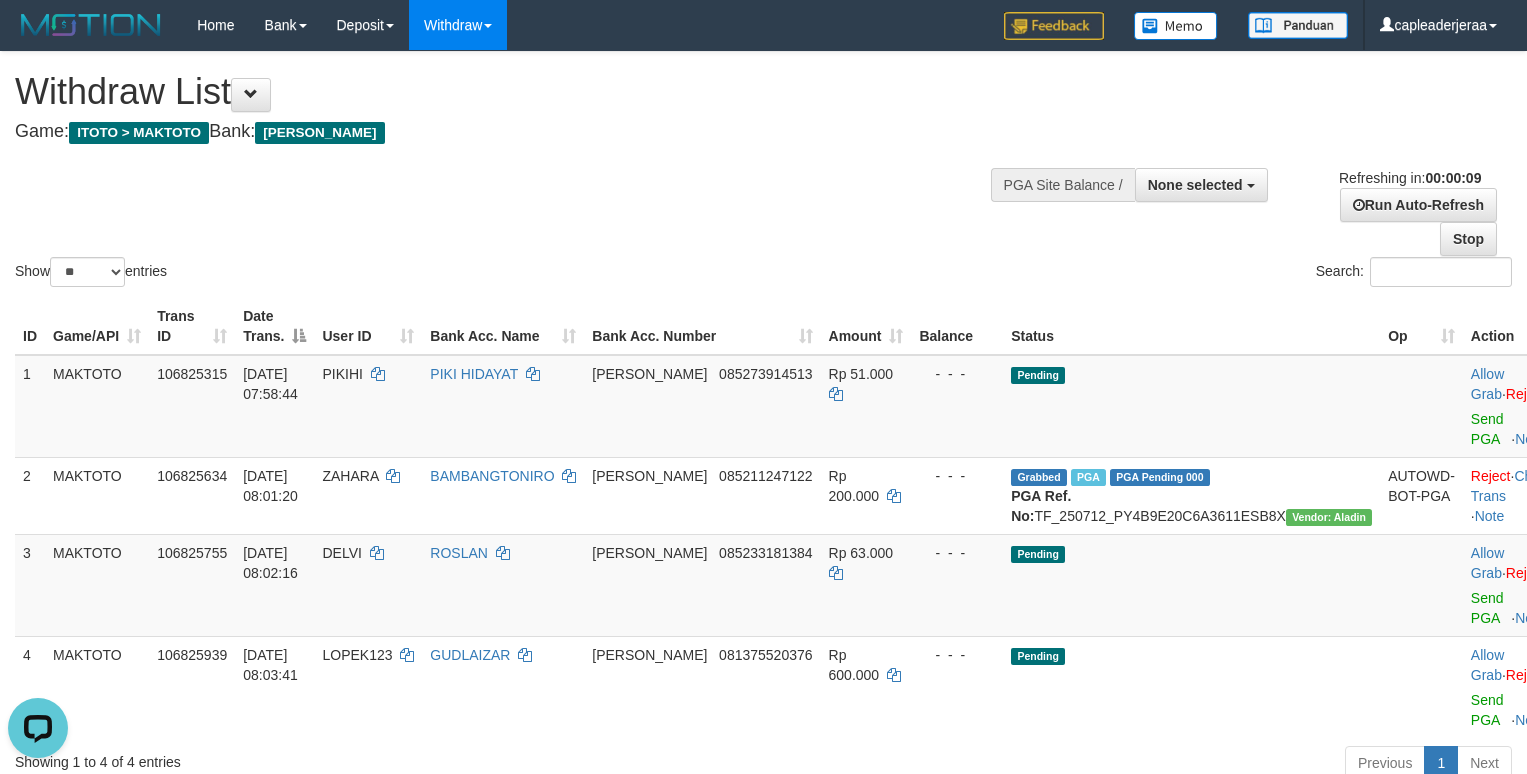 scroll, scrollTop: 0, scrollLeft: 0, axis: both 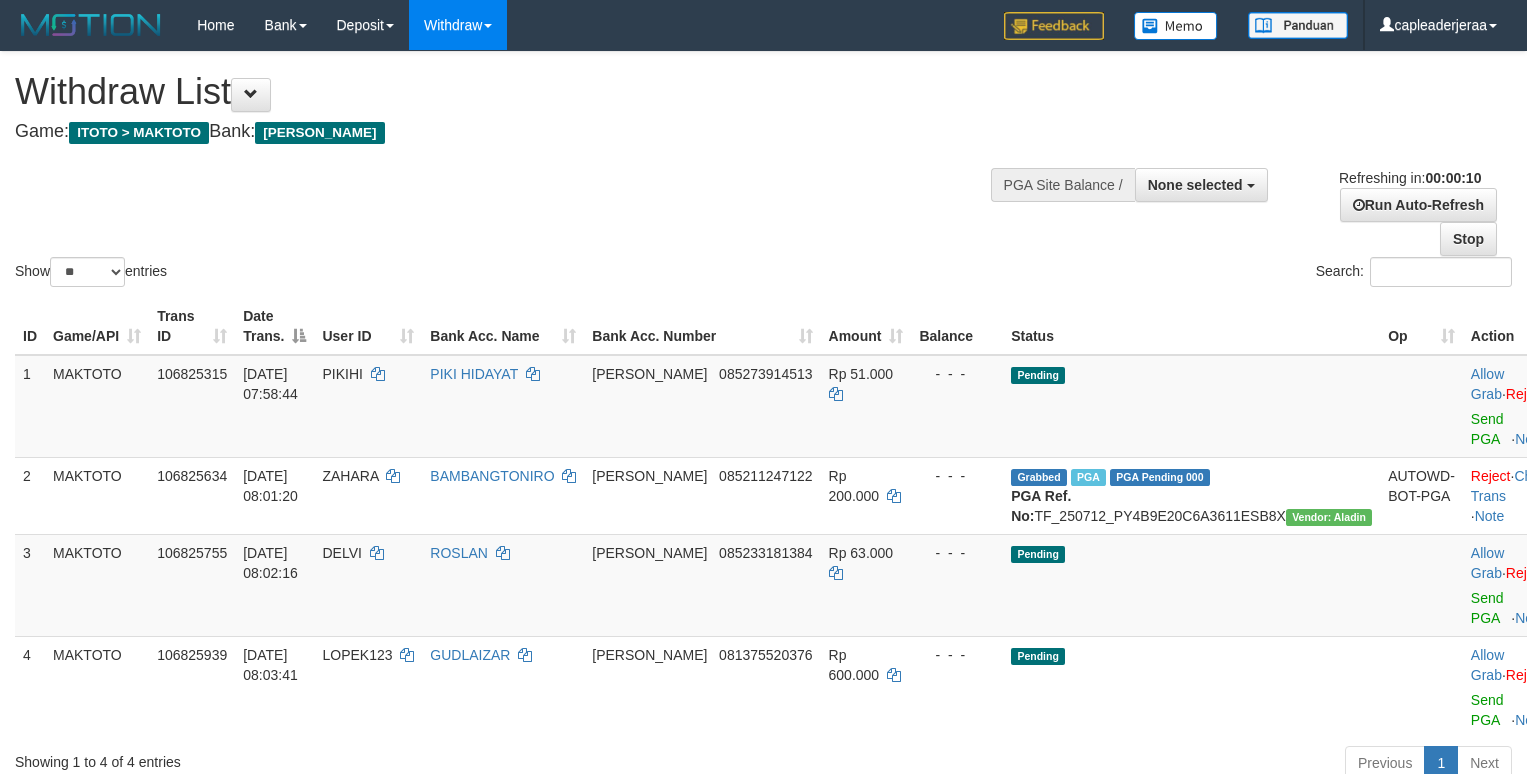 select 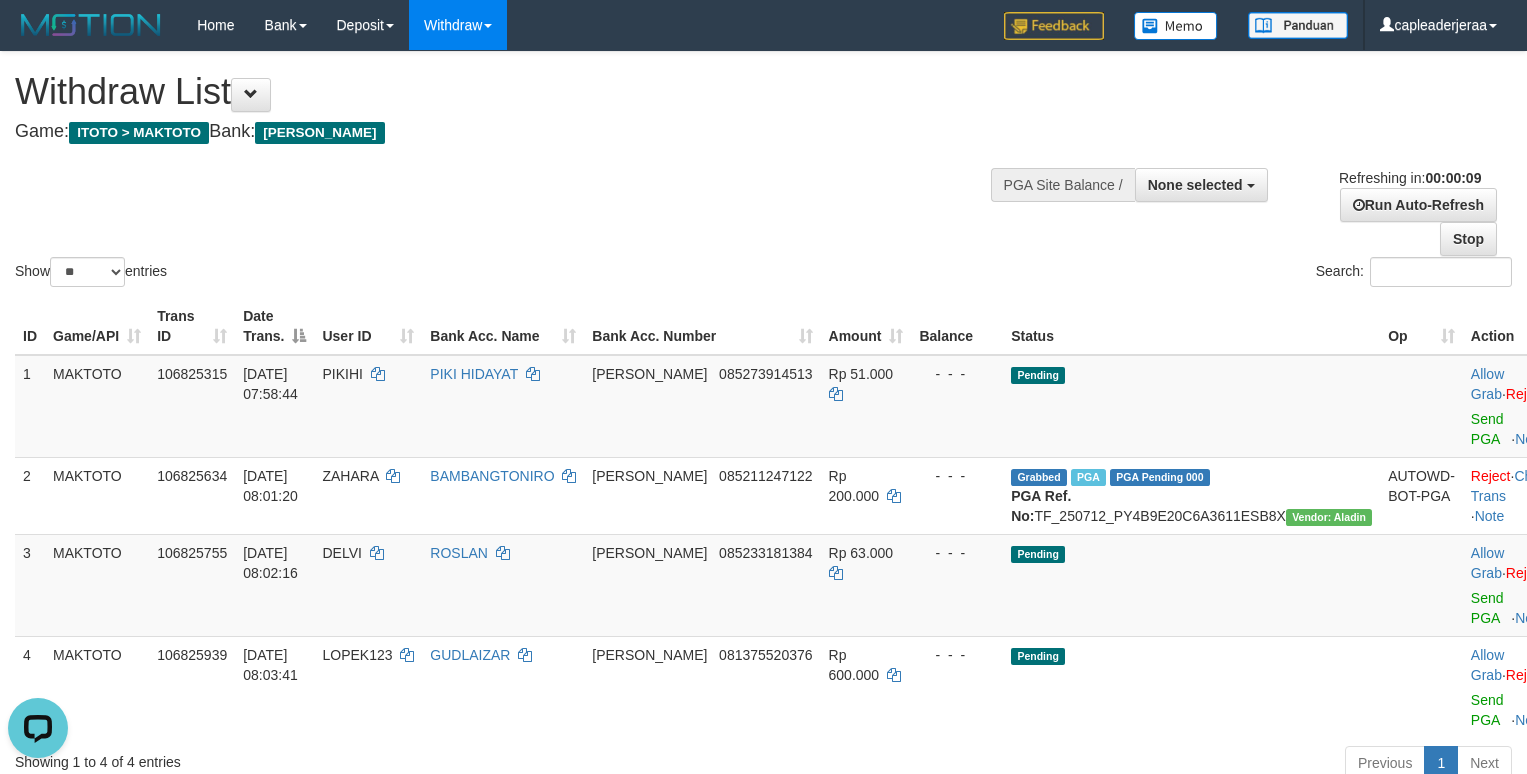 scroll, scrollTop: 0, scrollLeft: 0, axis: both 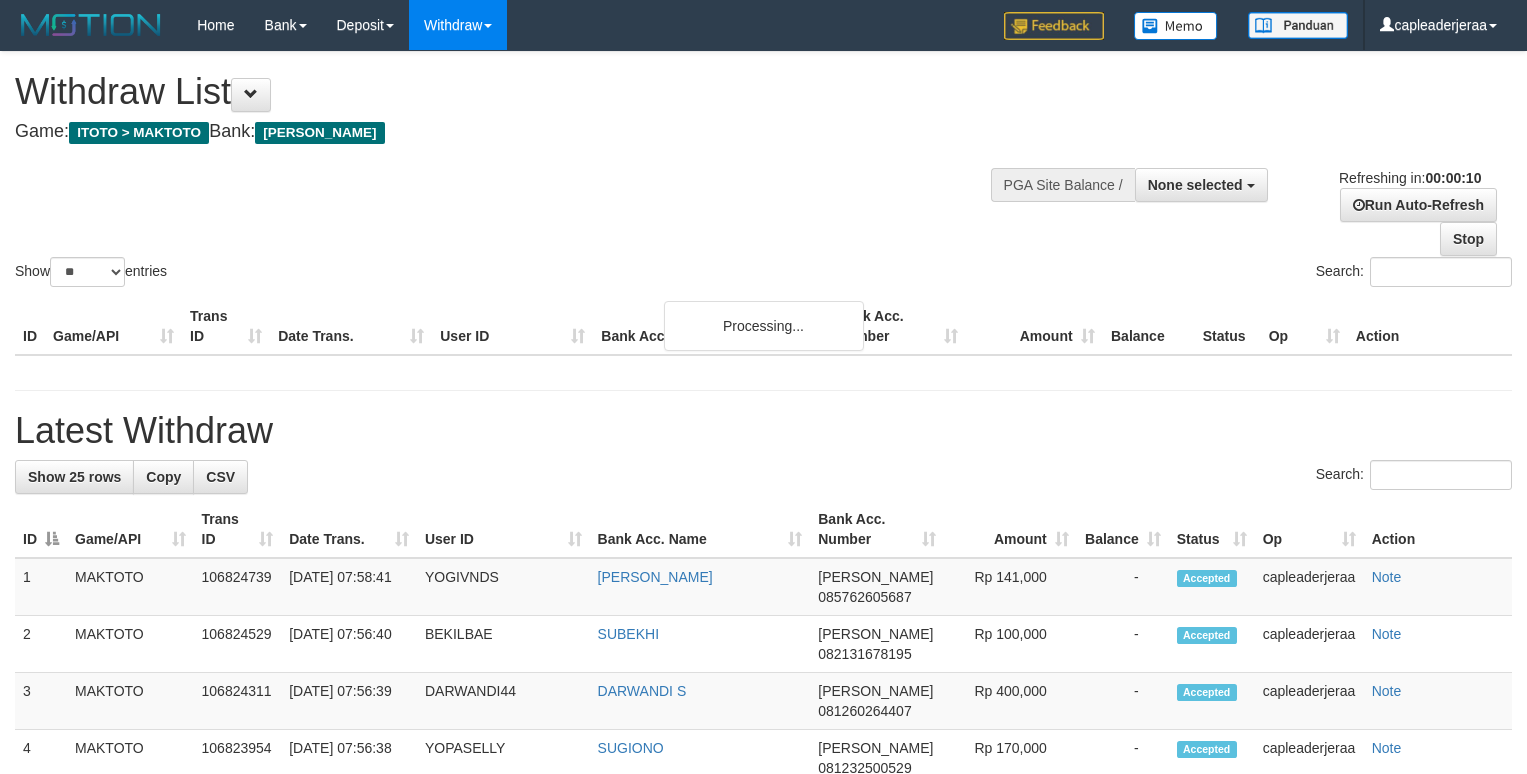 select 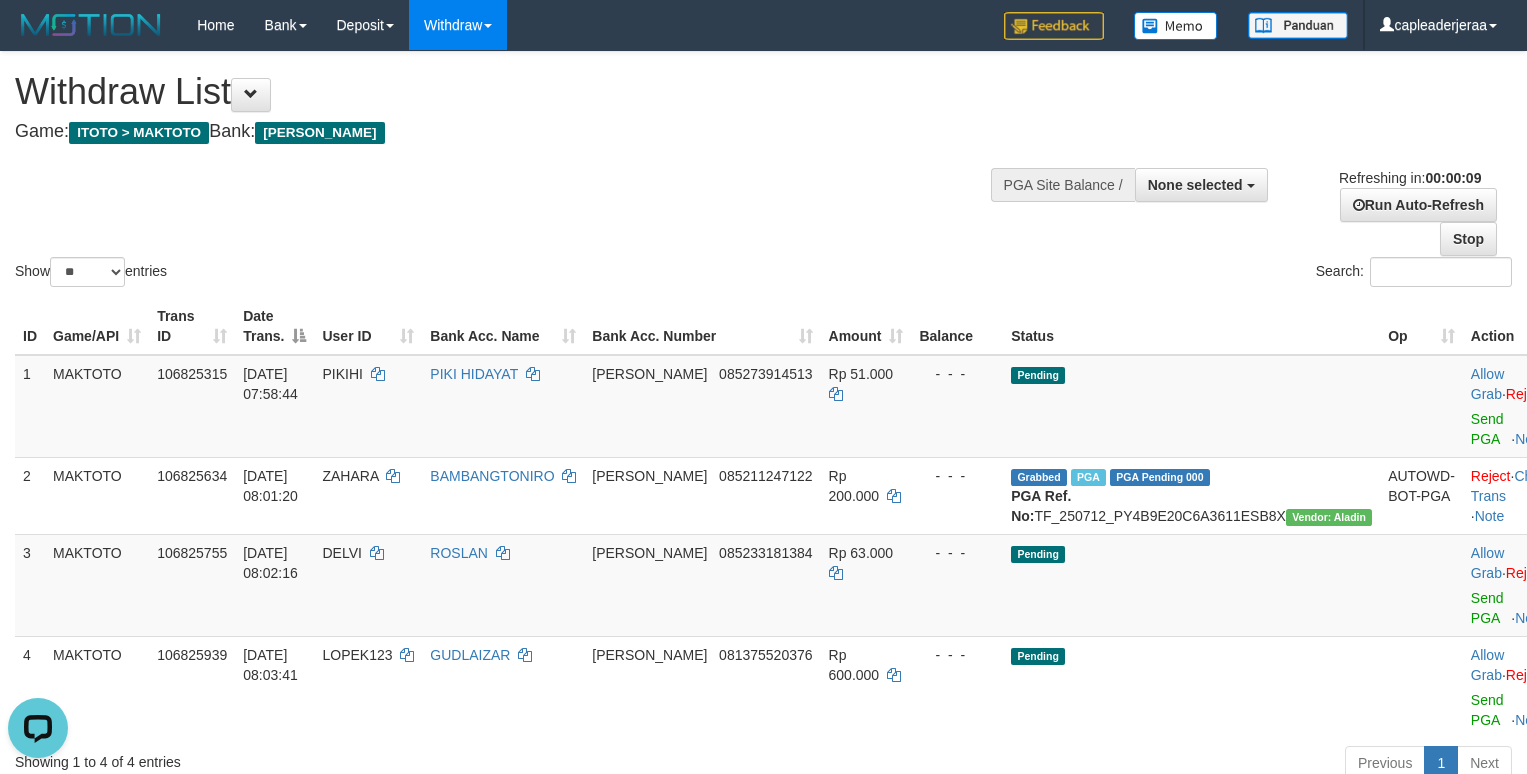 scroll, scrollTop: 0, scrollLeft: 0, axis: both 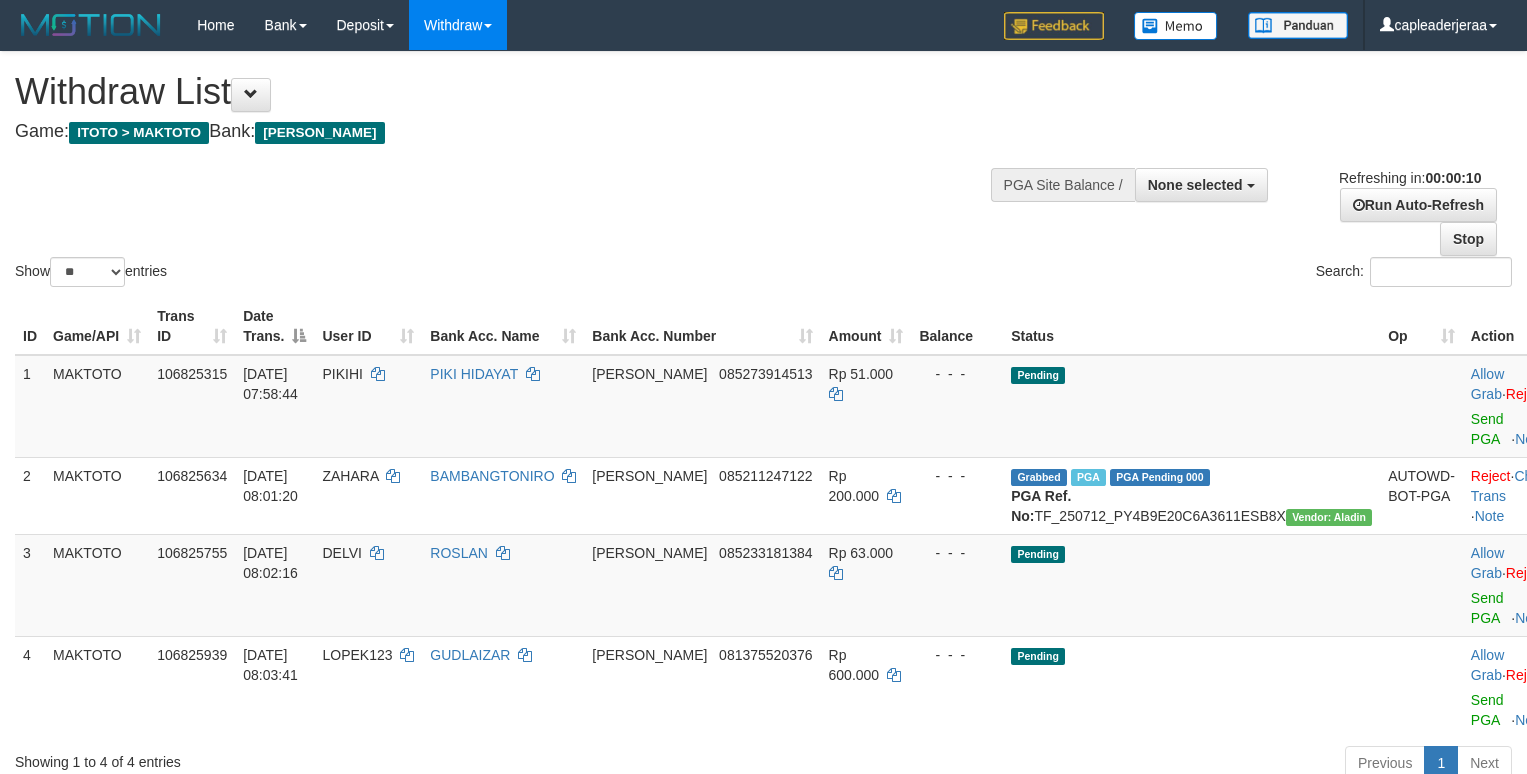 select 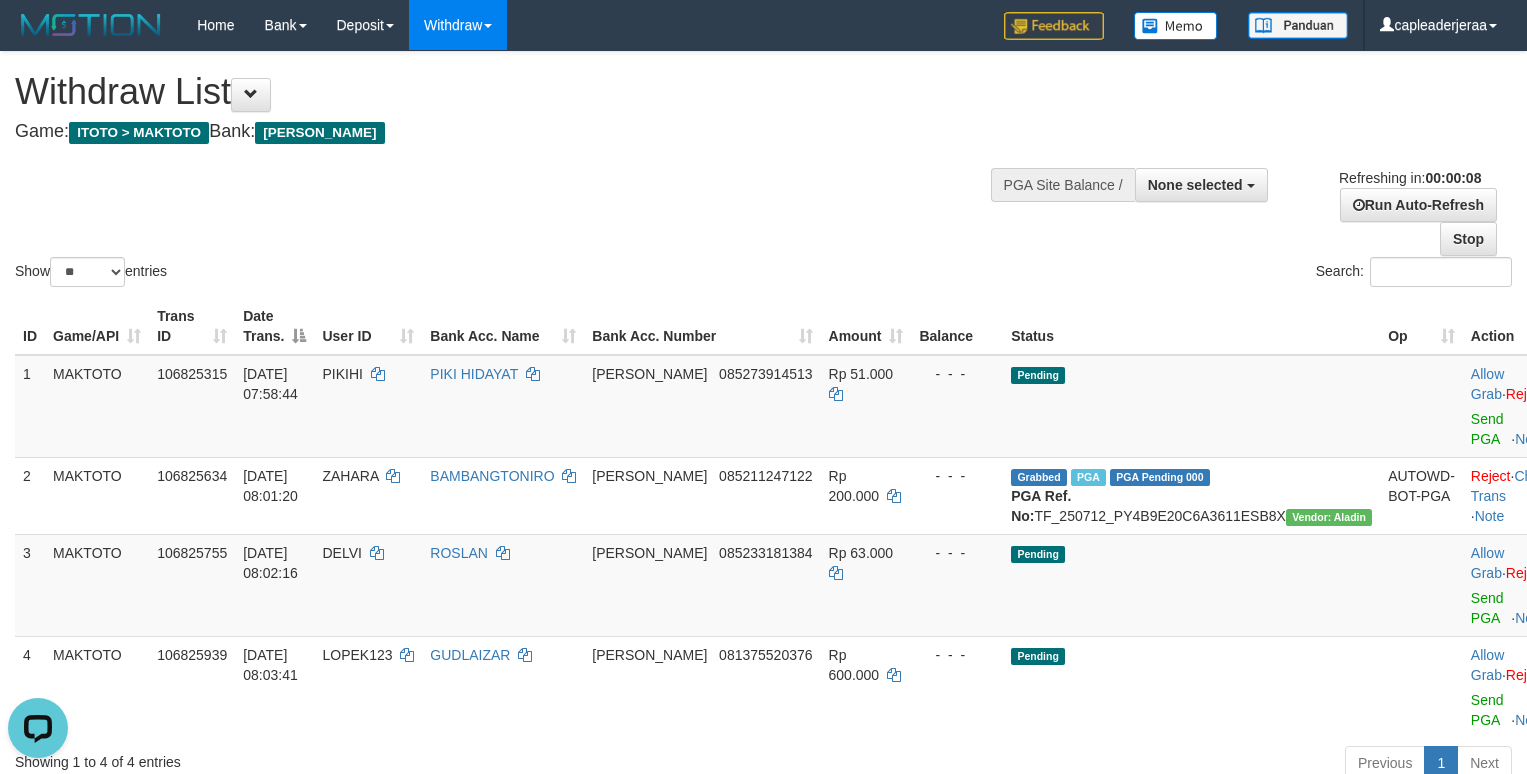 scroll, scrollTop: 0, scrollLeft: 0, axis: both 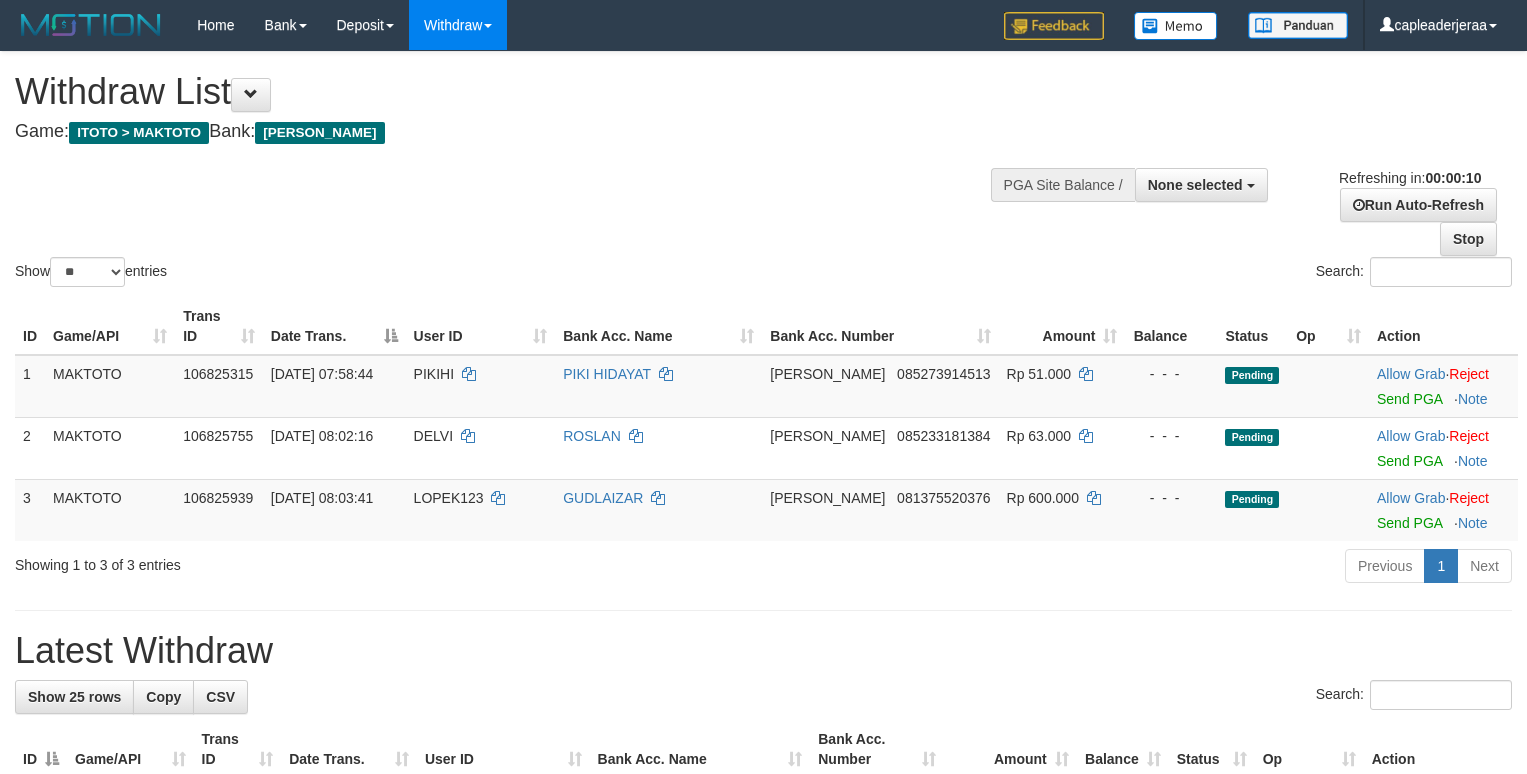 select 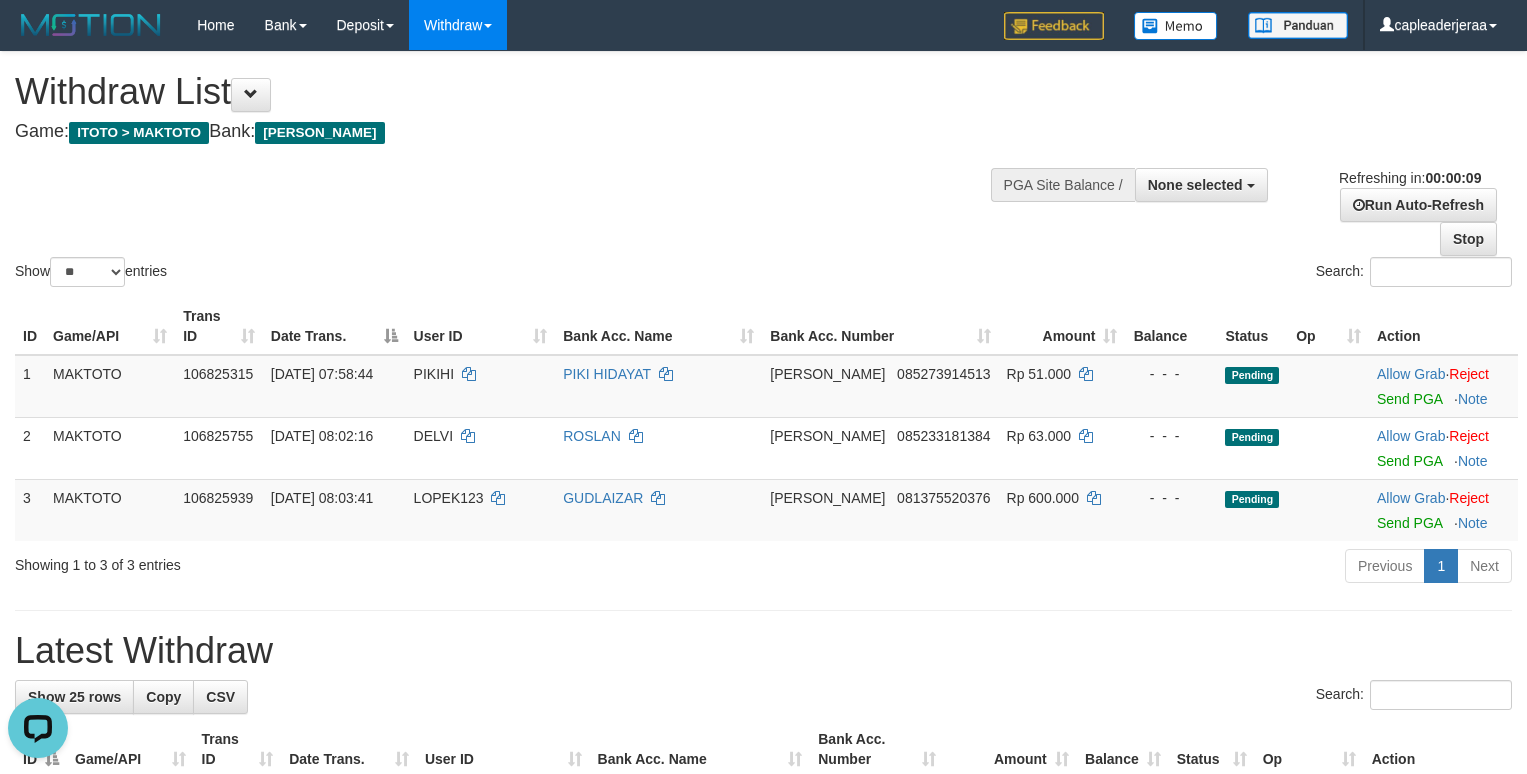 scroll, scrollTop: 0, scrollLeft: 0, axis: both 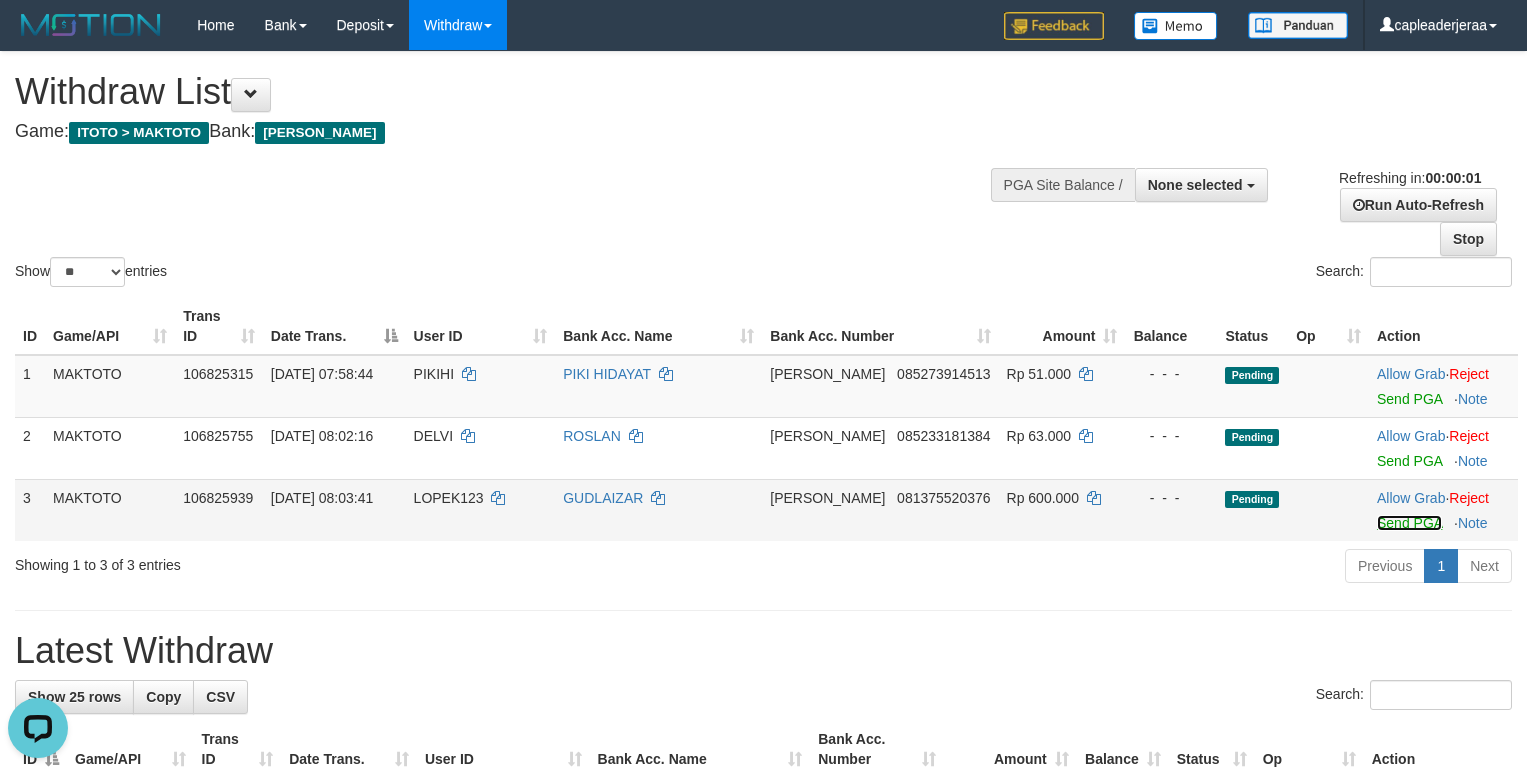 click on "Send PGA" at bounding box center [1409, 523] 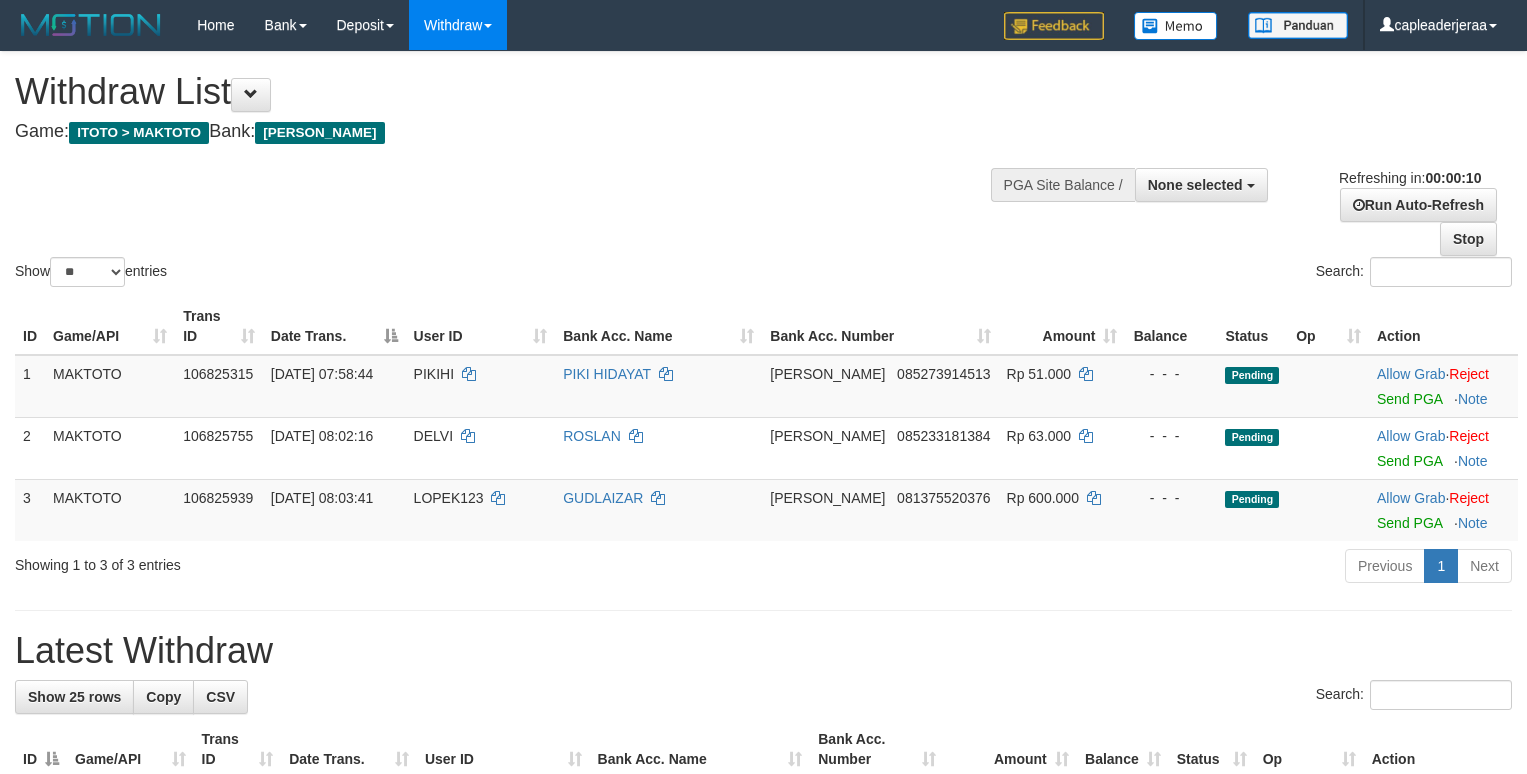 select 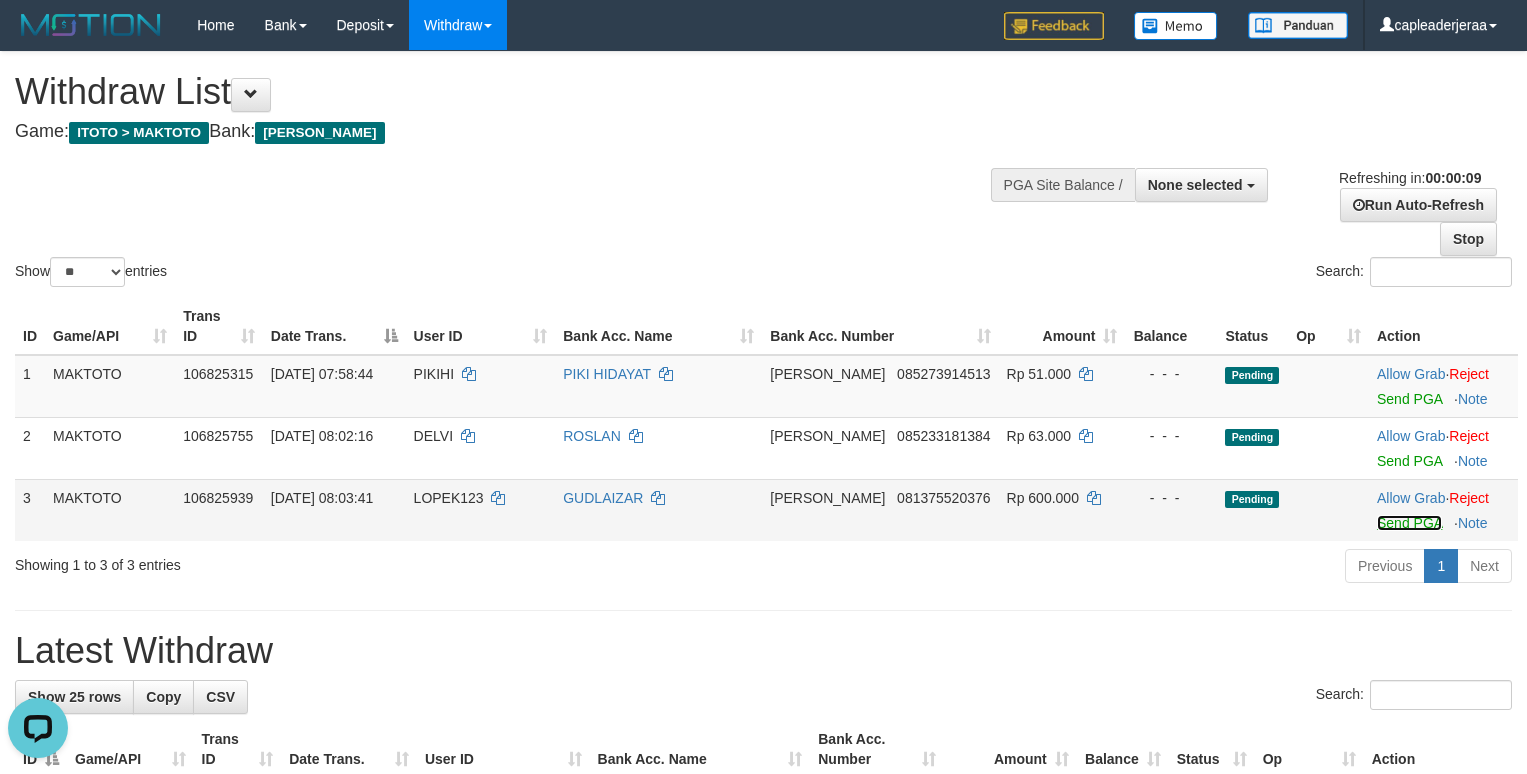 scroll, scrollTop: 0, scrollLeft: 0, axis: both 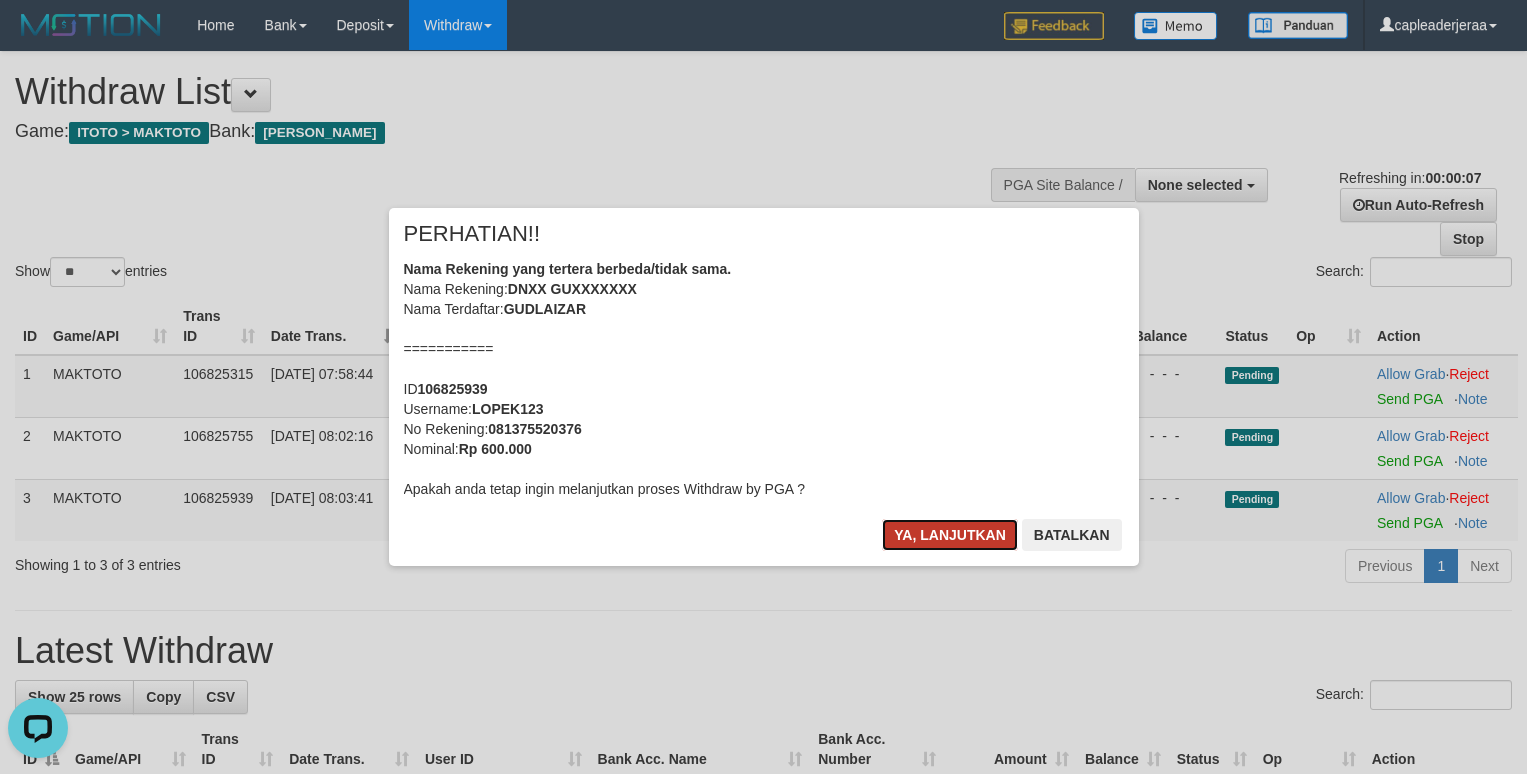 click on "Ya, lanjutkan" at bounding box center [950, 535] 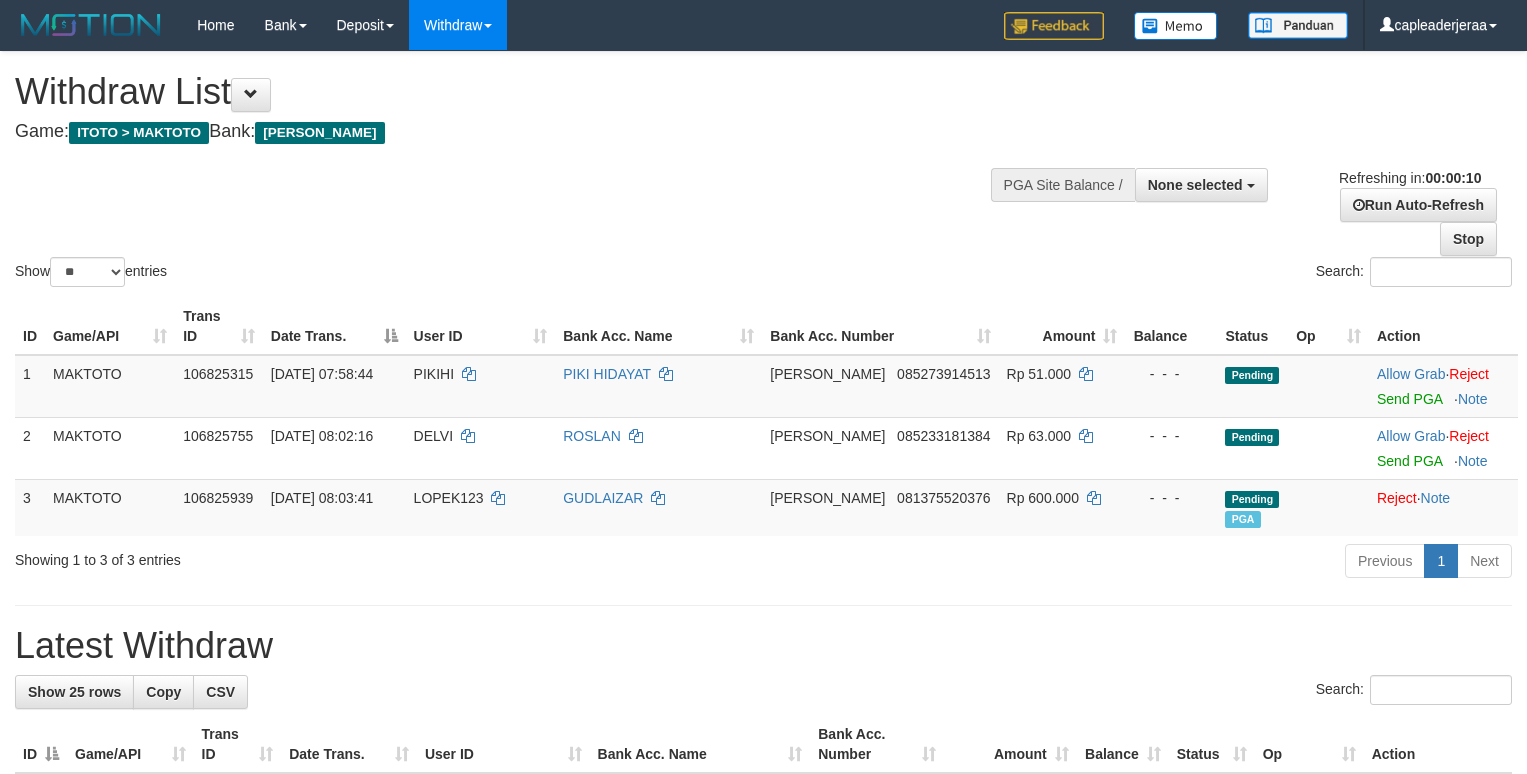 select 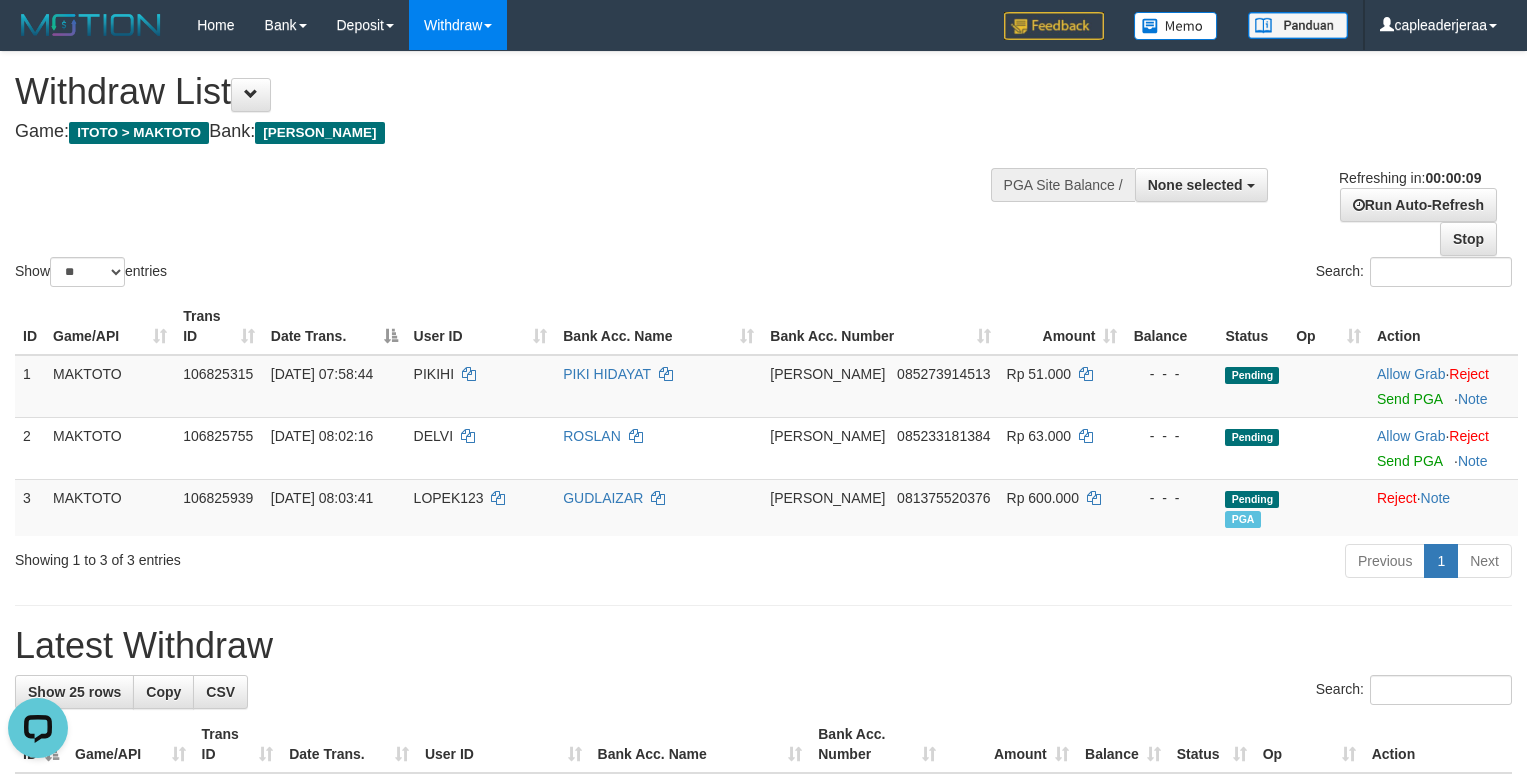 scroll, scrollTop: 0, scrollLeft: 0, axis: both 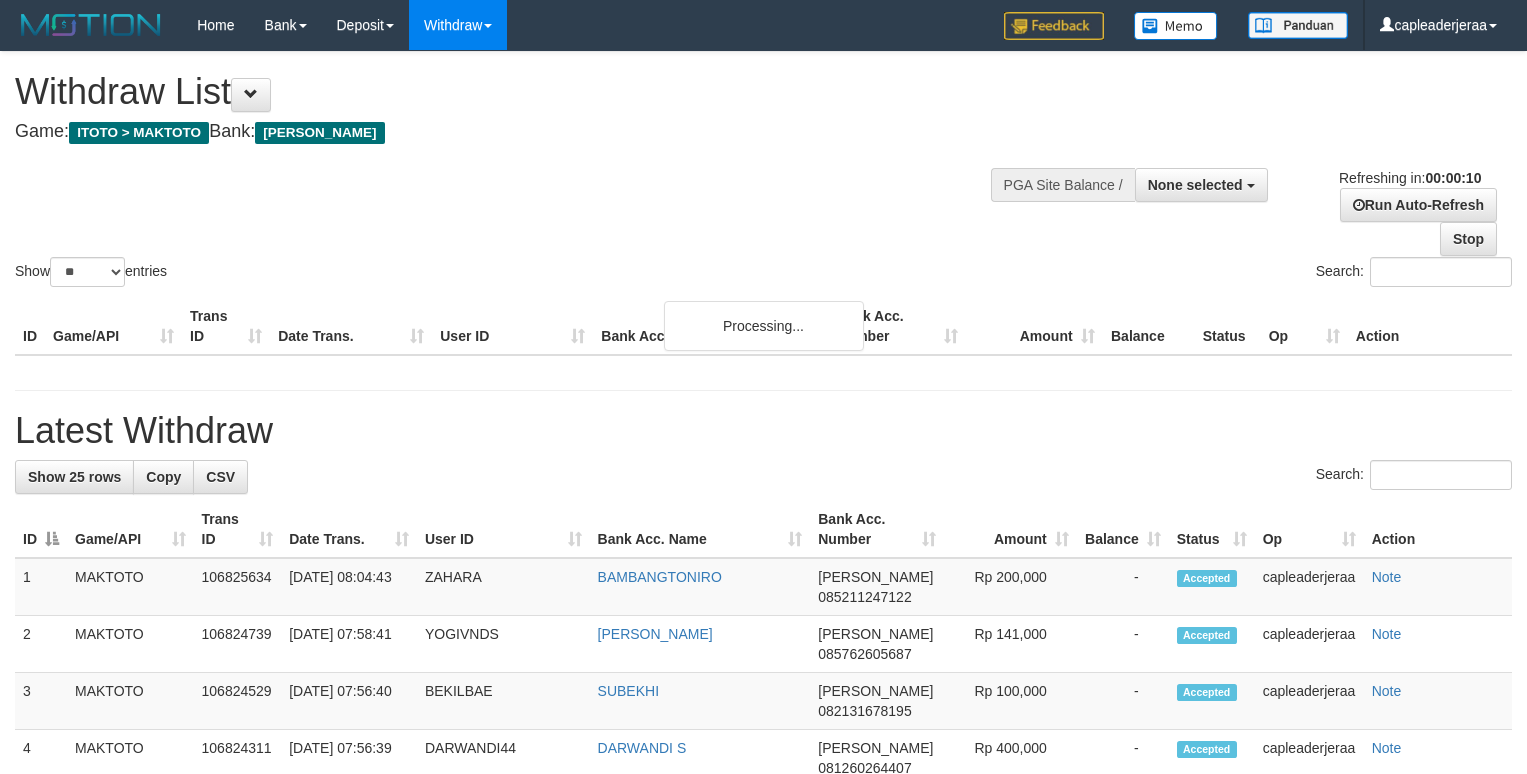 select 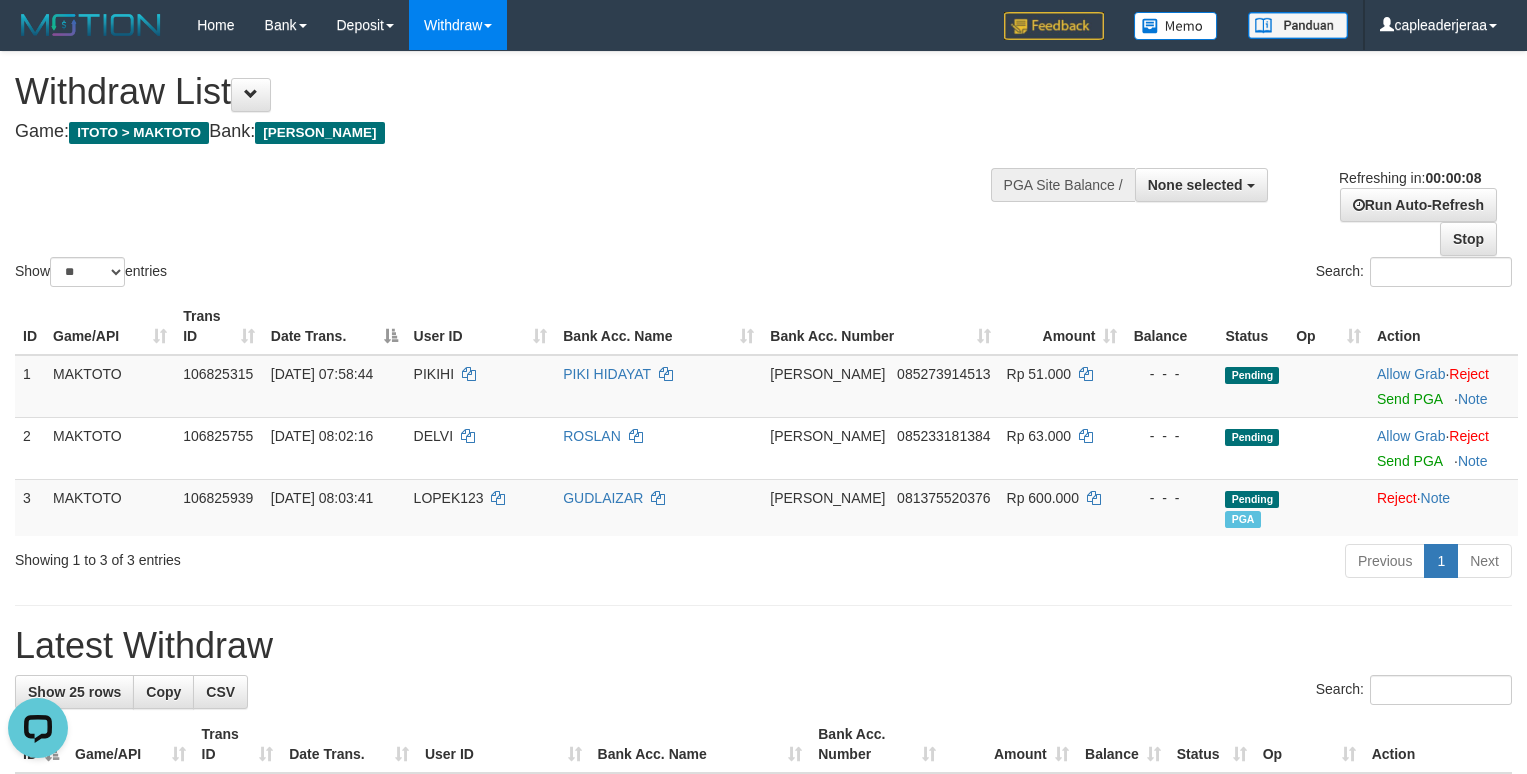 scroll, scrollTop: 0, scrollLeft: 0, axis: both 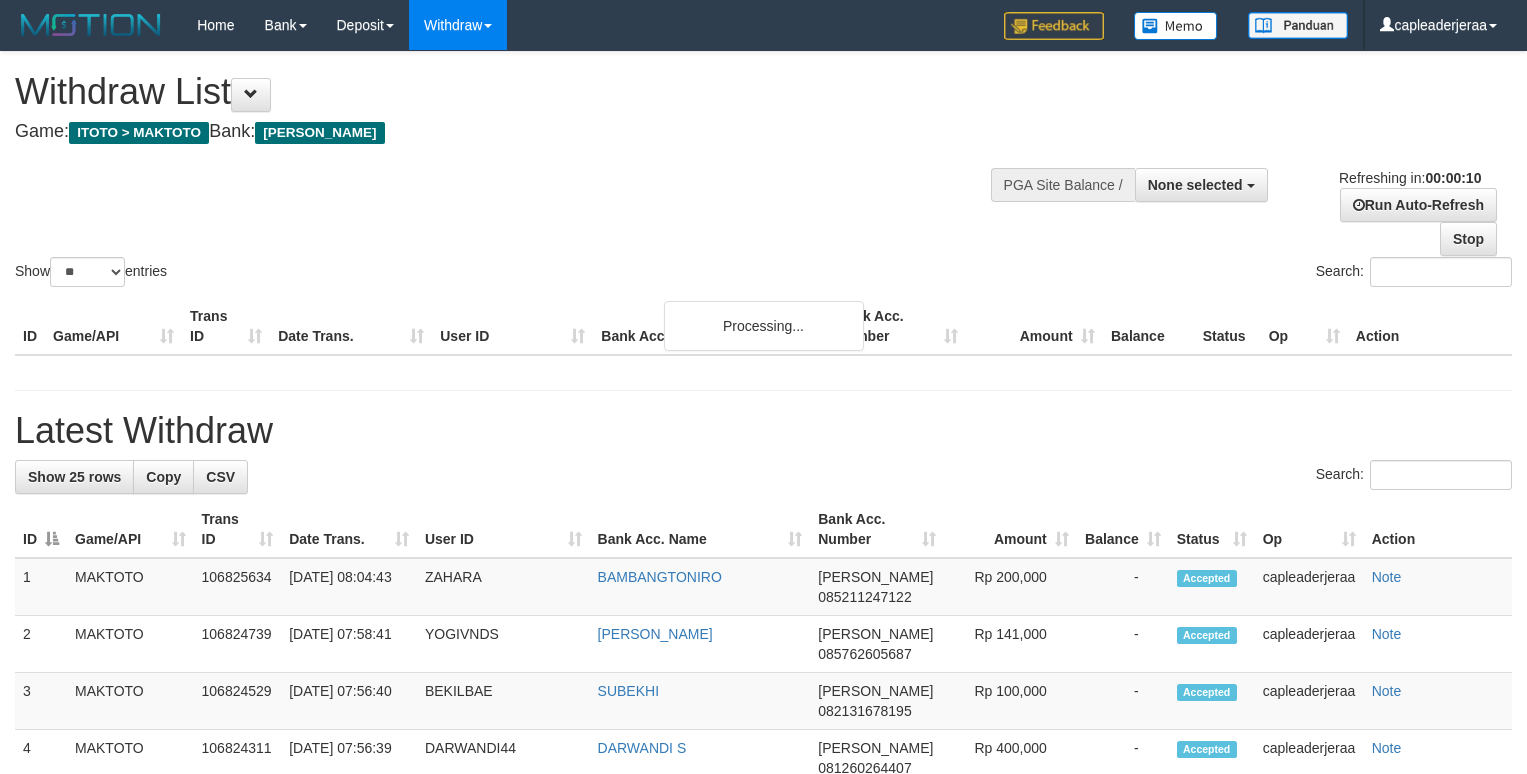 select 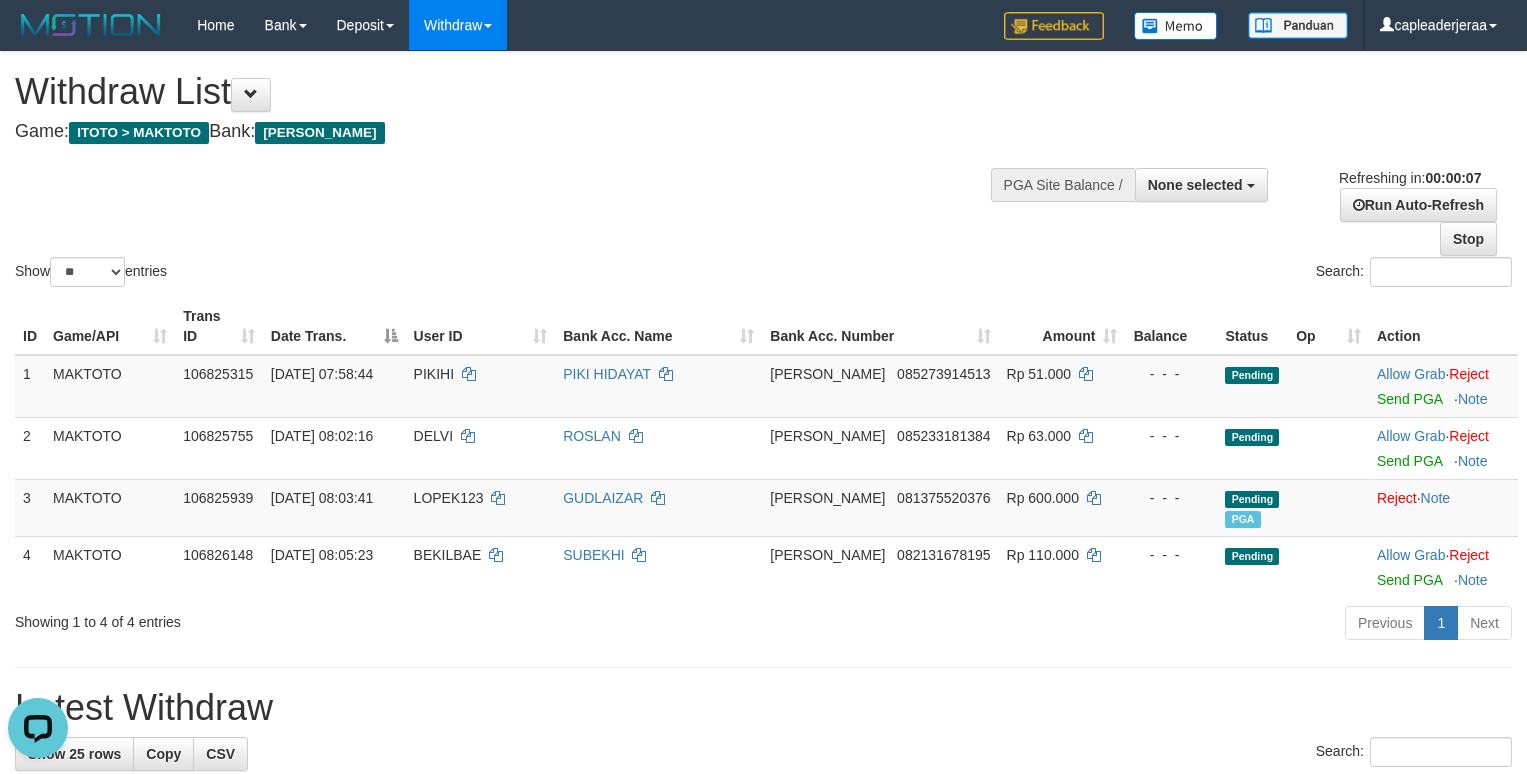 scroll, scrollTop: 0, scrollLeft: 0, axis: both 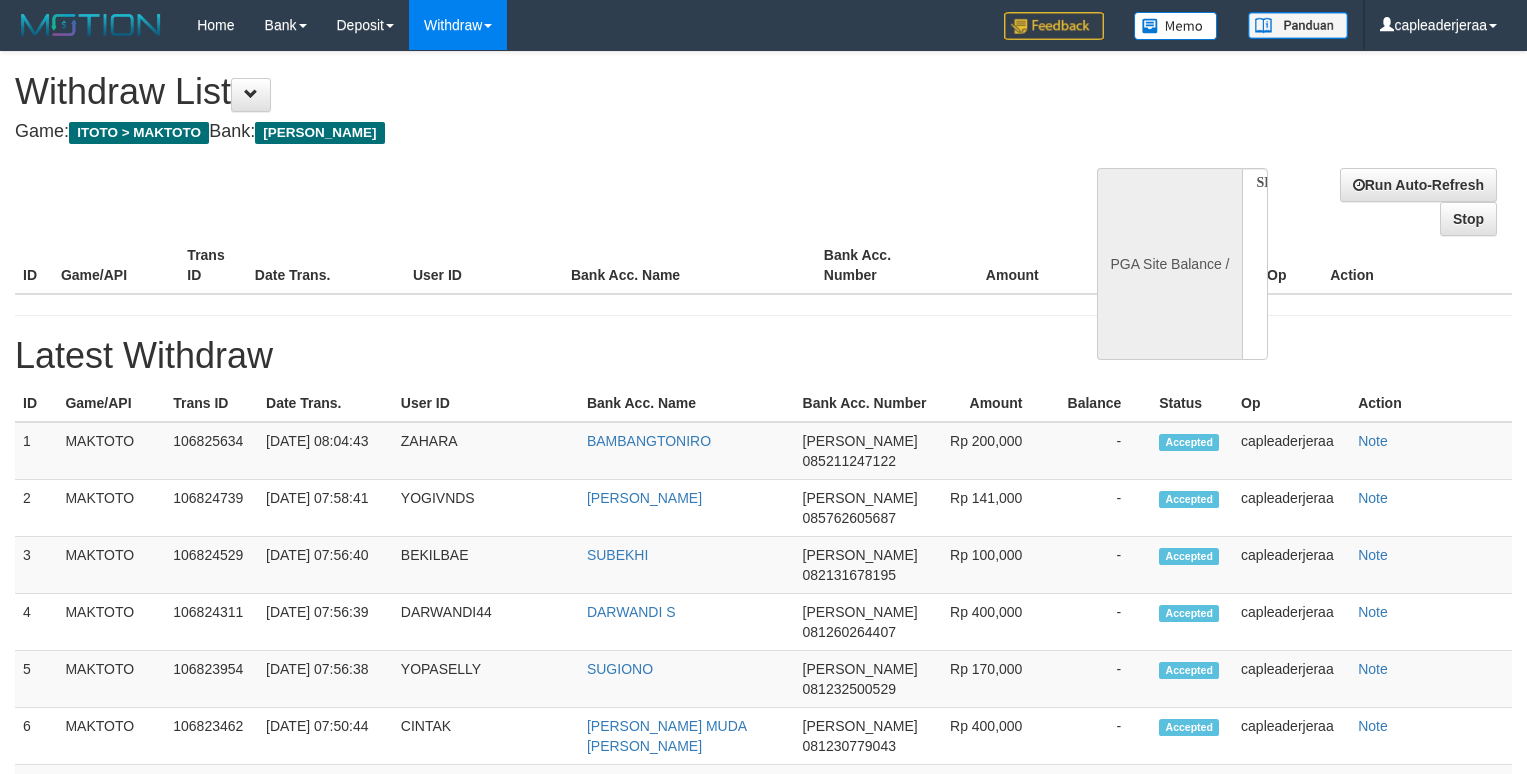 select 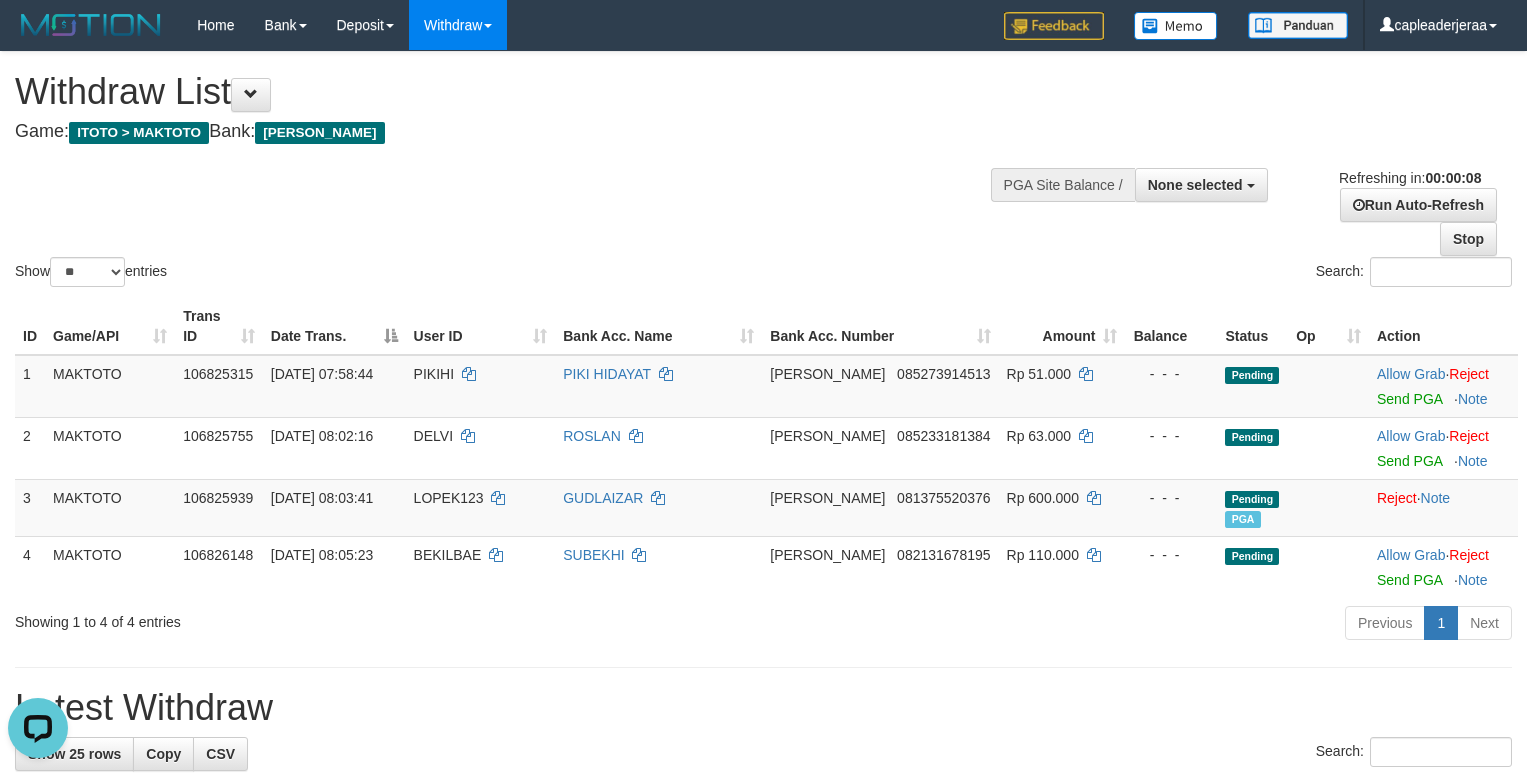 scroll, scrollTop: 0, scrollLeft: 0, axis: both 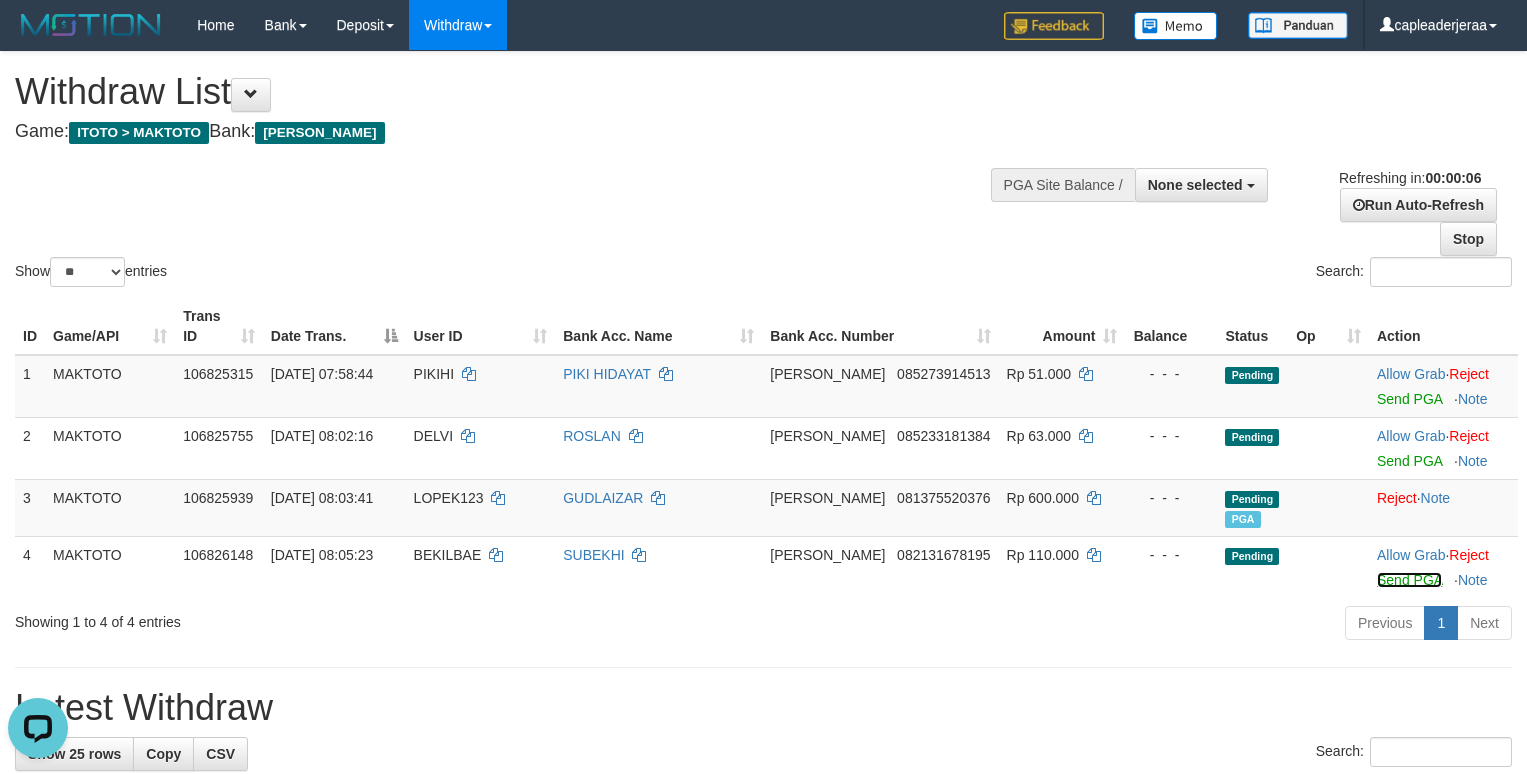 drag, startPoint x: 1402, startPoint y: 582, endPoint x: 860, endPoint y: 269, distance: 625.88574 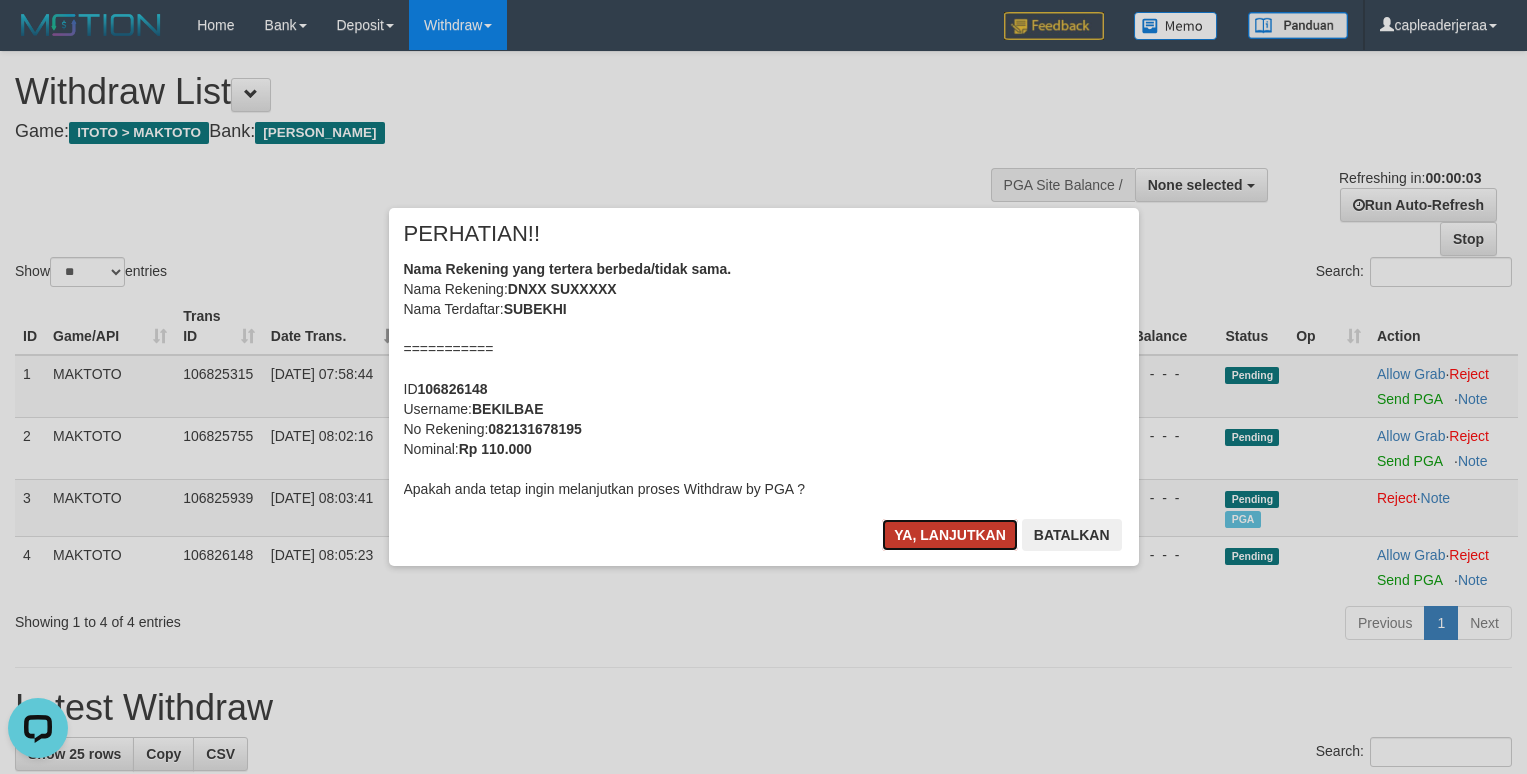 click on "Ya, lanjutkan" at bounding box center (950, 535) 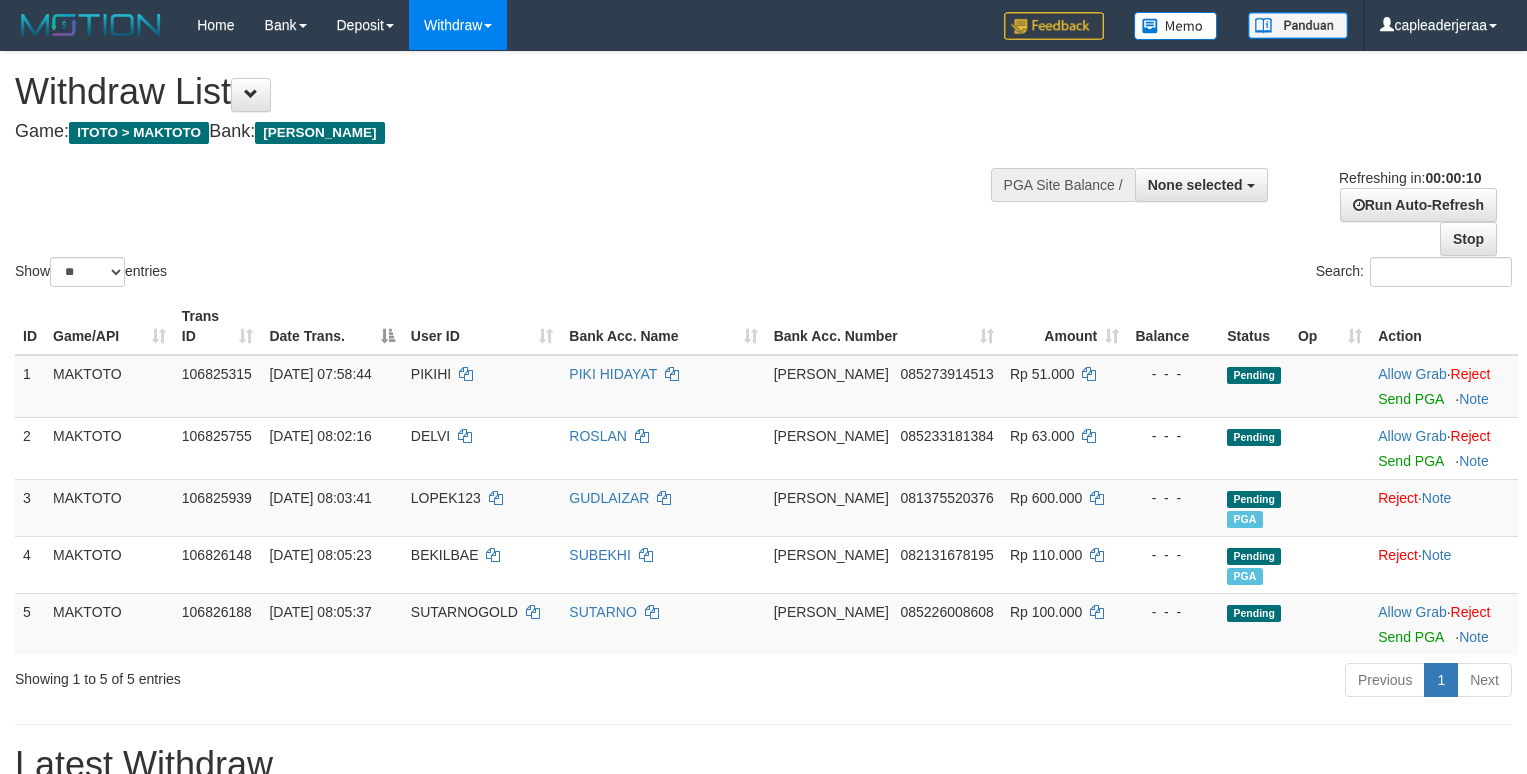 select 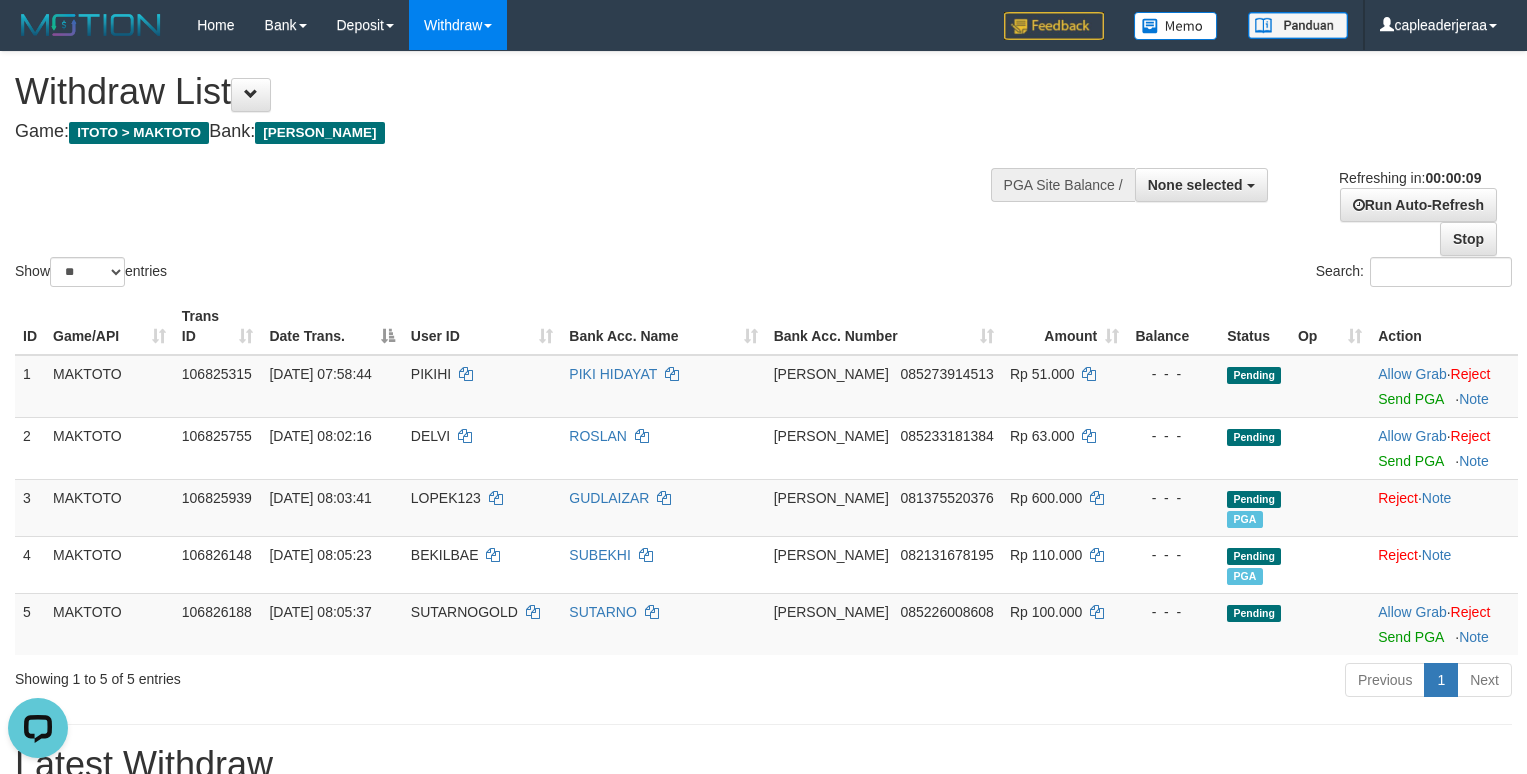 scroll, scrollTop: 0, scrollLeft: 0, axis: both 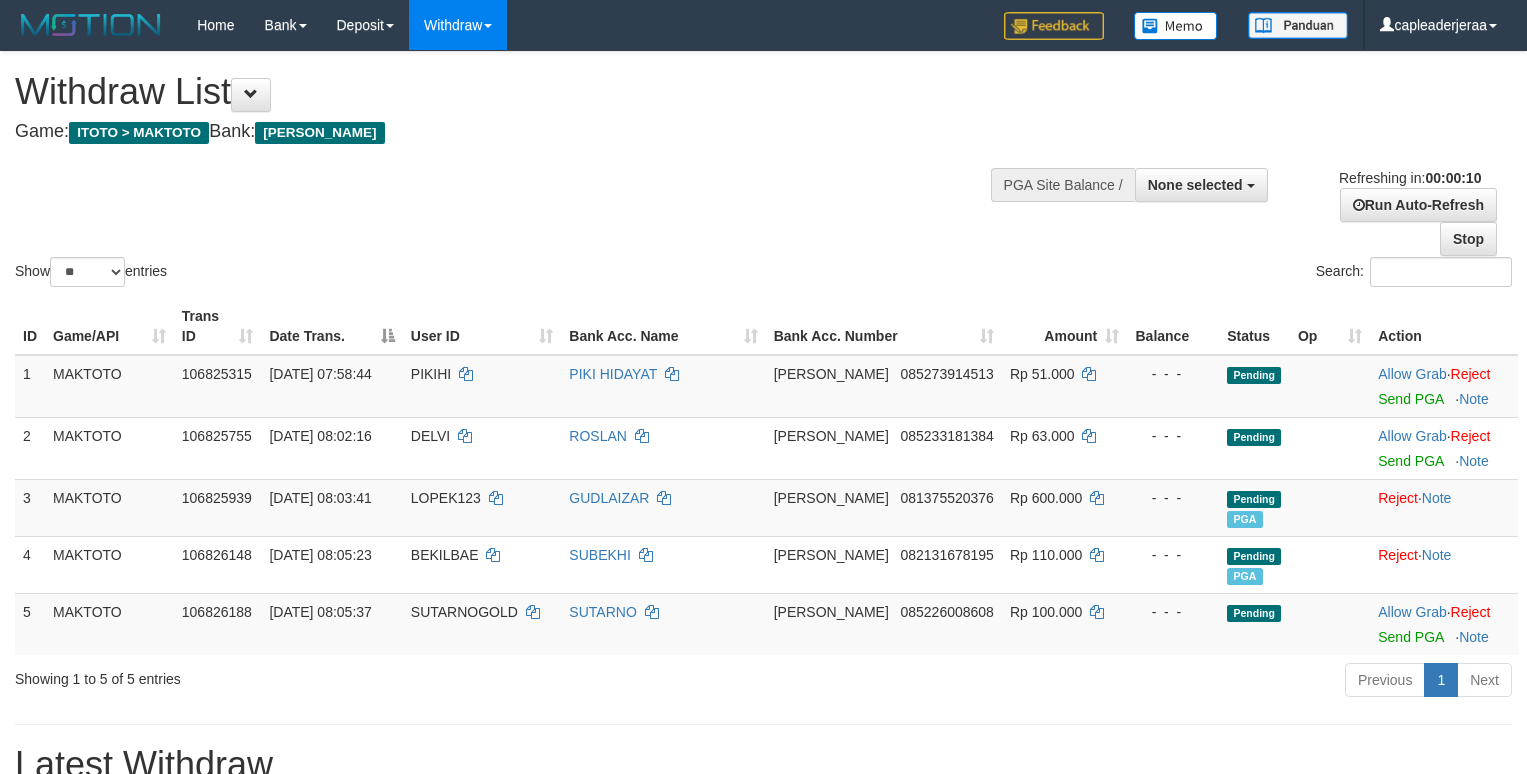 select 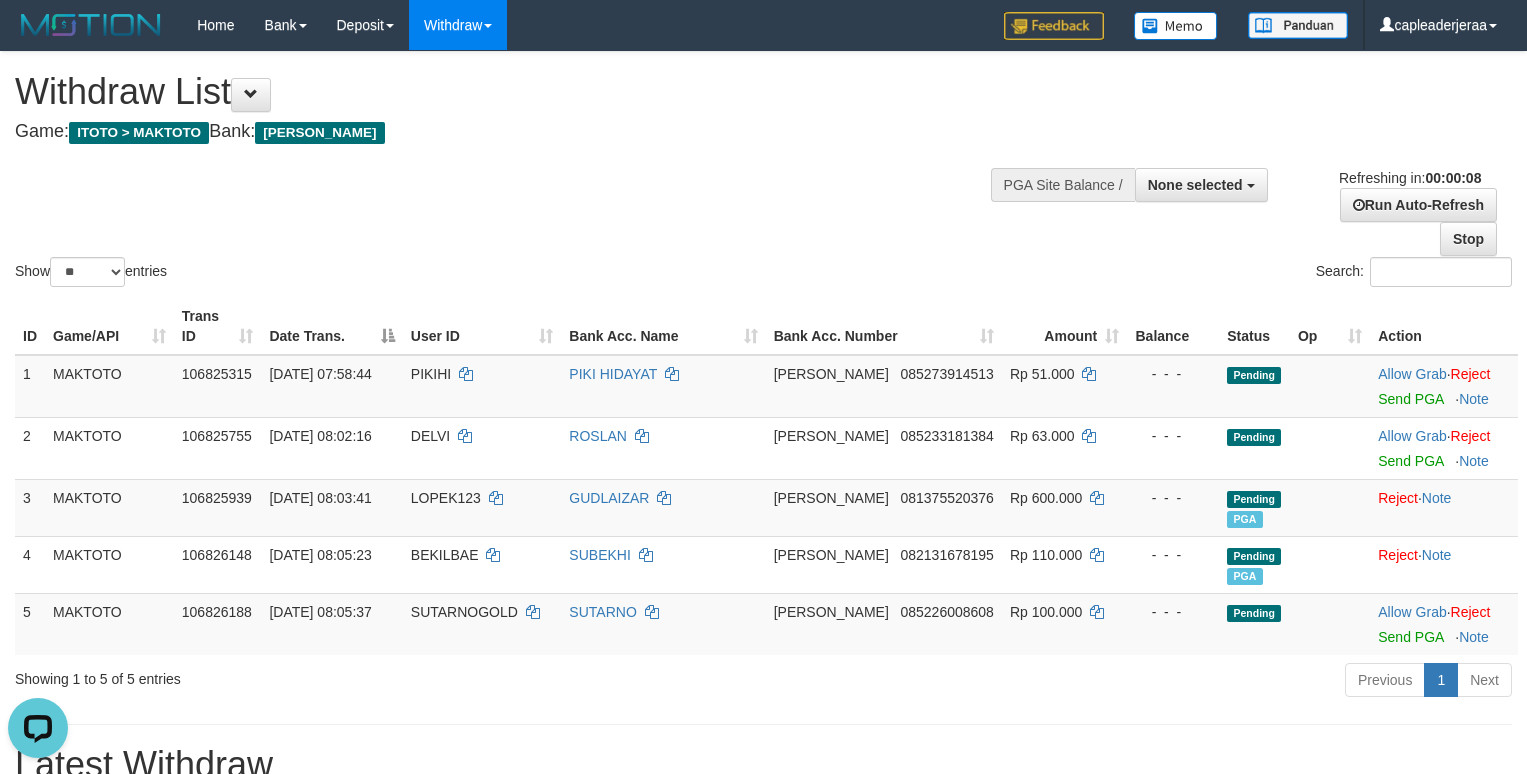 scroll, scrollTop: 0, scrollLeft: 0, axis: both 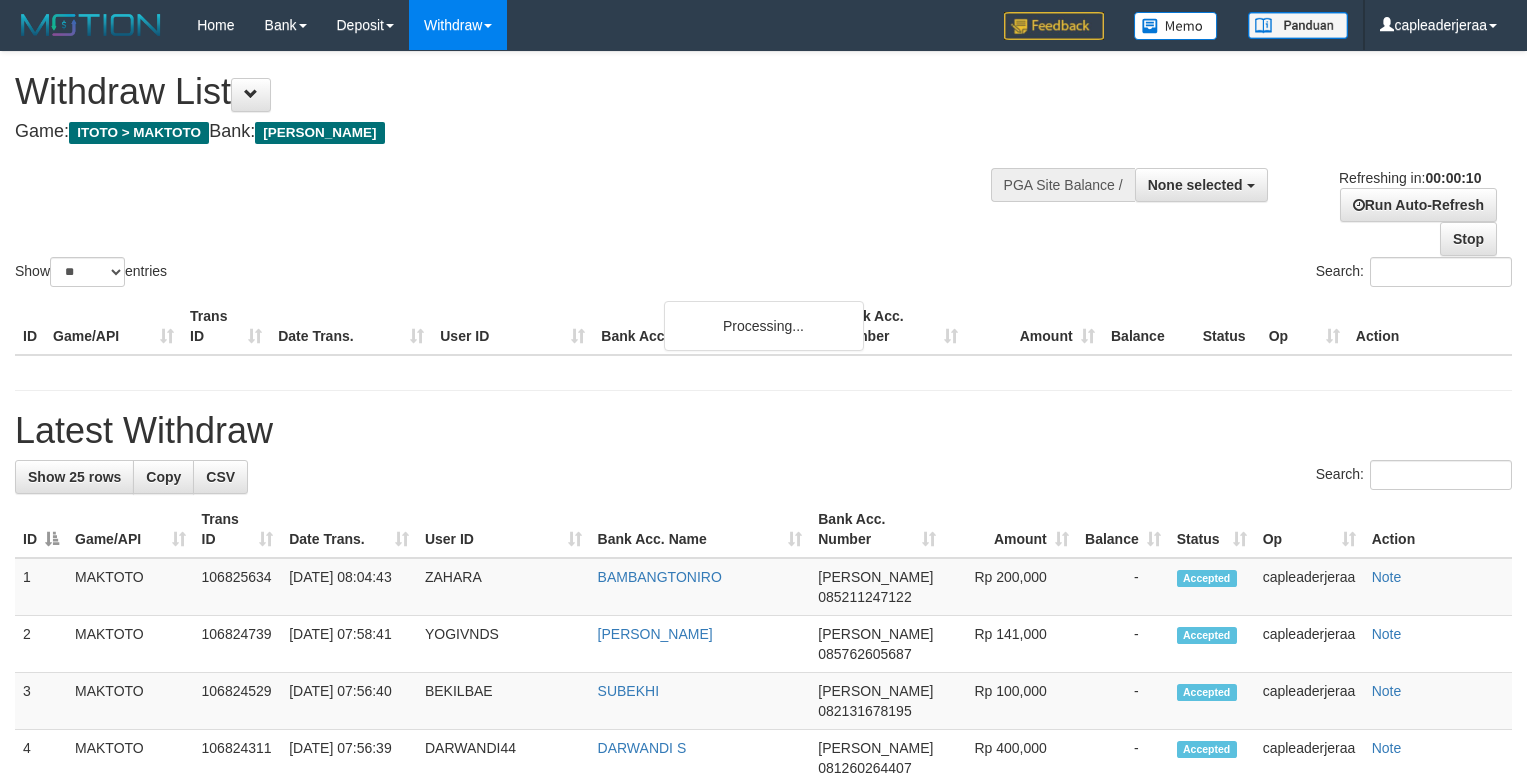 select 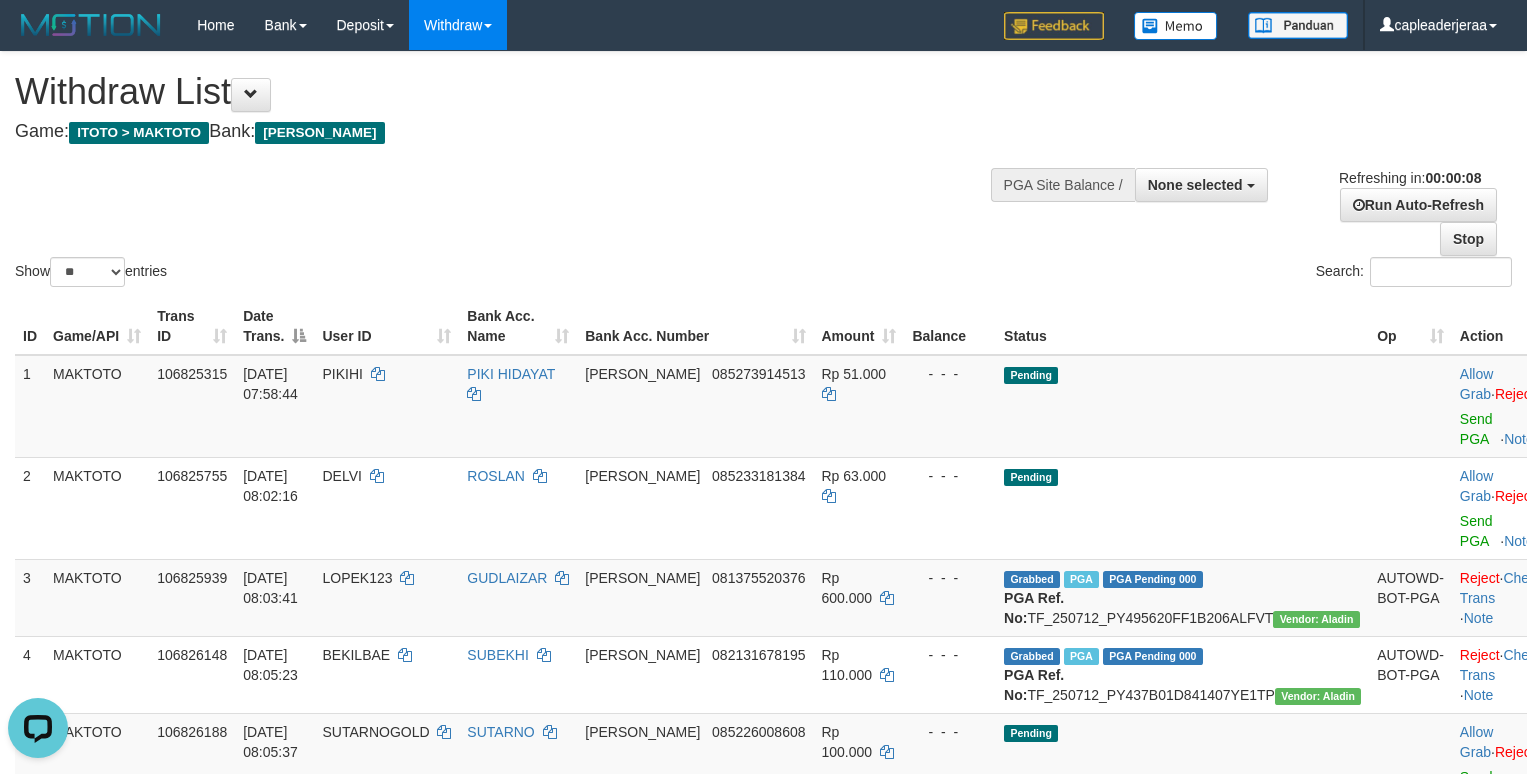 scroll, scrollTop: 0, scrollLeft: 0, axis: both 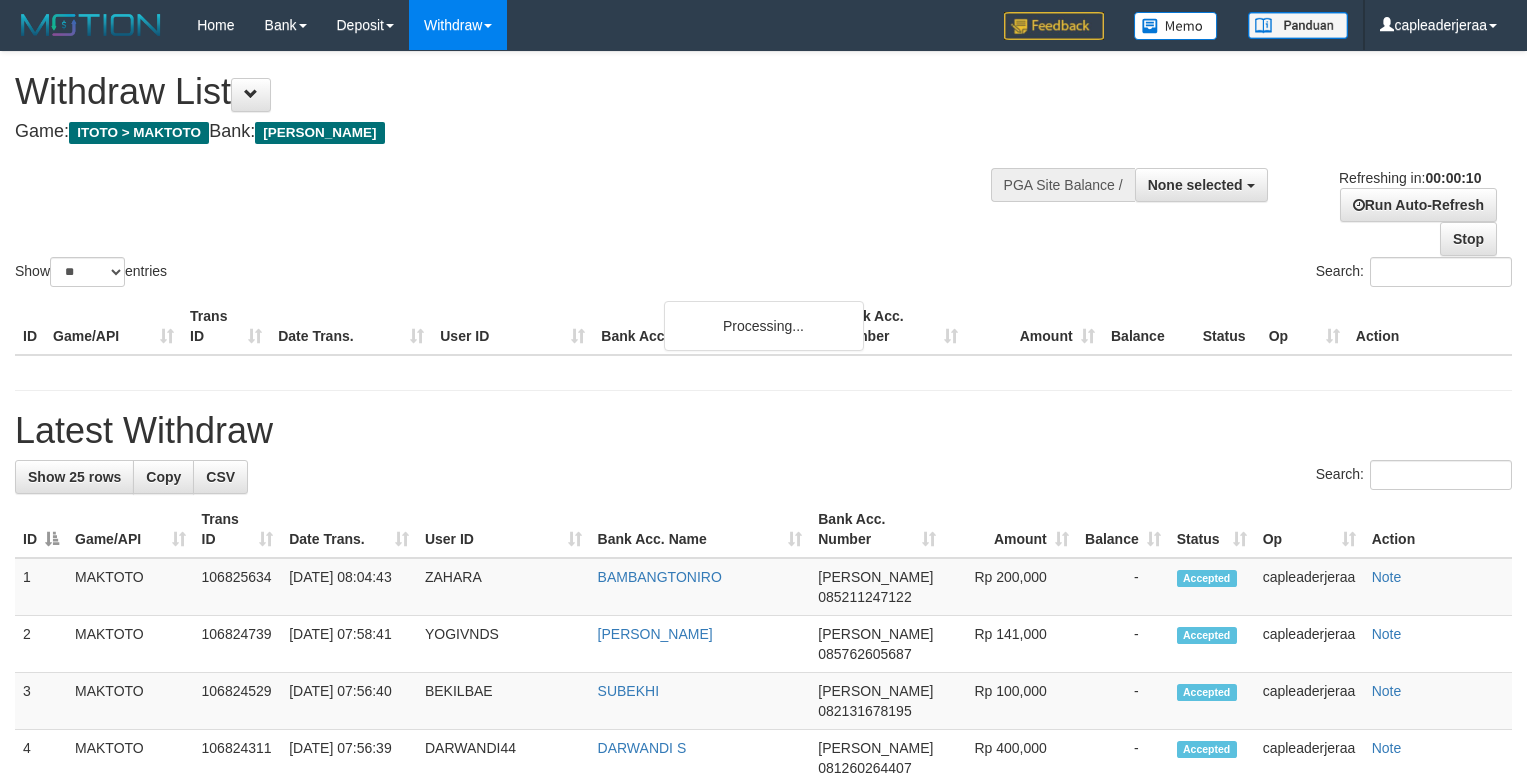 select 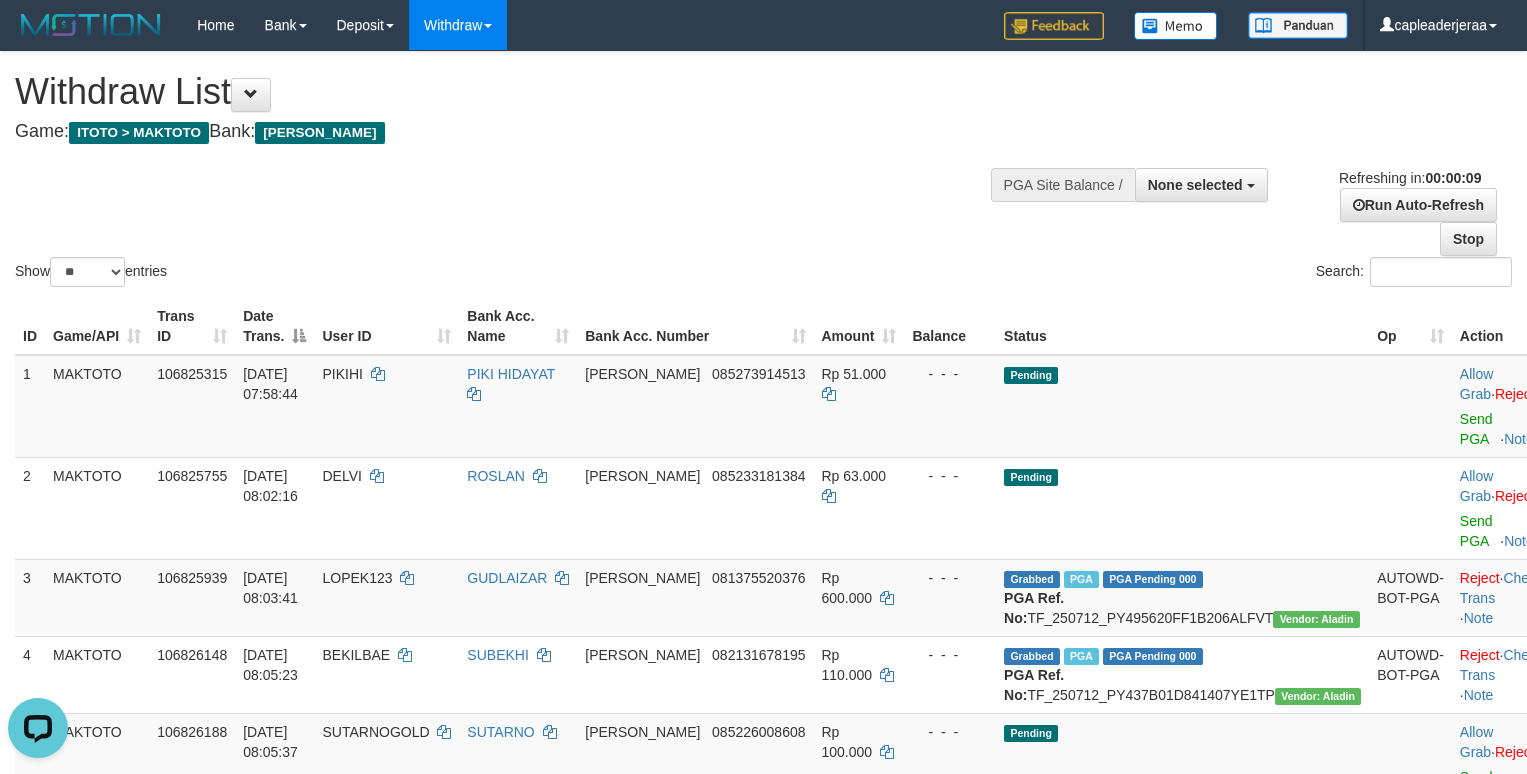 scroll, scrollTop: 0, scrollLeft: 0, axis: both 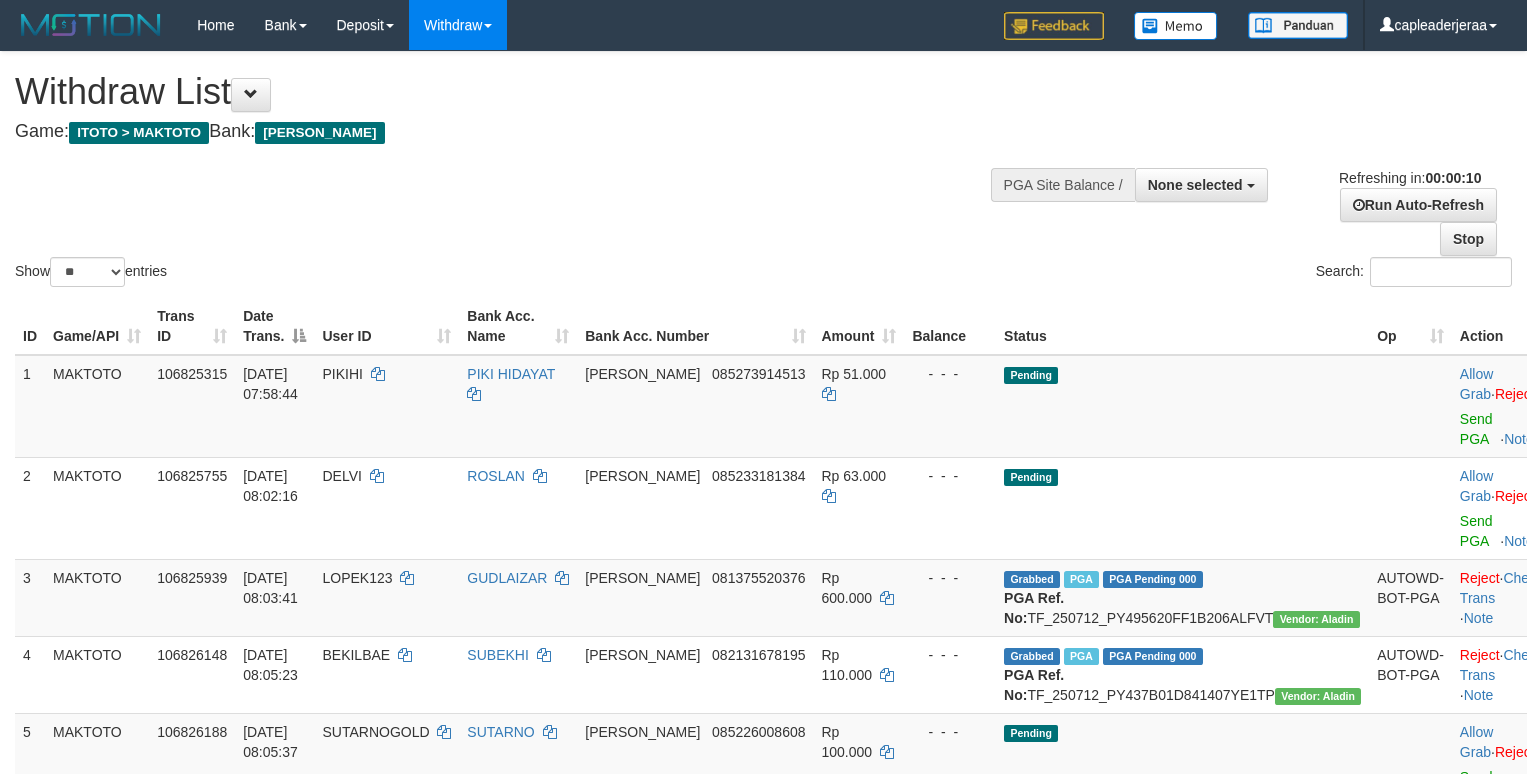 select 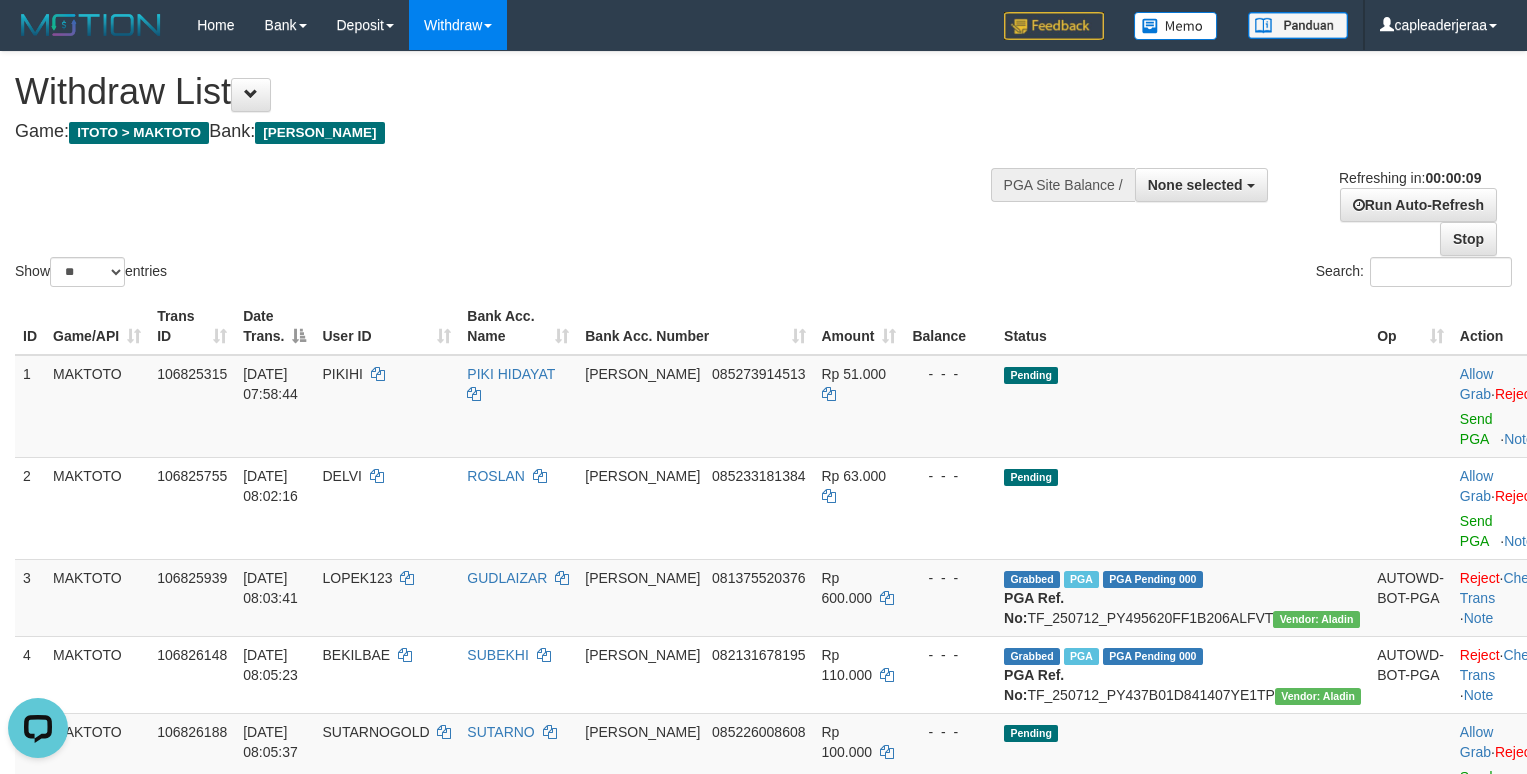 scroll, scrollTop: 0, scrollLeft: 0, axis: both 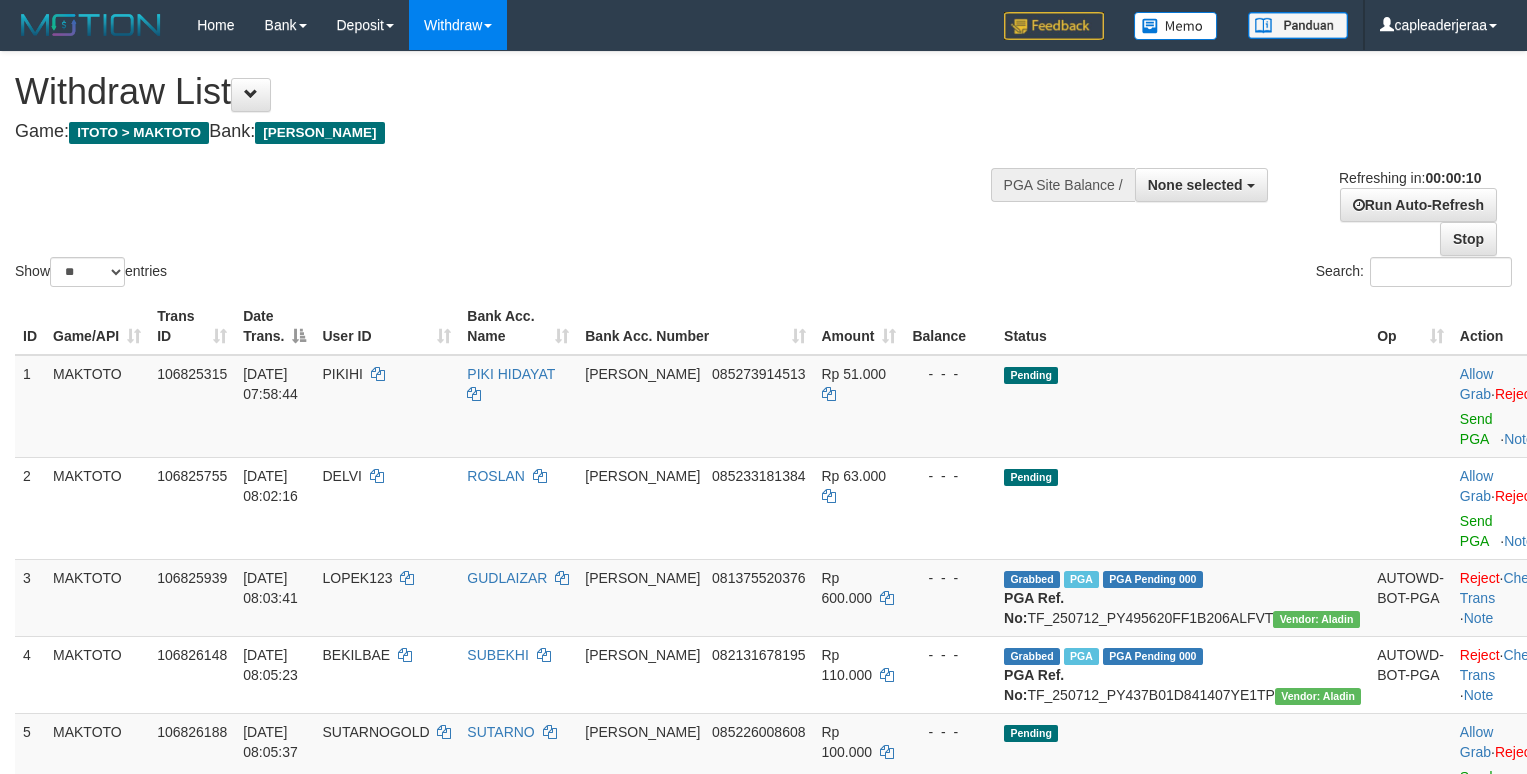 select 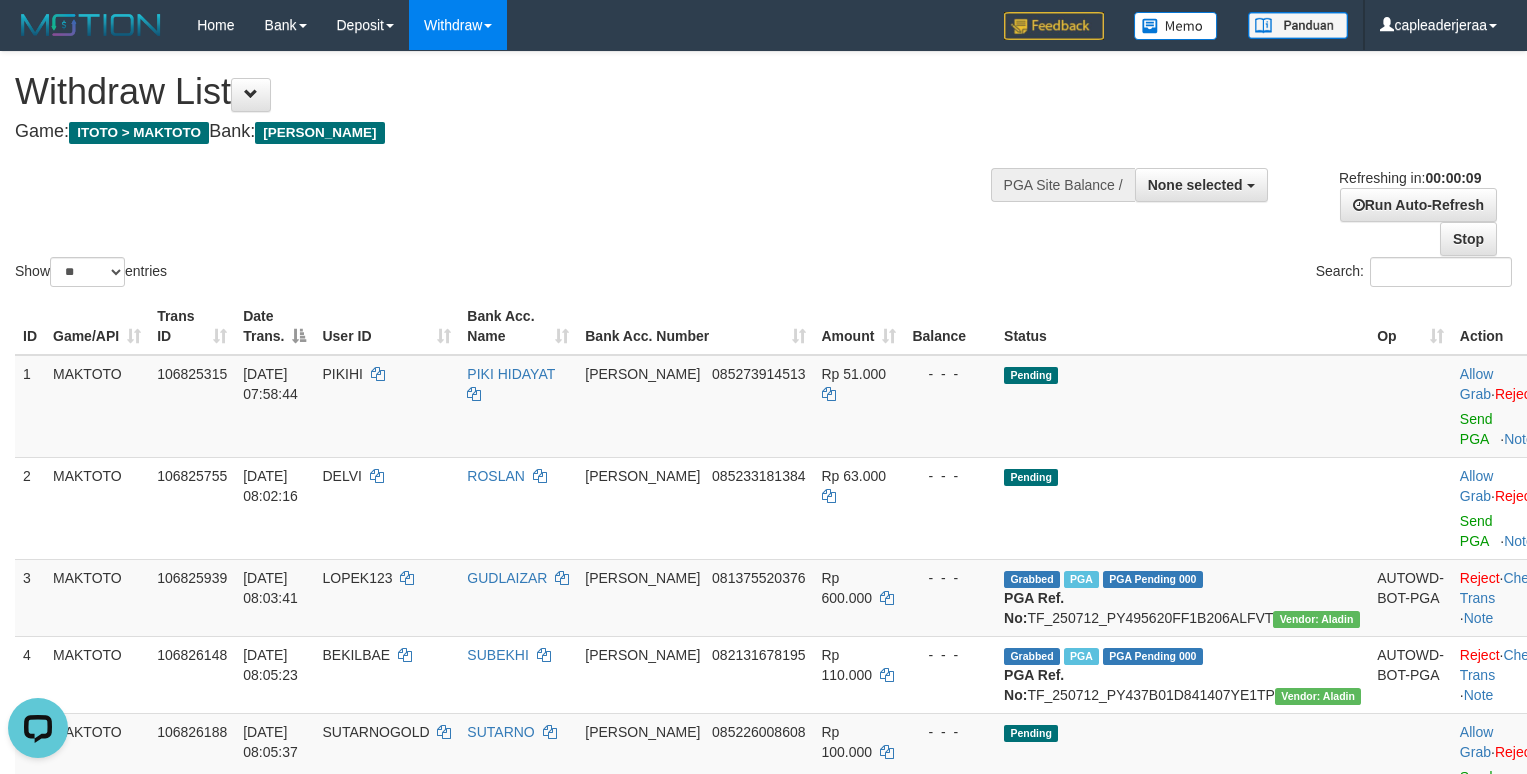 scroll, scrollTop: 0, scrollLeft: 0, axis: both 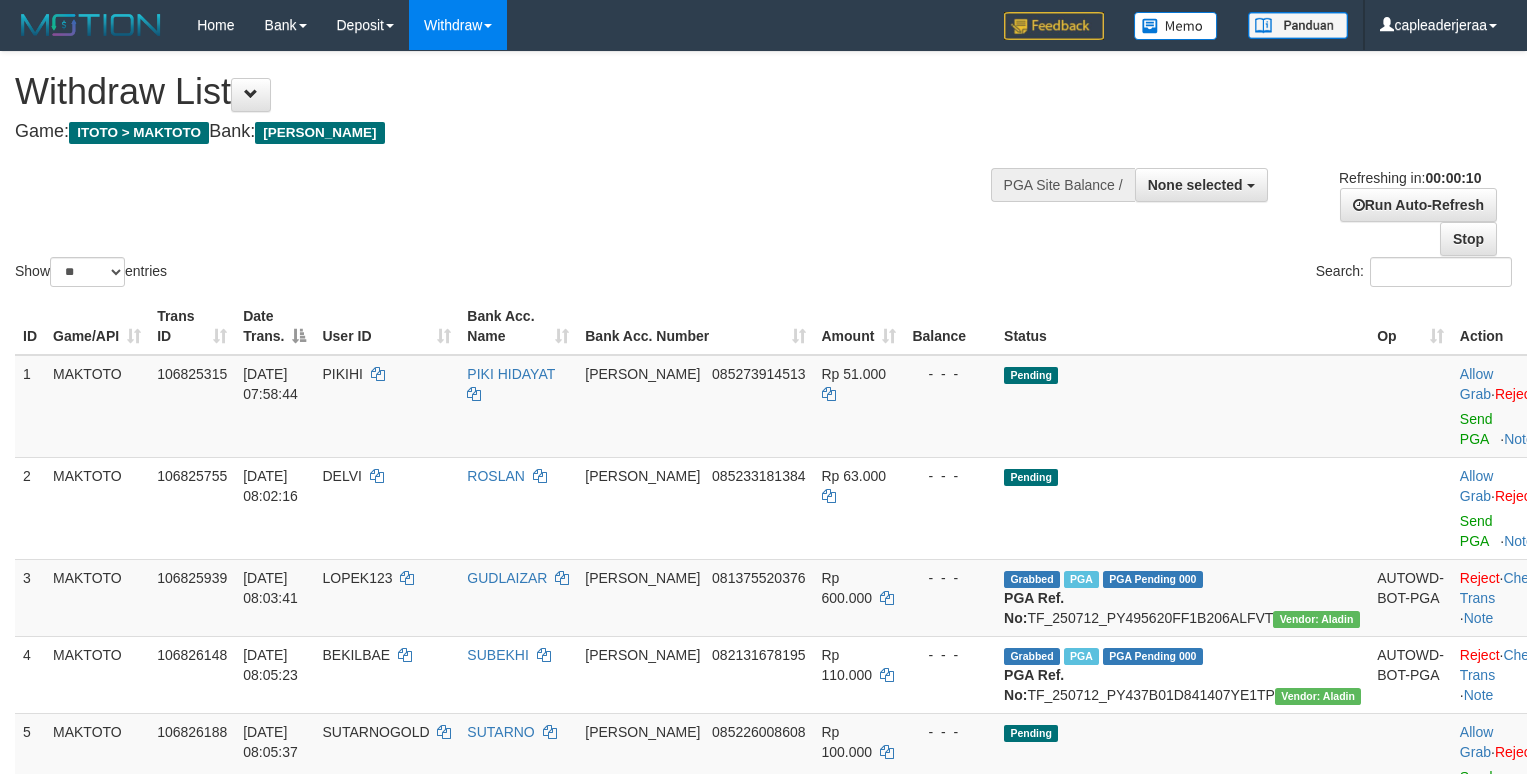 select 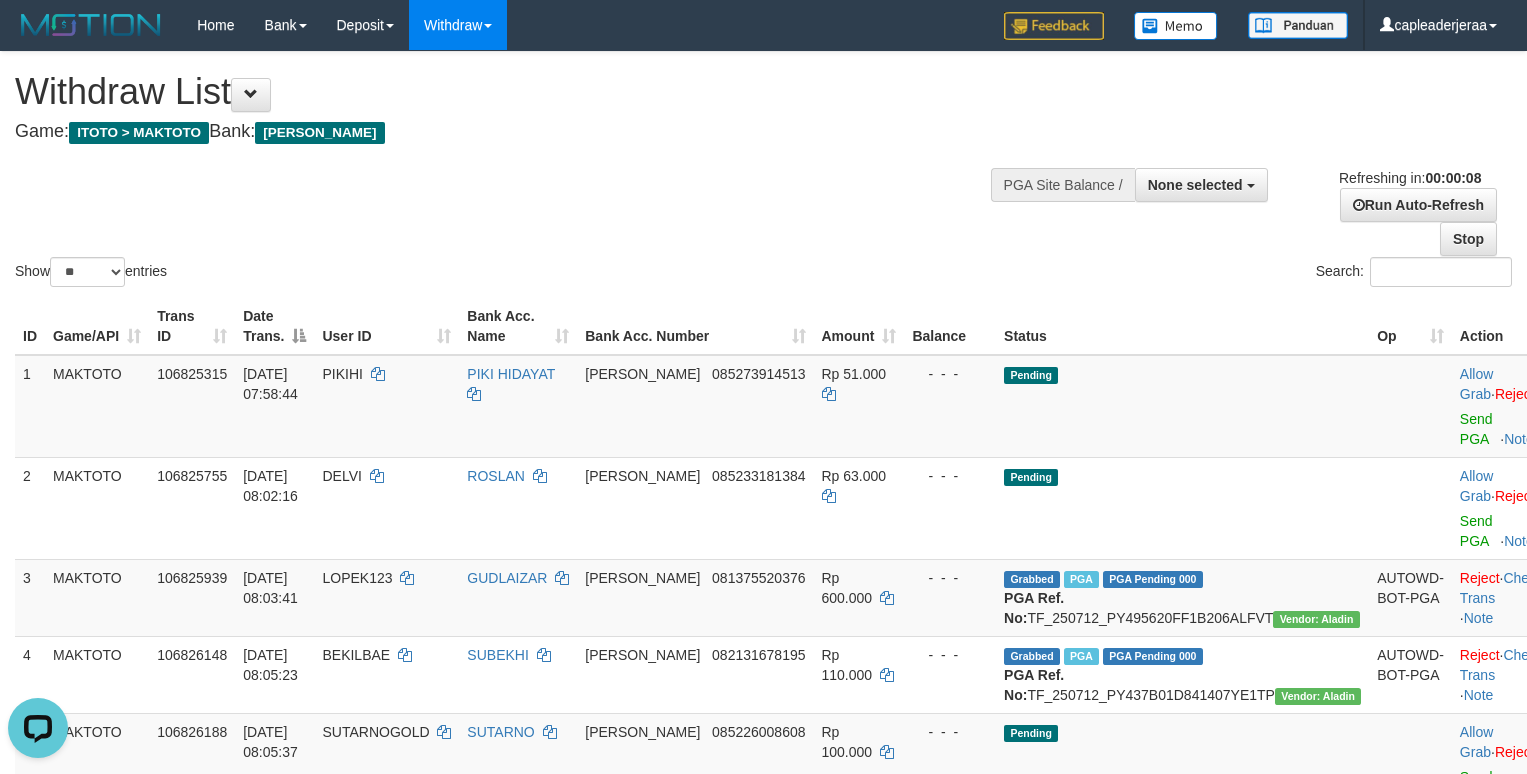 scroll, scrollTop: 0, scrollLeft: 0, axis: both 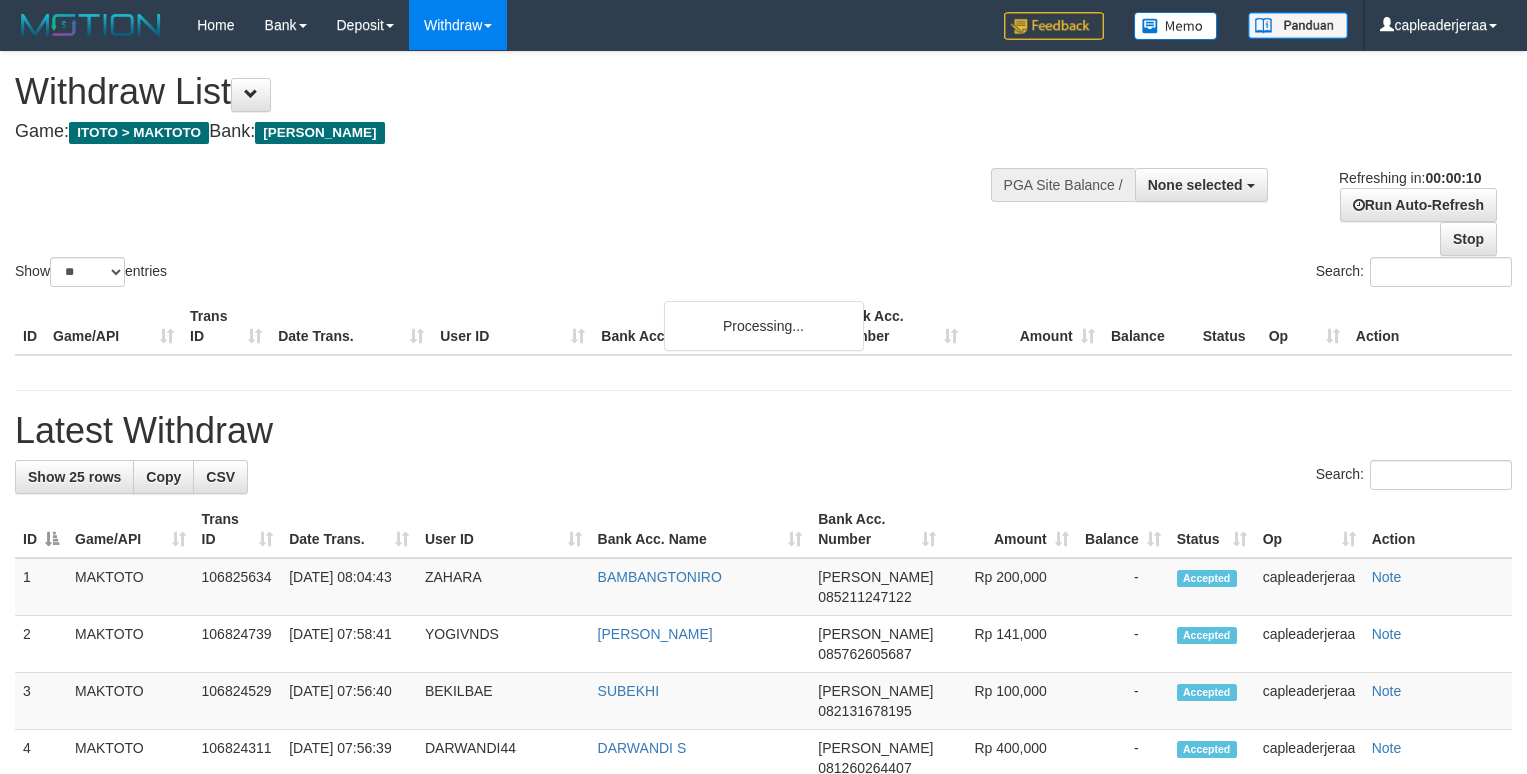 select 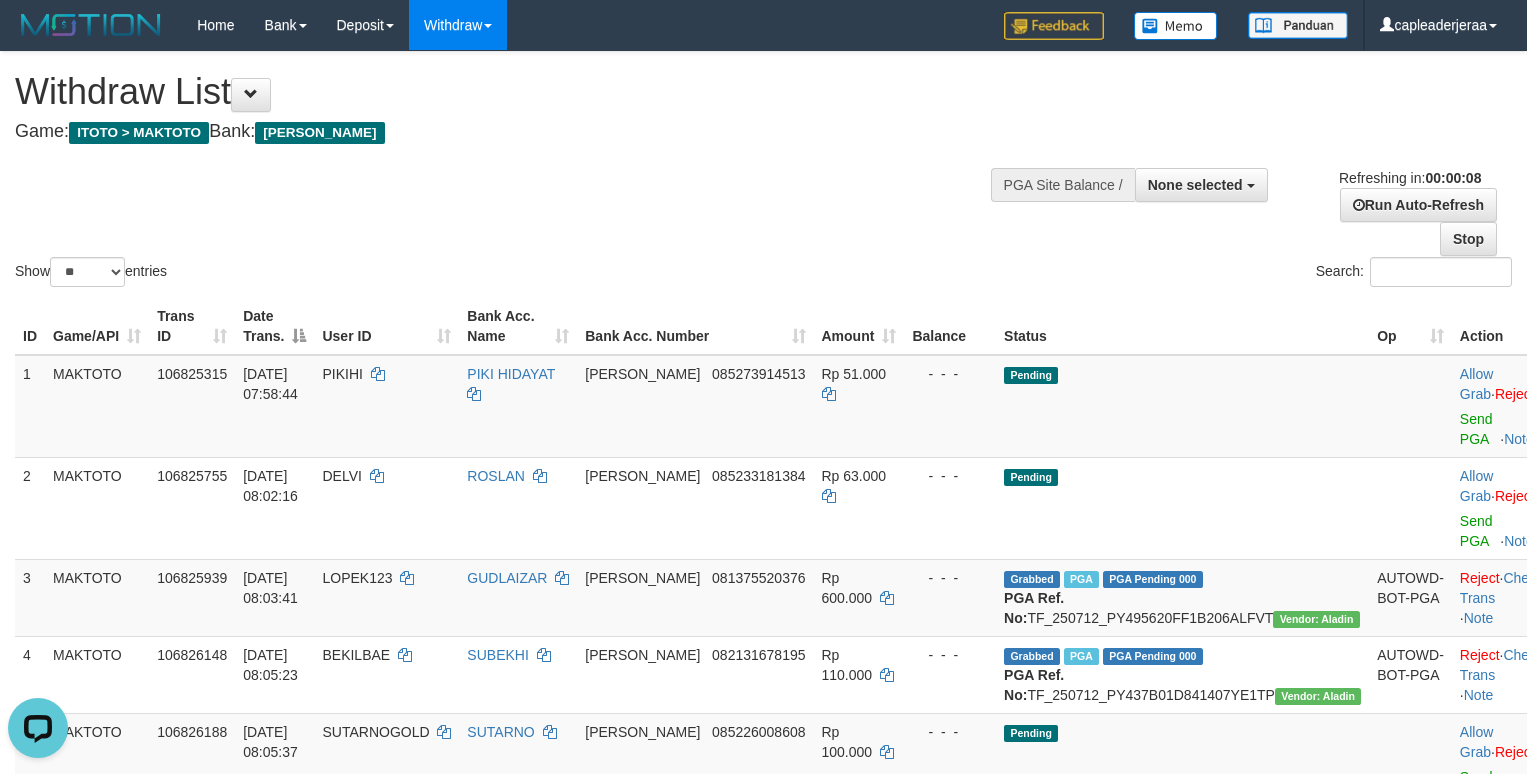 scroll, scrollTop: 0, scrollLeft: 0, axis: both 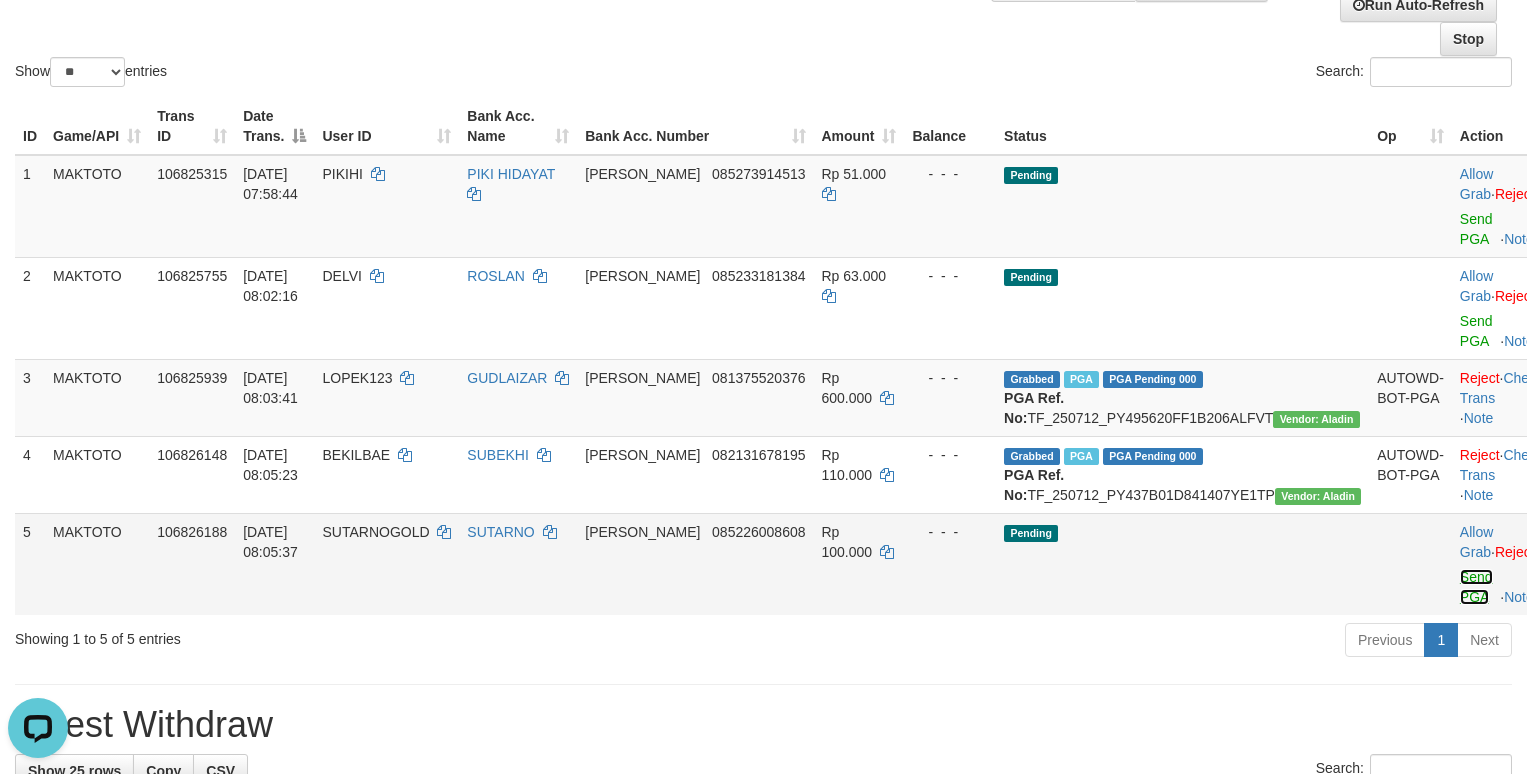 click on "Send PGA" at bounding box center [1476, 587] 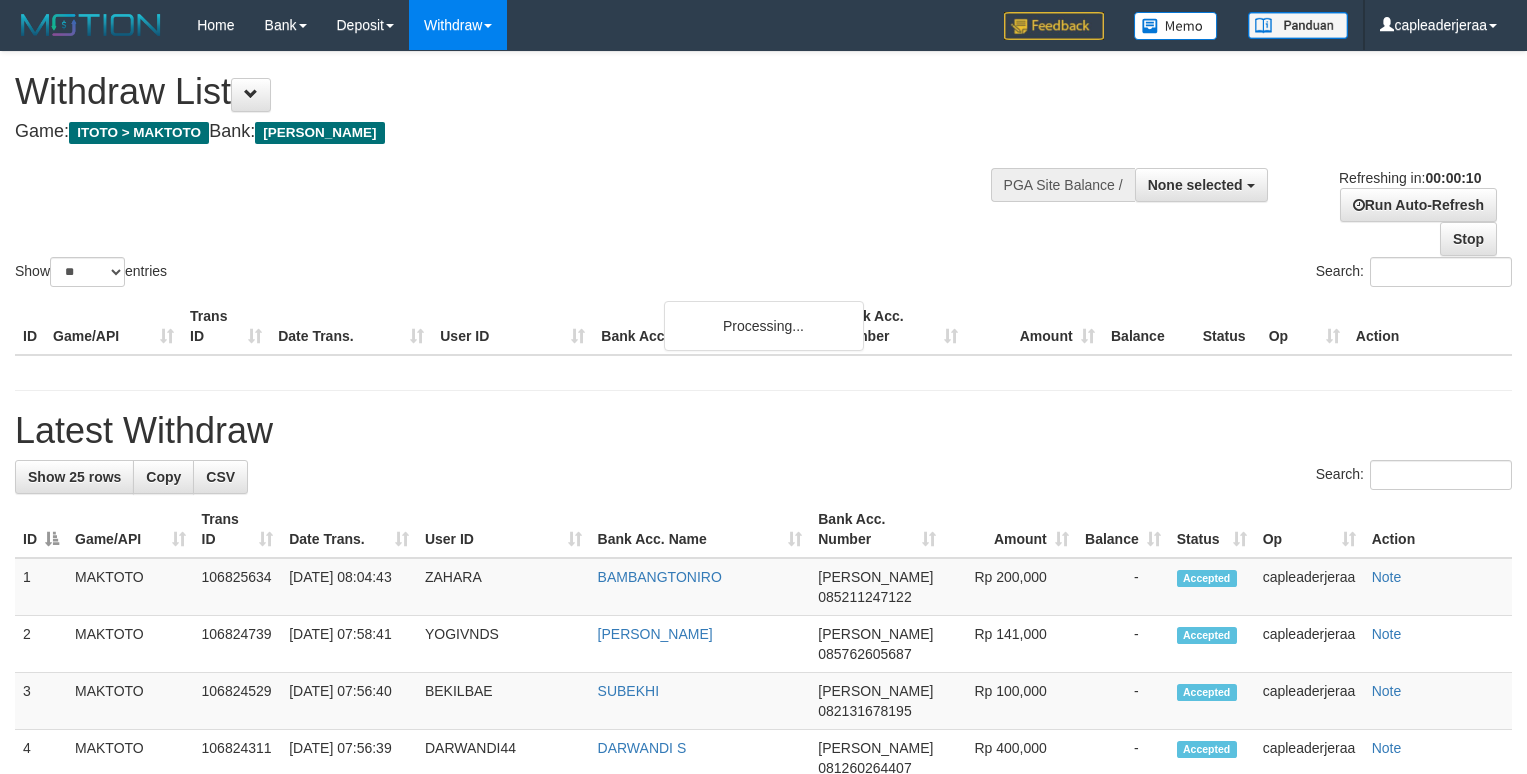 select 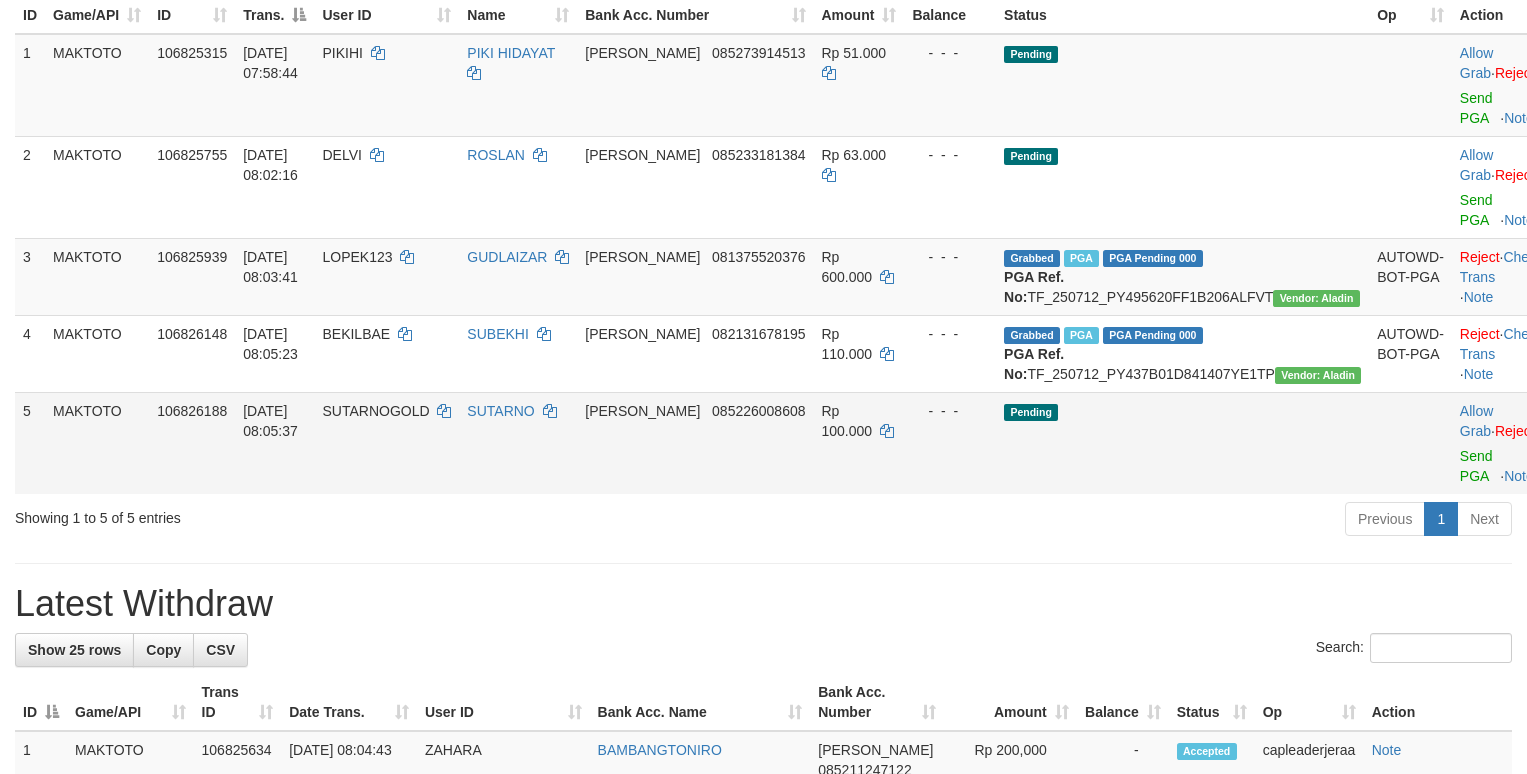 scroll, scrollTop: 333, scrollLeft: 0, axis: vertical 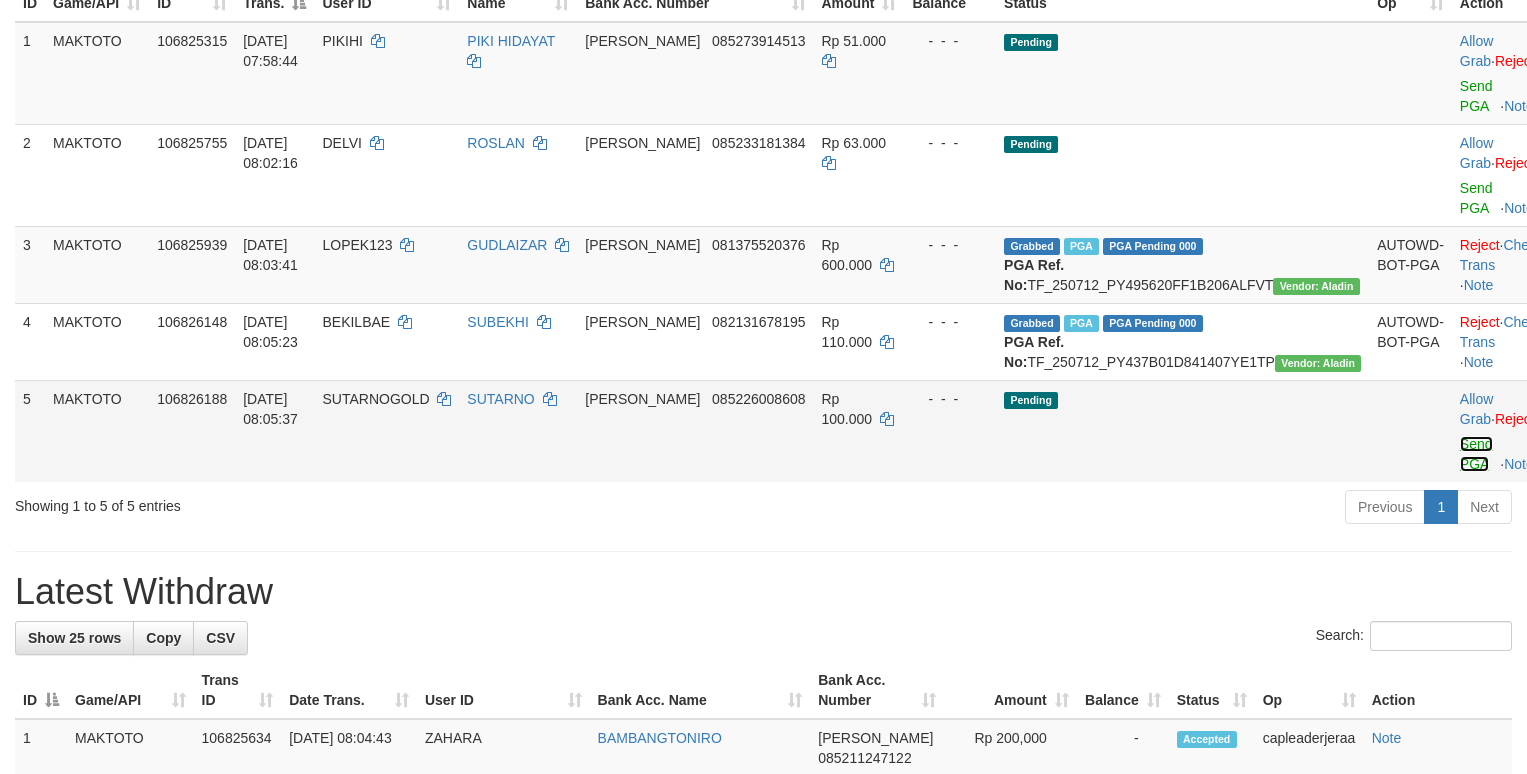 click on "Send PGA" at bounding box center [1476, 454] 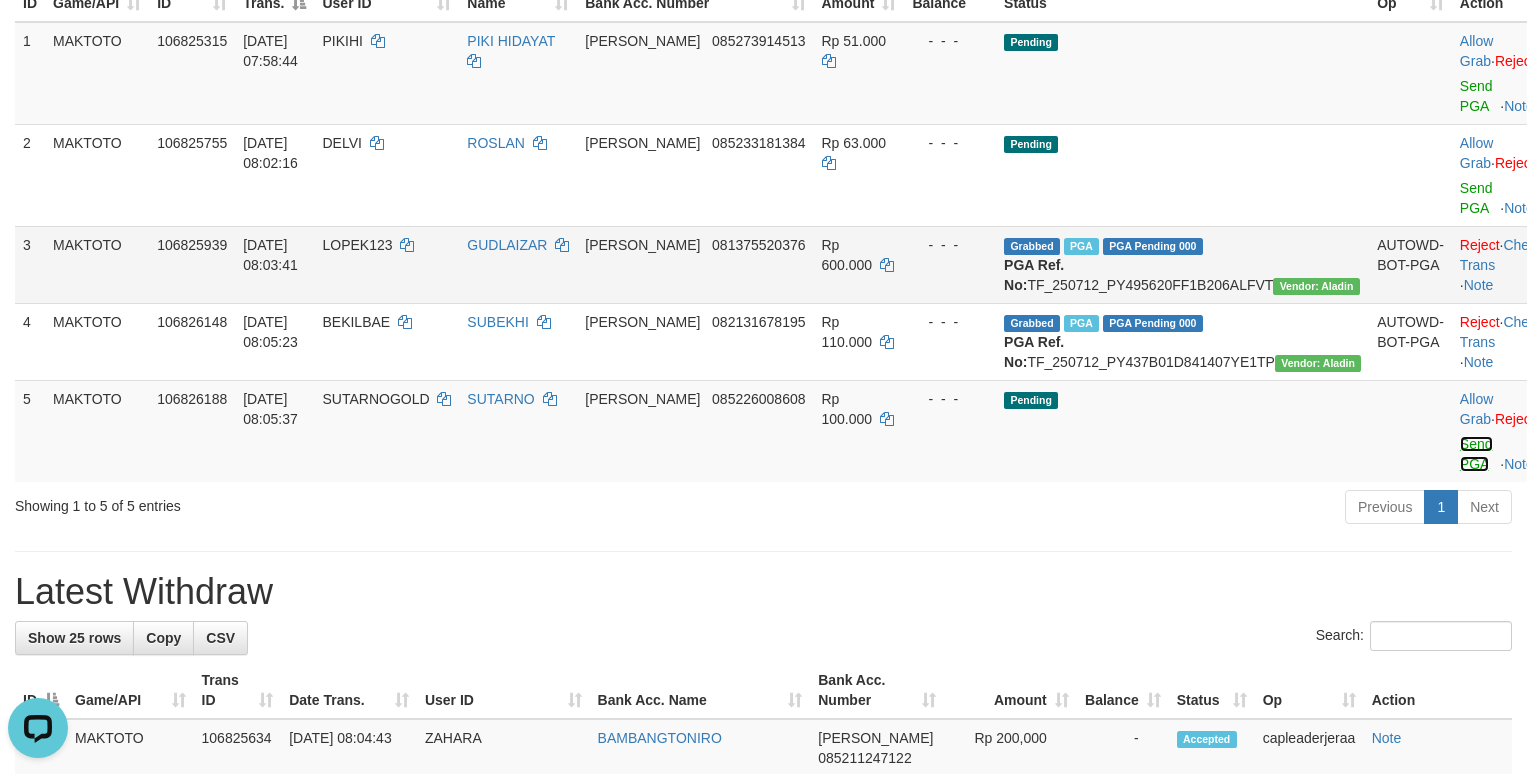 scroll, scrollTop: 0, scrollLeft: 0, axis: both 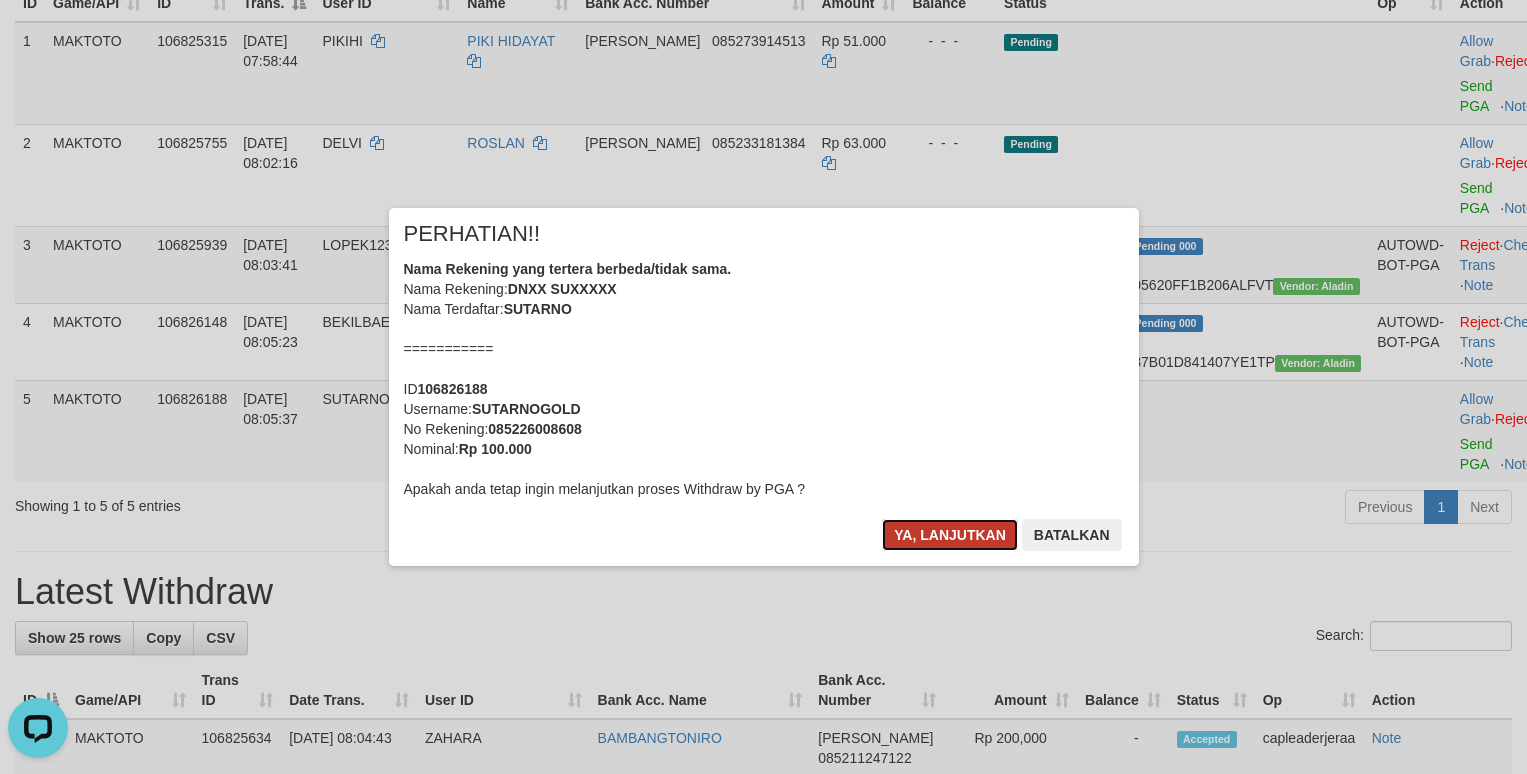 click on "Ya, lanjutkan" at bounding box center [950, 535] 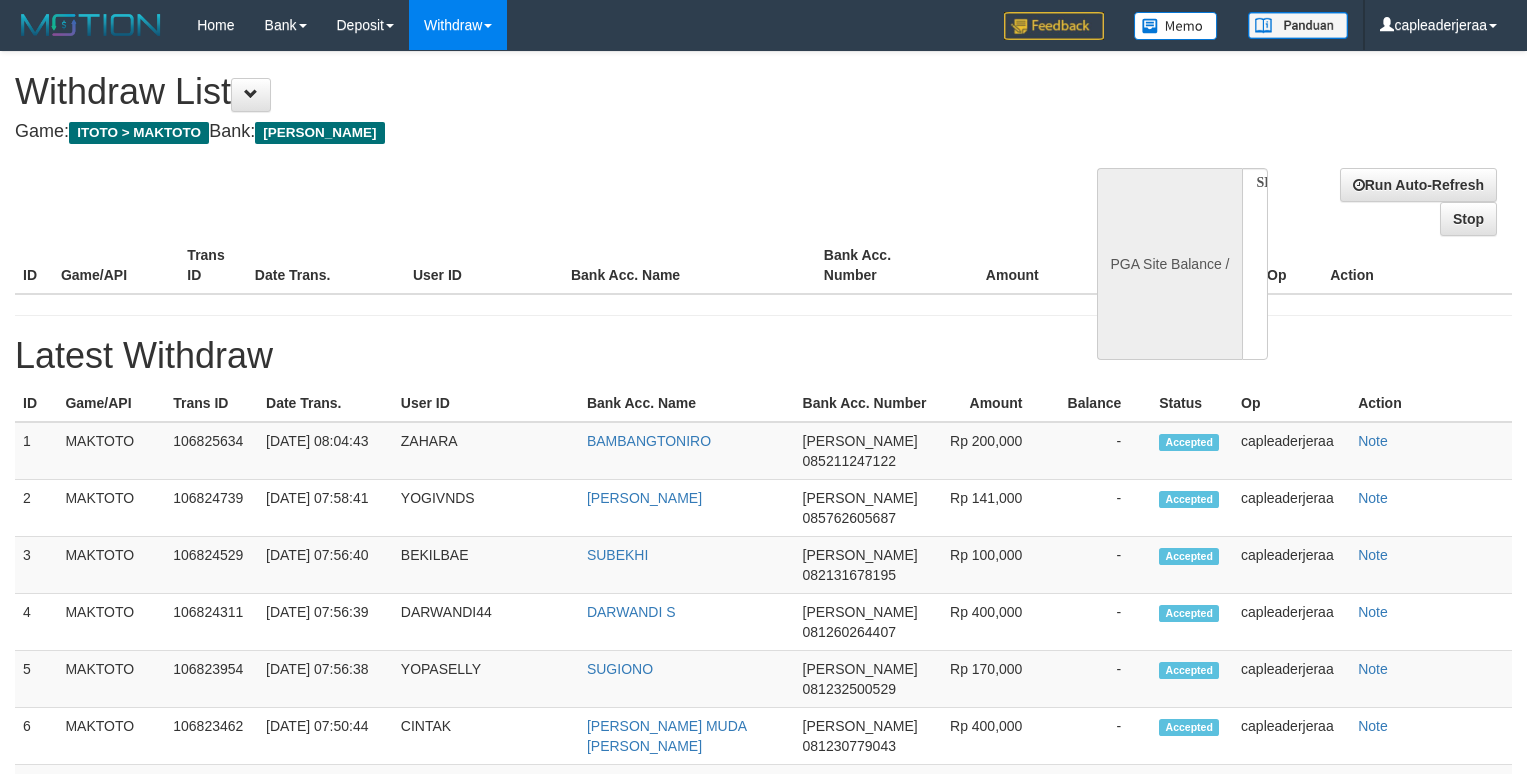 select 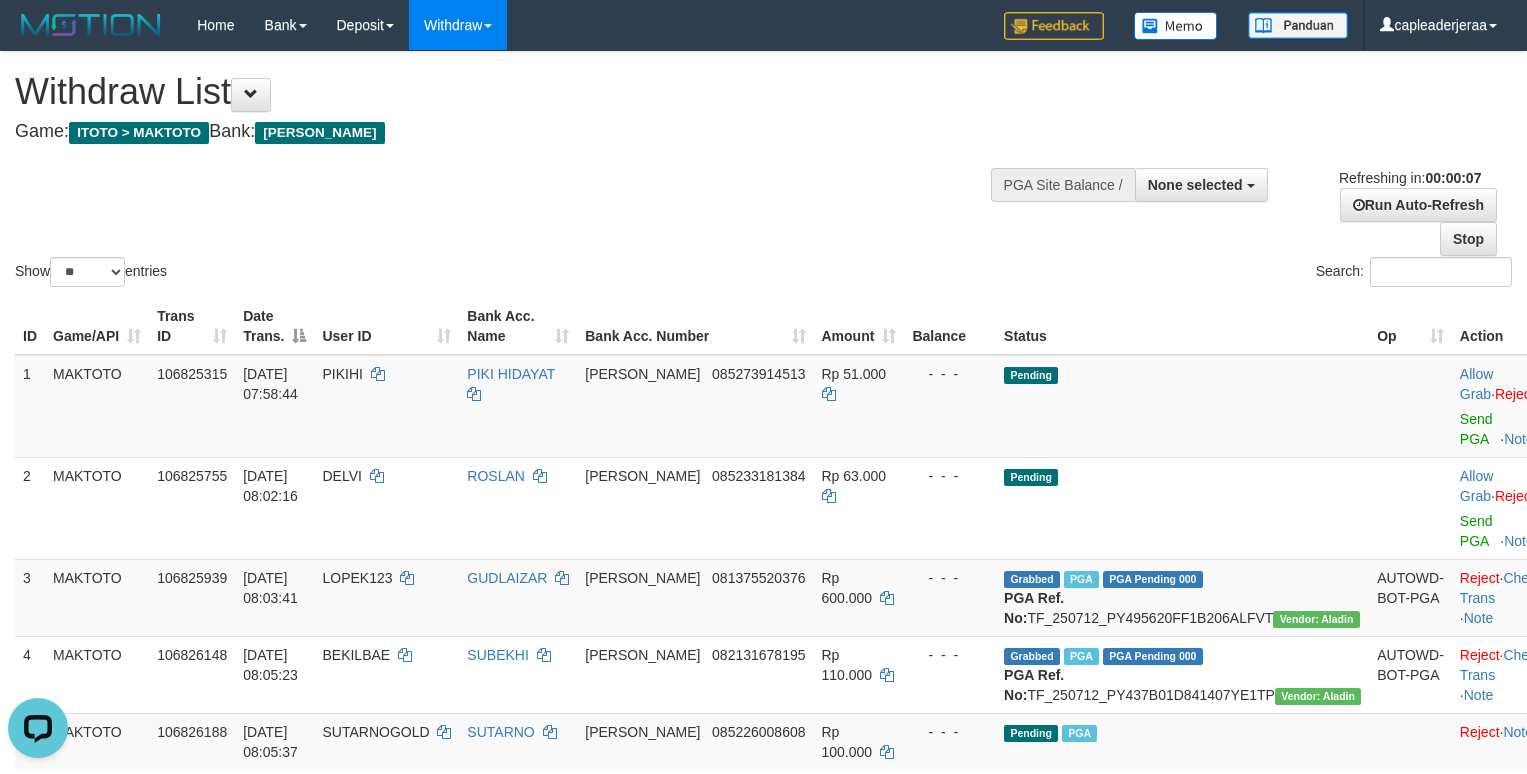 scroll, scrollTop: 0, scrollLeft: 0, axis: both 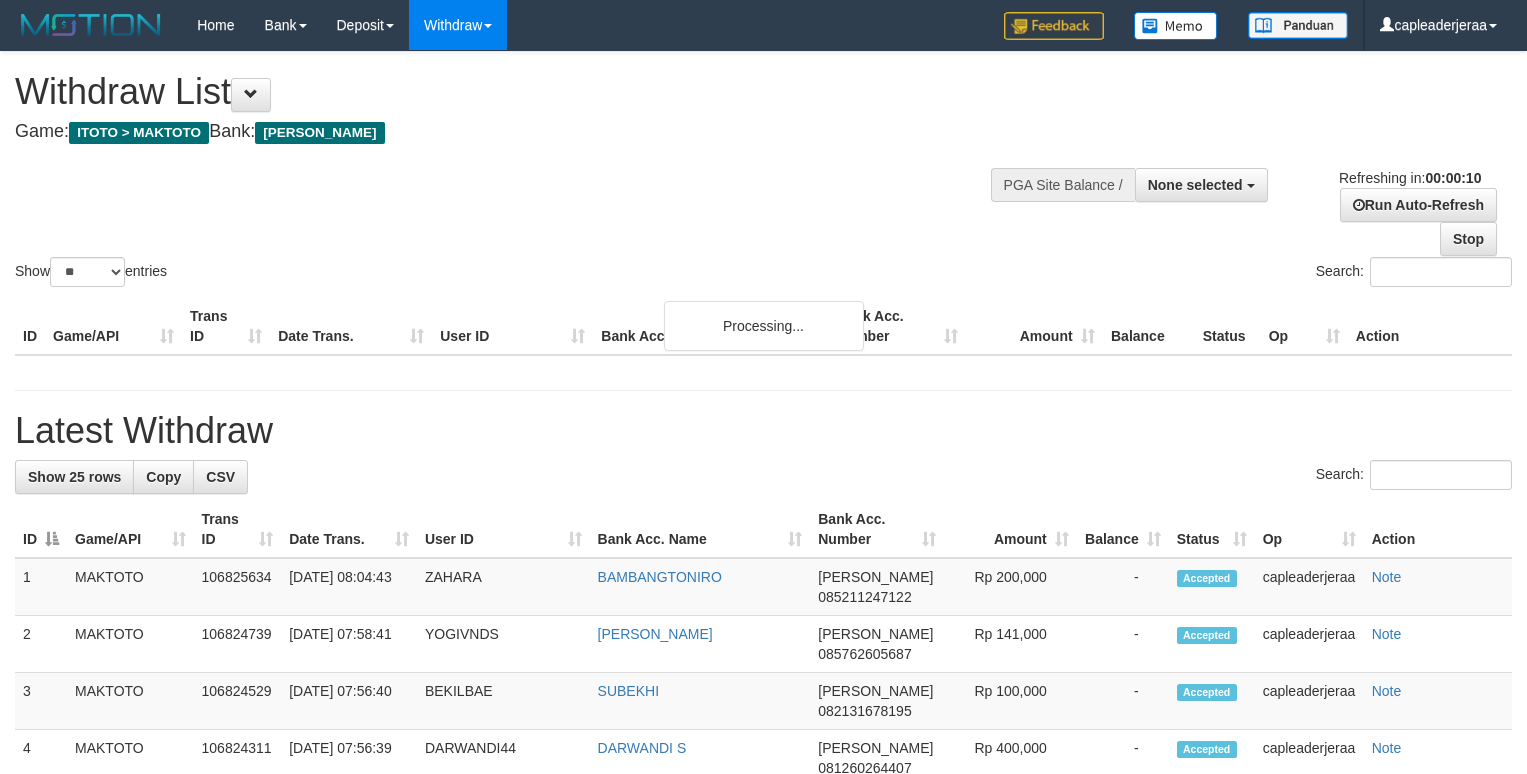 select 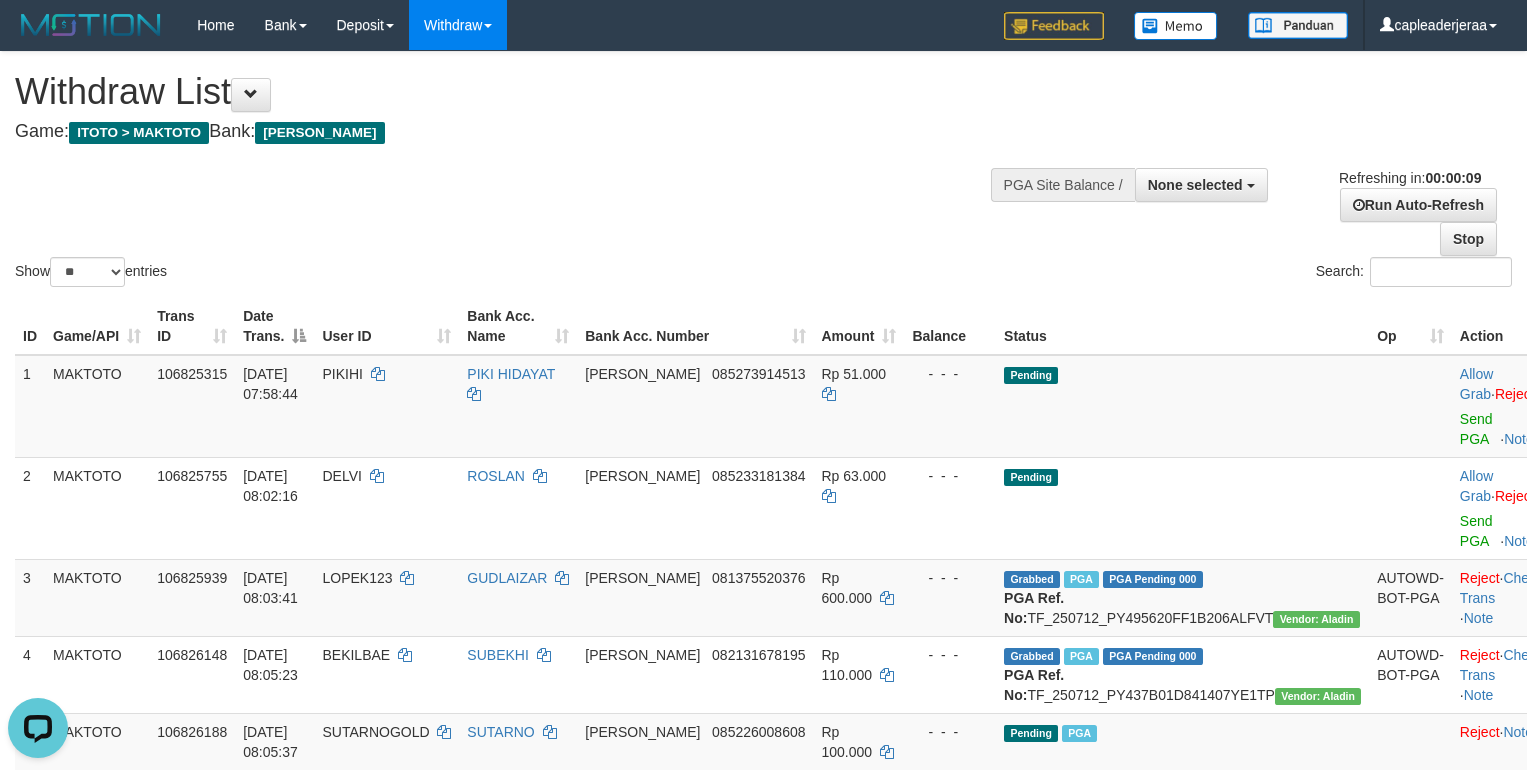 scroll, scrollTop: 0, scrollLeft: 0, axis: both 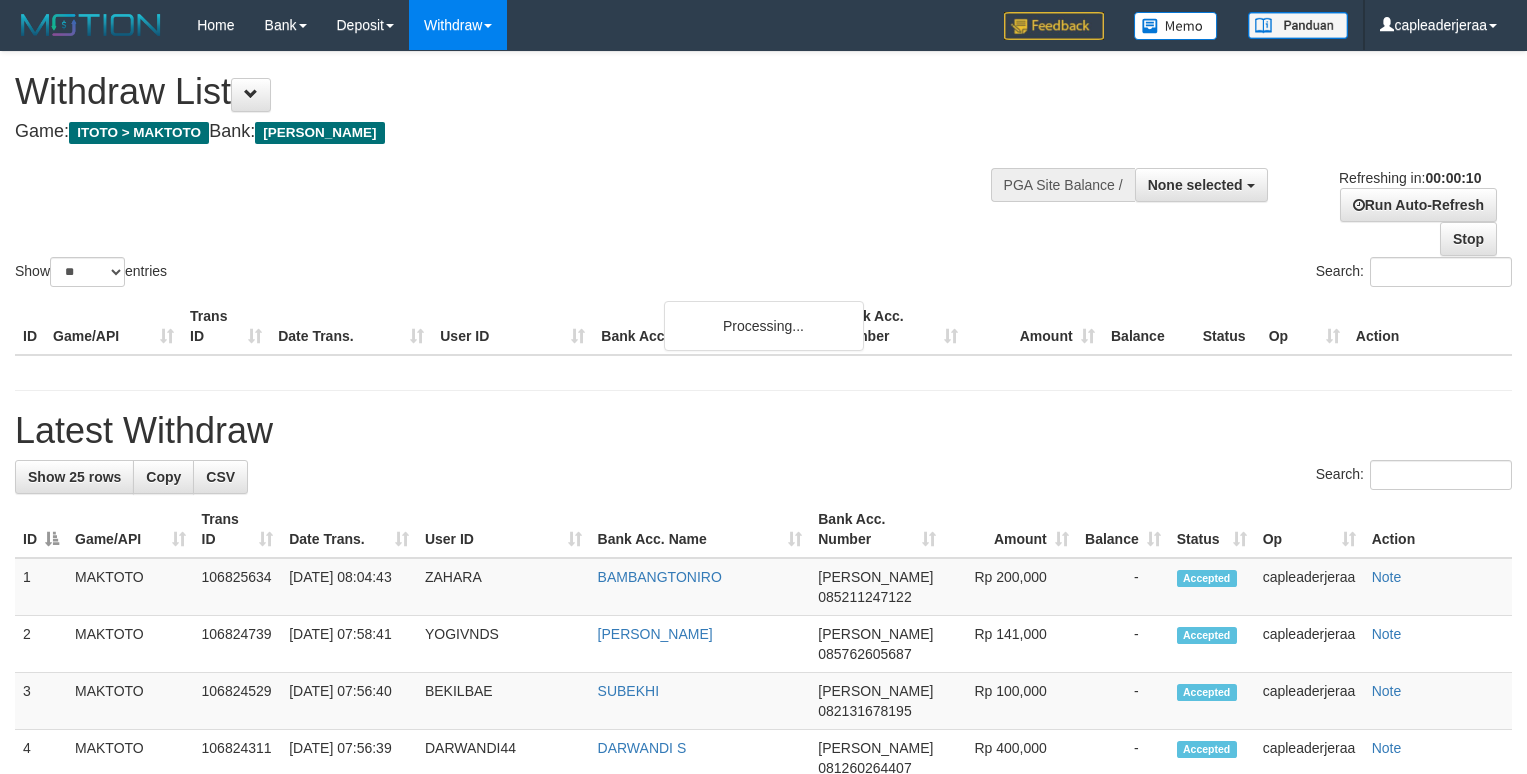 select 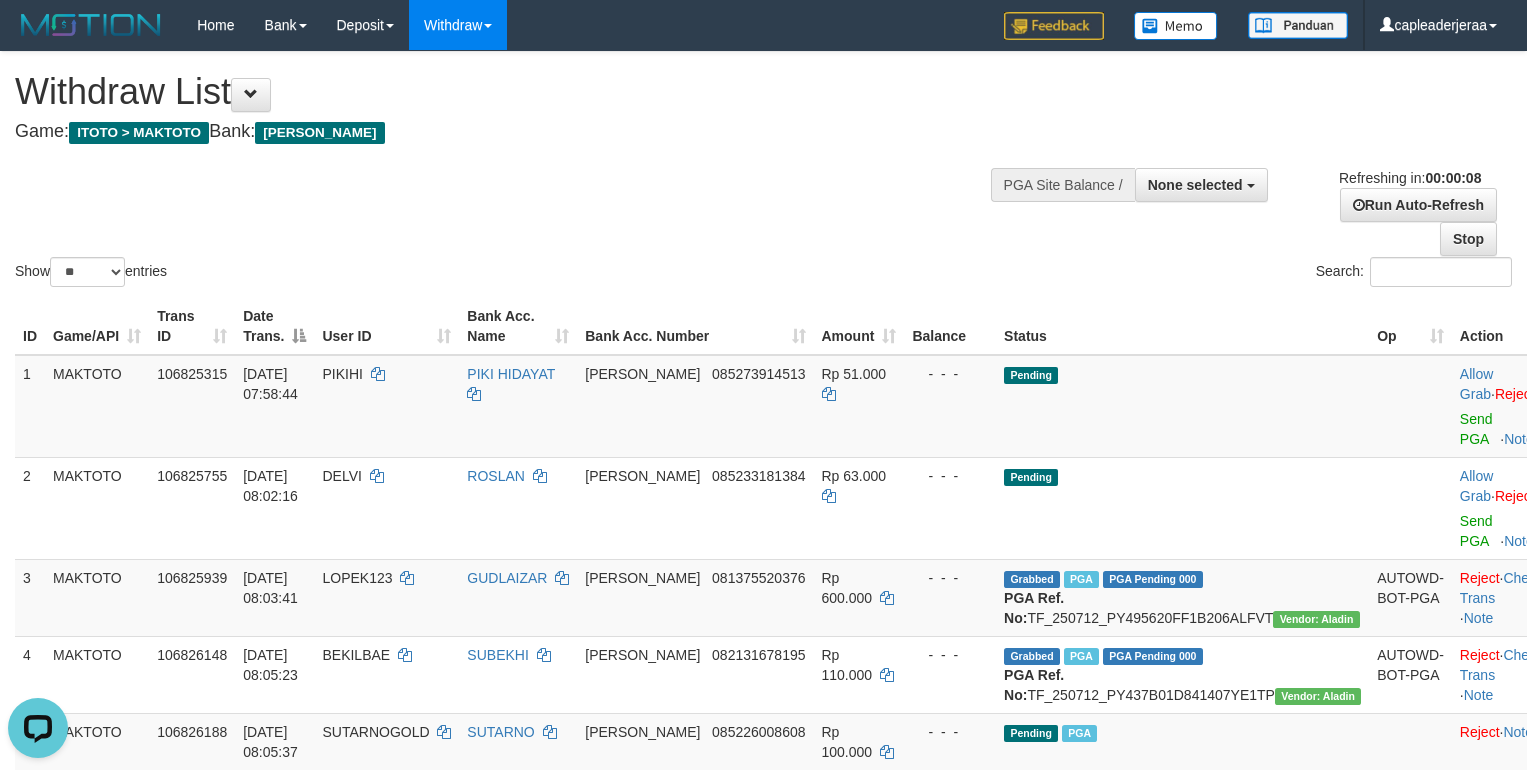 scroll, scrollTop: 0, scrollLeft: 0, axis: both 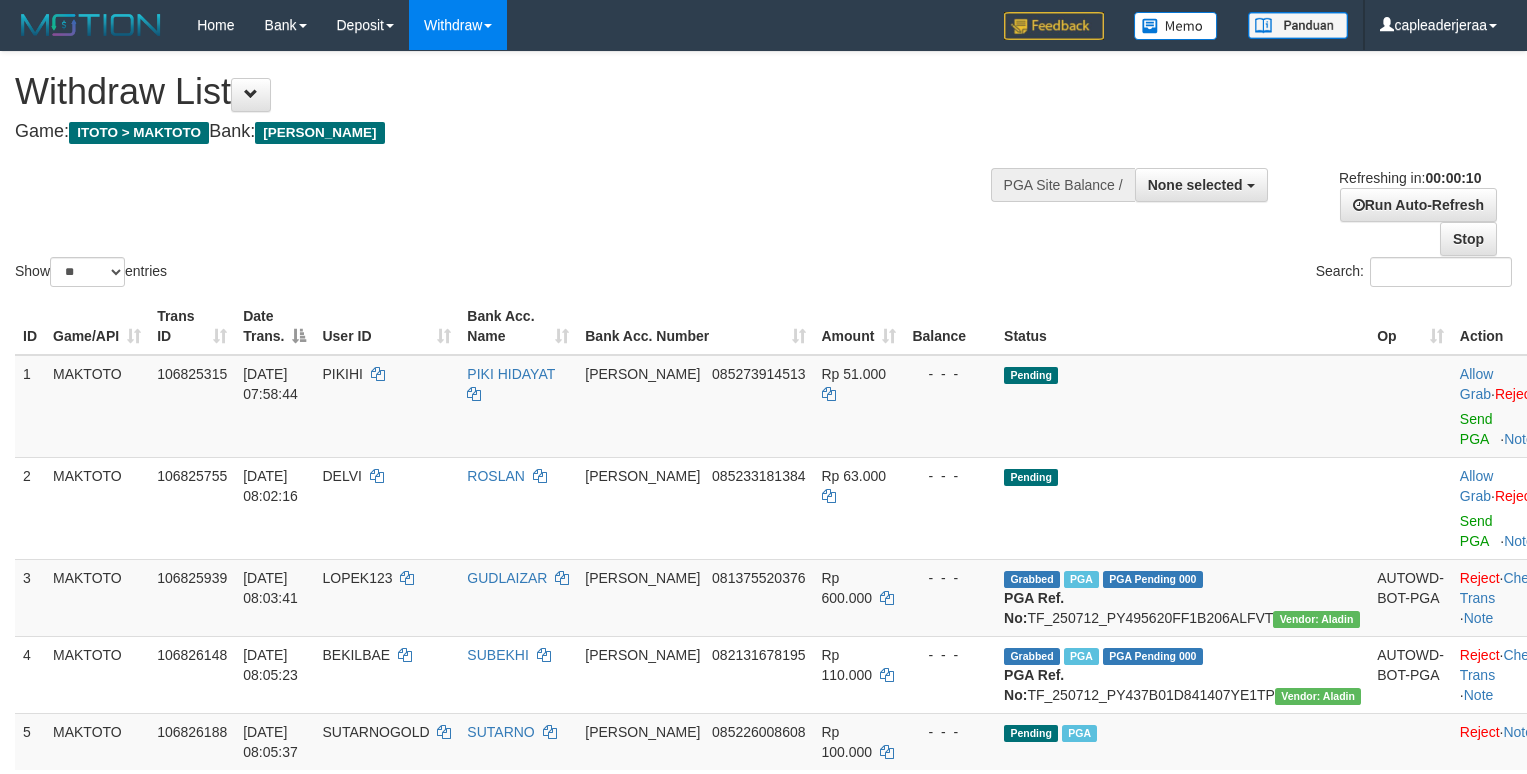 select 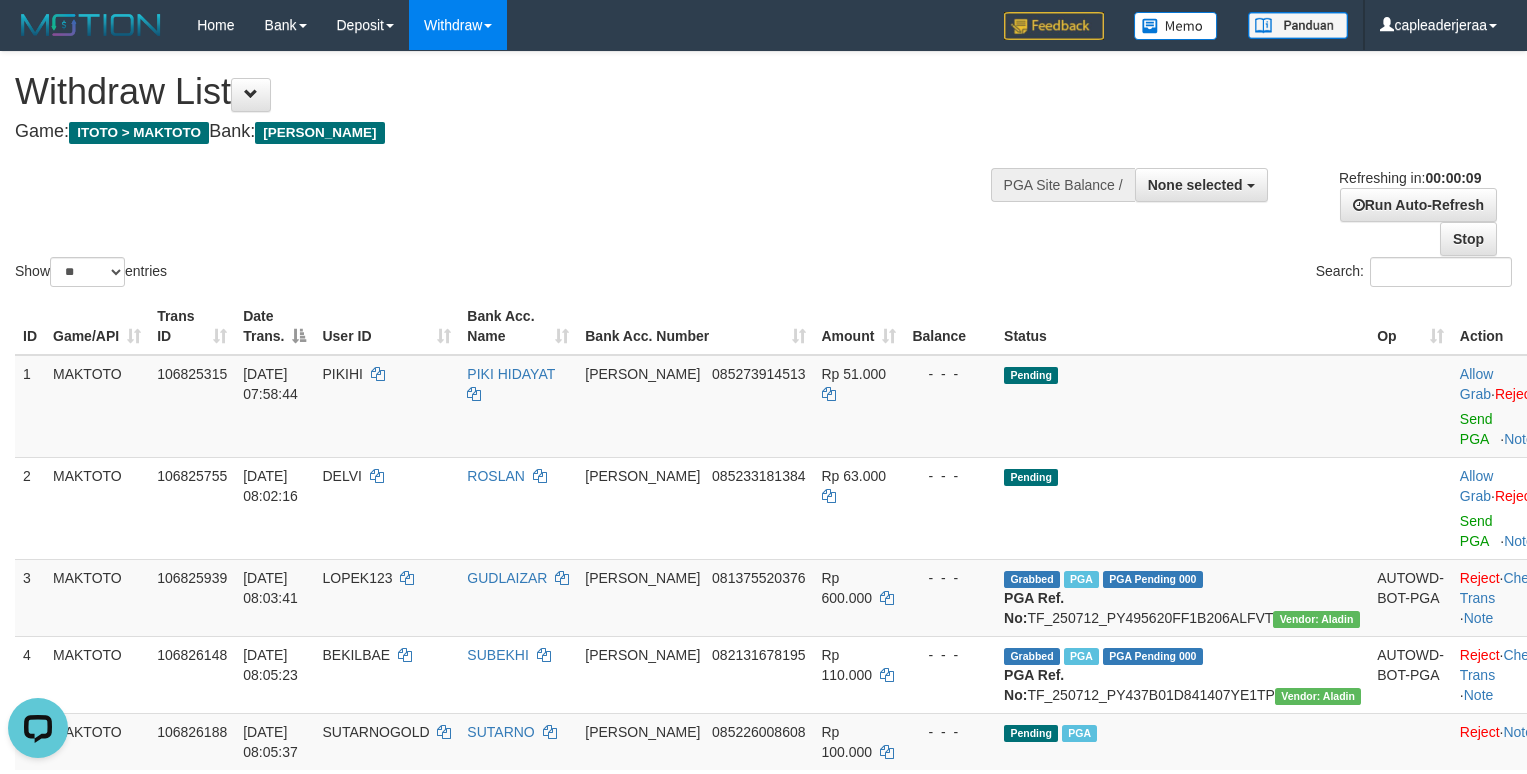 scroll, scrollTop: 0, scrollLeft: 0, axis: both 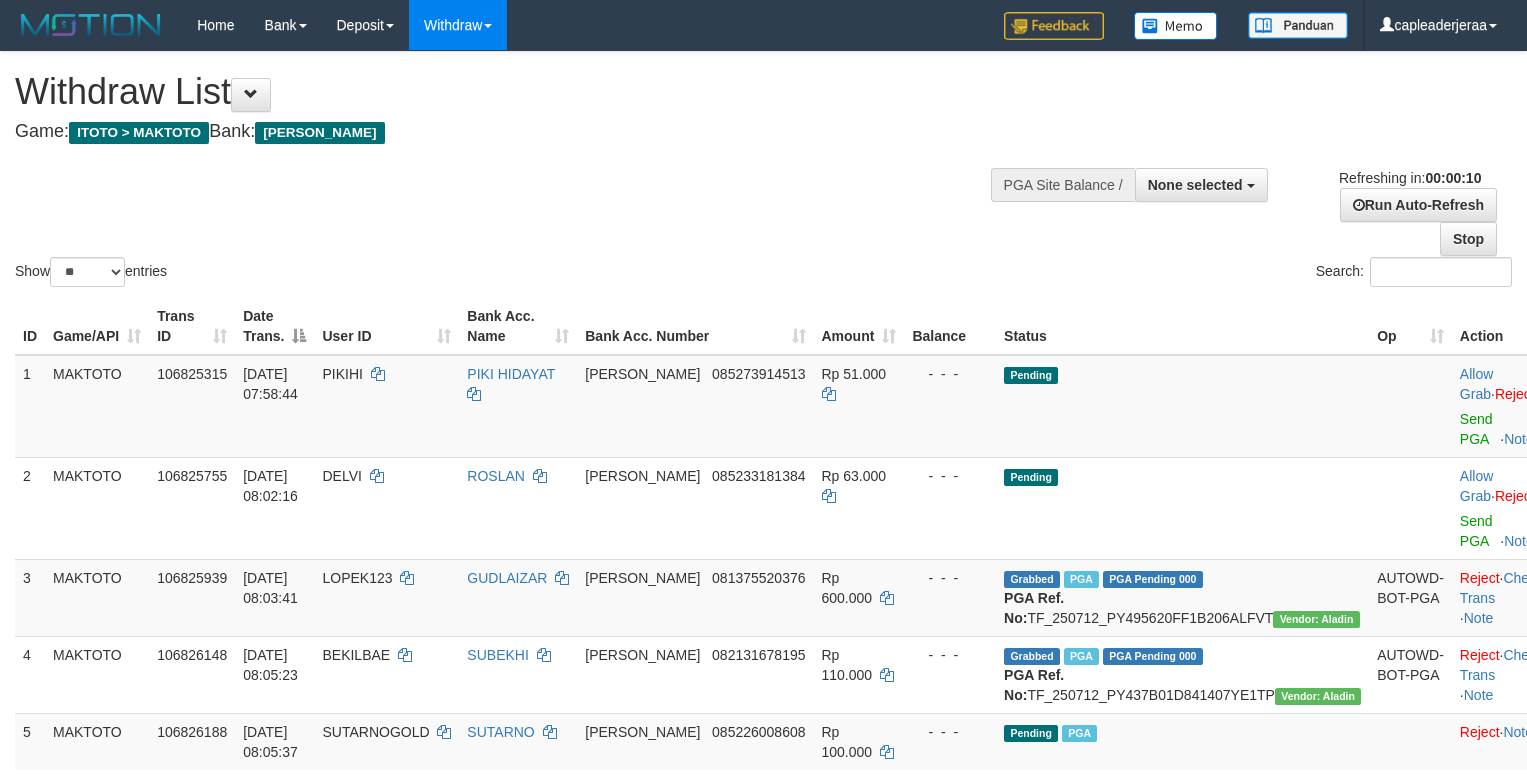 select 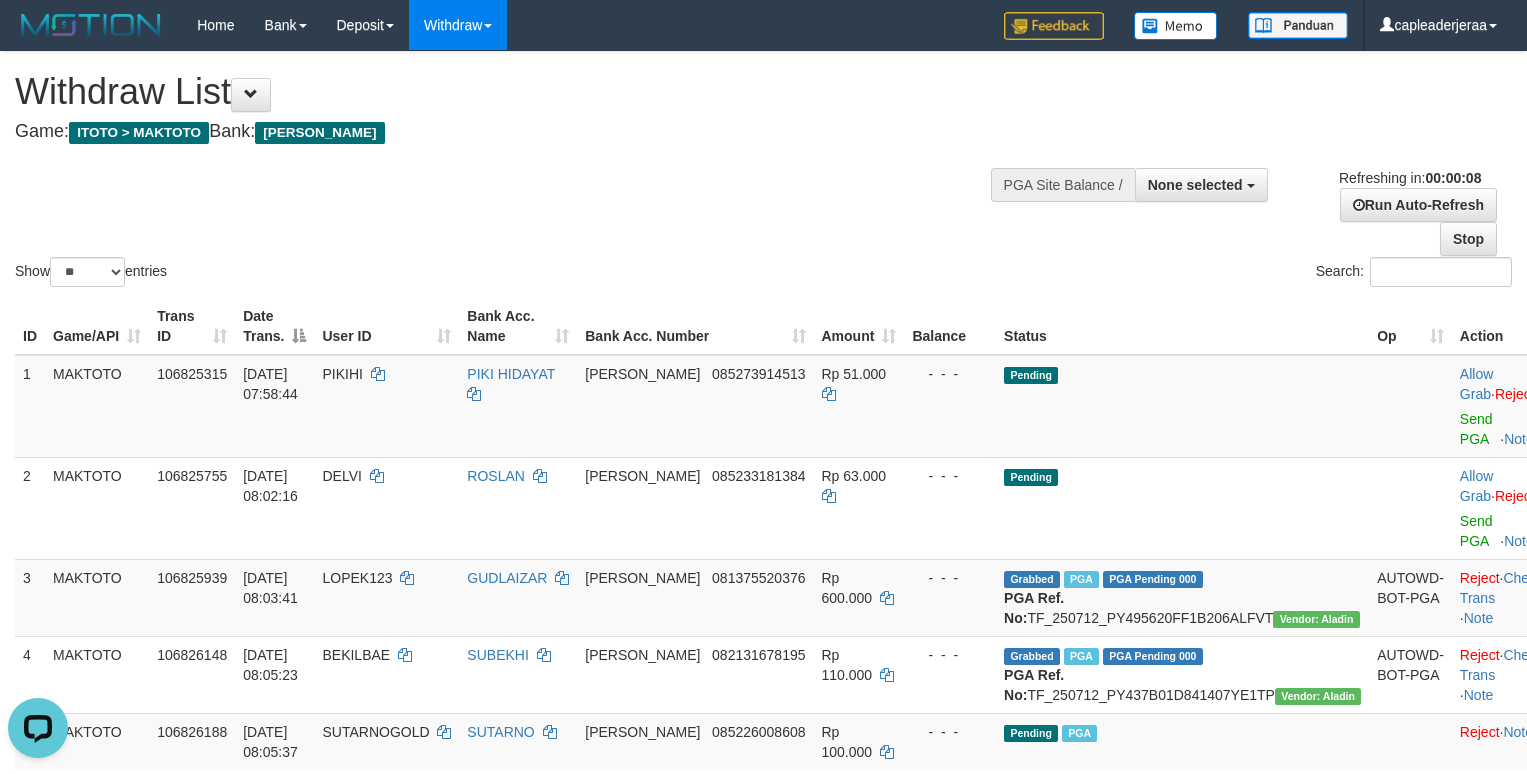 scroll, scrollTop: 0, scrollLeft: 0, axis: both 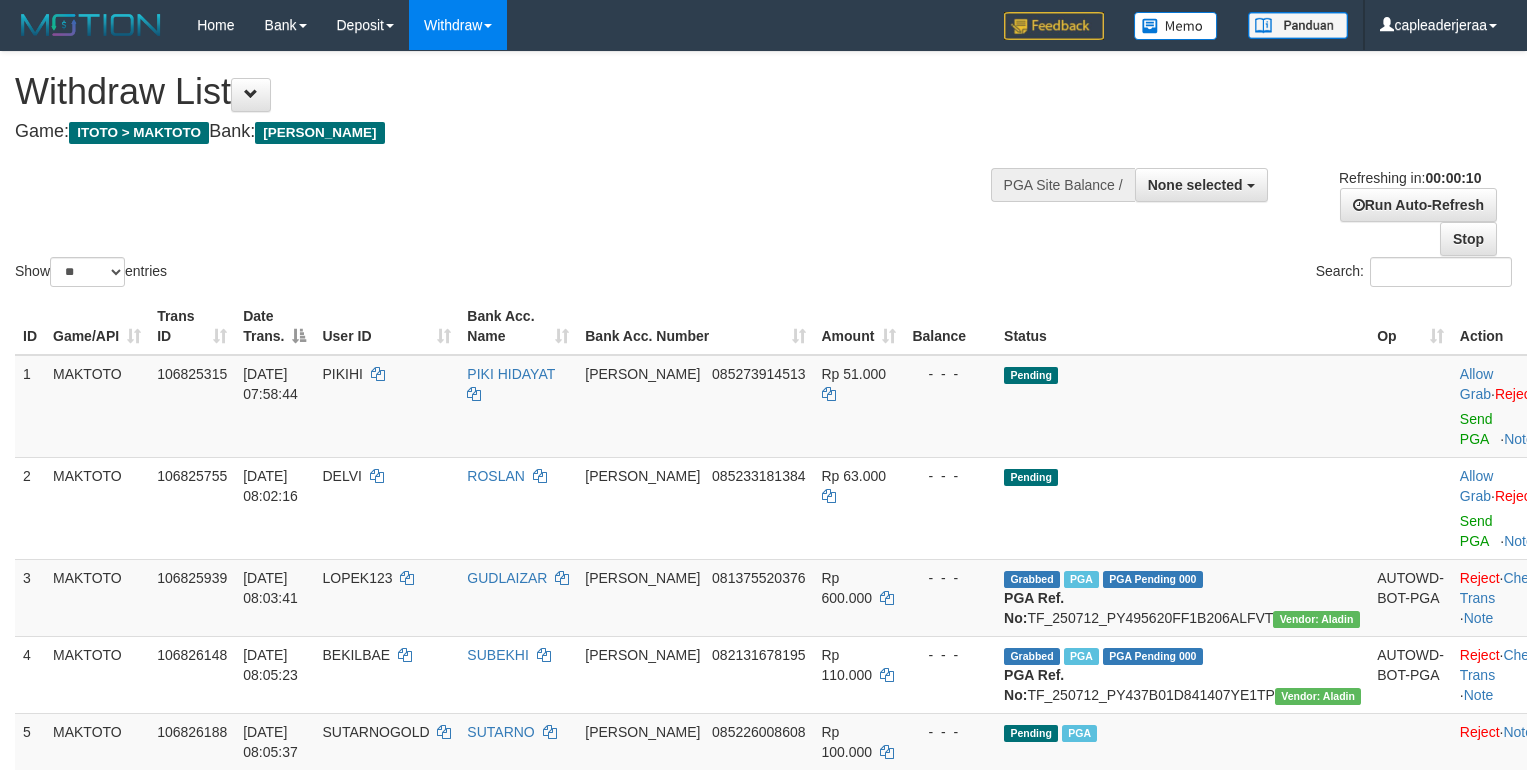 select 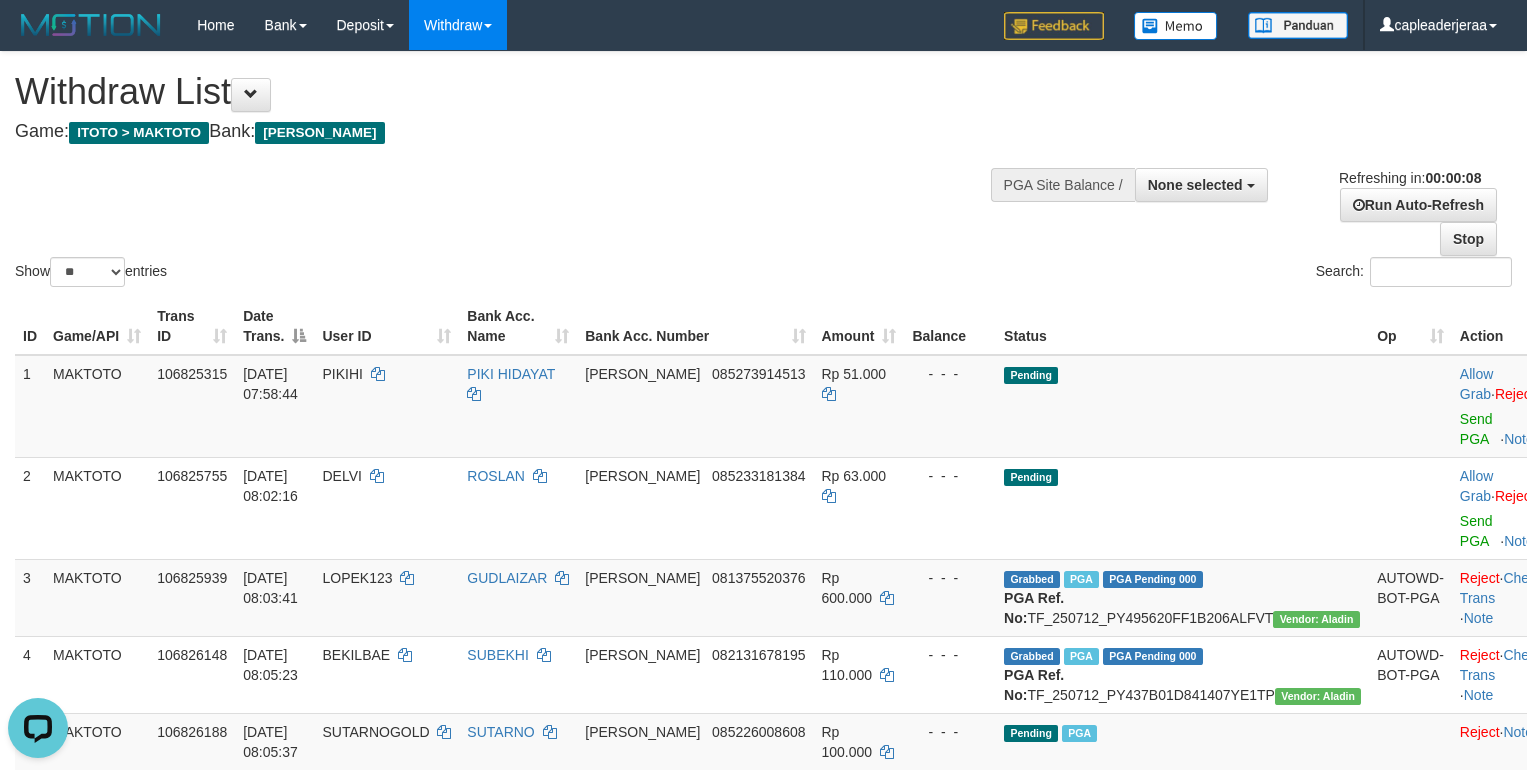 scroll, scrollTop: 0, scrollLeft: 0, axis: both 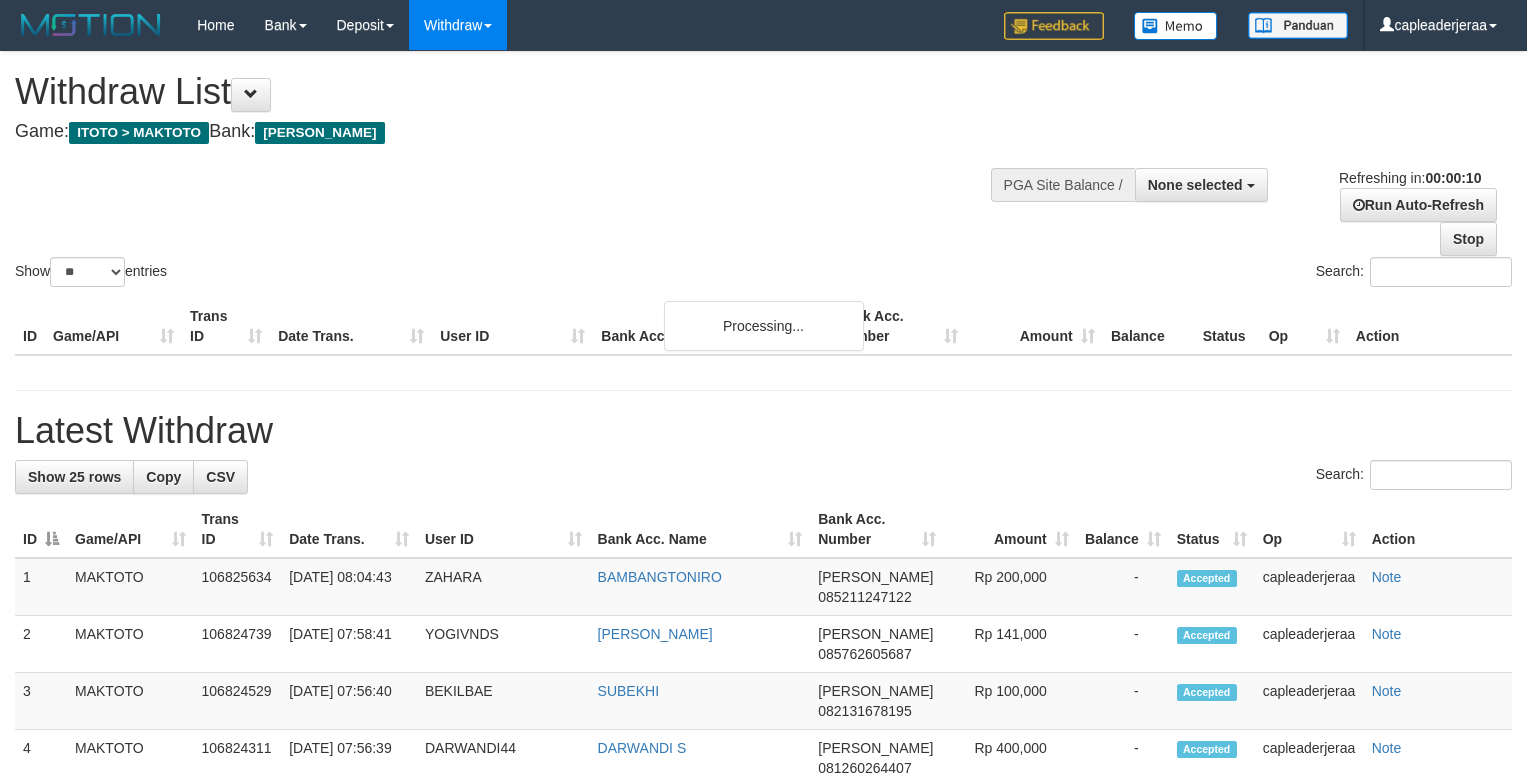 select 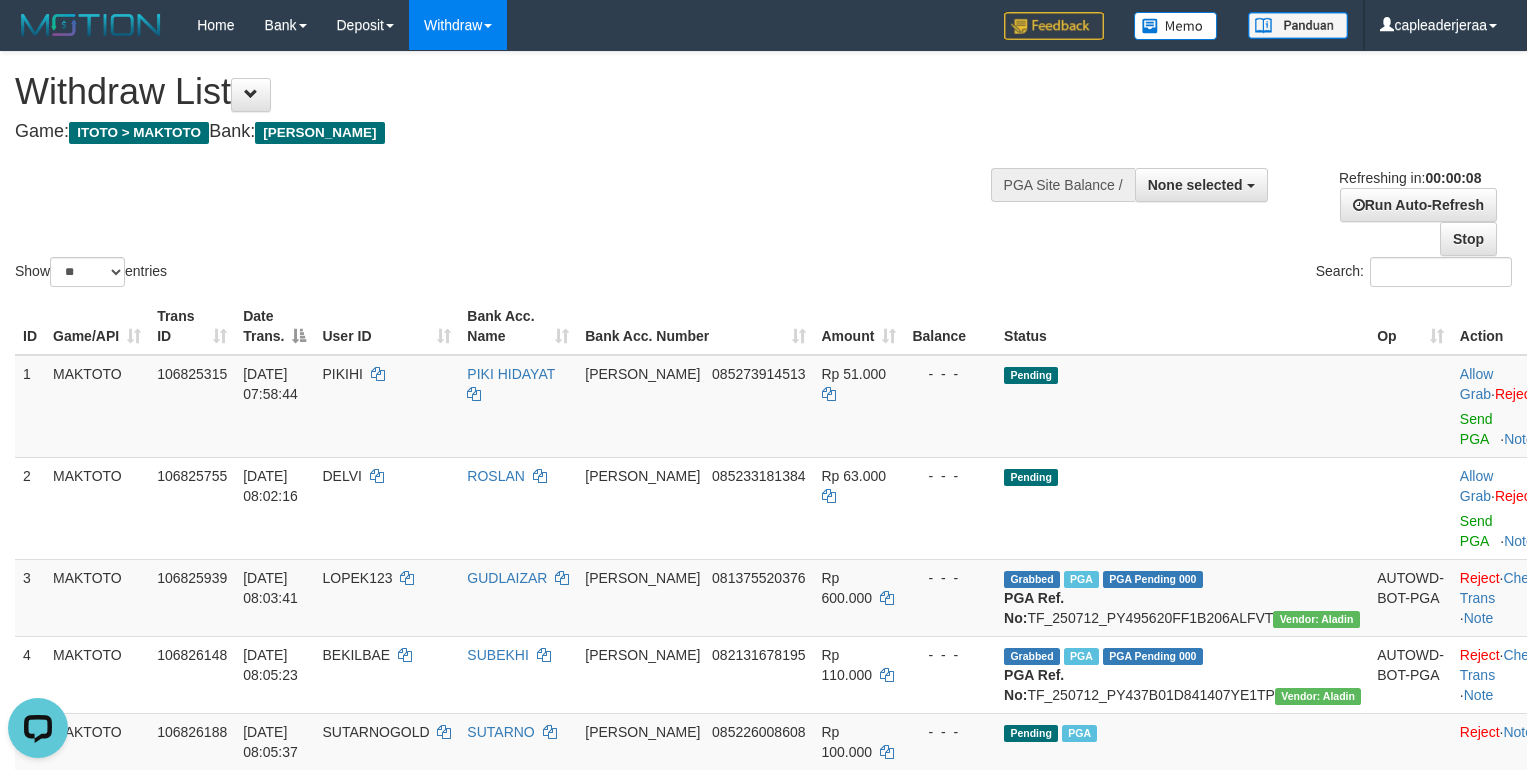 scroll, scrollTop: 0, scrollLeft: 0, axis: both 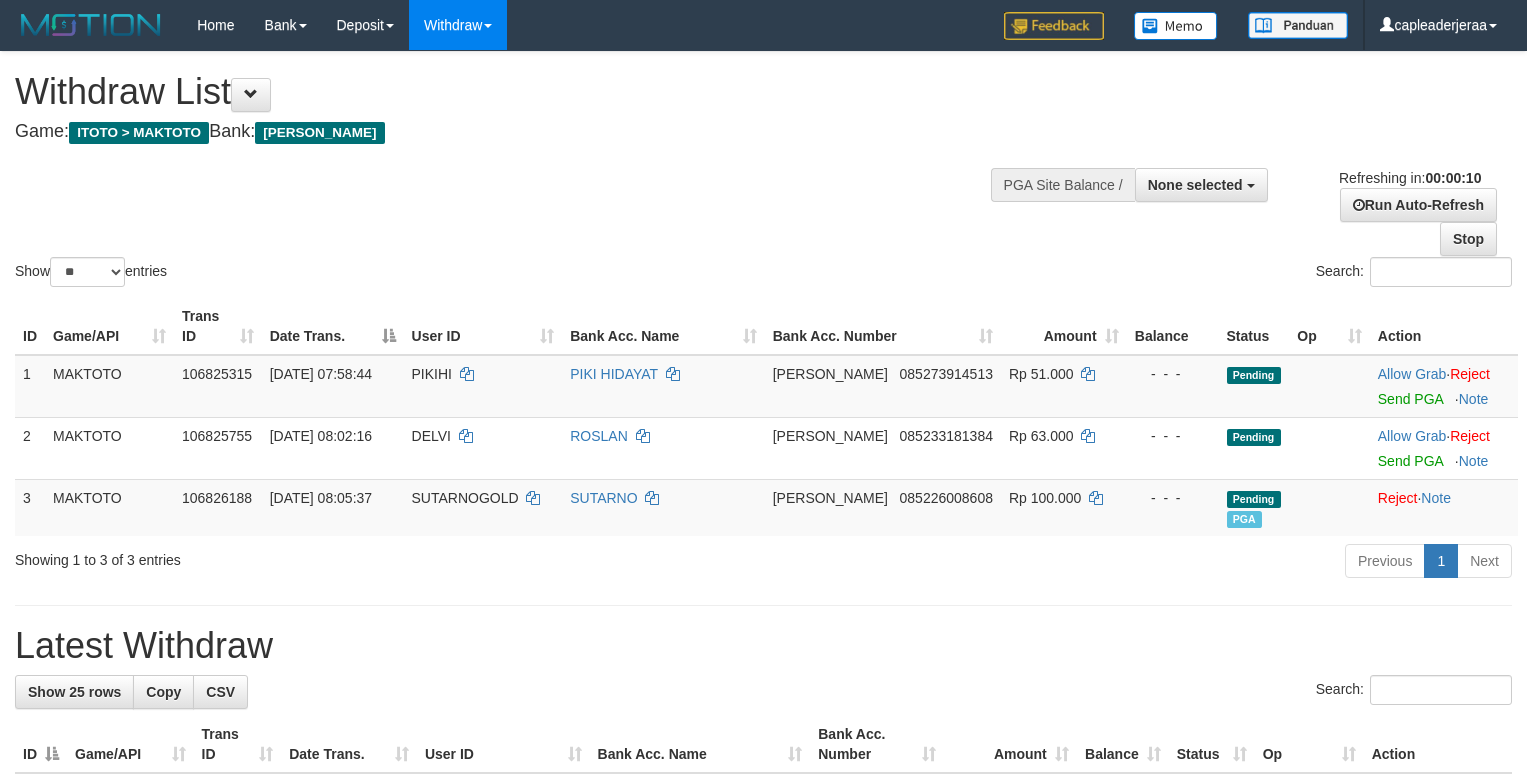 select 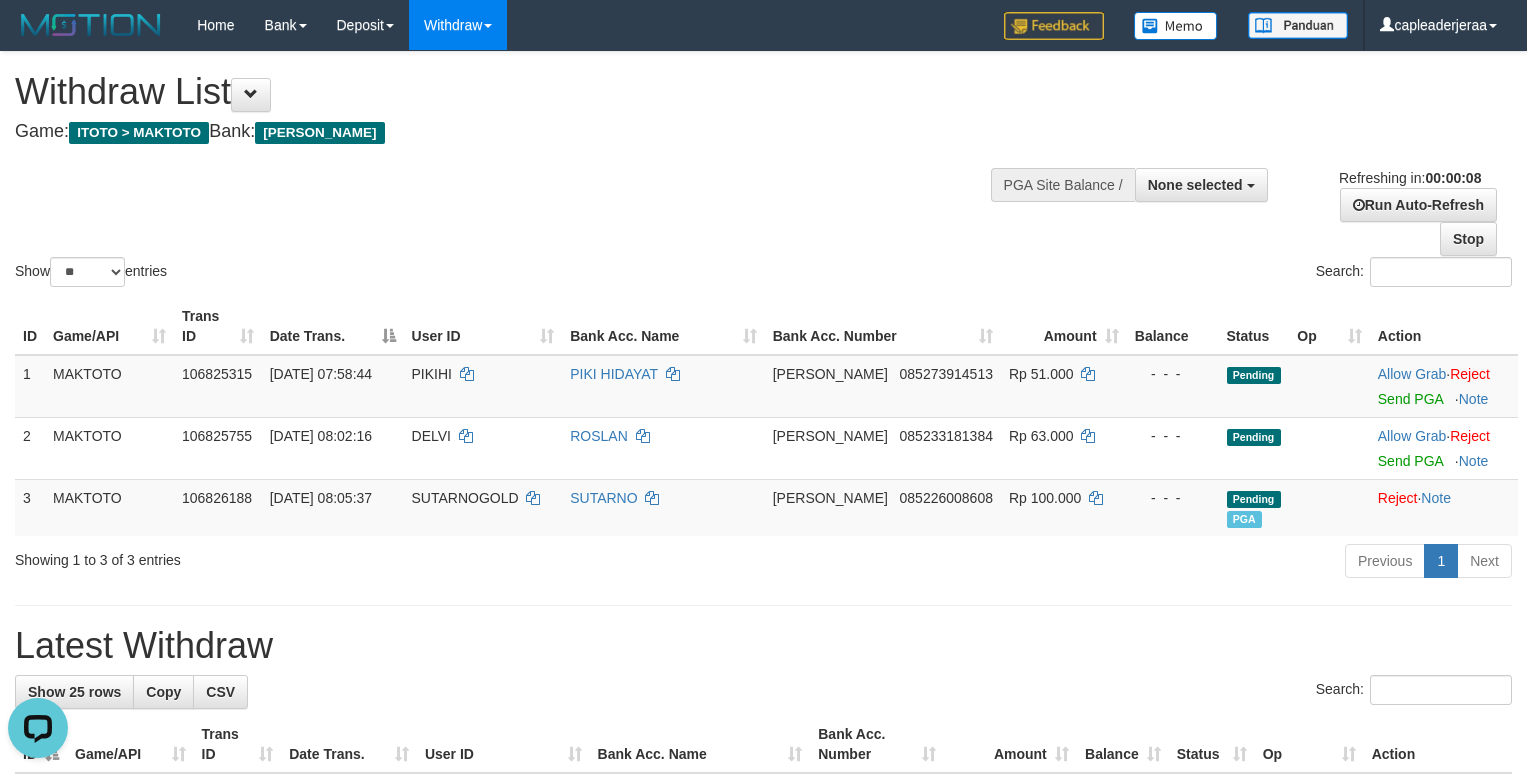 scroll, scrollTop: 0, scrollLeft: 0, axis: both 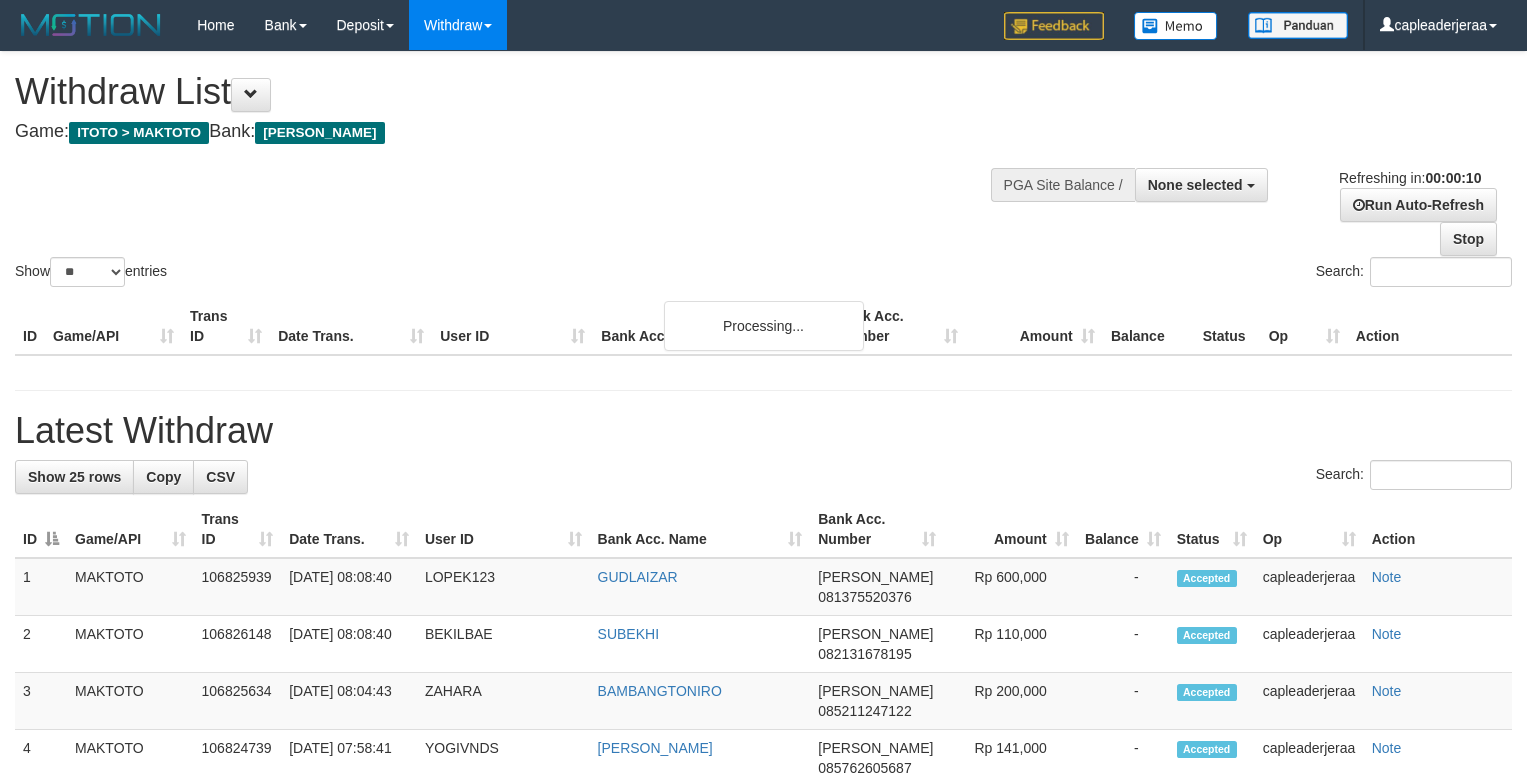 select 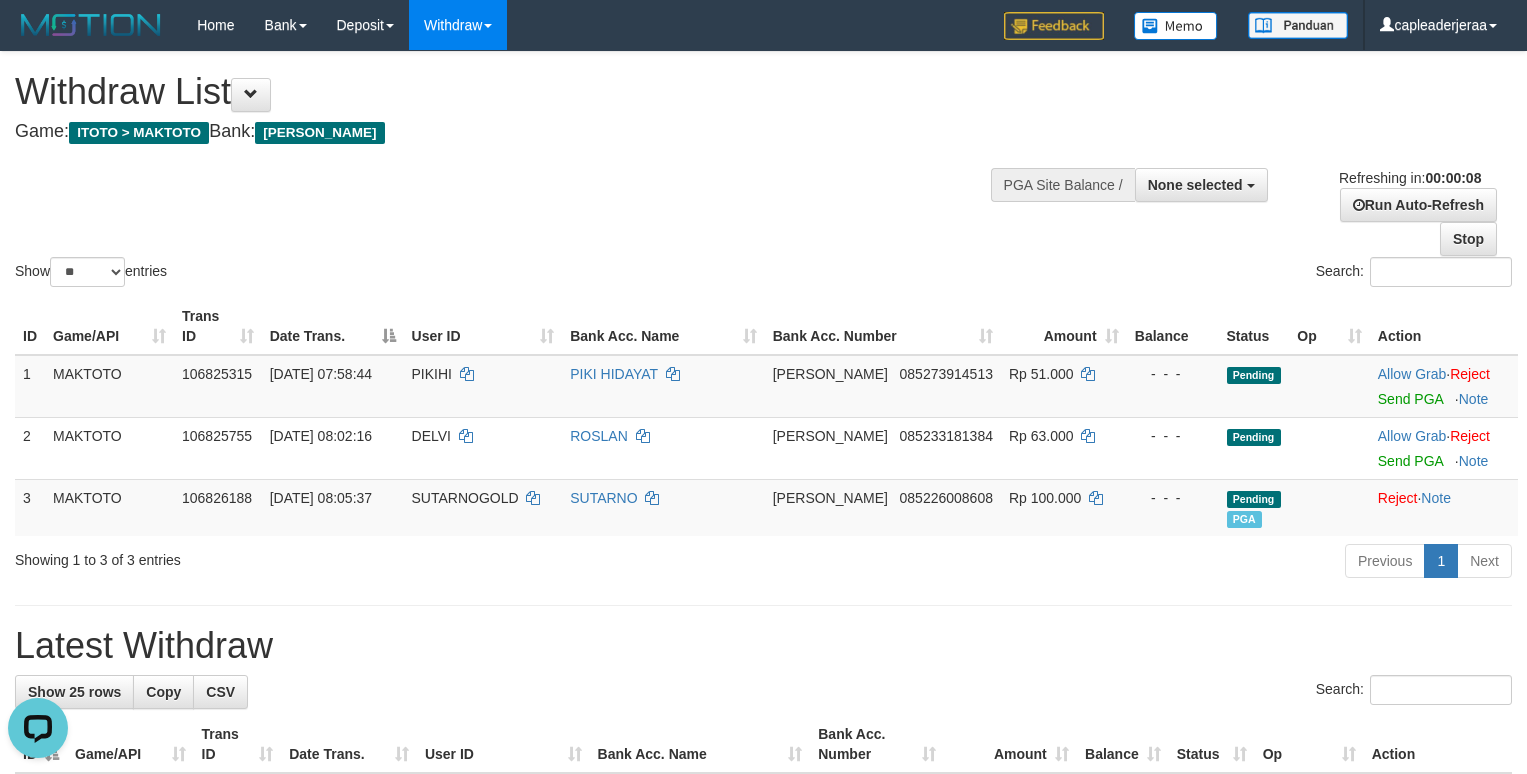 scroll, scrollTop: 0, scrollLeft: 0, axis: both 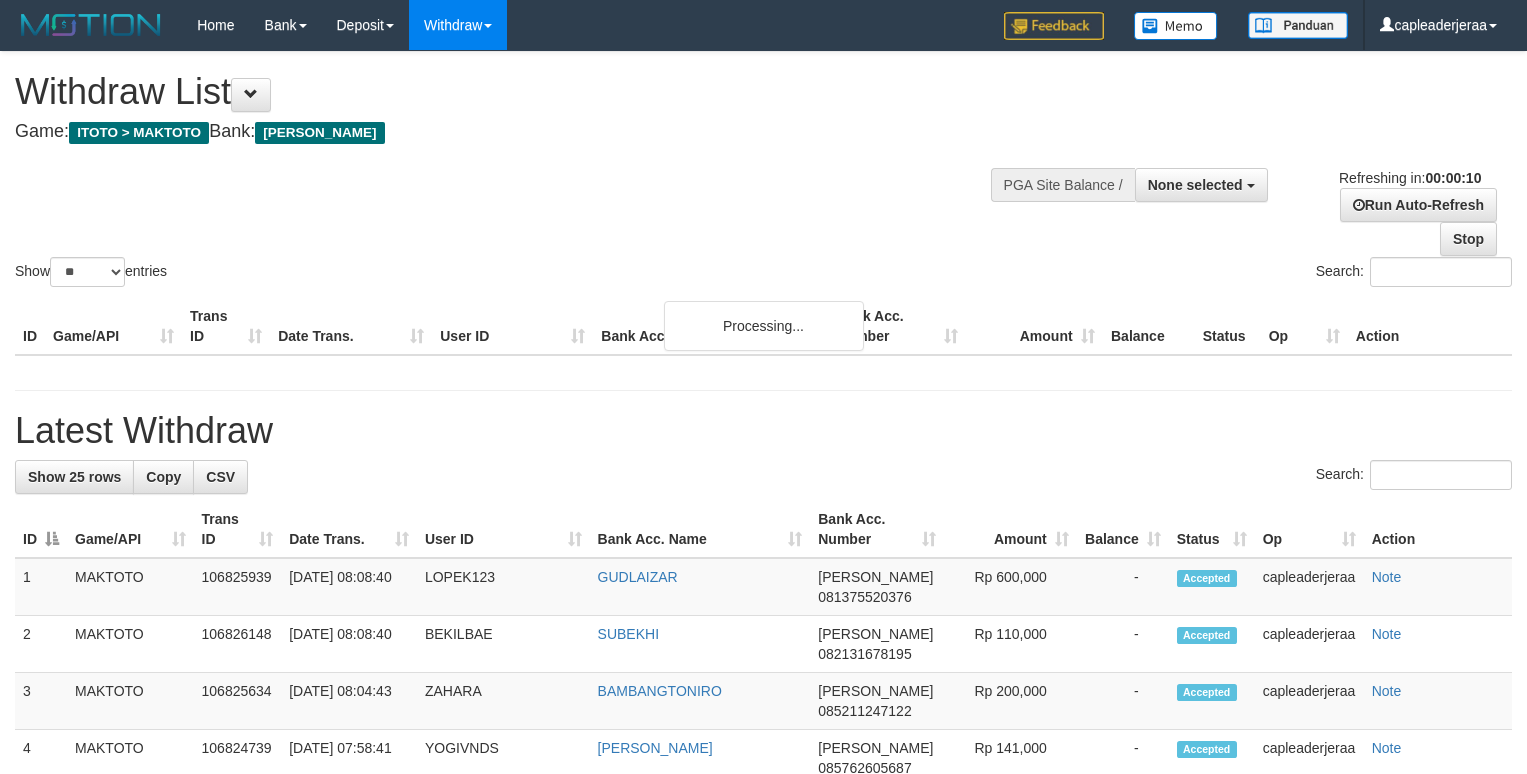 select 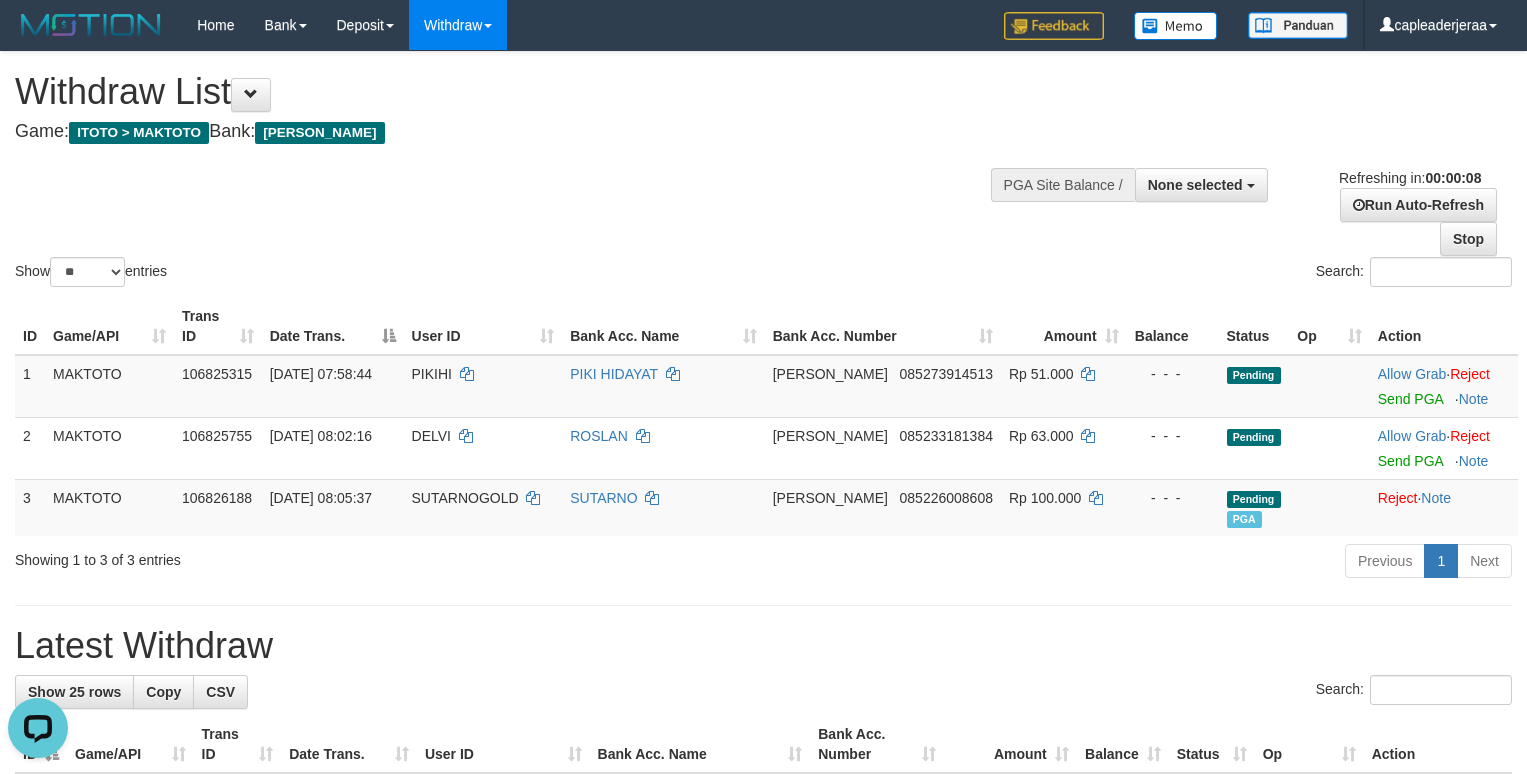 scroll, scrollTop: 0, scrollLeft: 0, axis: both 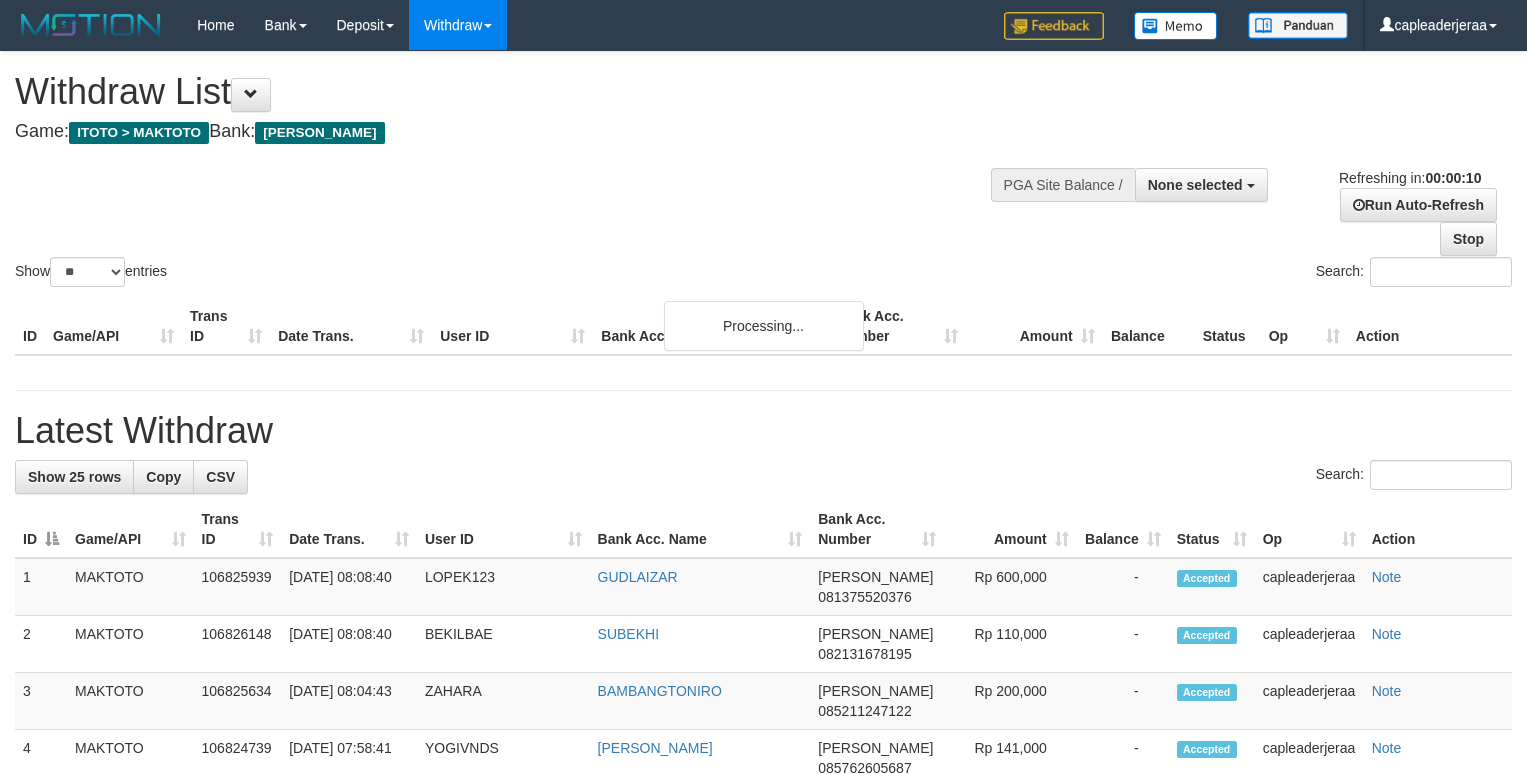 select 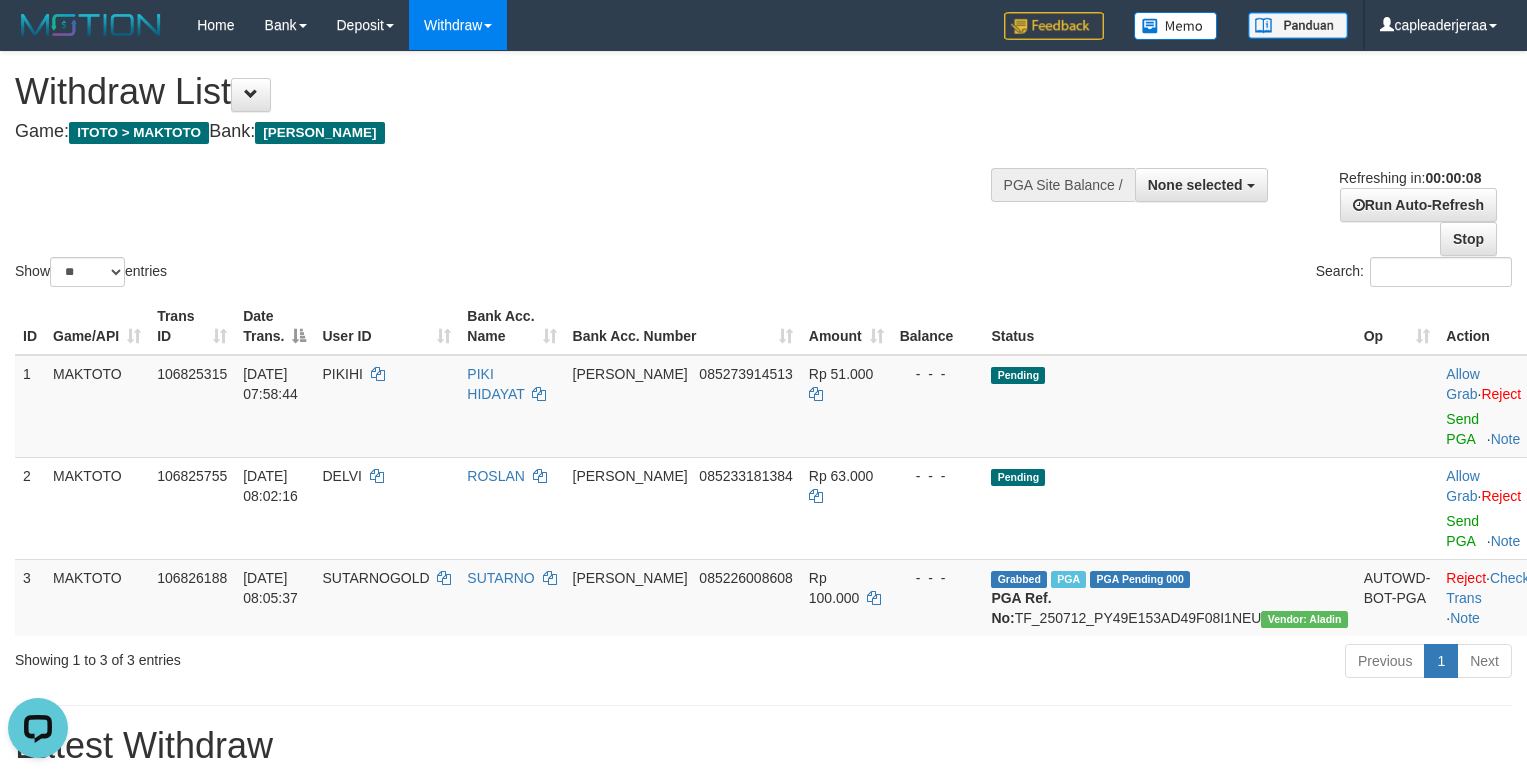 scroll, scrollTop: 0, scrollLeft: 0, axis: both 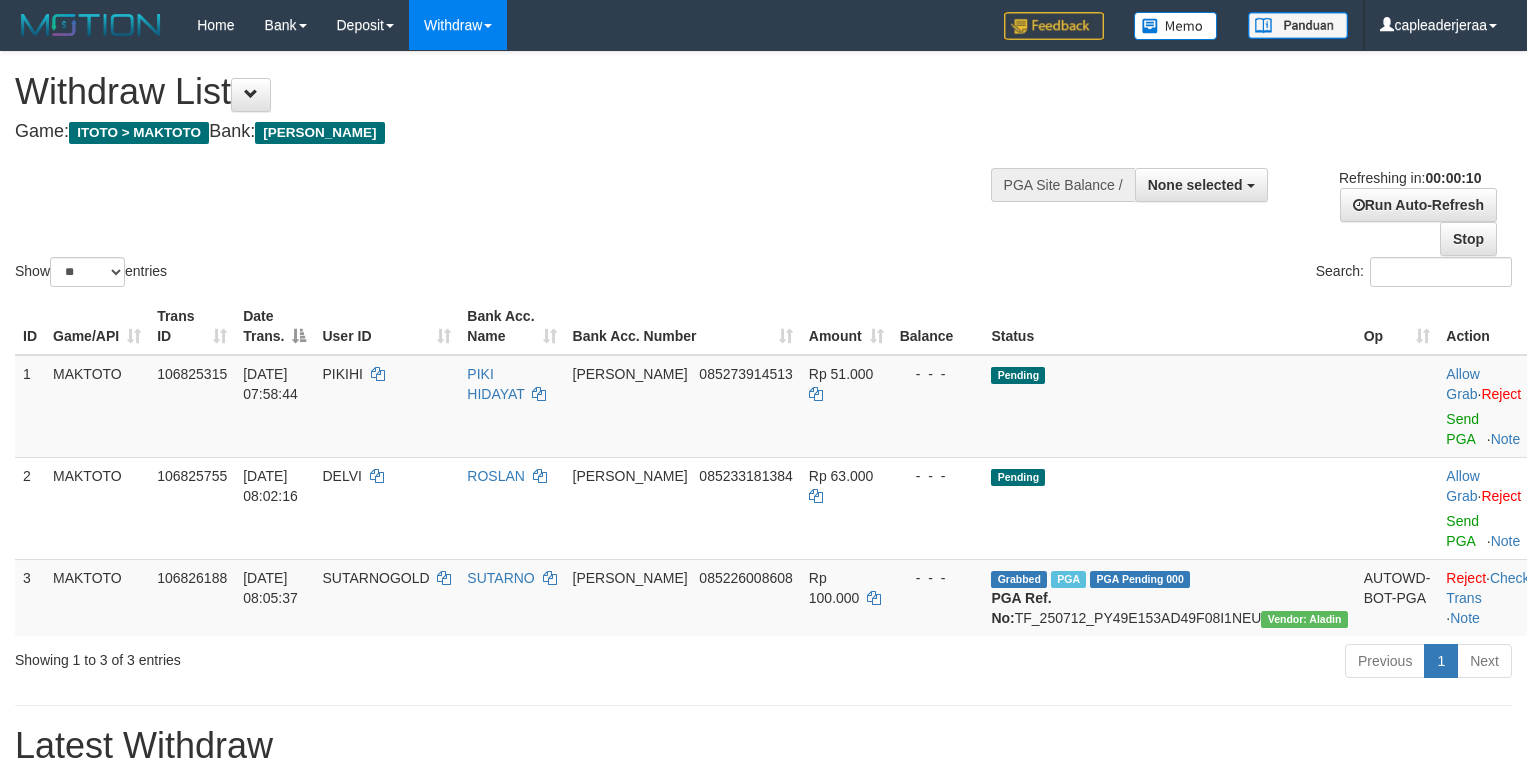 select 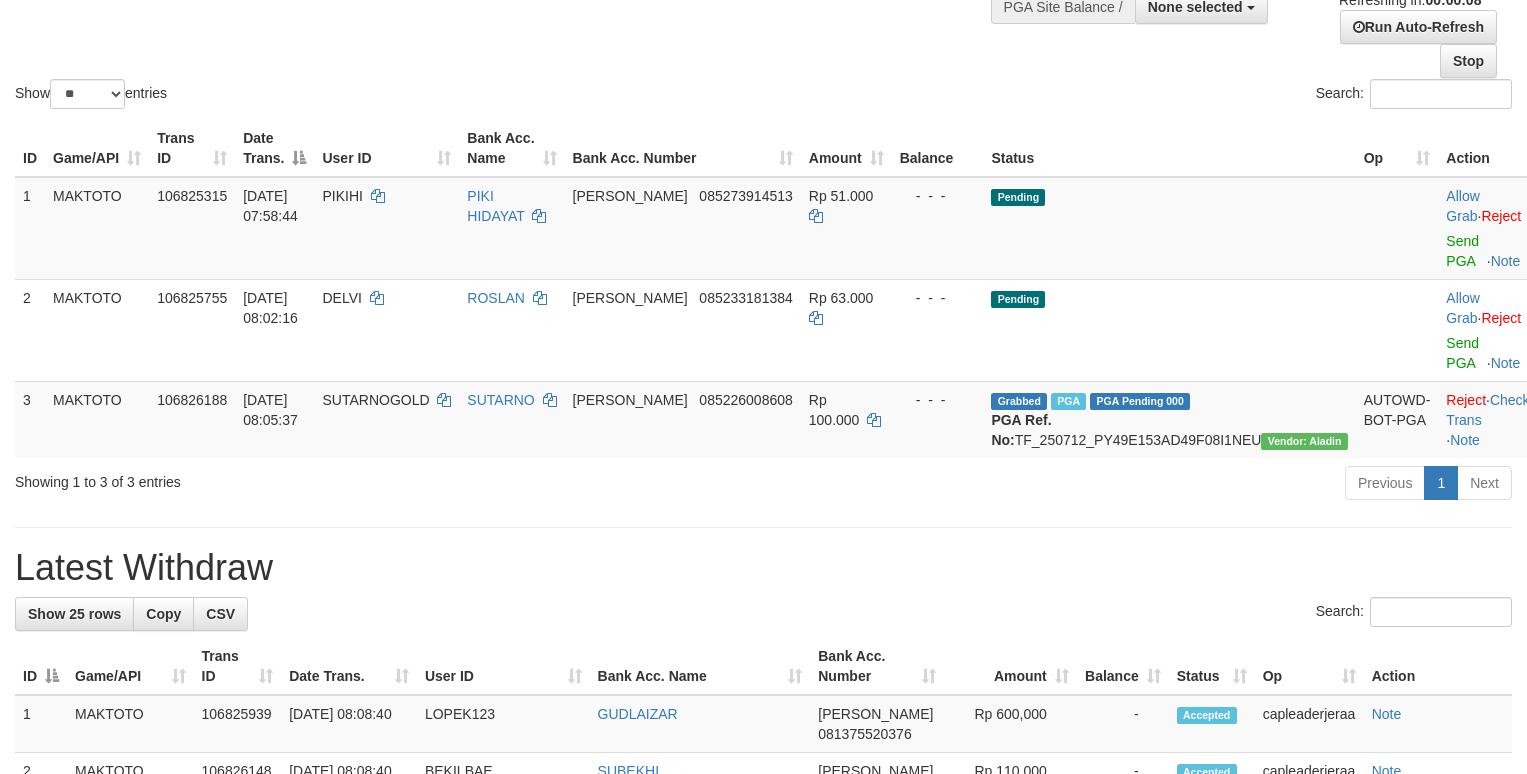 scroll, scrollTop: 200, scrollLeft: 0, axis: vertical 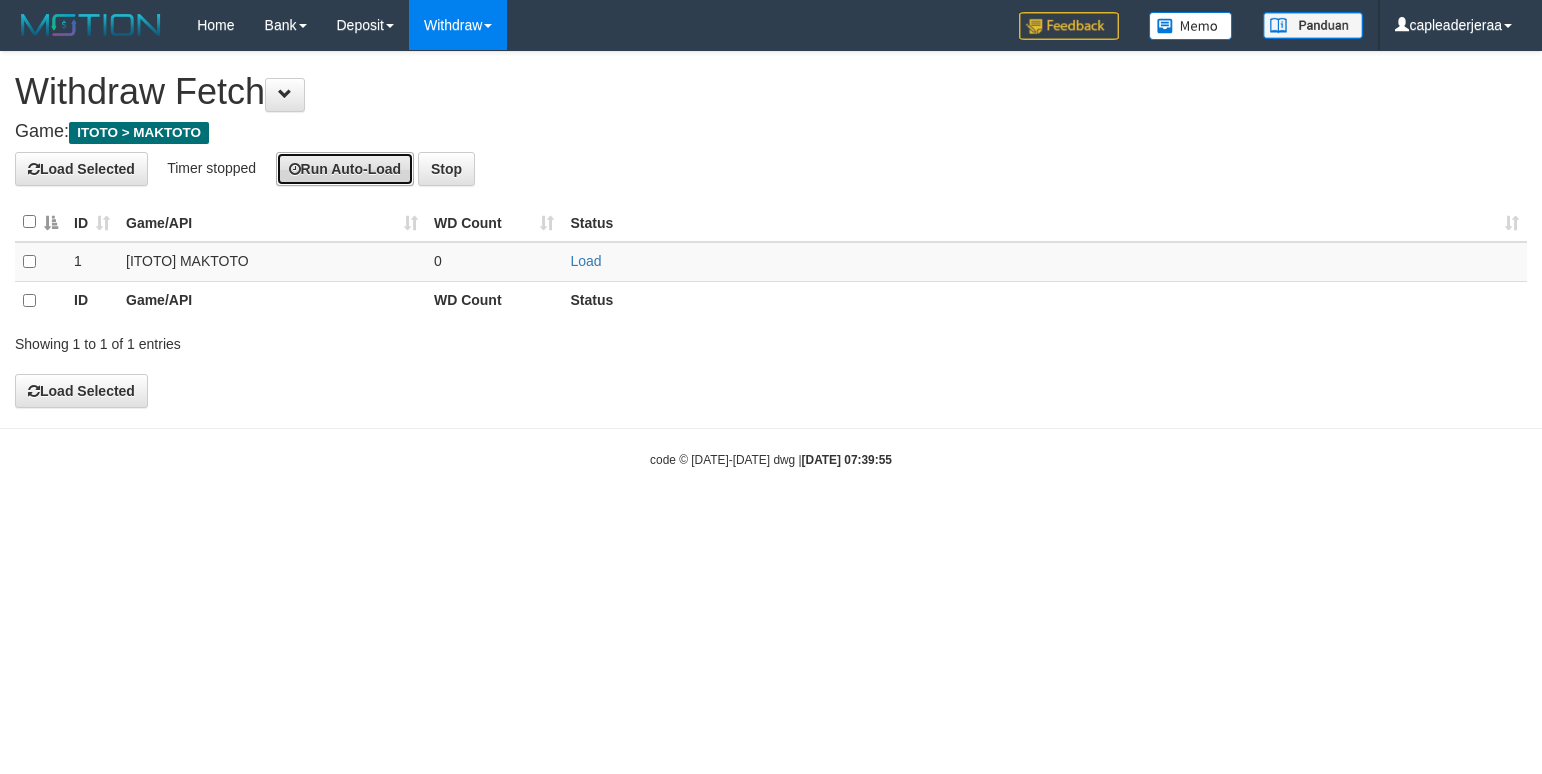 click on "Run Auto-Load" at bounding box center [345, 169] 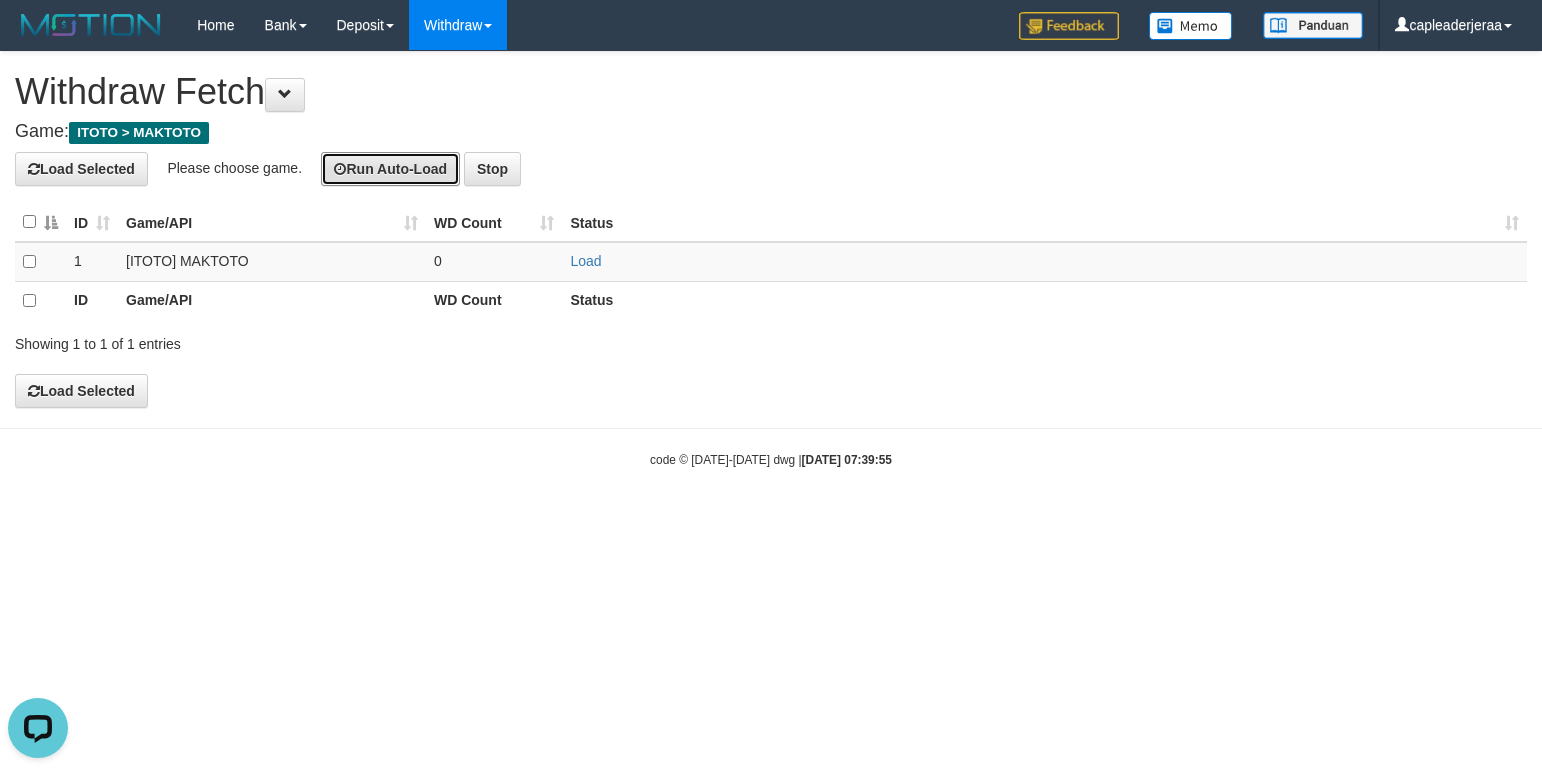 scroll, scrollTop: 0, scrollLeft: 0, axis: both 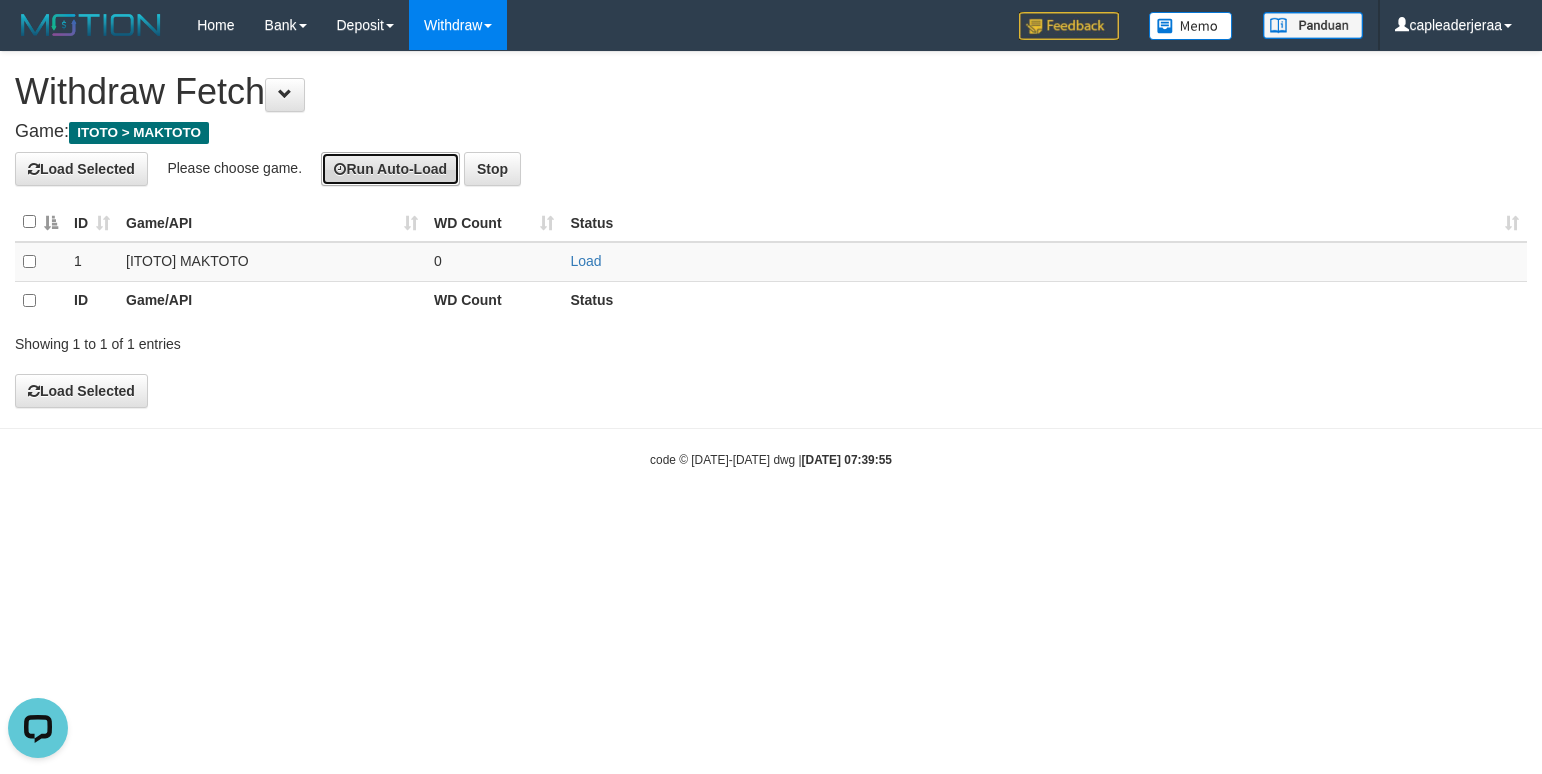 click on "Run Auto-Load" at bounding box center [390, 169] 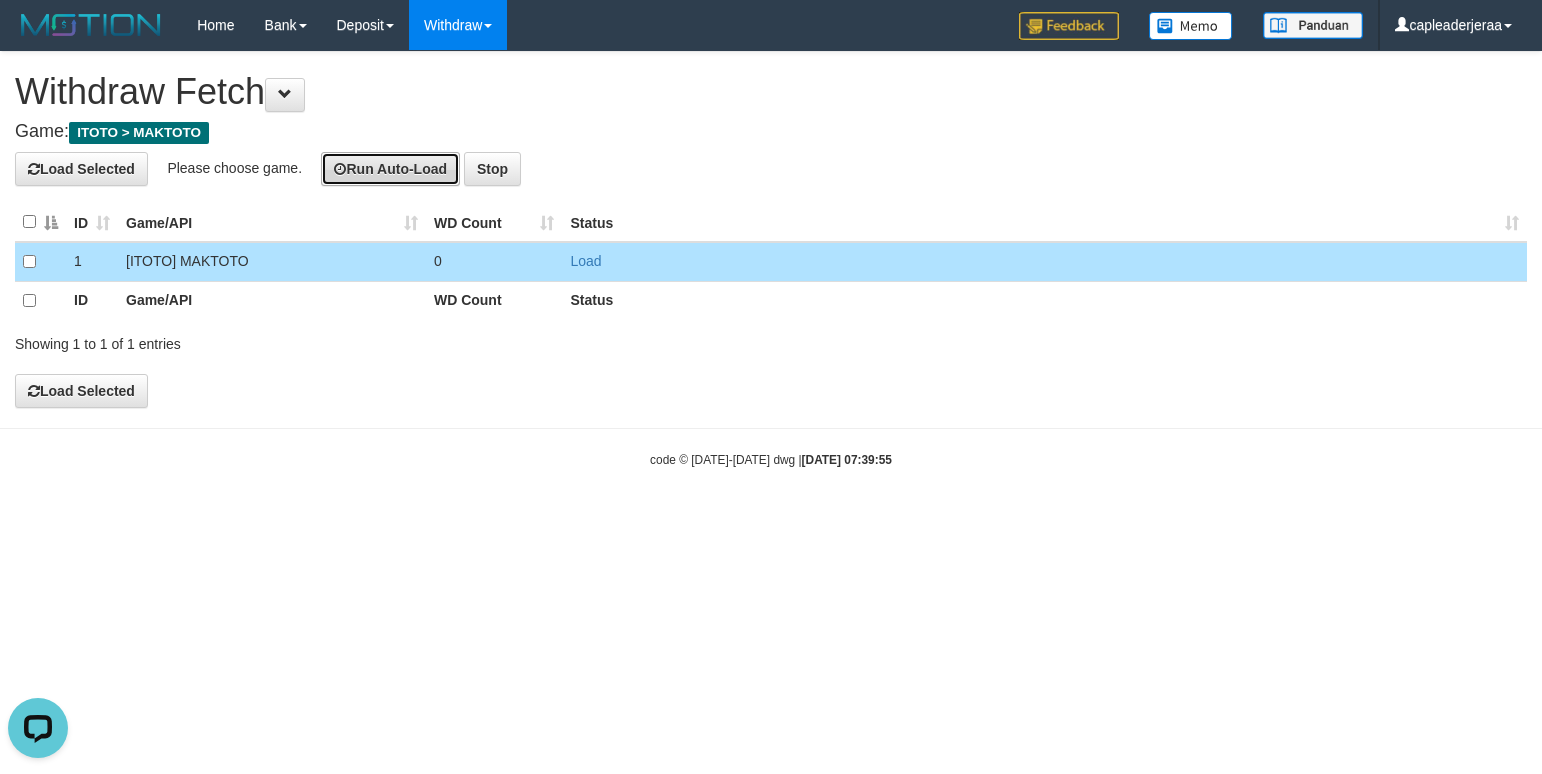 click on "Run Auto-Load" at bounding box center [390, 169] 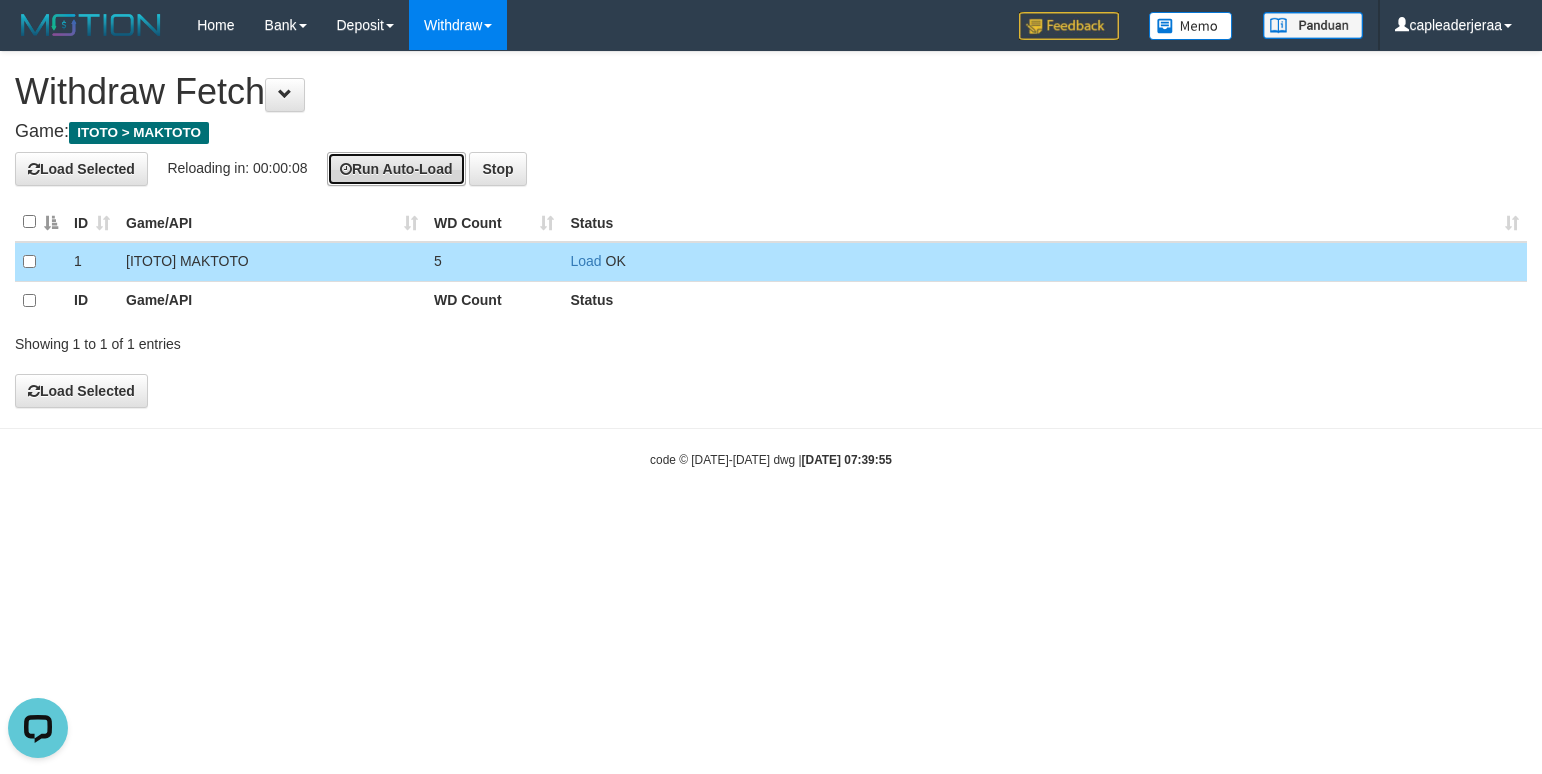 click on "Run Auto-Load" at bounding box center (396, 169) 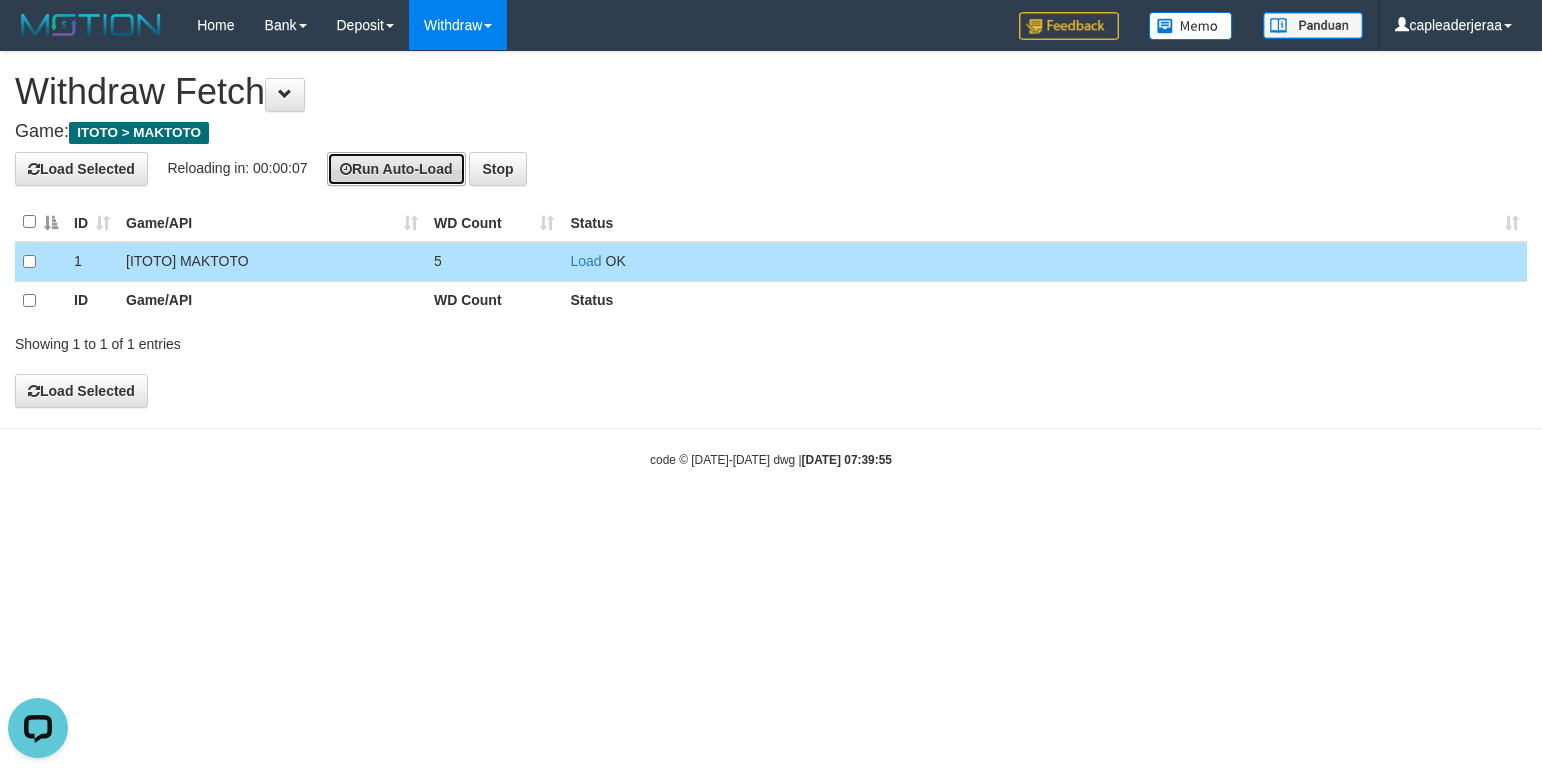 click on "Run Auto-Load" at bounding box center [396, 169] 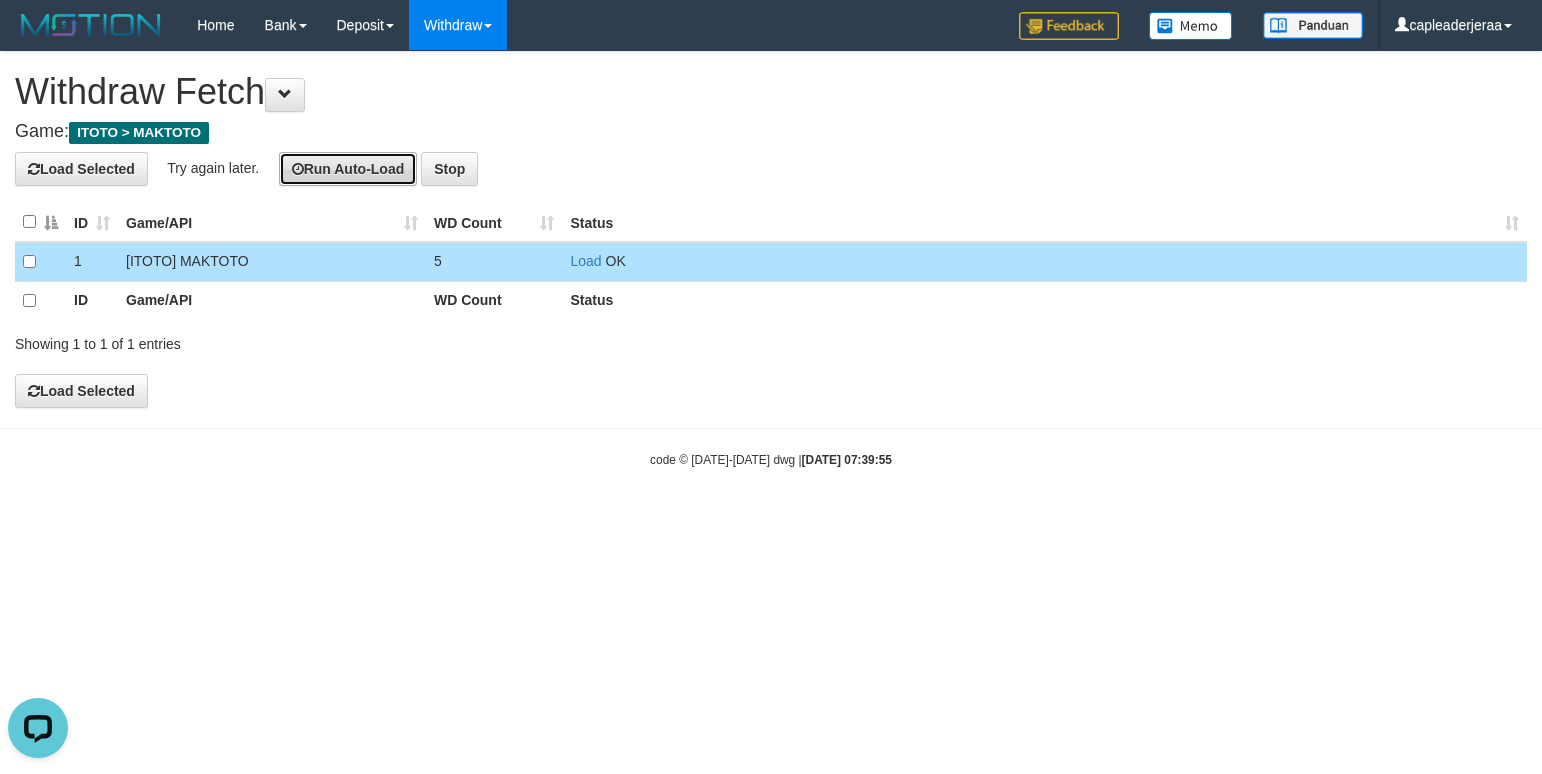 click on "Run Auto-Load" at bounding box center [348, 169] 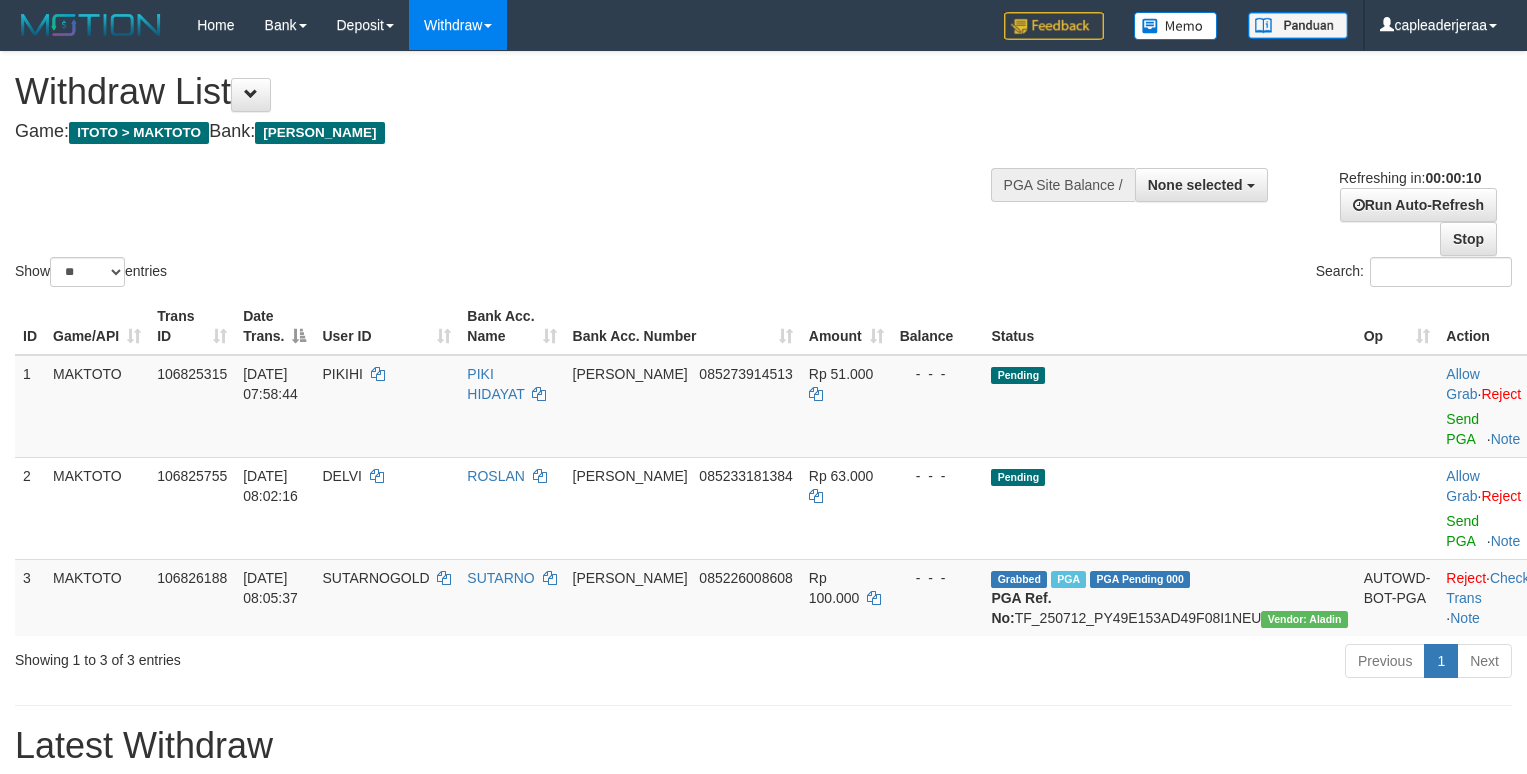 select 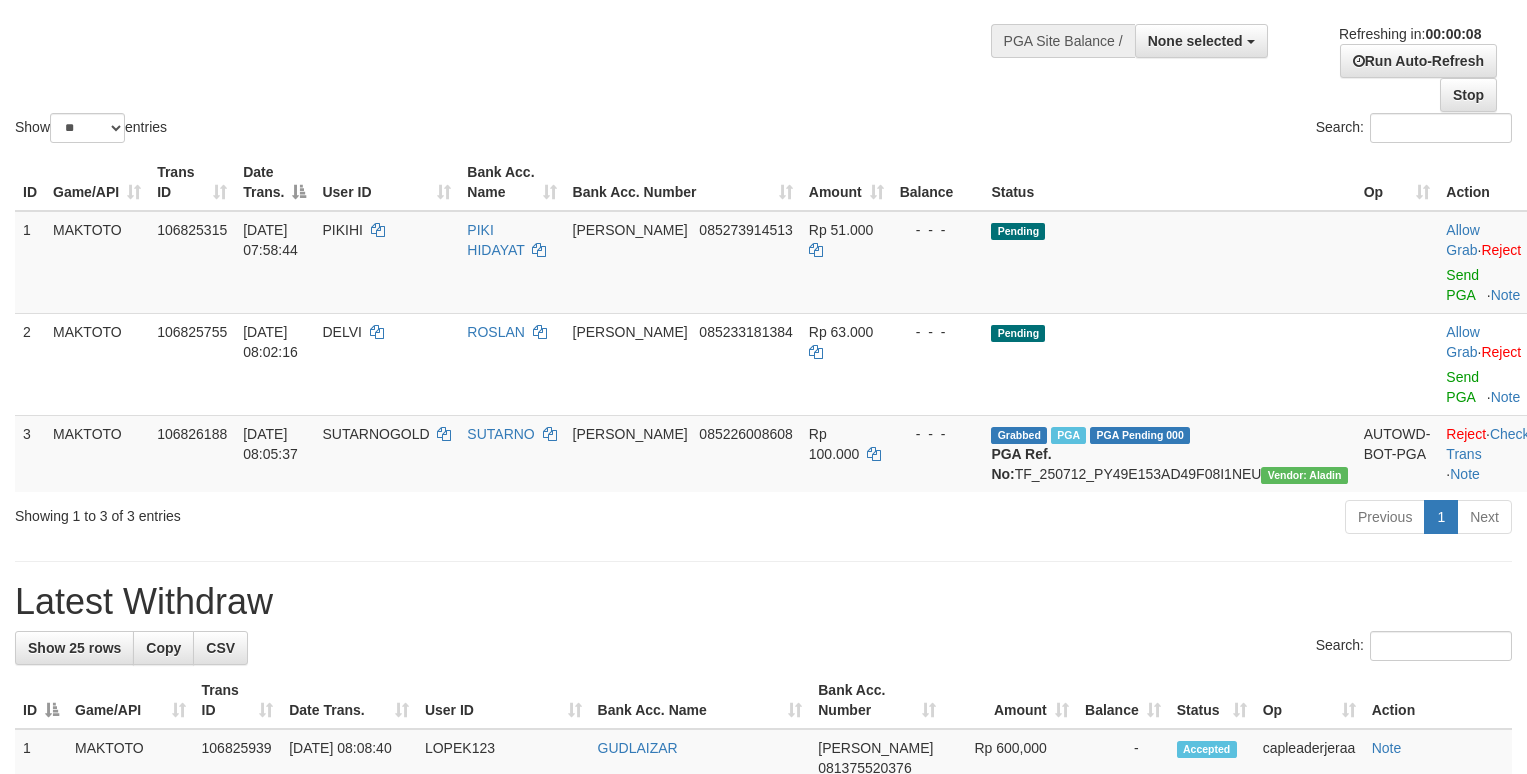 scroll, scrollTop: 200, scrollLeft: 0, axis: vertical 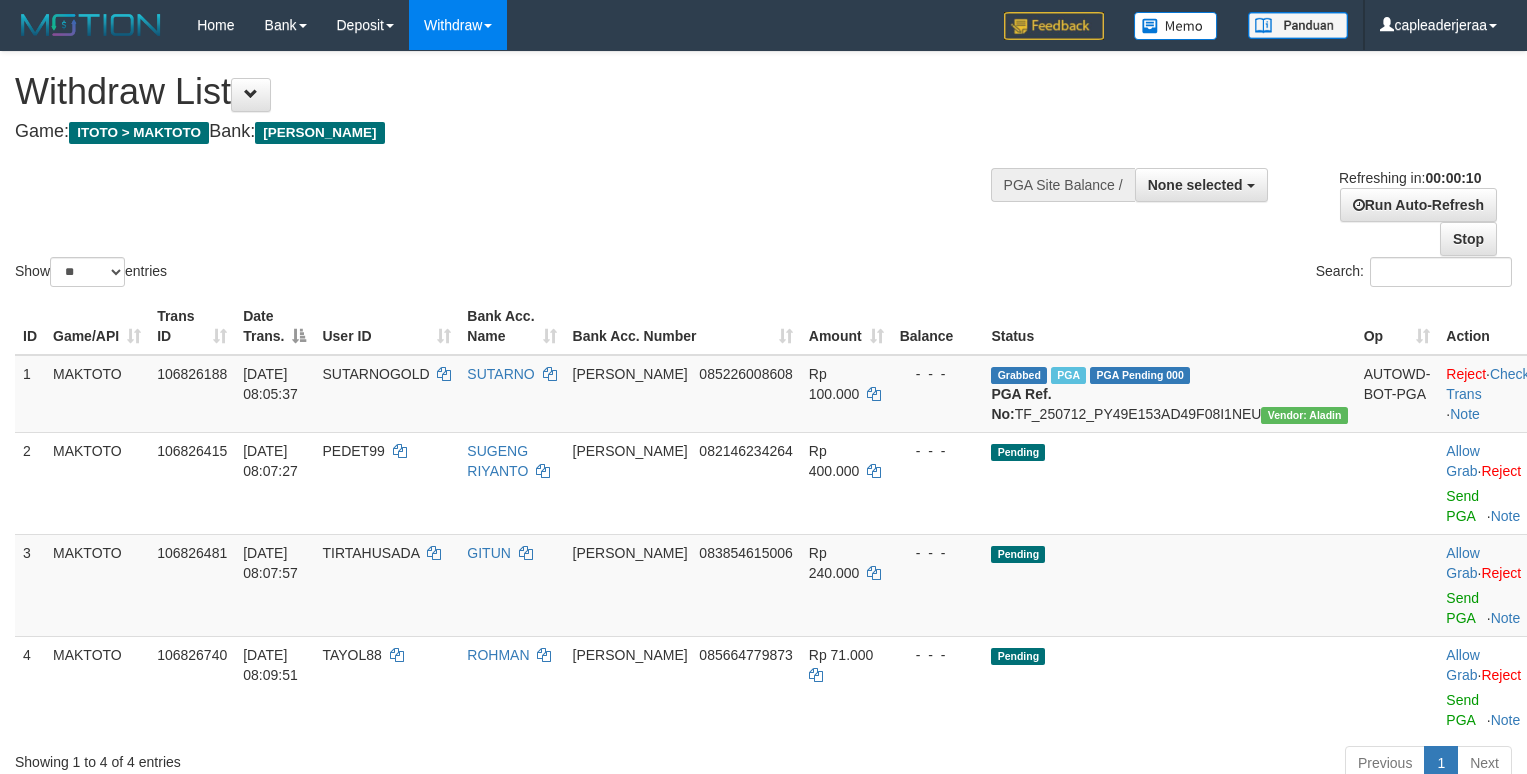 select 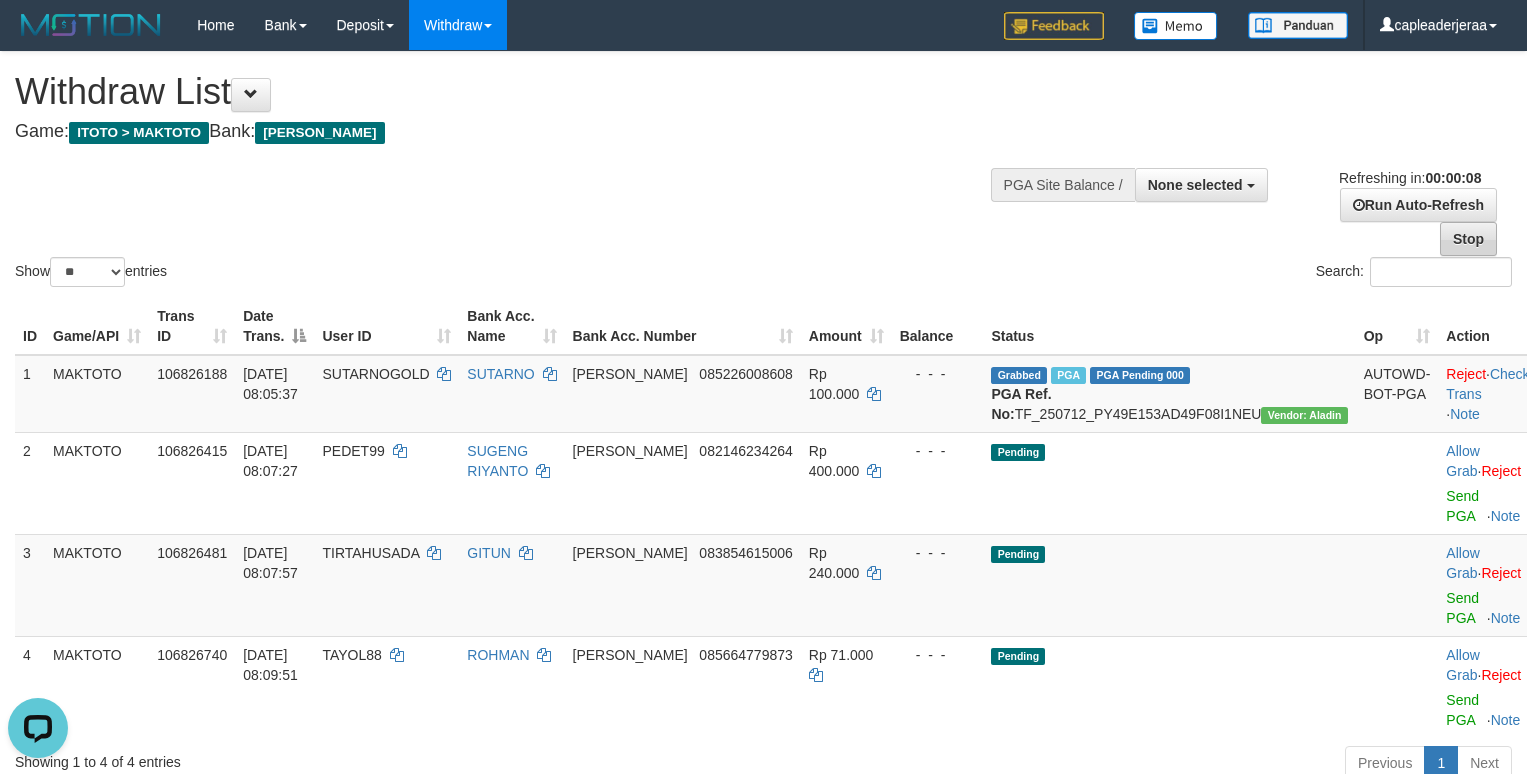 scroll, scrollTop: 0, scrollLeft: 0, axis: both 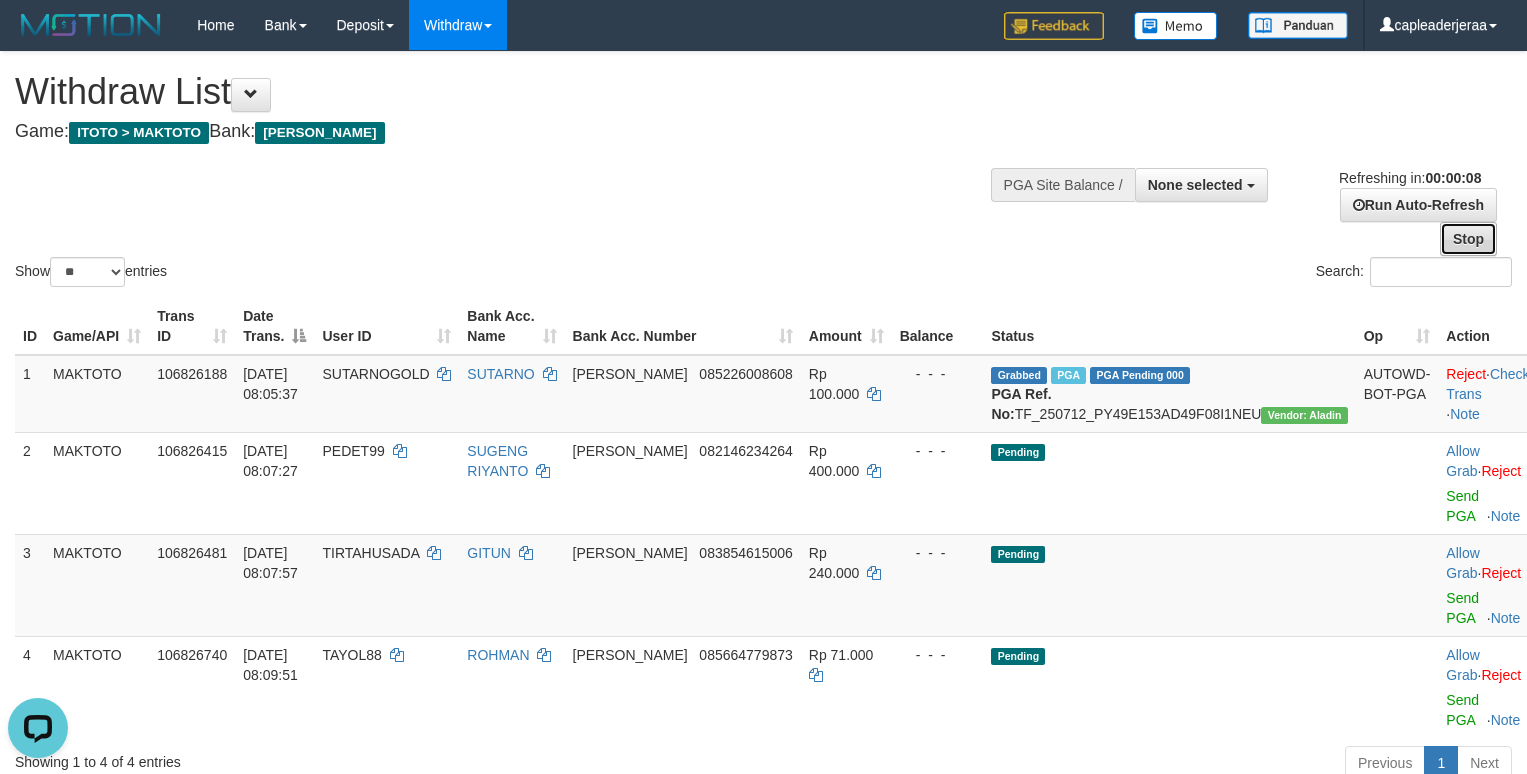 click on "Stop" at bounding box center [1468, 239] 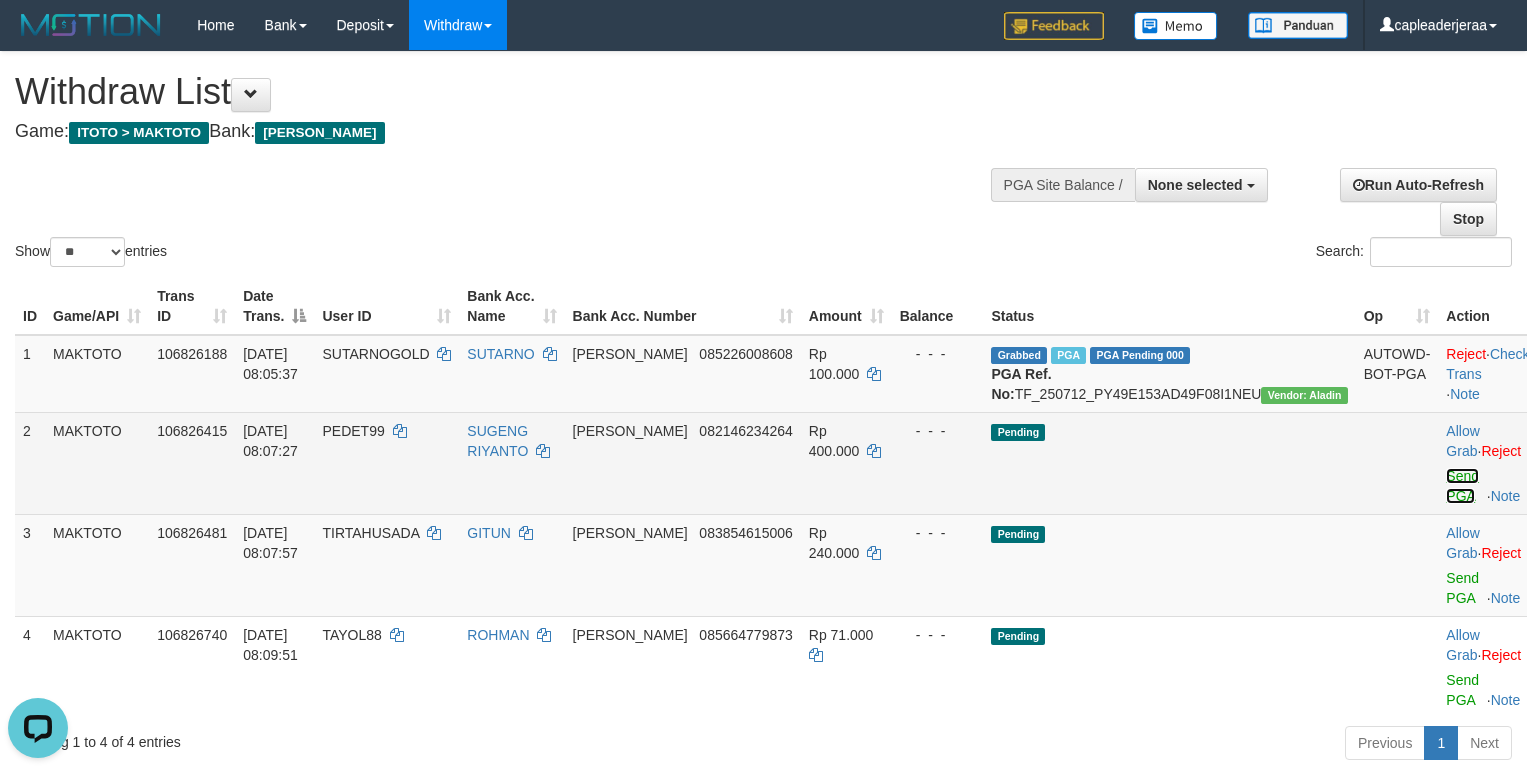 click on "Send PGA" at bounding box center (1462, 486) 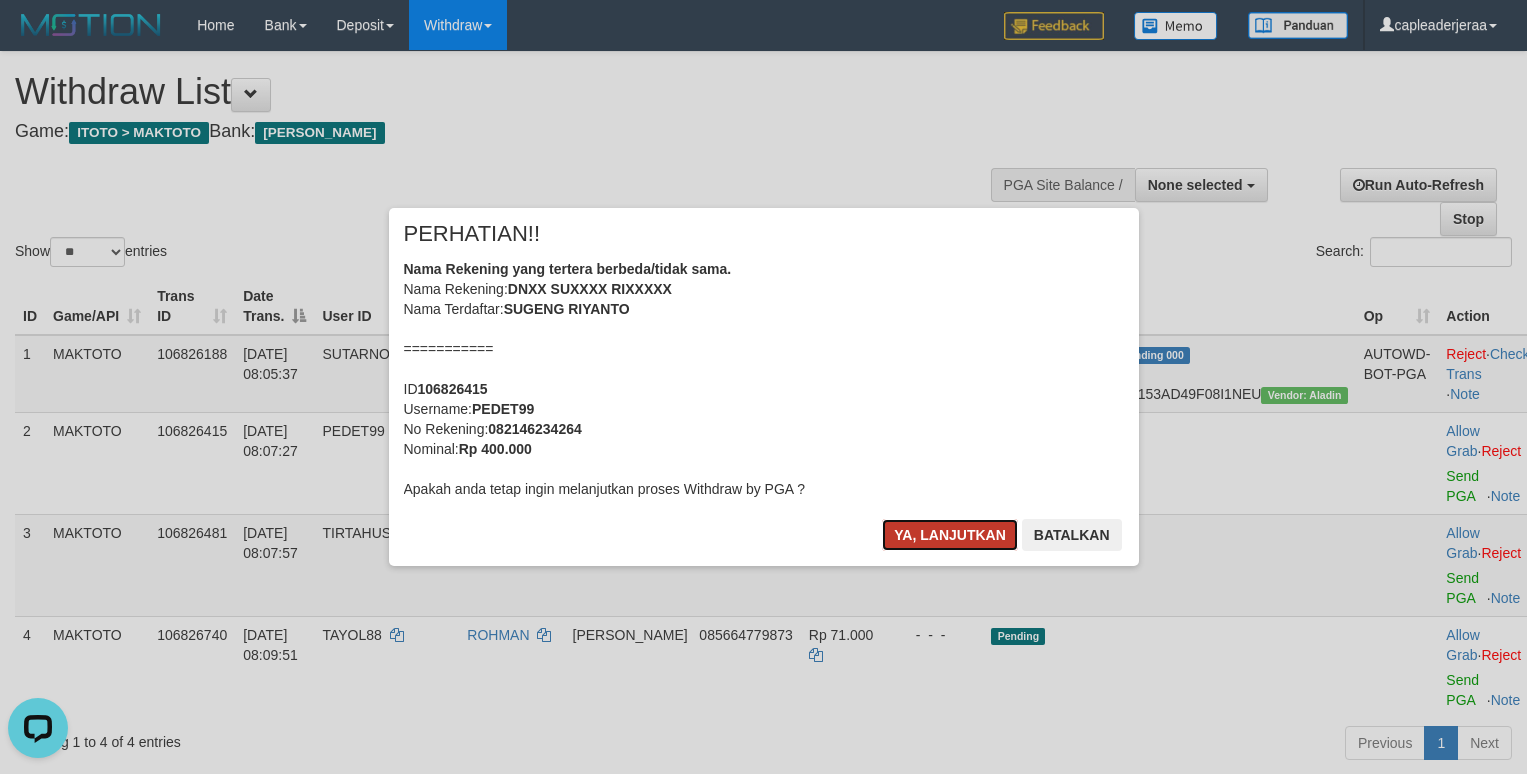 click on "Ya, lanjutkan" at bounding box center [950, 535] 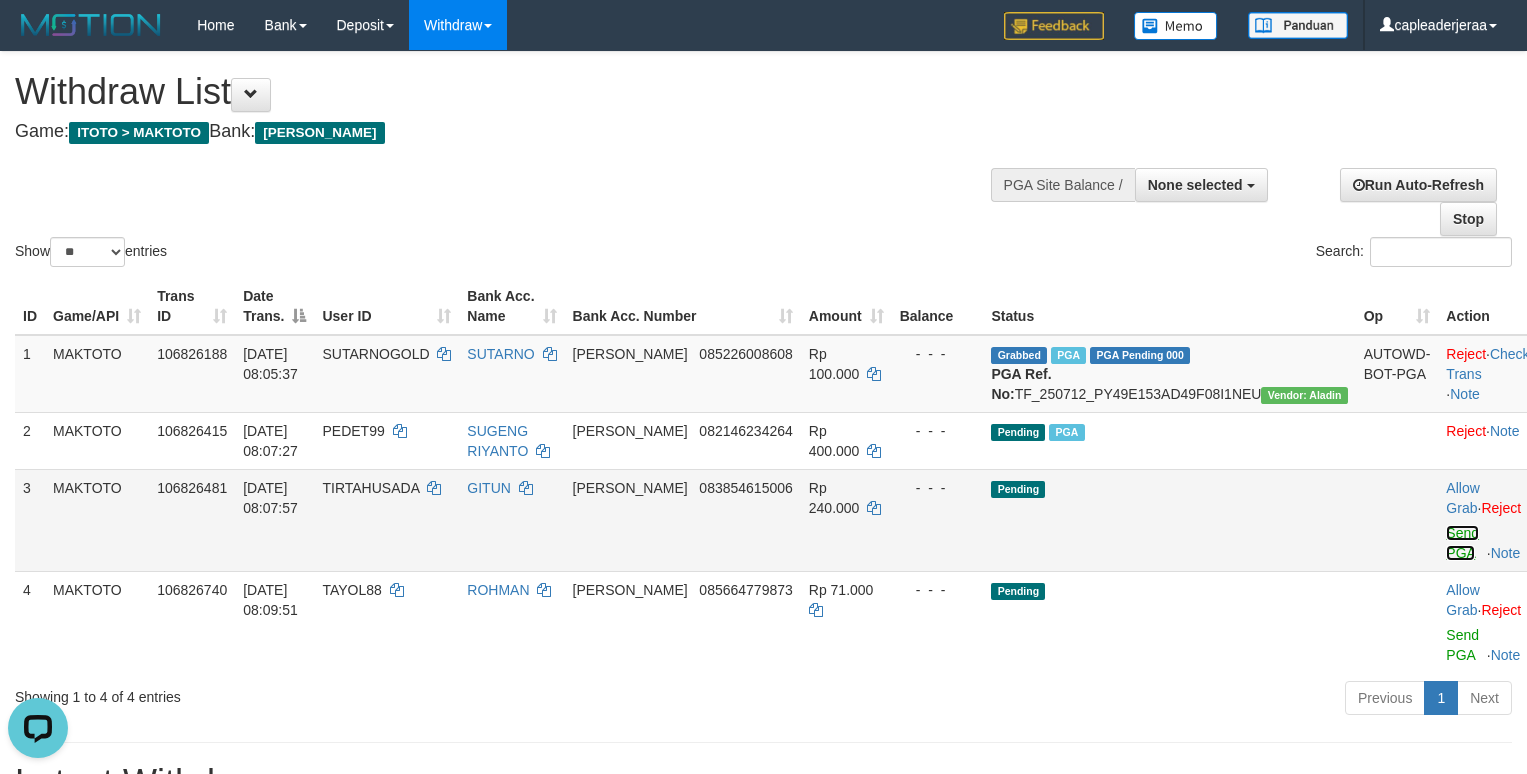 click on "Send PGA" at bounding box center (1462, 543) 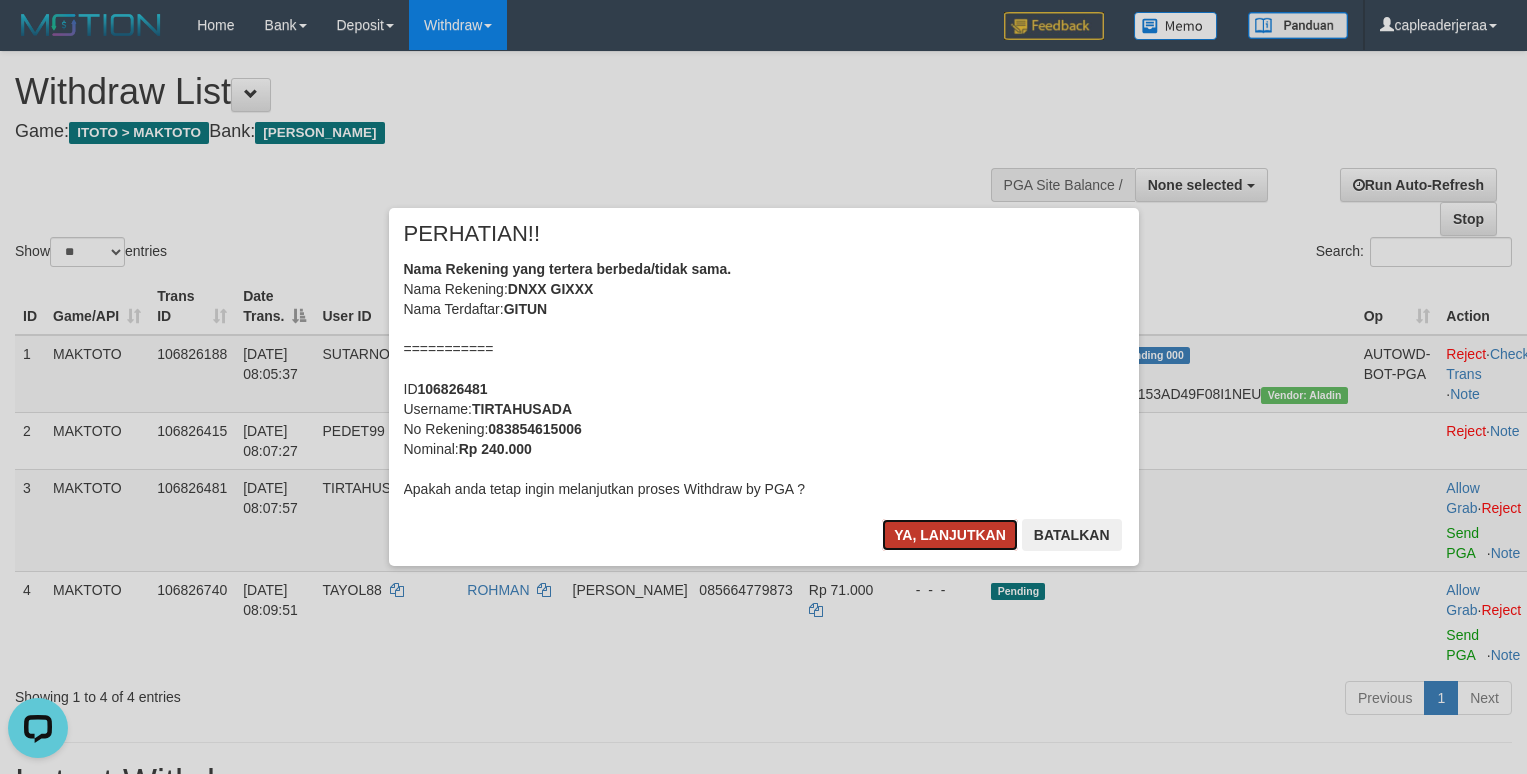 click on "Ya, lanjutkan" at bounding box center (950, 535) 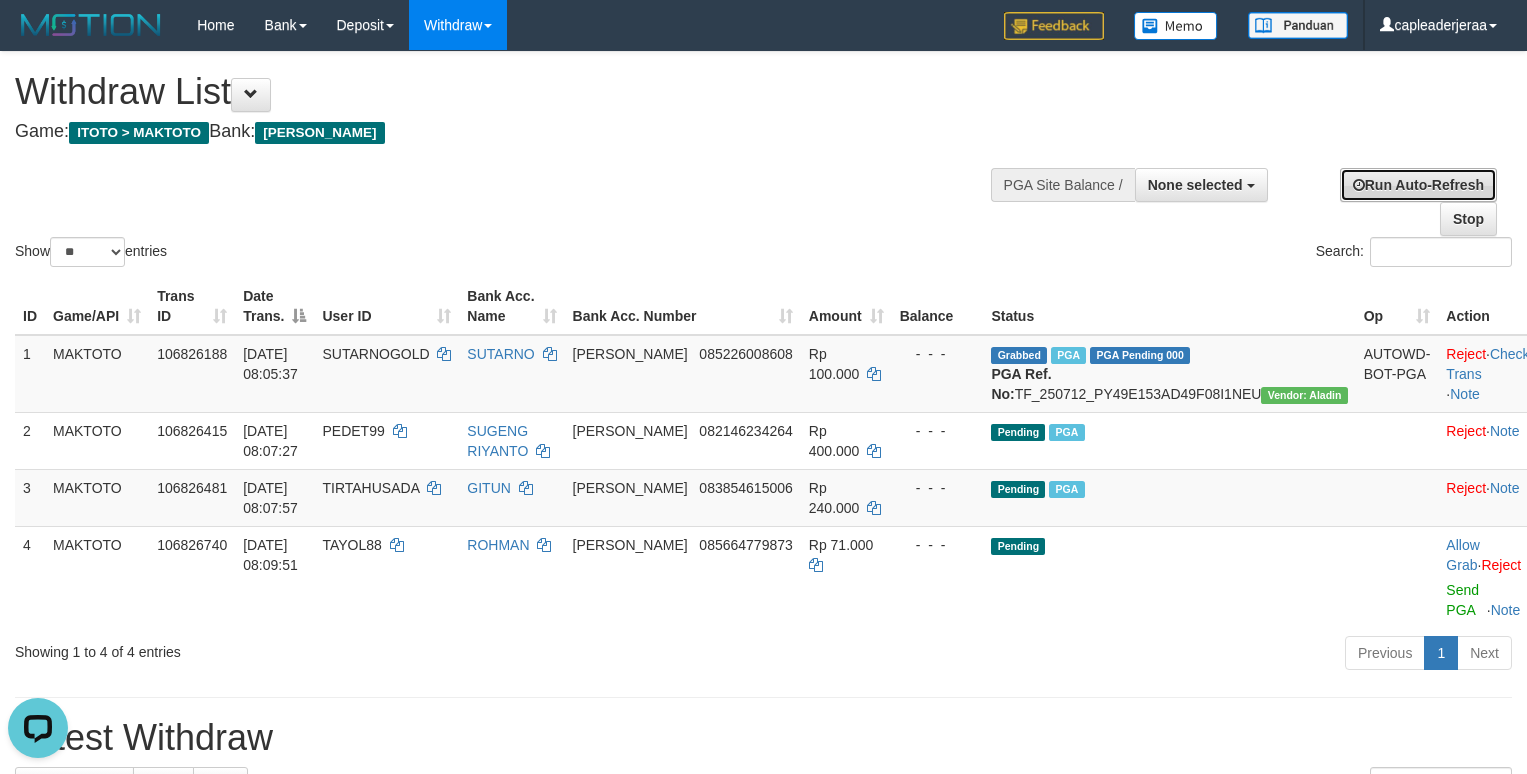 click on "Run Auto-Refresh" at bounding box center (1418, 185) 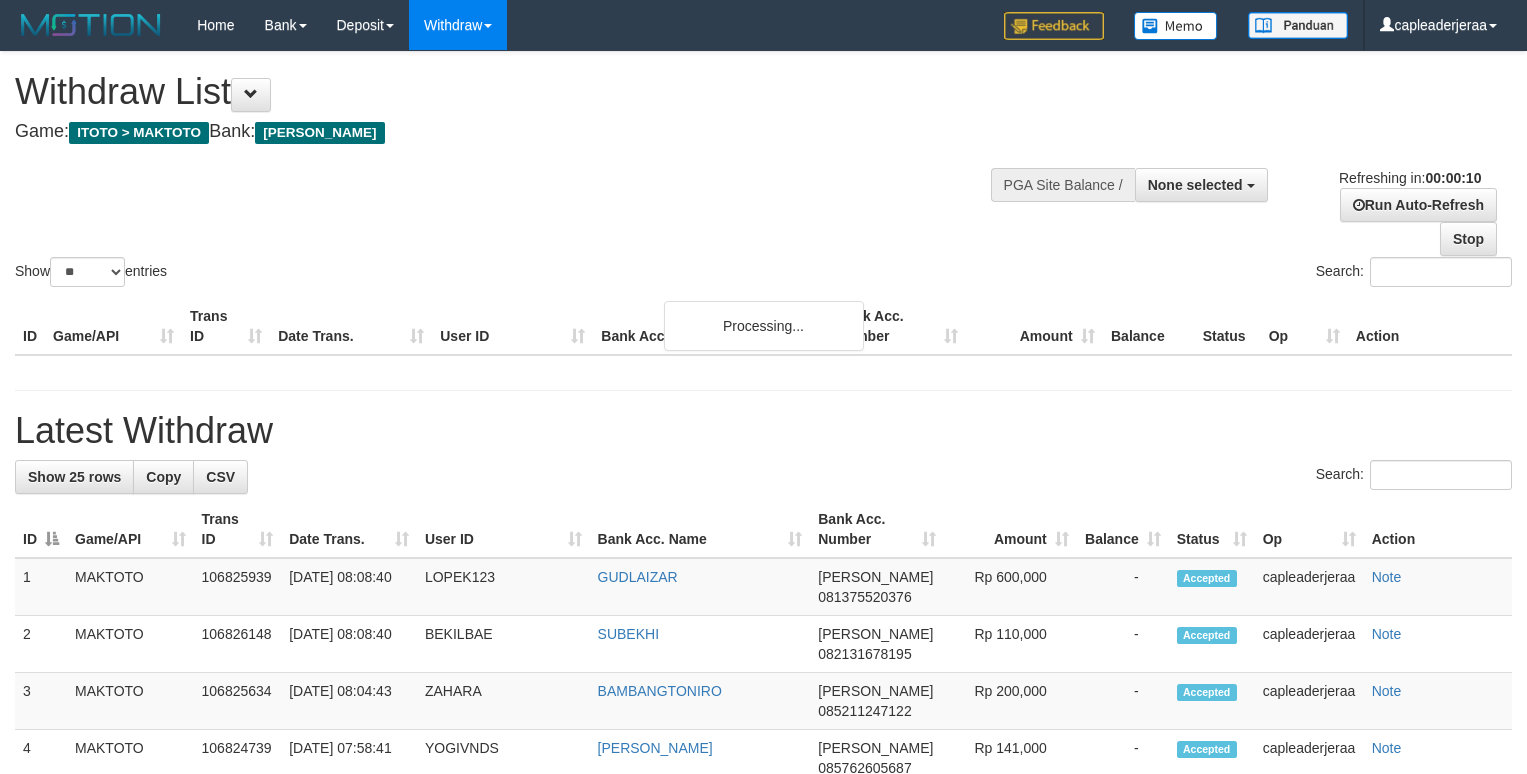 select 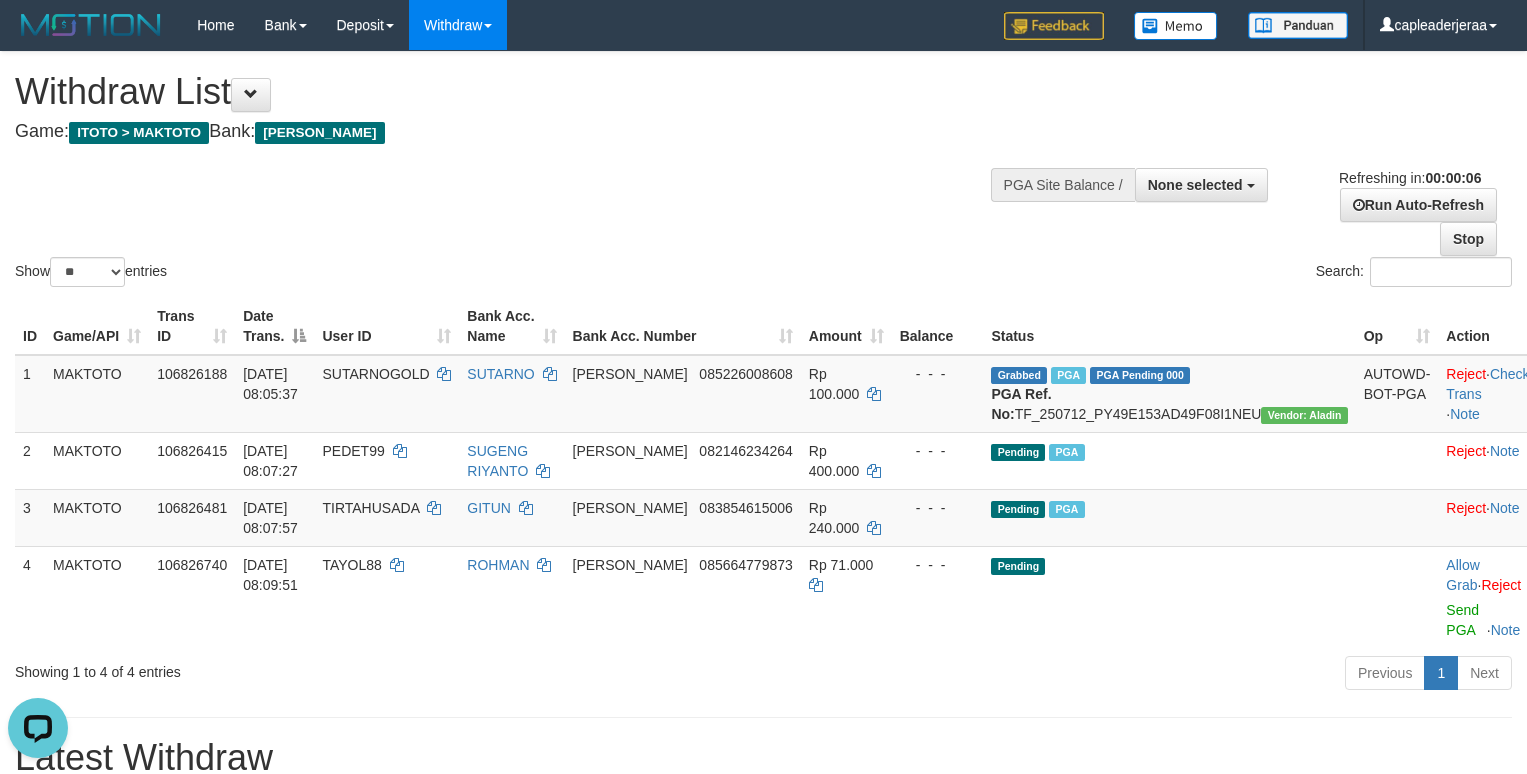 scroll, scrollTop: 0, scrollLeft: 0, axis: both 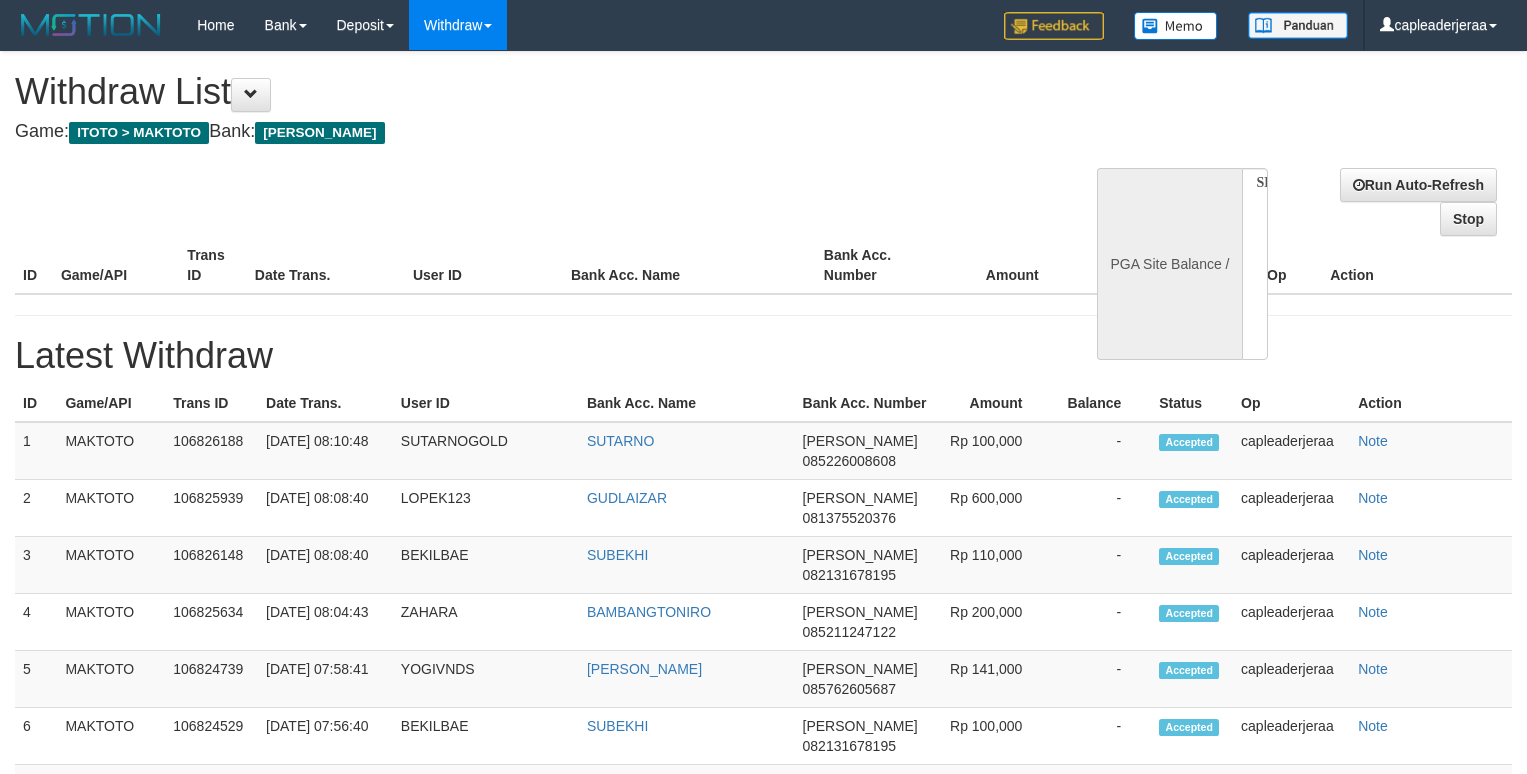 select 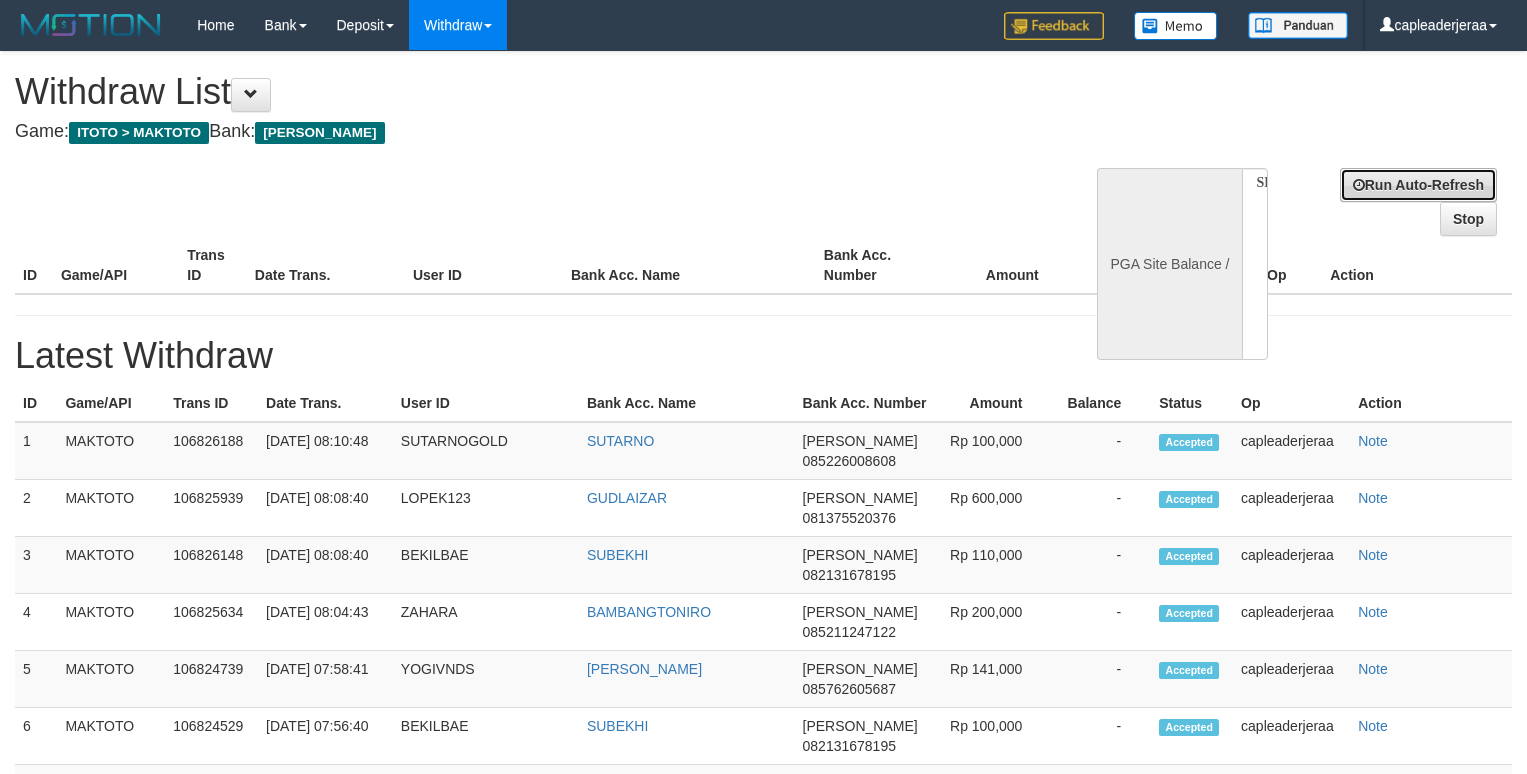 click on "Run Auto-Refresh" at bounding box center [1418, 185] 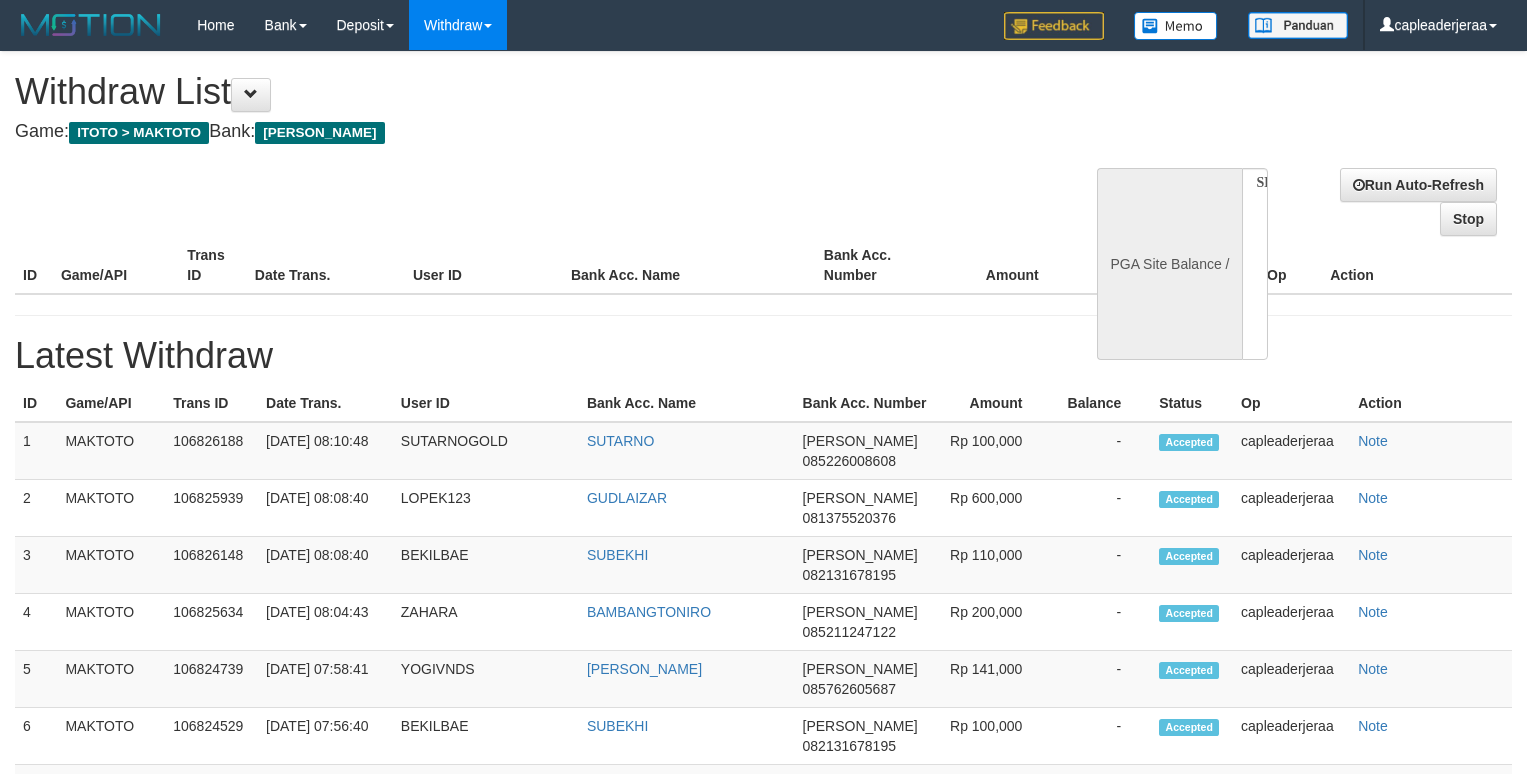 click on "**********" at bounding box center [763, 3125] 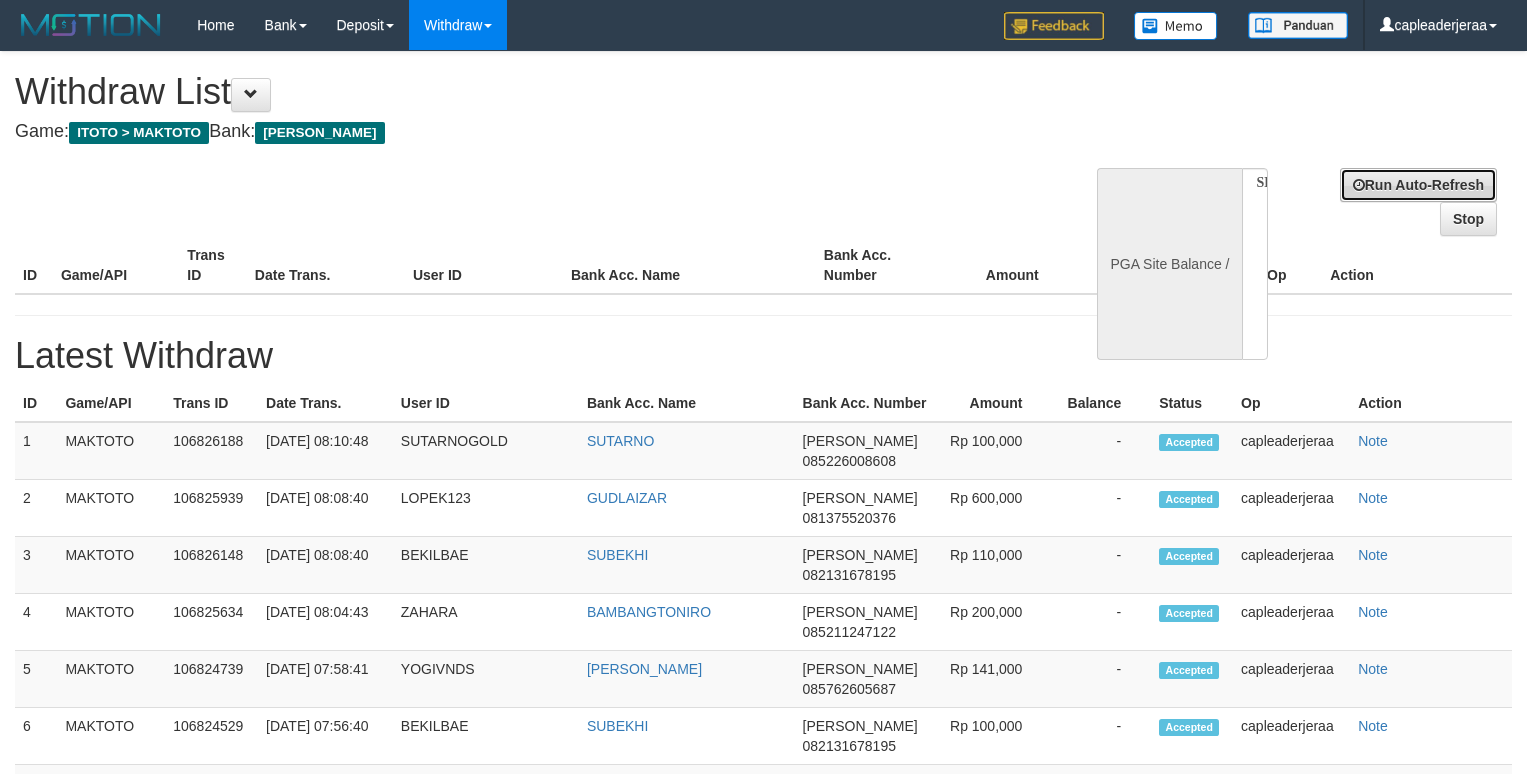 click on "Run Auto-Refresh" at bounding box center (1418, 185) 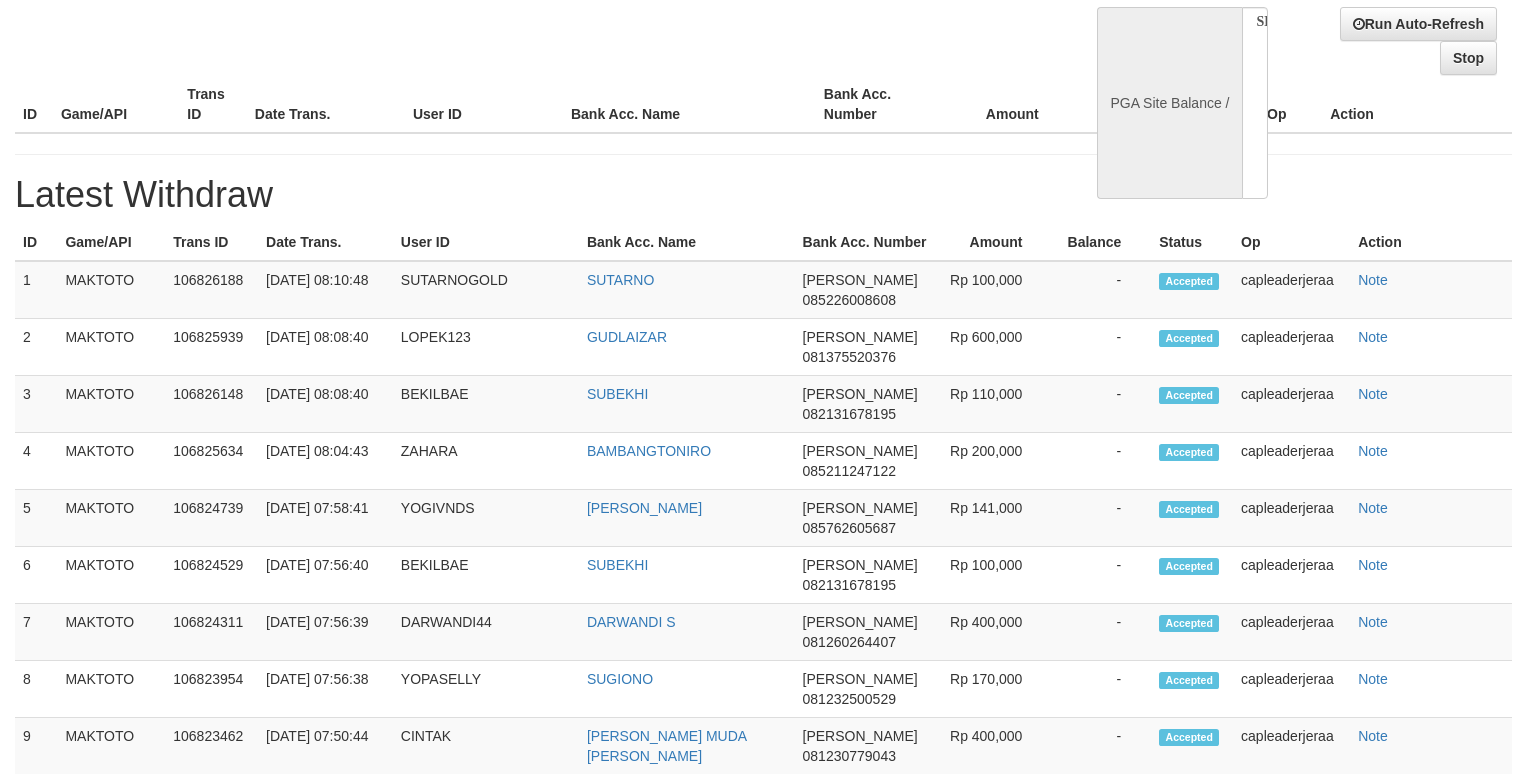 scroll, scrollTop: 133, scrollLeft: 0, axis: vertical 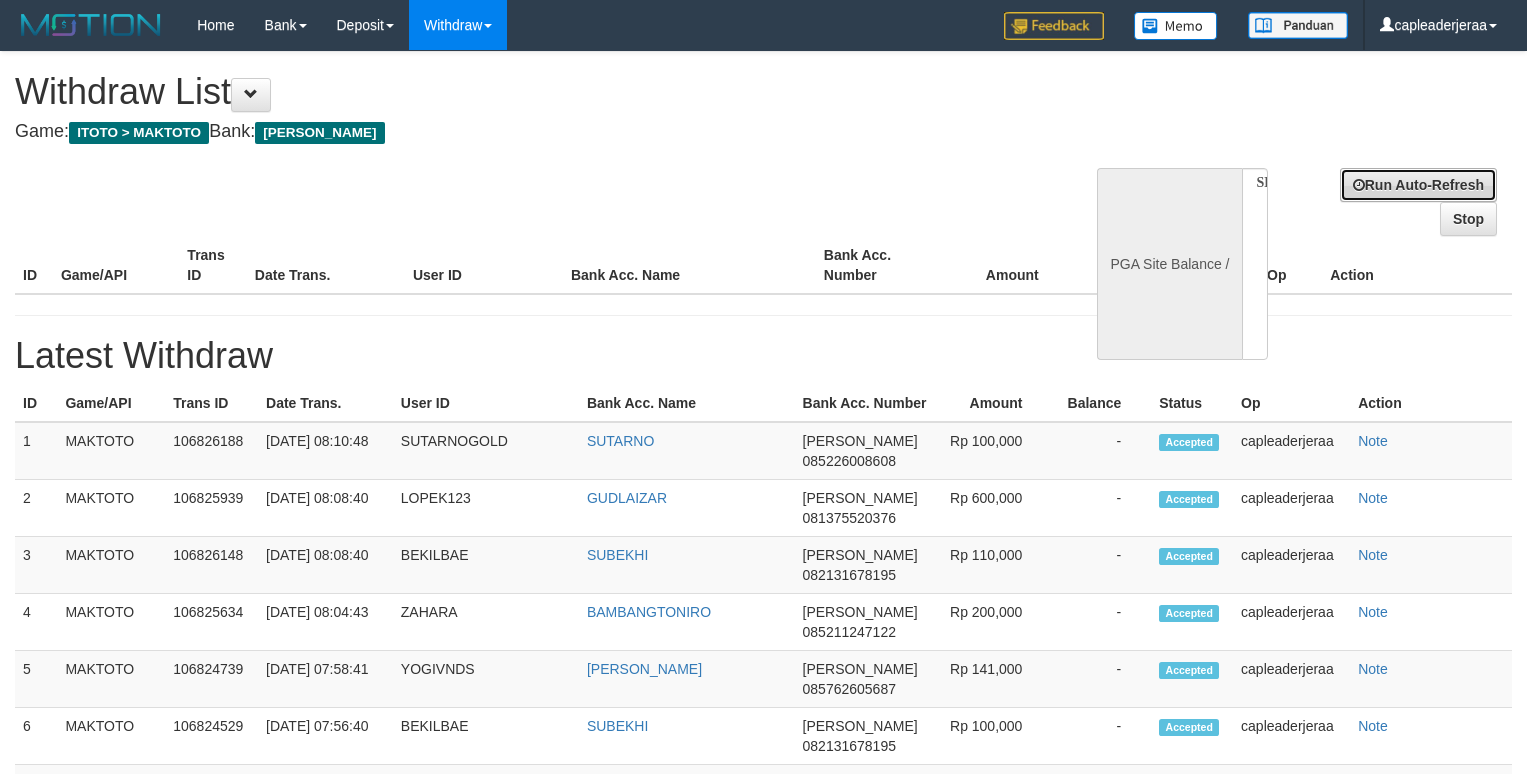 click on "Run Auto-Refresh" at bounding box center (1418, 185) 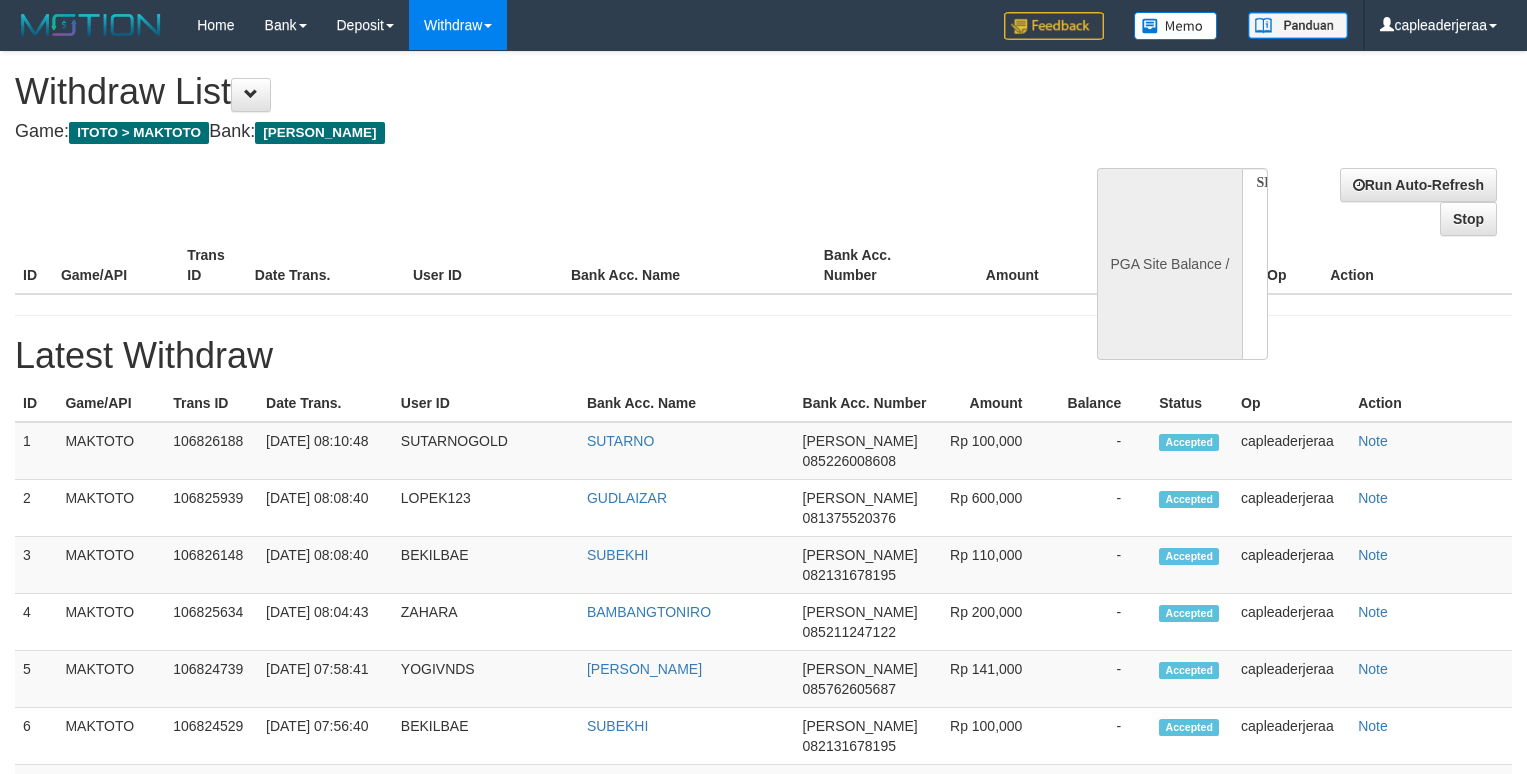 click on "**********" at bounding box center [763, 3125] 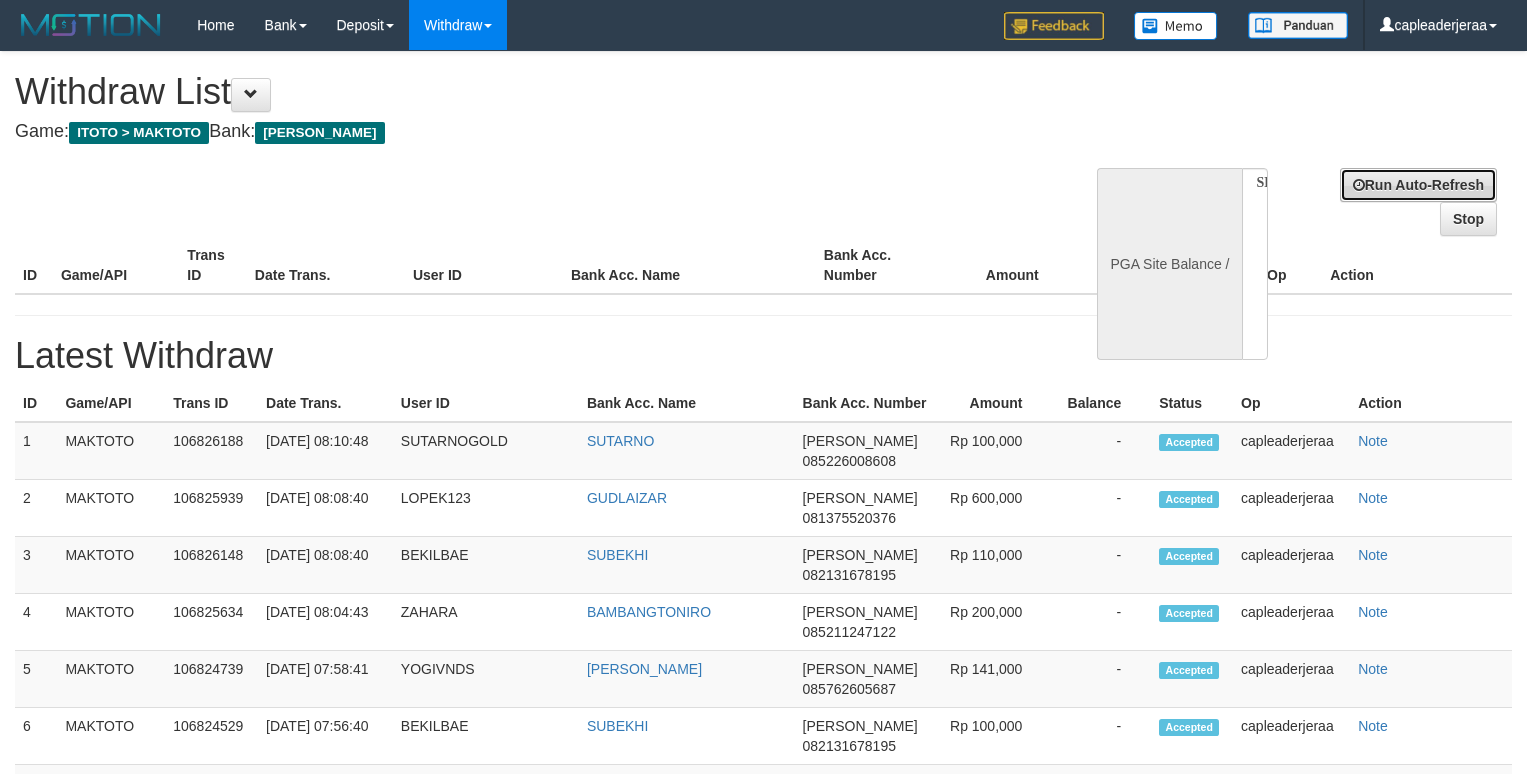 click on "Run Auto-Refresh" at bounding box center [1418, 185] 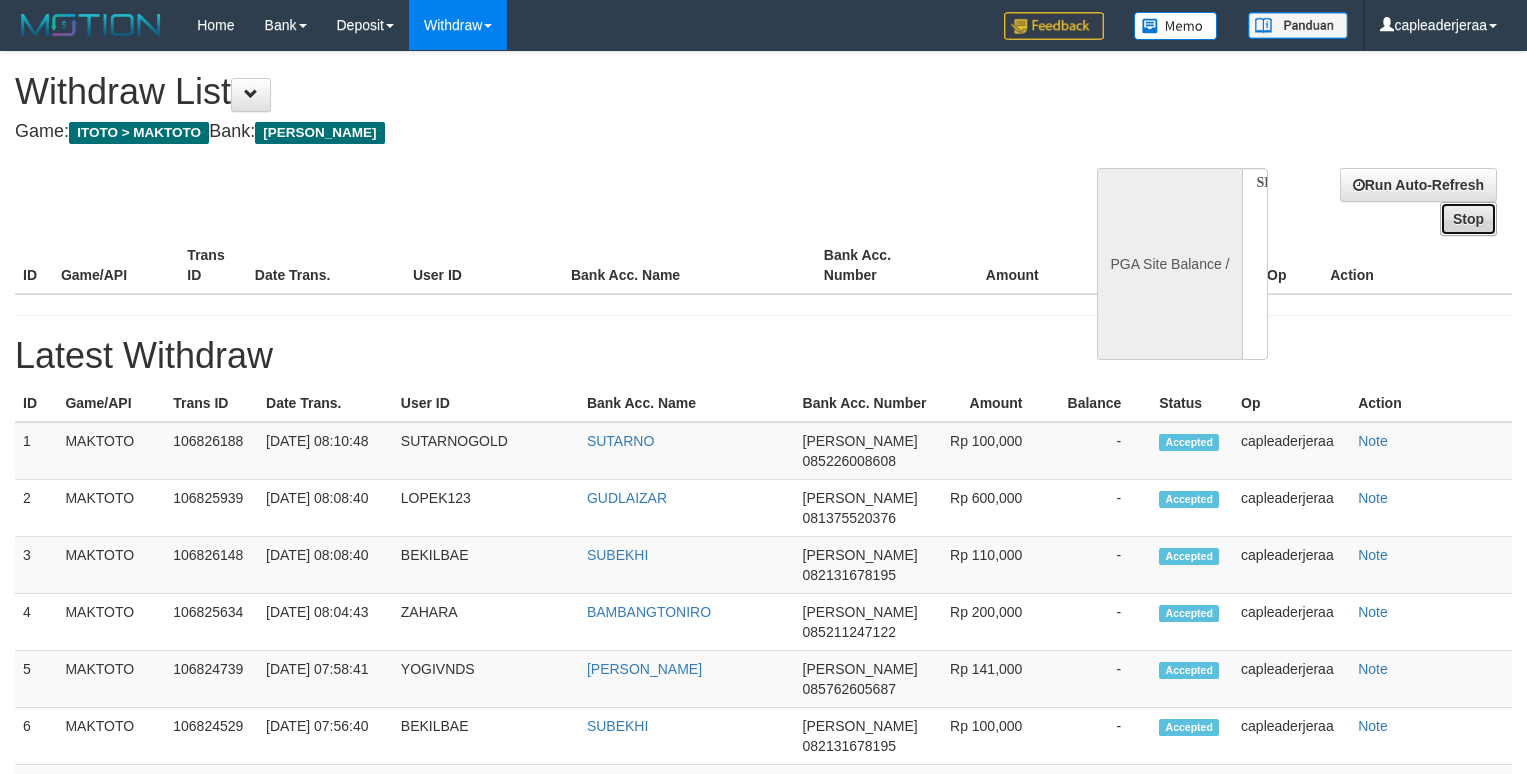 click on "Stop" at bounding box center (1468, 219) 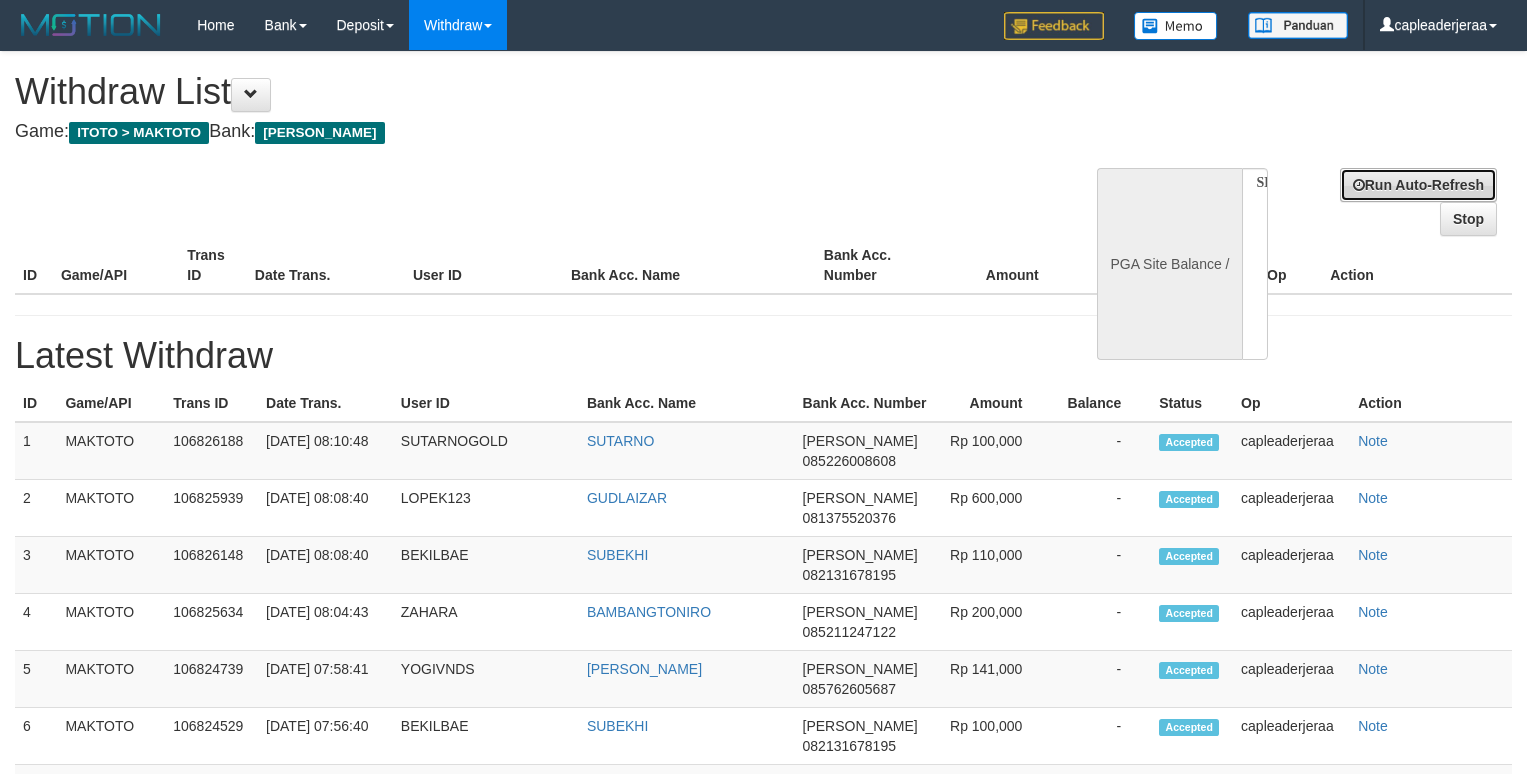 click on "Run Auto-Refresh" at bounding box center [1418, 185] 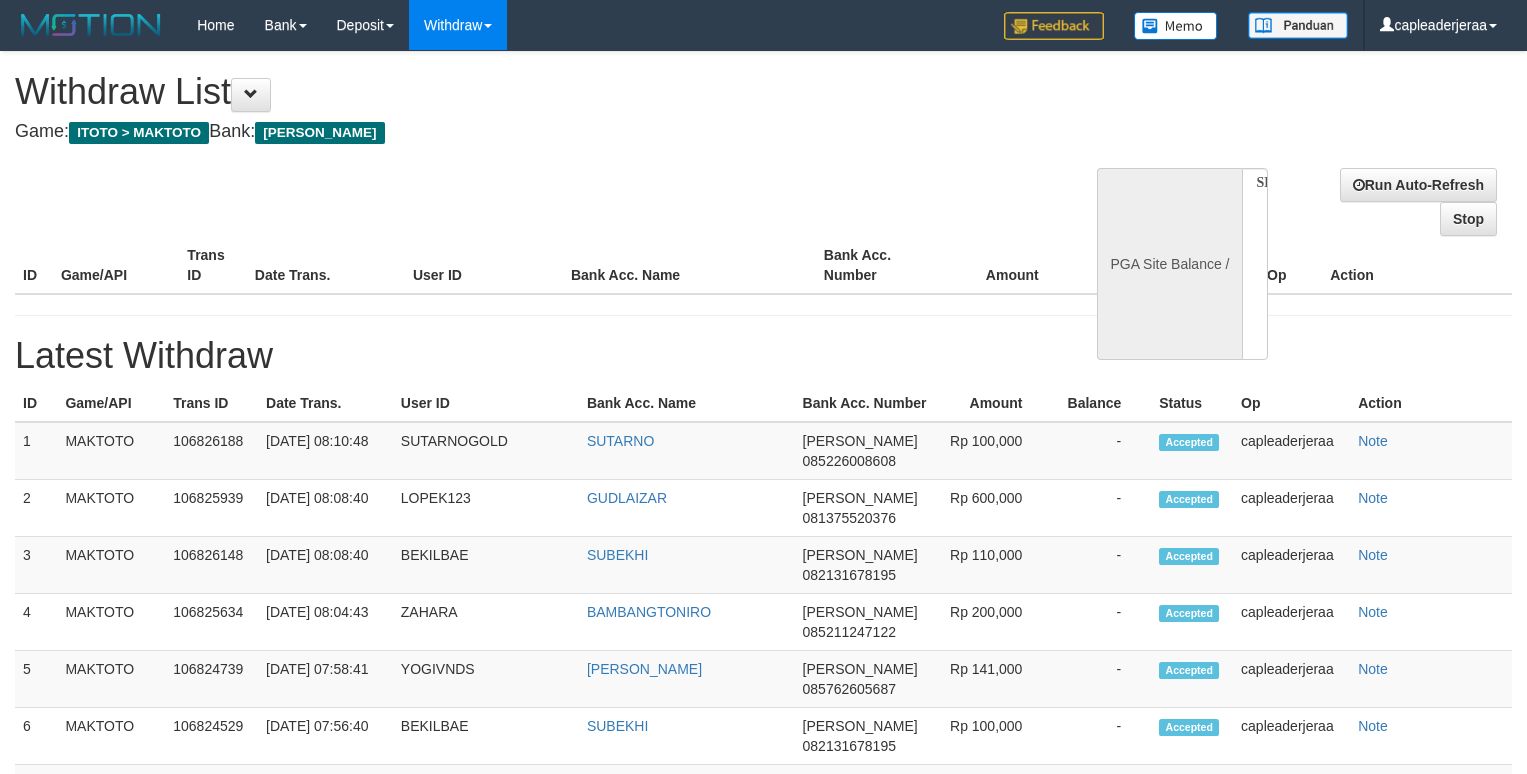click on "**********" at bounding box center [763, 3125] 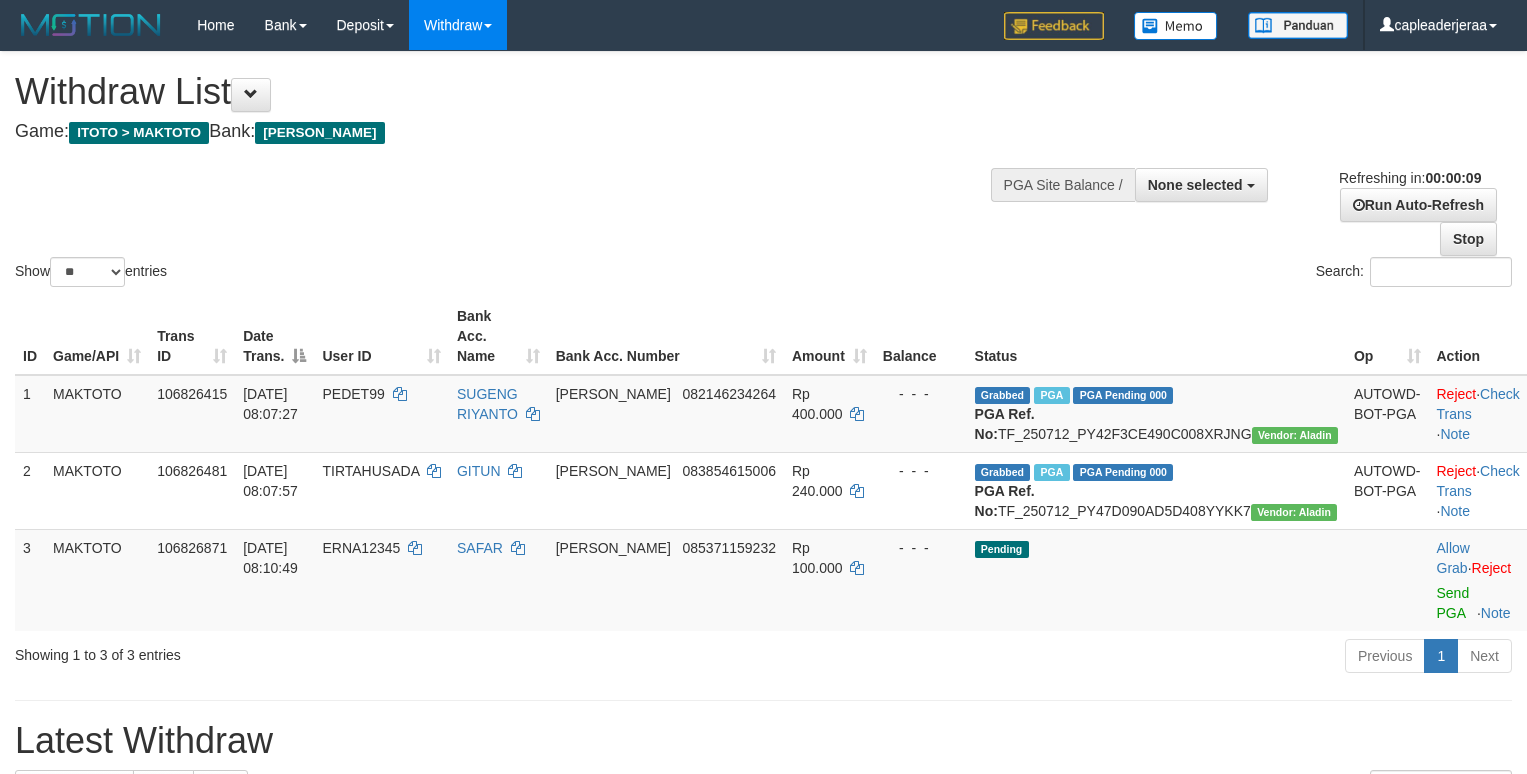 select 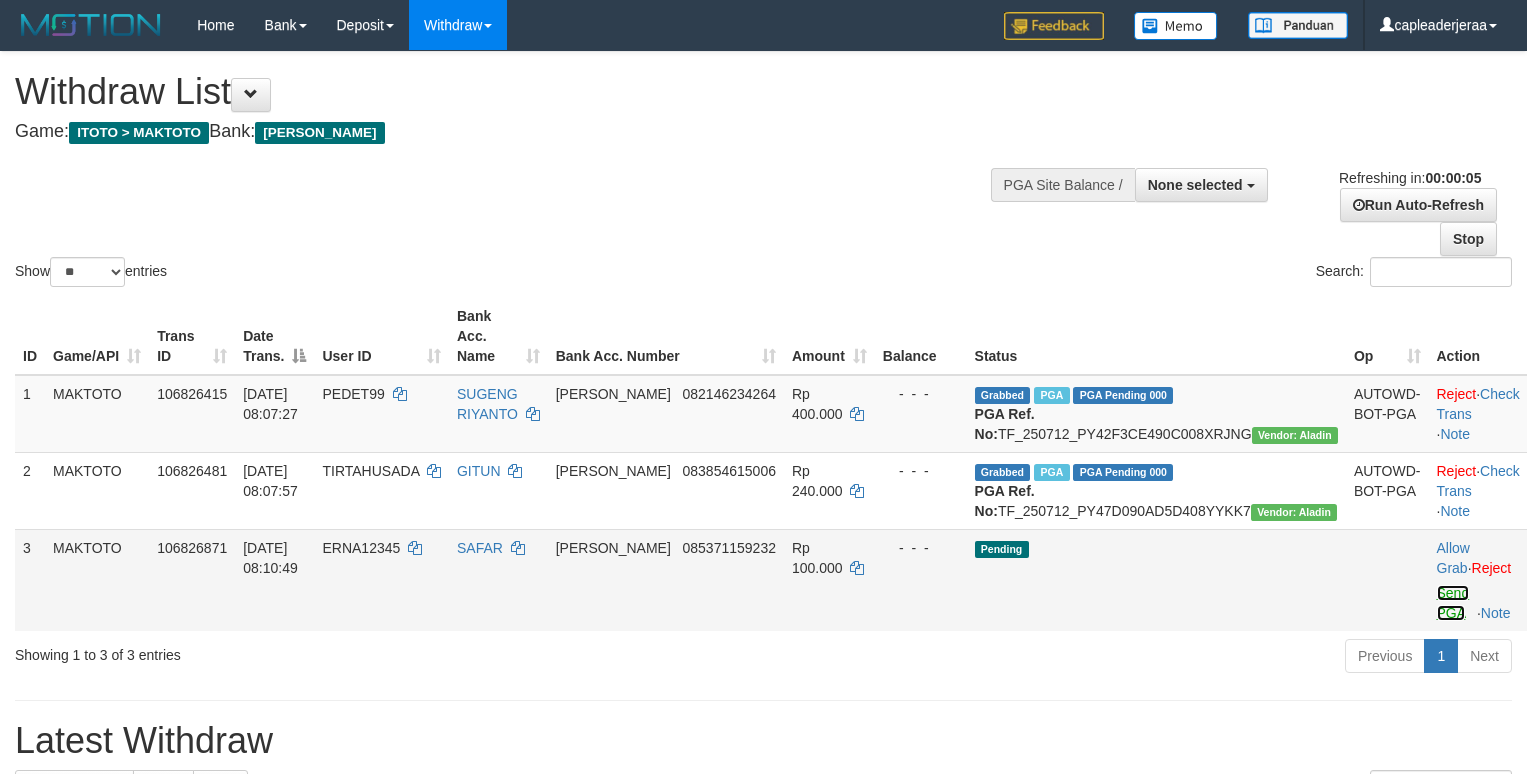 click on "Send PGA" at bounding box center [1453, 603] 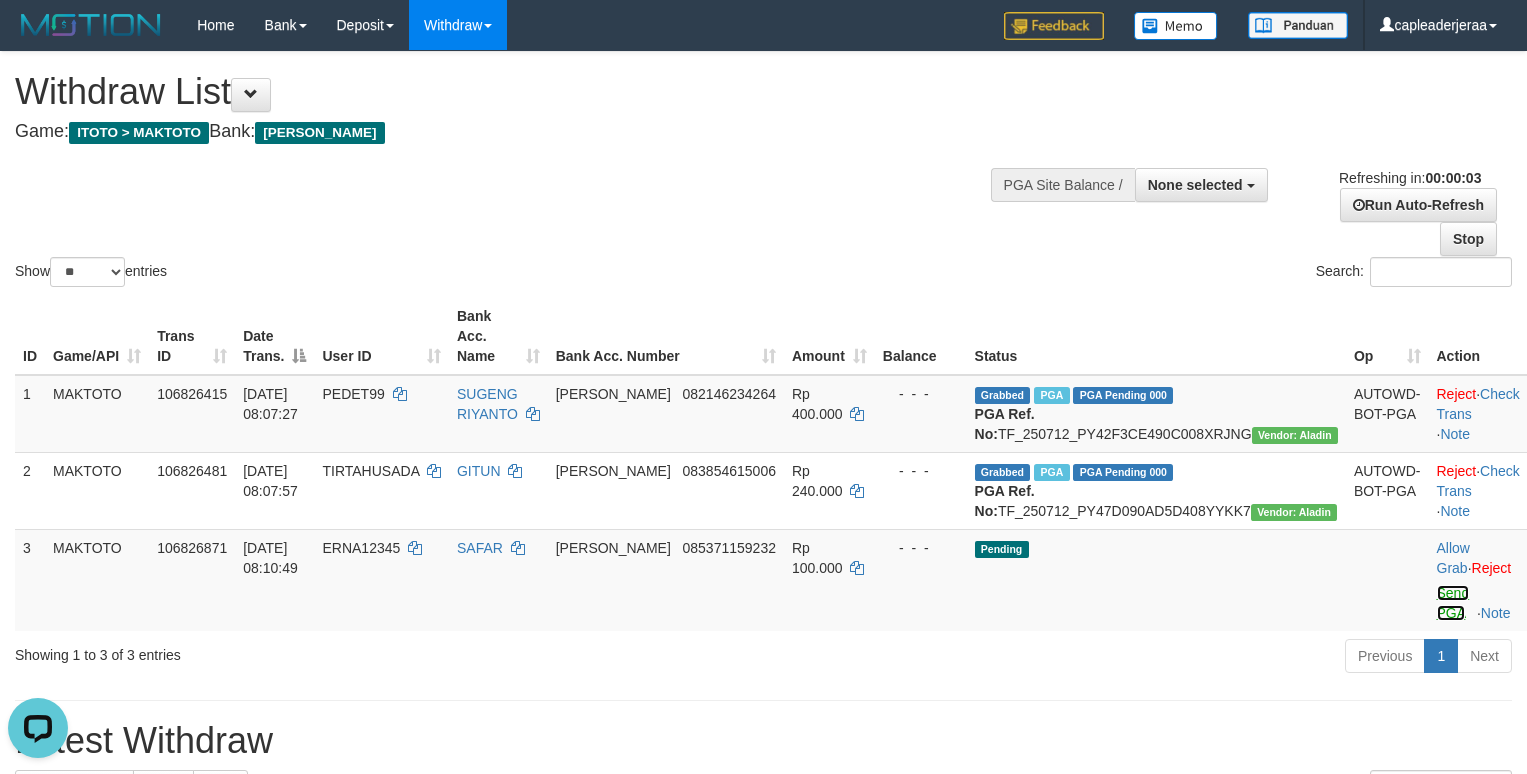 scroll, scrollTop: 0, scrollLeft: 0, axis: both 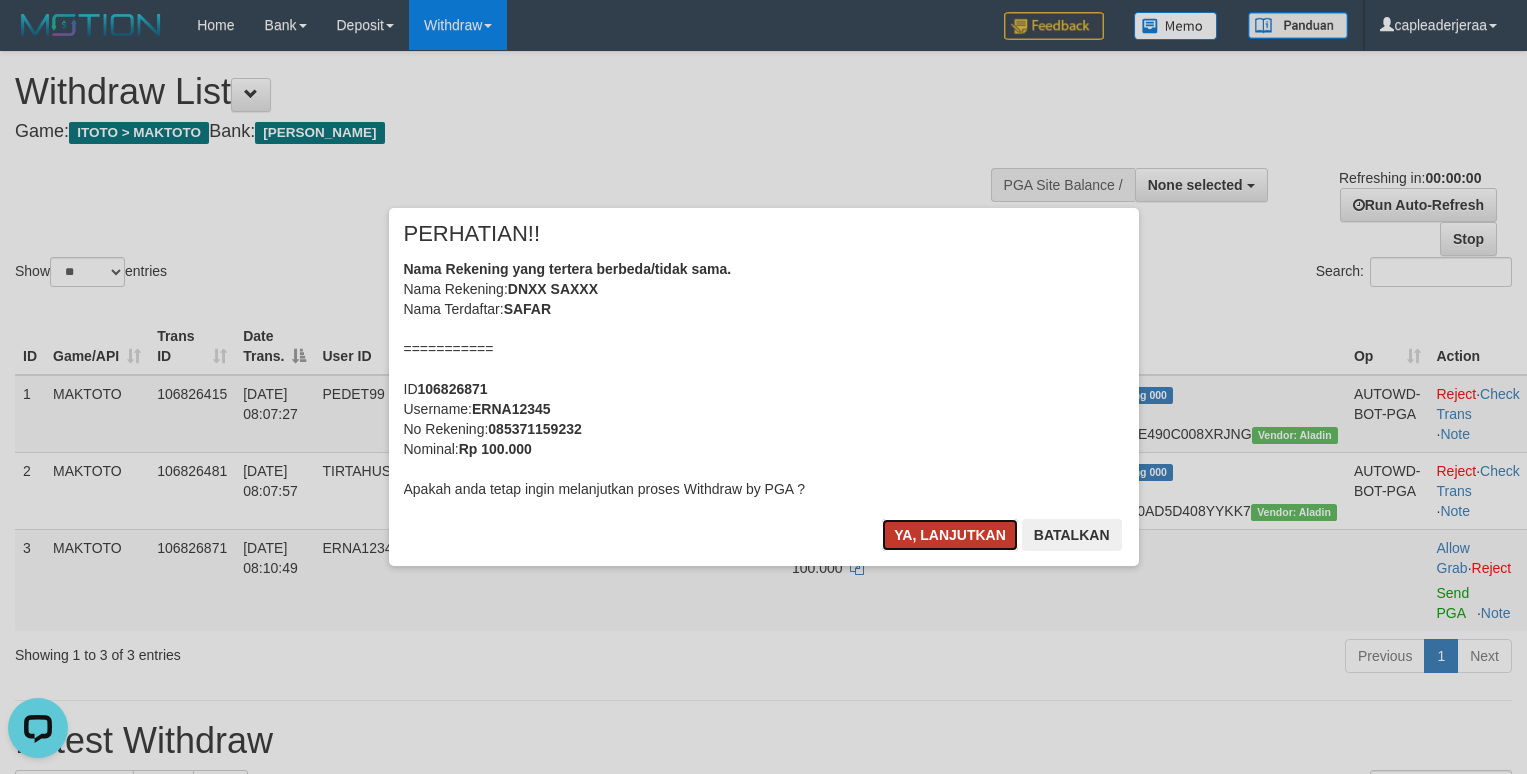 click on "Ya, lanjutkan" at bounding box center [950, 535] 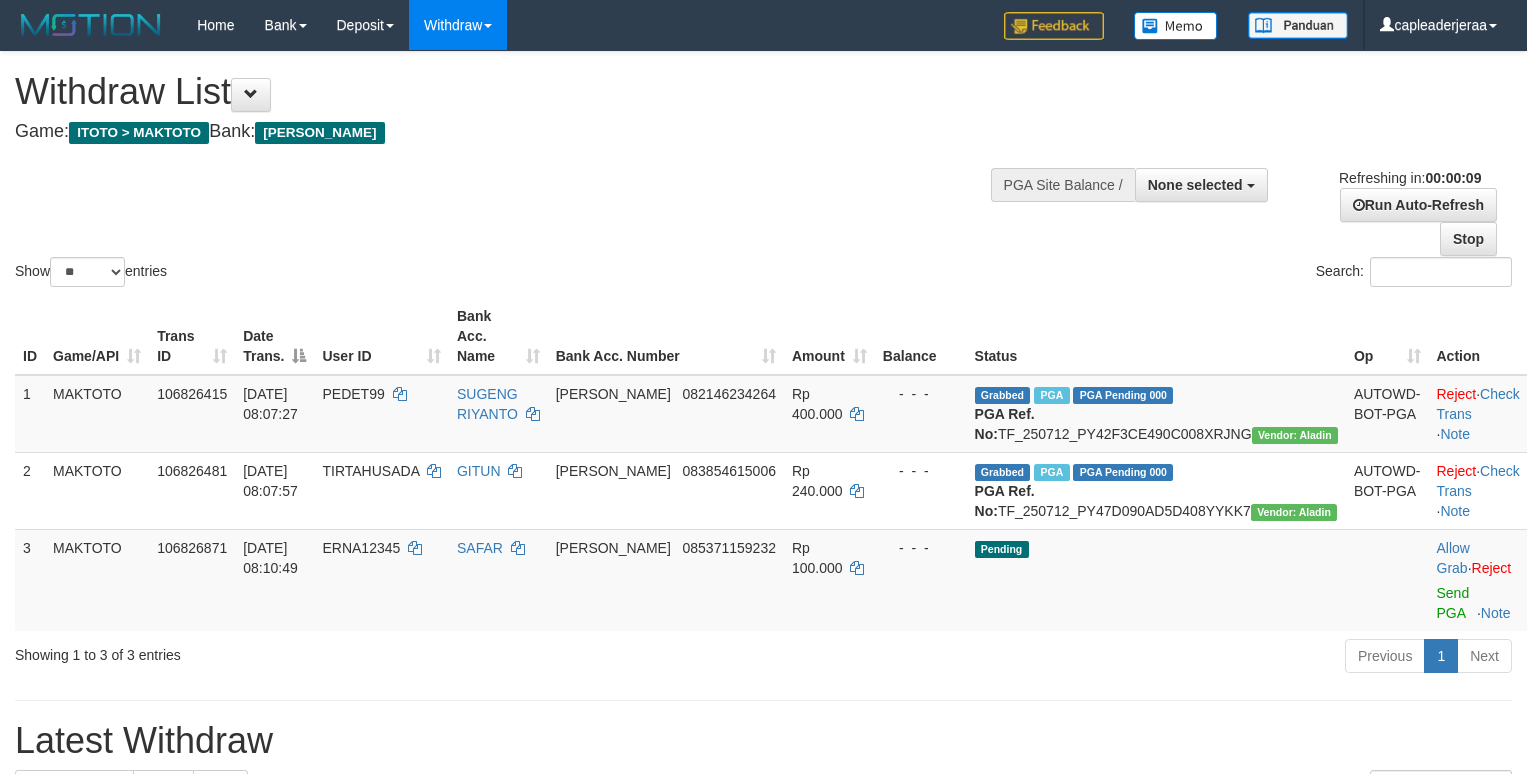 select 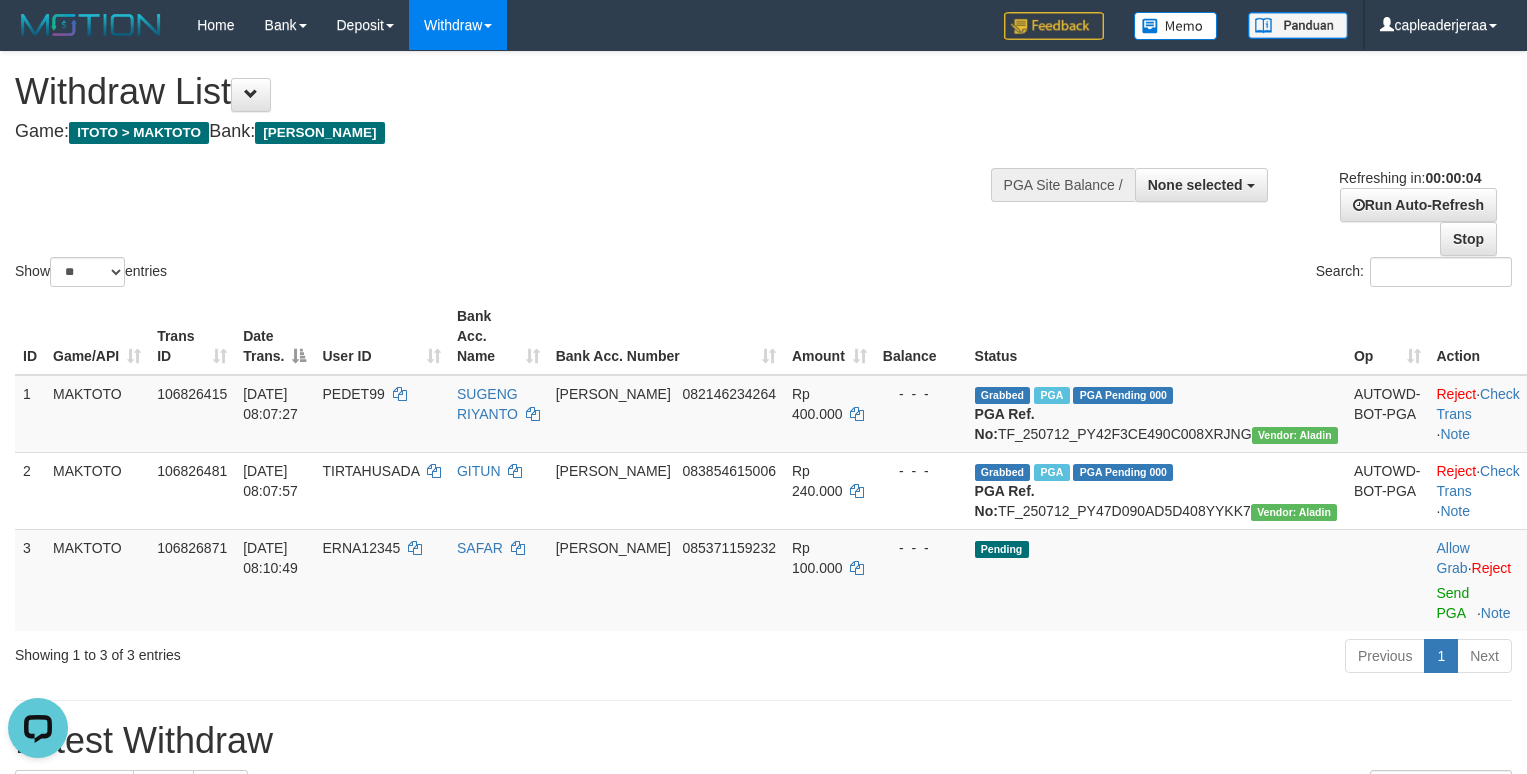 scroll, scrollTop: 0, scrollLeft: 0, axis: both 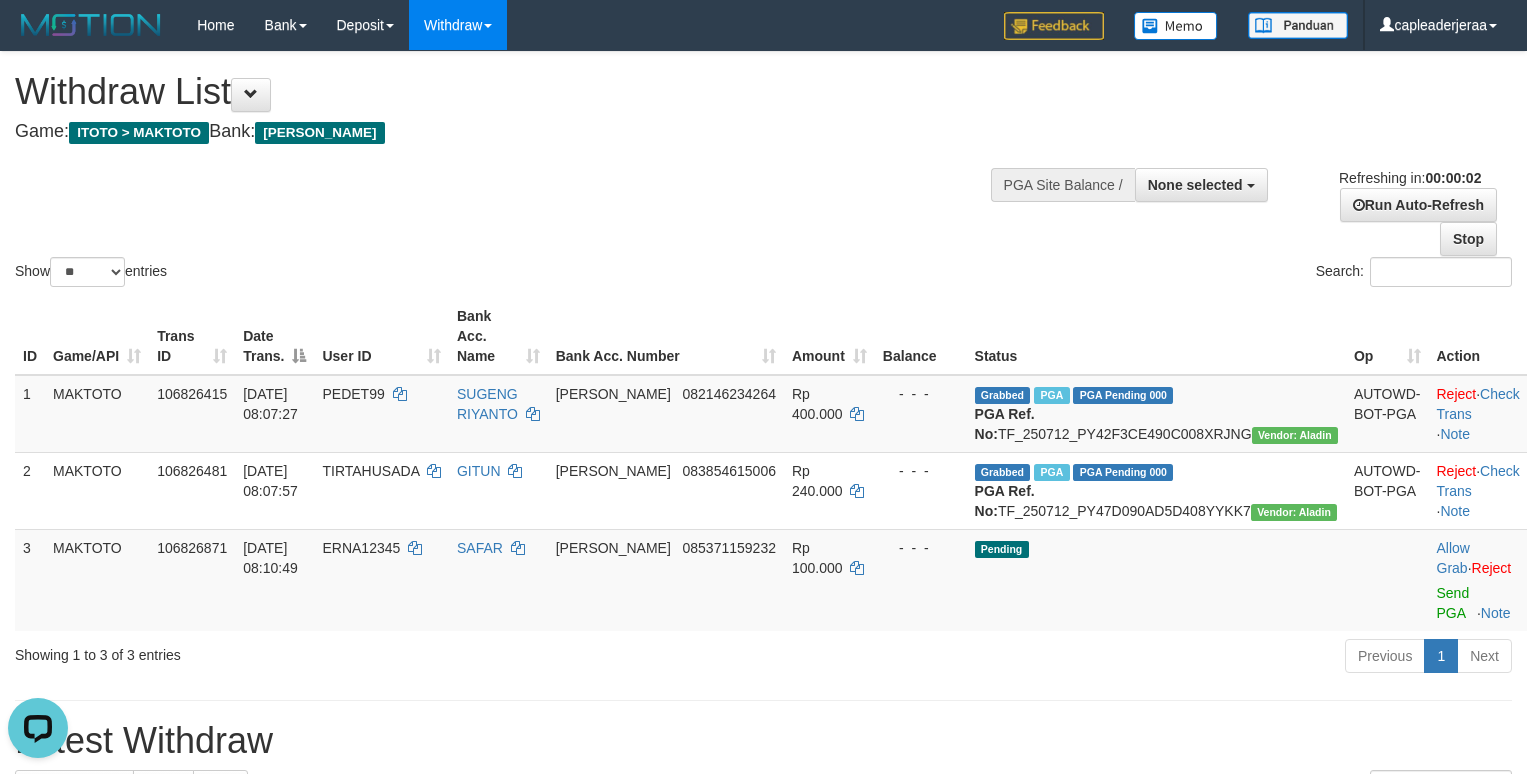 click on "Show  ** ** ** ***  entries Search:" at bounding box center [763, 171] 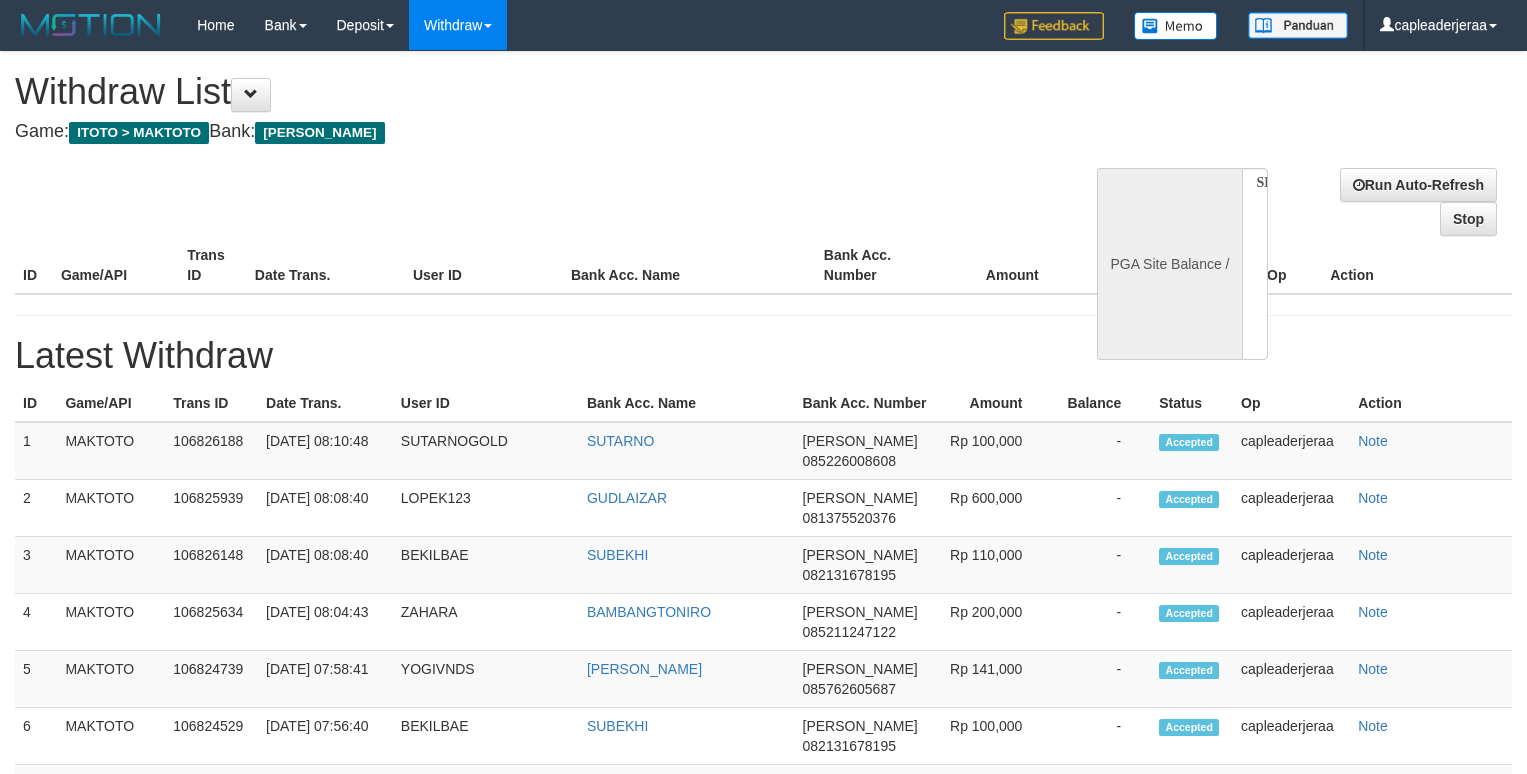select 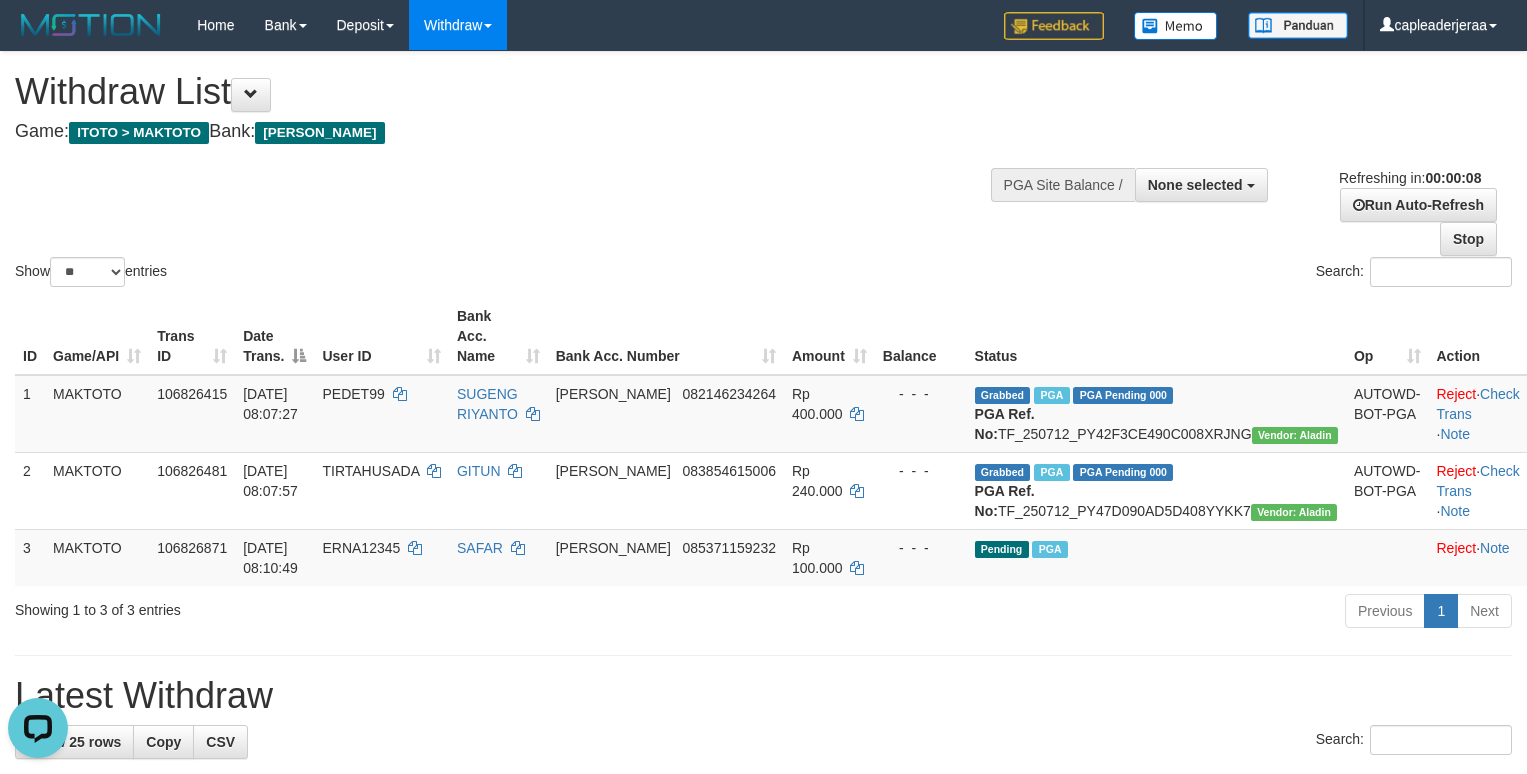 scroll, scrollTop: 0, scrollLeft: 0, axis: both 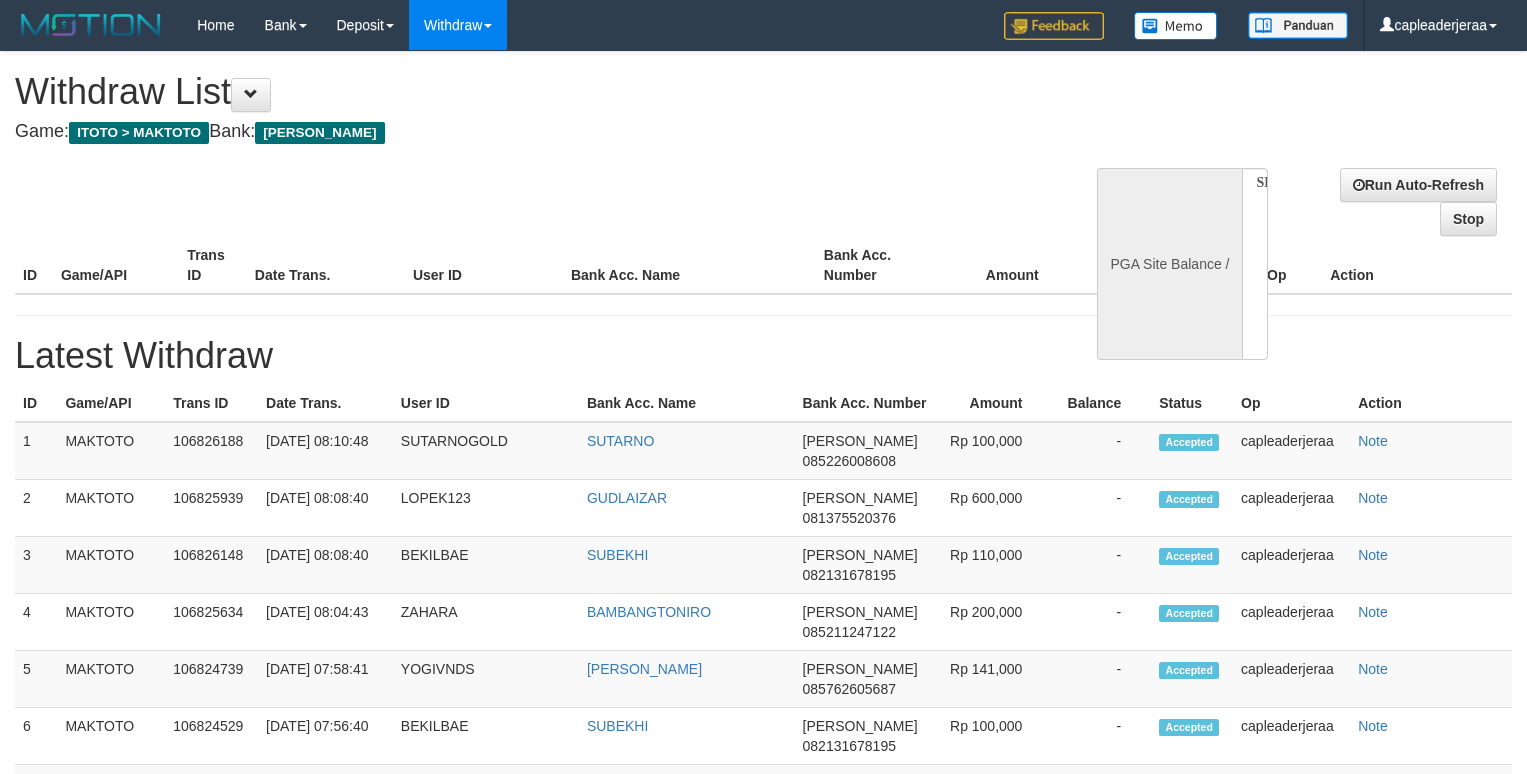 select 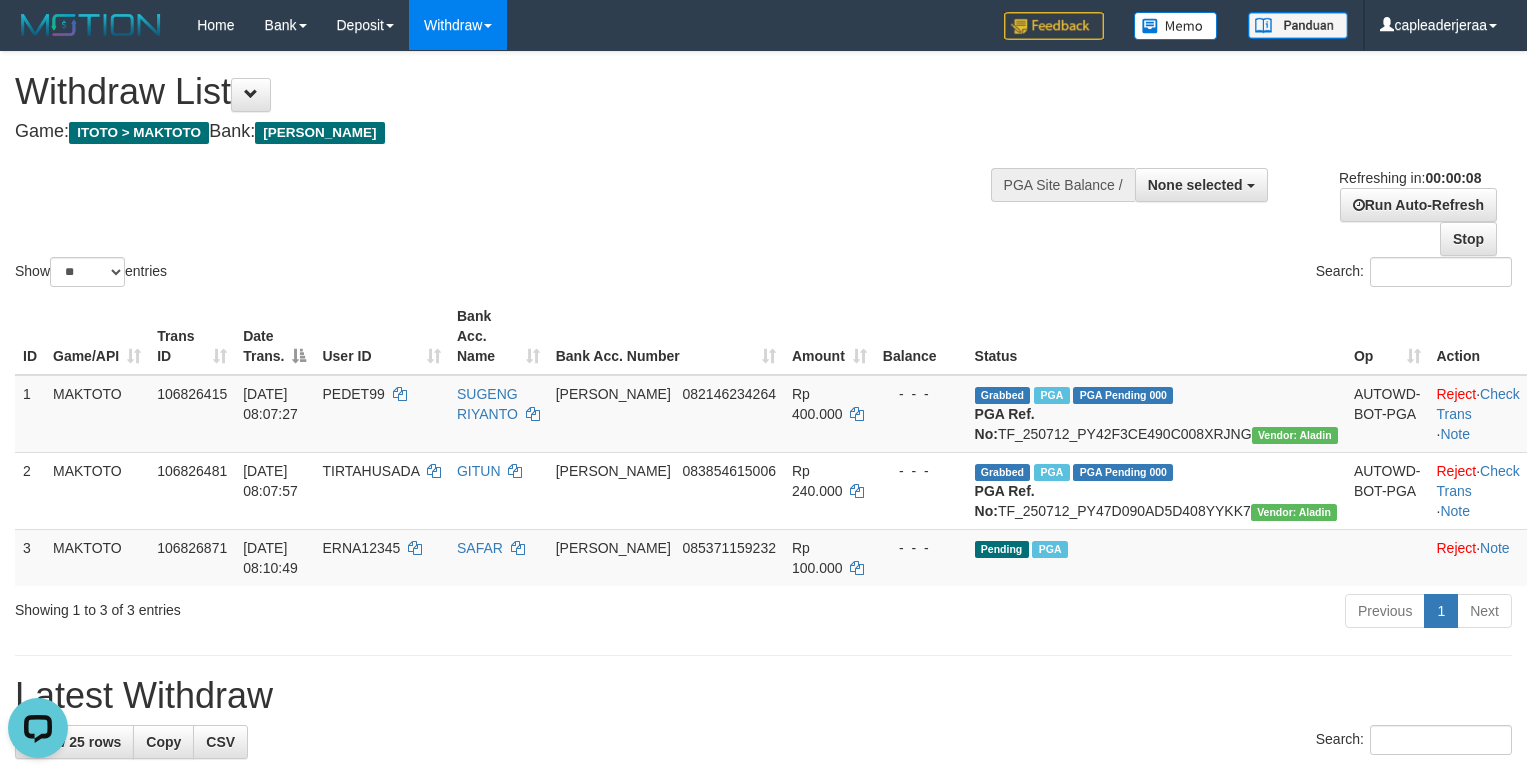 scroll, scrollTop: 0, scrollLeft: 0, axis: both 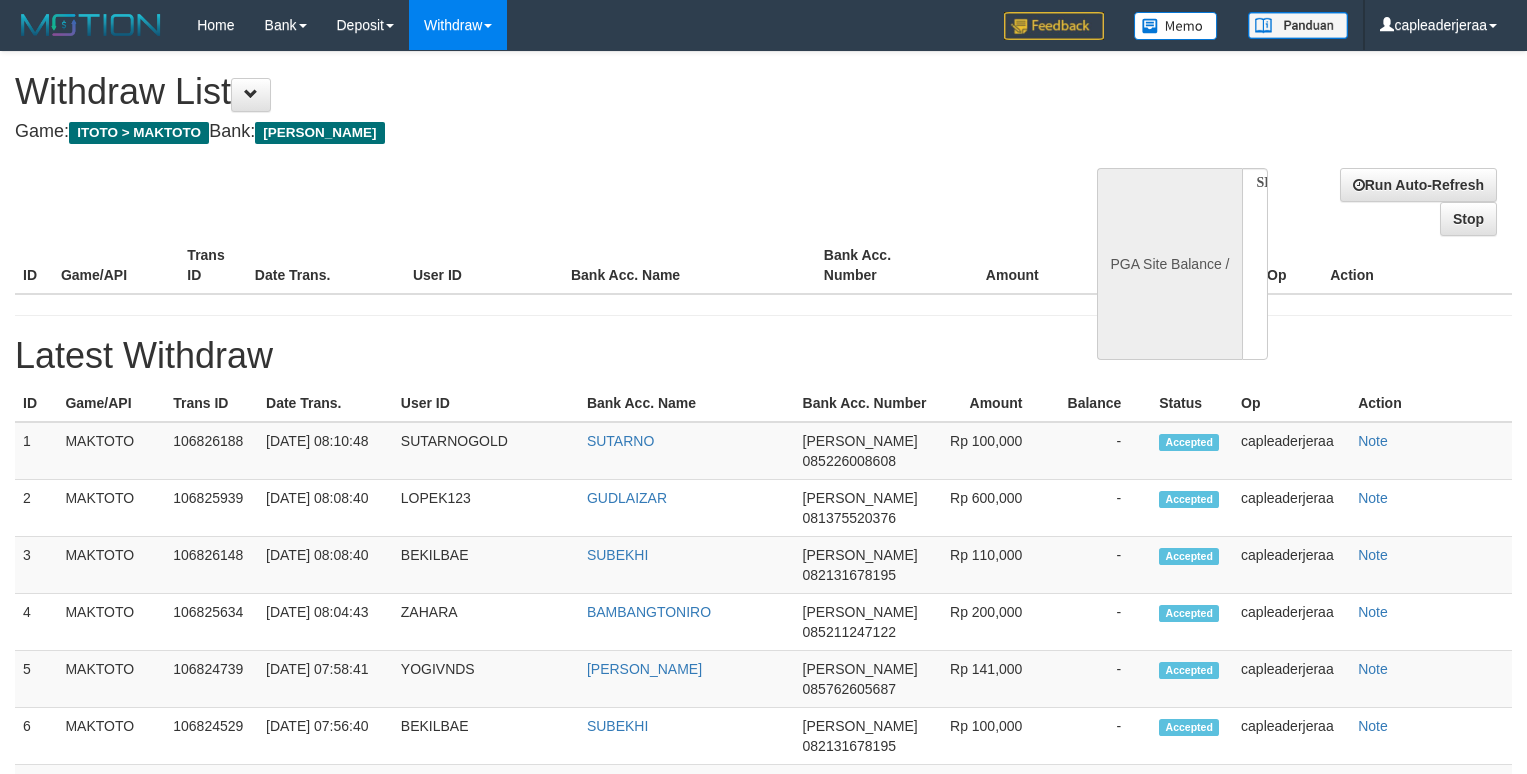 select 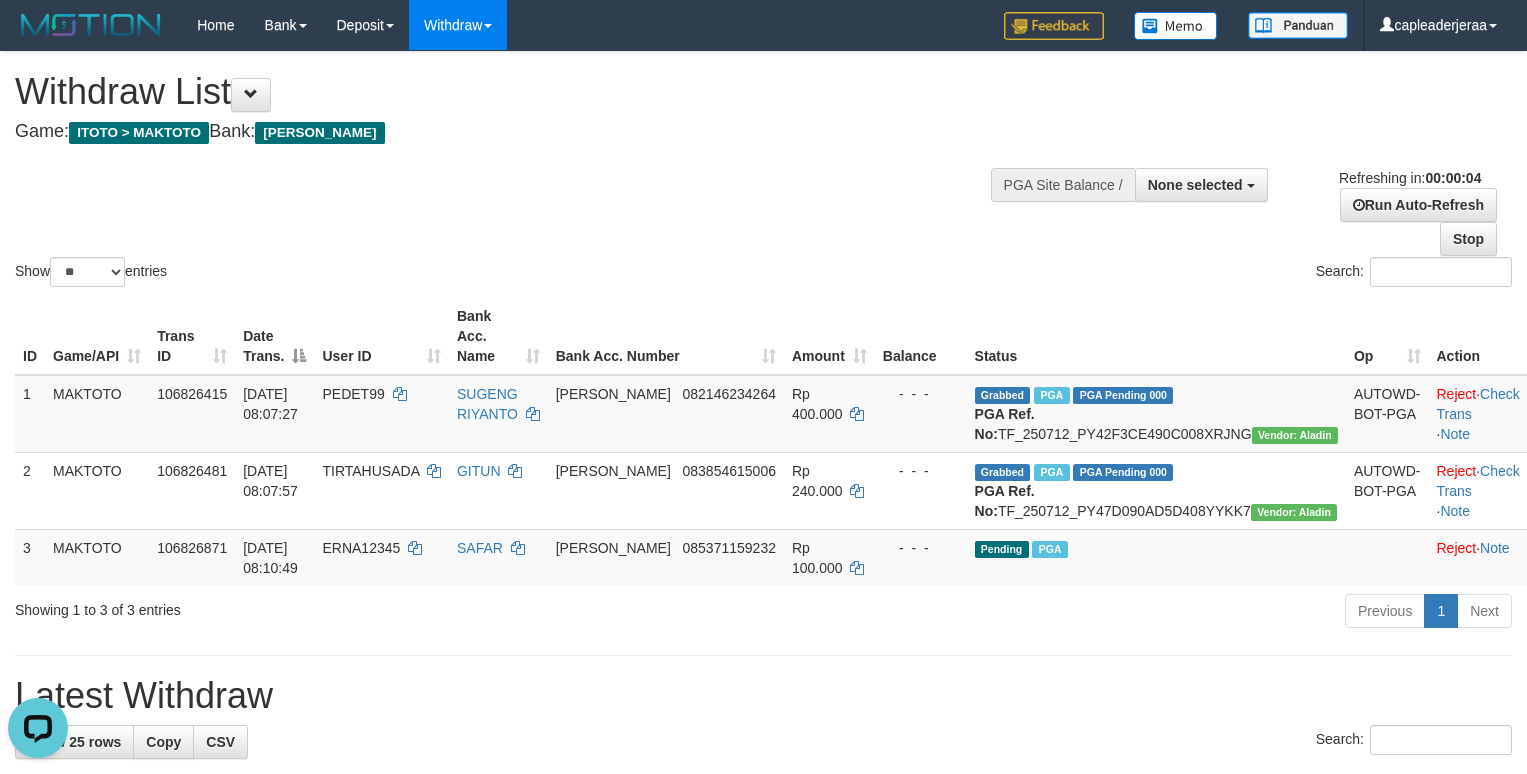 scroll, scrollTop: 0, scrollLeft: 0, axis: both 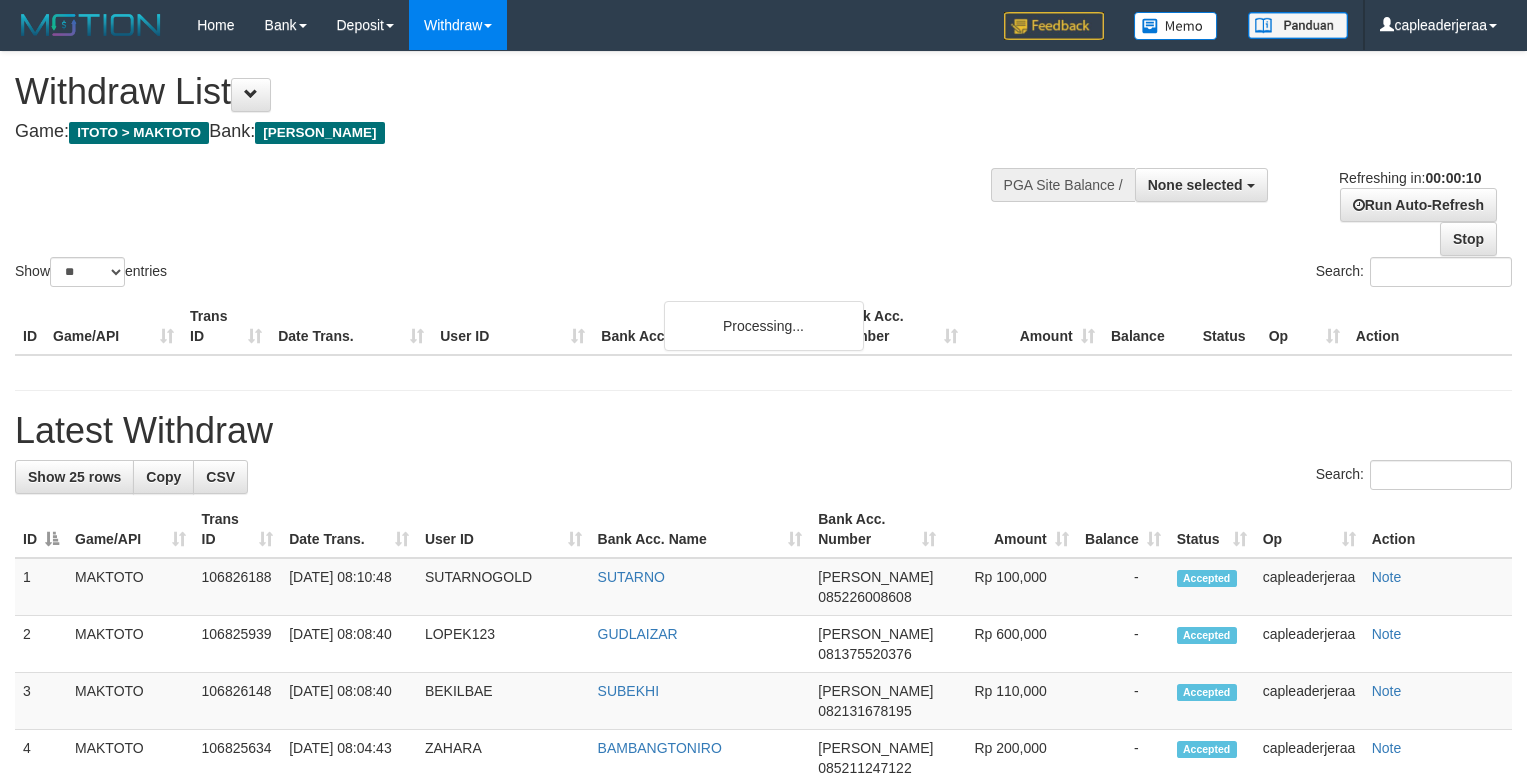 select 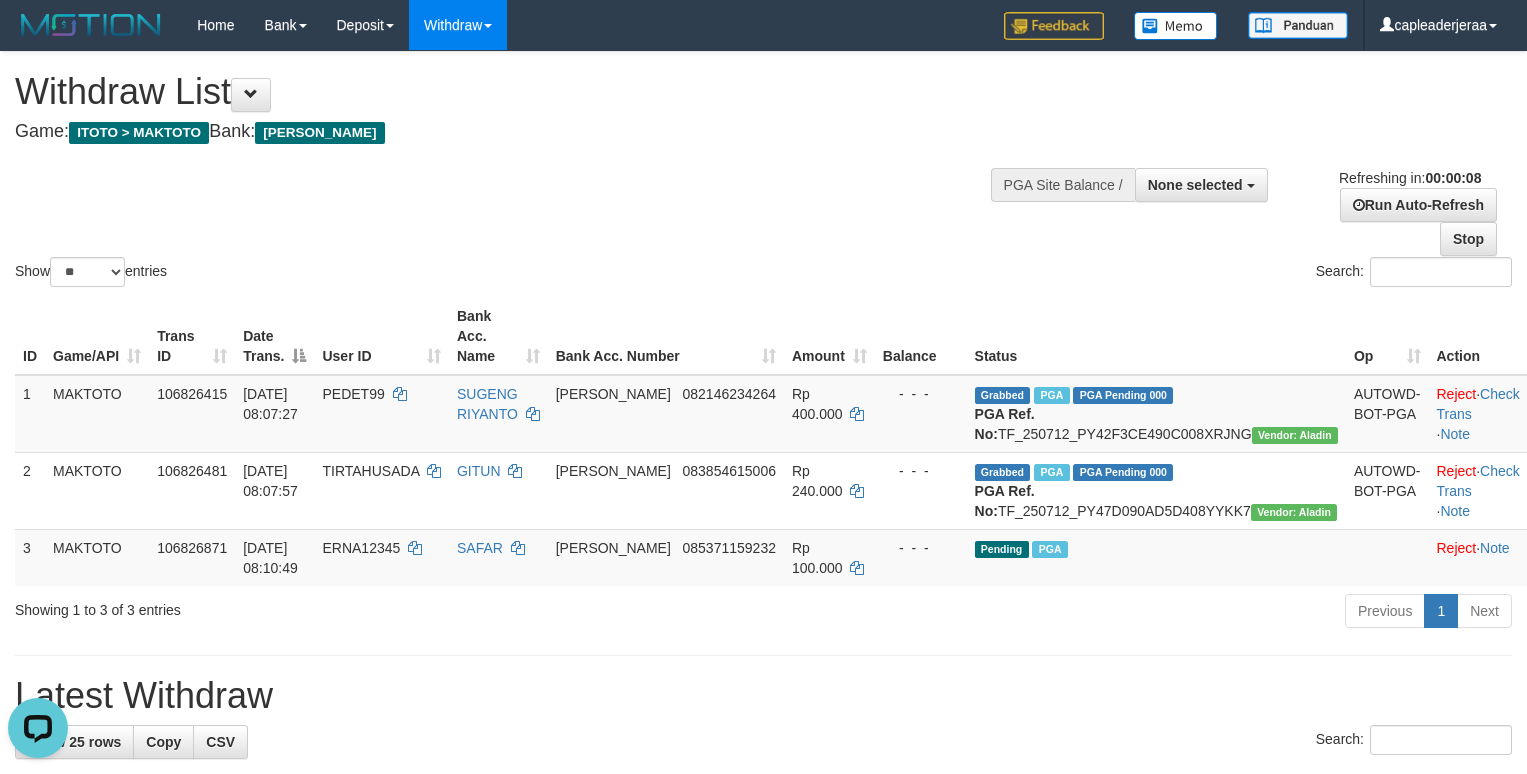scroll, scrollTop: 0, scrollLeft: 0, axis: both 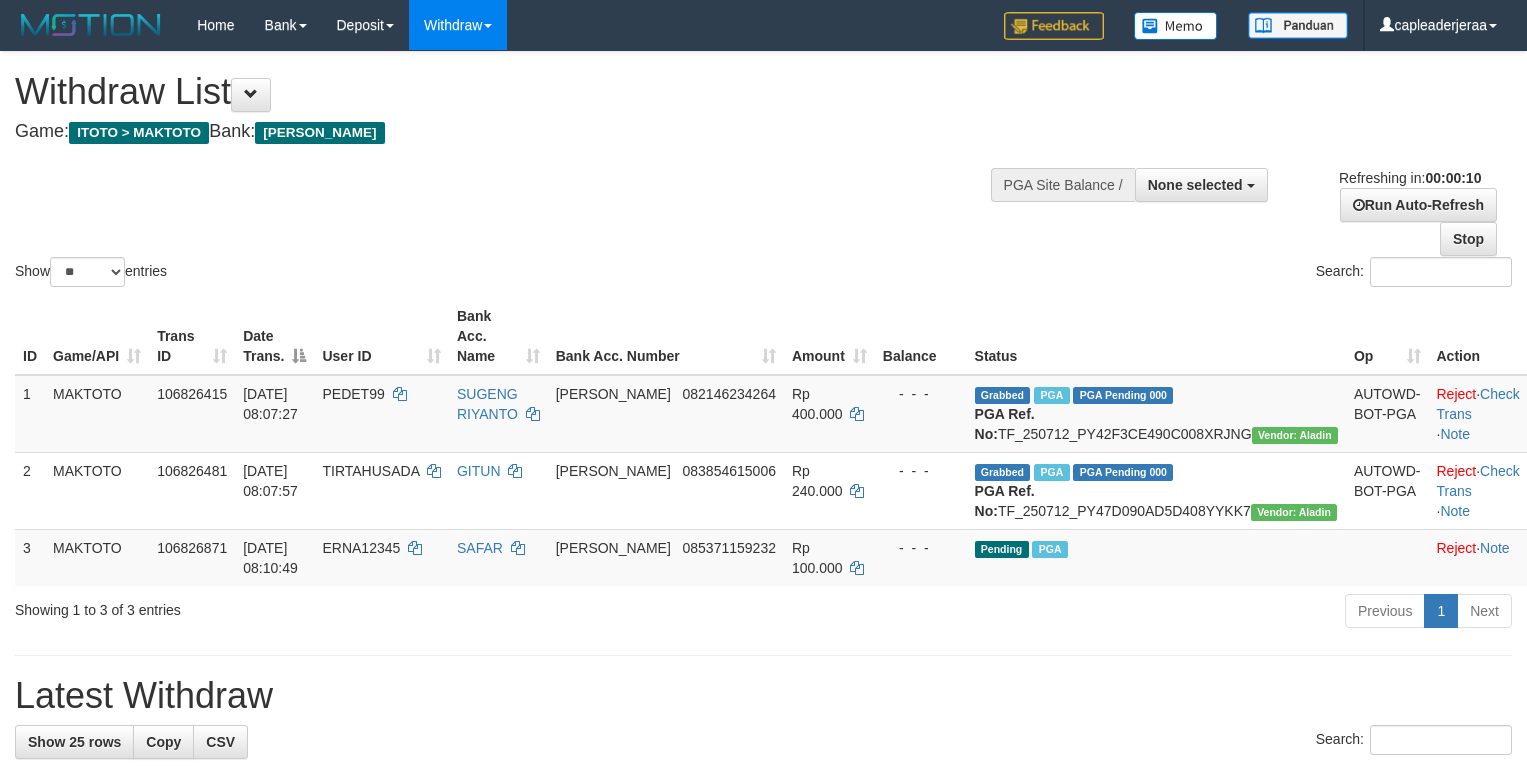 select 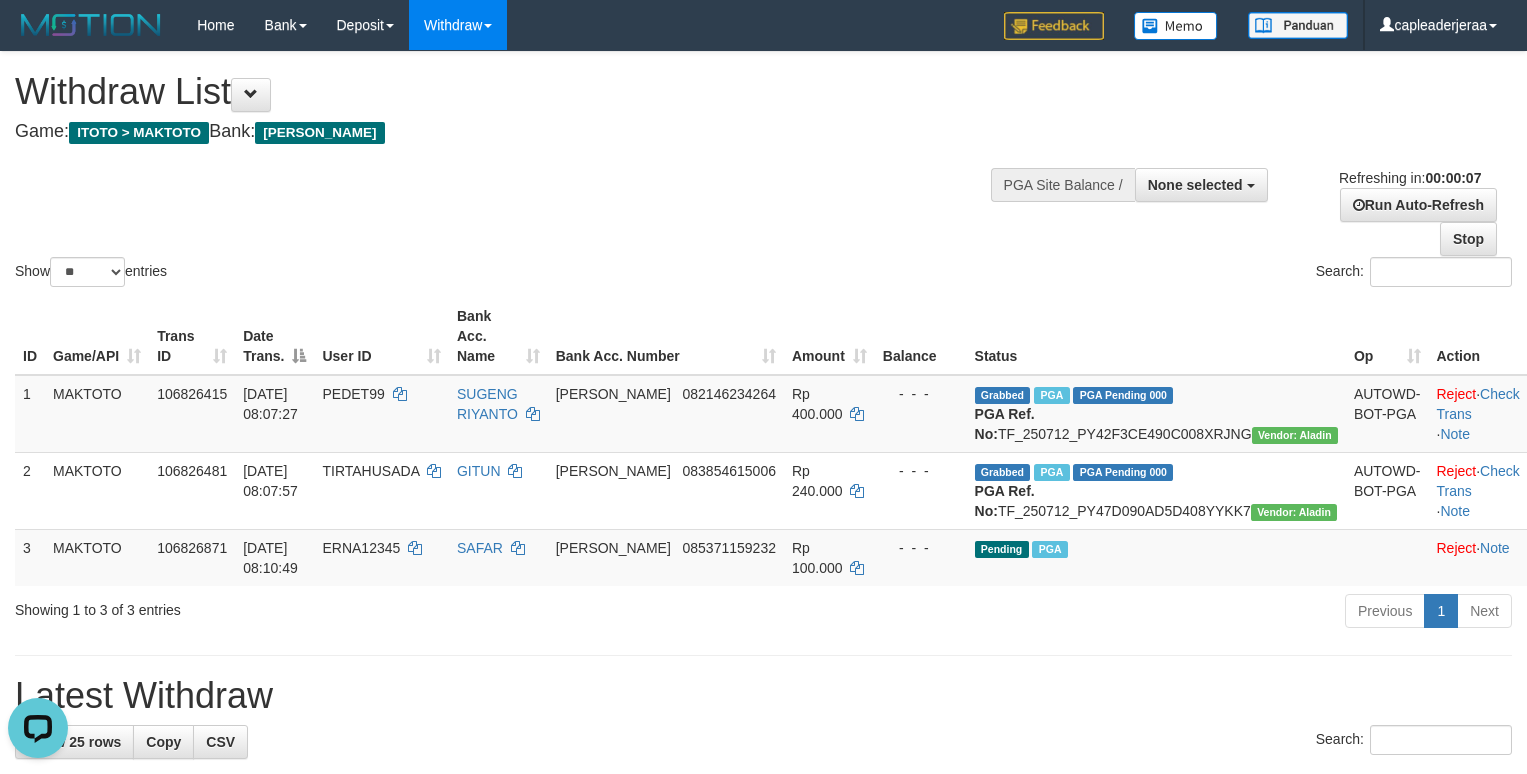 scroll, scrollTop: 0, scrollLeft: 0, axis: both 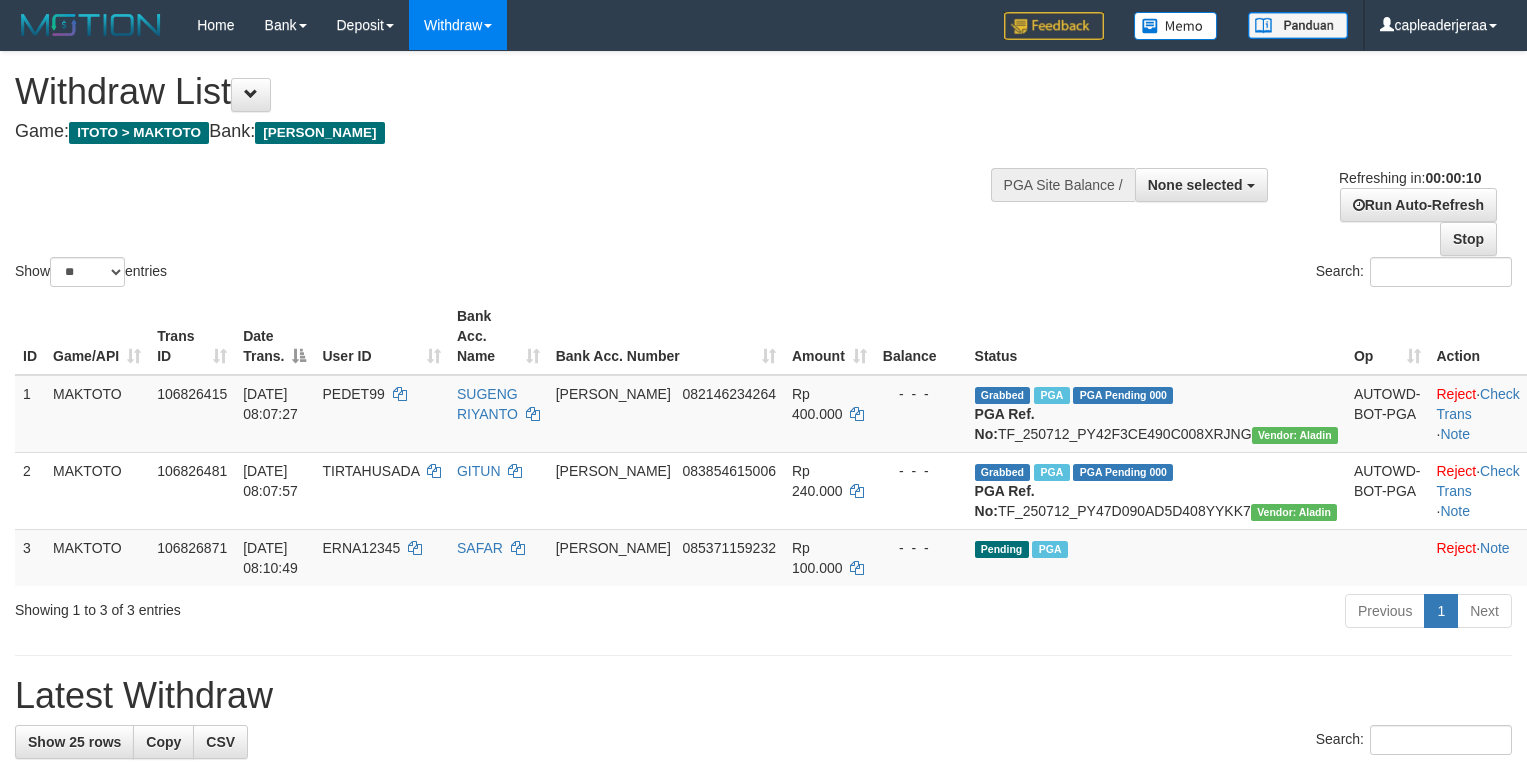 select 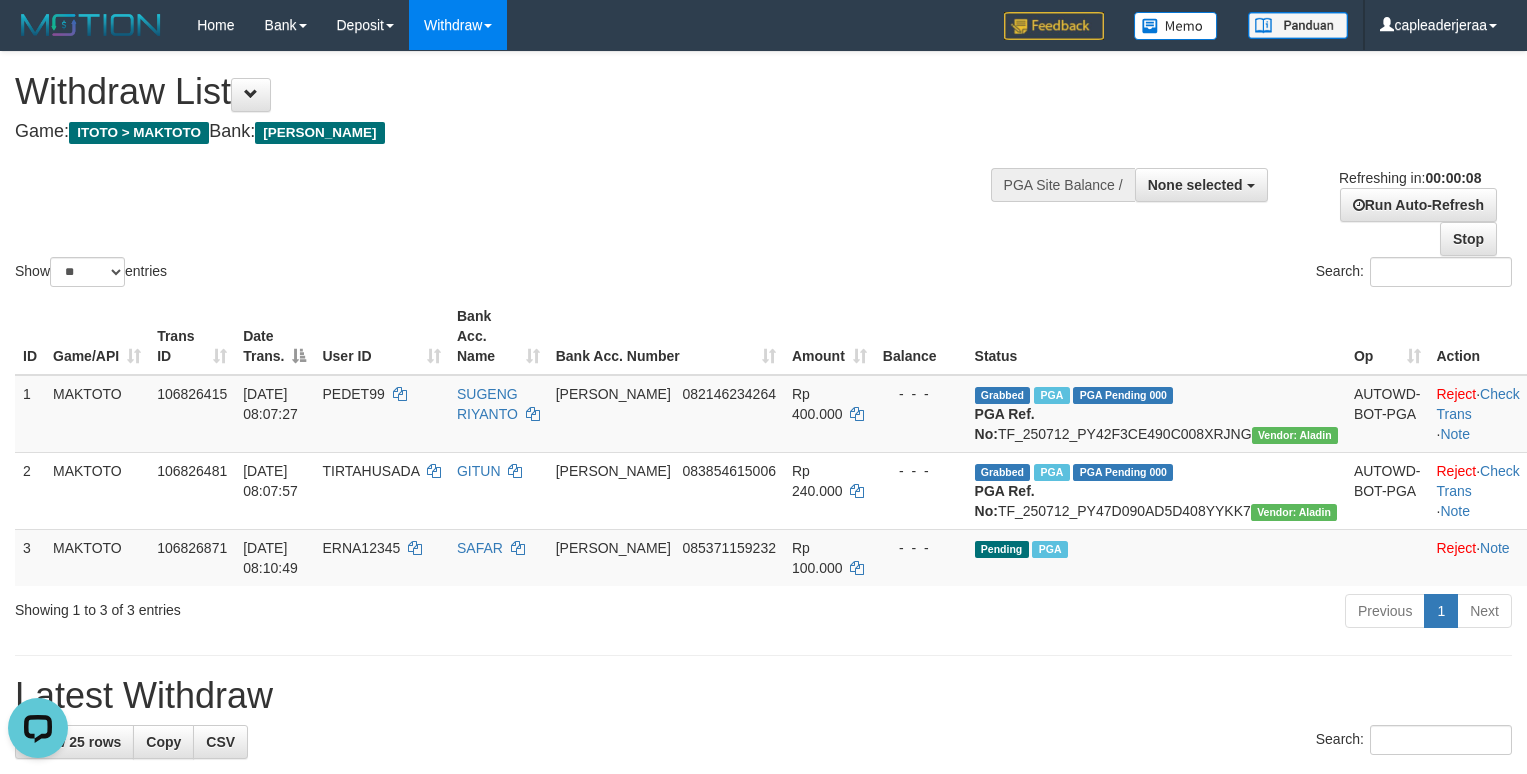 scroll, scrollTop: 0, scrollLeft: 0, axis: both 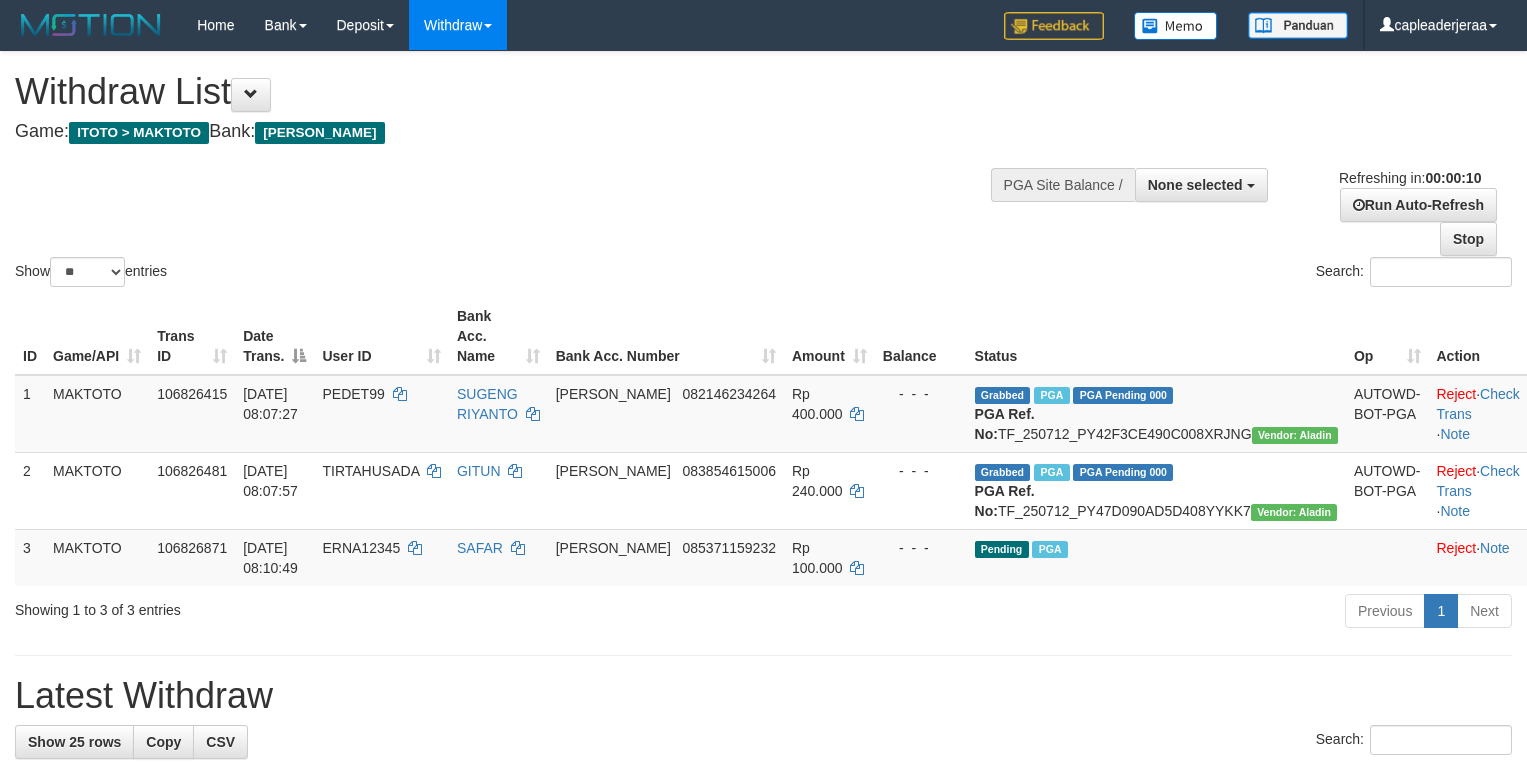 select 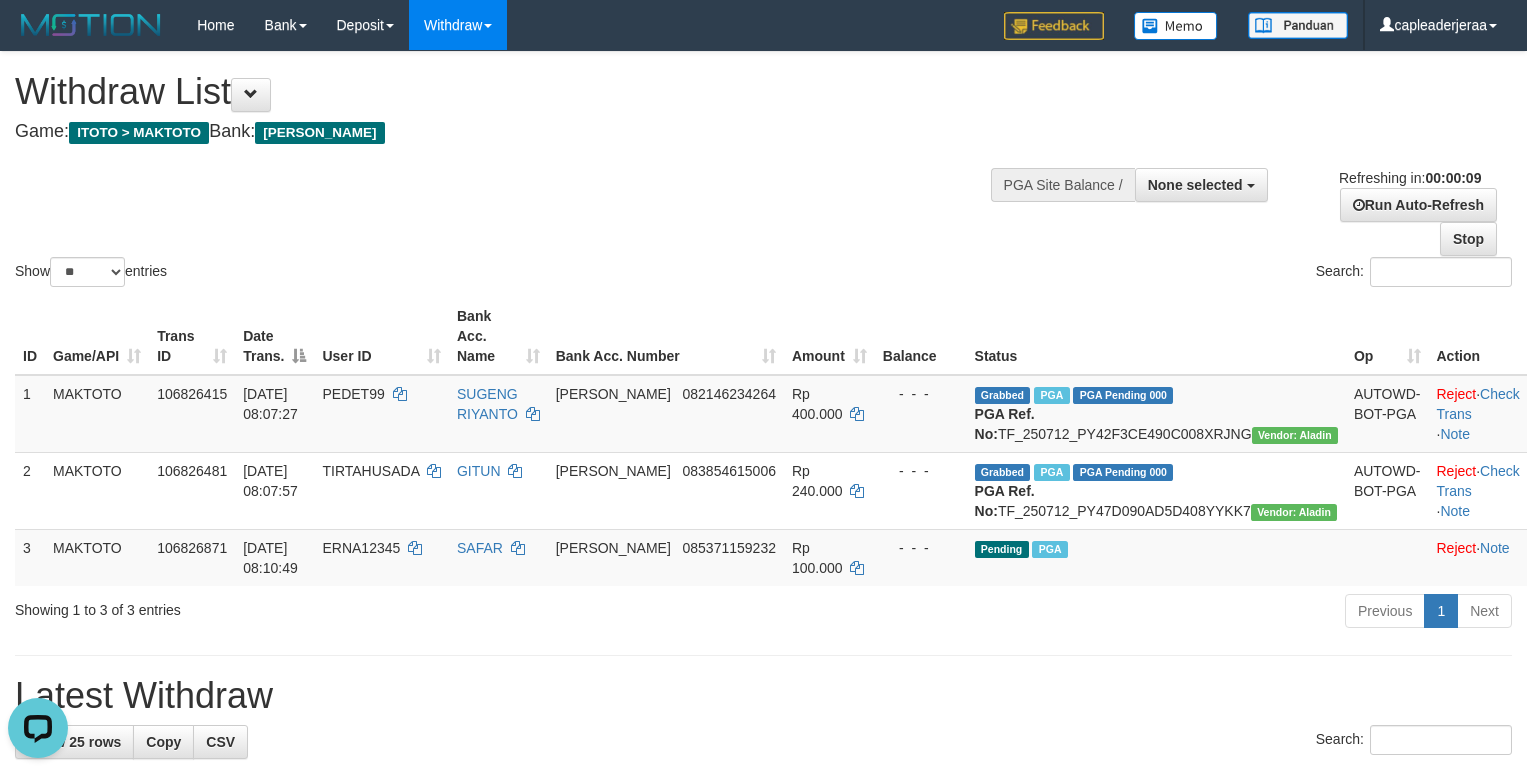 scroll, scrollTop: 0, scrollLeft: 0, axis: both 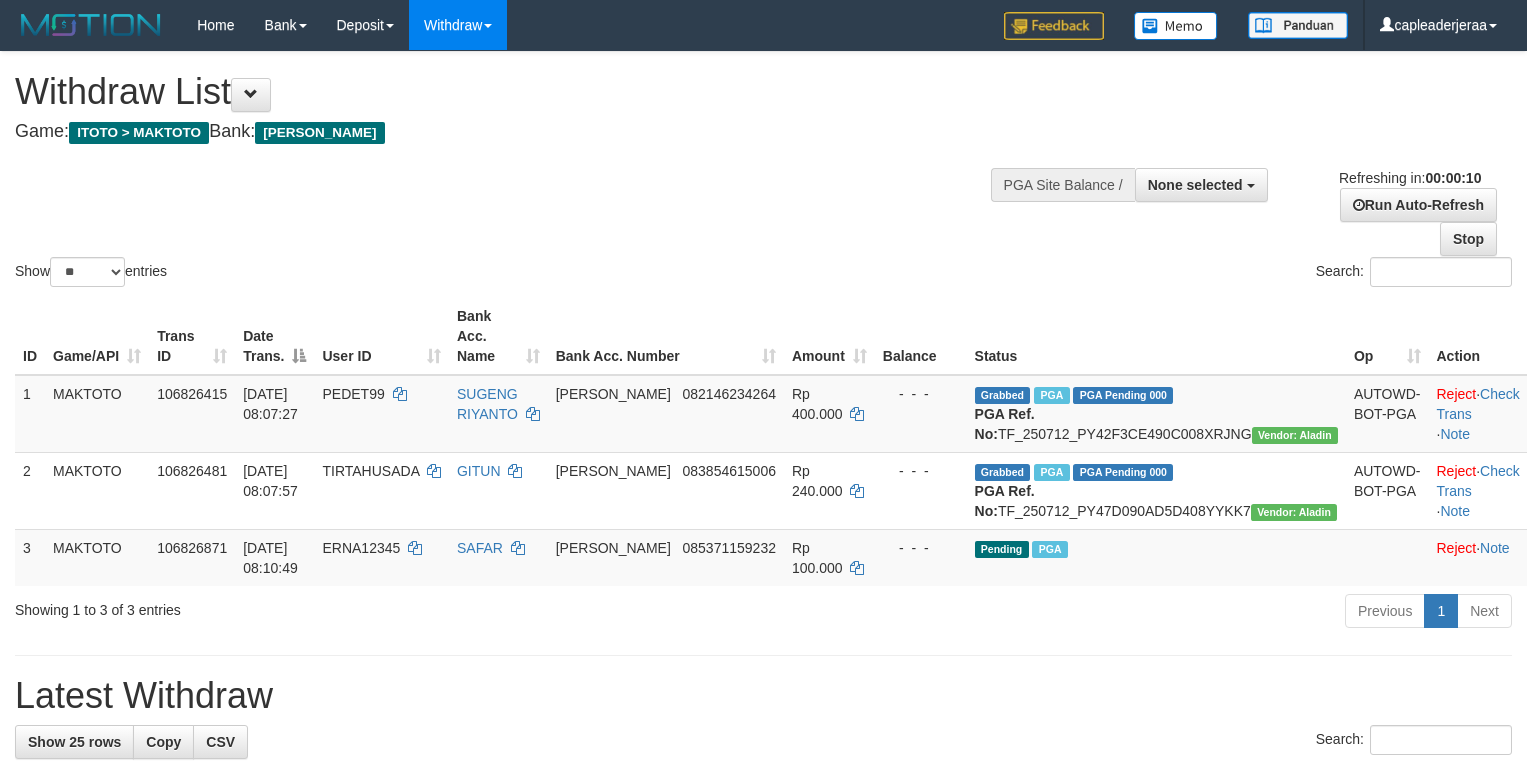 select 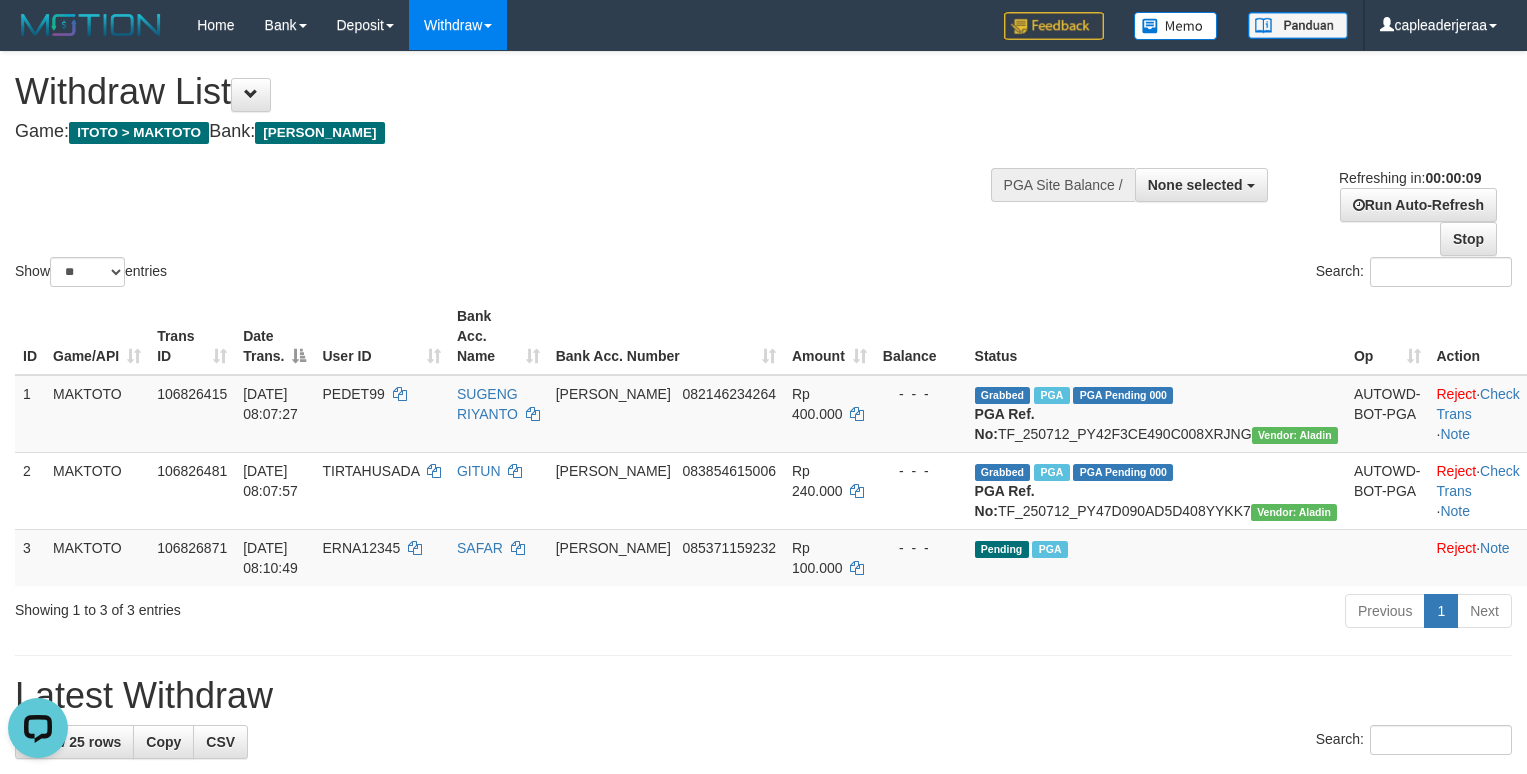 scroll, scrollTop: 0, scrollLeft: 0, axis: both 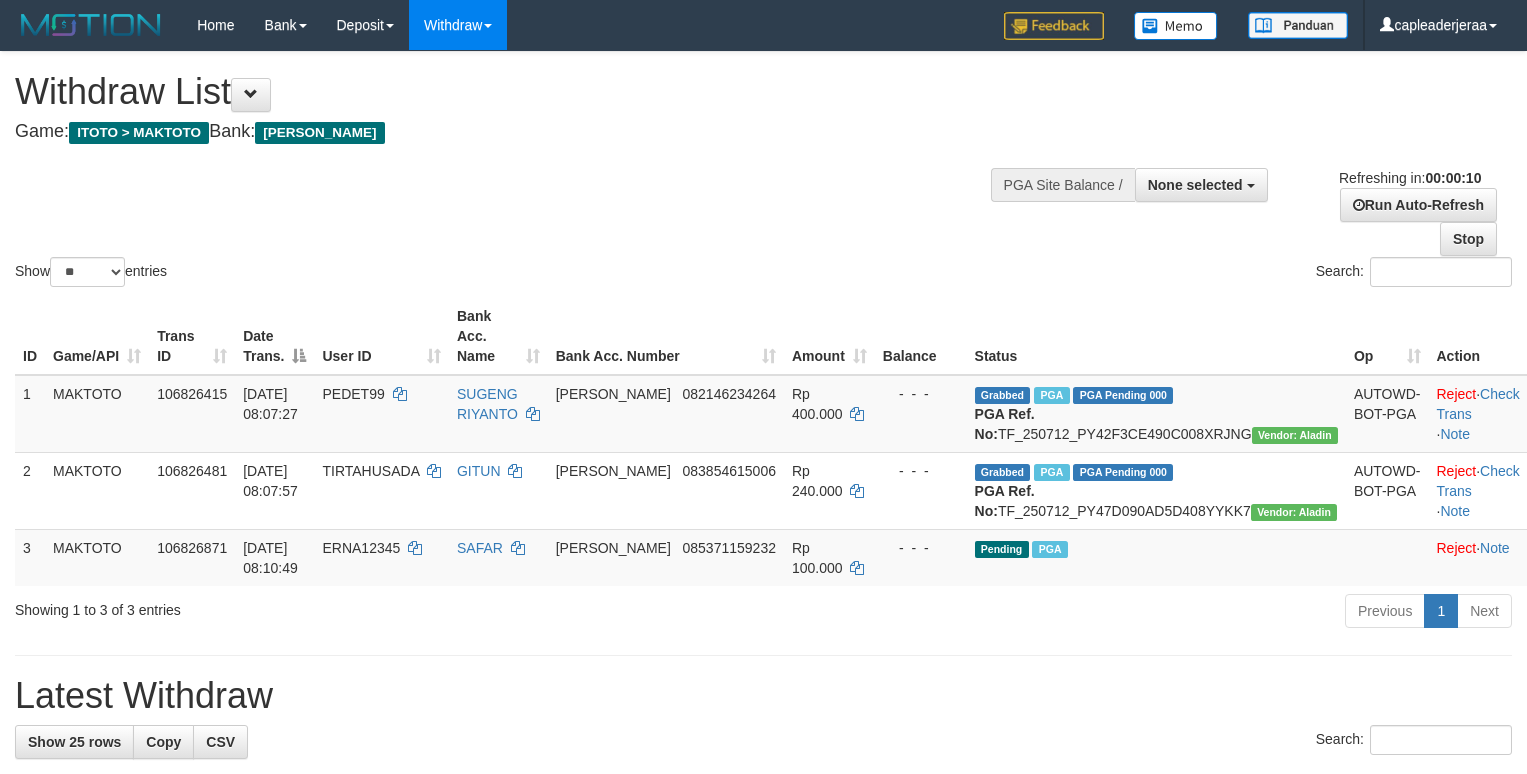 select 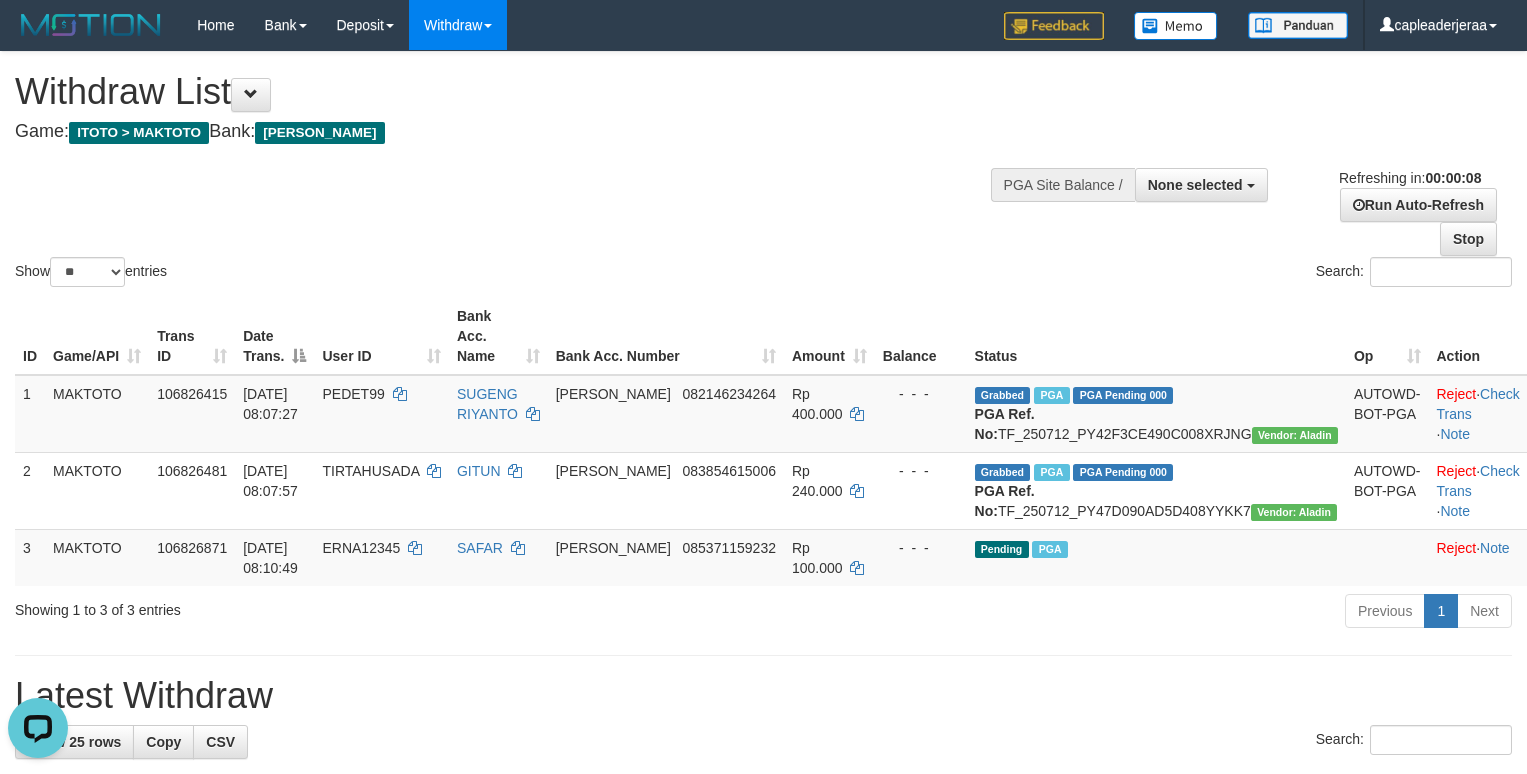 scroll, scrollTop: 0, scrollLeft: 0, axis: both 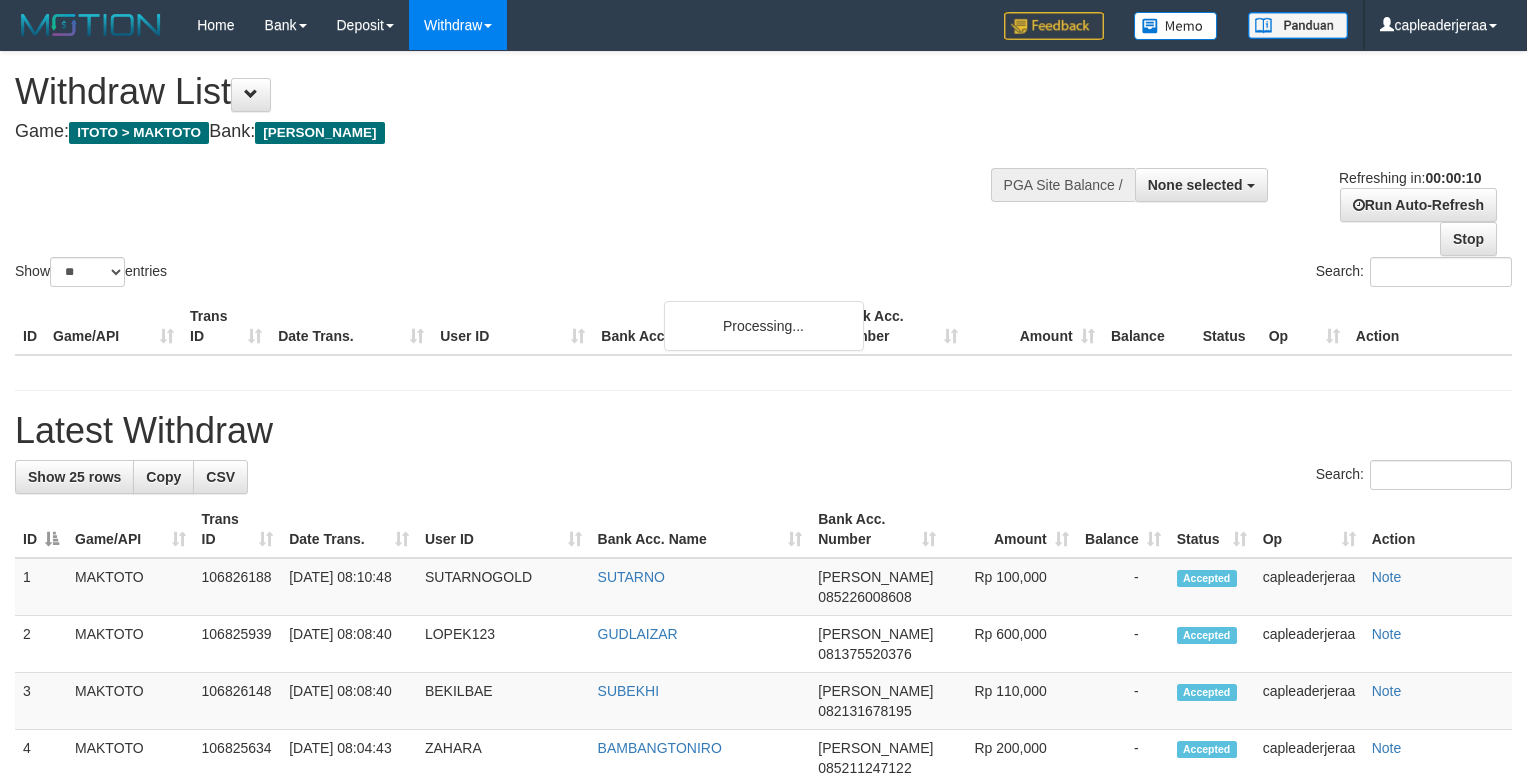 select 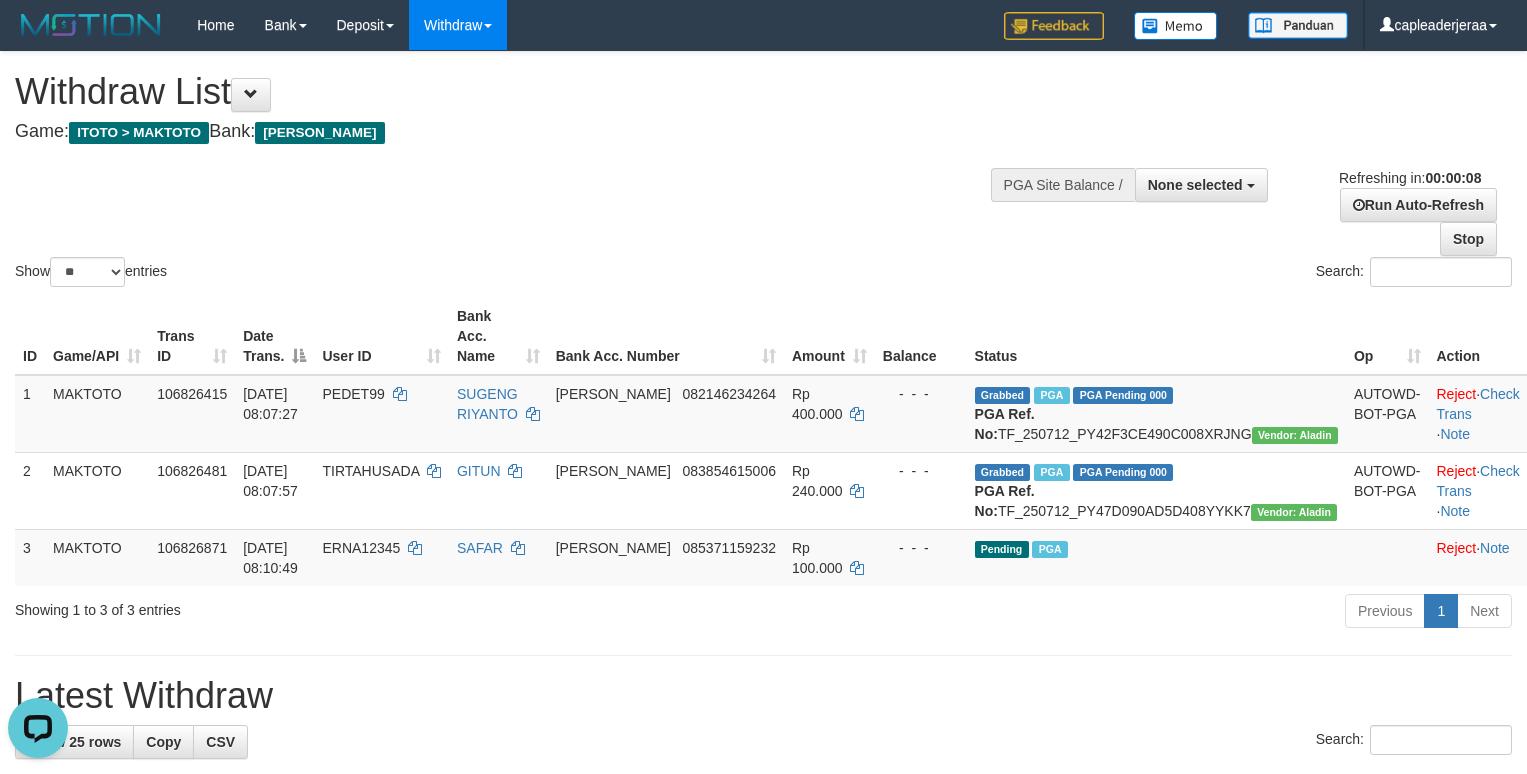 scroll, scrollTop: 0, scrollLeft: 0, axis: both 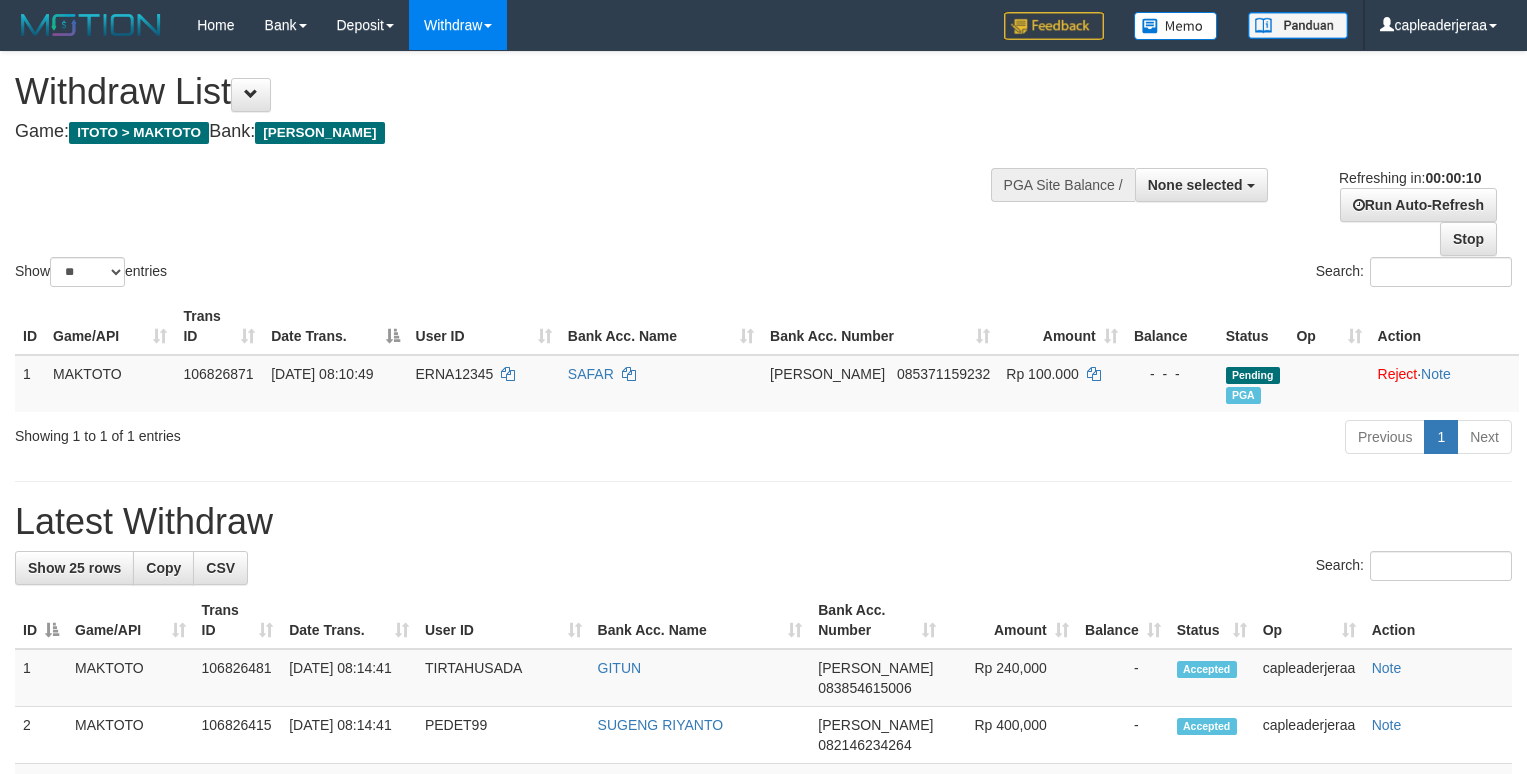 select 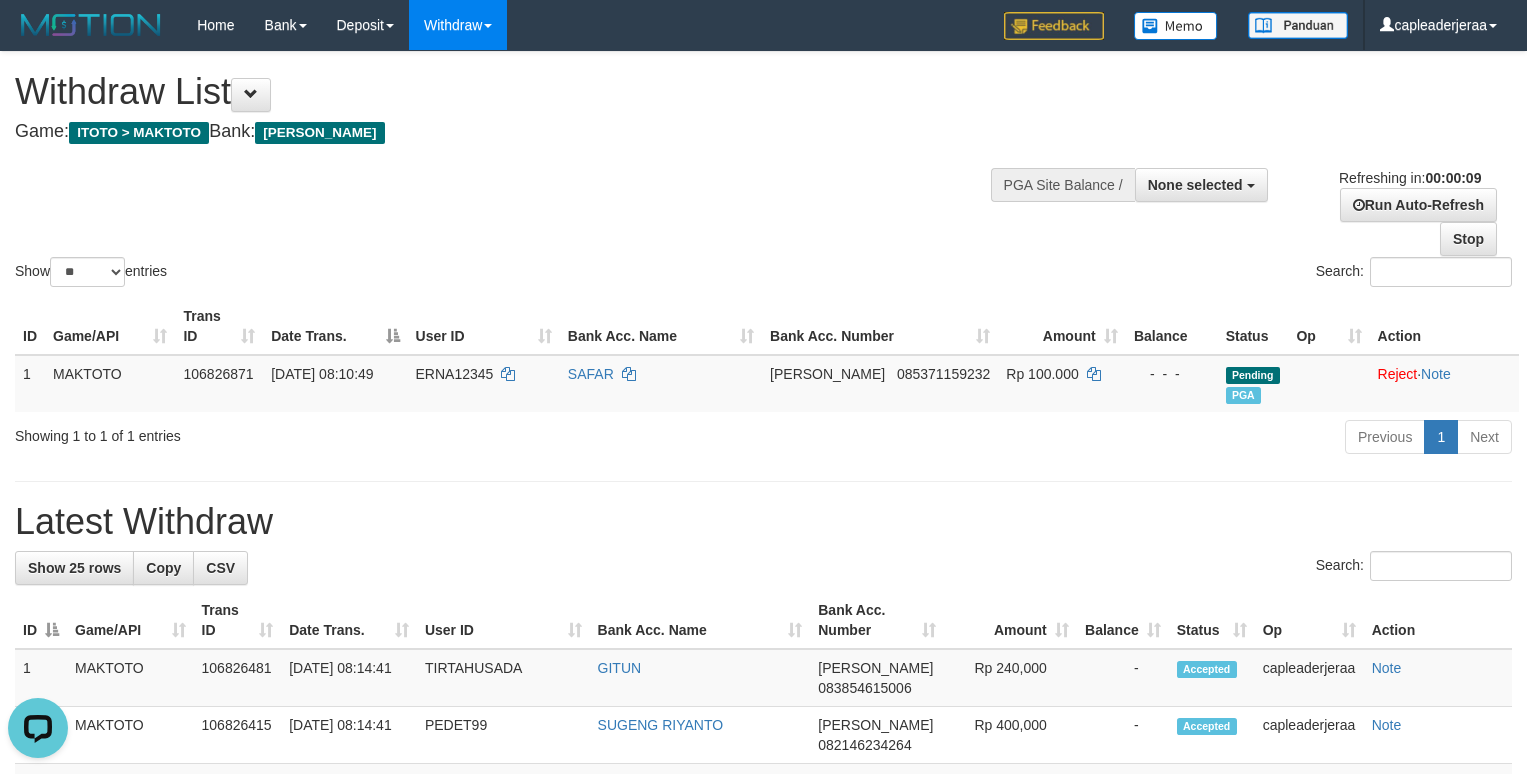 scroll, scrollTop: 0, scrollLeft: 0, axis: both 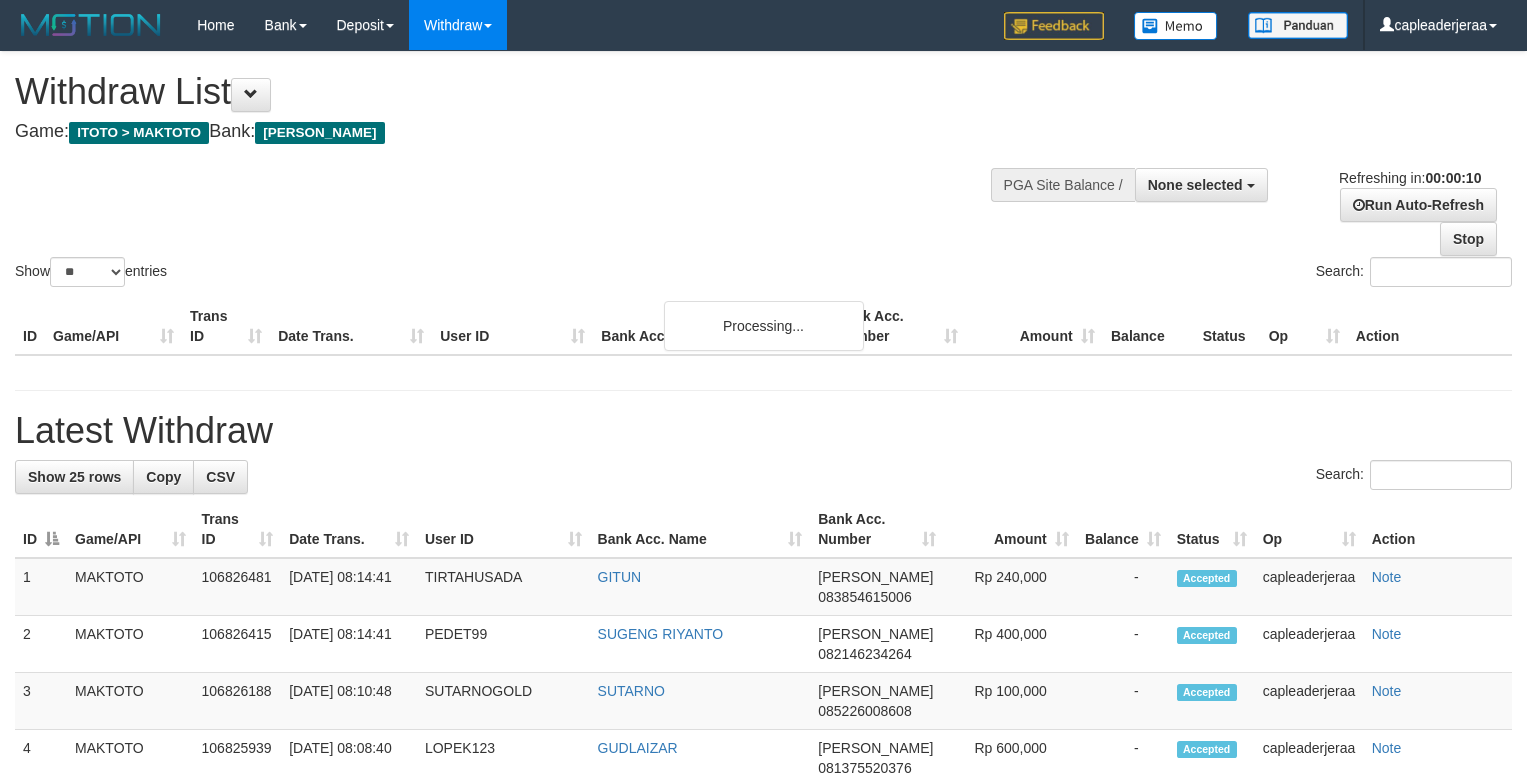 select 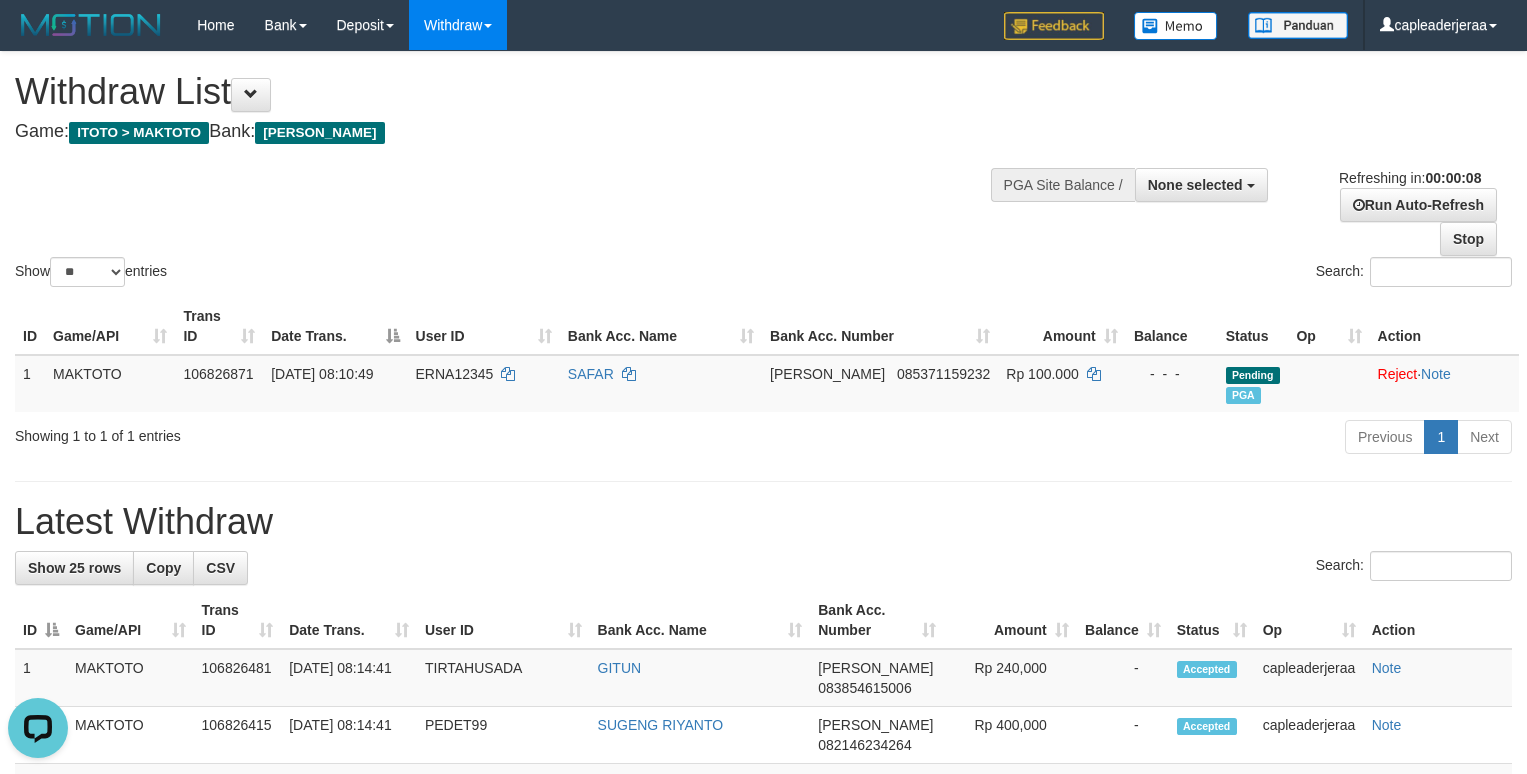 scroll, scrollTop: 0, scrollLeft: 0, axis: both 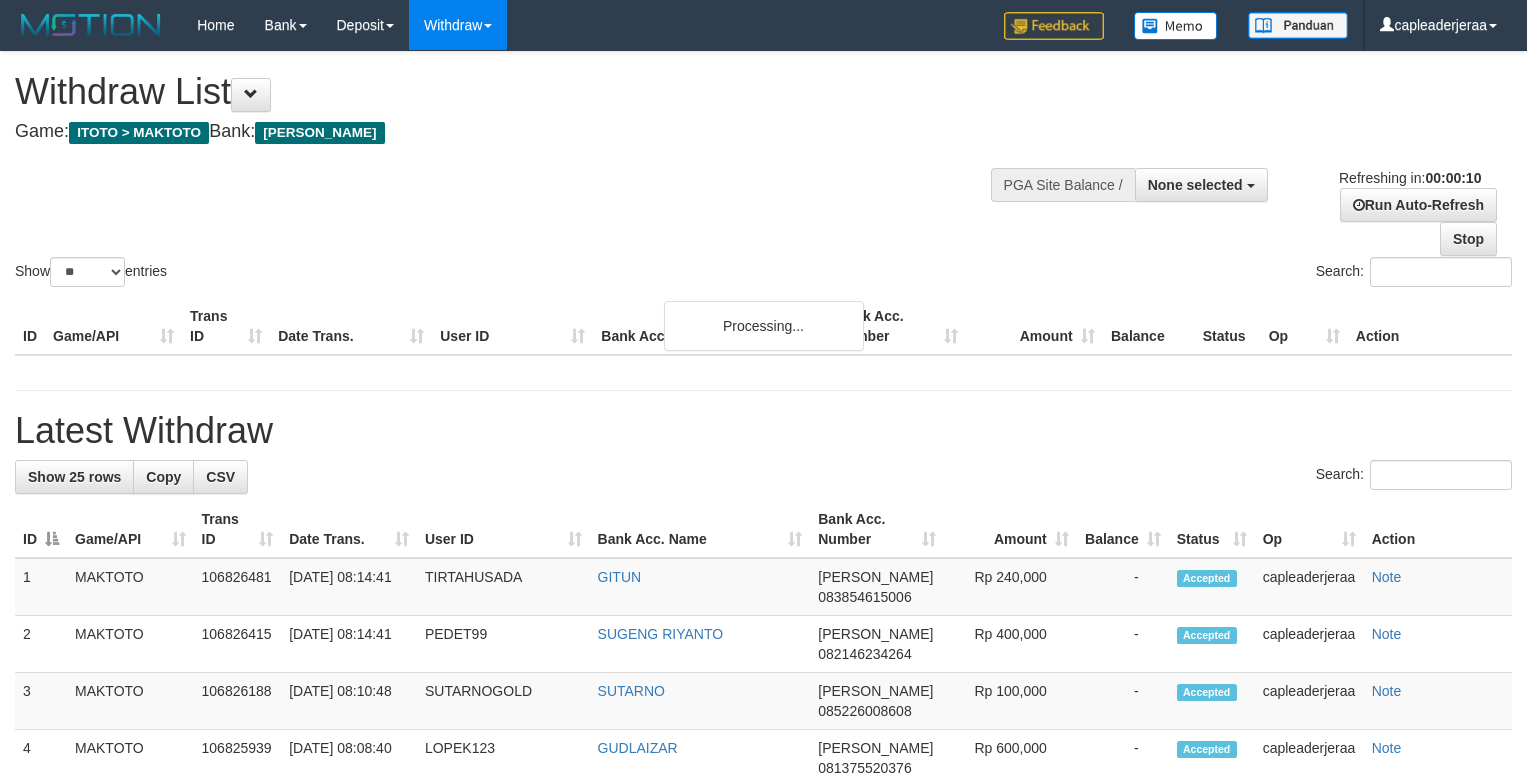 select 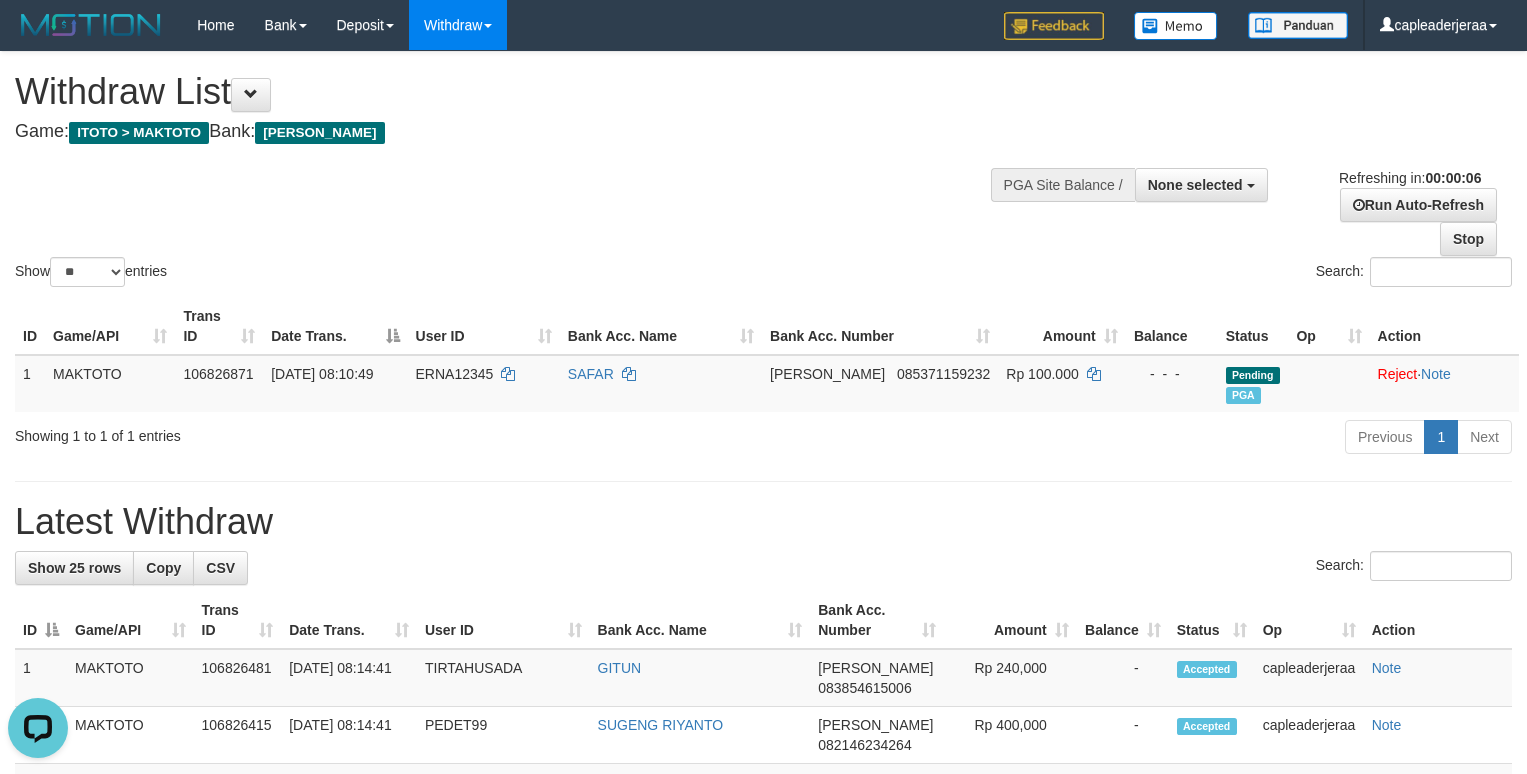 scroll, scrollTop: 0, scrollLeft: 0, axis: both 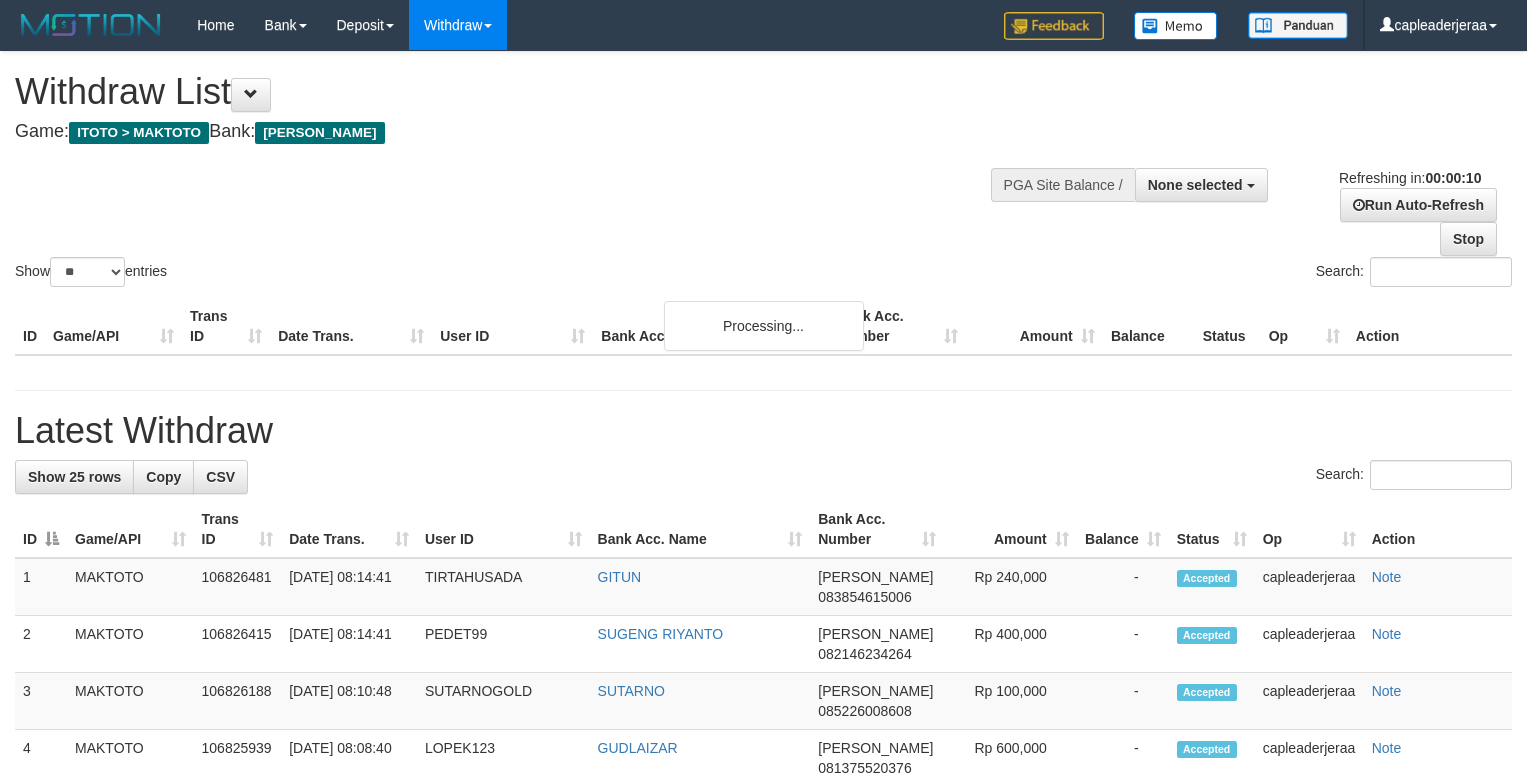 select 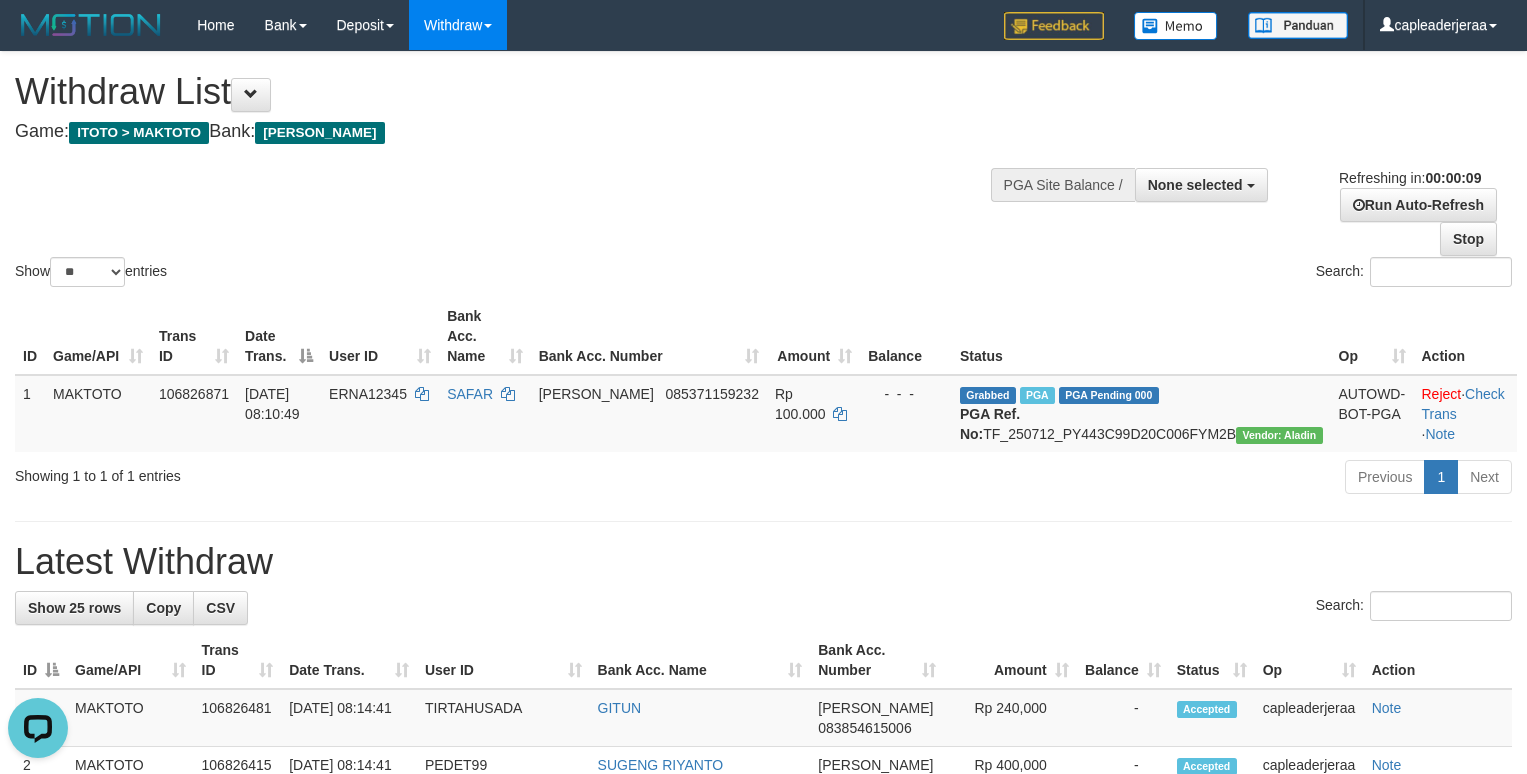 scroll, scrollTop: 0, scrollLeft: 0, axis: both 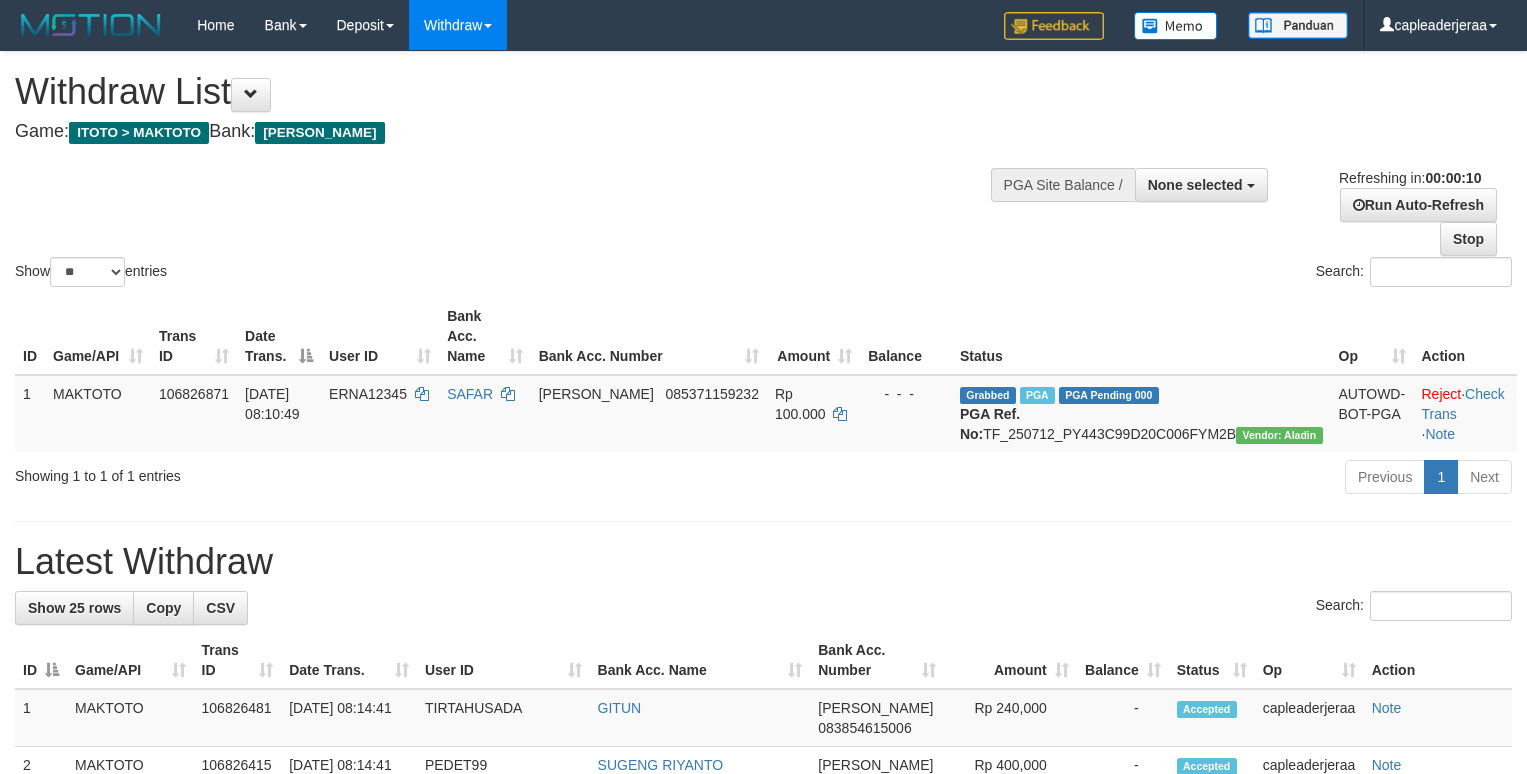 select 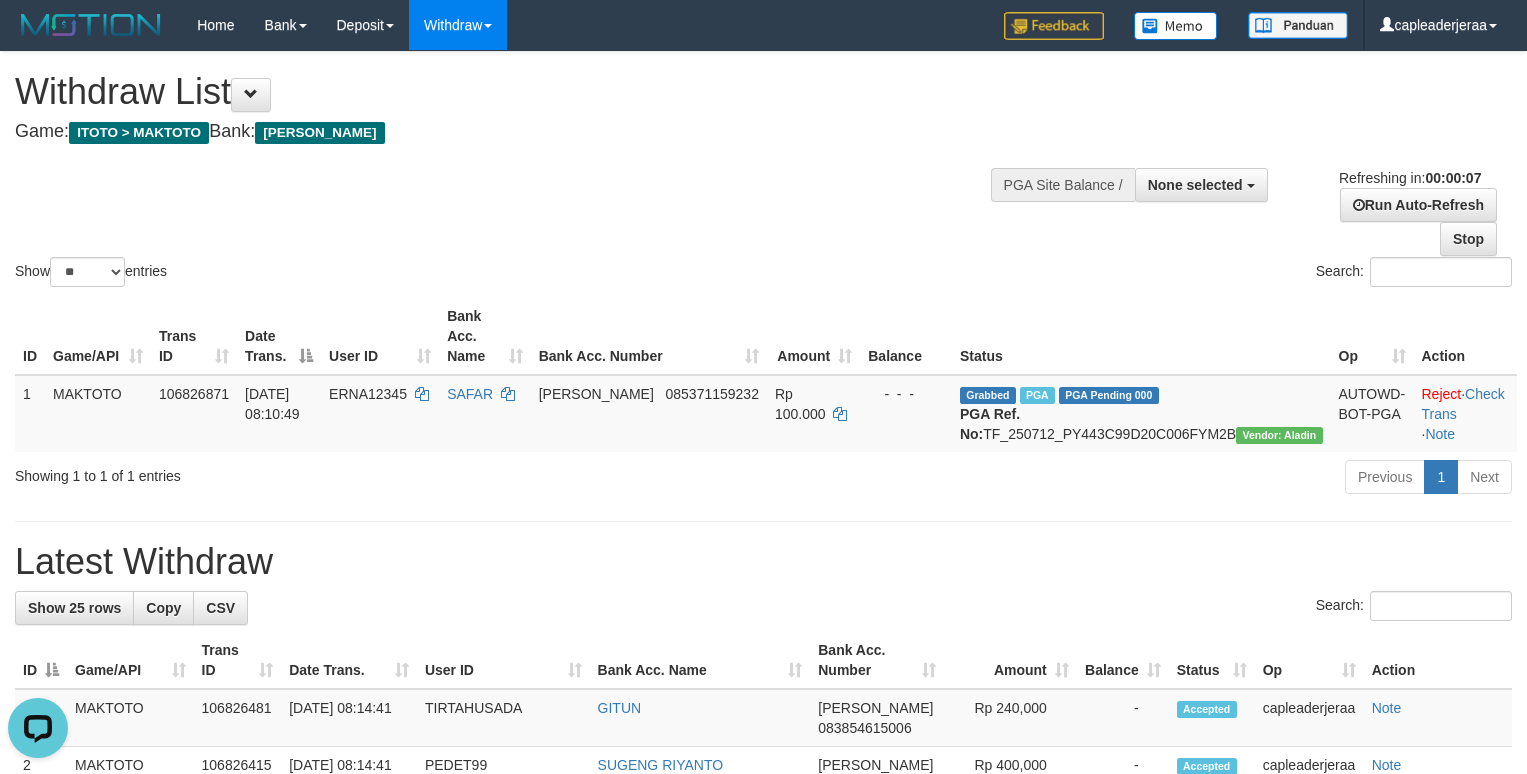 scroll, scrollTop: 0, scrollLeft: 0, axis: both 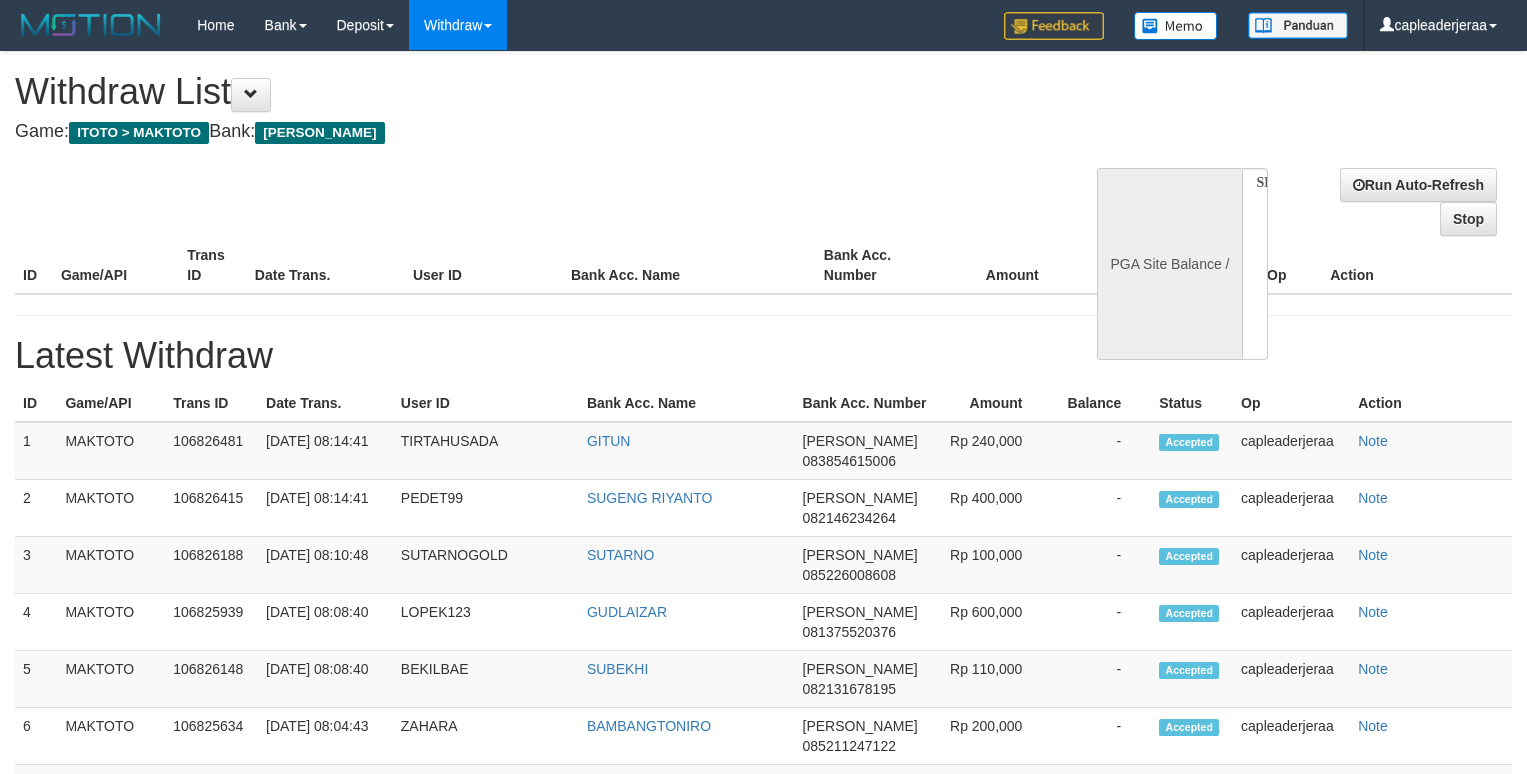 select 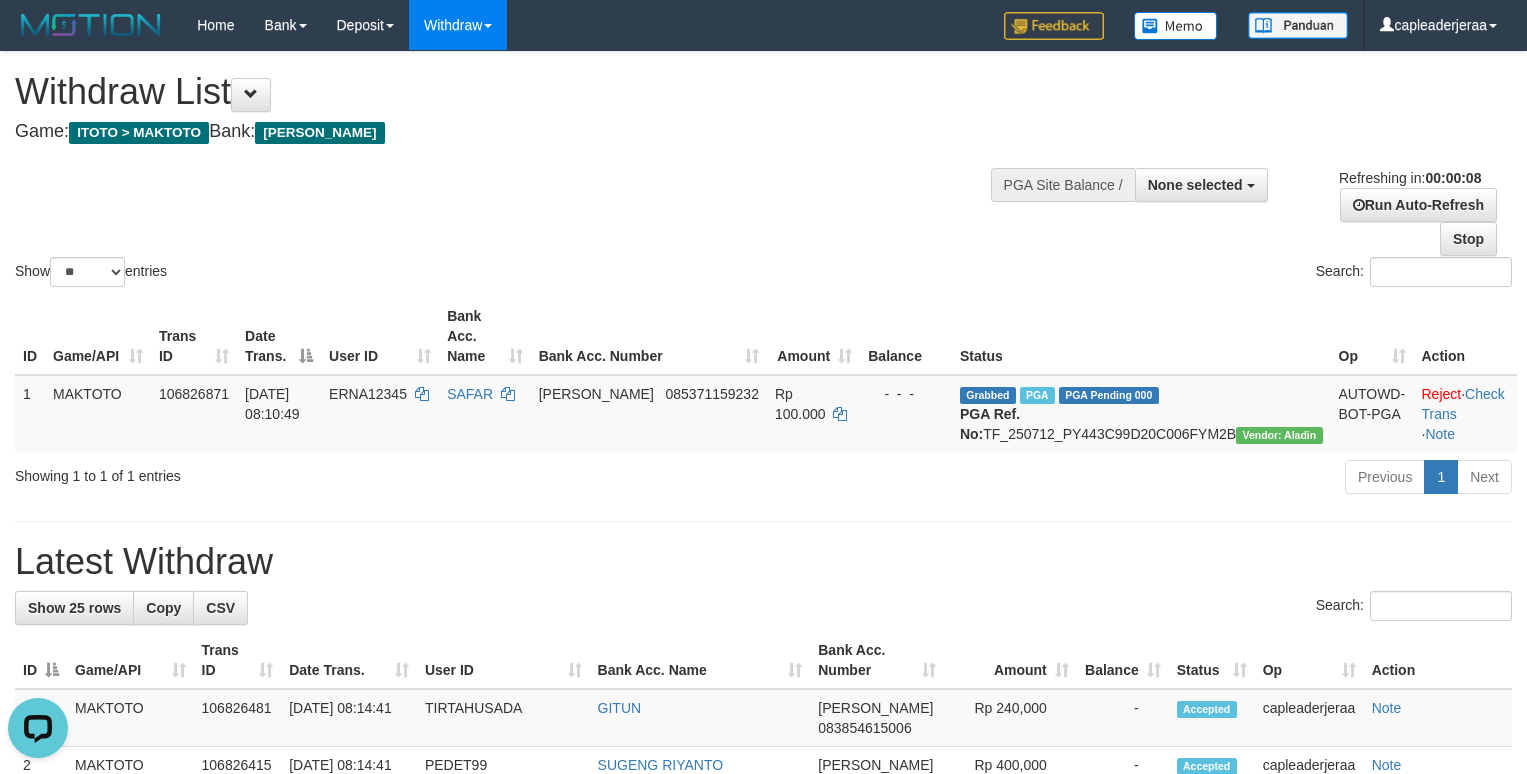 scroll, scrollTop: 0, scrollLeft: 0, axis: both 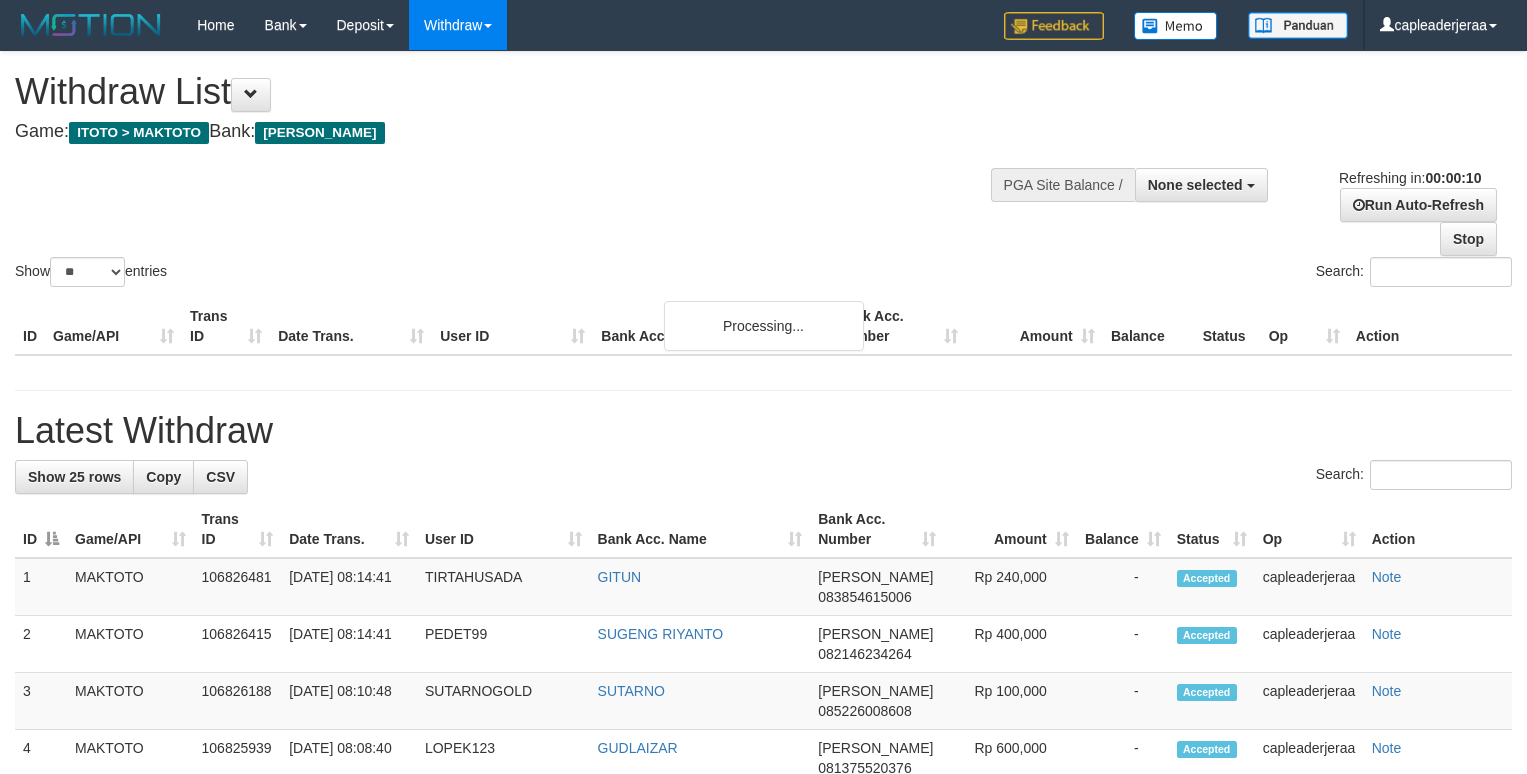 select 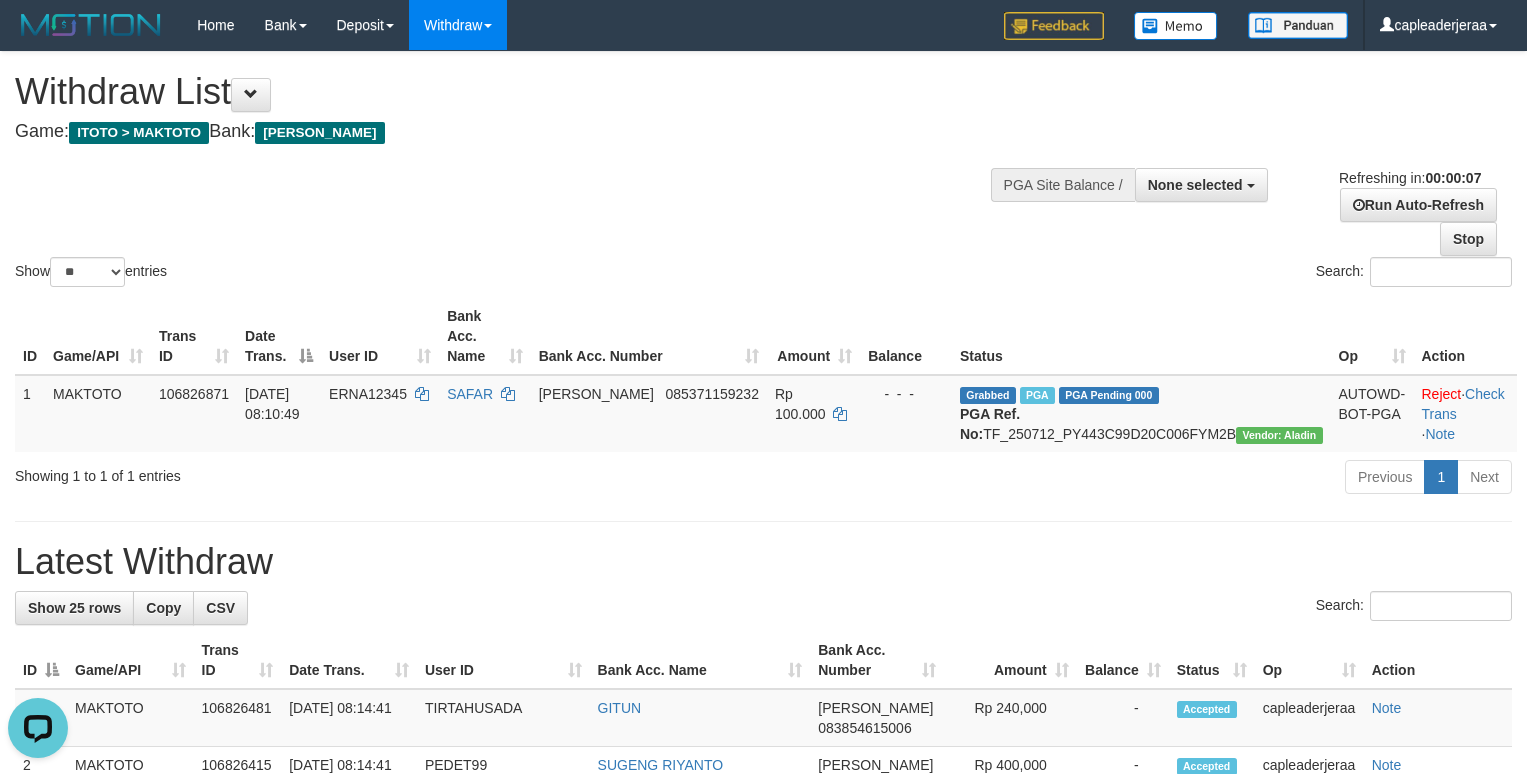 scroll, scrollTop: 0, scrollLeft: 0, axis: both 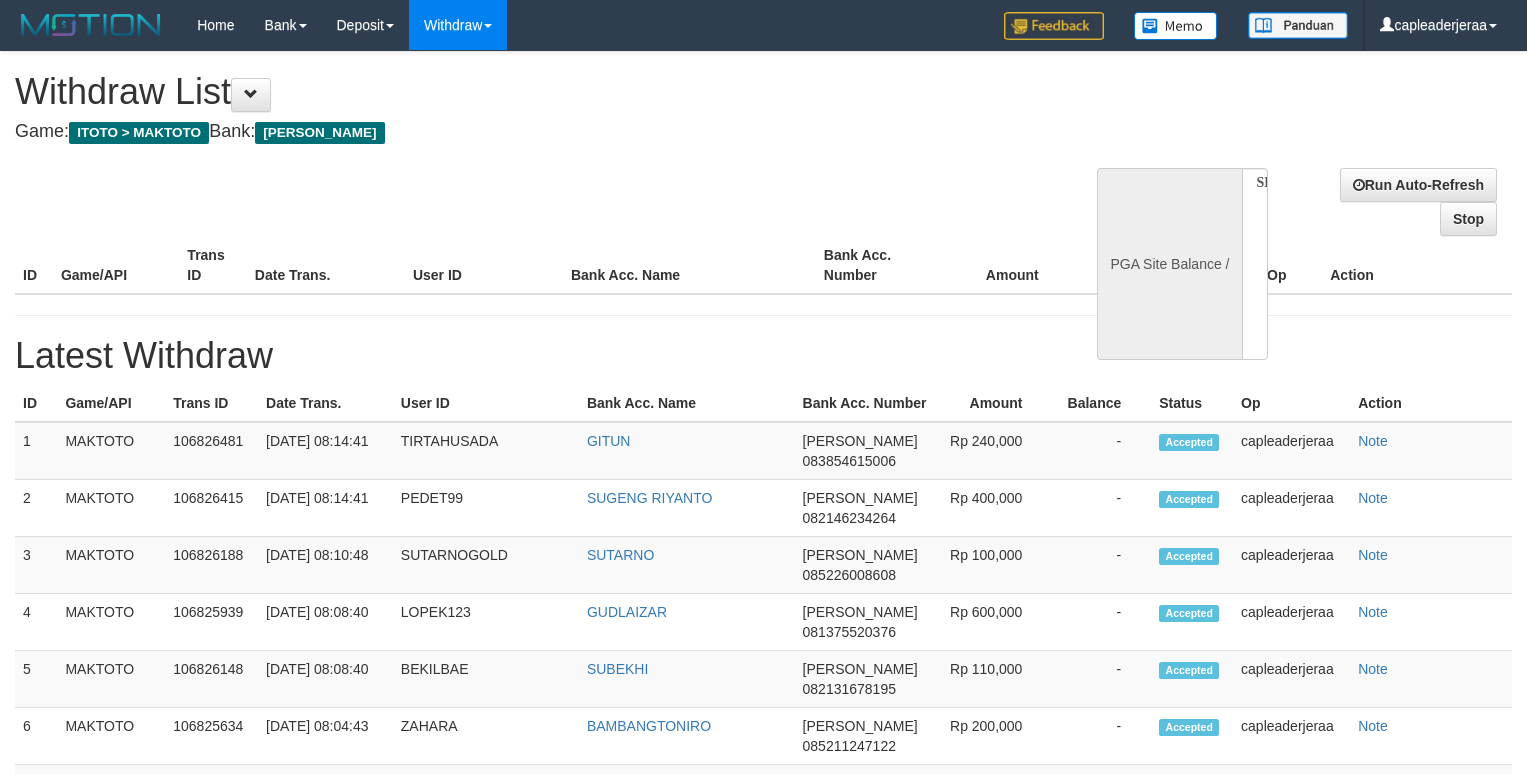 select 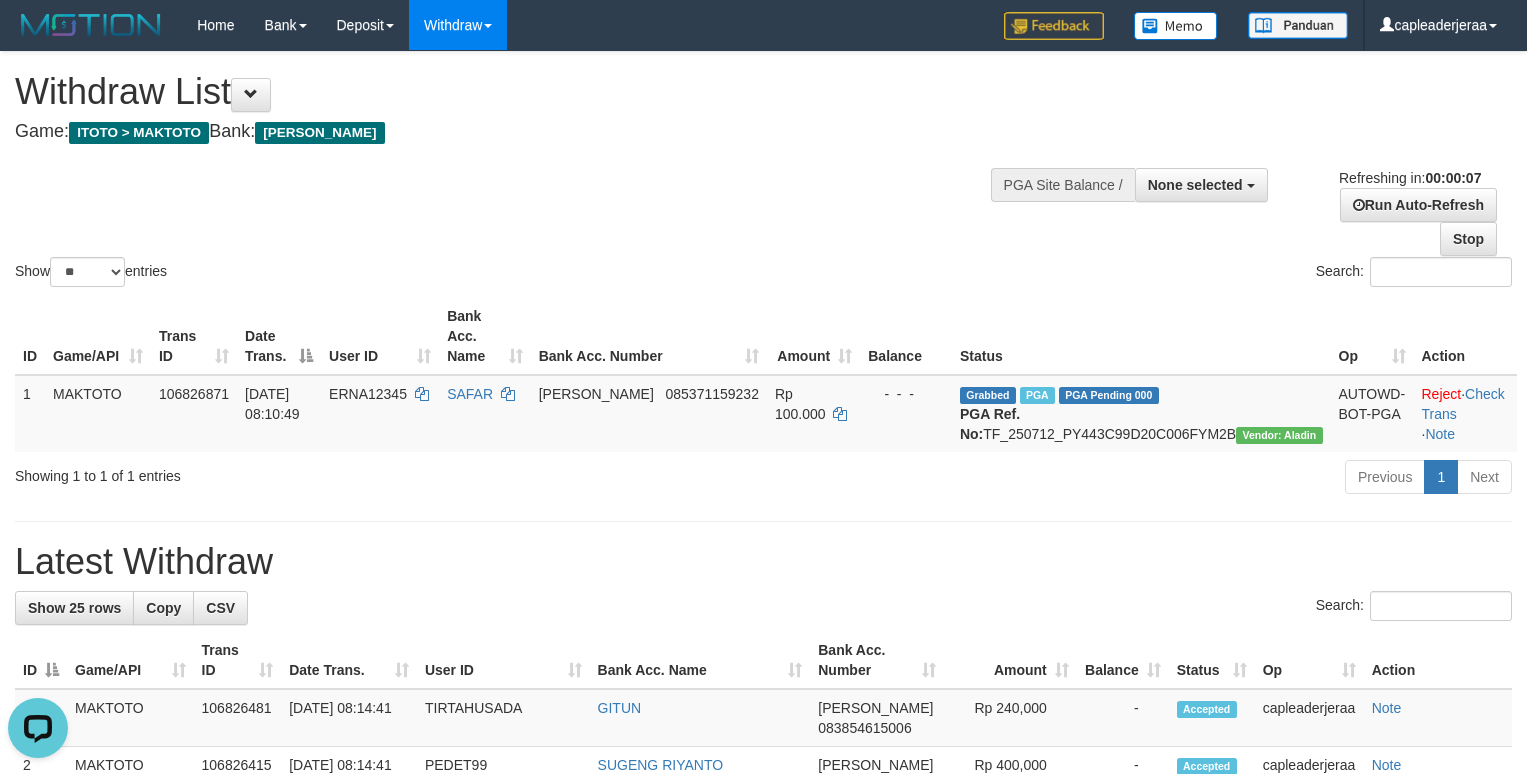 scroll, scrollTop: 0, scrollLeft: 0, axis: both 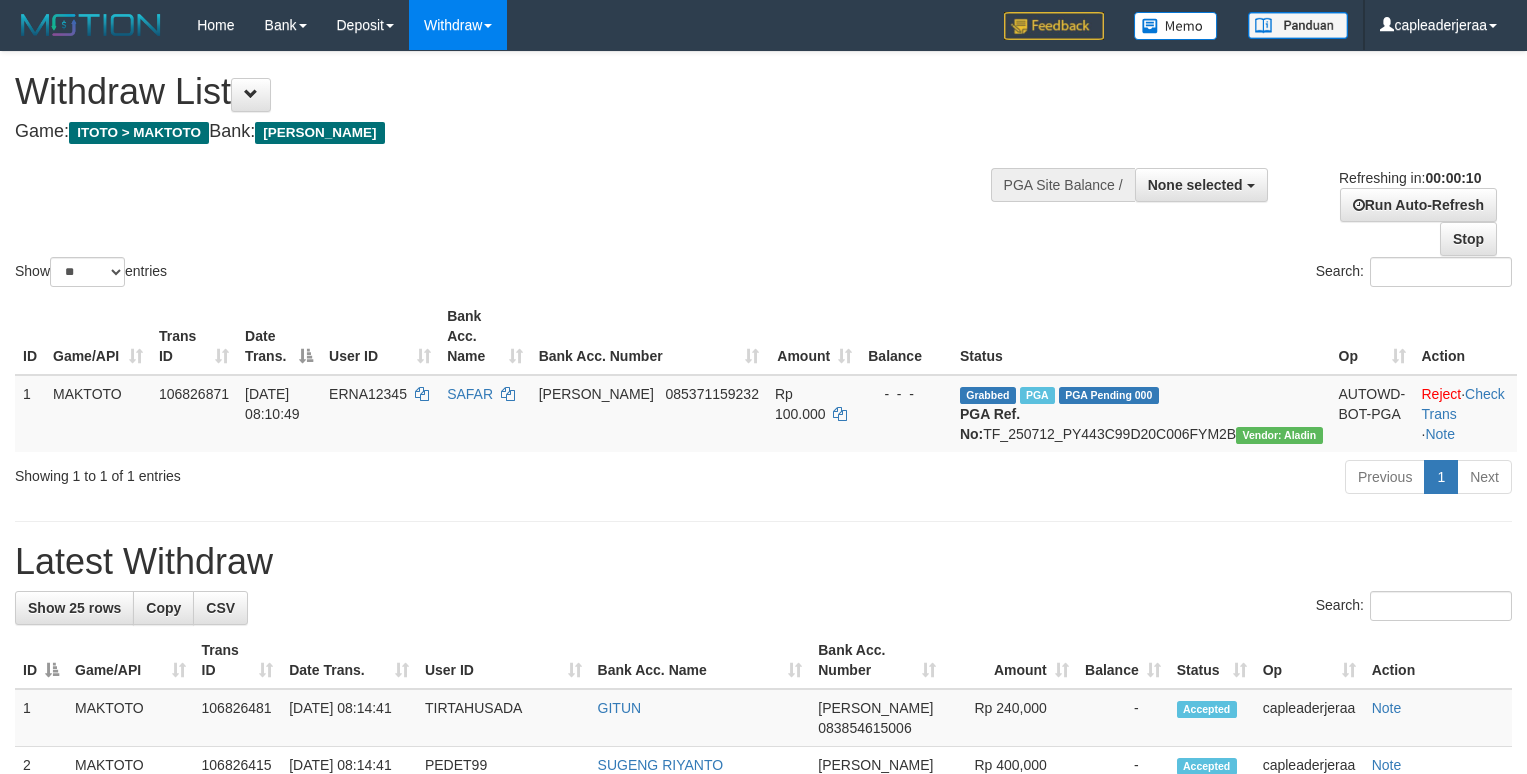 select 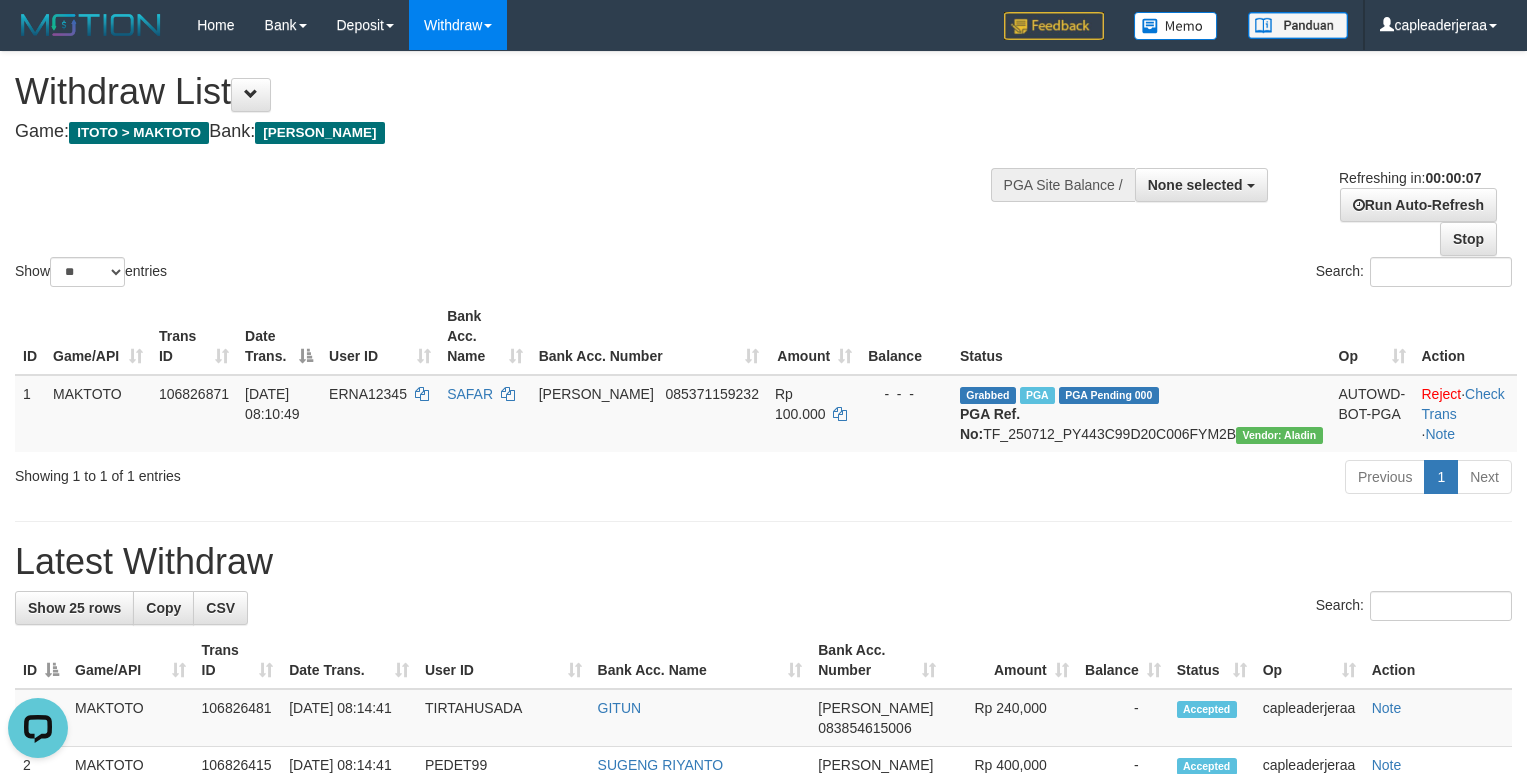 scroll, scrollTop: 0, scrollLeft: 0, axis: both 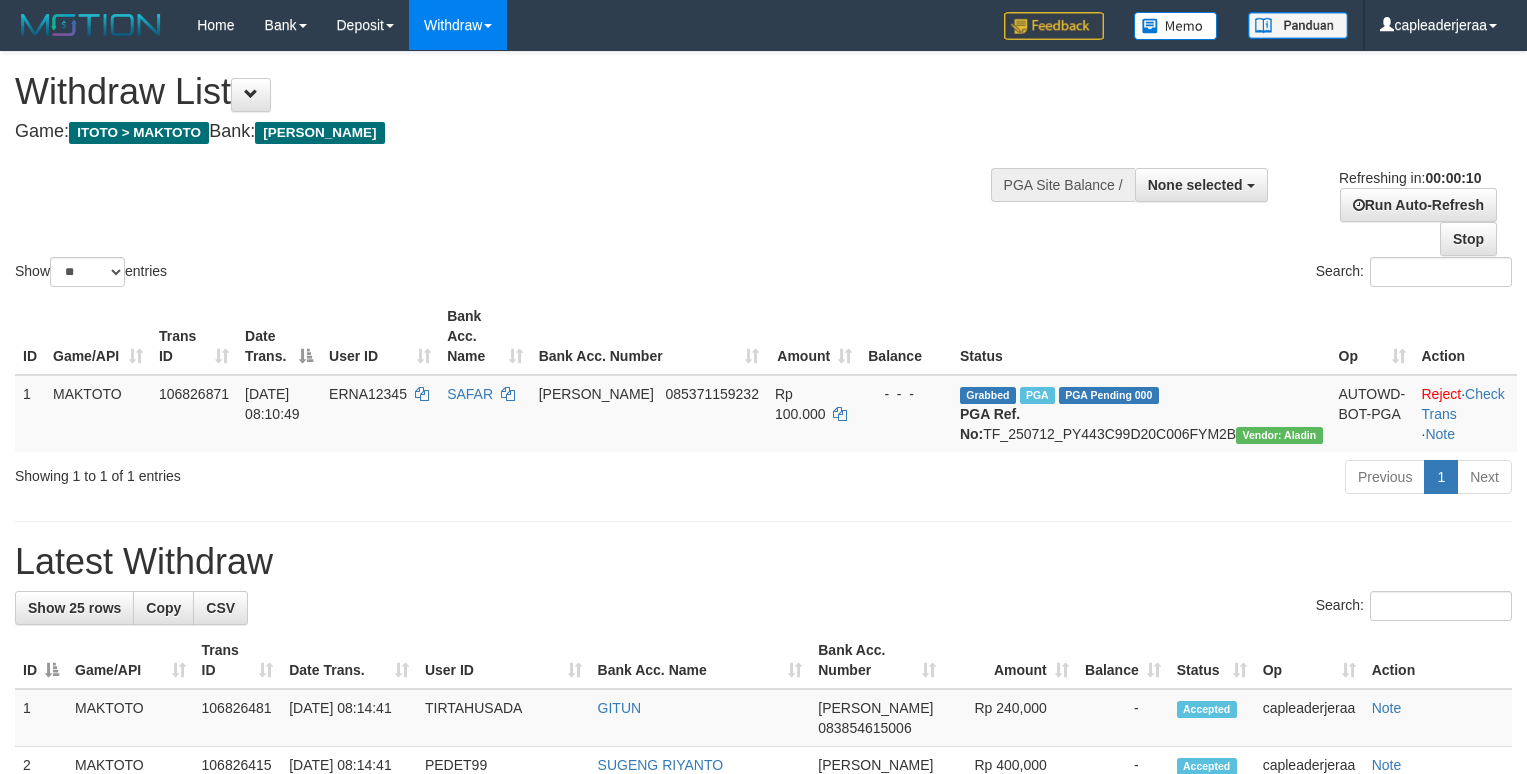 select 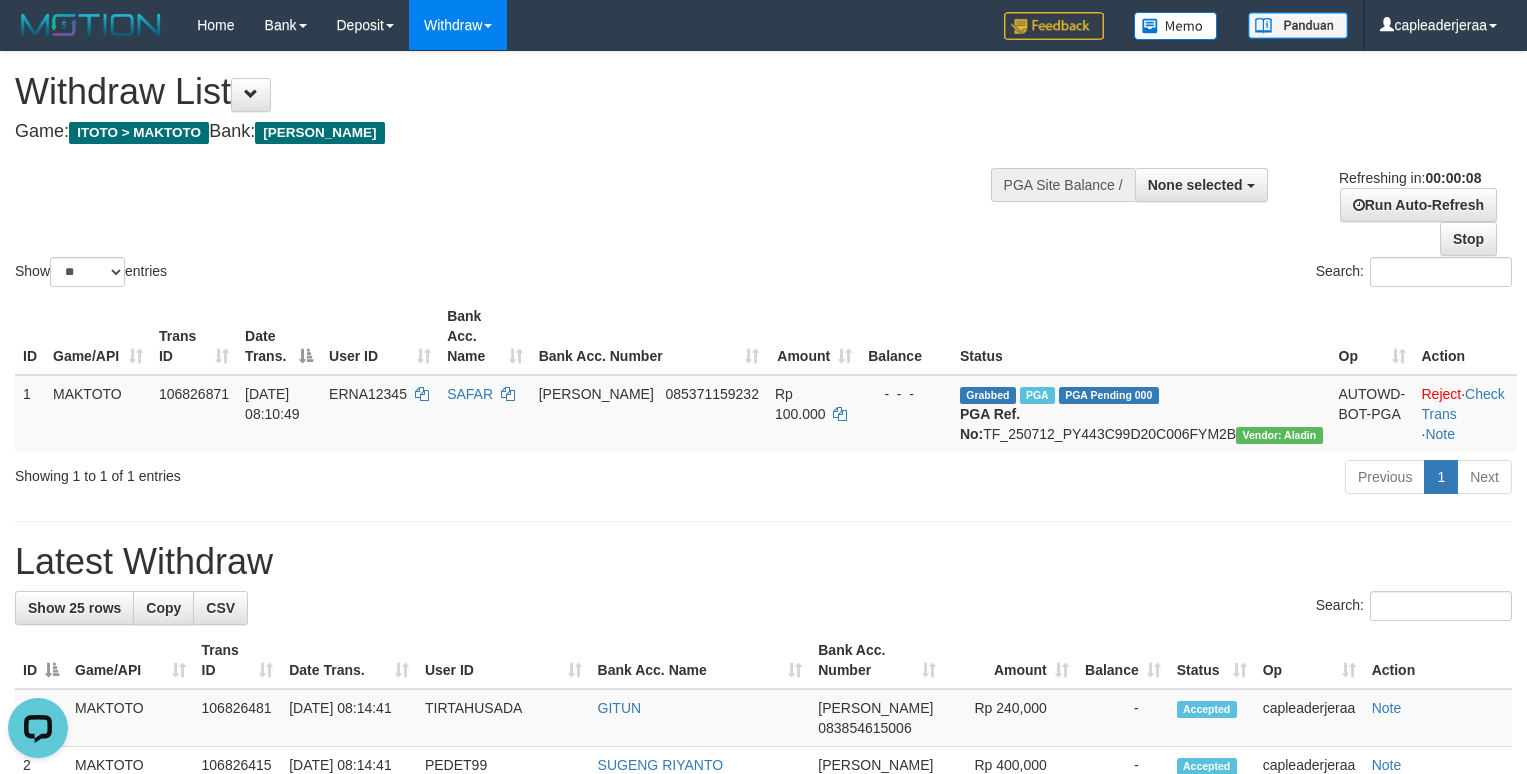 scroll, scrollTop: 0, scrollLeft: 0, axis: both 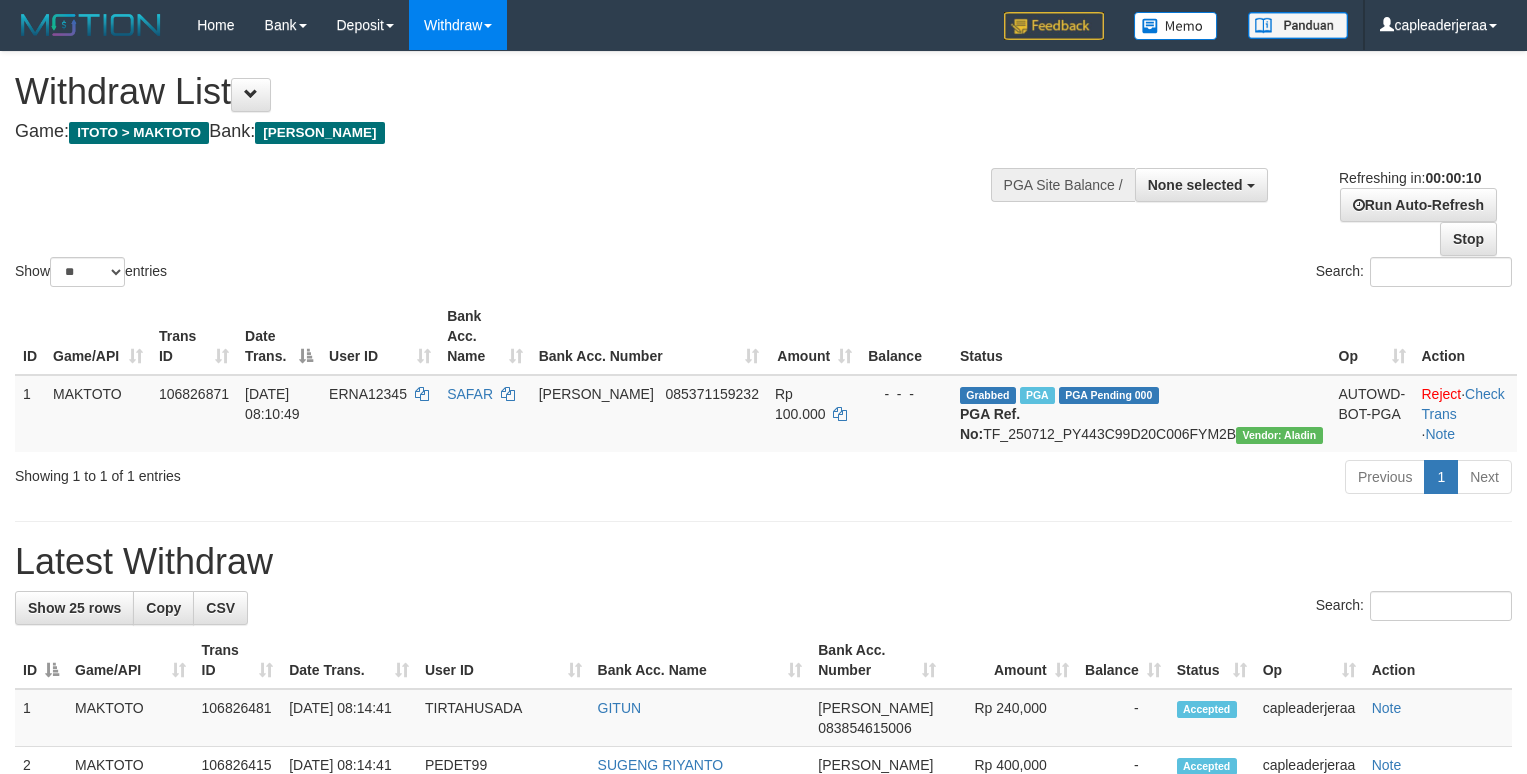select 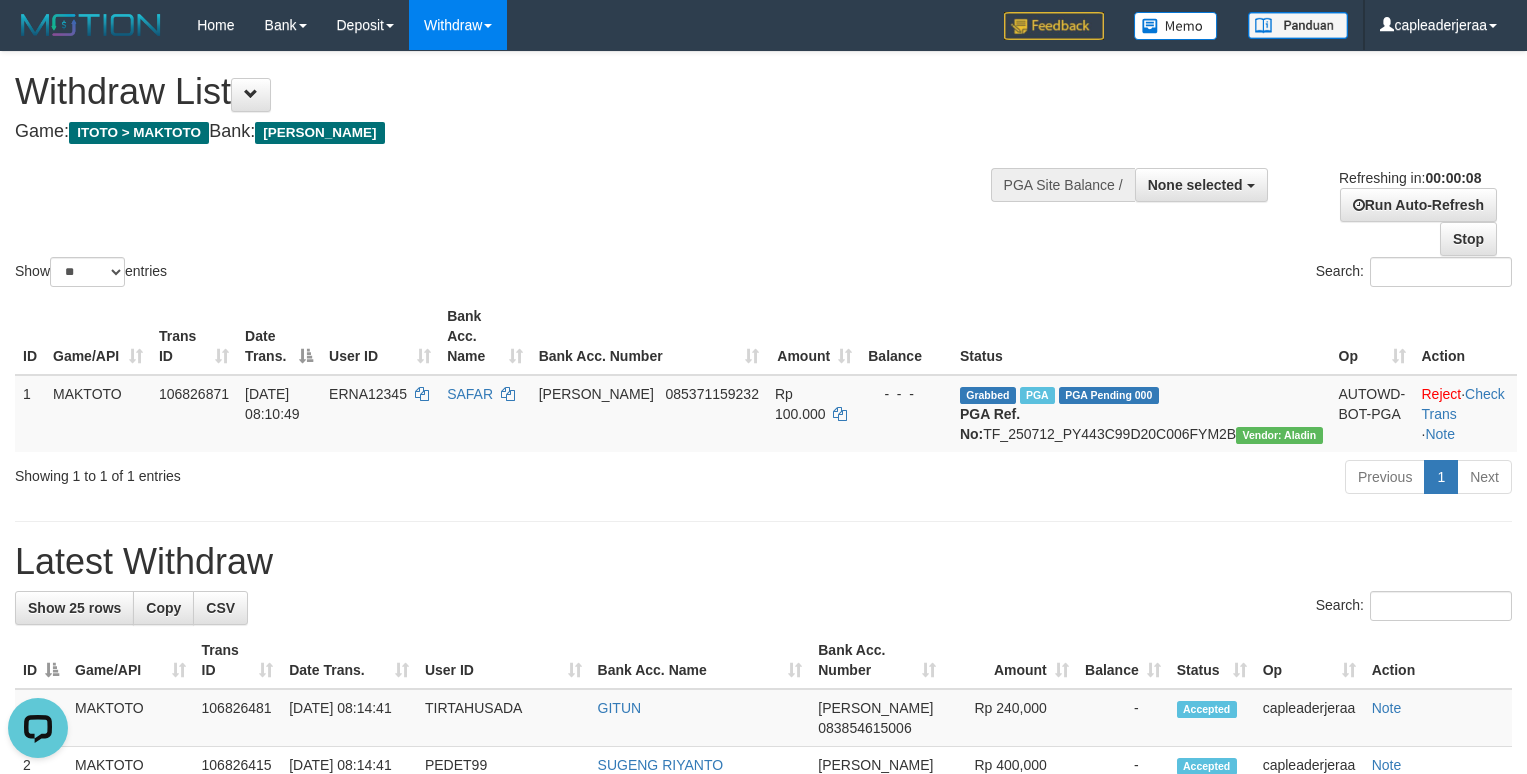 scroll, scrollTop: 0, scrollLeft: 0, axis: both 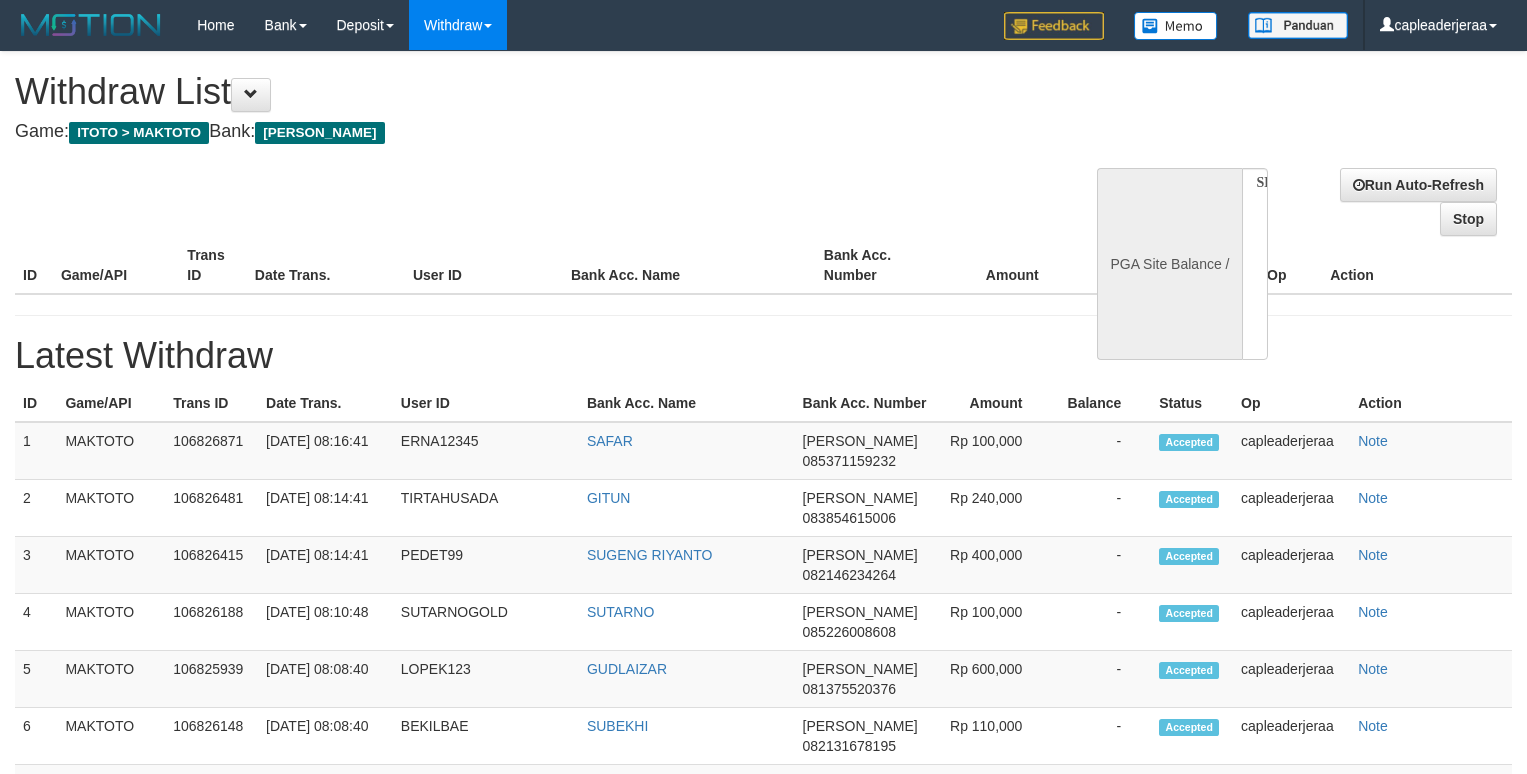 select 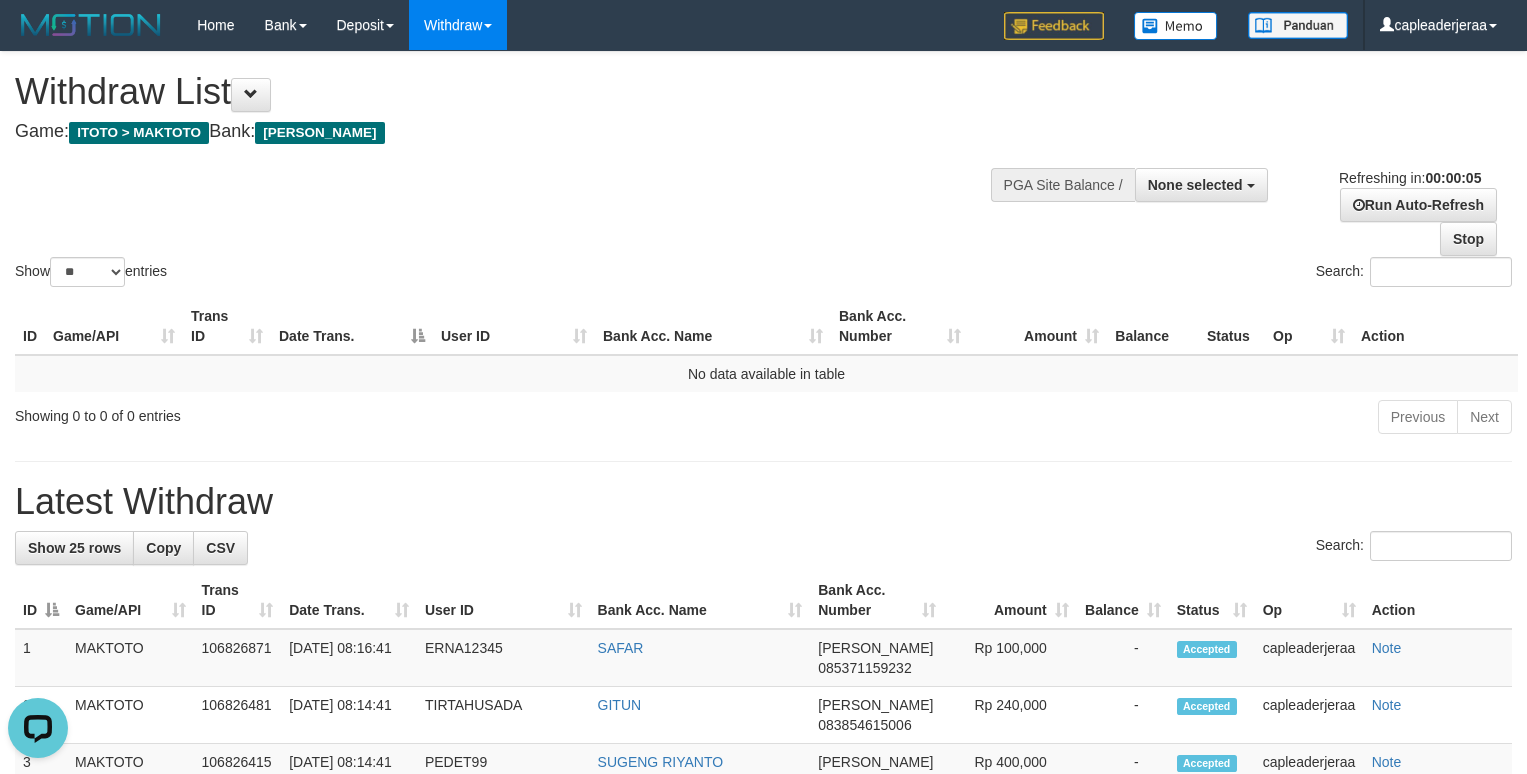 scroll, scrollTop: 0, scrollLeft: 0, axis: both 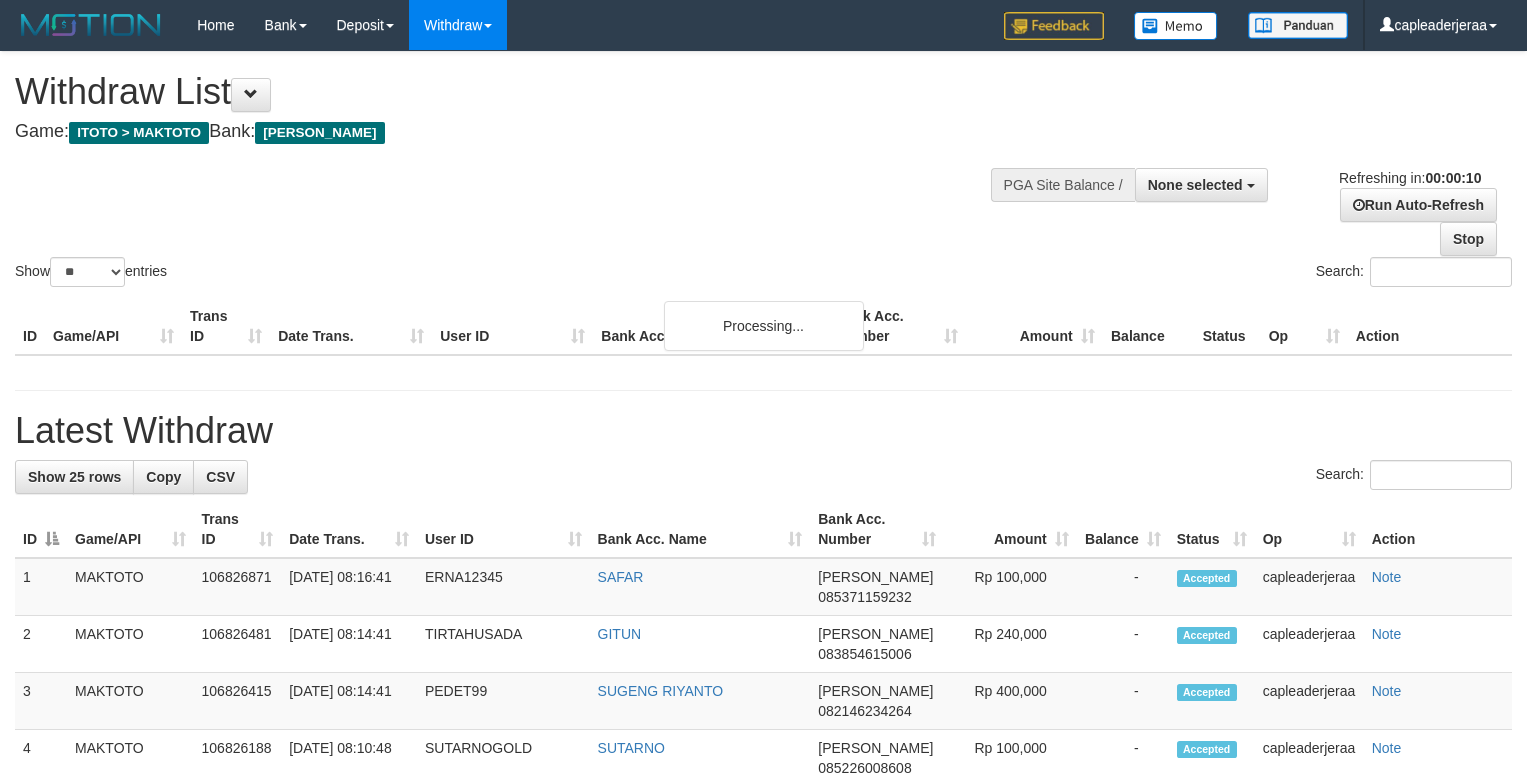 select 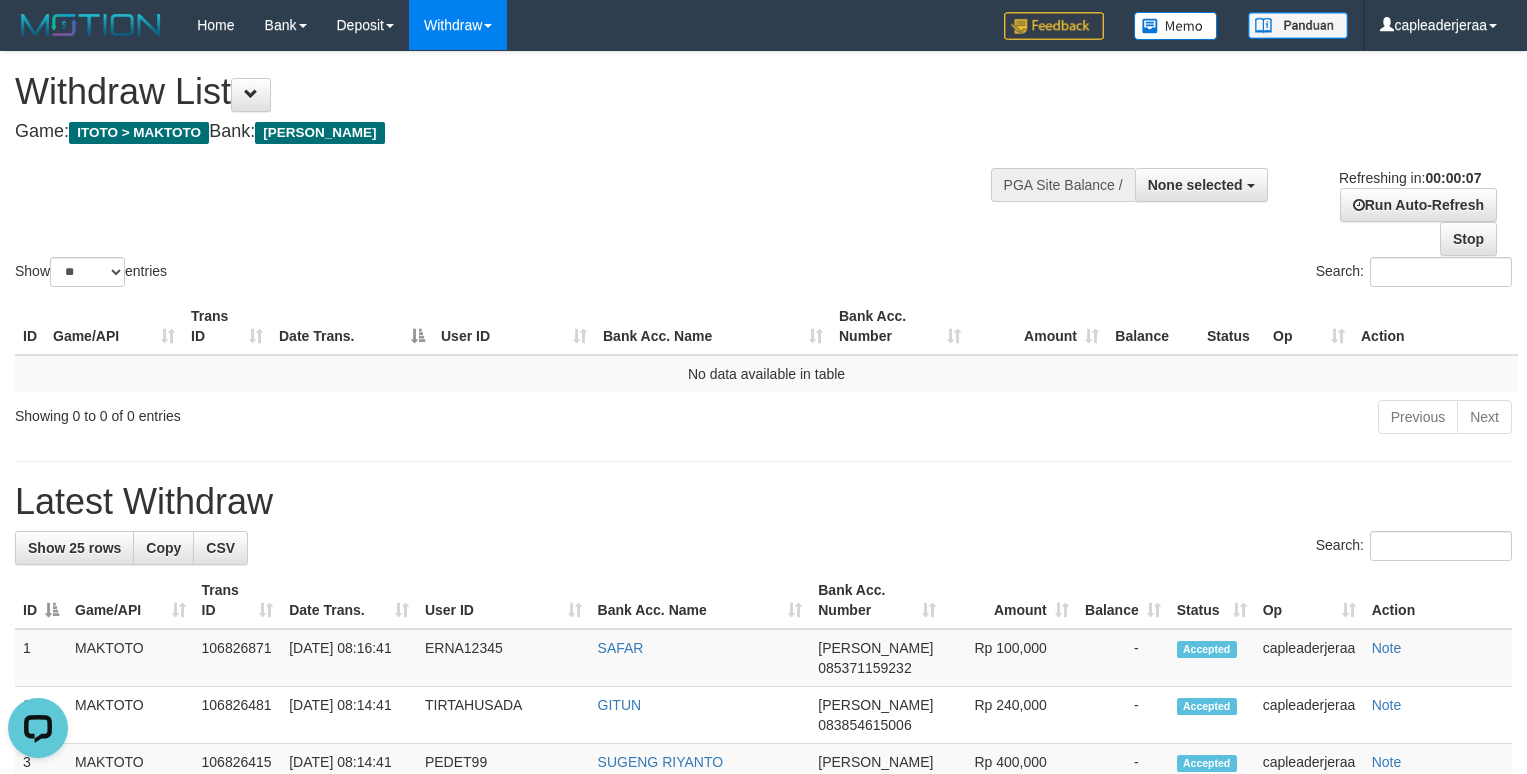 scroll, scrollTop: 0, scrollLeft: 0, axis: both 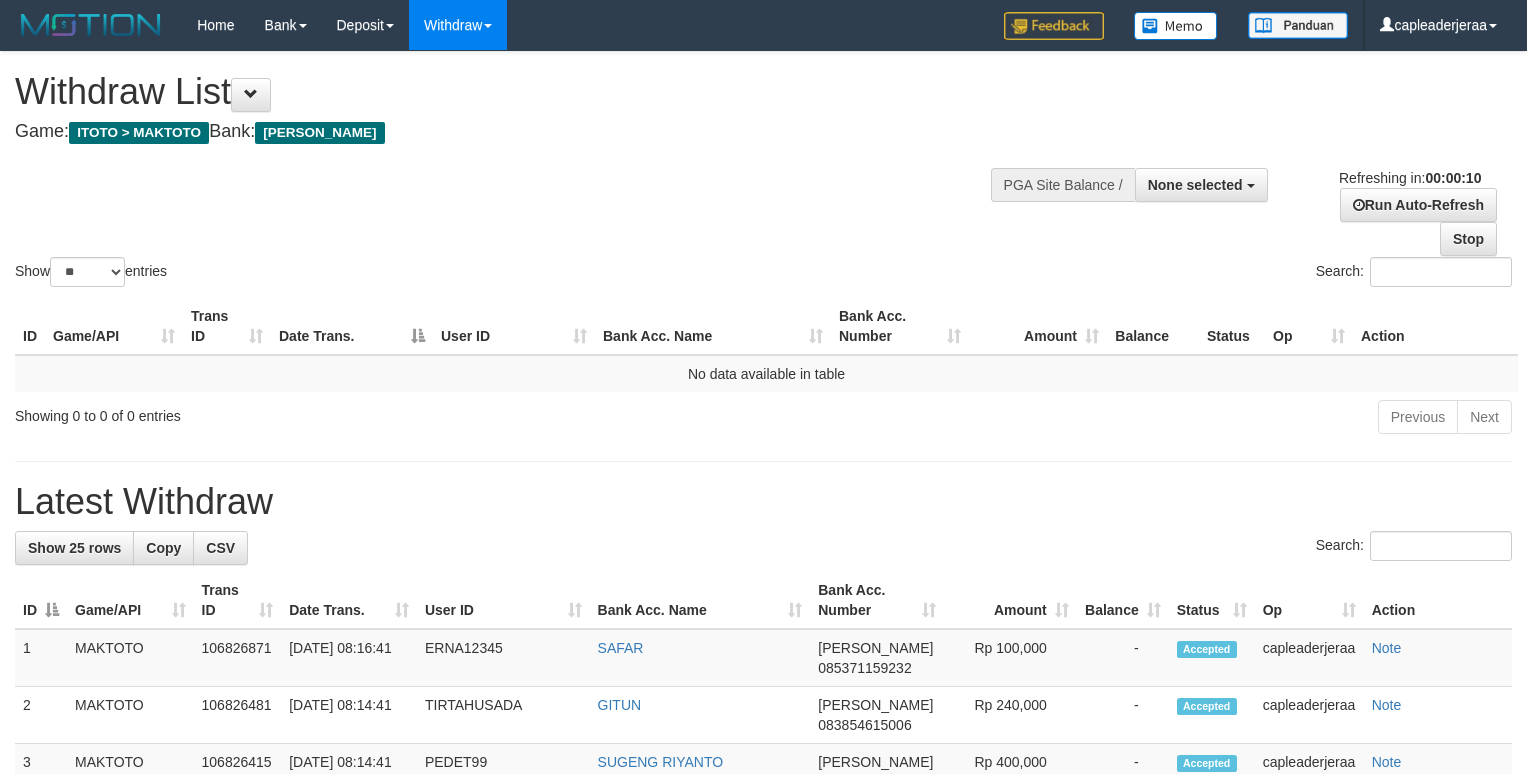 select 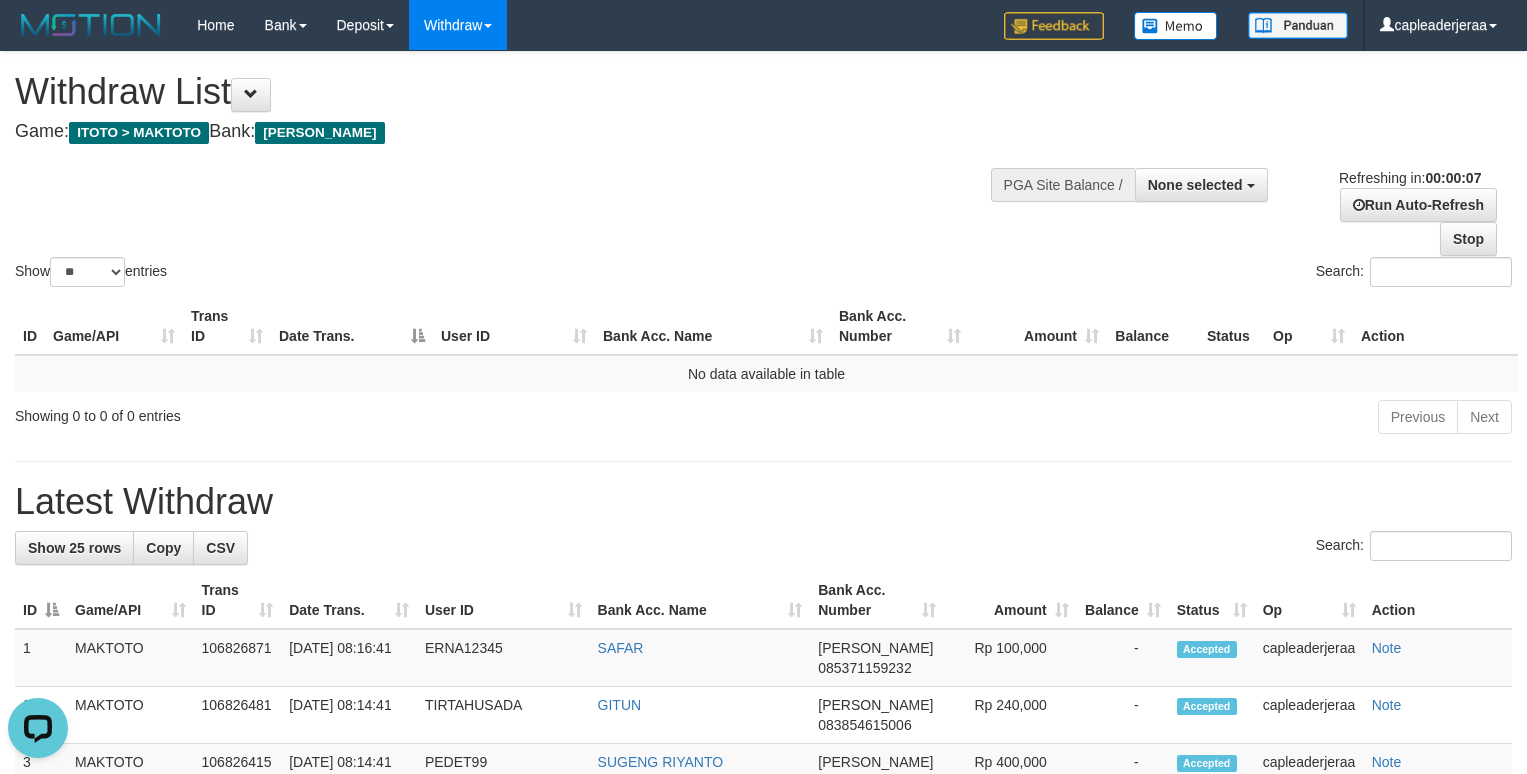 scroll, scrollTop: 0, scrollLeft: 0, axis: both 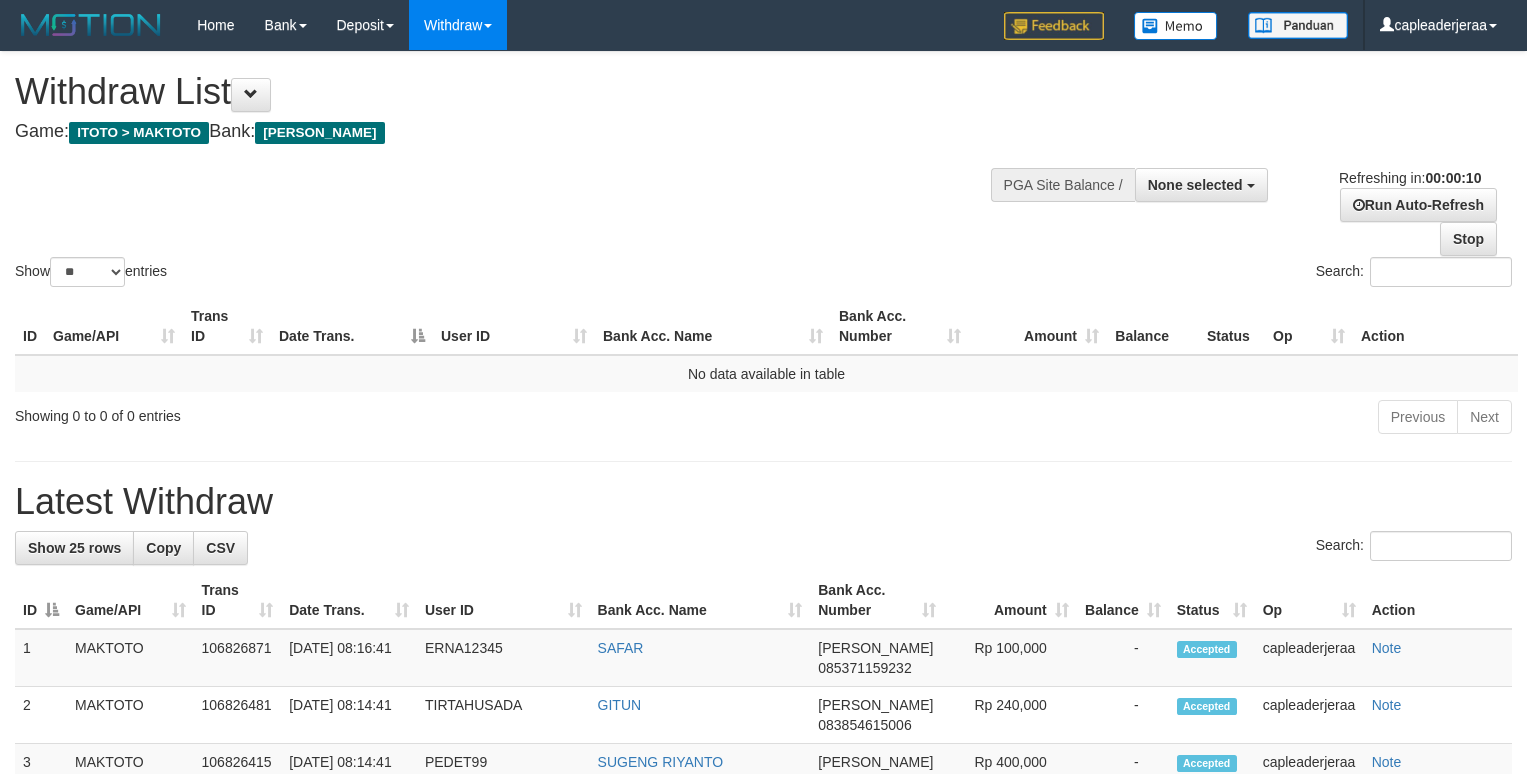 select 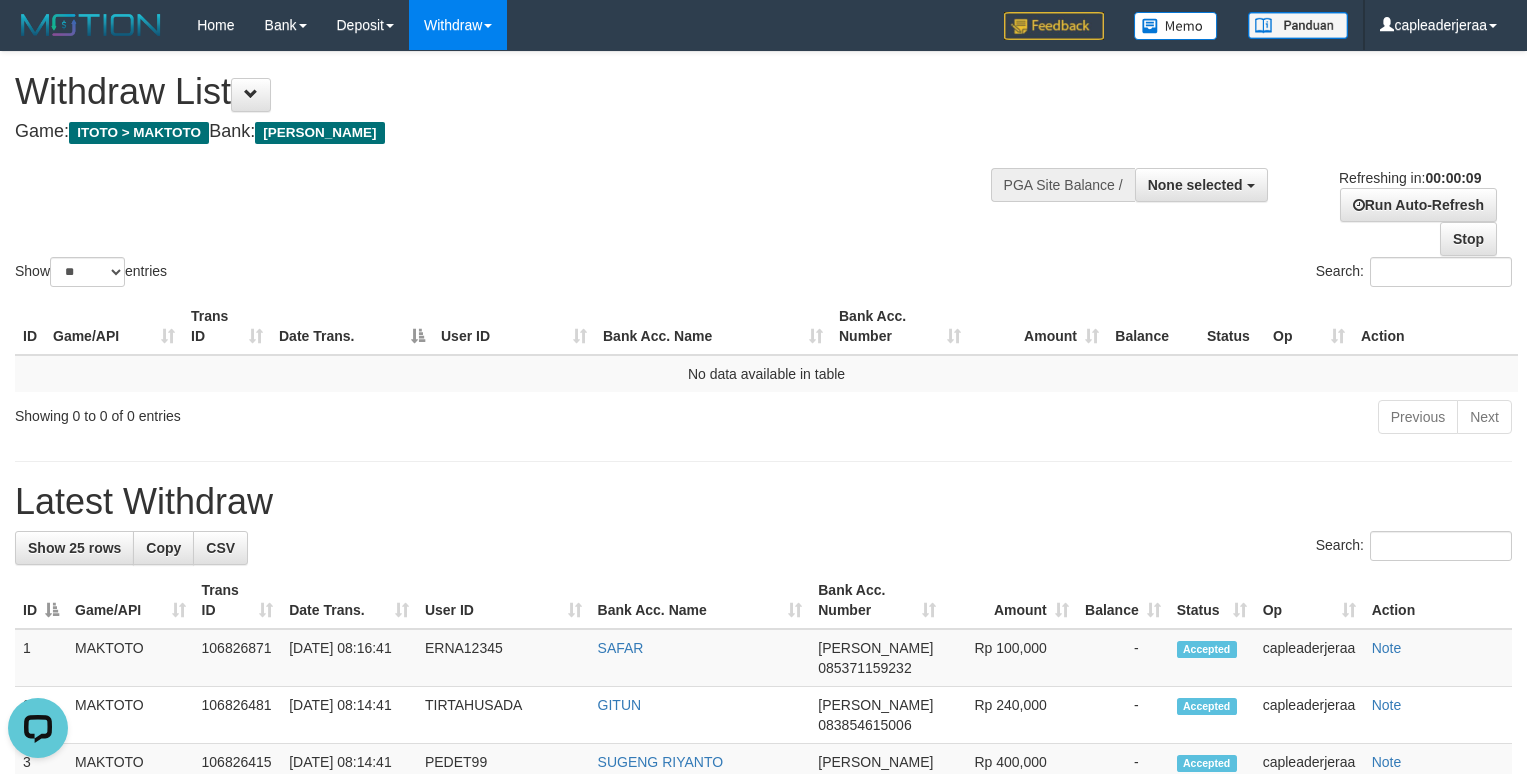 scroll, scrollTop: 0, scrollLeft: 0, axis: both 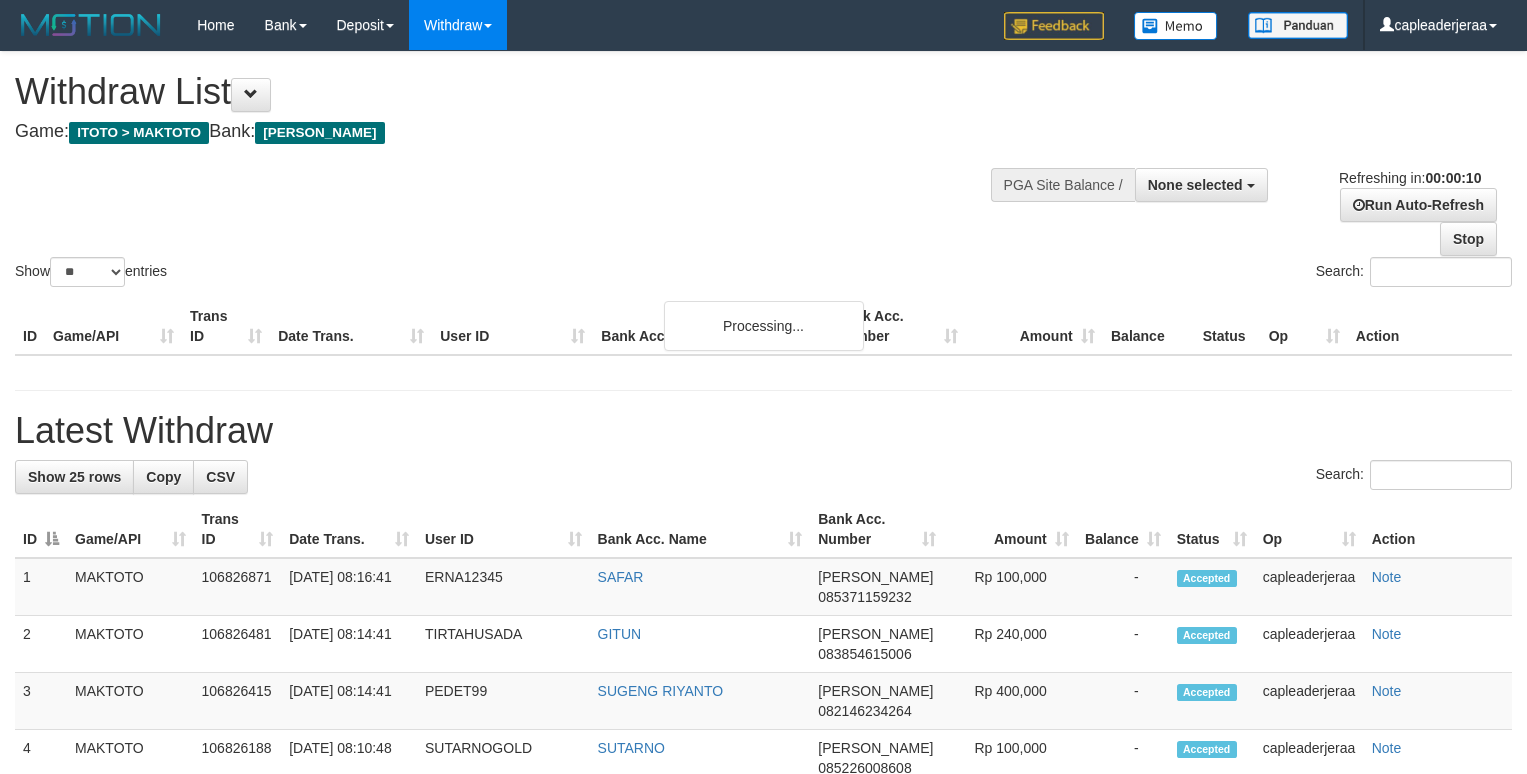 select 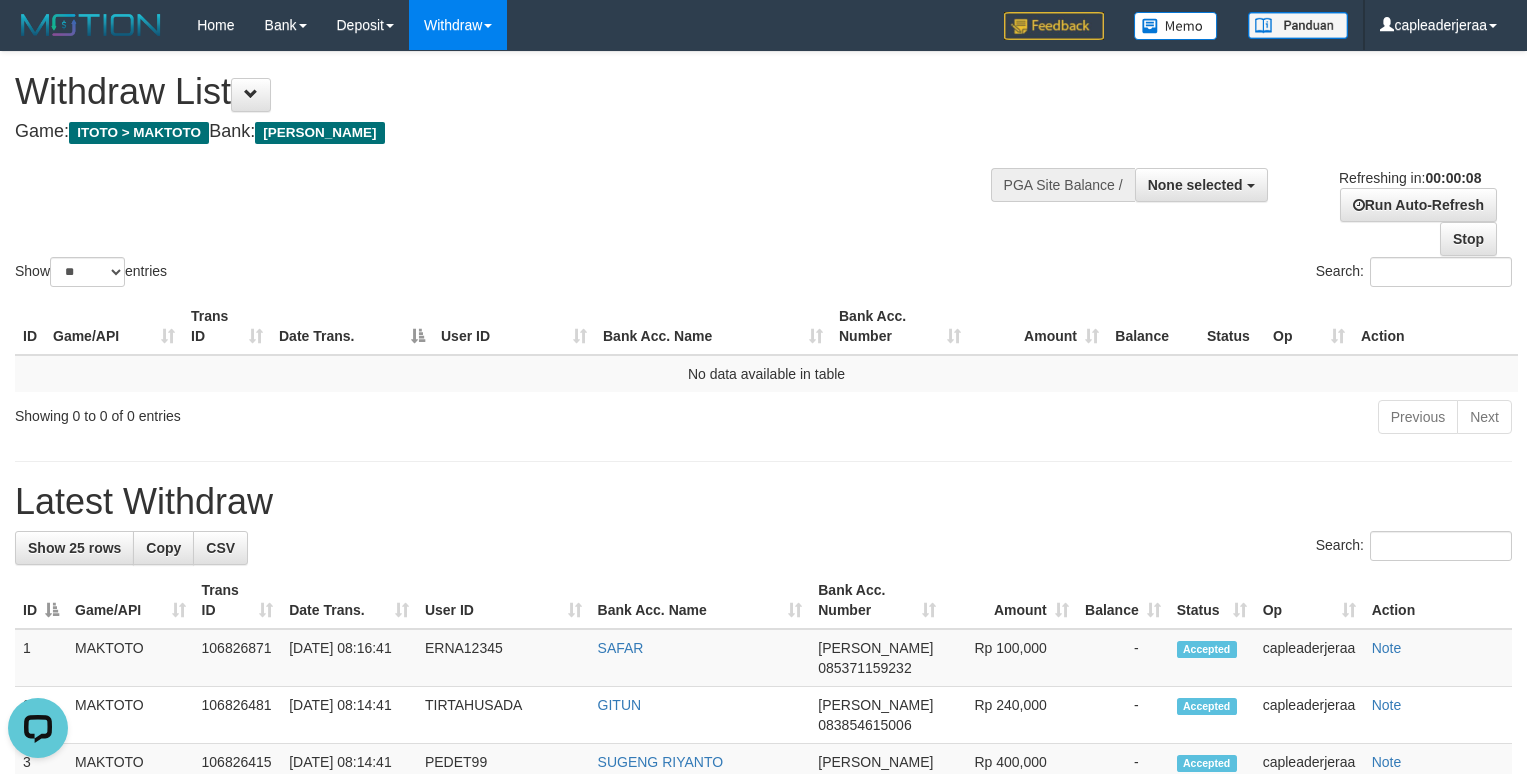 scroll, scrollTop: 0, scrollLeft: 0, axis: both 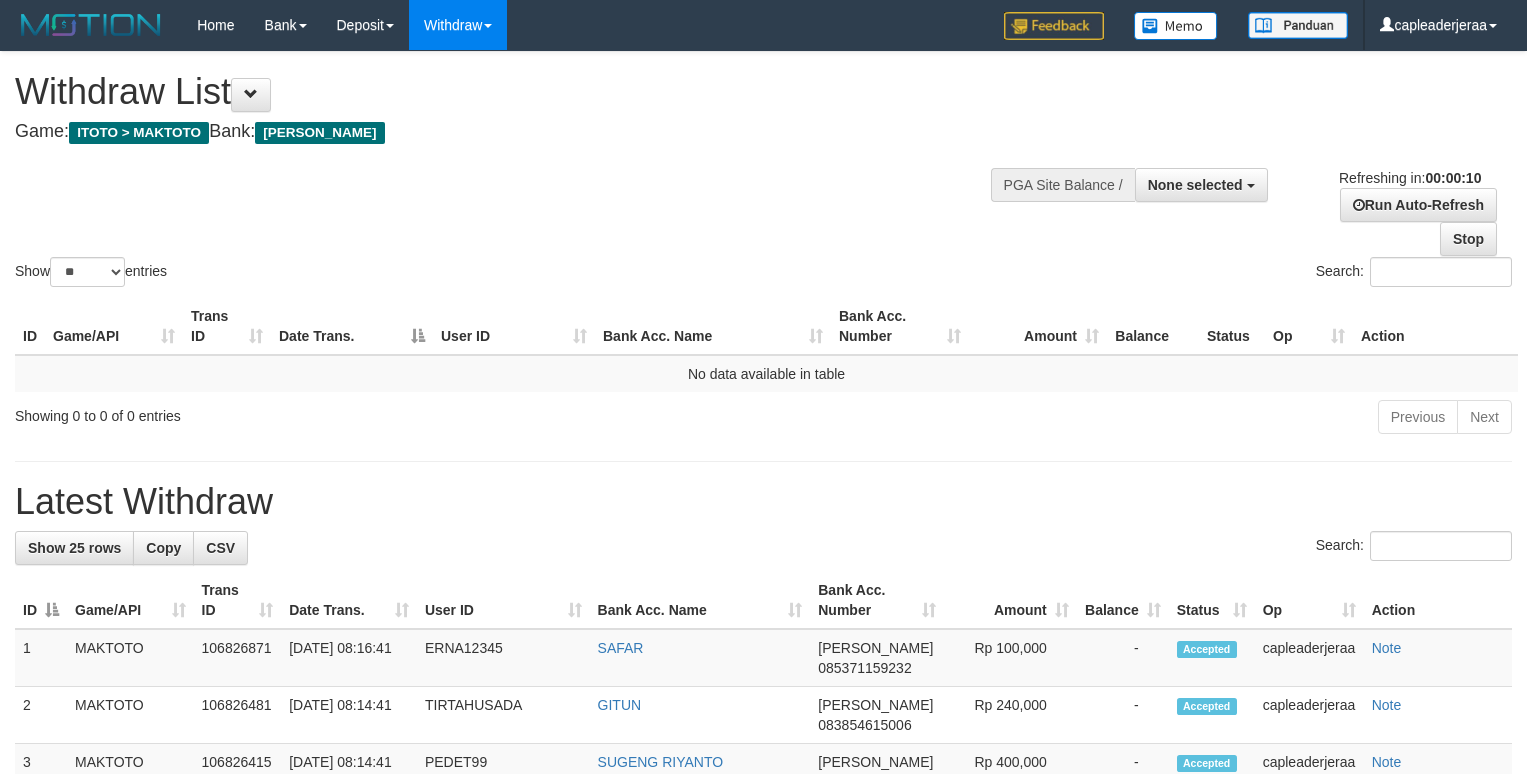 select 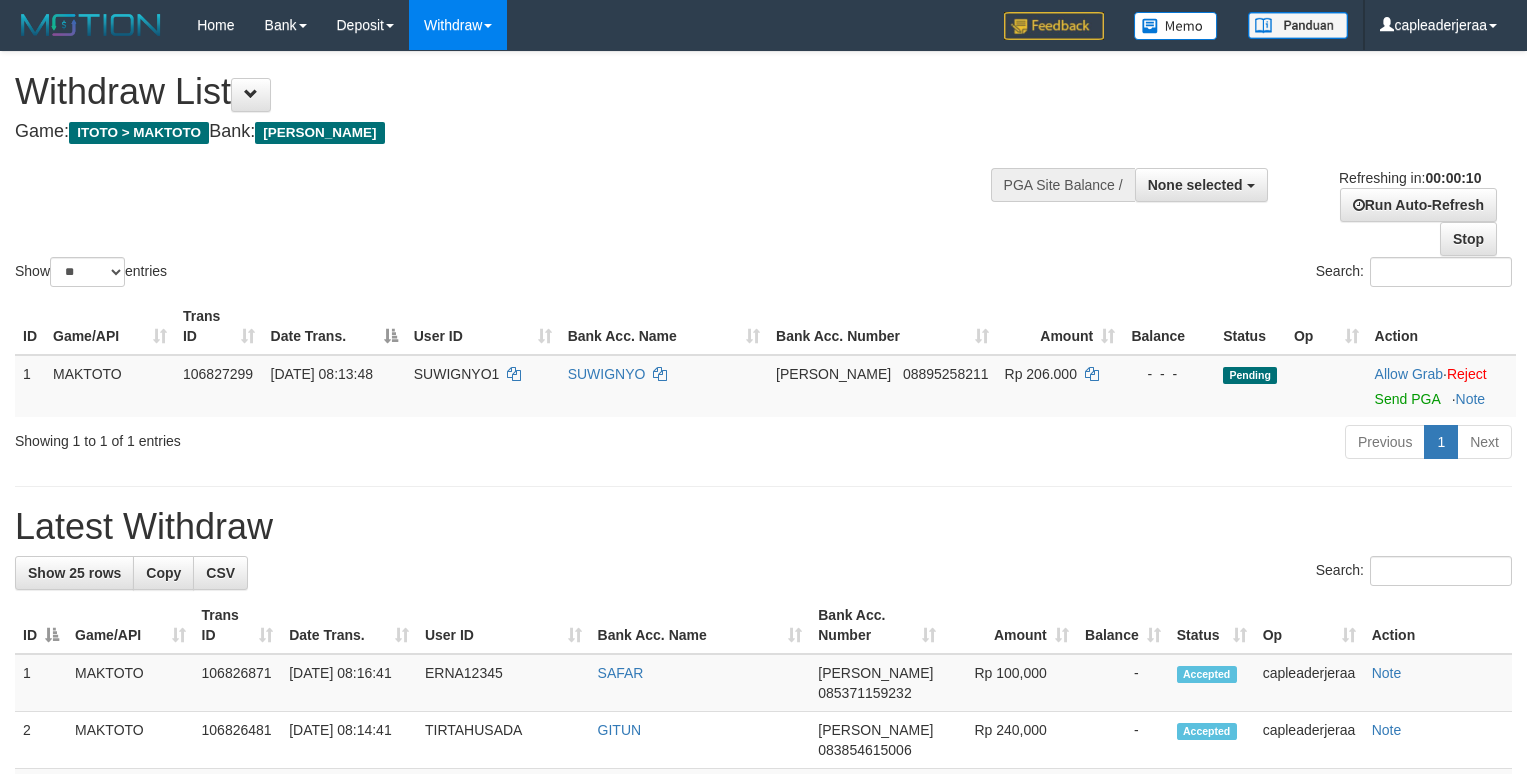 select 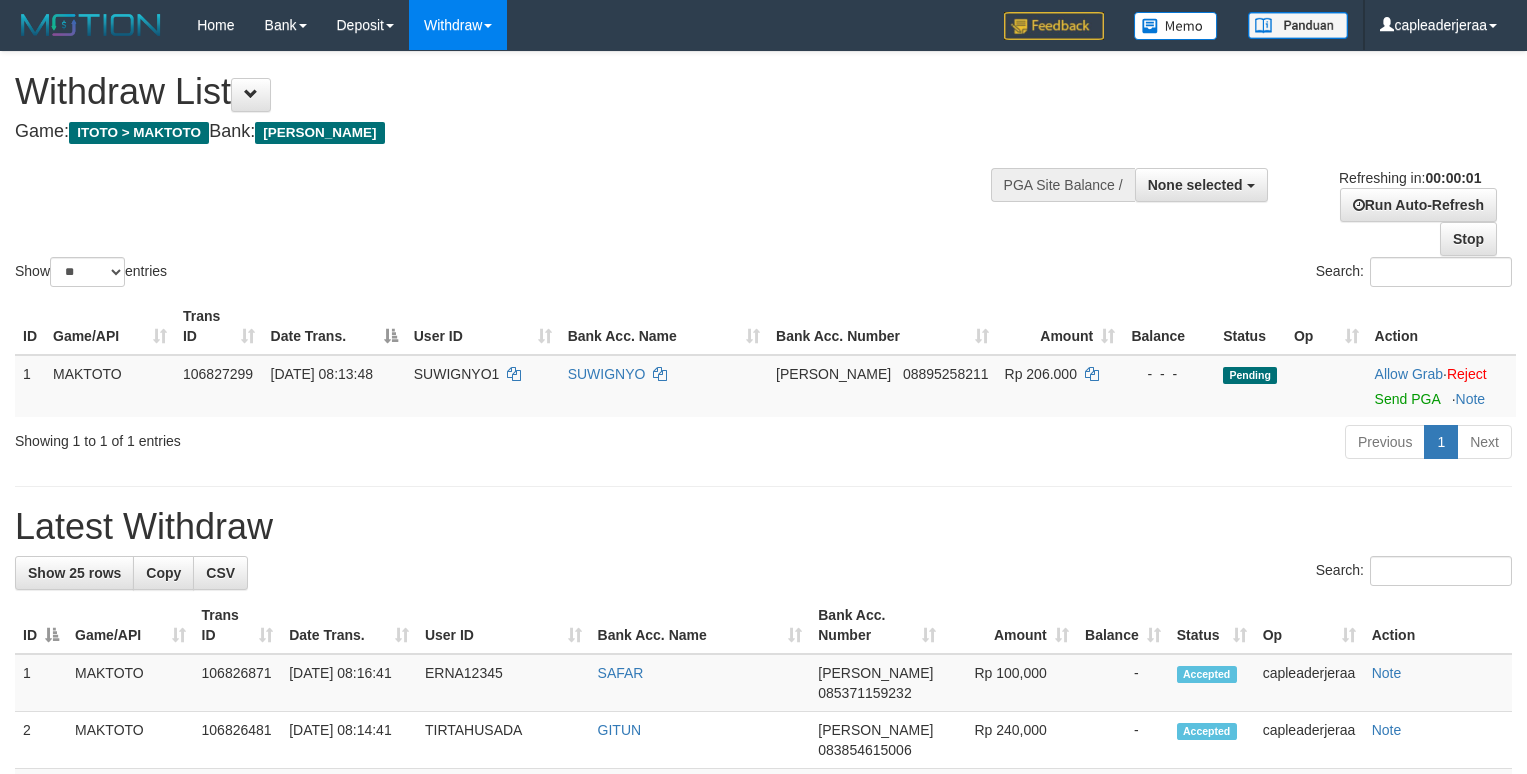 scroll, scrollTop: 0, scrollLeft: 0, axis: both 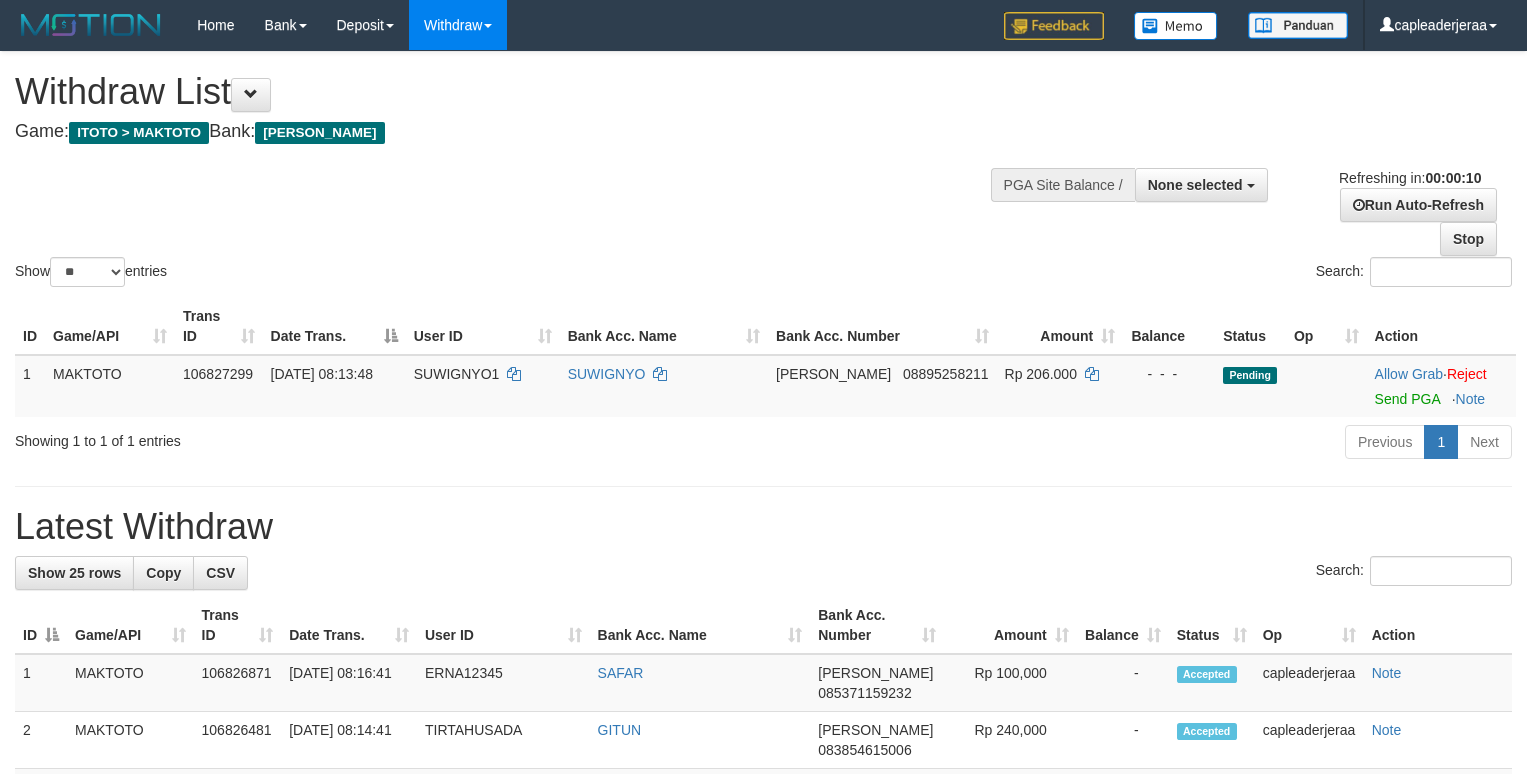 select 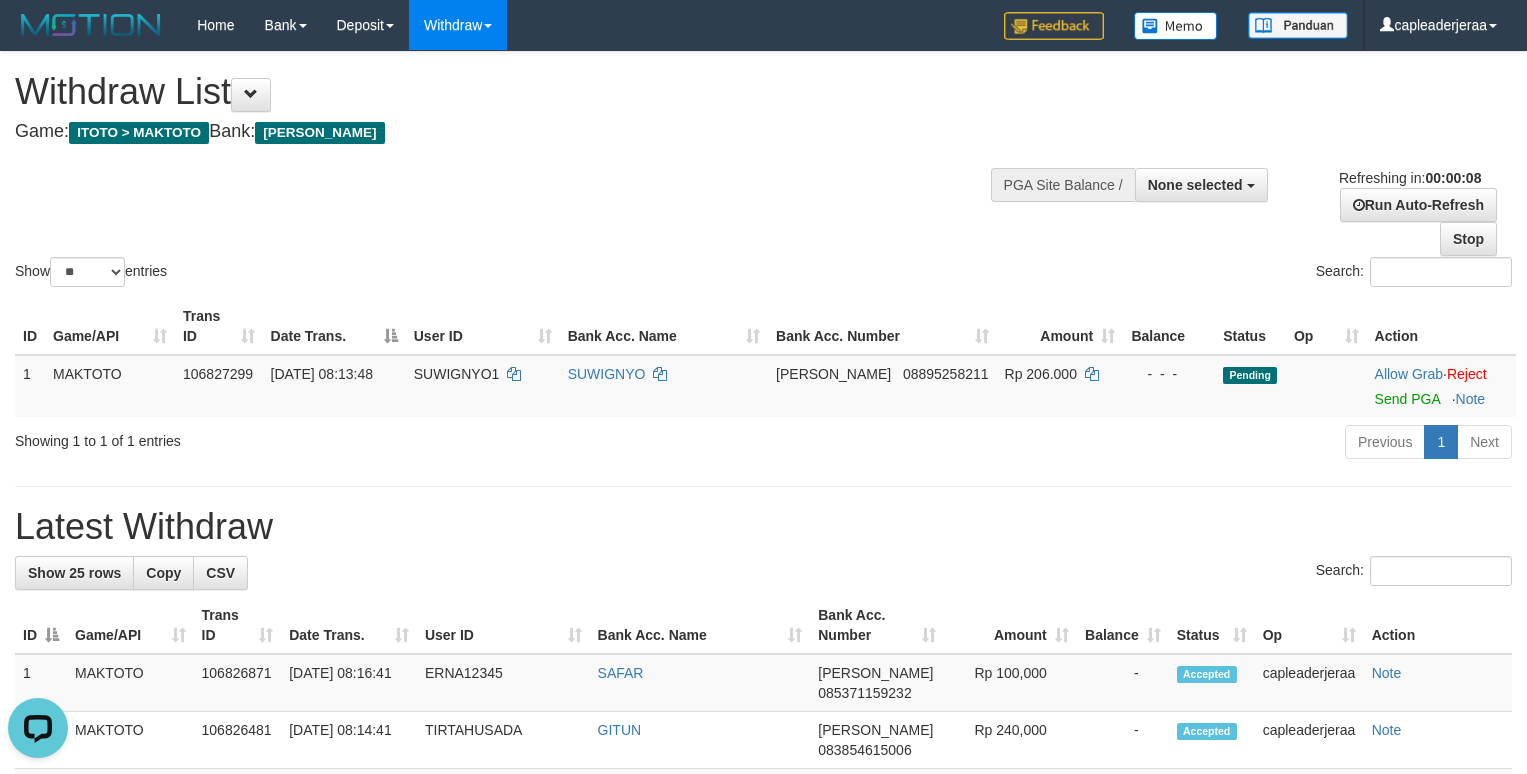 scroll, scrollTop: 0, scrollLeft: 0, axis: both 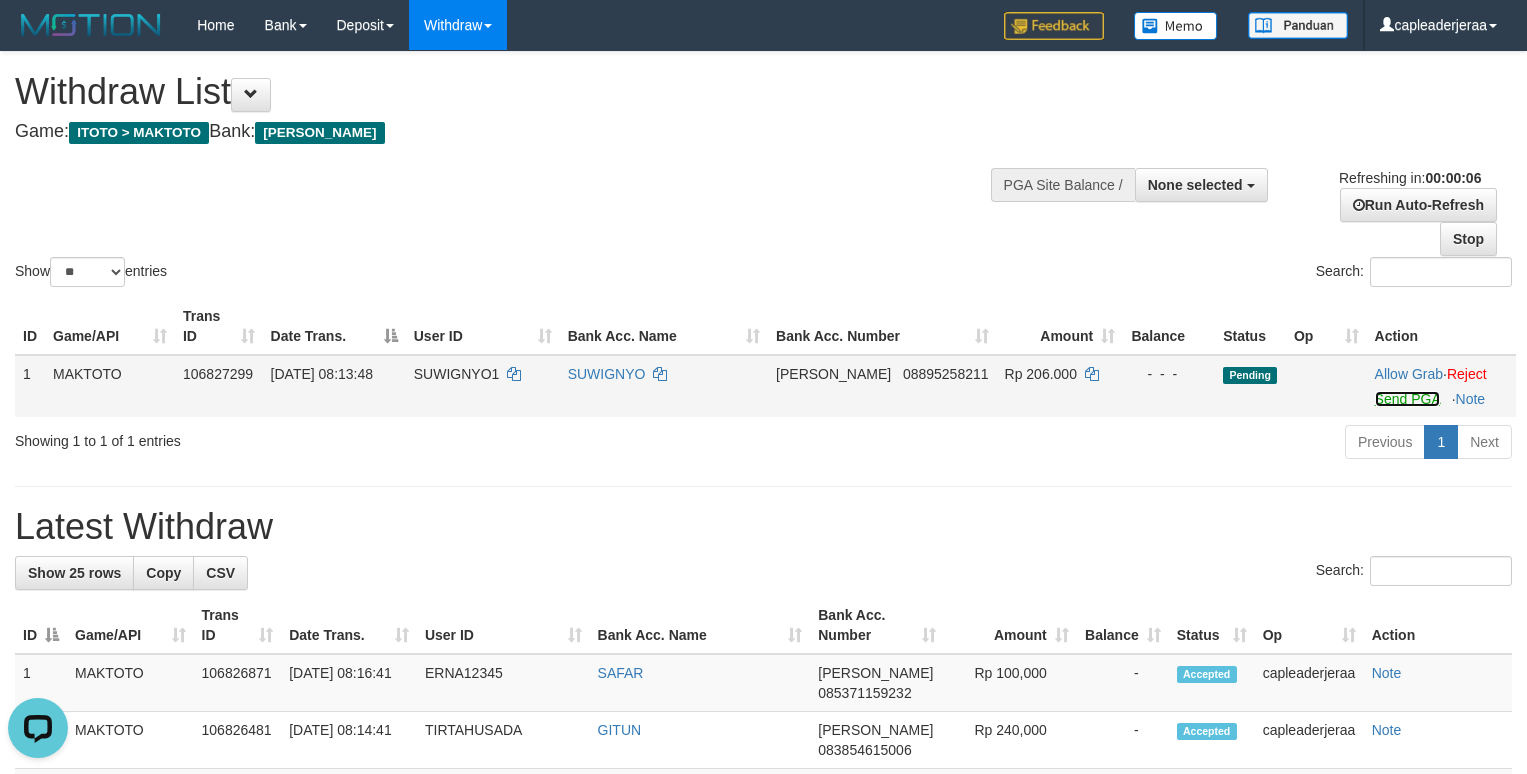 click on "Send PGA" at bounding box center [1407, 399] 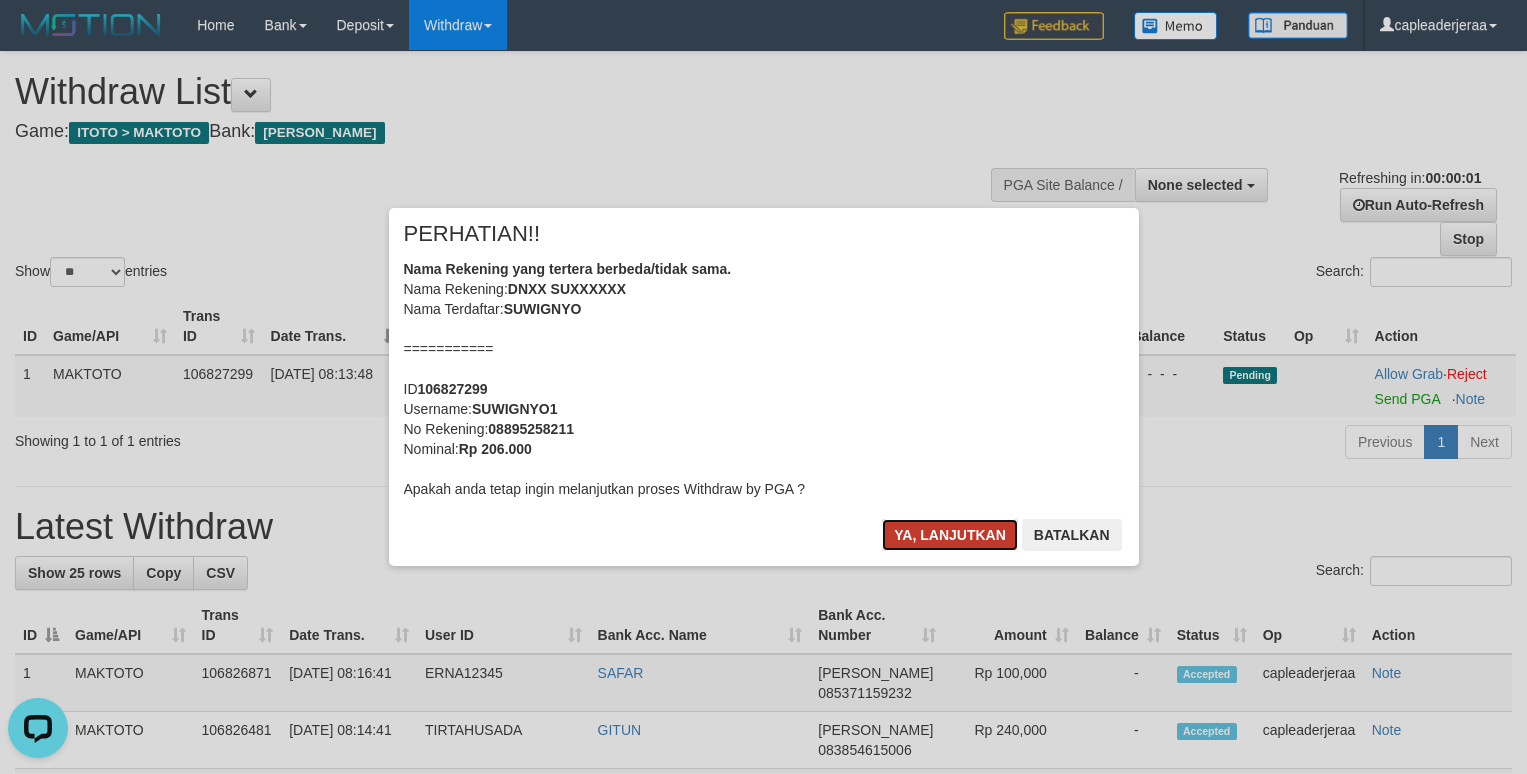 click on "Ya, lanjutkan" at bounding box center (950, 535) 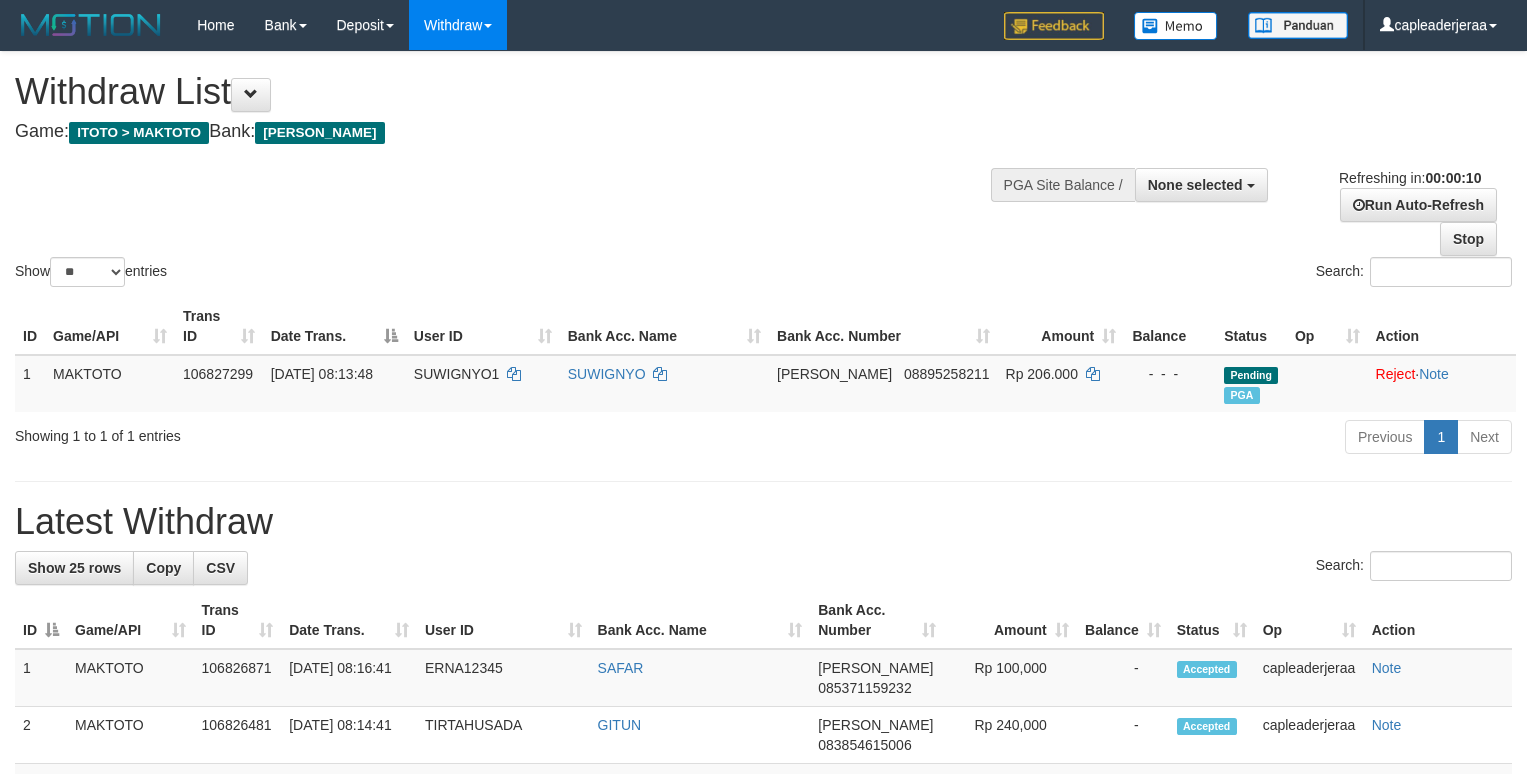 select 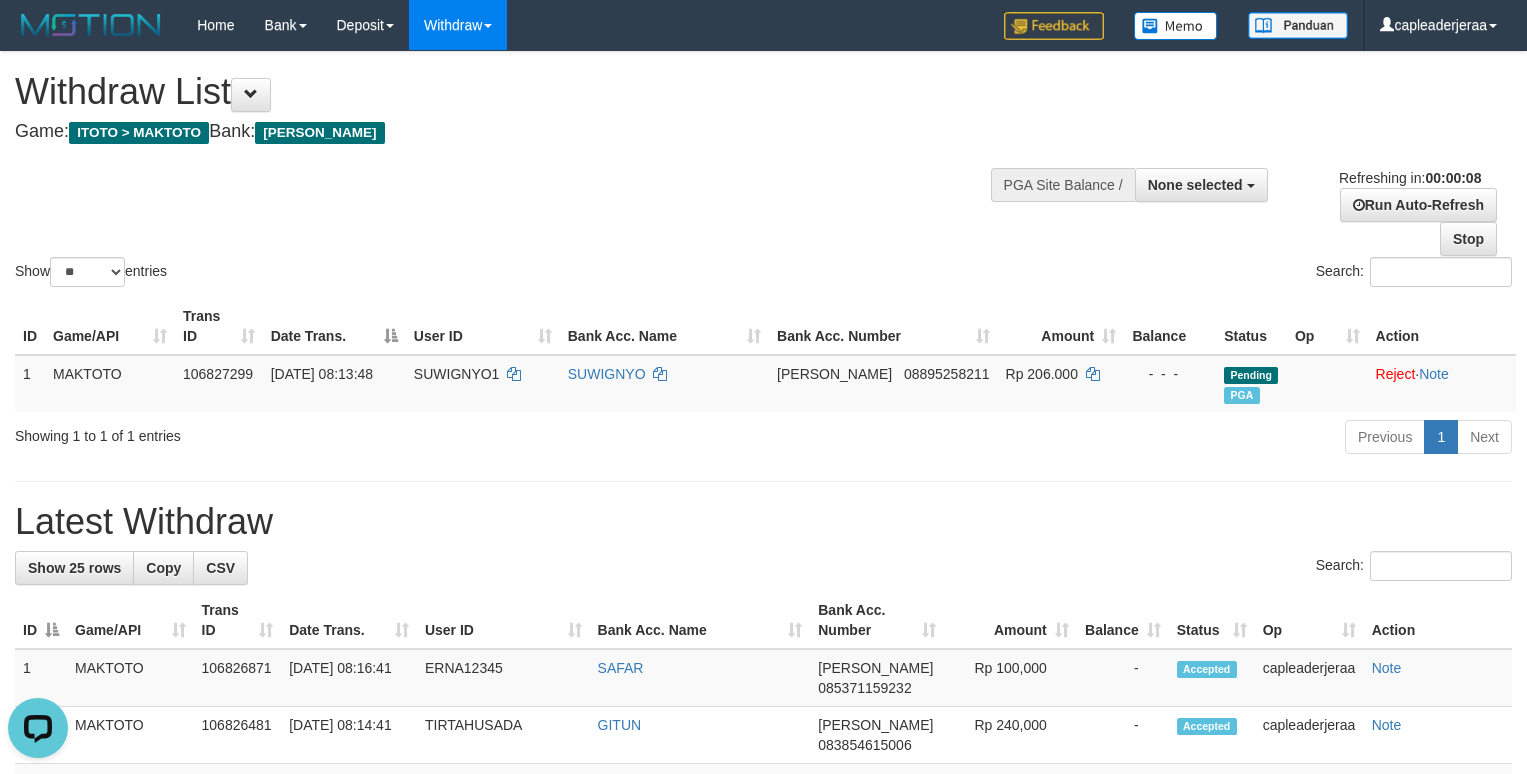scroll, scrollTop: 0, scrollLeft: 0, axis: both 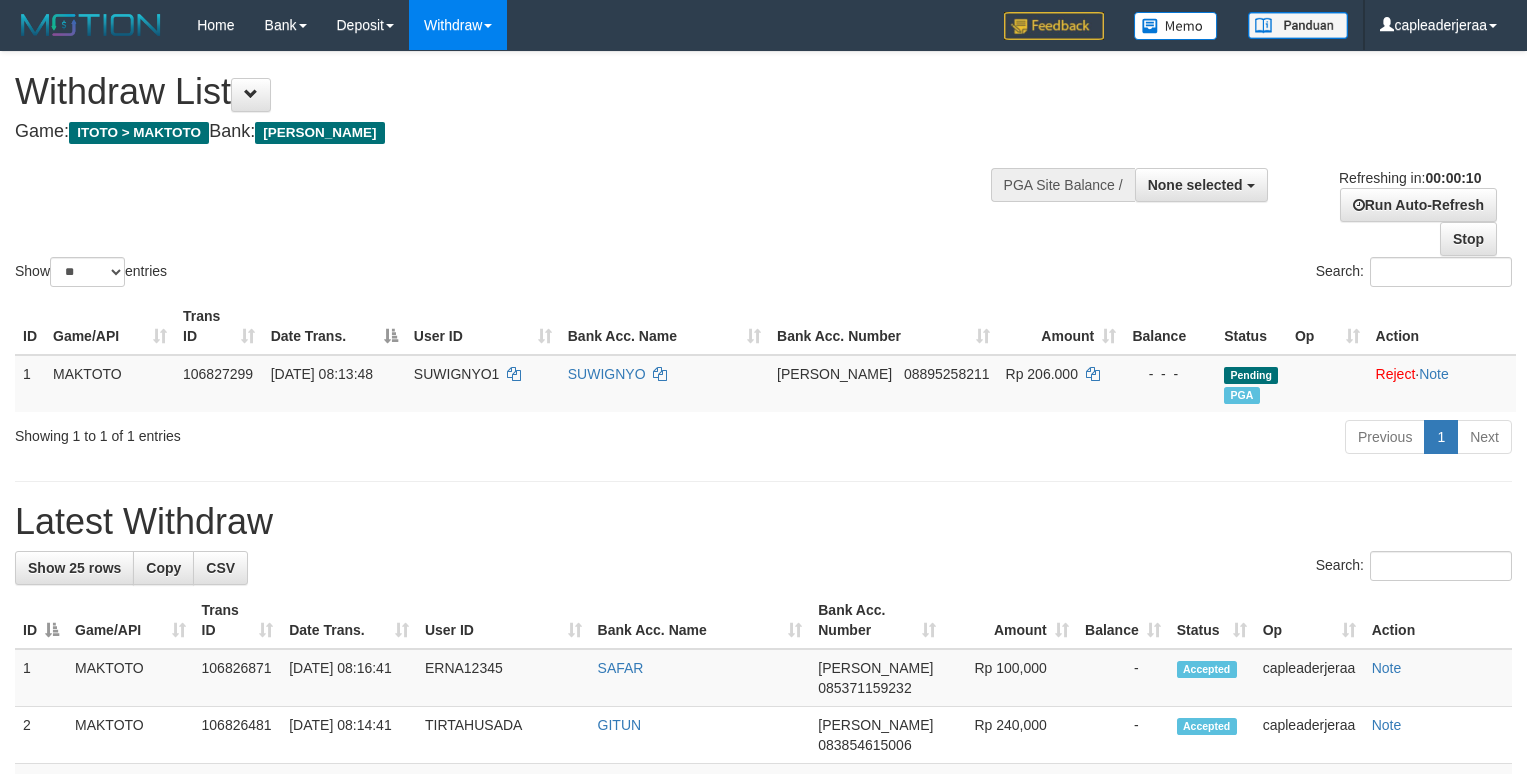 select 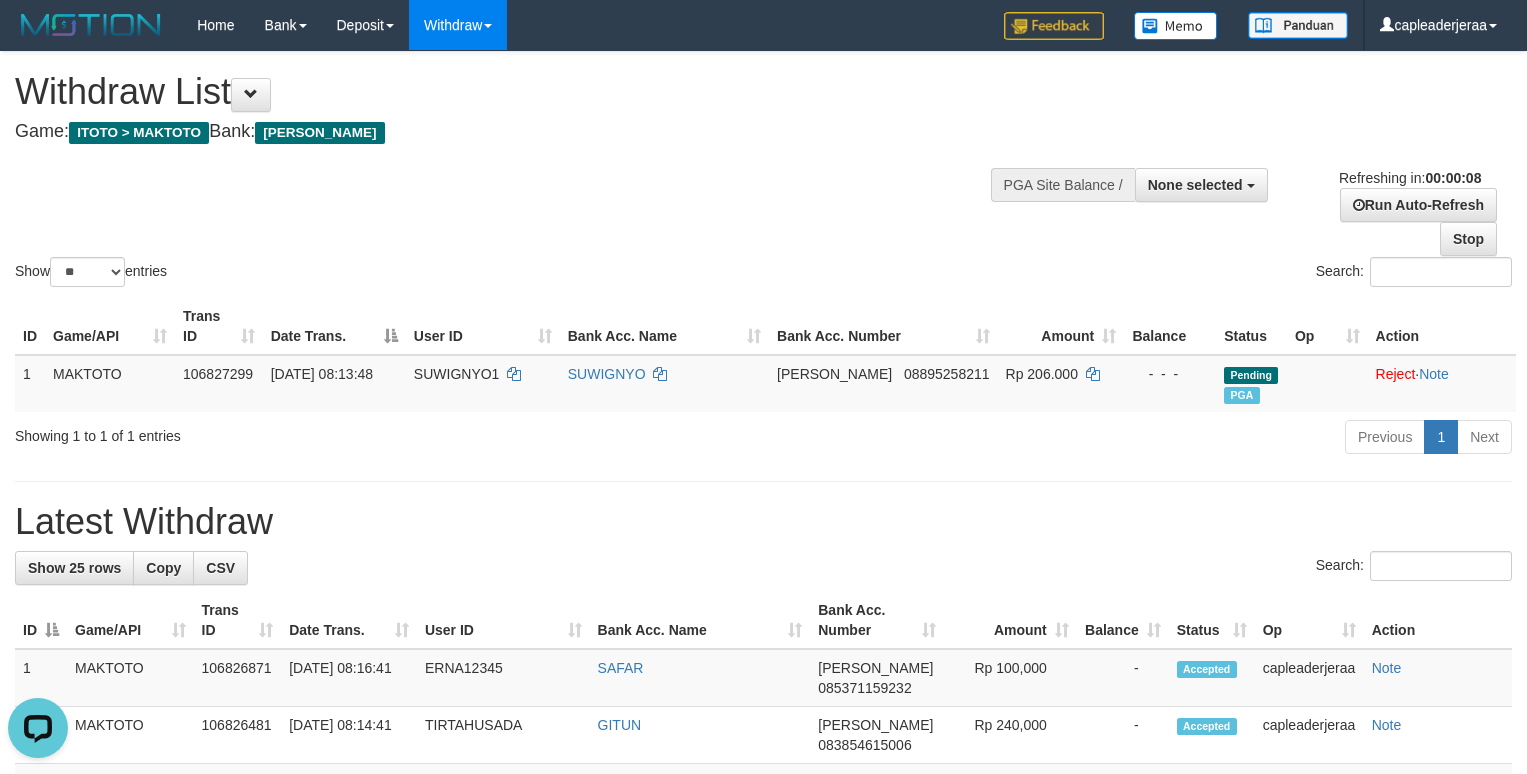 scroll, scrollTop: 0, scrollLeft: 0, axis: both 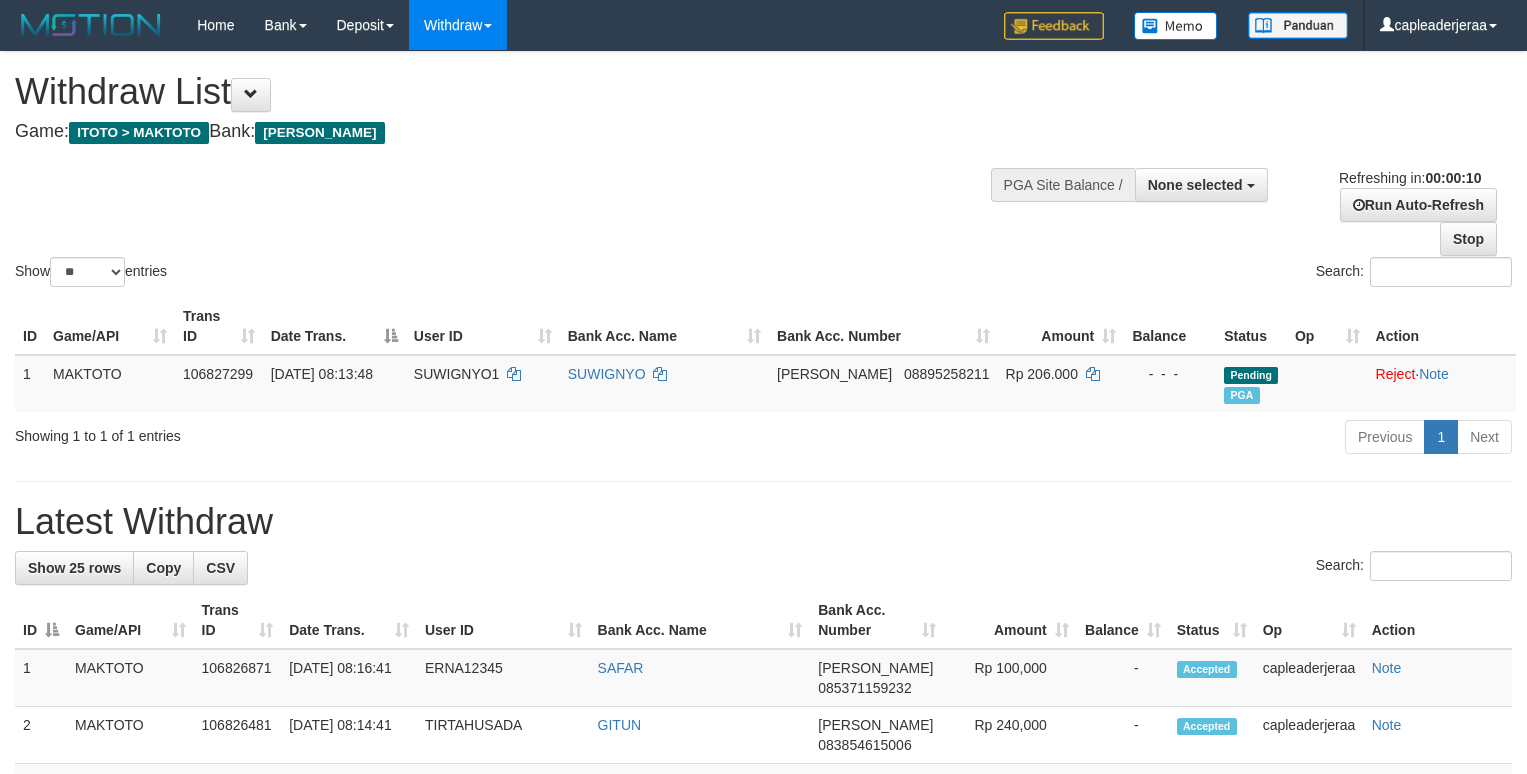 select 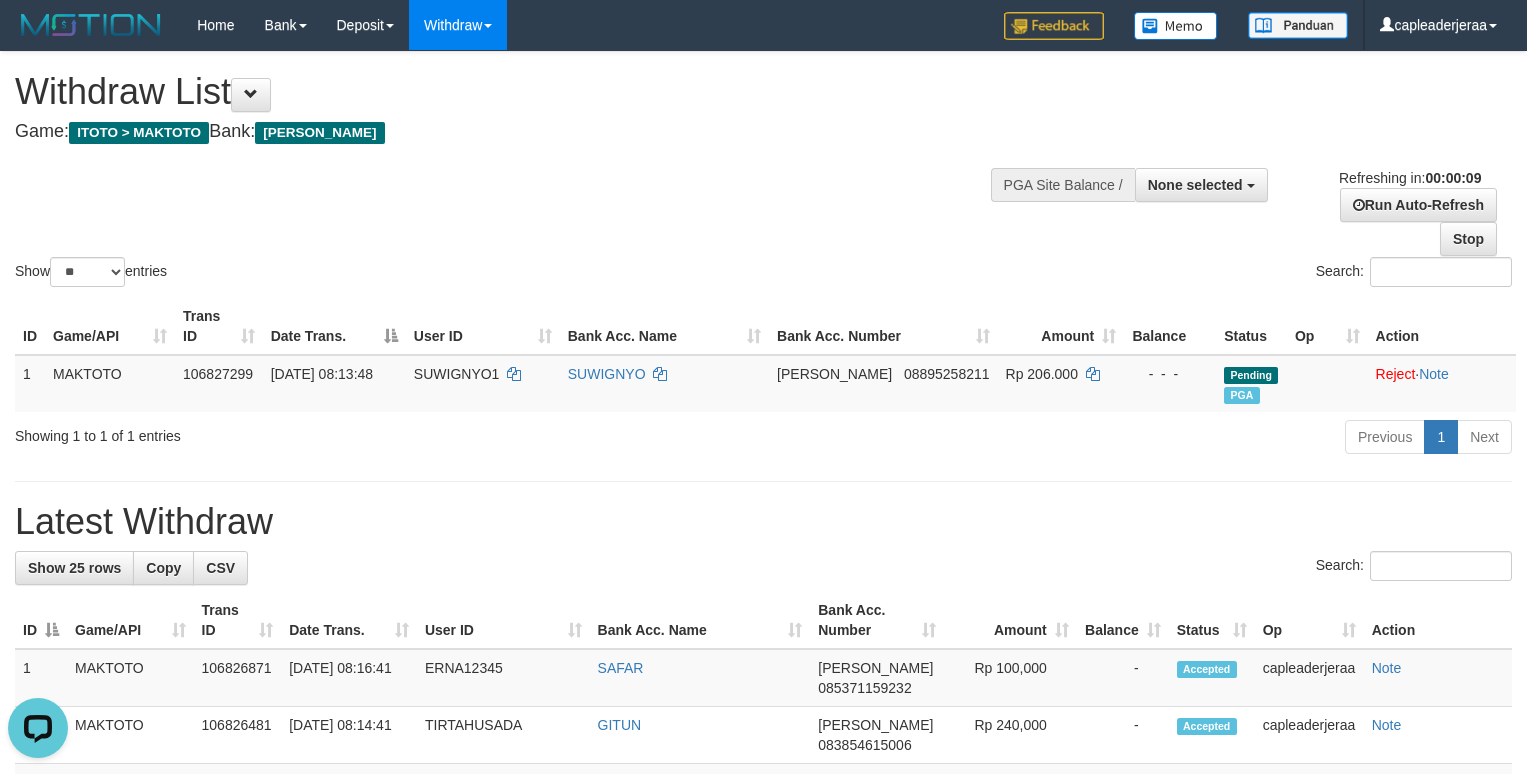 scroll, scrollTop: 0, scrollLeft: 0, axis: both 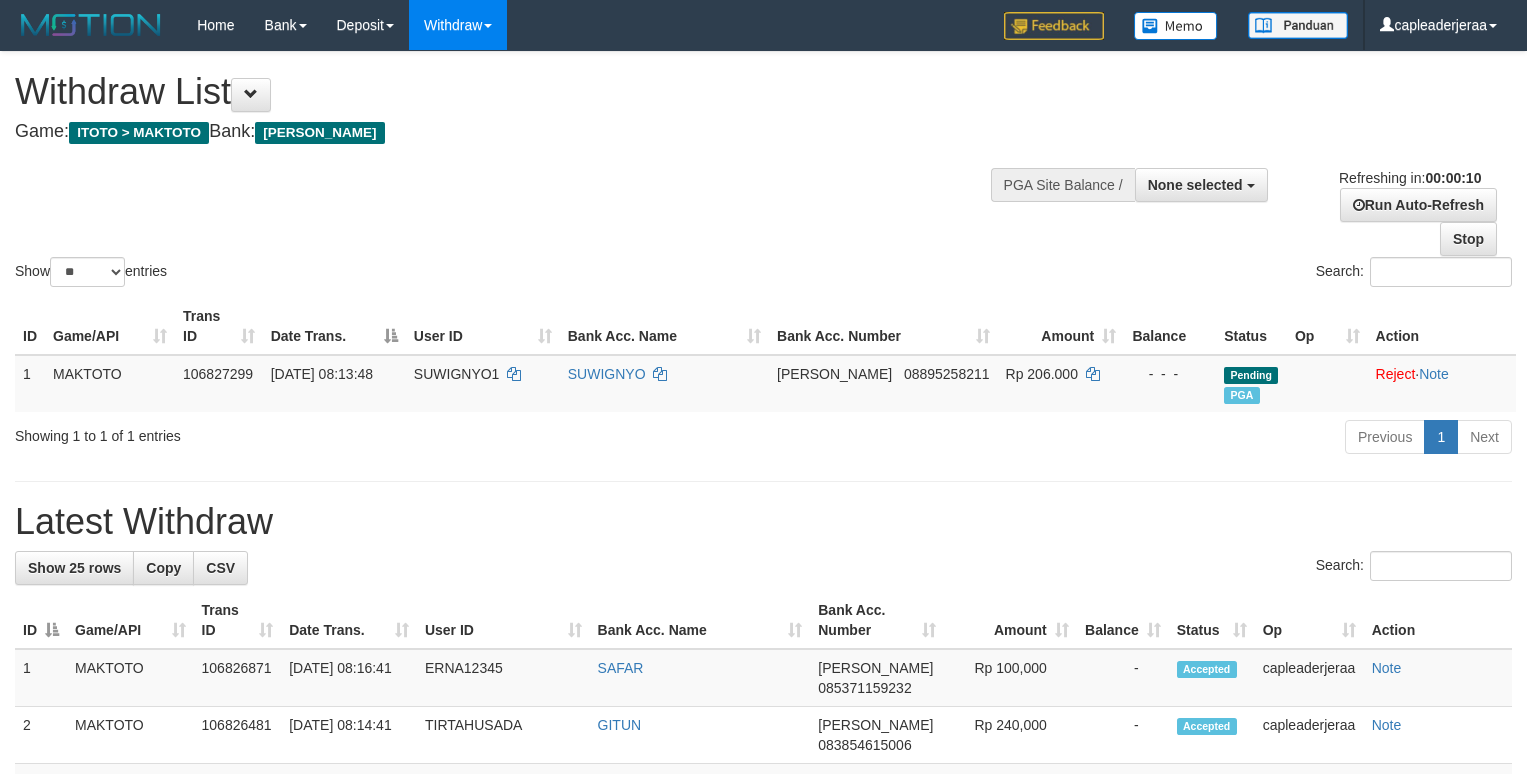 select 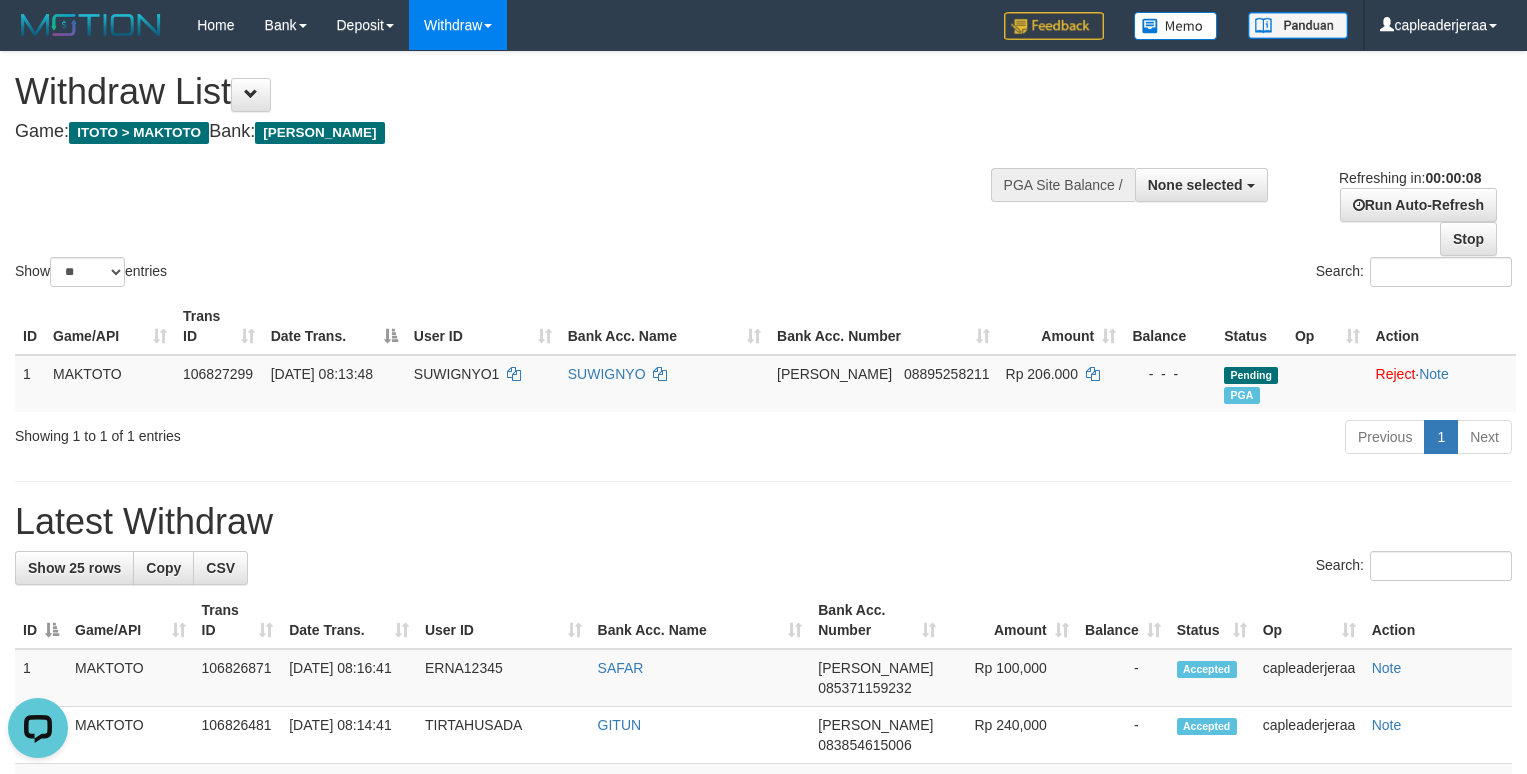 scroll, scrollTop: 0, scrollLeft: 0, axis: both 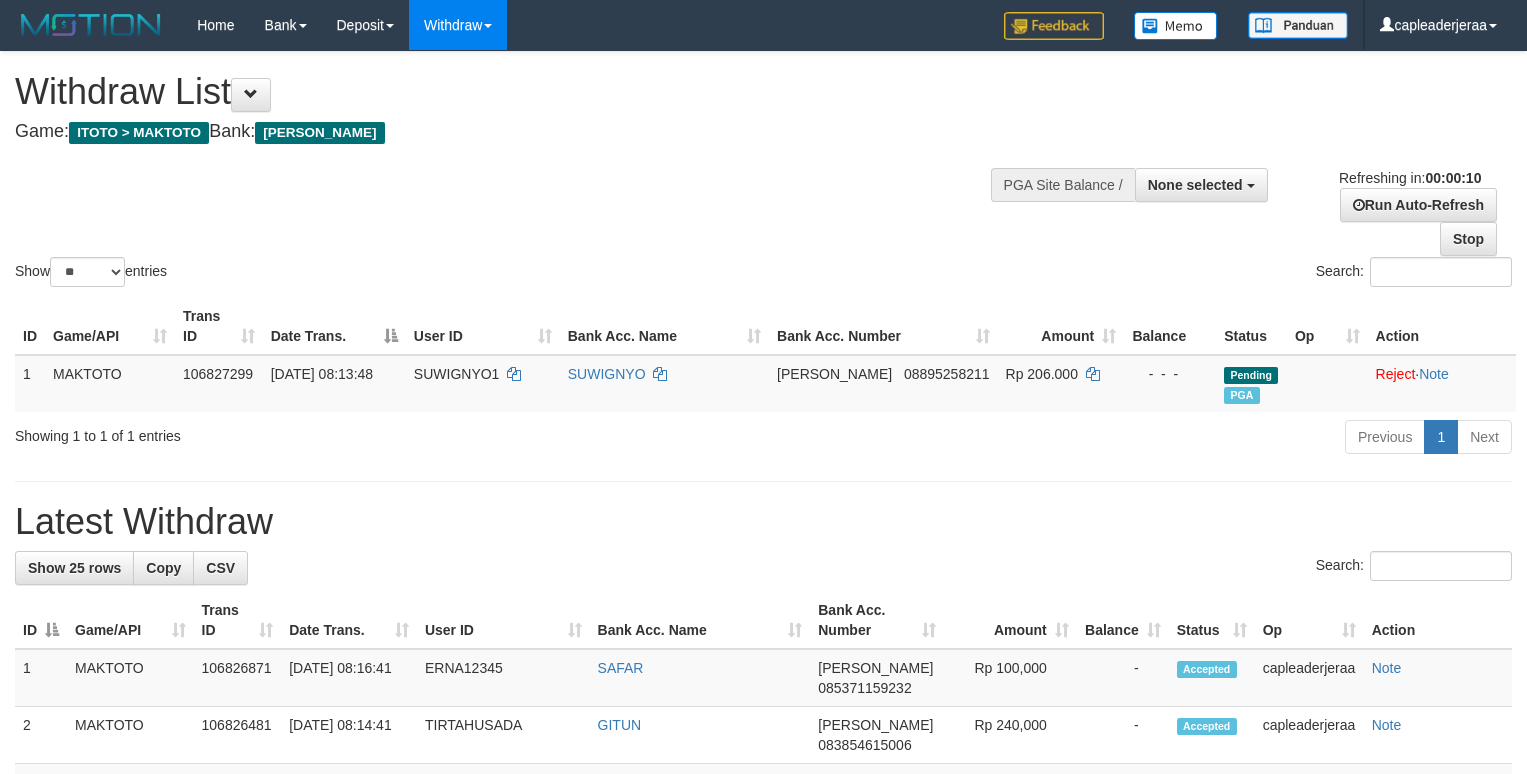 select 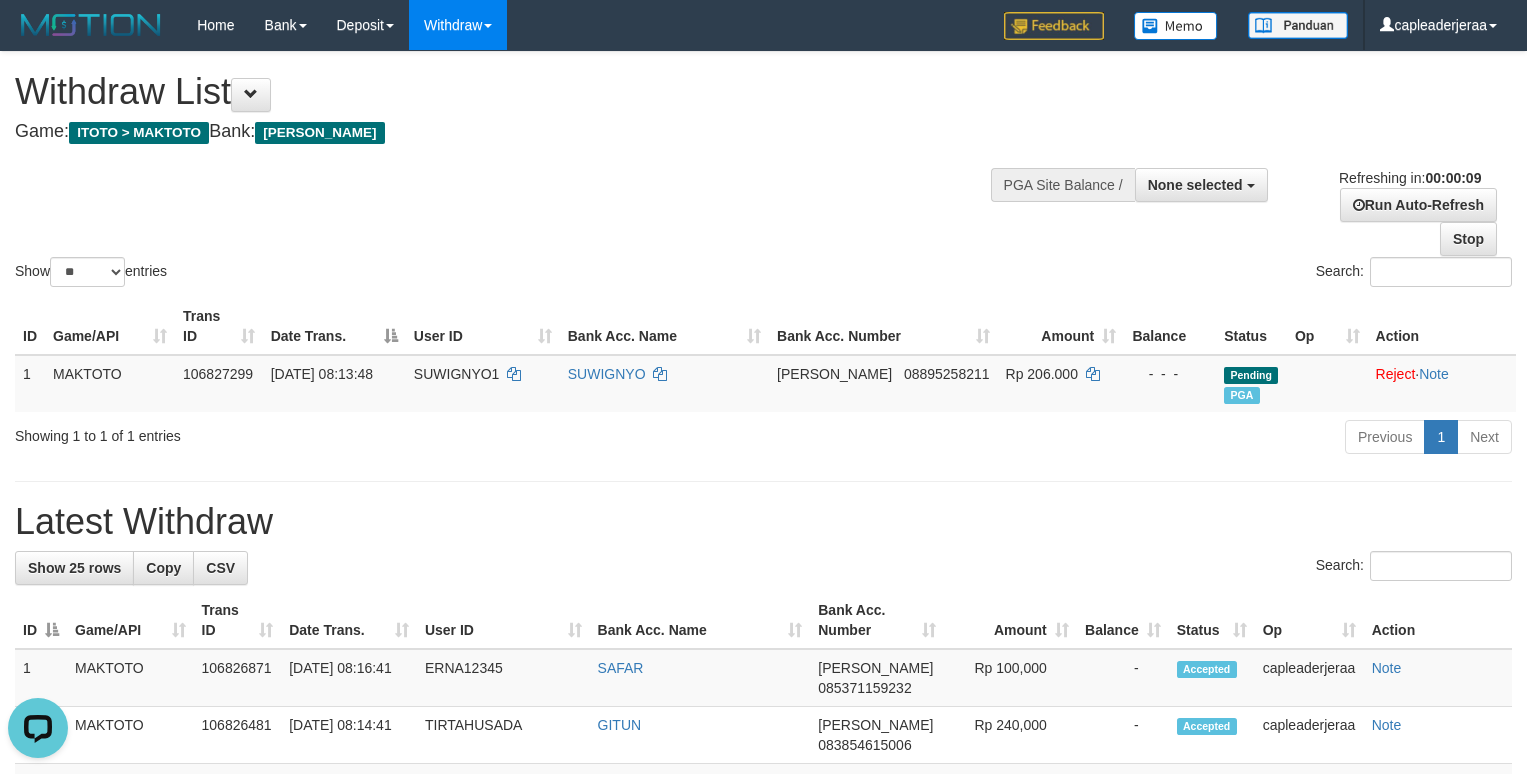 scroll, scrollTop: 0, scrollLeft: 0, axis: both 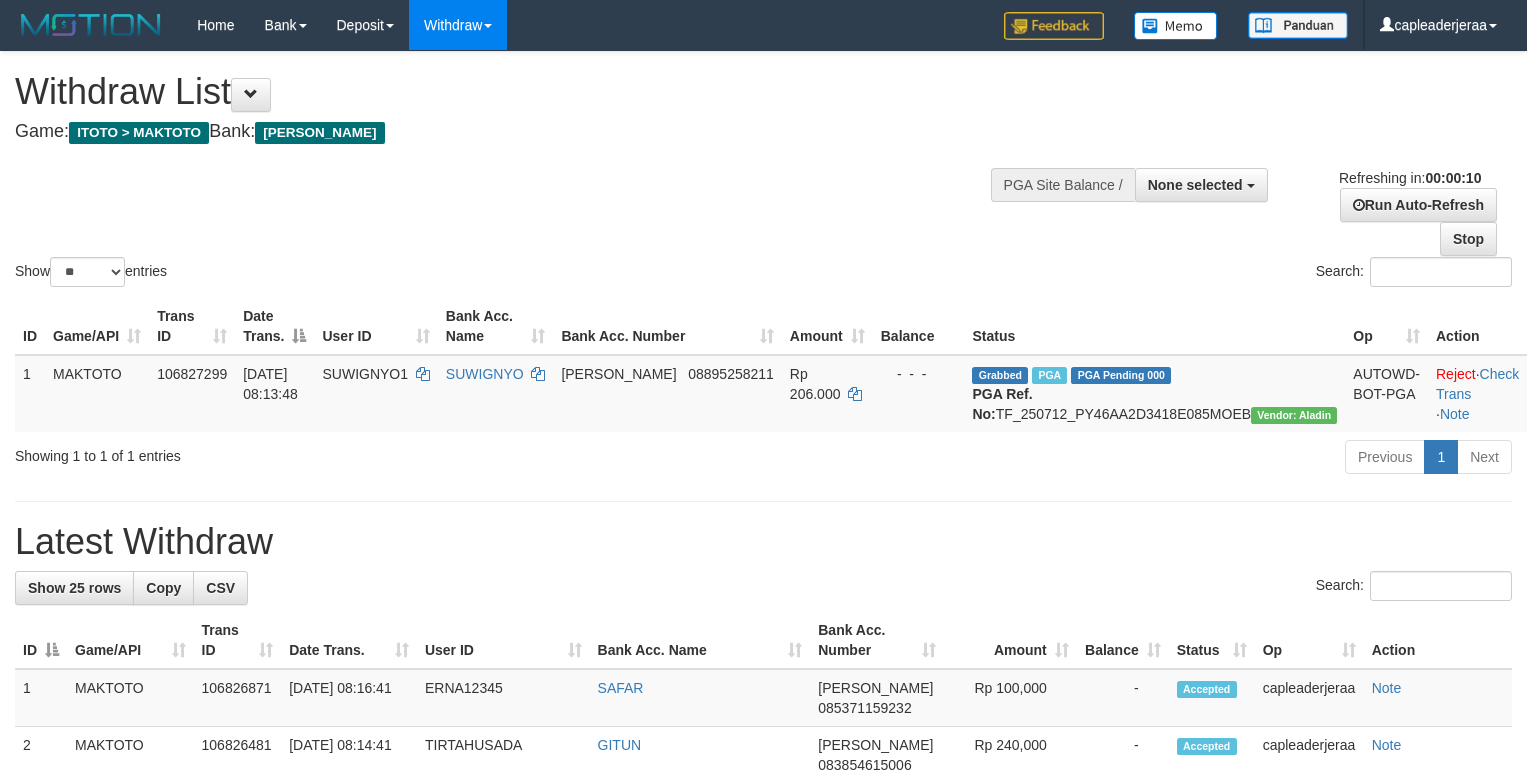 select 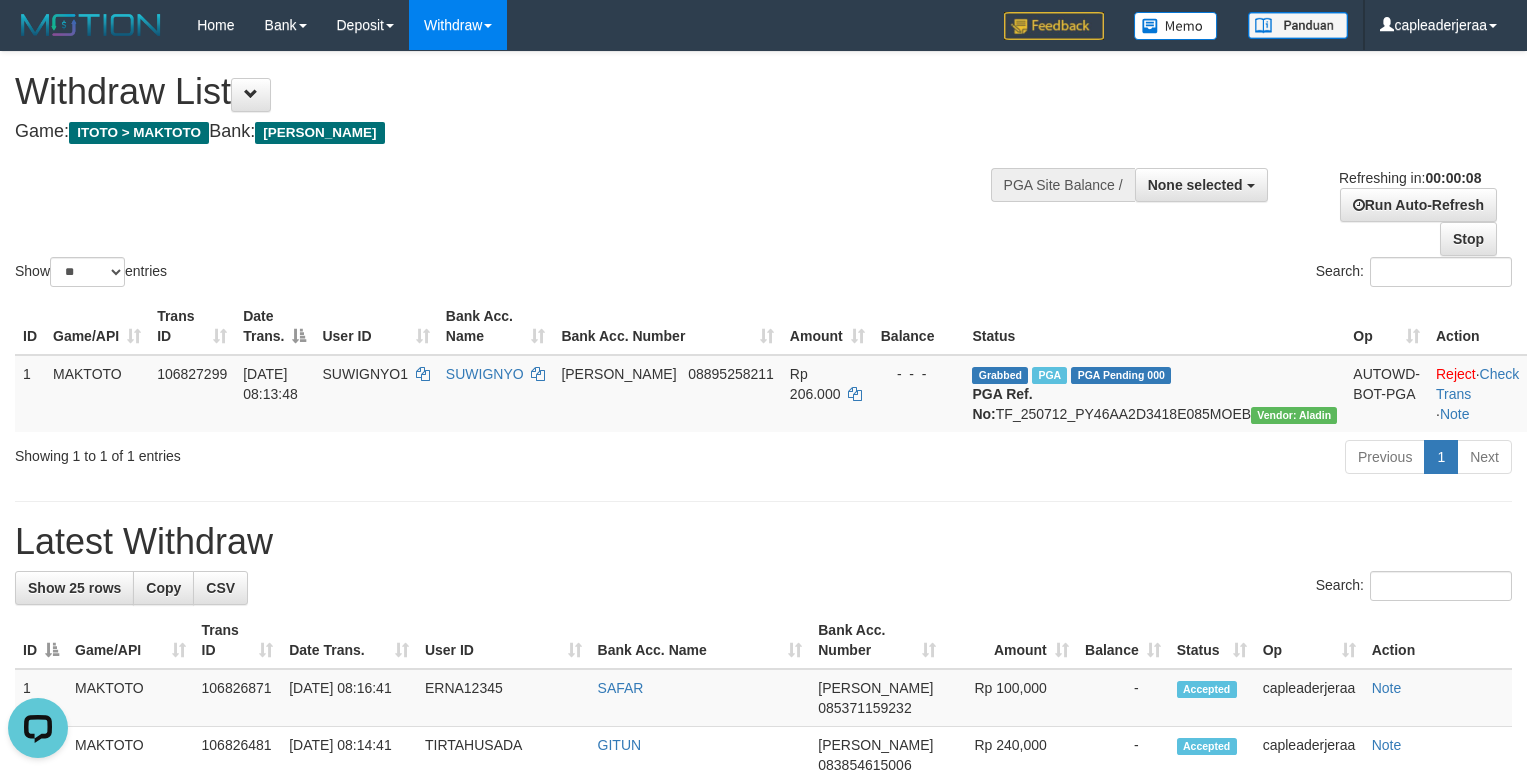 scroll, scrollTop: 0, scrollLeft: 0, axis: both 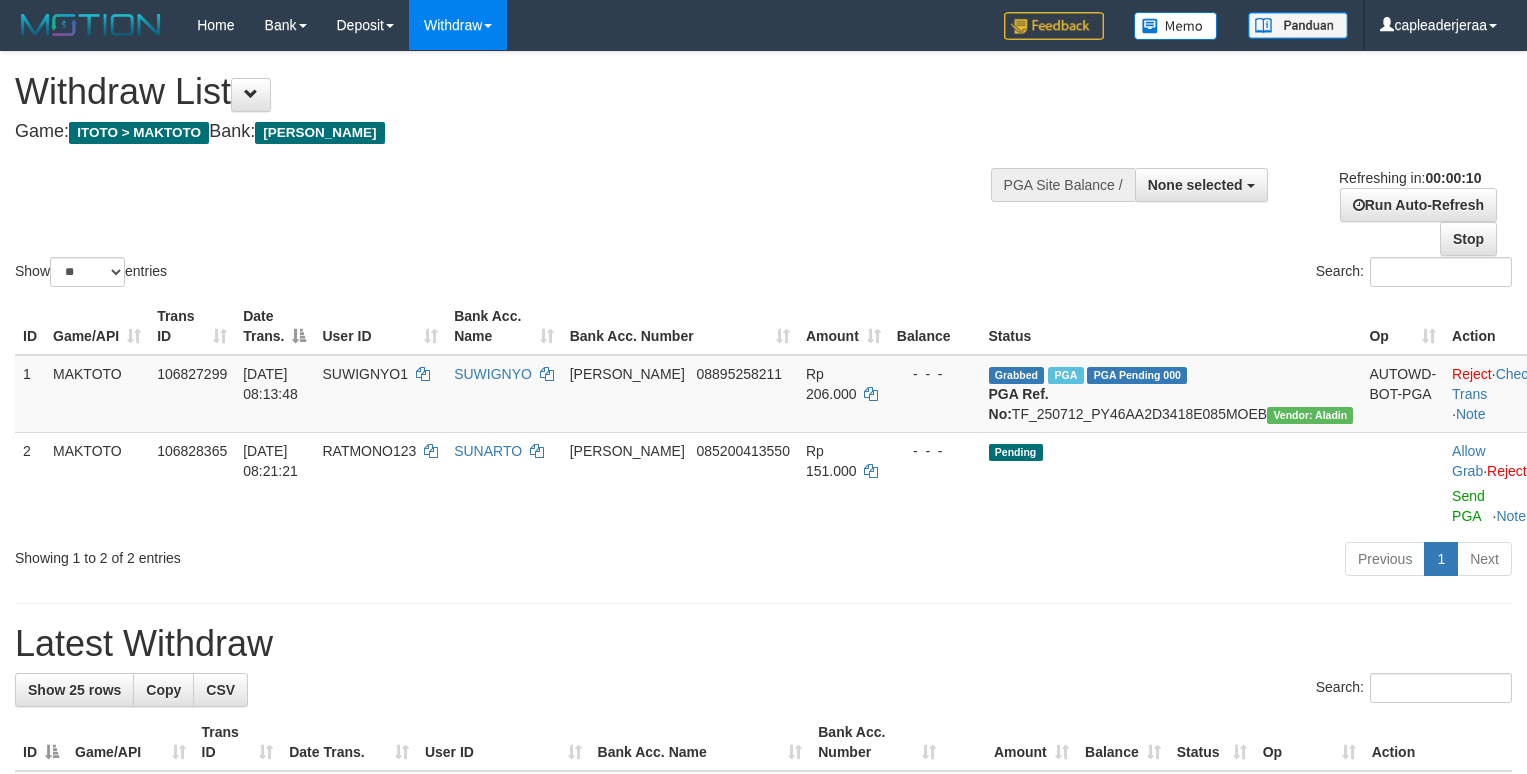 select 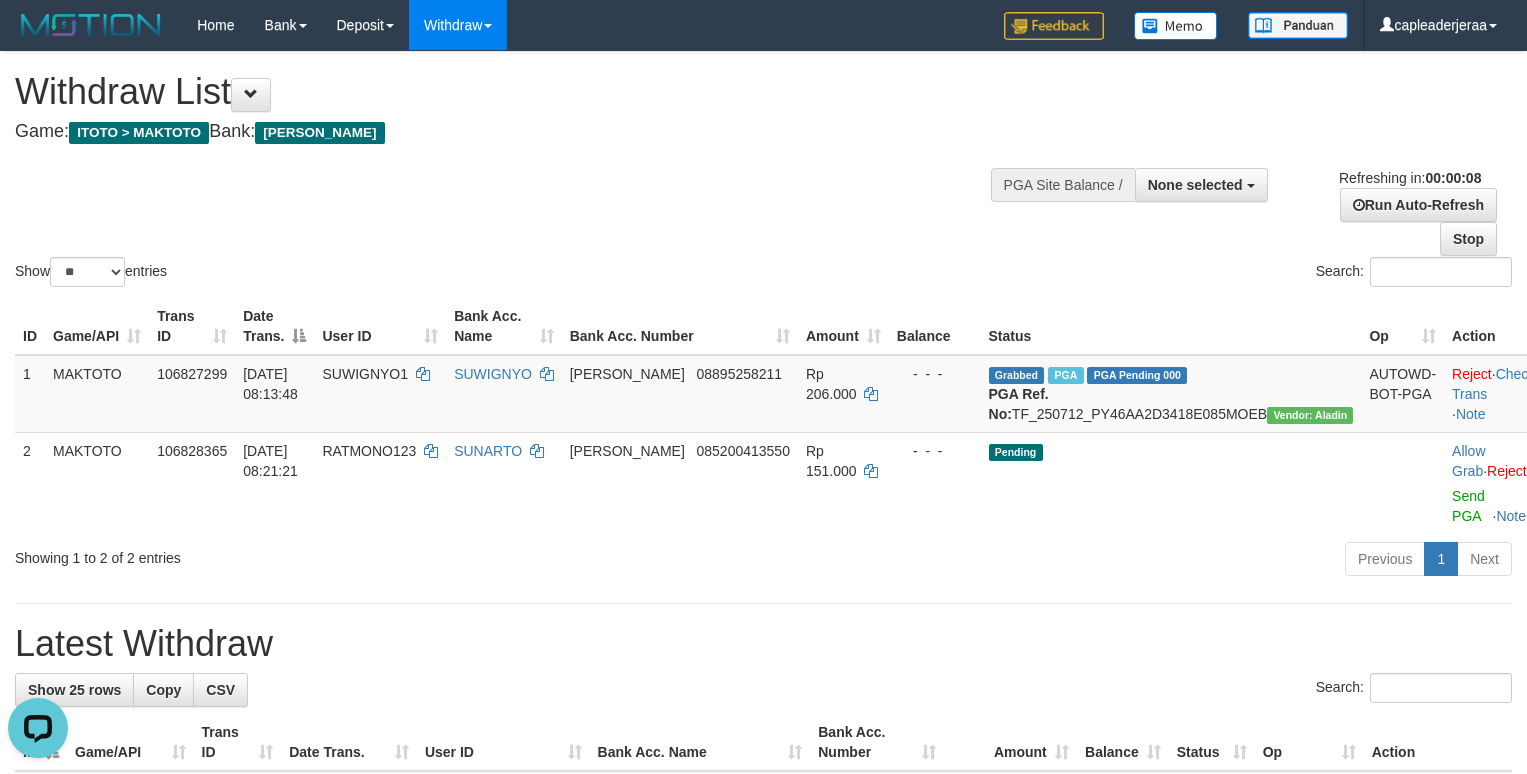 scroll, scrollTop: 0, scrollLeft: 0, axis: both 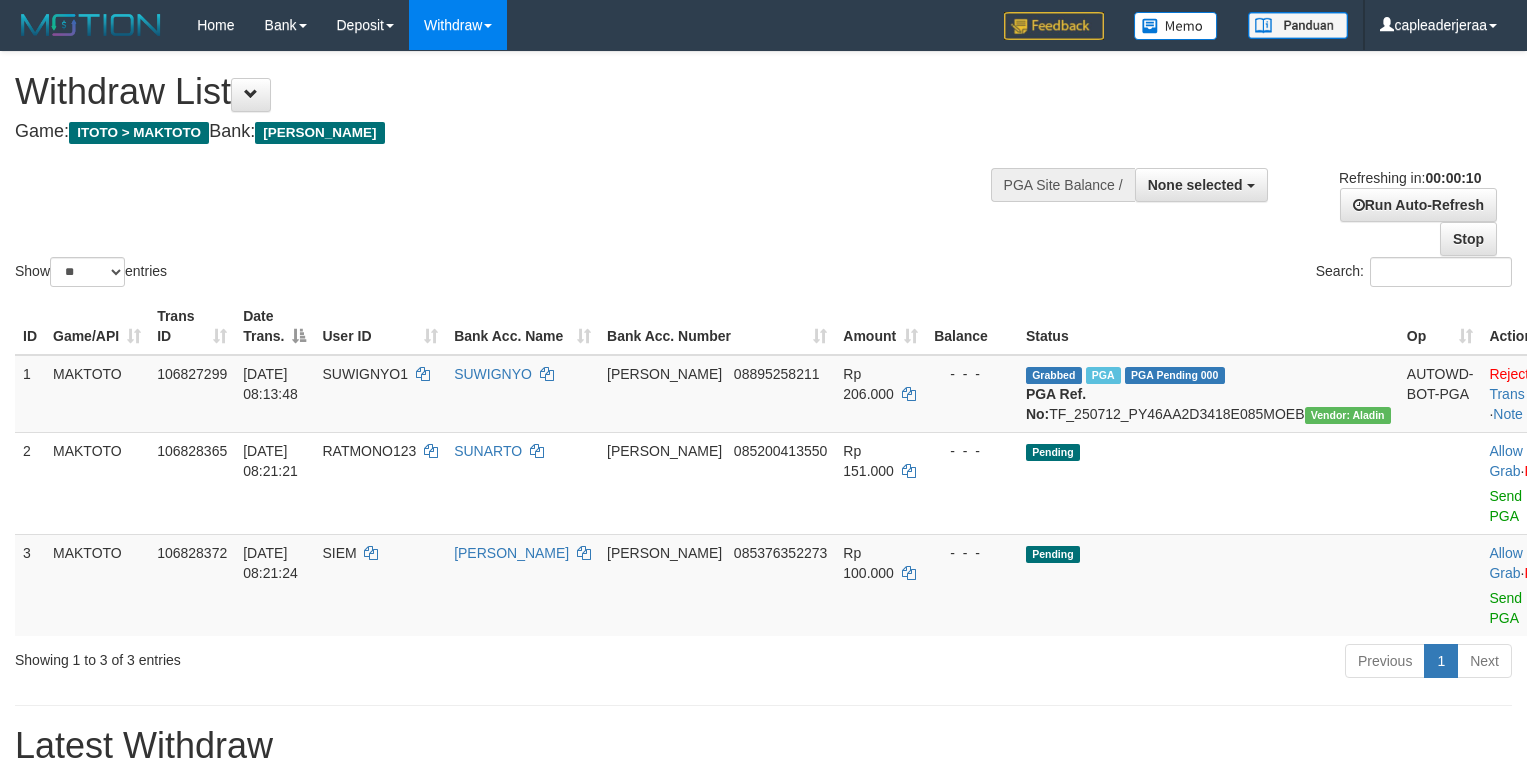 select 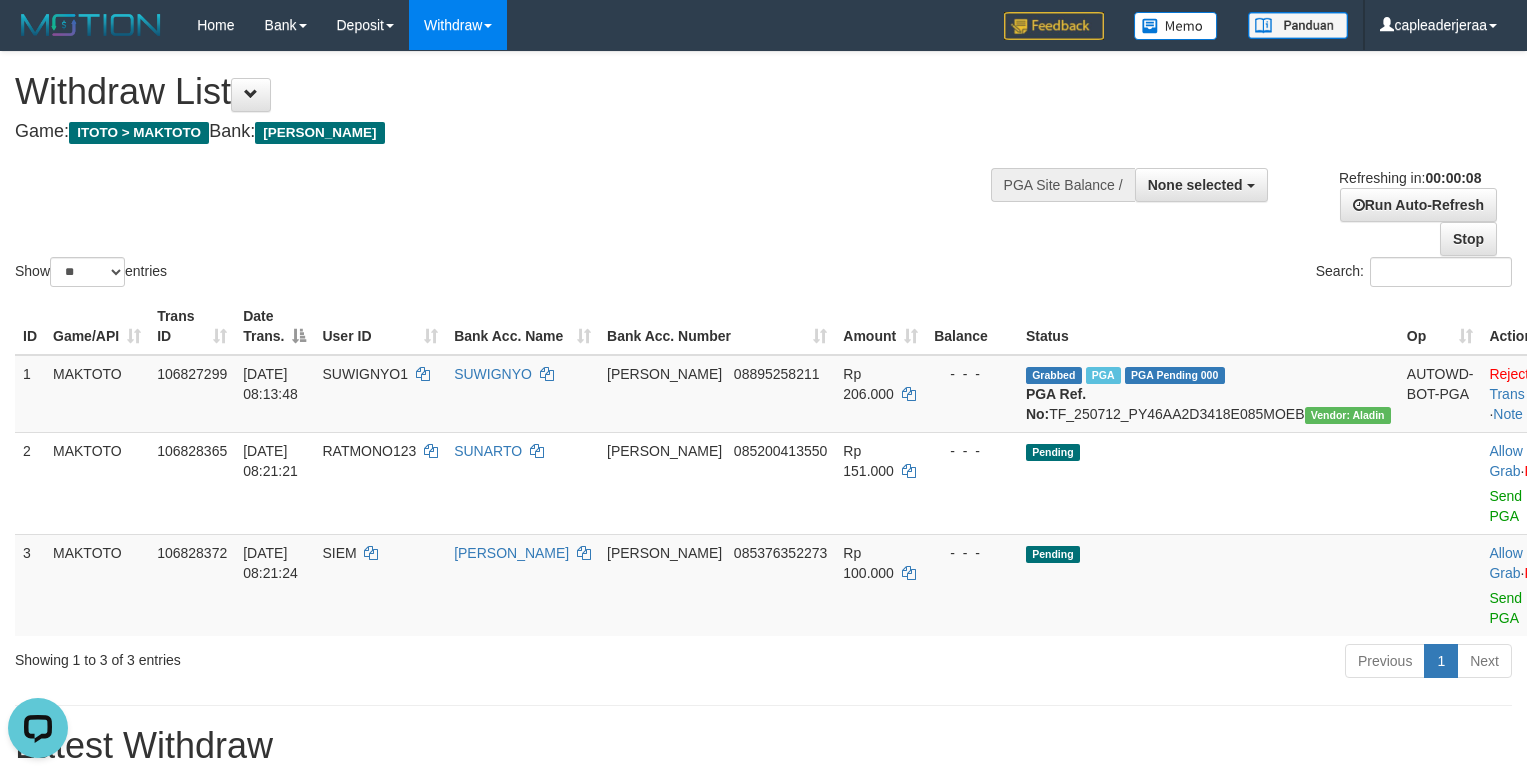 scroll, scrollTop: 0, scrollLeft: 0, axis: both 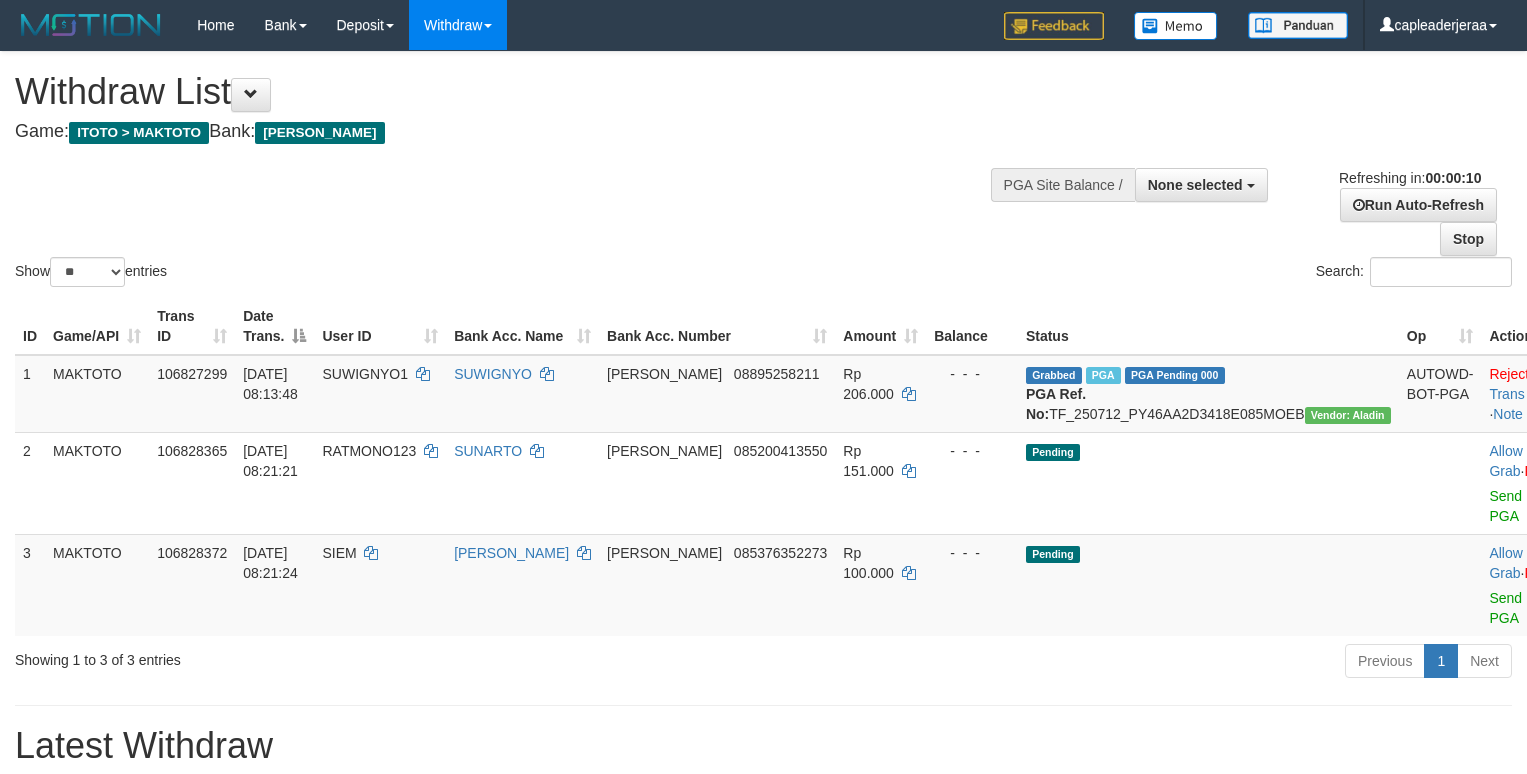 select 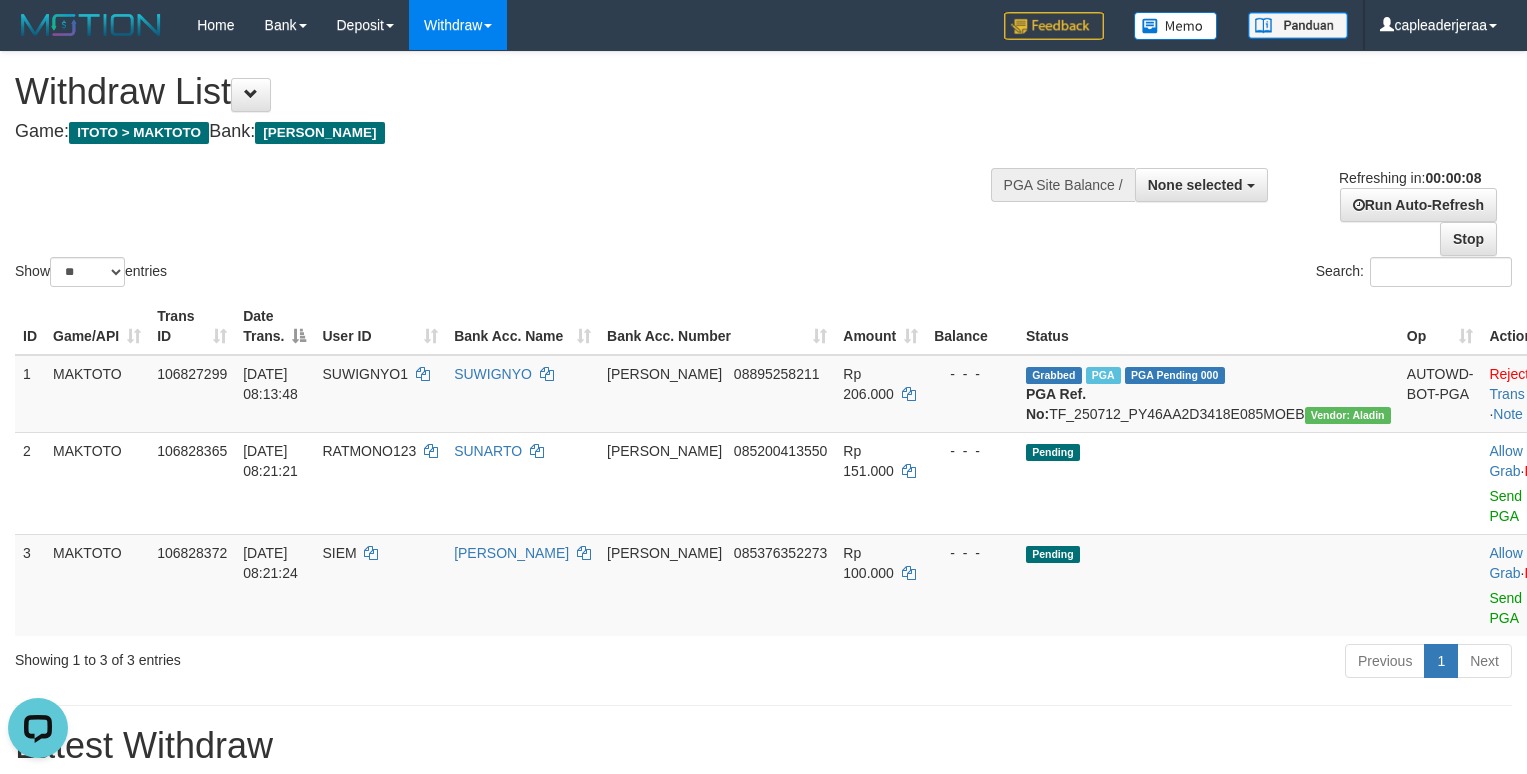 scroll, scrollTop: 0, scrollLeft: 0, axis: both 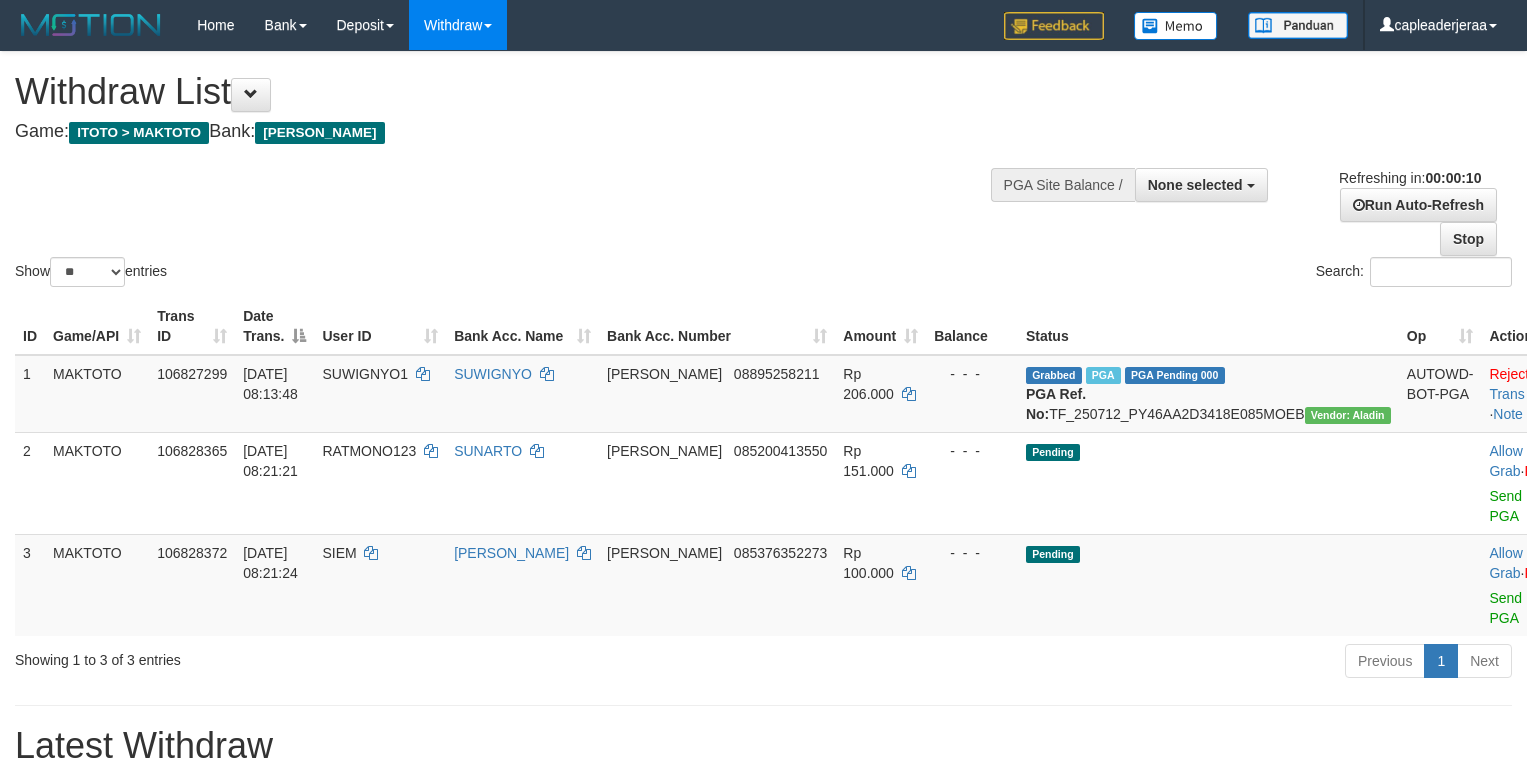 select 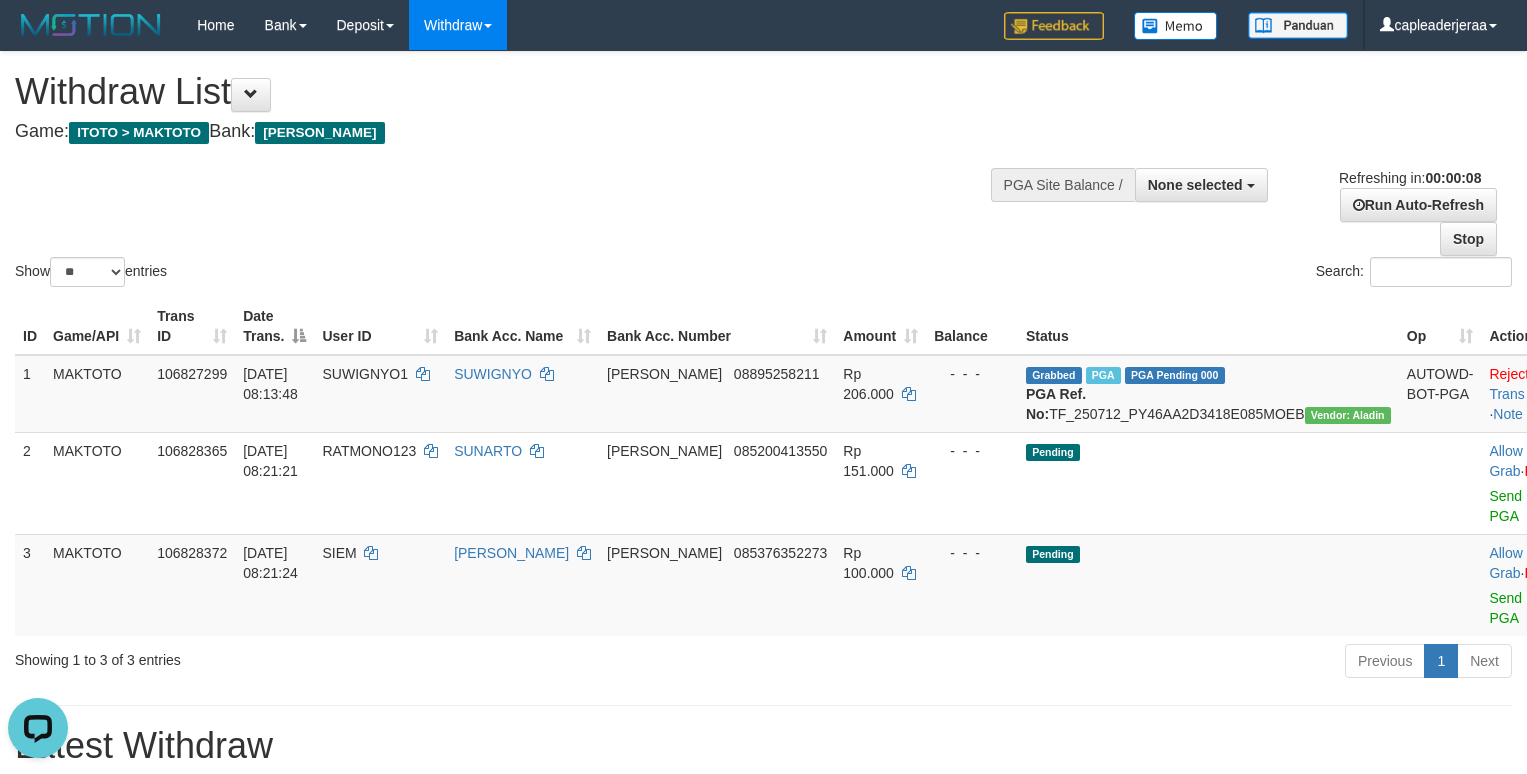scroll, scrollTop: 0, scrollLeft: 0, axis: both 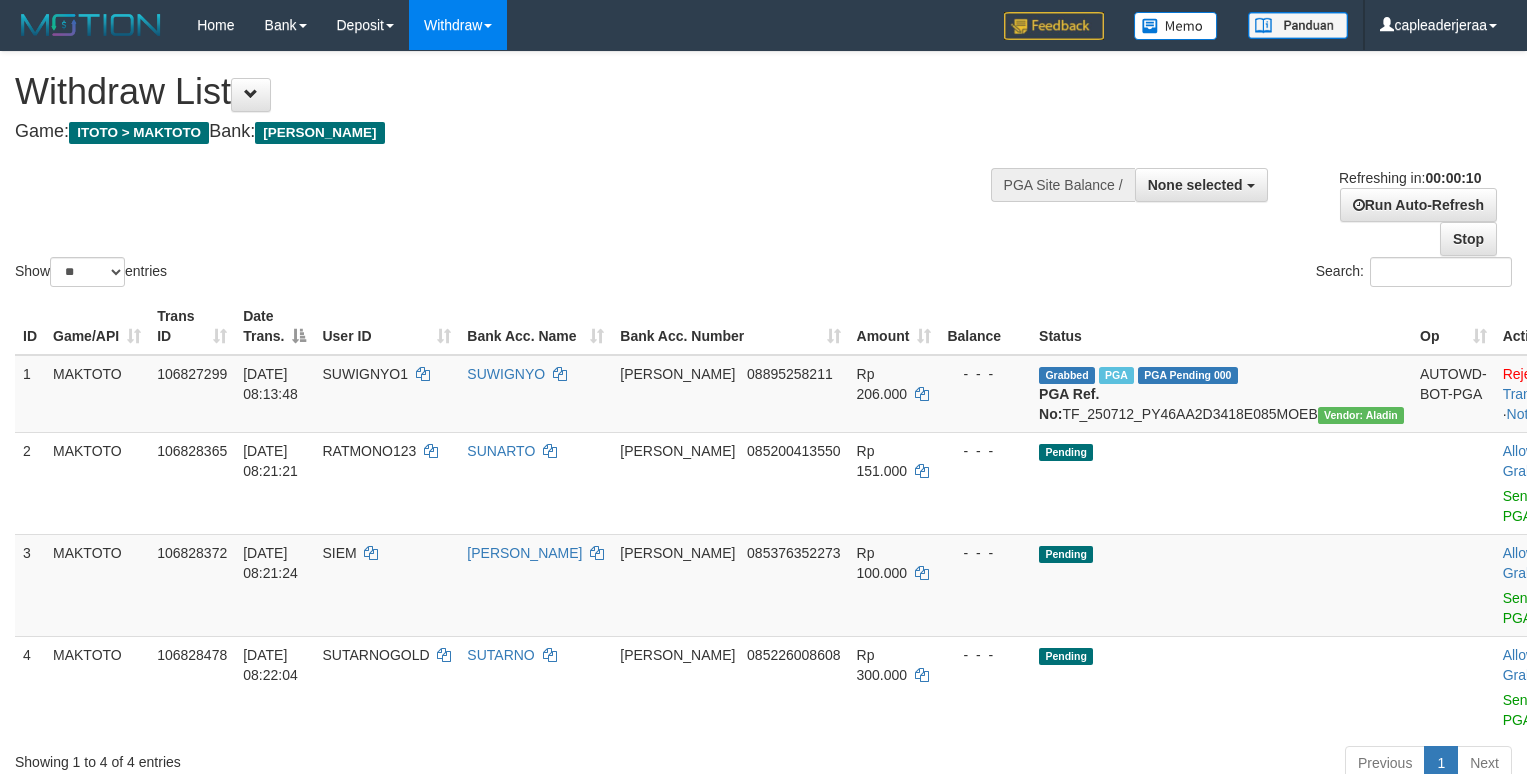 select 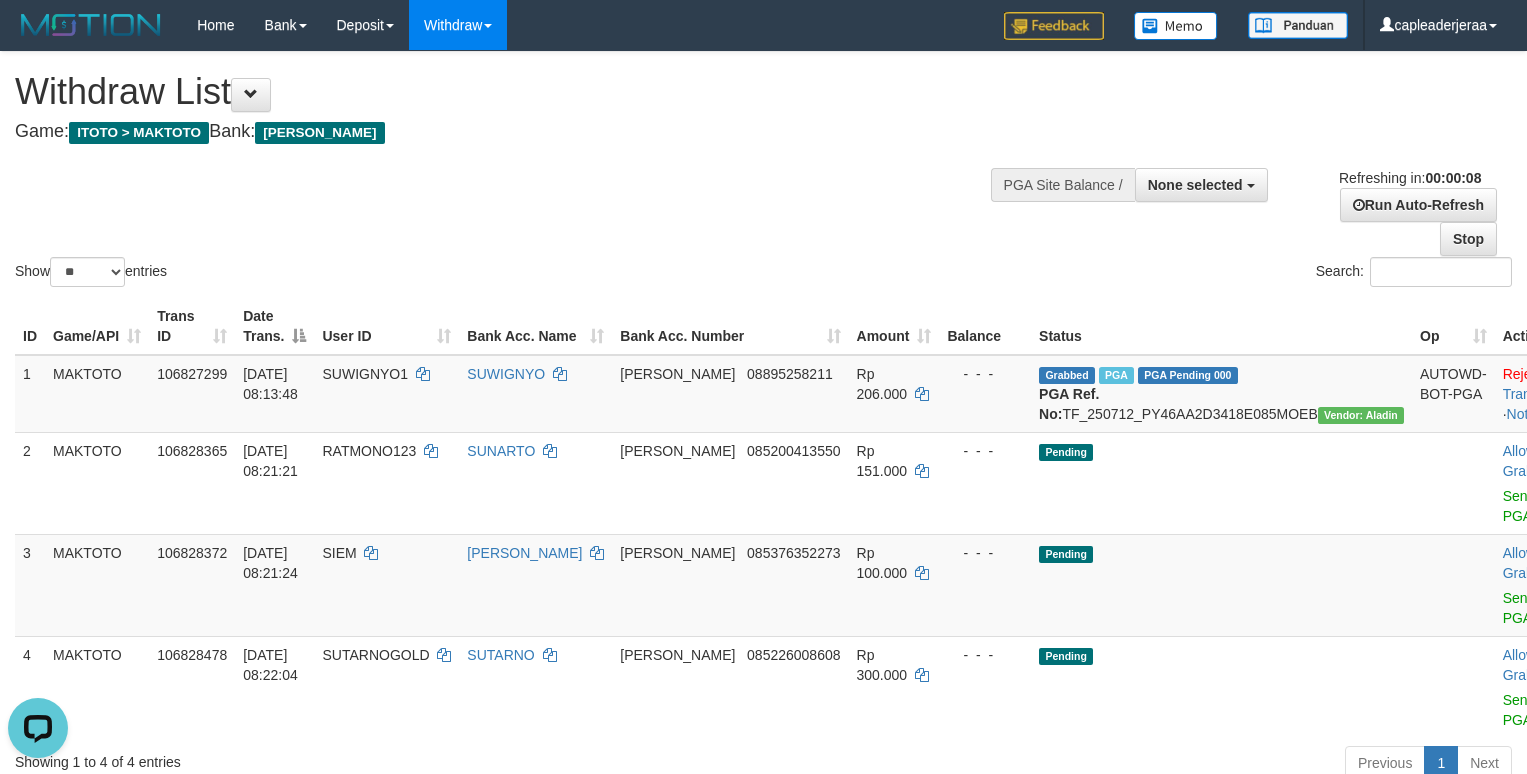 scroll, scrollTop: 0, scrollLeft: 0, axis: both 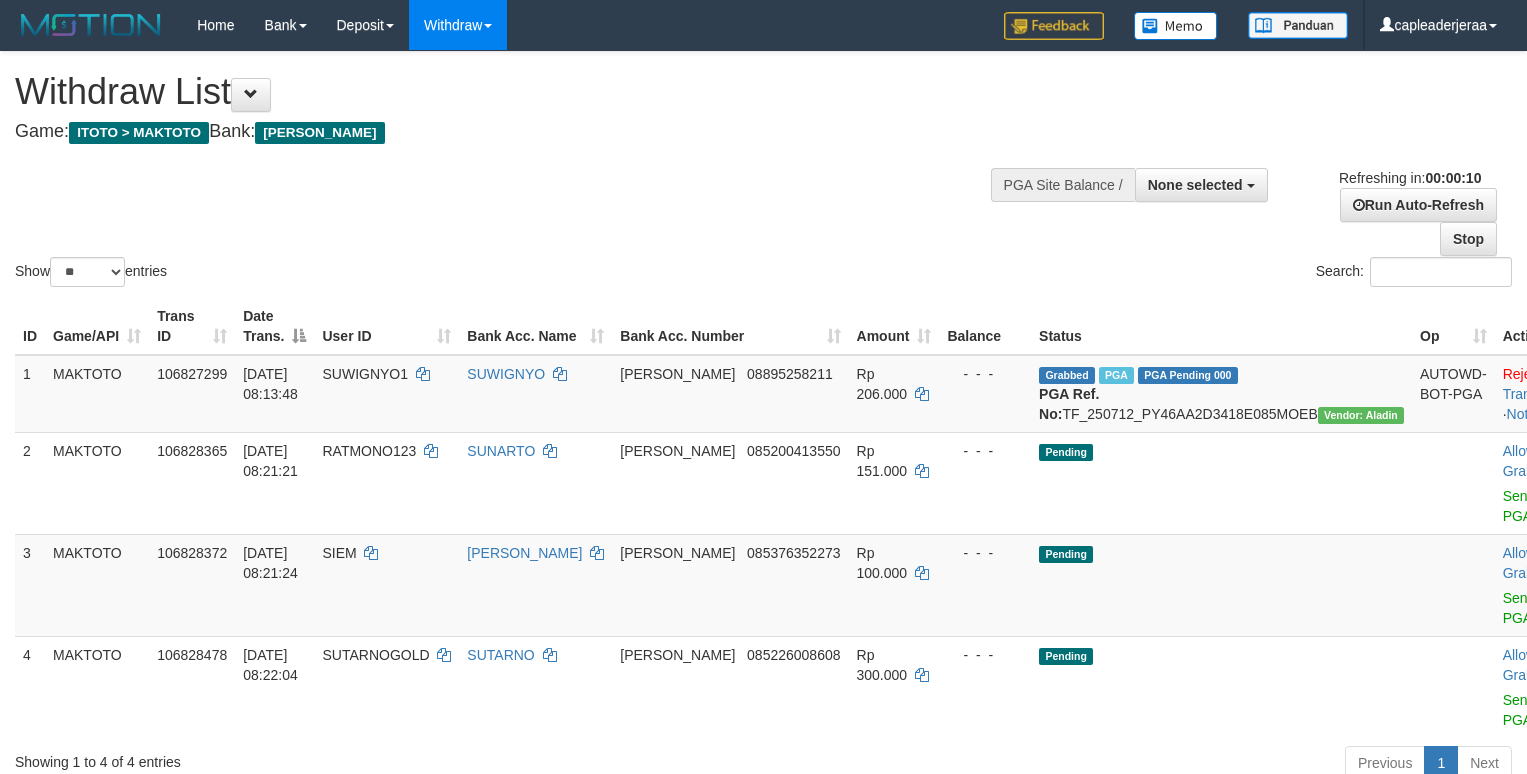 select 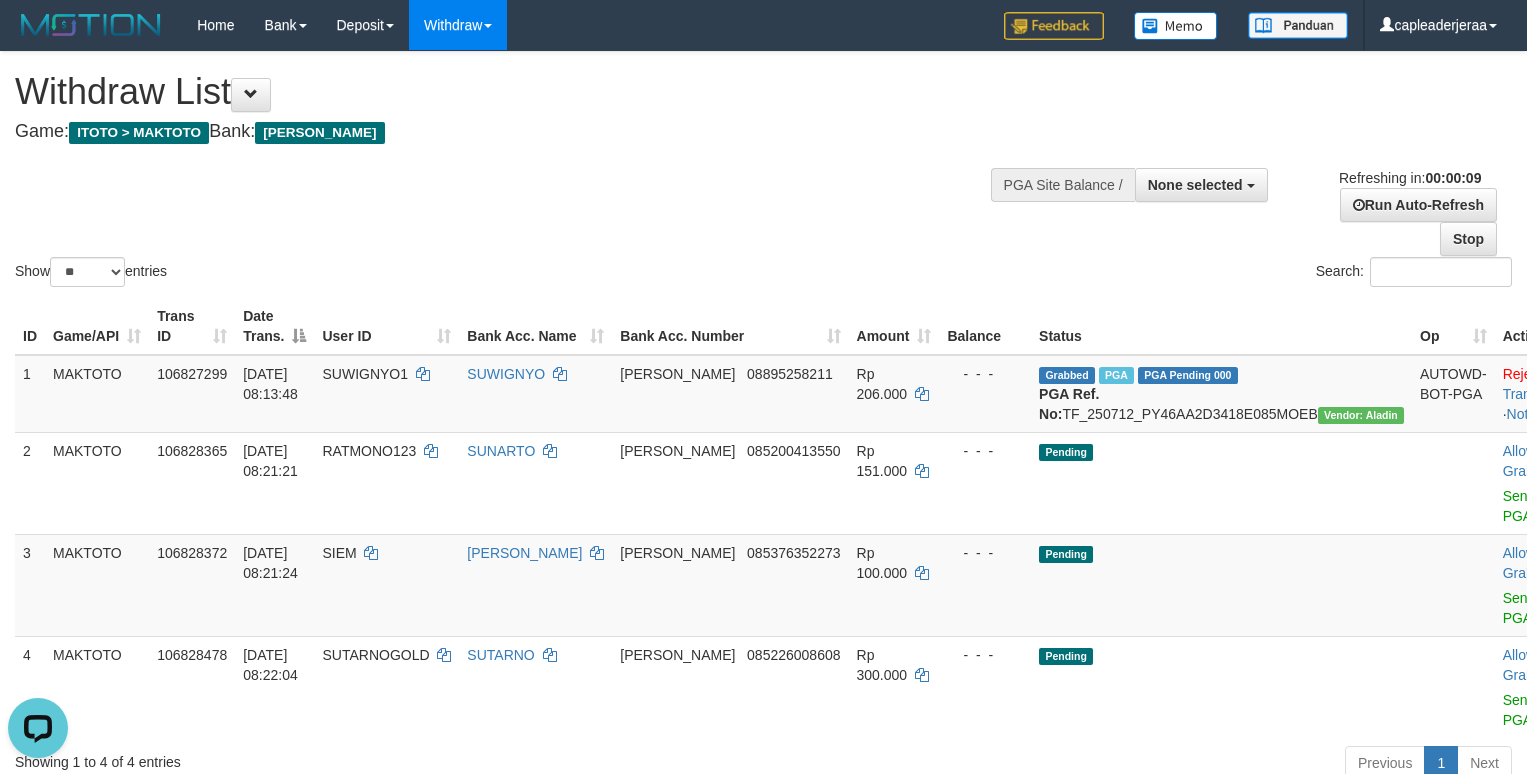 scroll, scrollTop: 0, scrollLeft: 0, axis: both 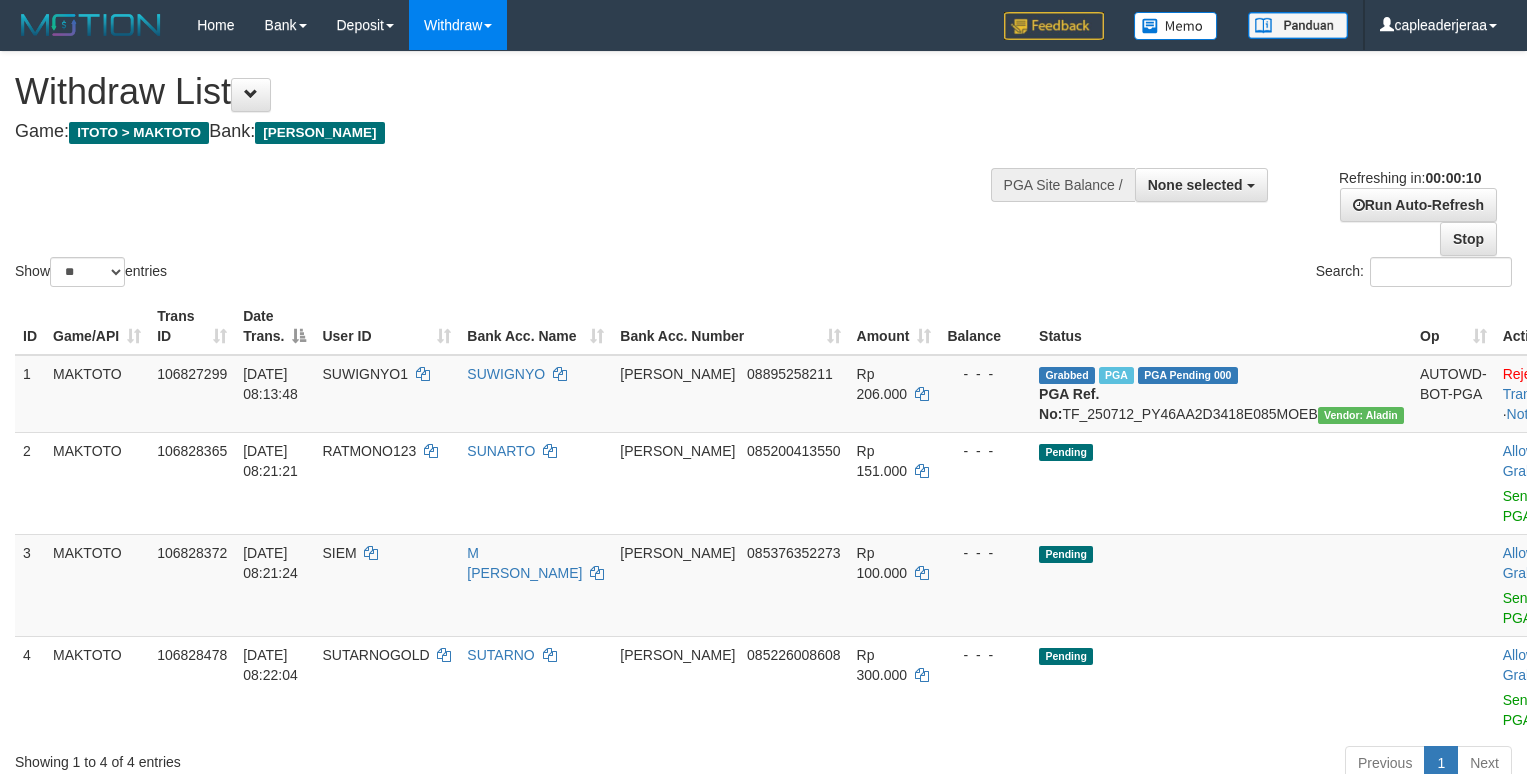select 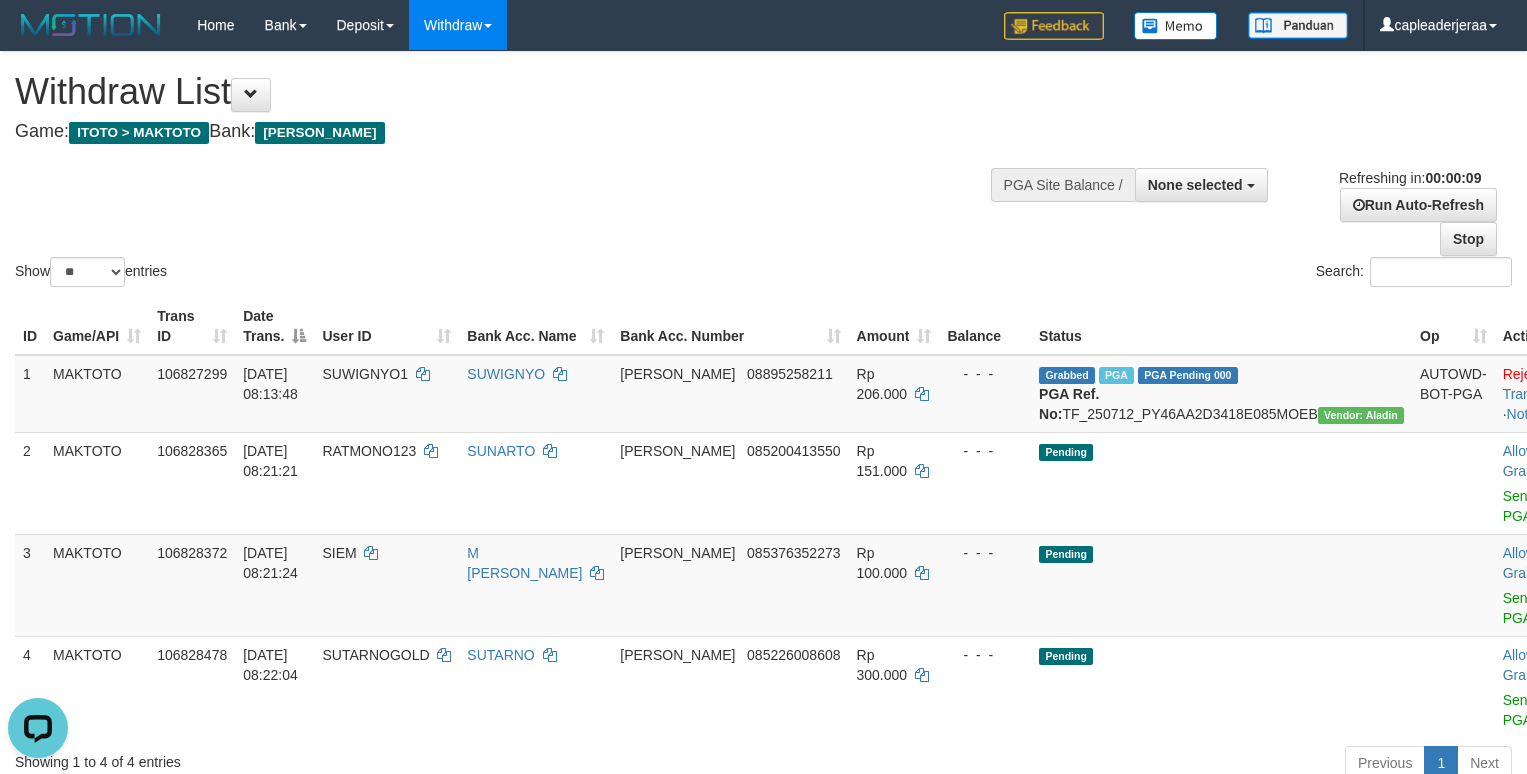 scroll, scrollTop: 0, scrollLeft: 0, axis: both 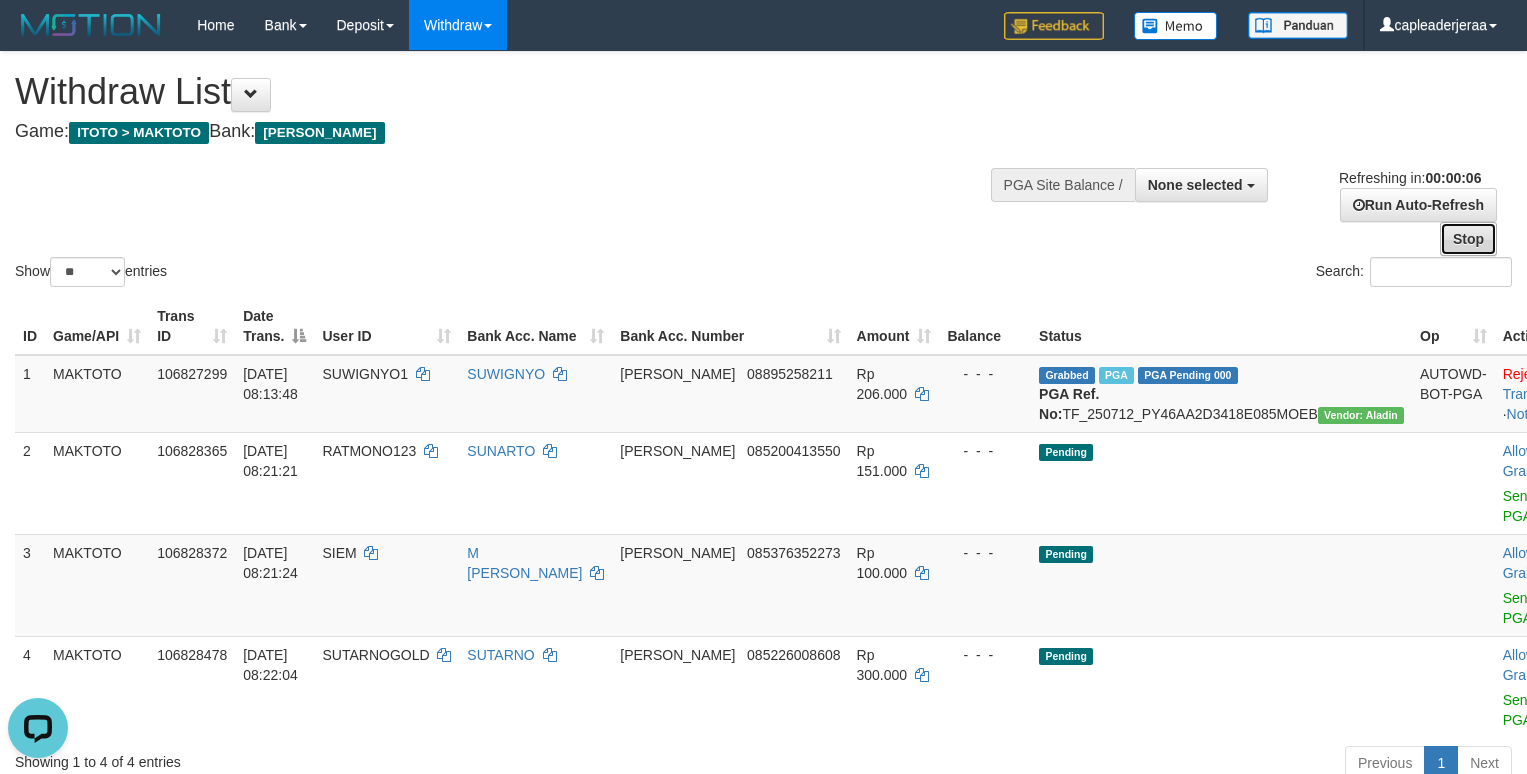 click on "Stop" at bounding box center [1468, 239] 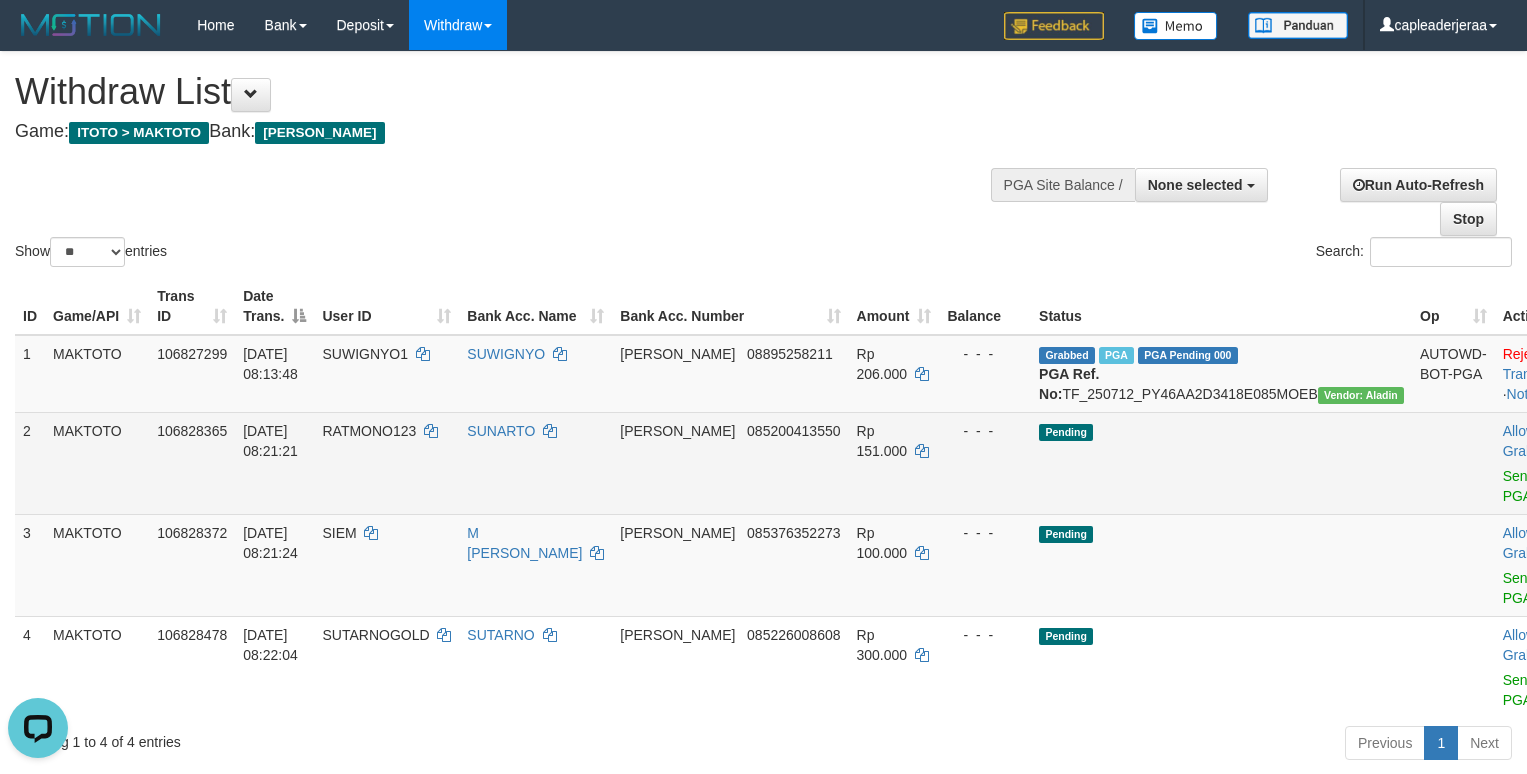 click on "Allow Grab   ·    Reject Send PGA     ·    Note" at bounding box center [1544, 463] 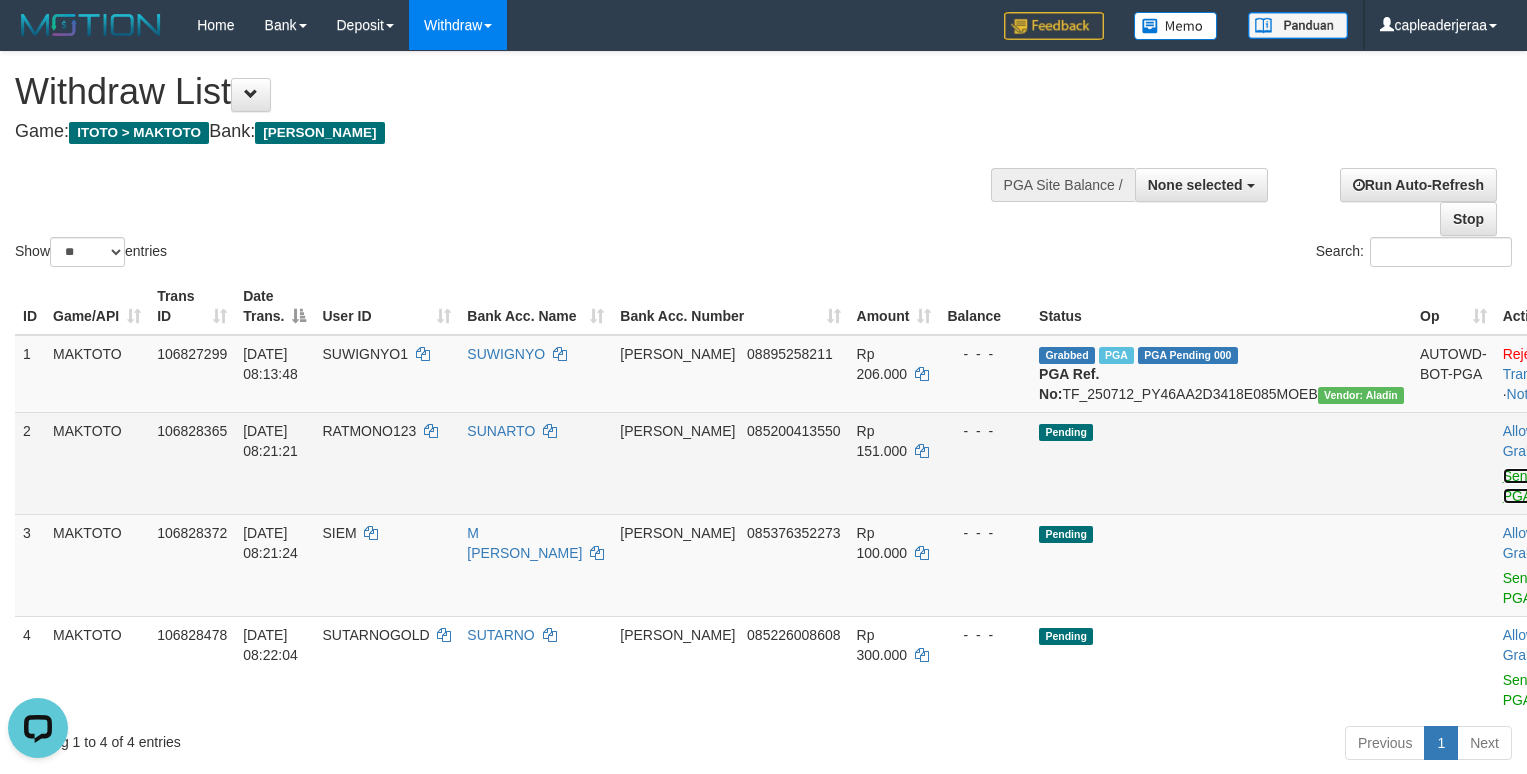 click on "Send PGA" at bounding box center (1519, 486) 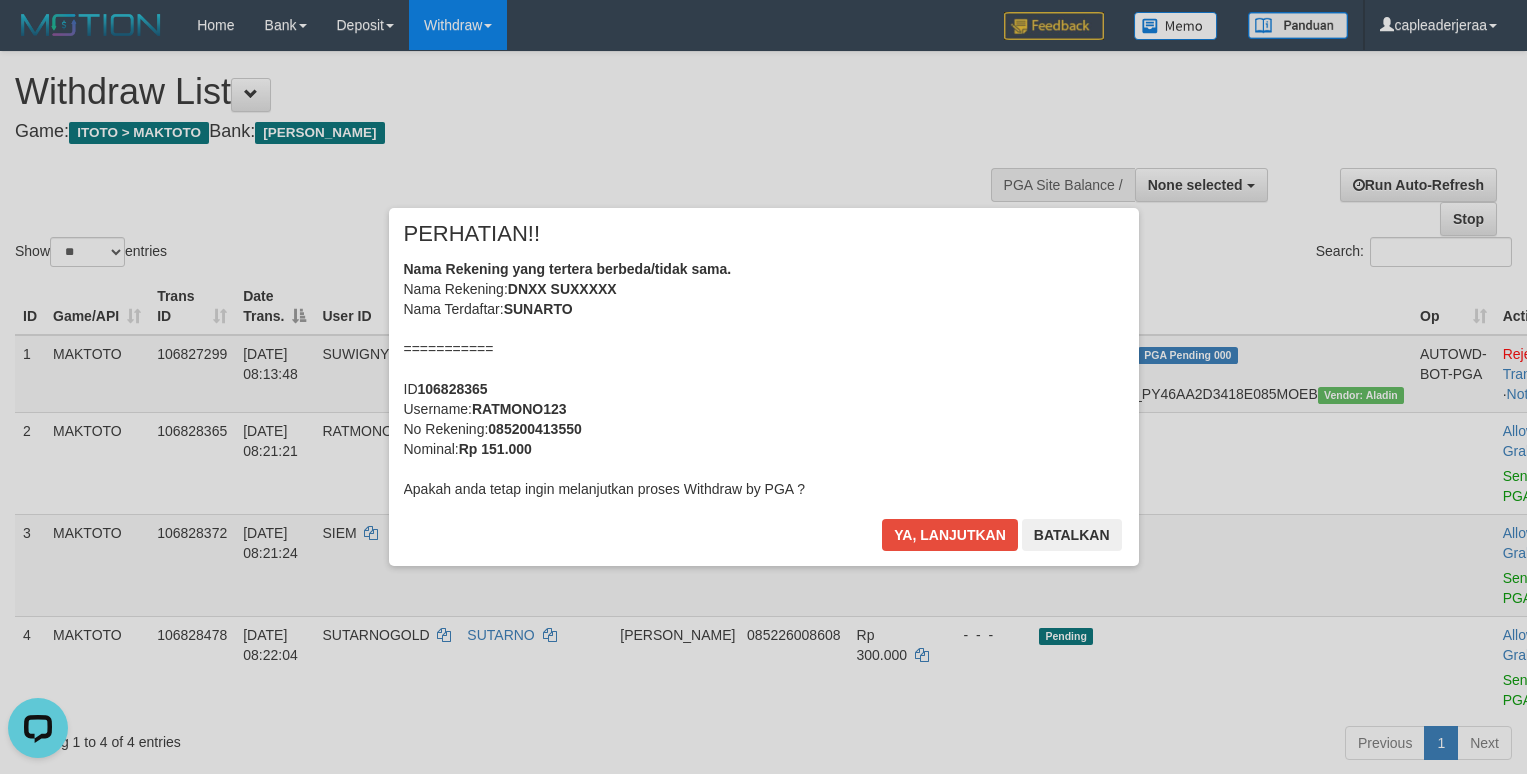 click on "× PERHATIAN!! Nama Rekening yang tertera berbeda/tidak sama. Nama Rekening:  DNXX SUXXXXX Nama Terdaftar:  SUNARTO =========== ID  106828365 Username:  RATMONO123 No Rekening:  085200413550 Nominal:  Rp 151.000 Apakah anda tetap ingin melanjutkan proses Withdraw by PGA ? Ya, lanjutkan Batalkan" at bounding box center (763, 387) 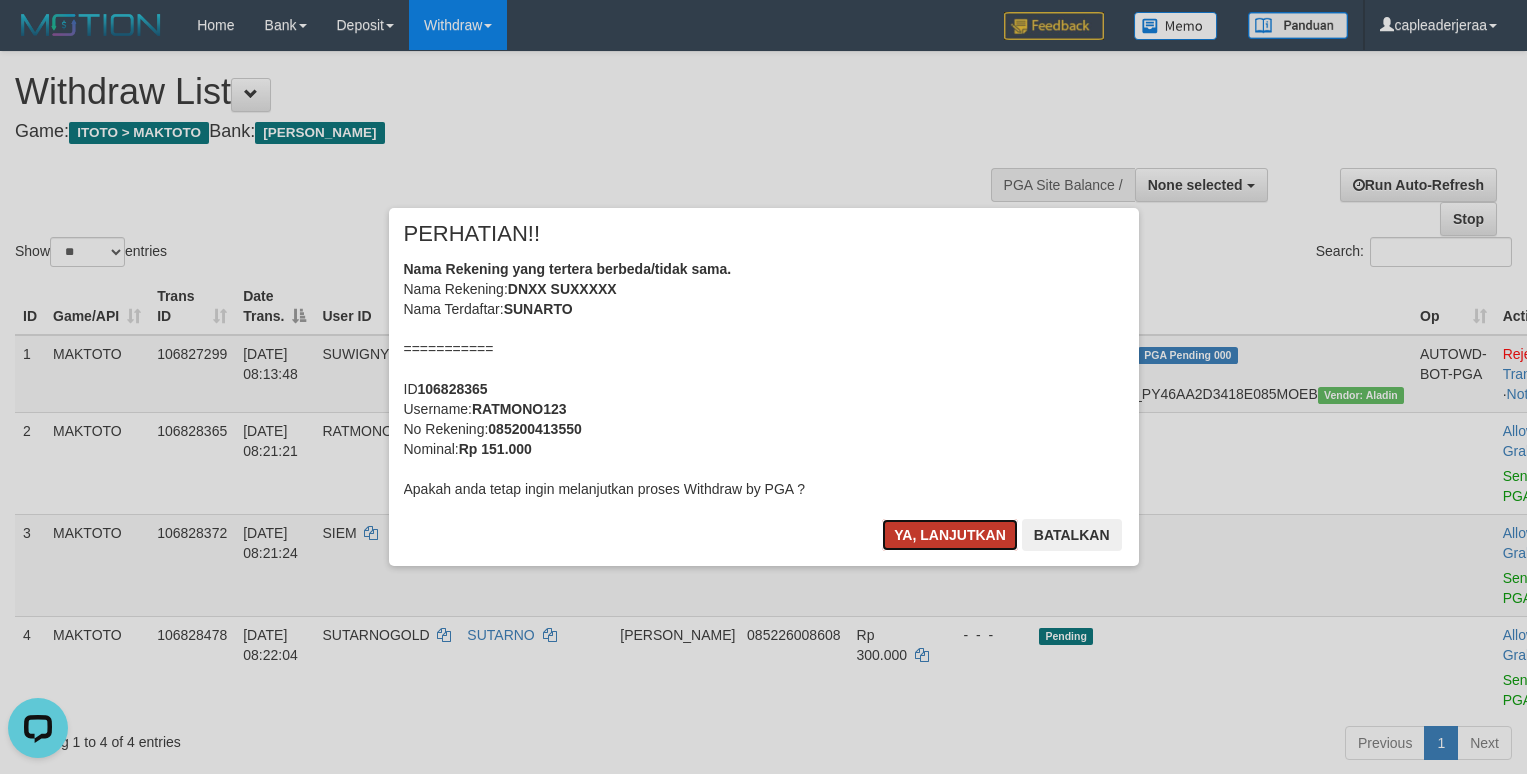 click on "Ya, lanjutkan" at bounding box center (950, 535) 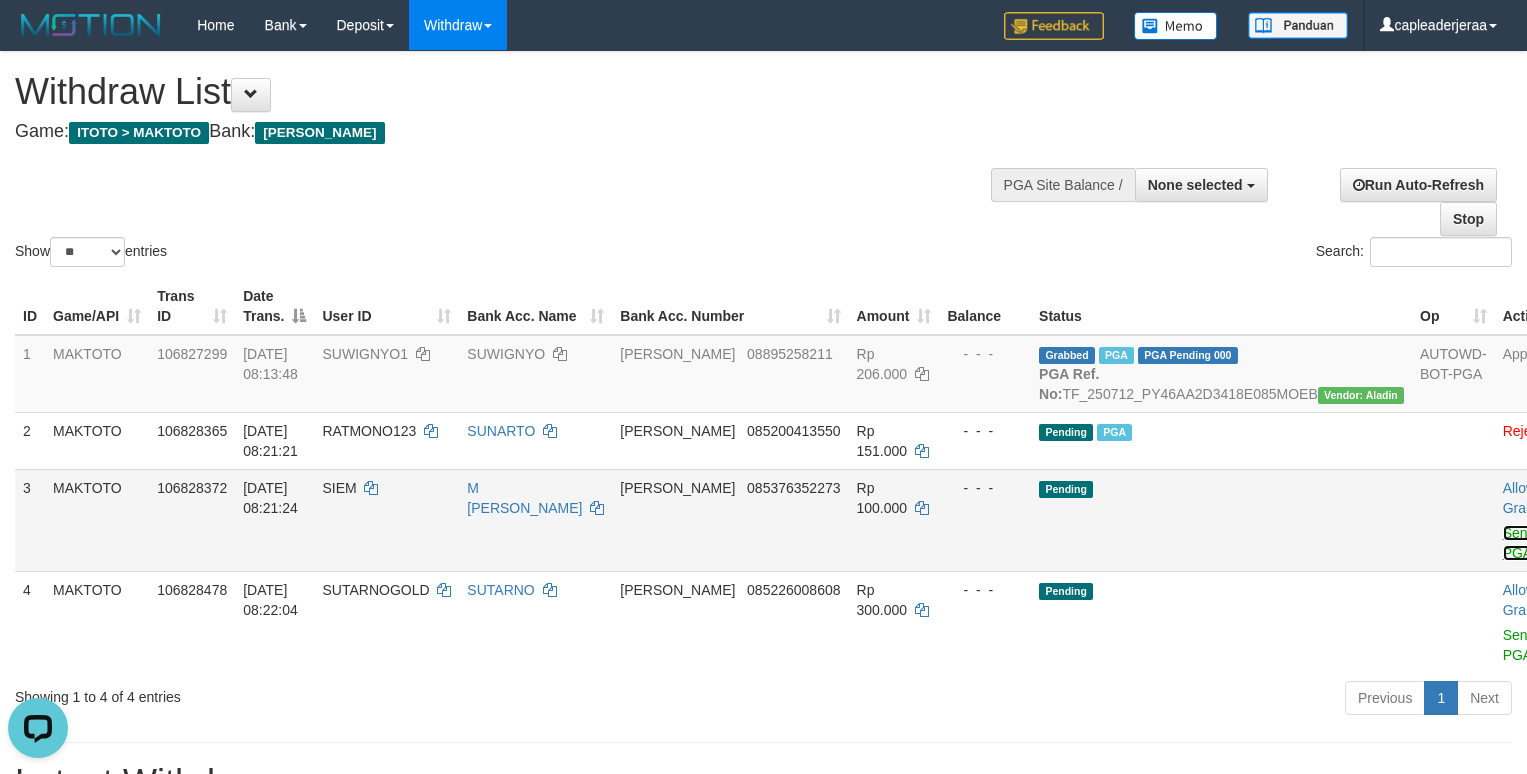 click on "Send PGA" at bounding box center [1519, 543] 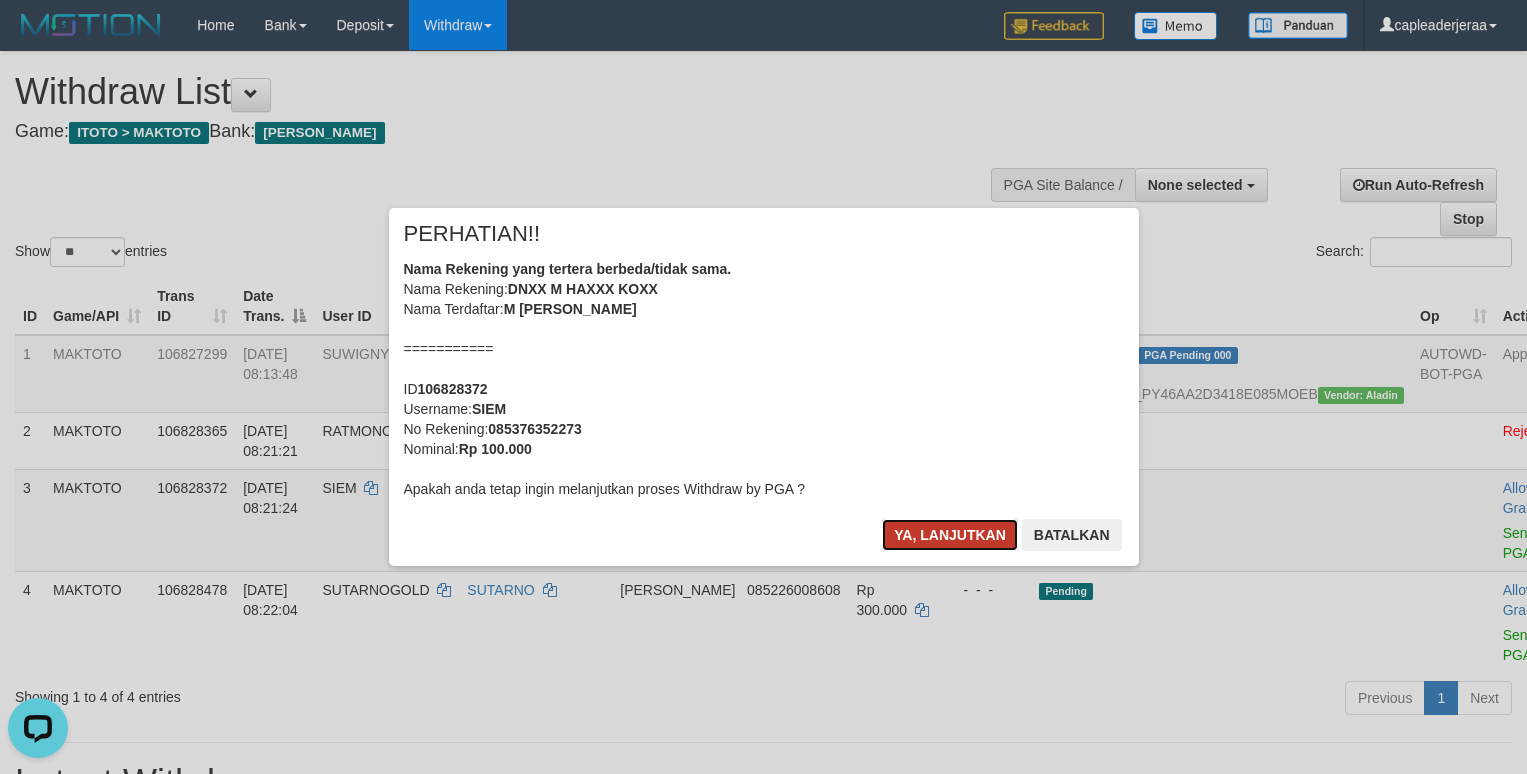 click on "Ya, lanjutkan" at bounding box center (950, 535) 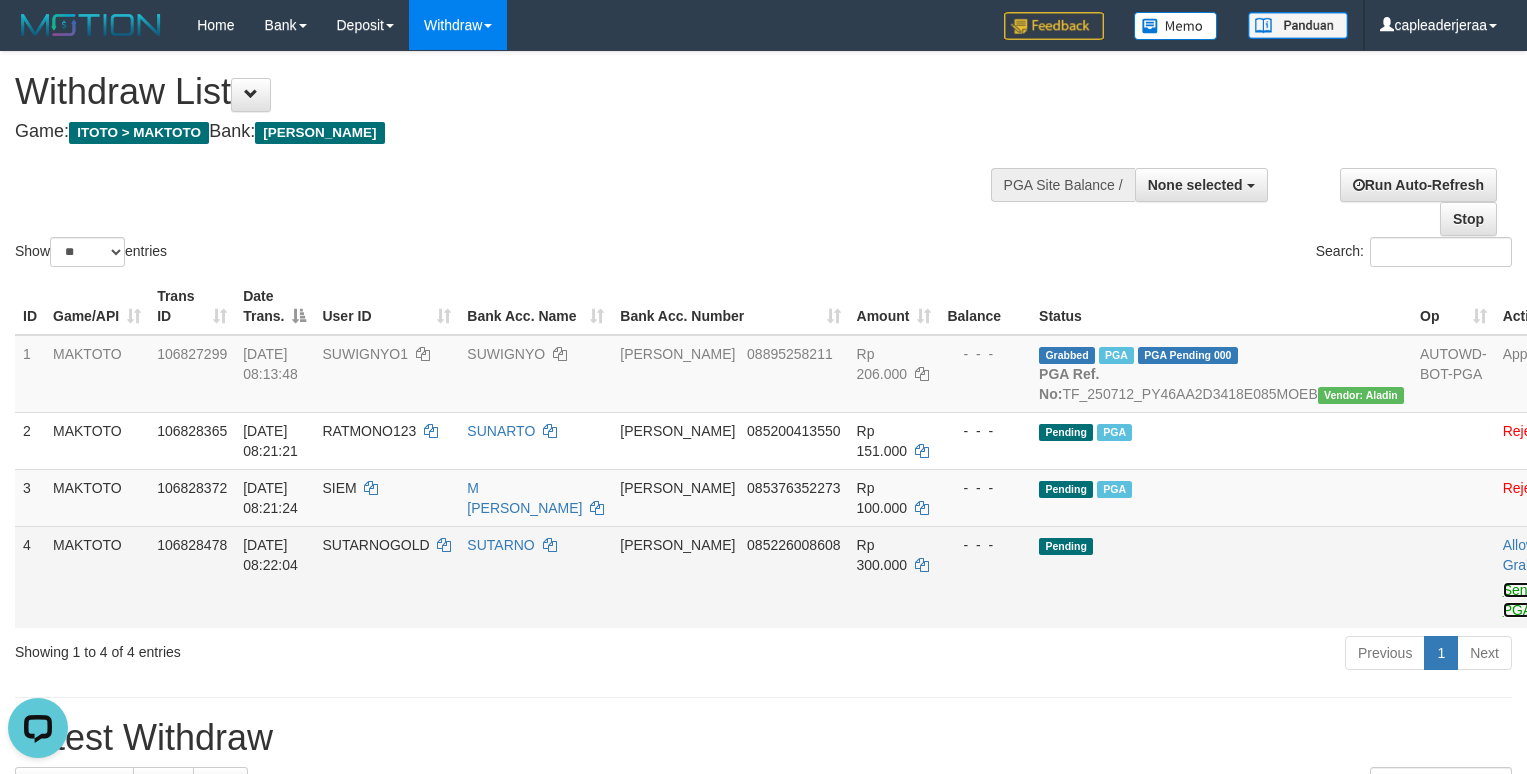 click on "Send PGA" at bounding box center (1519, 600) 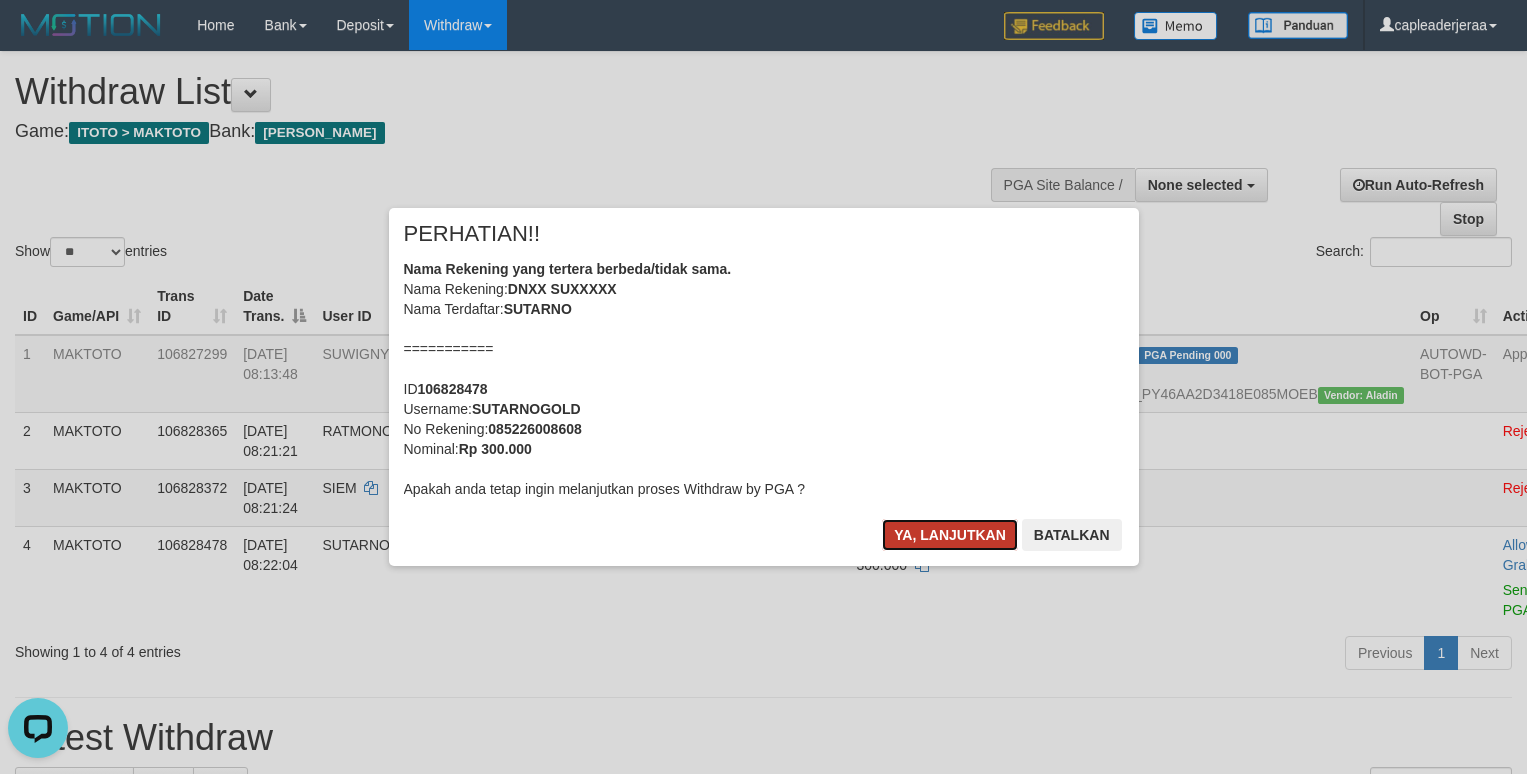 click on "Ya, lanjutkan" at bounding box center (950, 535) 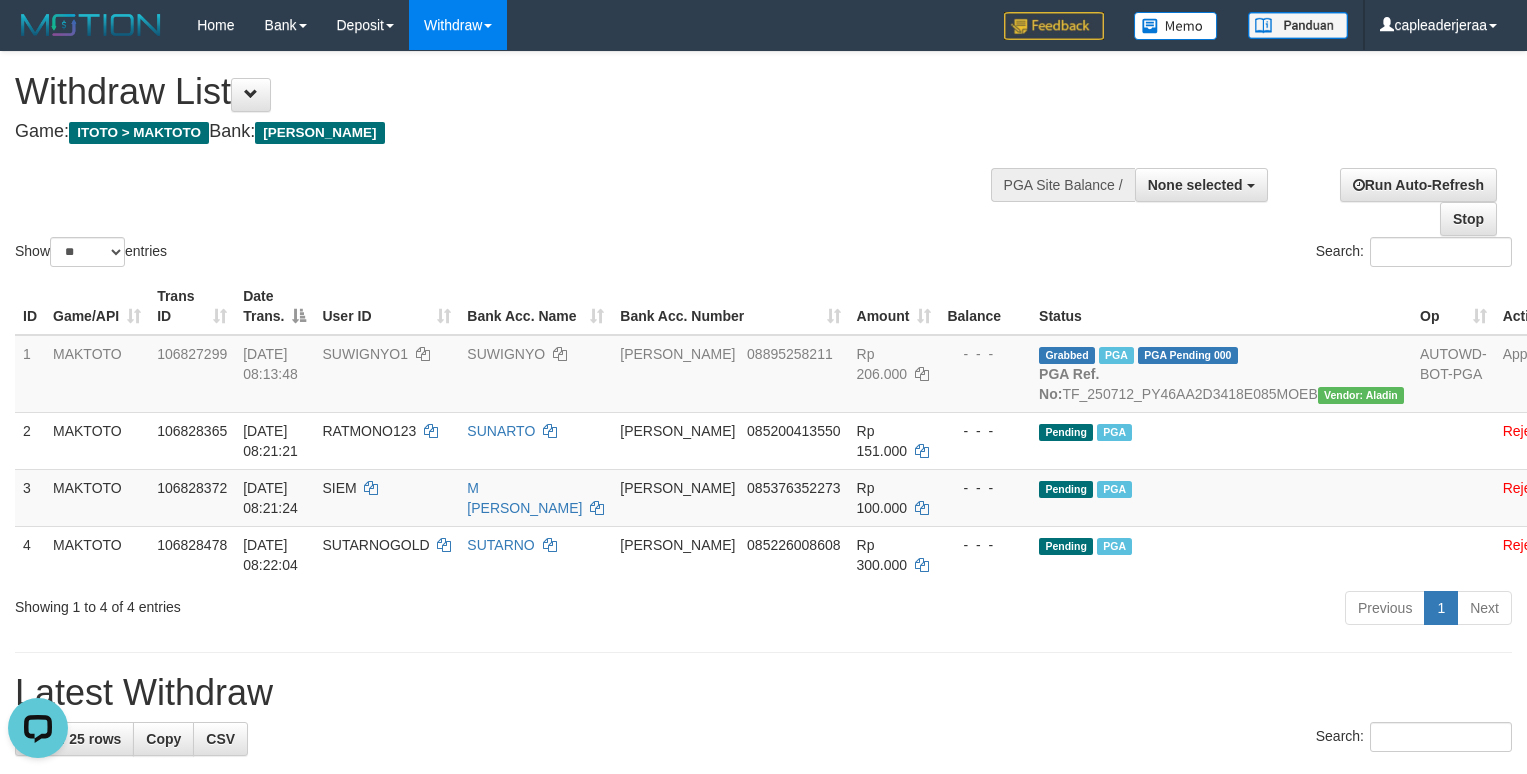 click on "Run Auto-Refresh
Stop" at bounding box center [1395, 202] 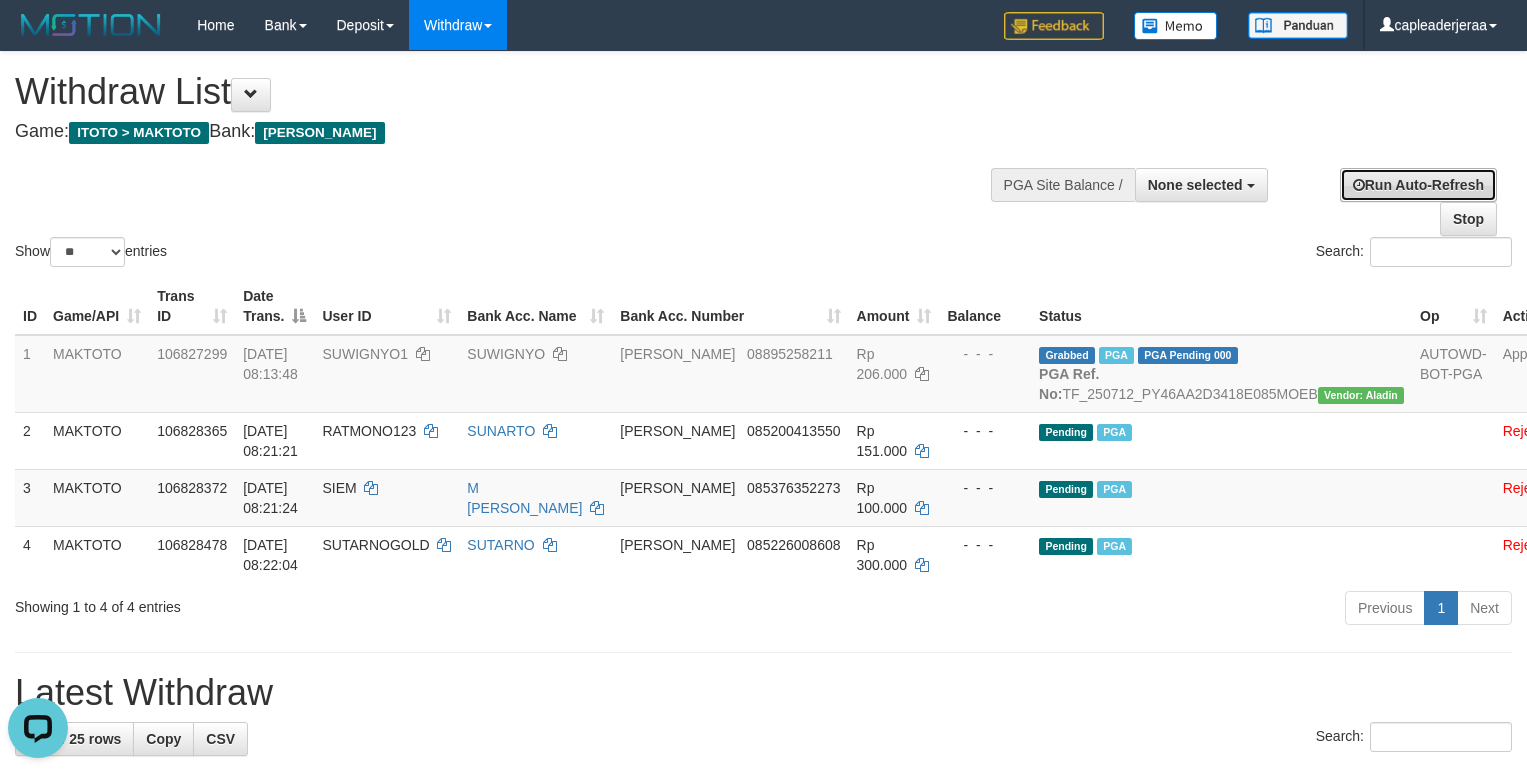 click on "Run Auto-Refresh" at bounding box center (1418, 185) 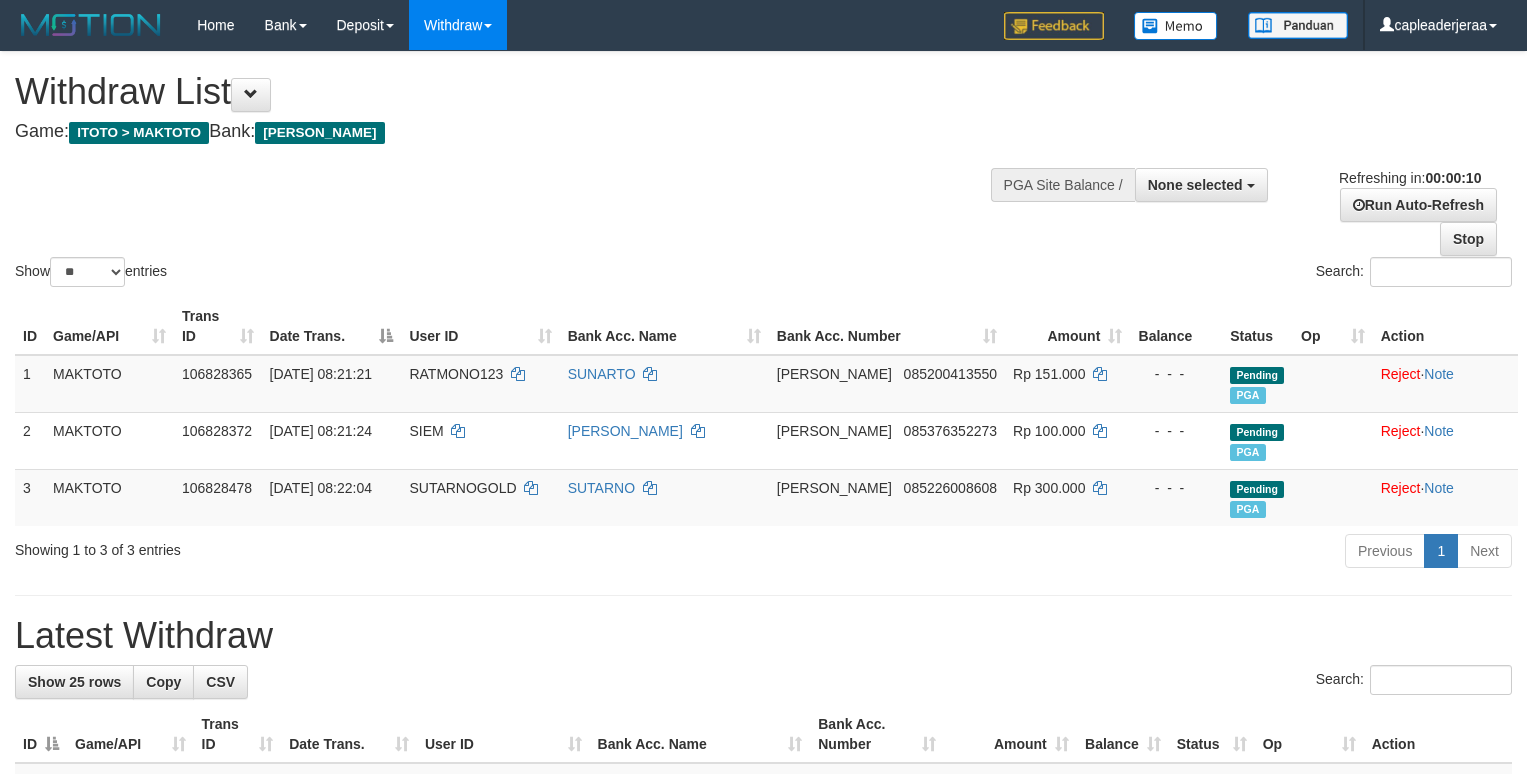 select 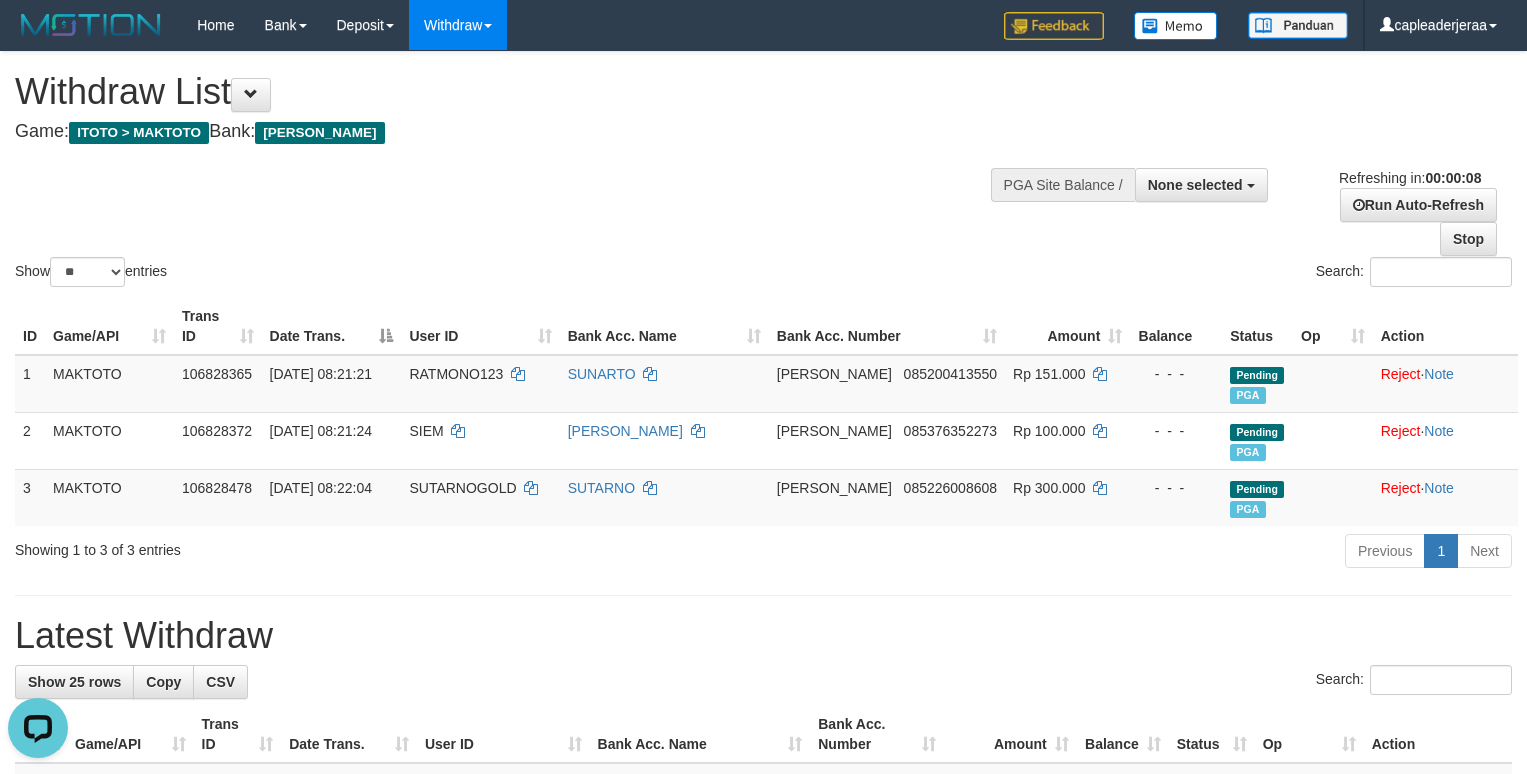 scroll, scrollTop: 0, scrollLeft: 0, axis: both 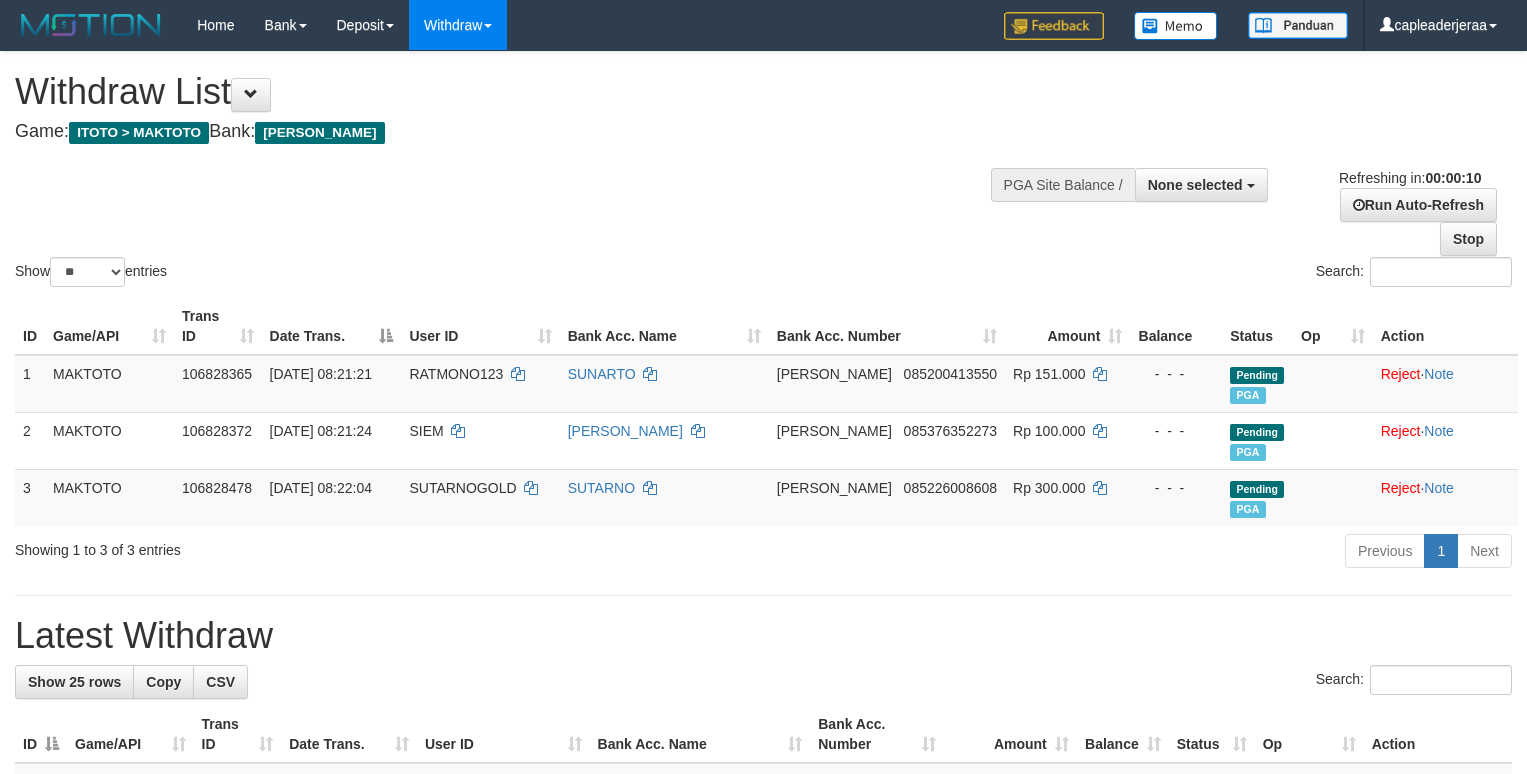 select 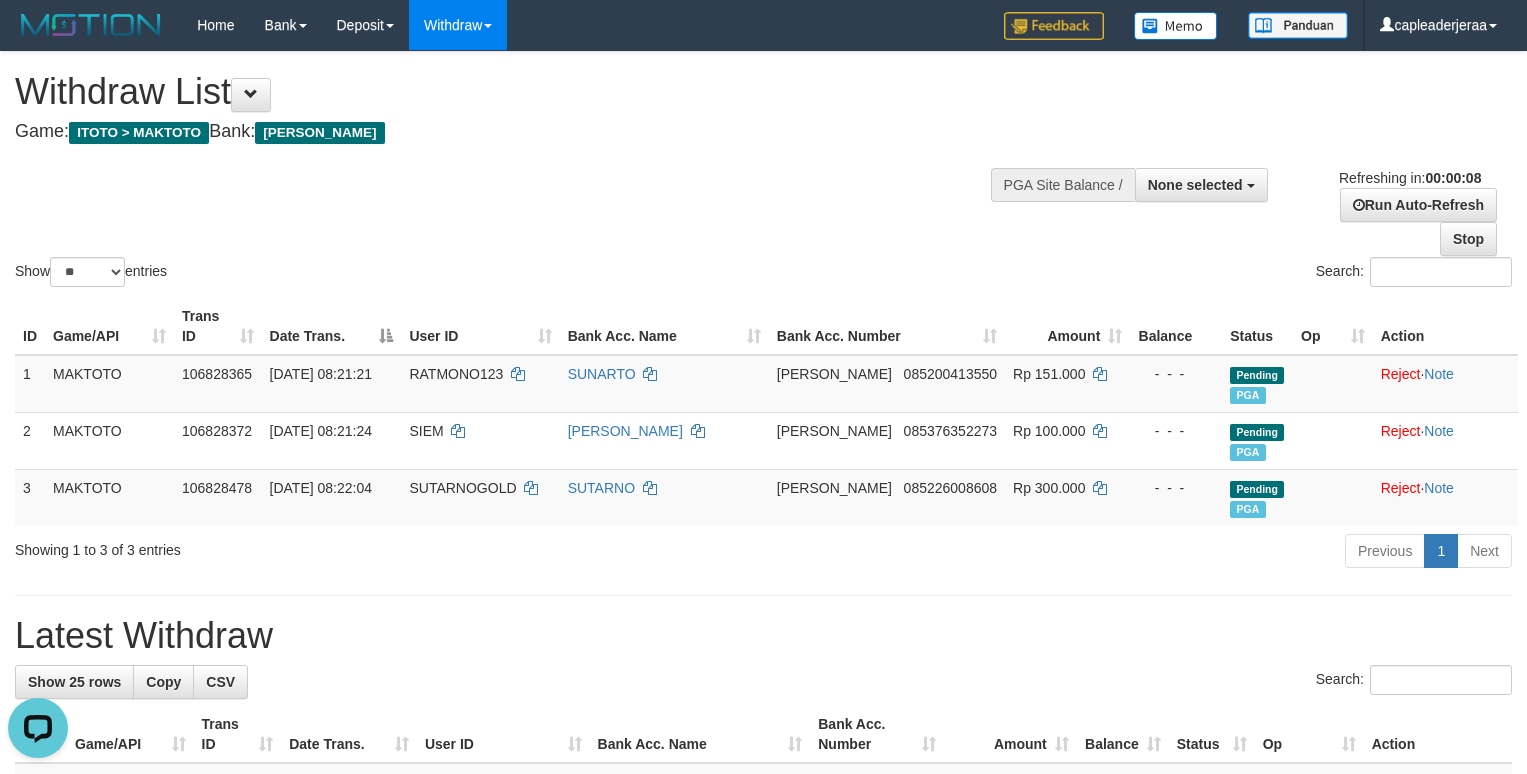 scroll, scrollTop: 0, scrollLeft: 0, axis: both 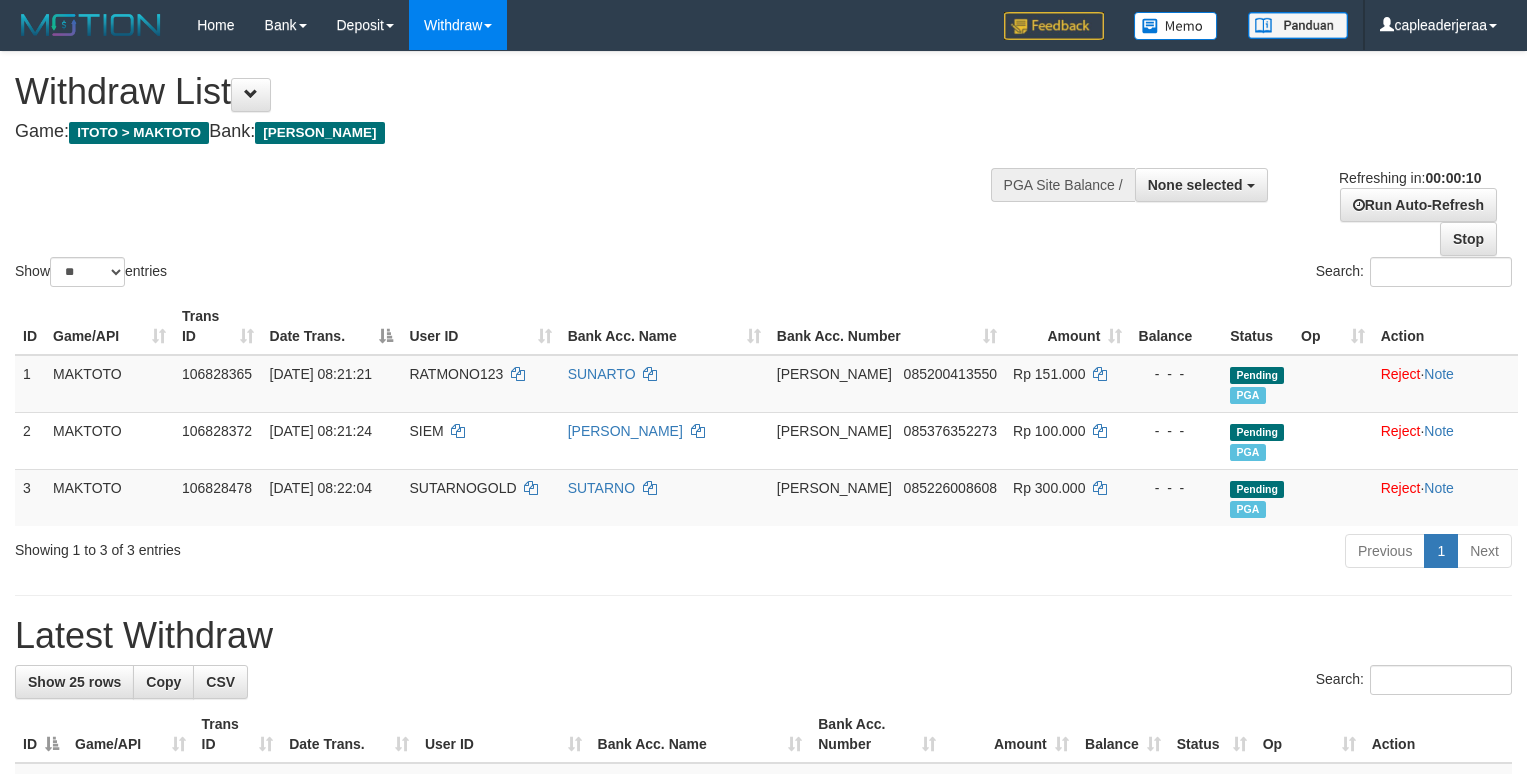 select 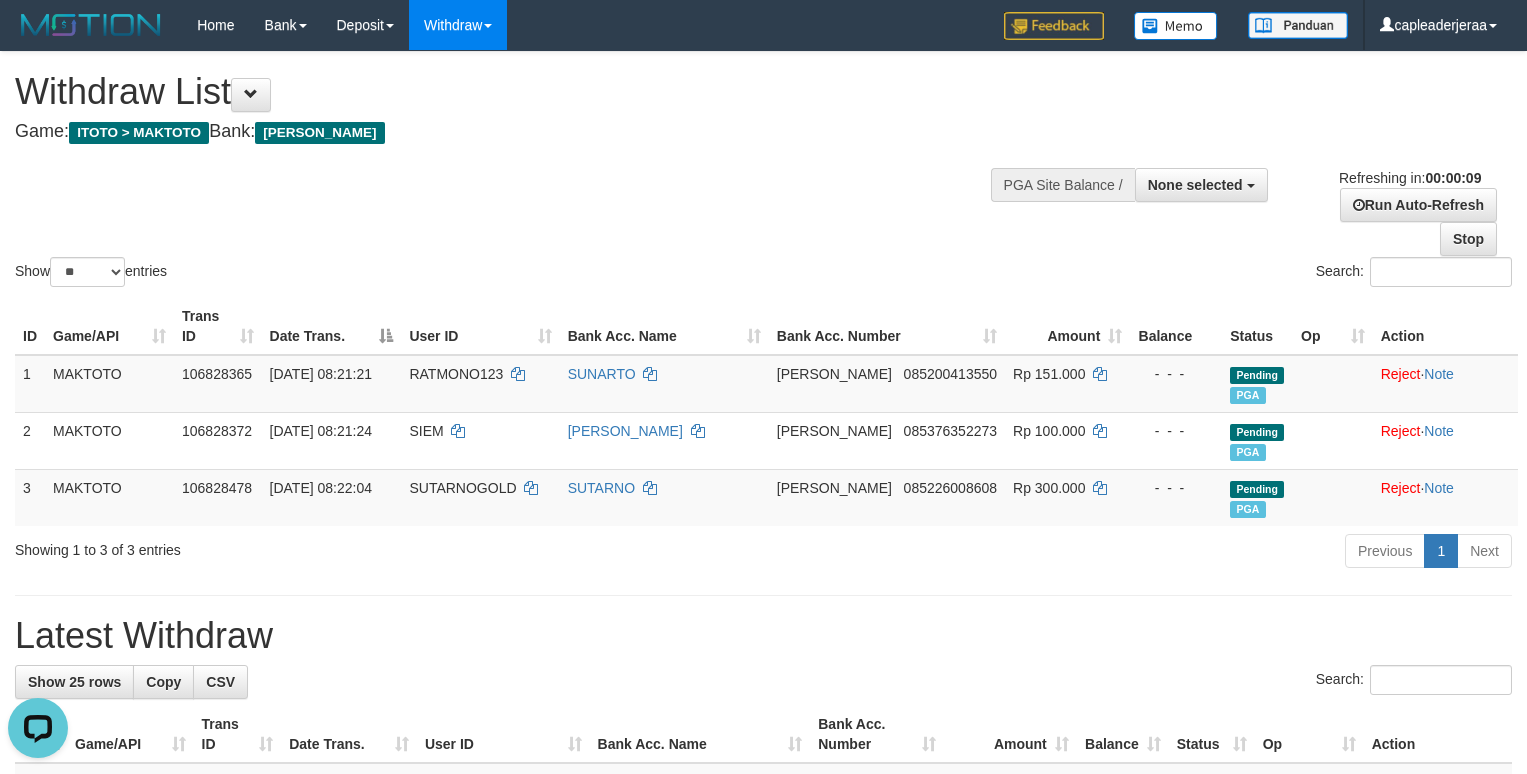 scroll, scrollTop: 0, scrollLeft: 0, axis: both 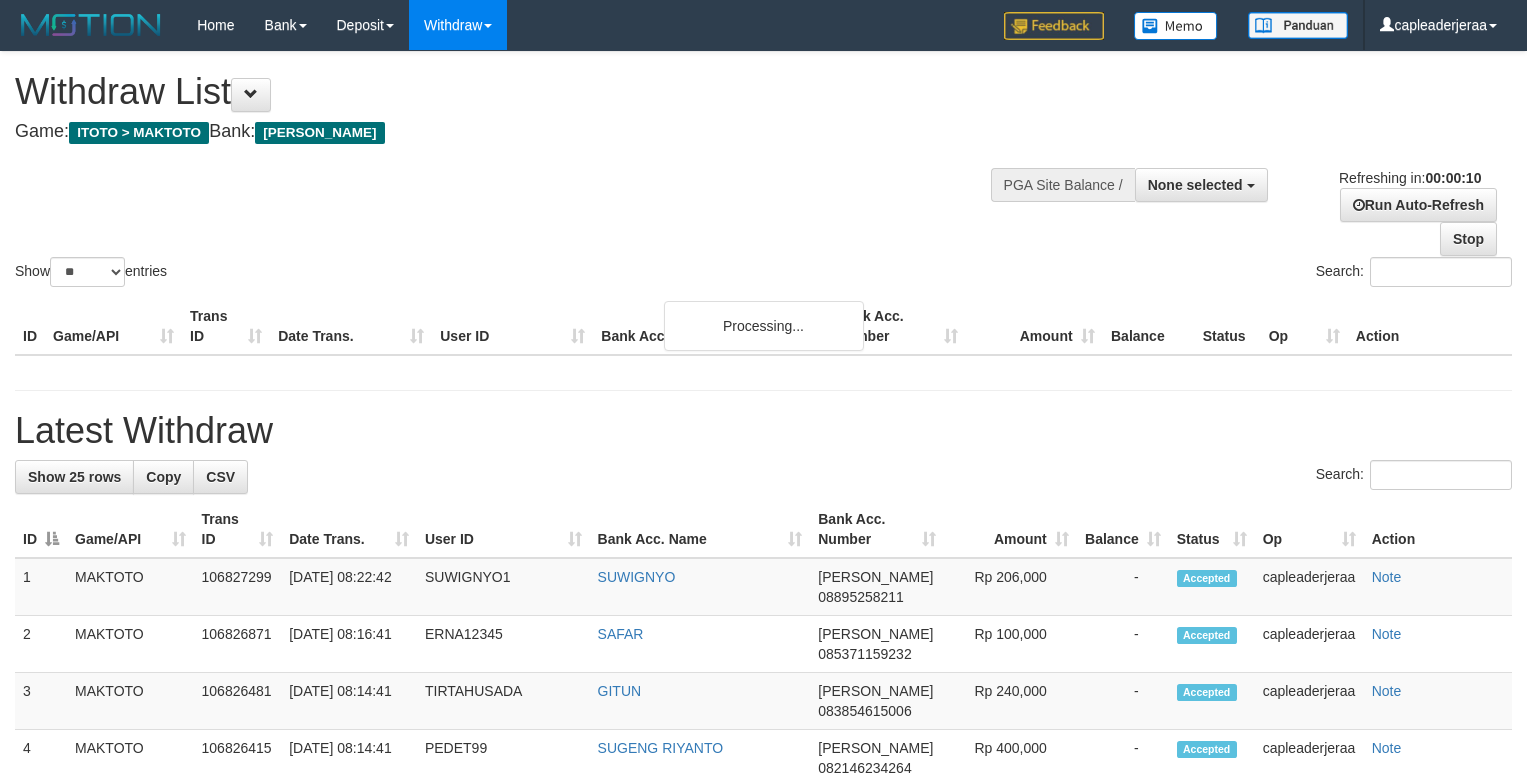 select 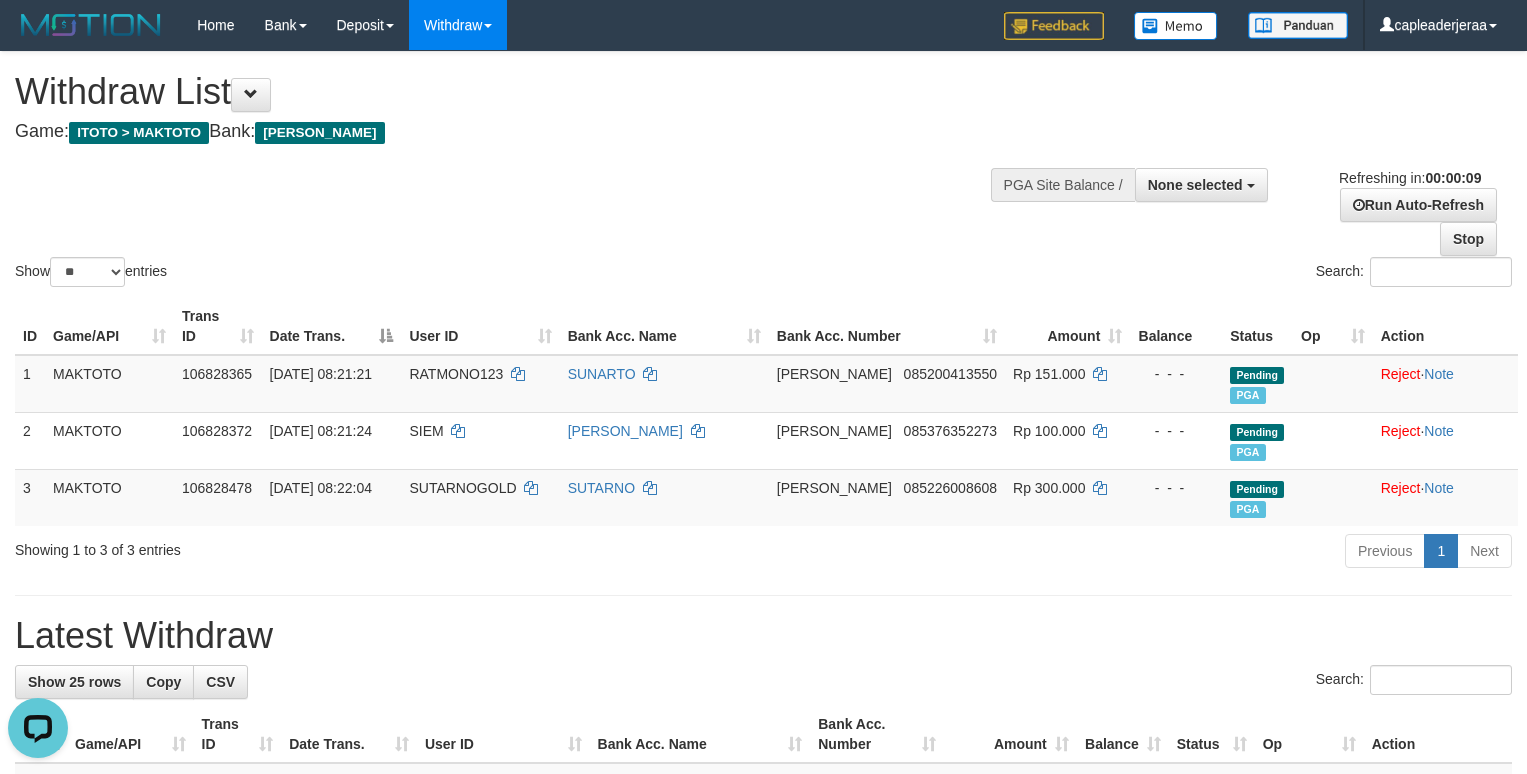 scroll, scrollTop: 0, scrollLeft: 0, axis: both 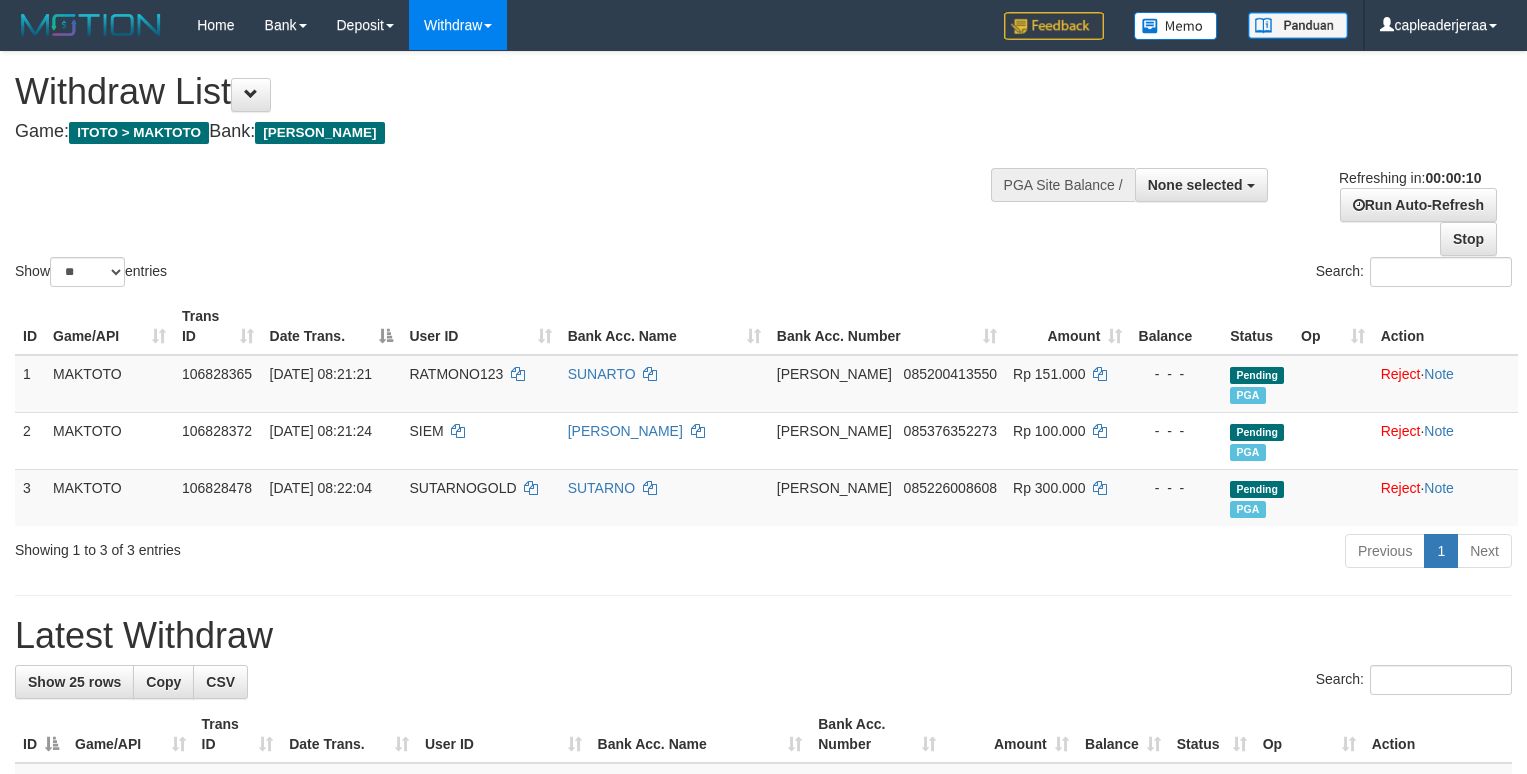 select 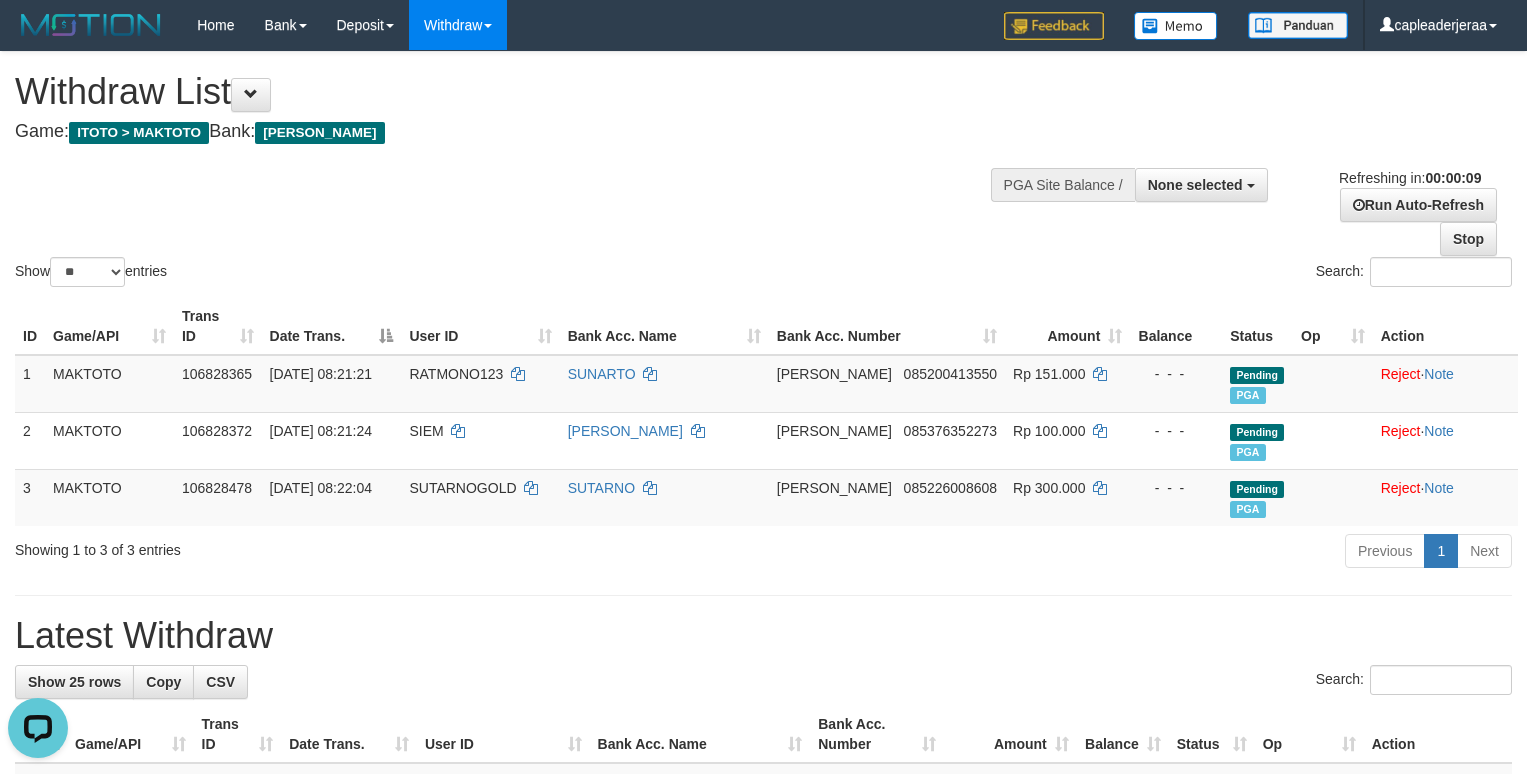 scroll, scrollTop: 0, scrollLeft: 0, axis: both 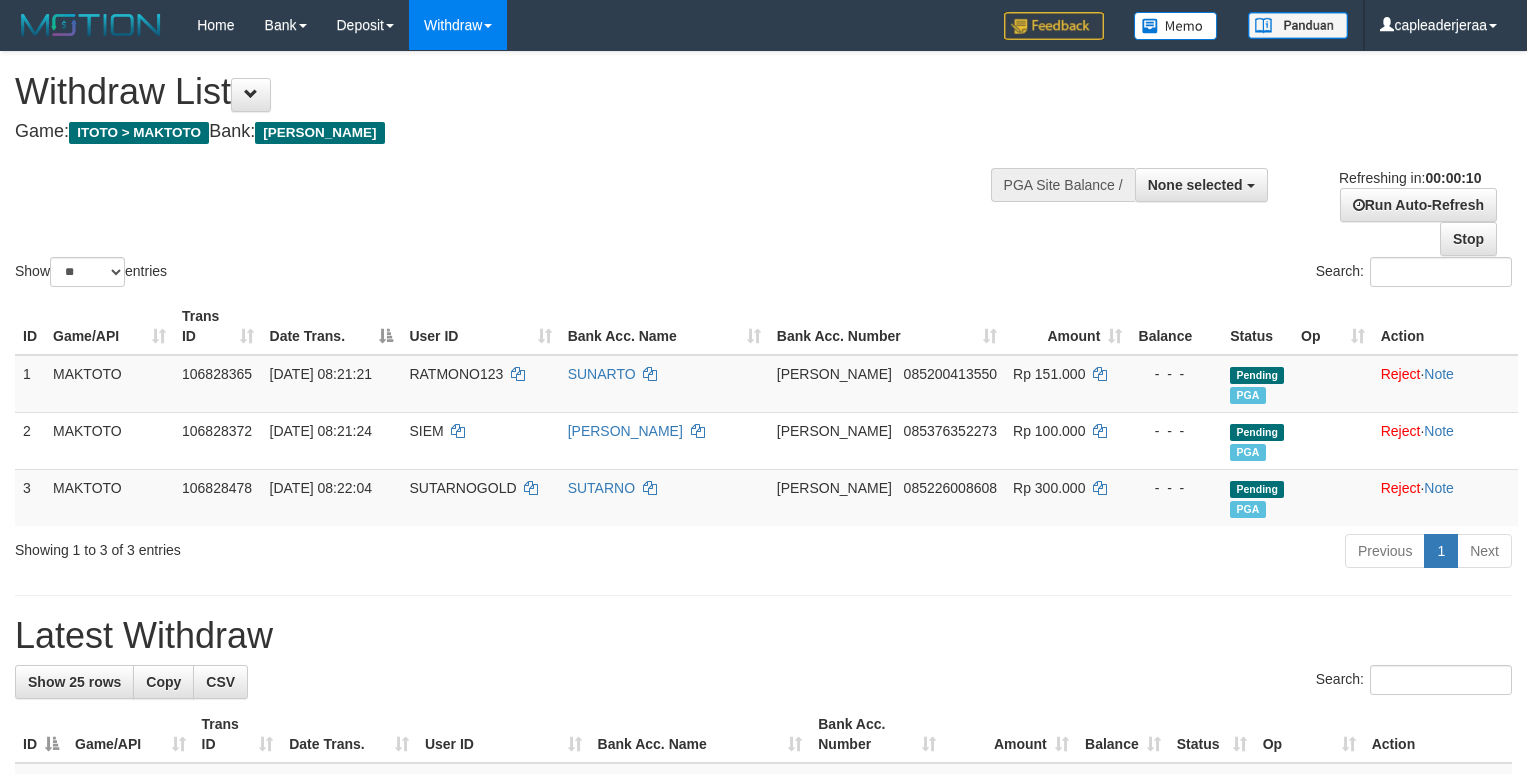 select 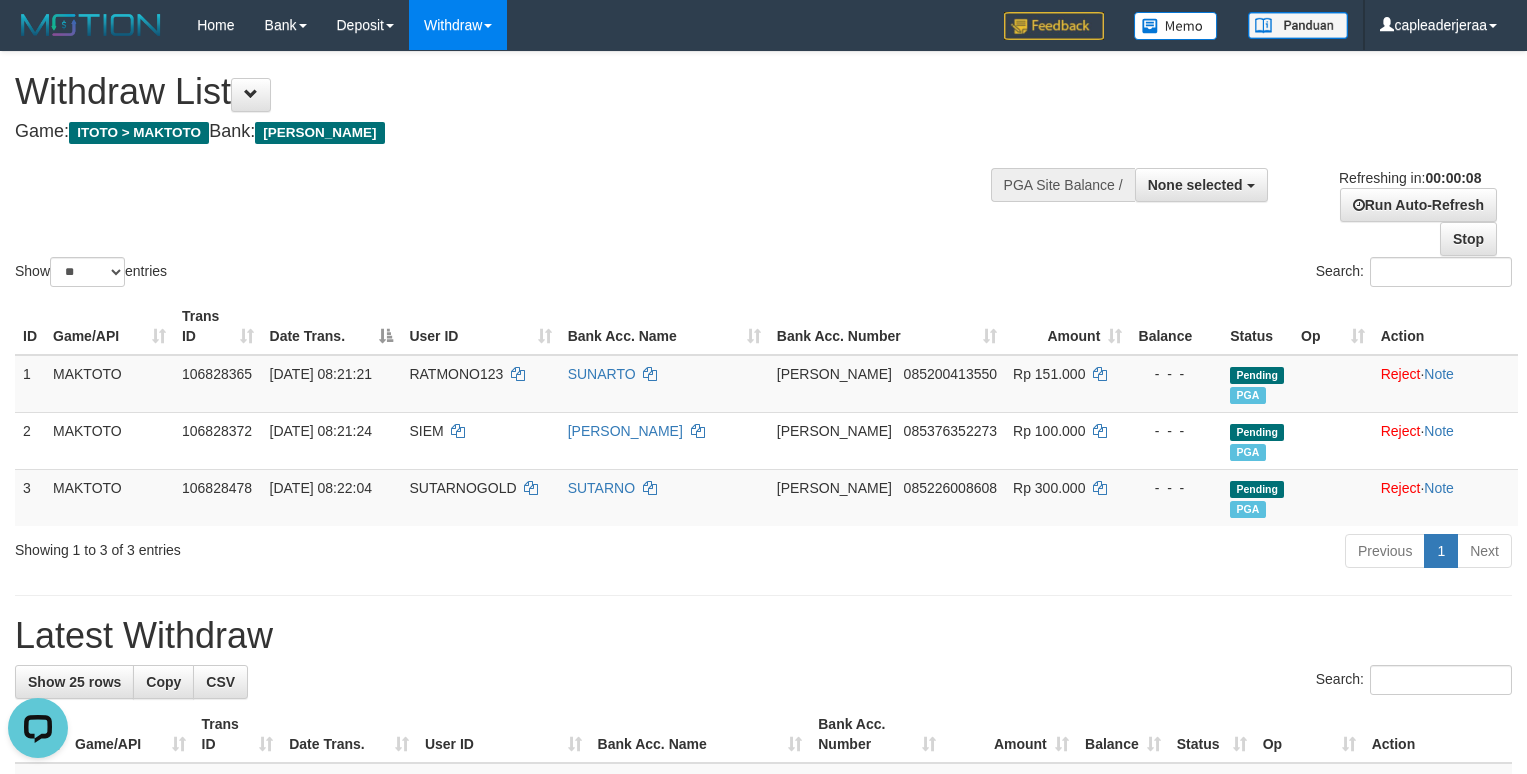 scroll, scrollTop: 0, scrollLeft: 0, axis: both 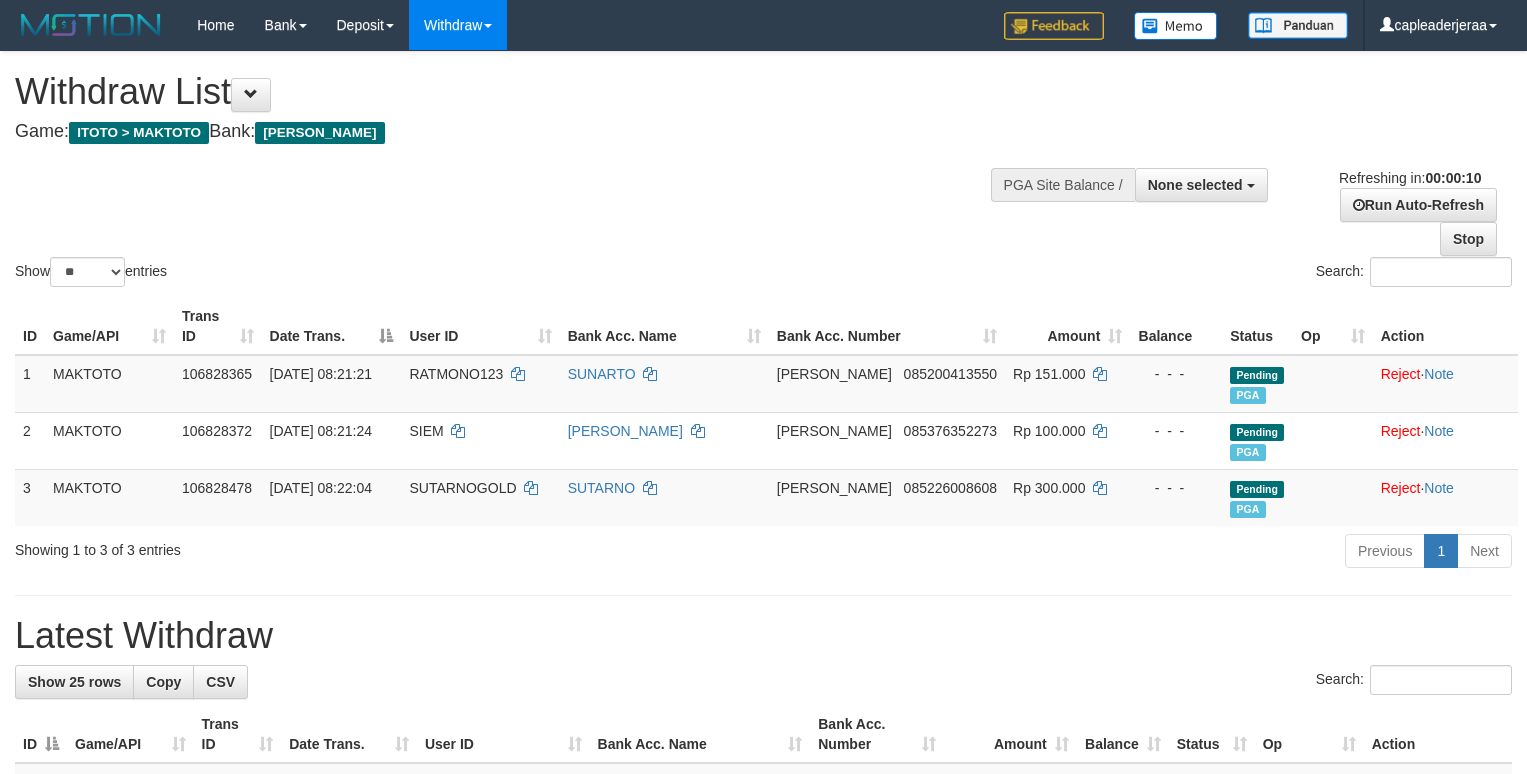 select 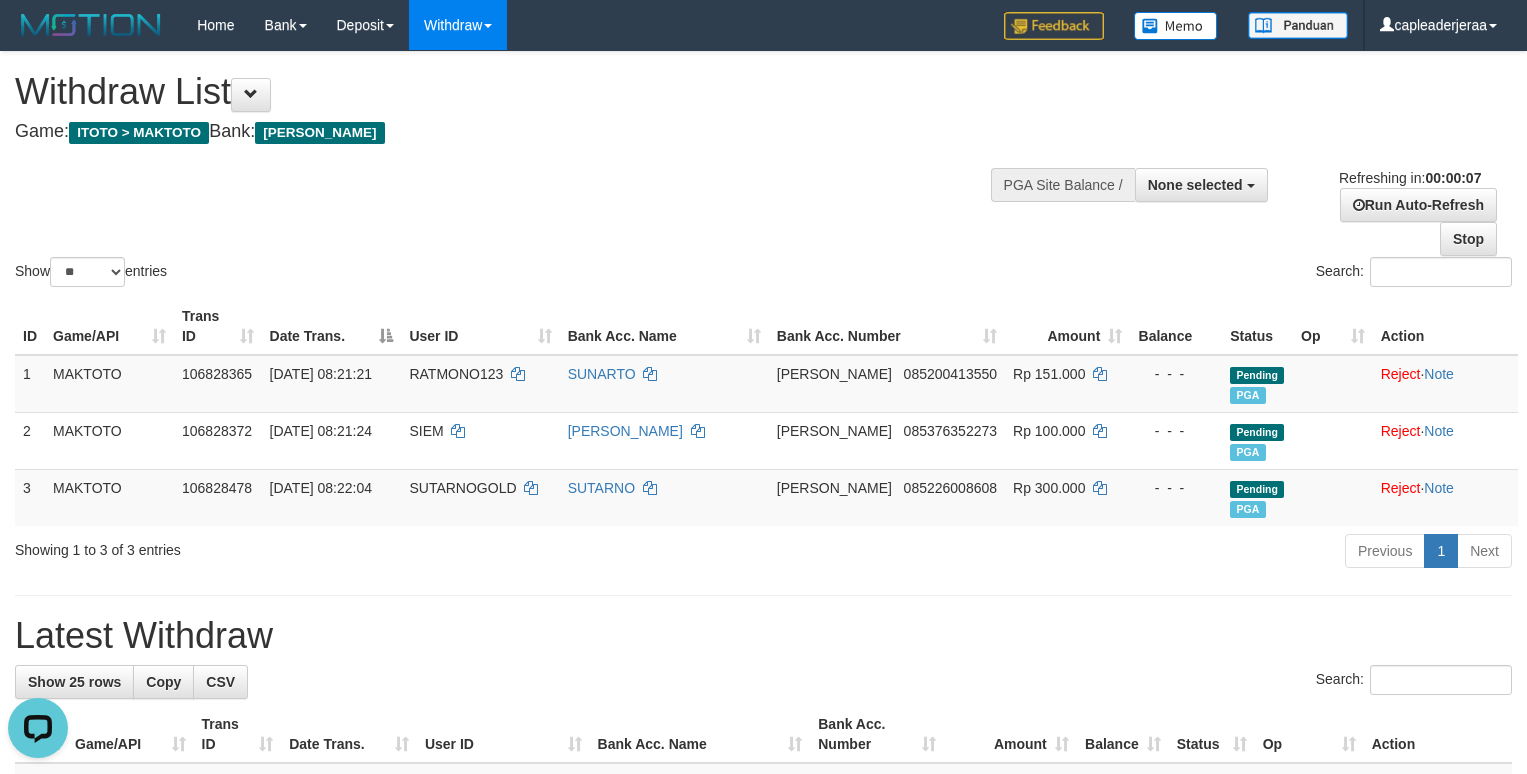 scroll, scrollTop: 0, scrollLeft: 0, axis: both 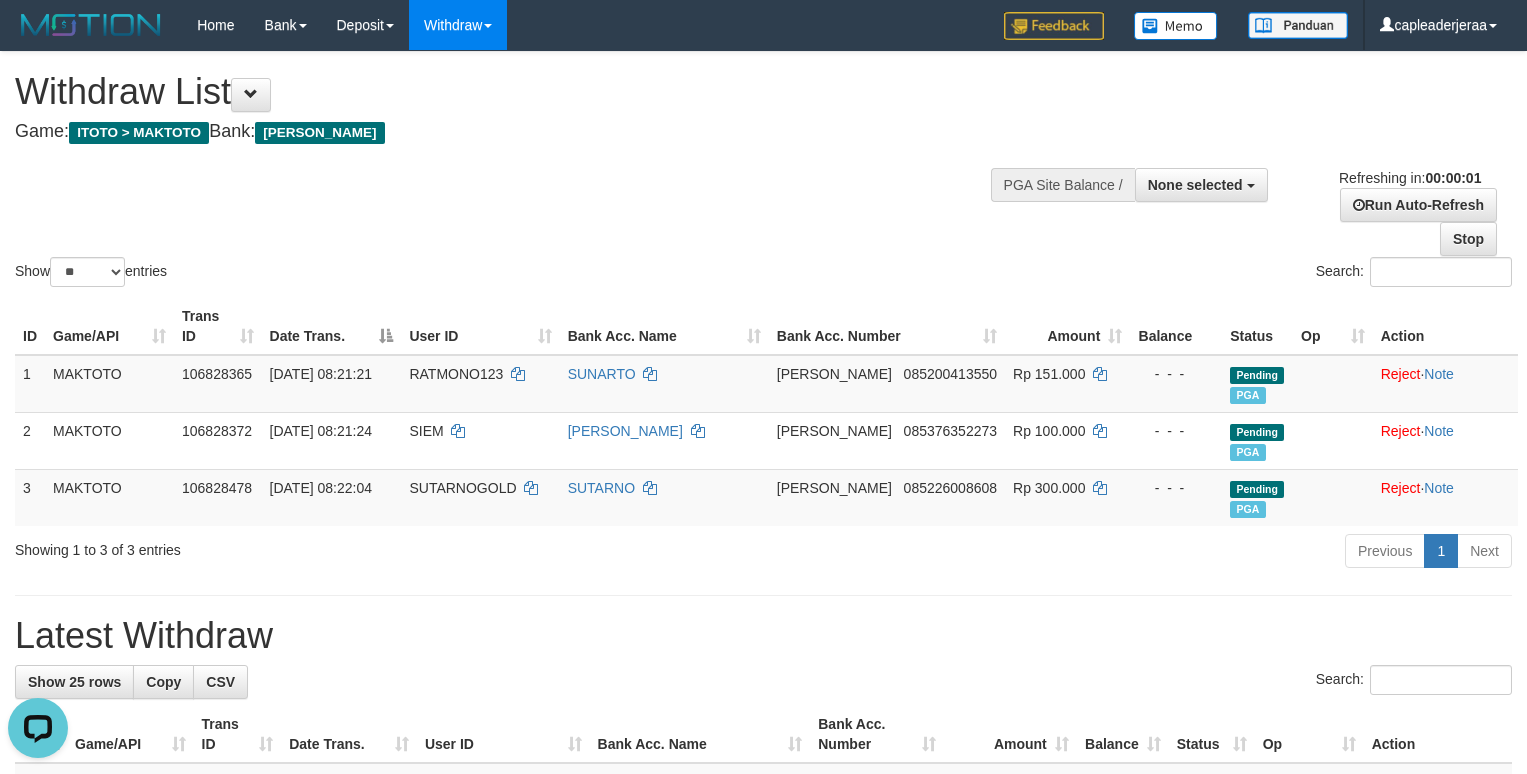 click on "Show  ** ** ** ***  entries Search:" at bounding box center (763, 171) 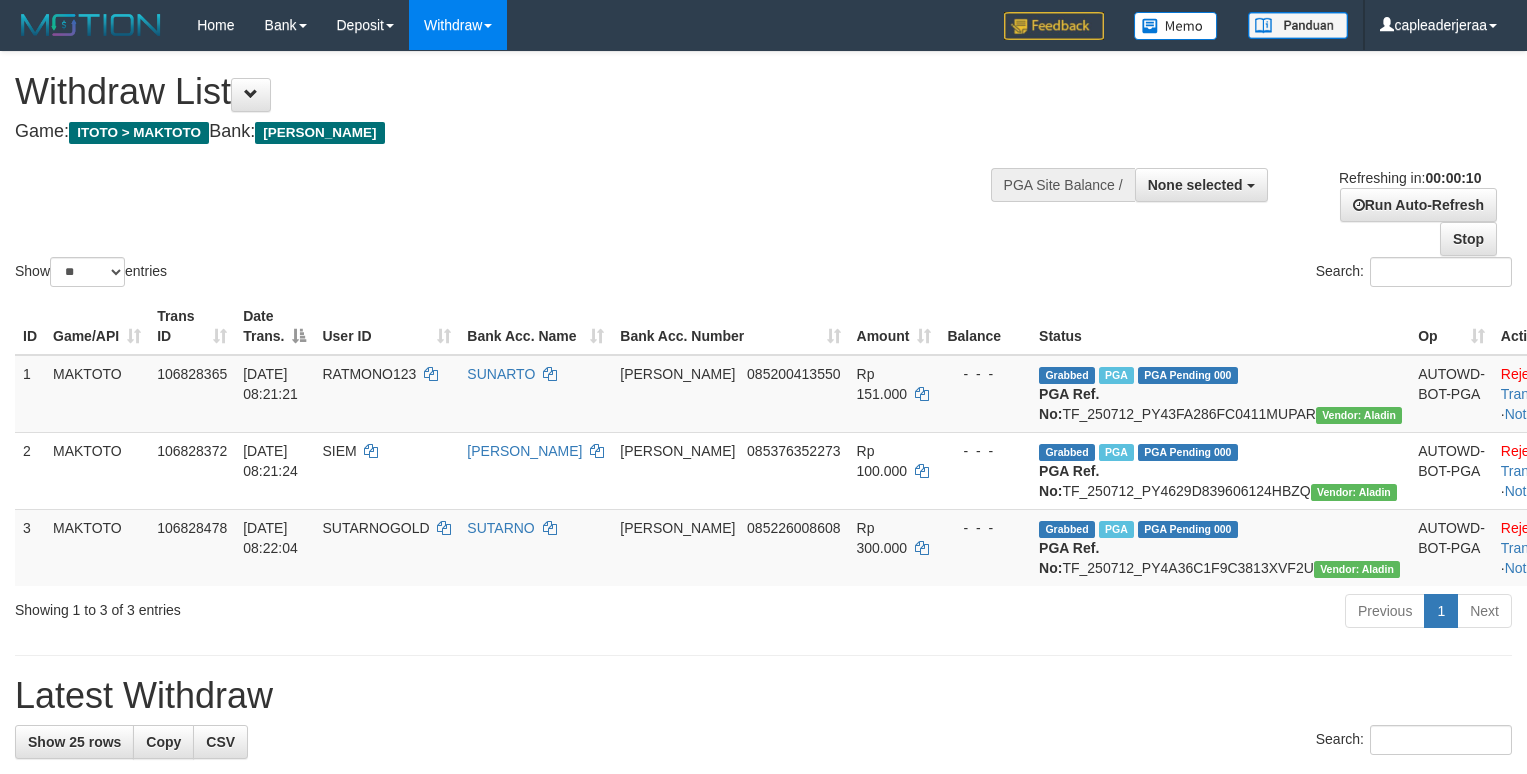 select 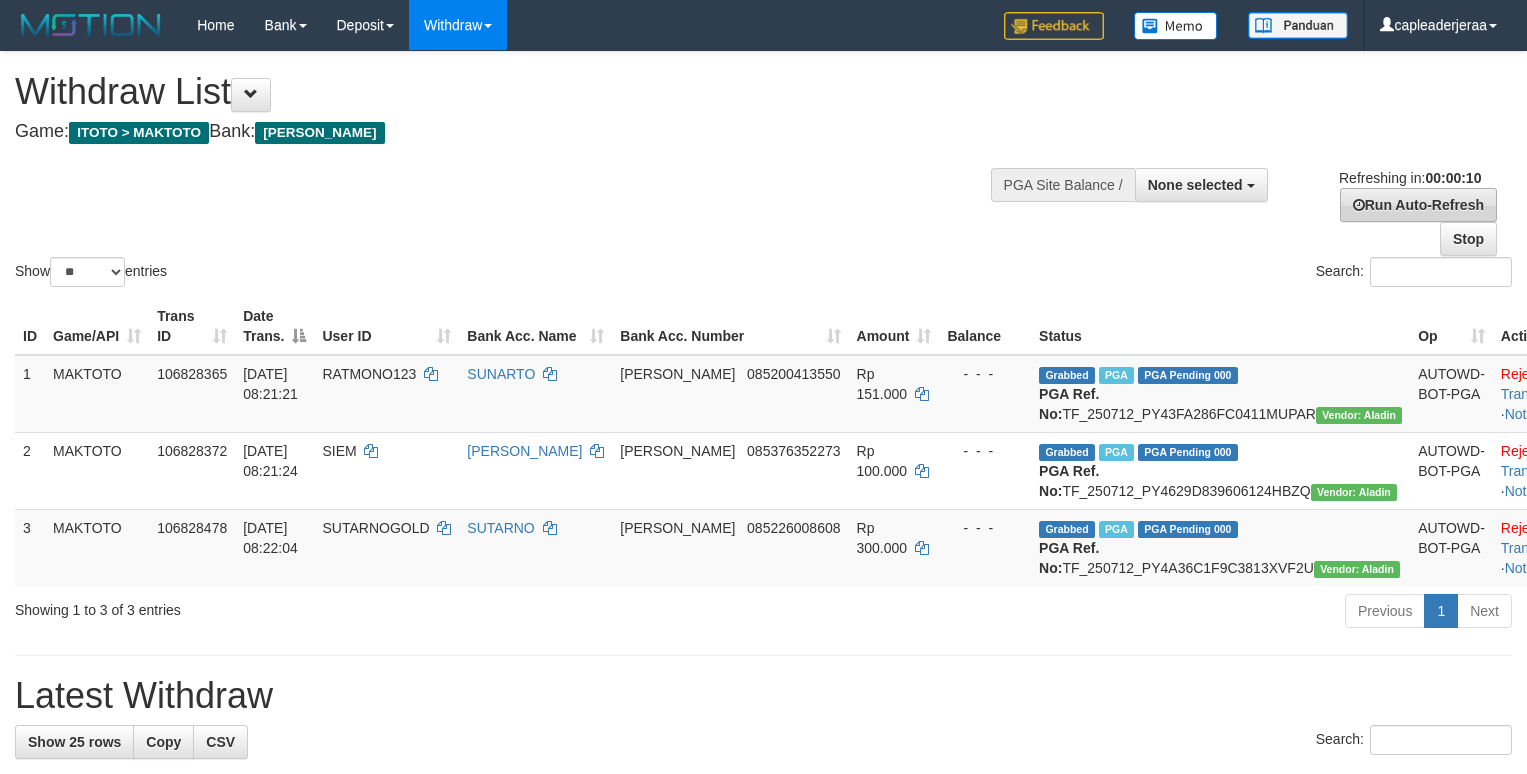 scroll, scrollTop: 0, scrollLeft: 0, axis: both 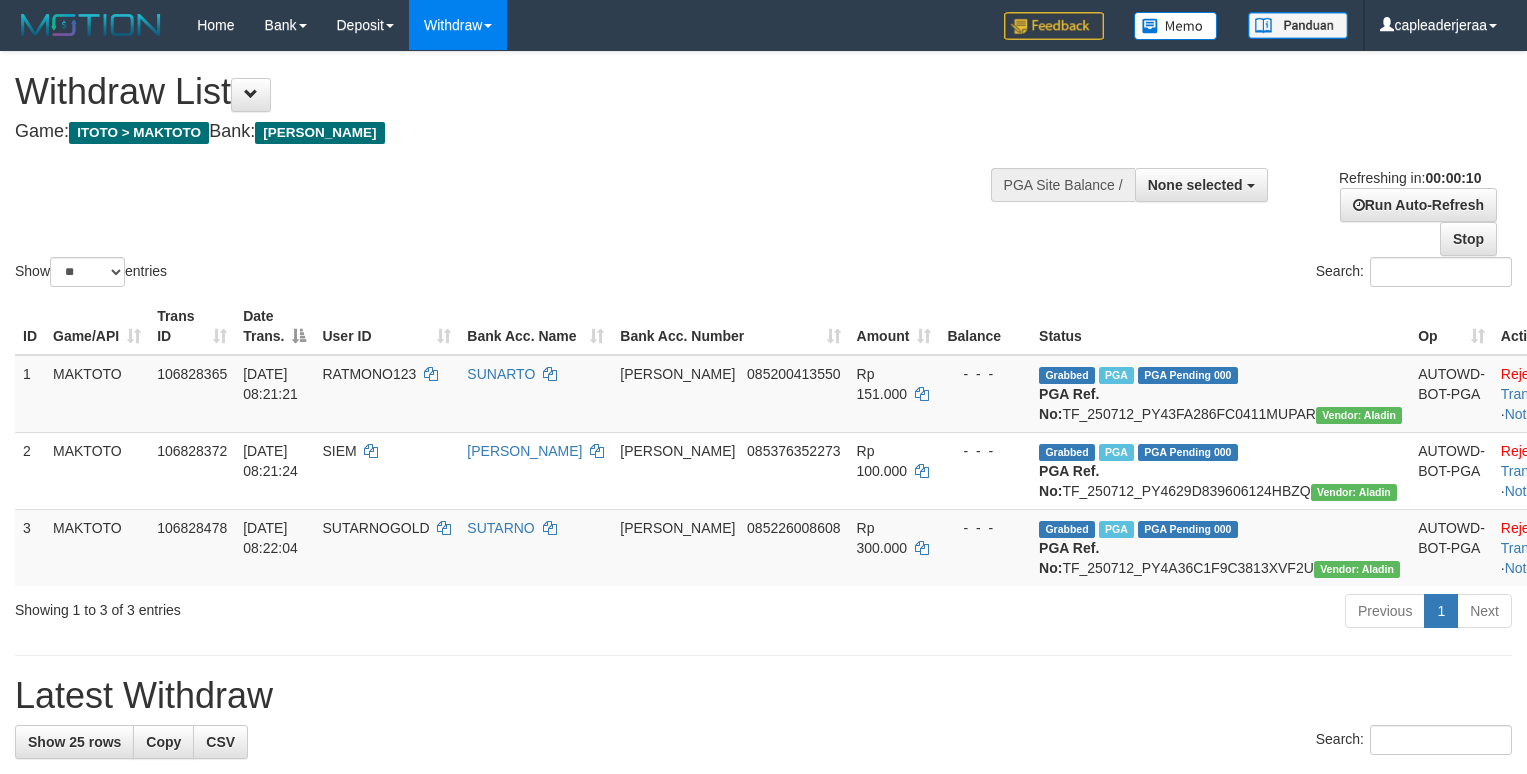 select 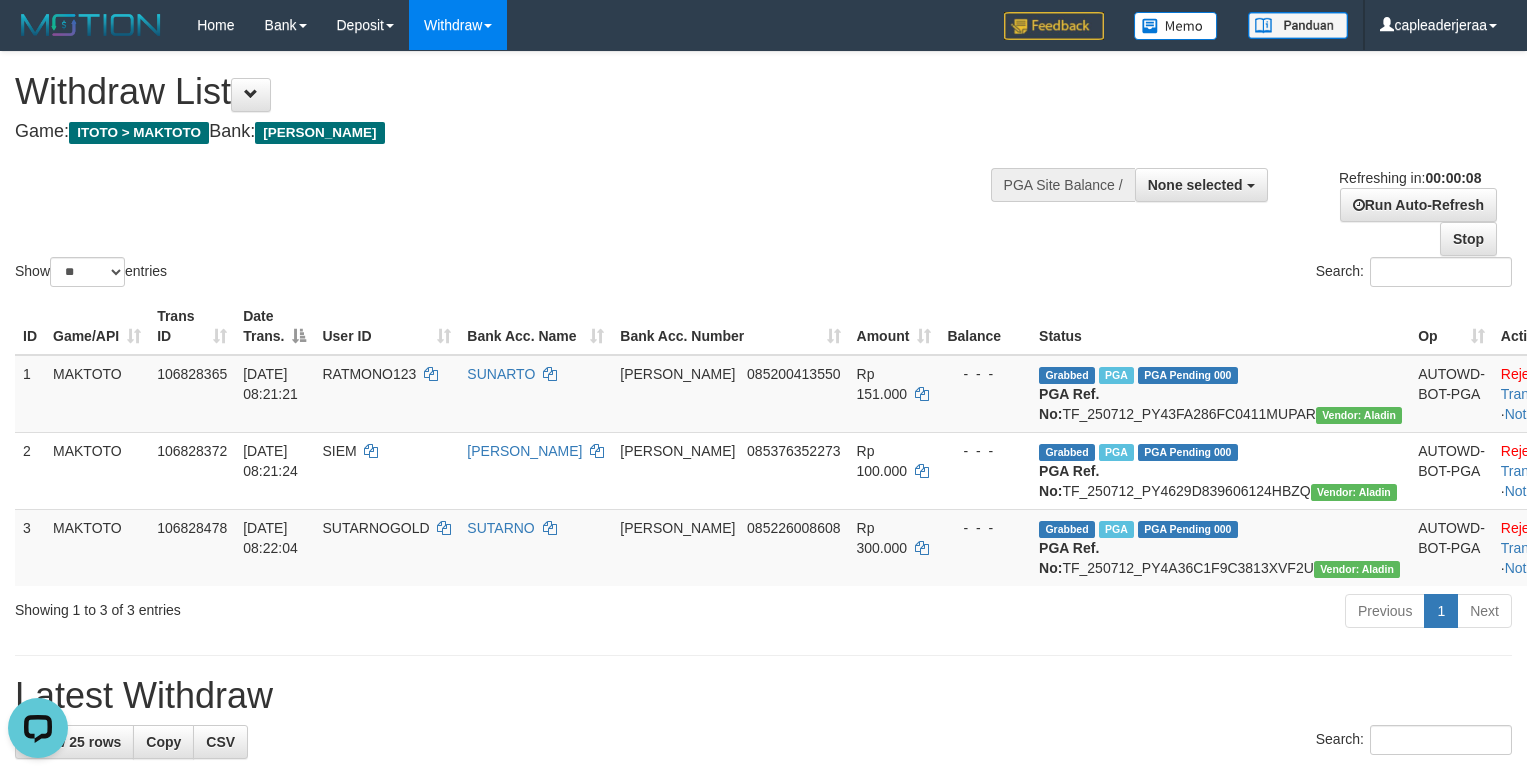 scroll, scrollTop: 0, scrollLeft: 0, axis: both 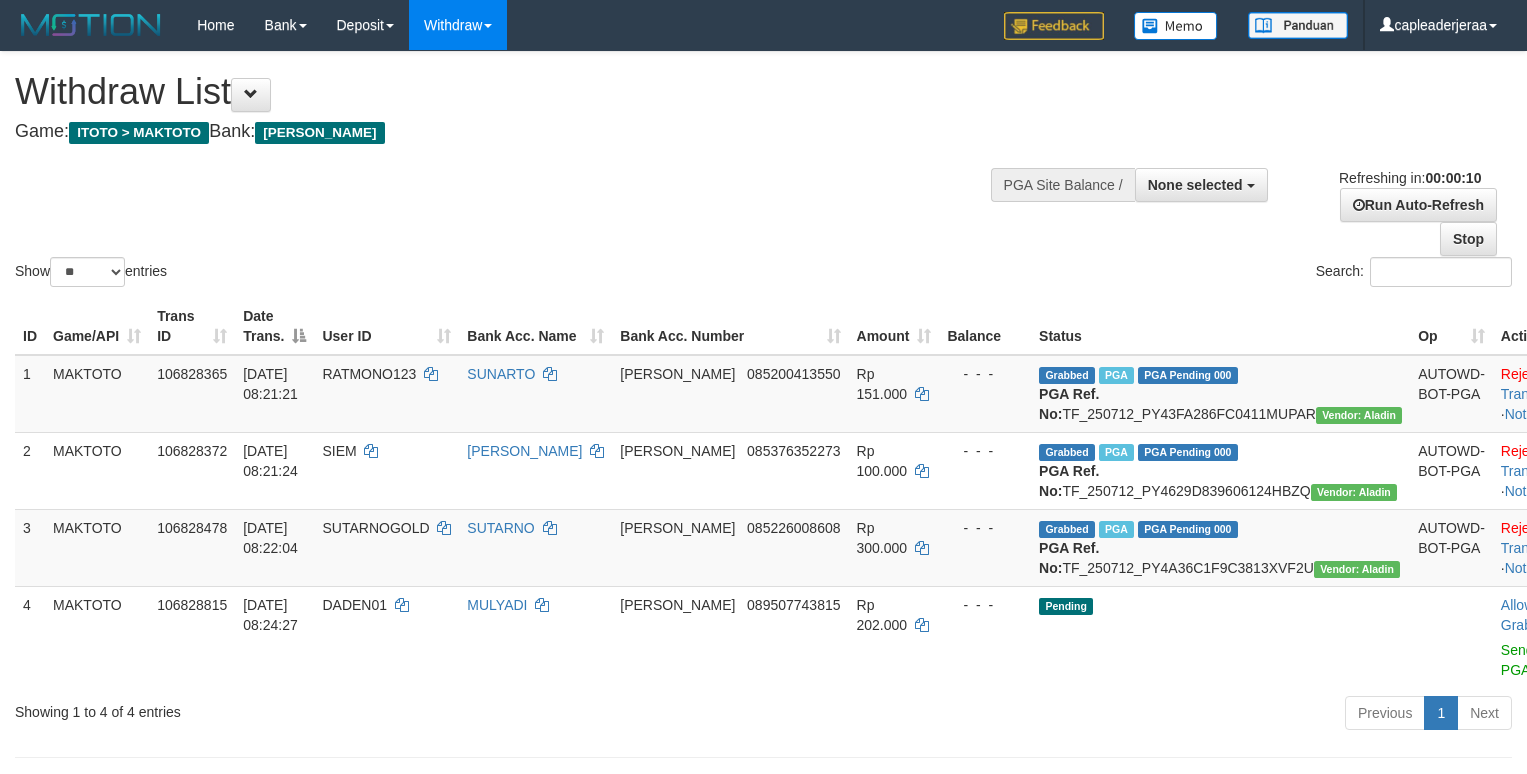 select 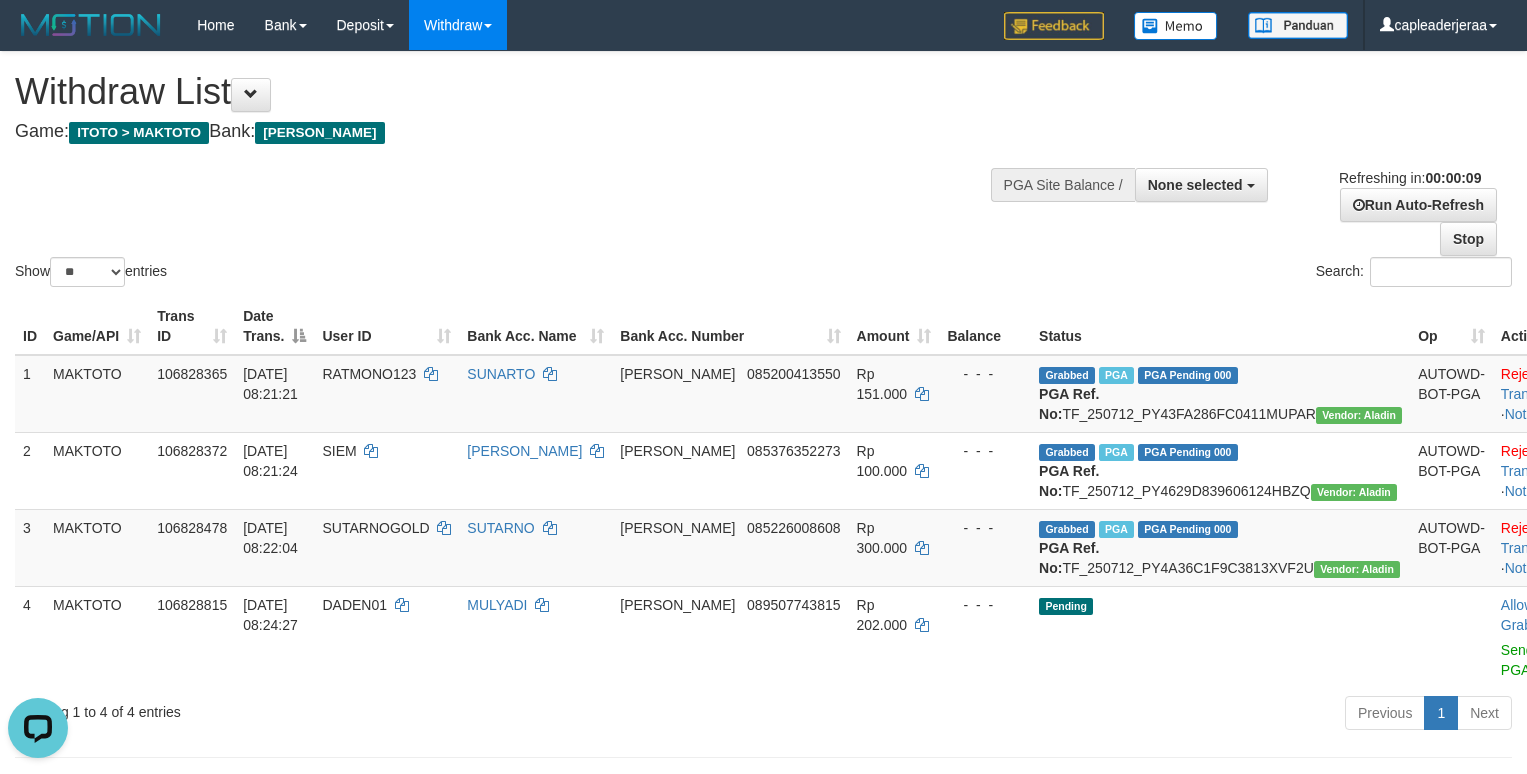 scroll, scrollTop: 0, scrollLeft: 0, axis: both 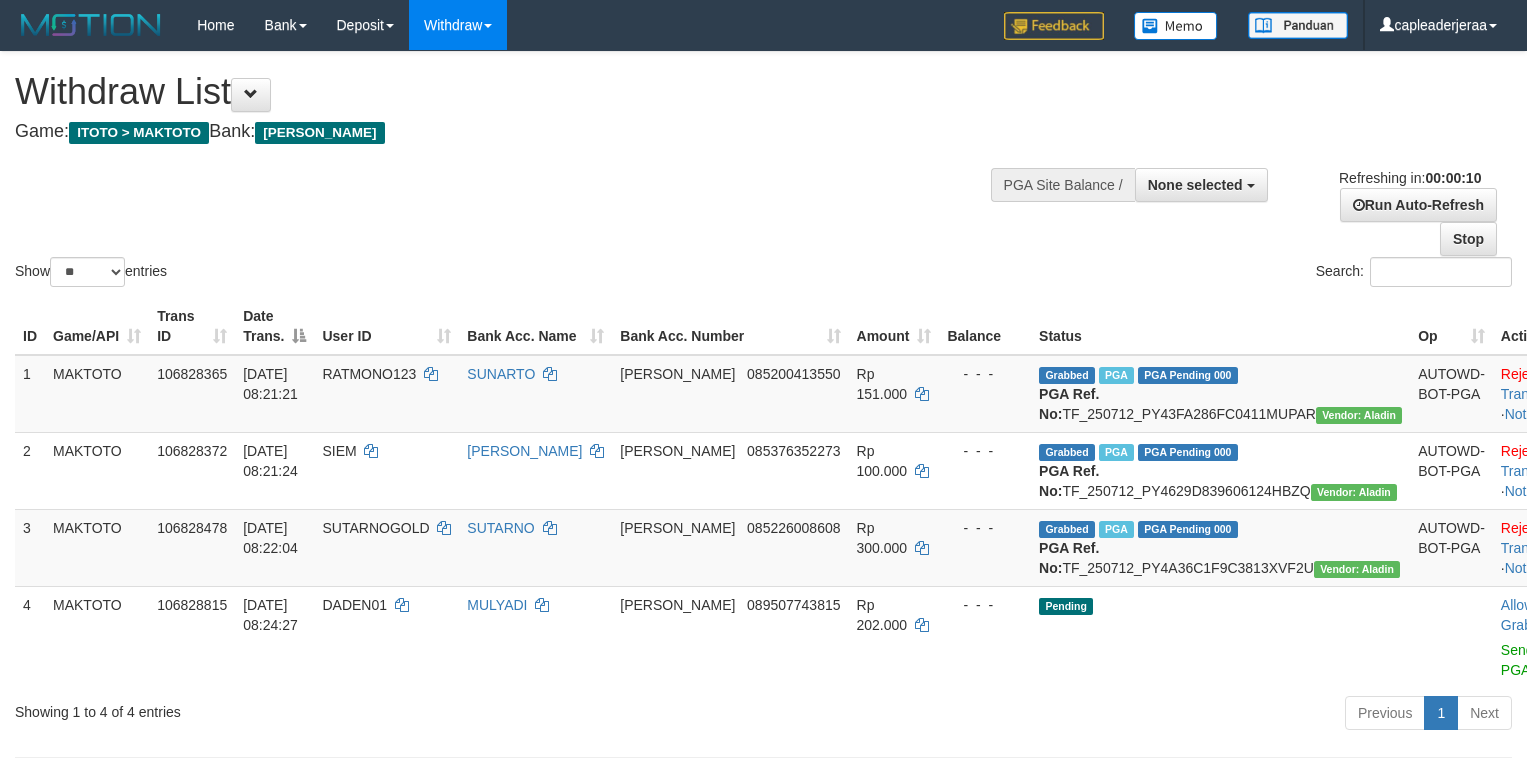 select 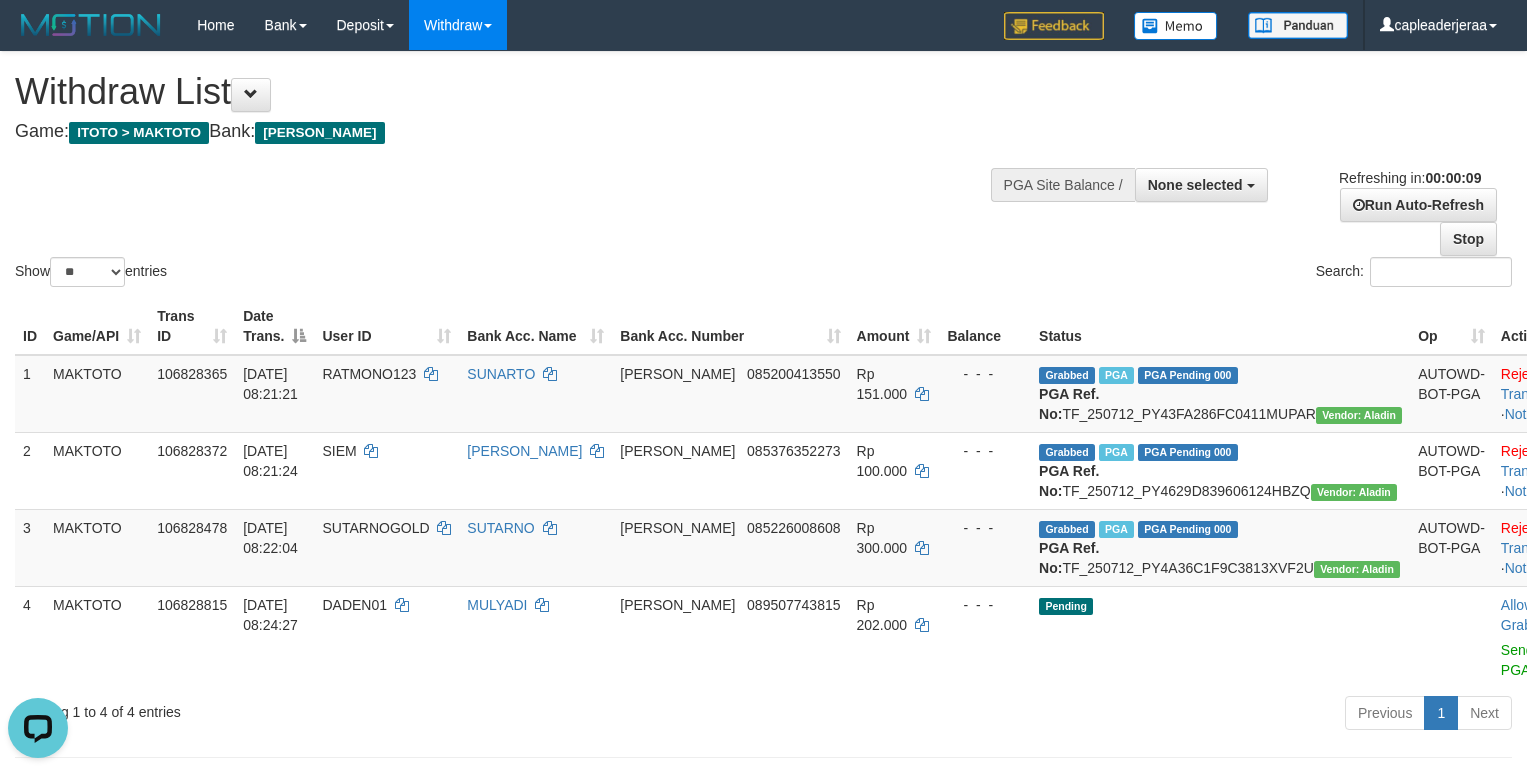 scroll, scrollTop: 0, scrollLeft: 0, axis: both 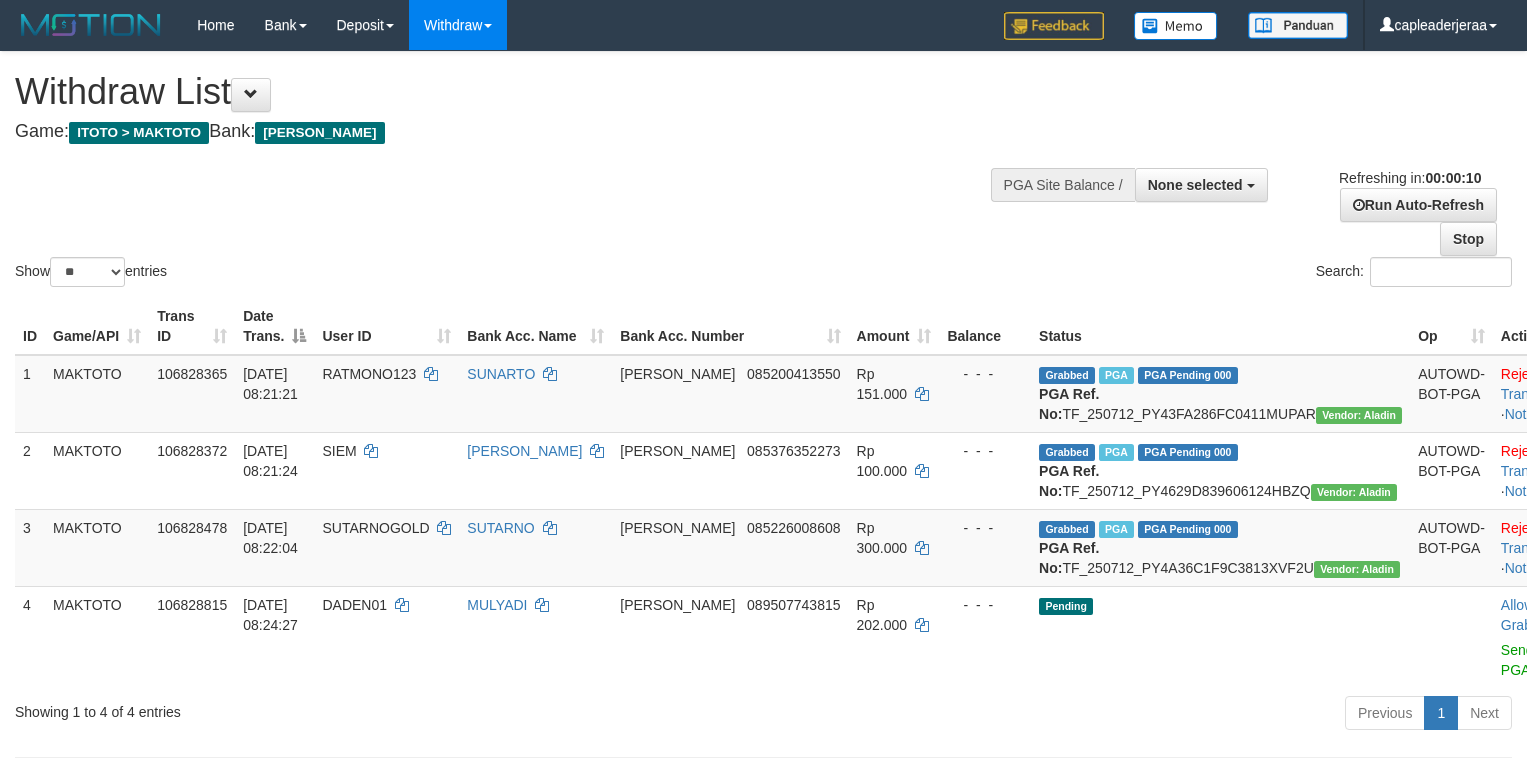 select 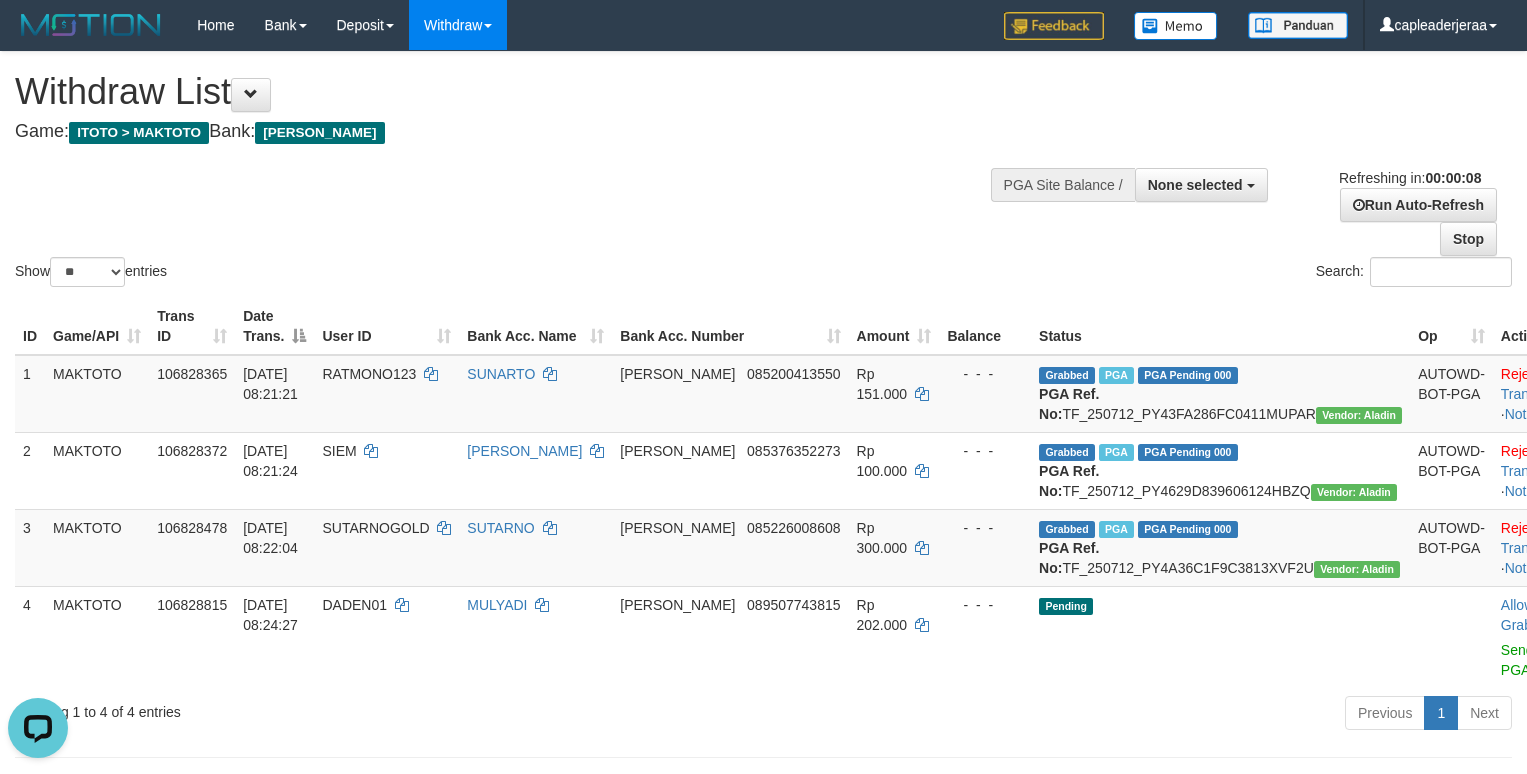 scroll, scrollTop: 0, scrollLeft: 0, axis: both 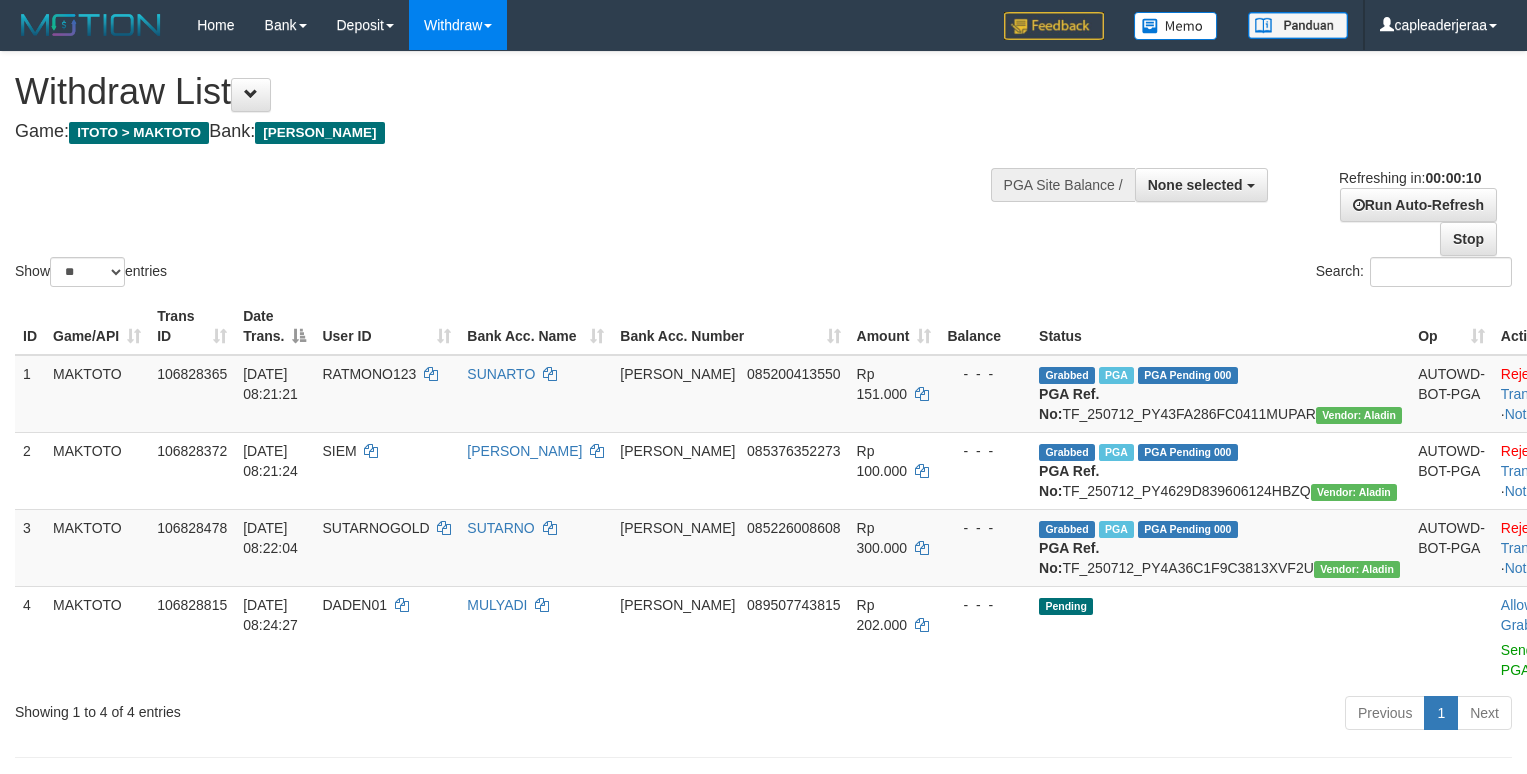 select 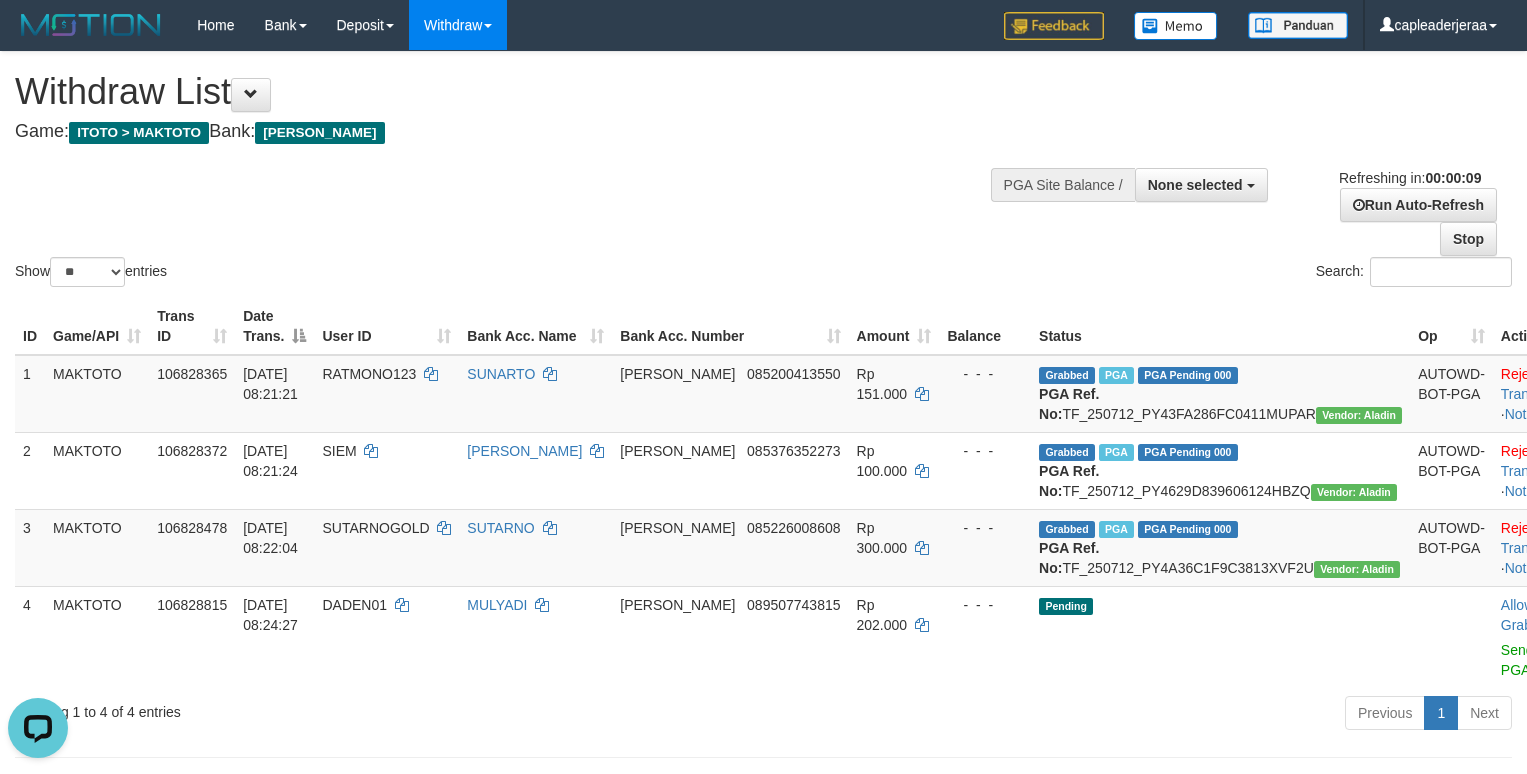 scroll, scrollTop: 0, scrollLeft: 0, axis: both 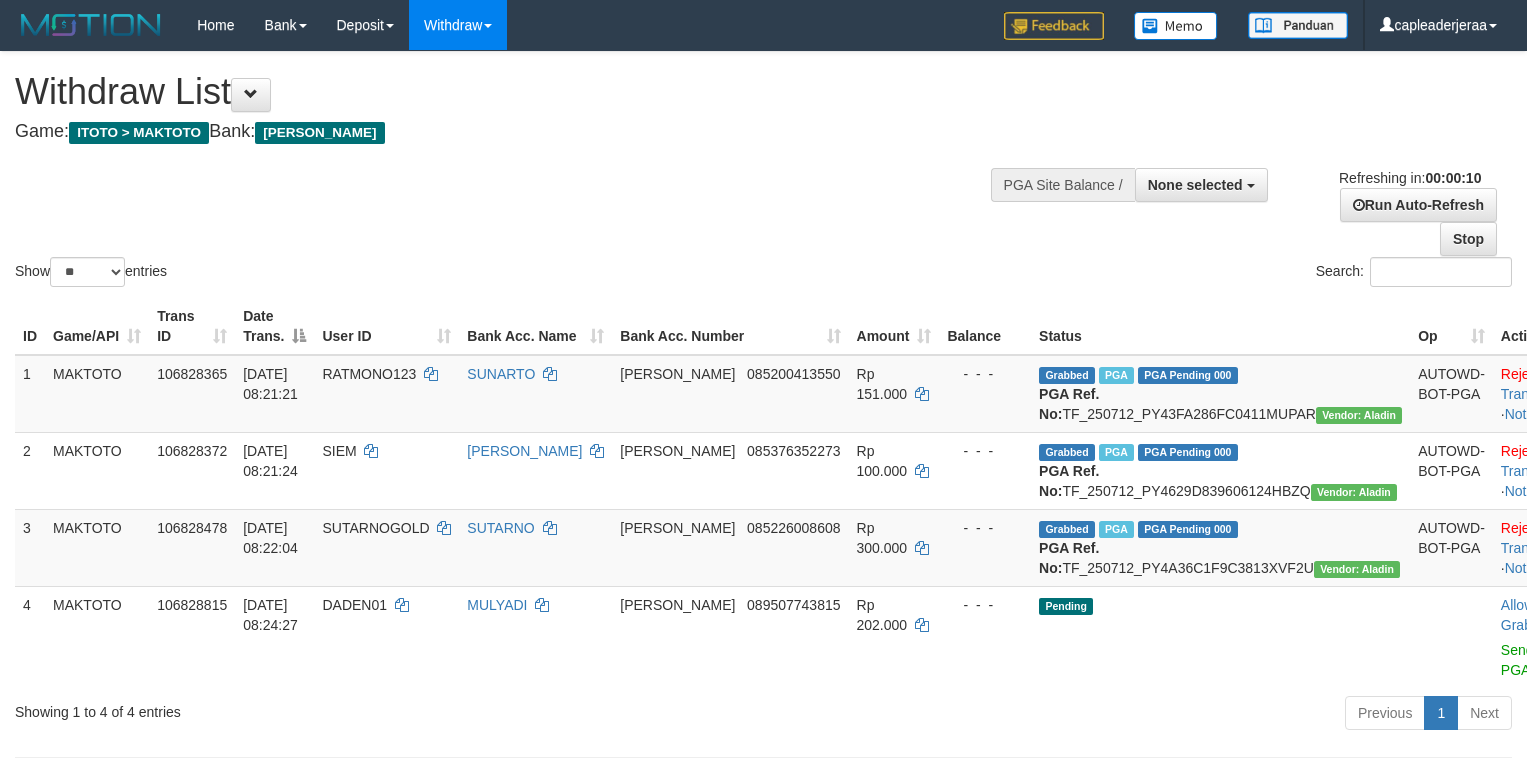 select 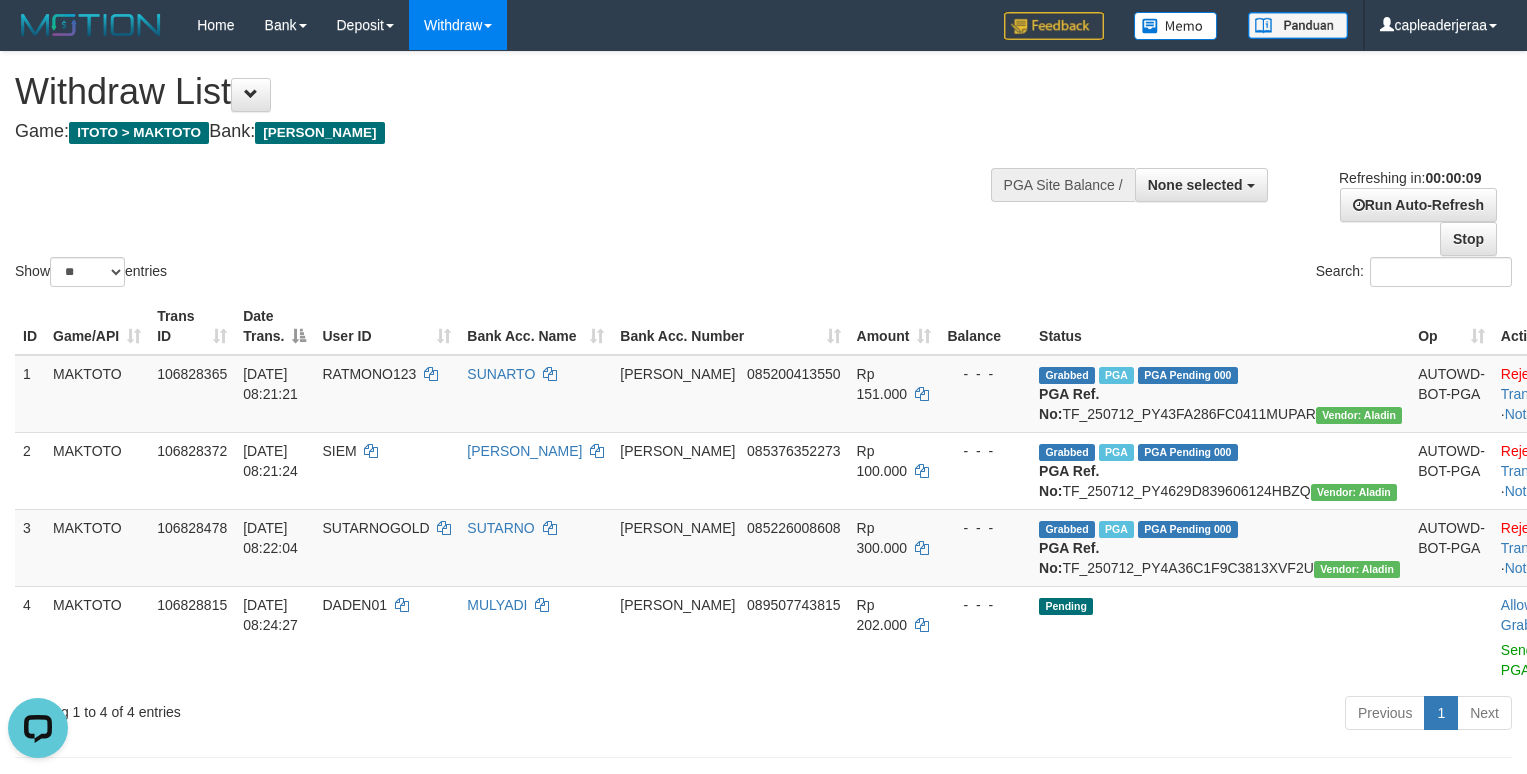 scroll, scrollTop: 0, scrollLeft: 0, axis: both 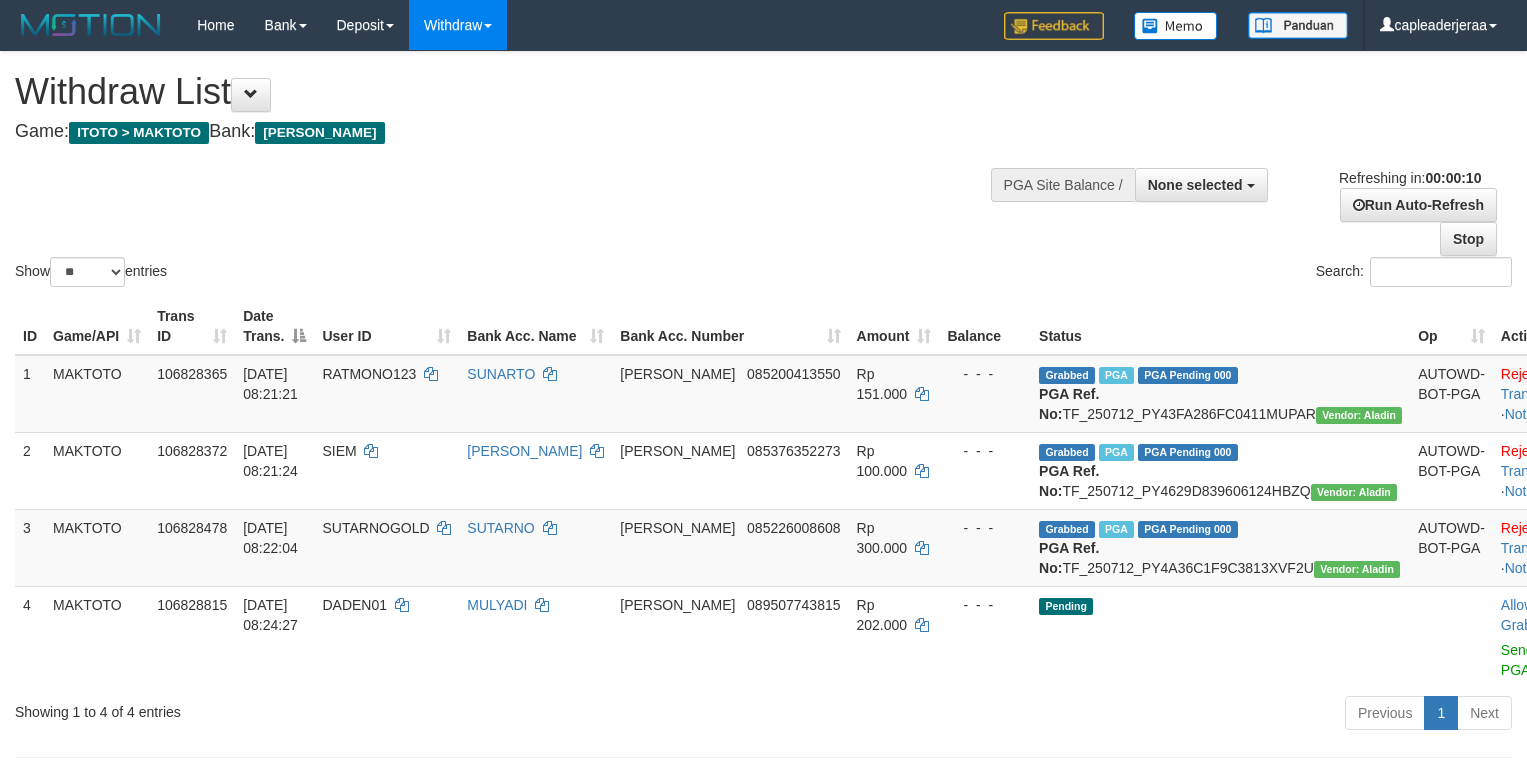 select 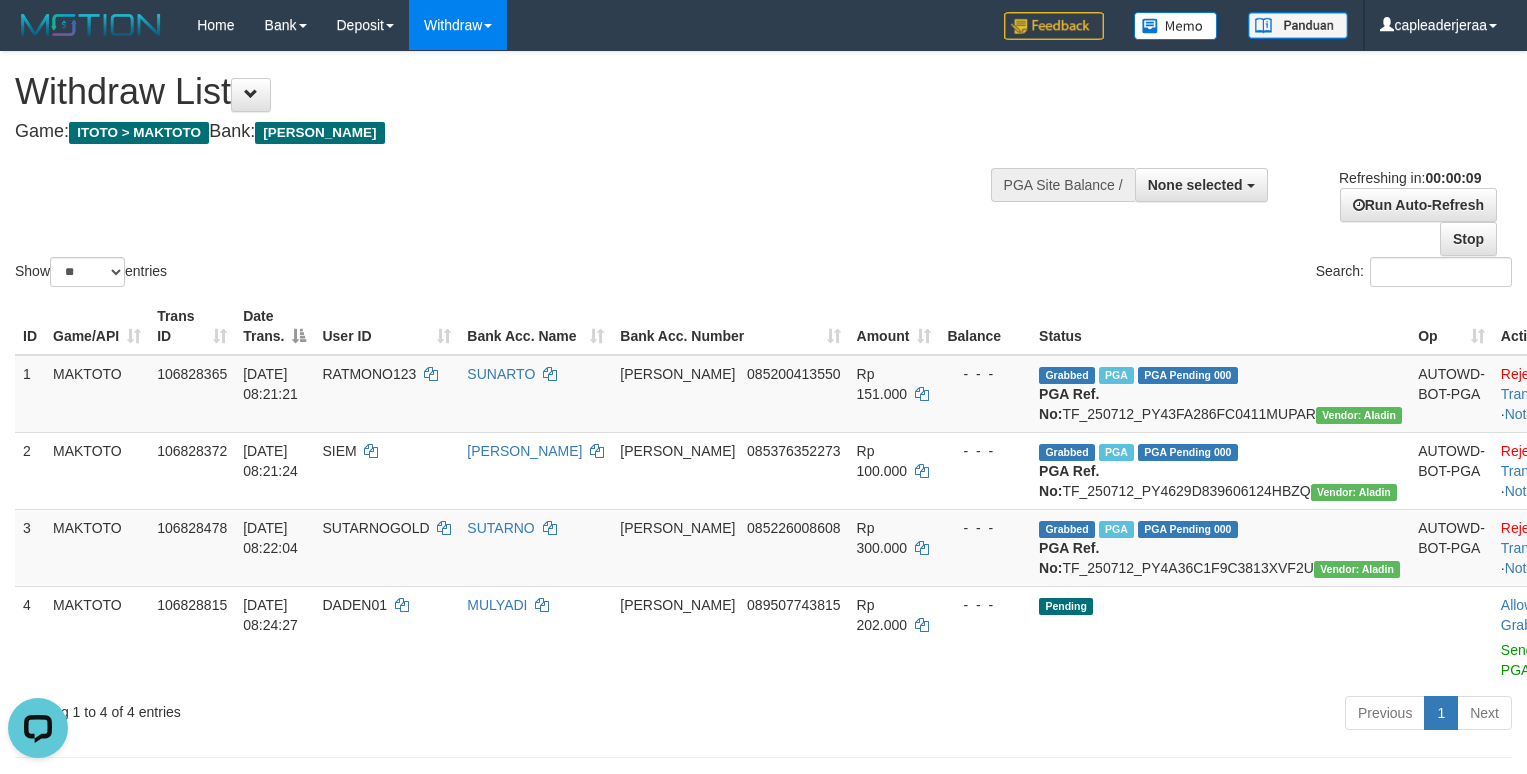 scroll, scrollTop: 0, scrollLeft: 0, axis: both 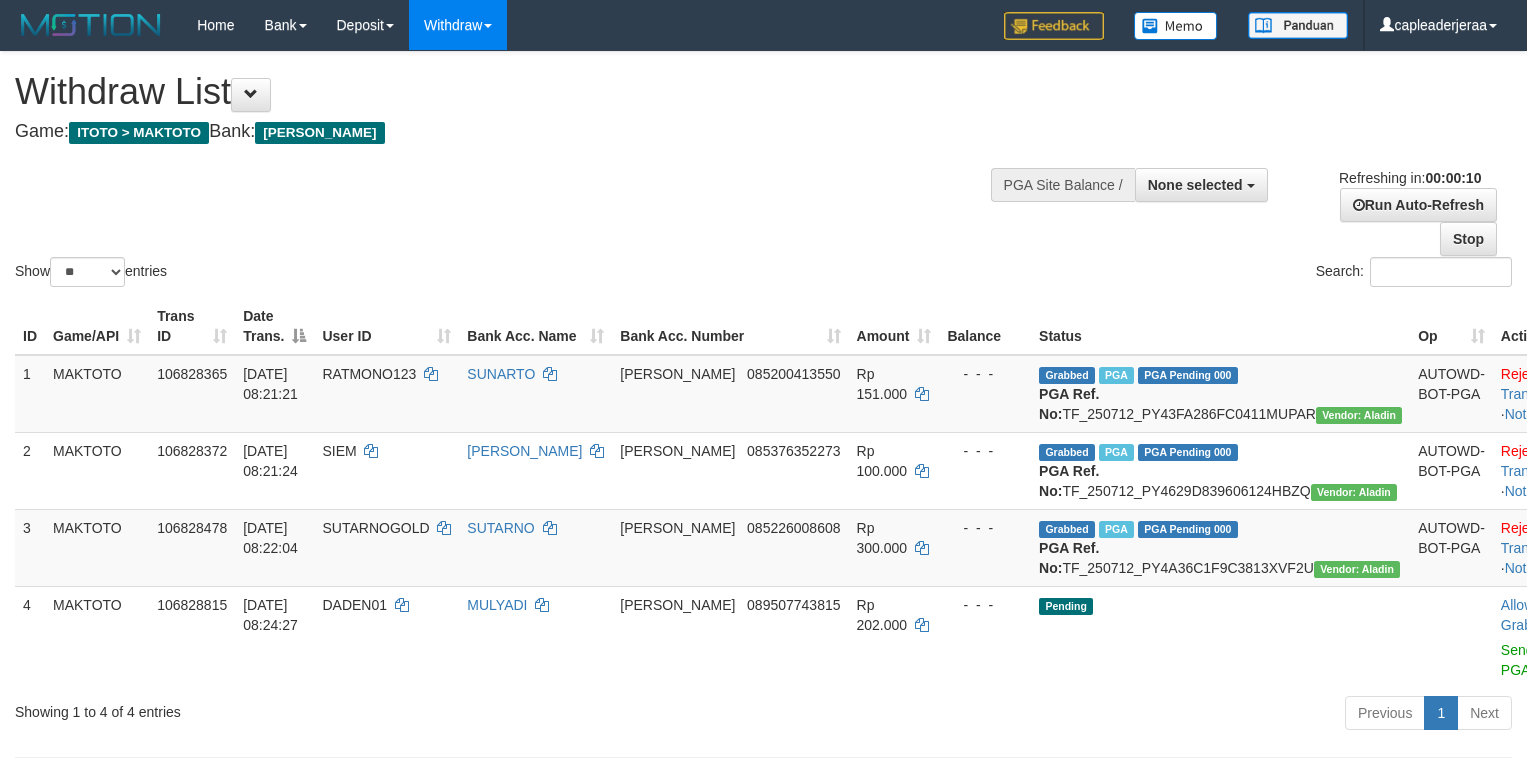 select 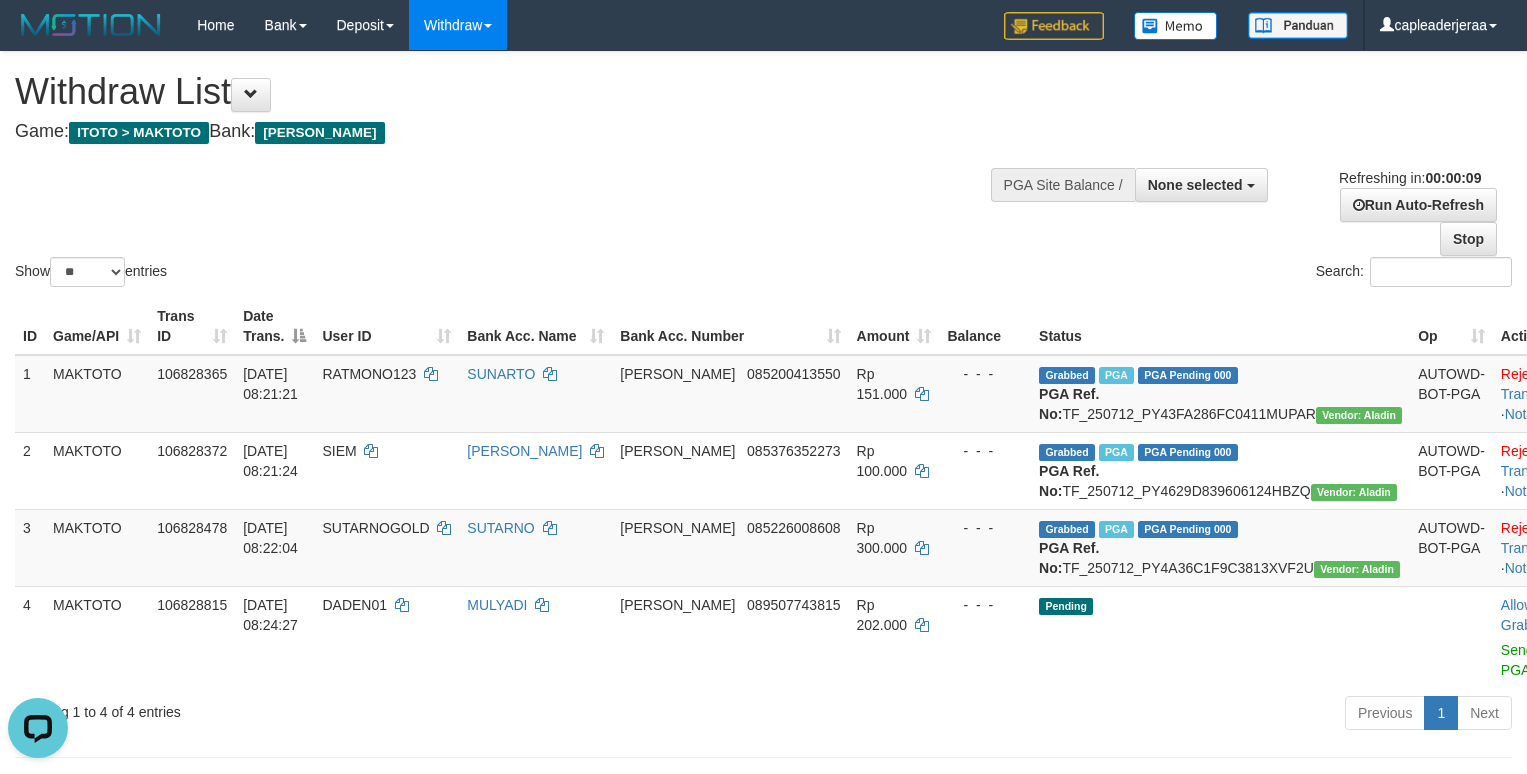 scroll, scrollTop: 0, scrollLeft: 0, axis: both 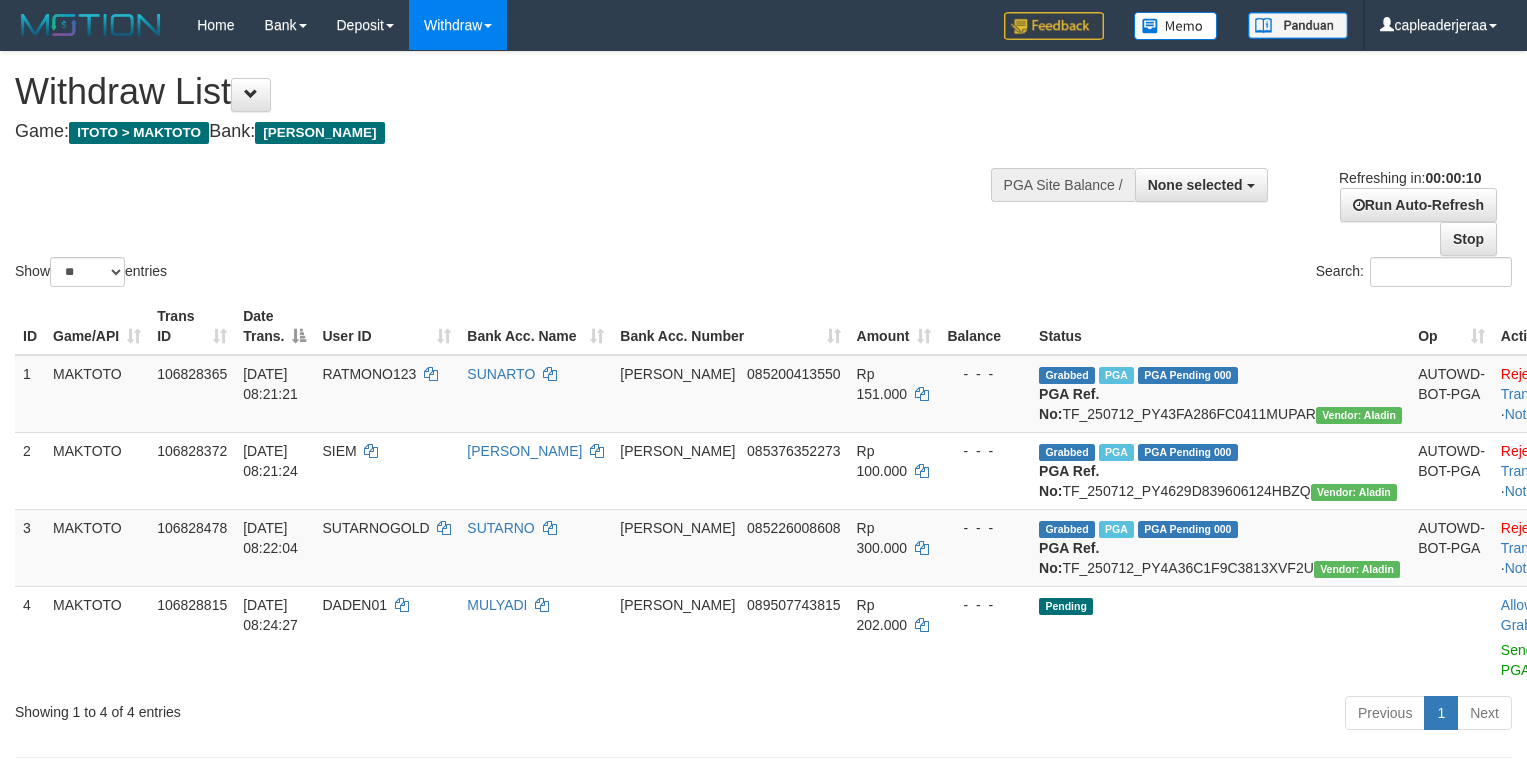select 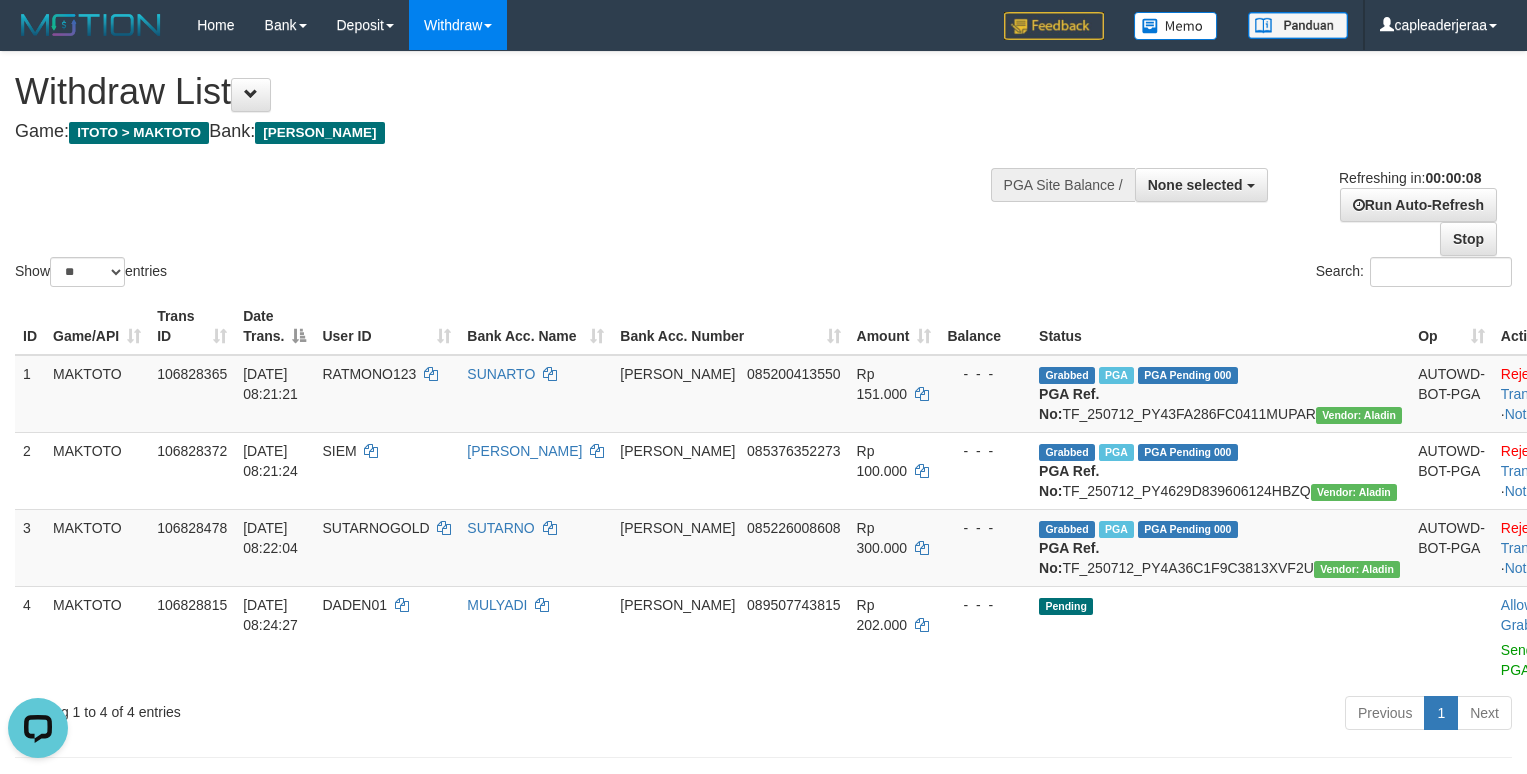 scroll, scrollTop: 0, scrollLeft: 0, axis: both 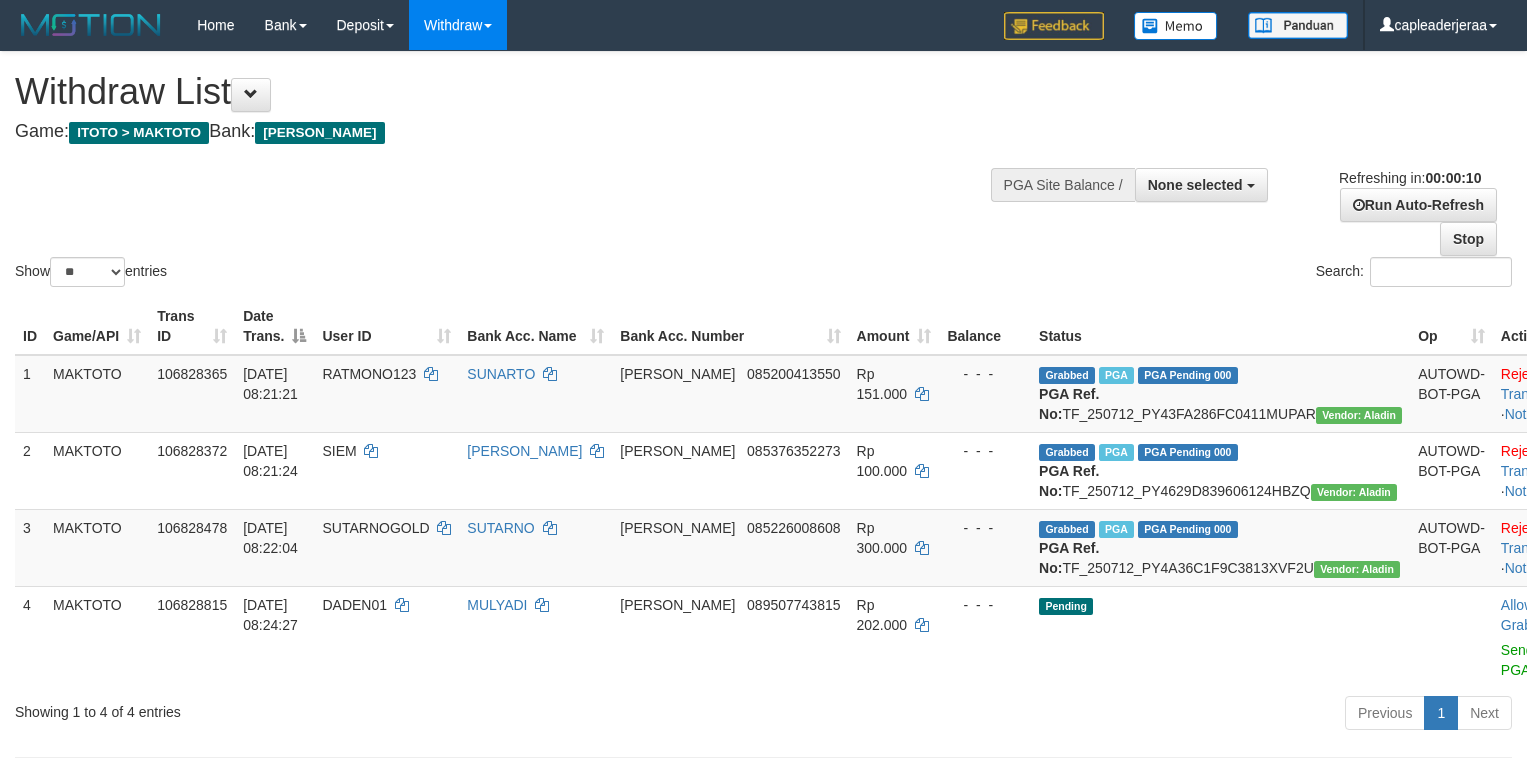 select 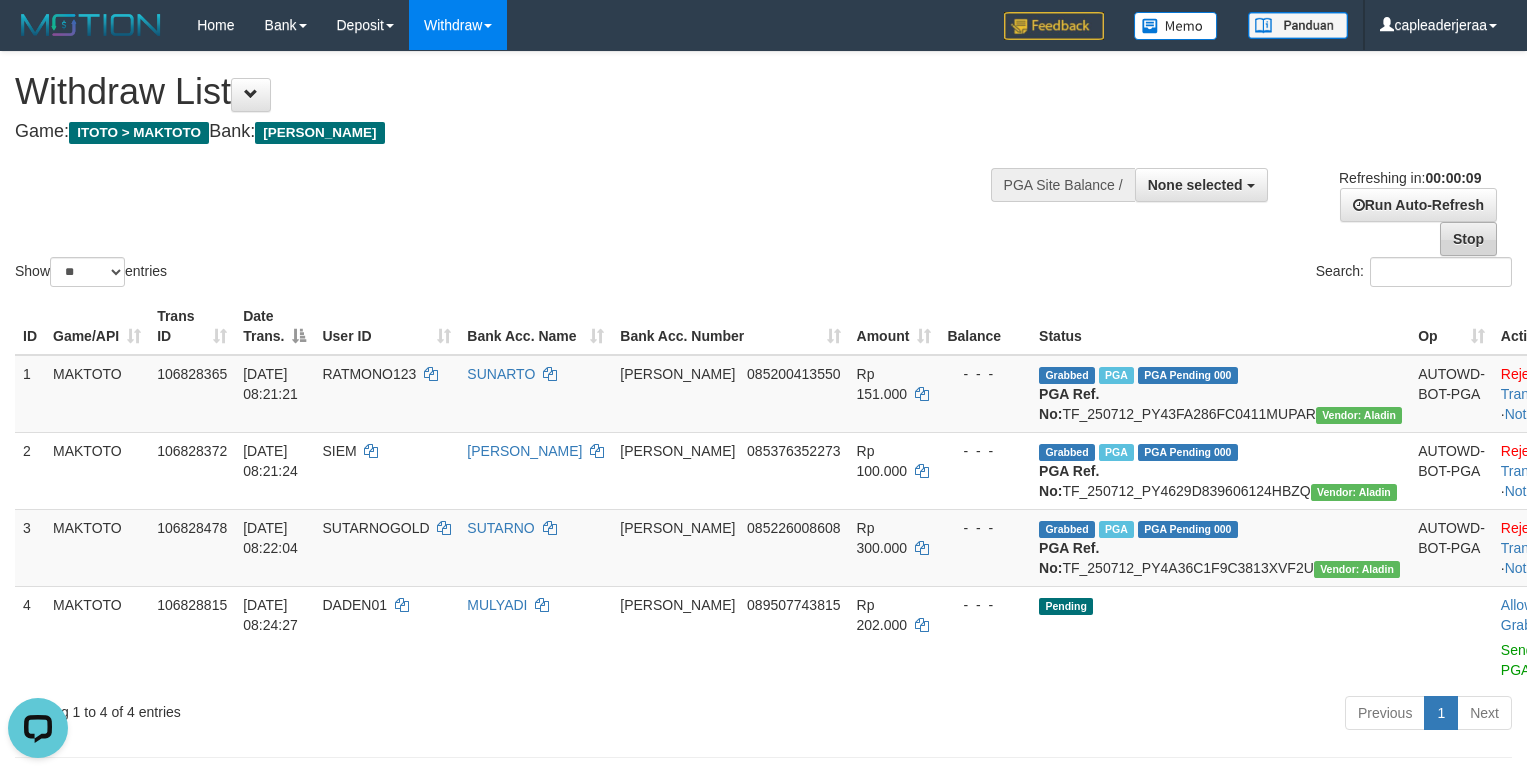 scroll, scrollTop: 0, scrollLeft: 0, axis: both 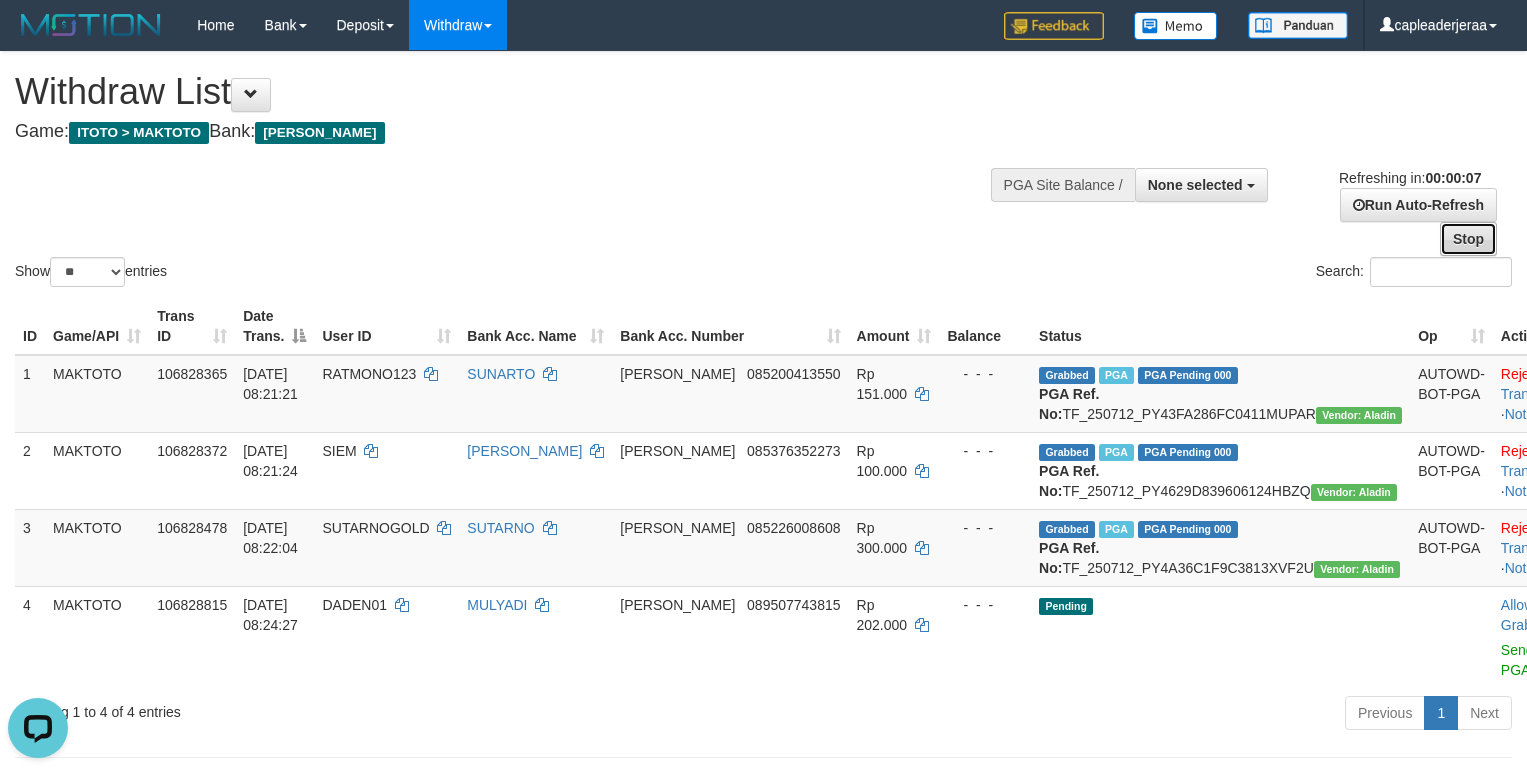 click on "Stop" at bounding box center [1468, 239] 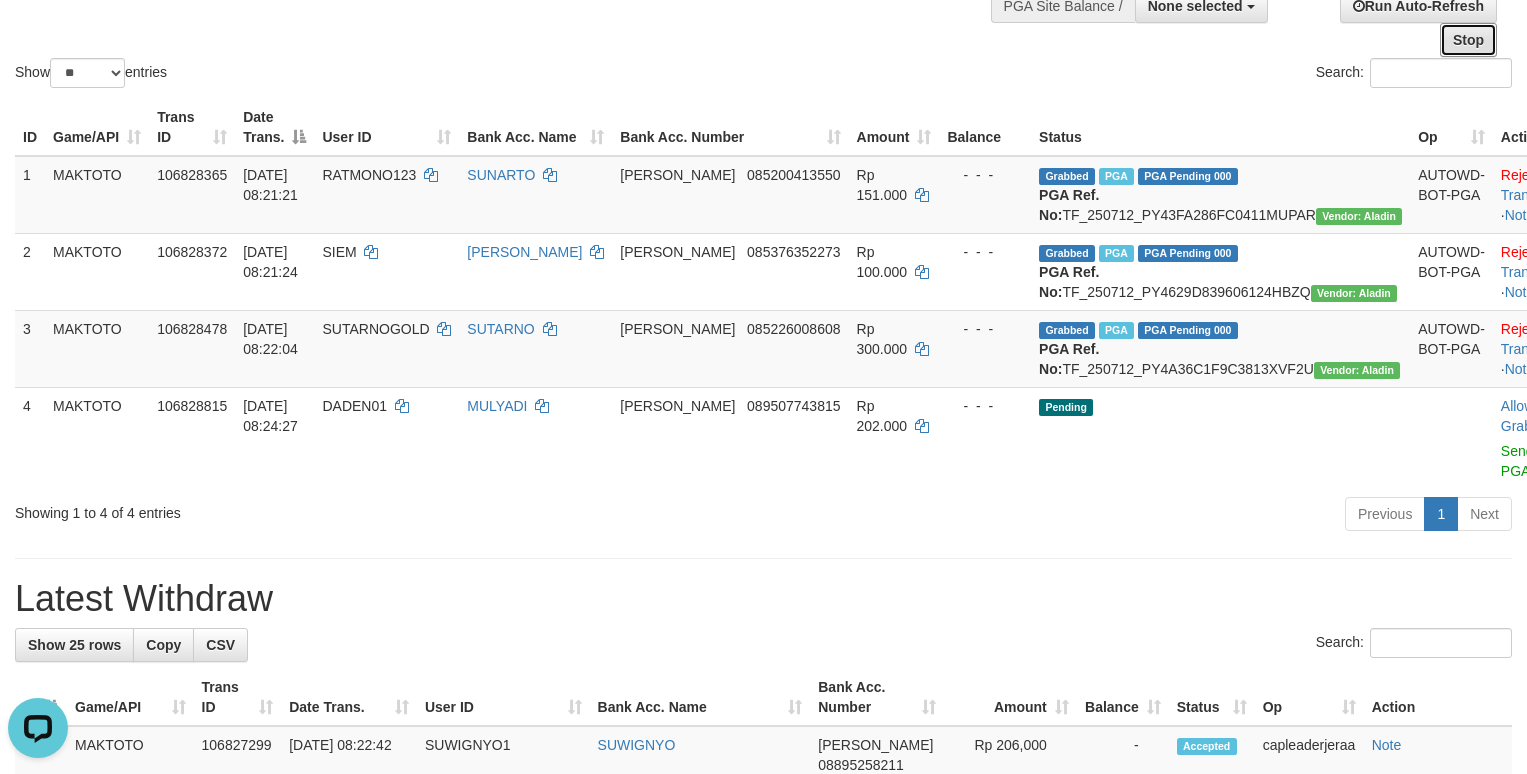 scroll, scrollTop: 200, scrollLeft: 0, axis: vertical 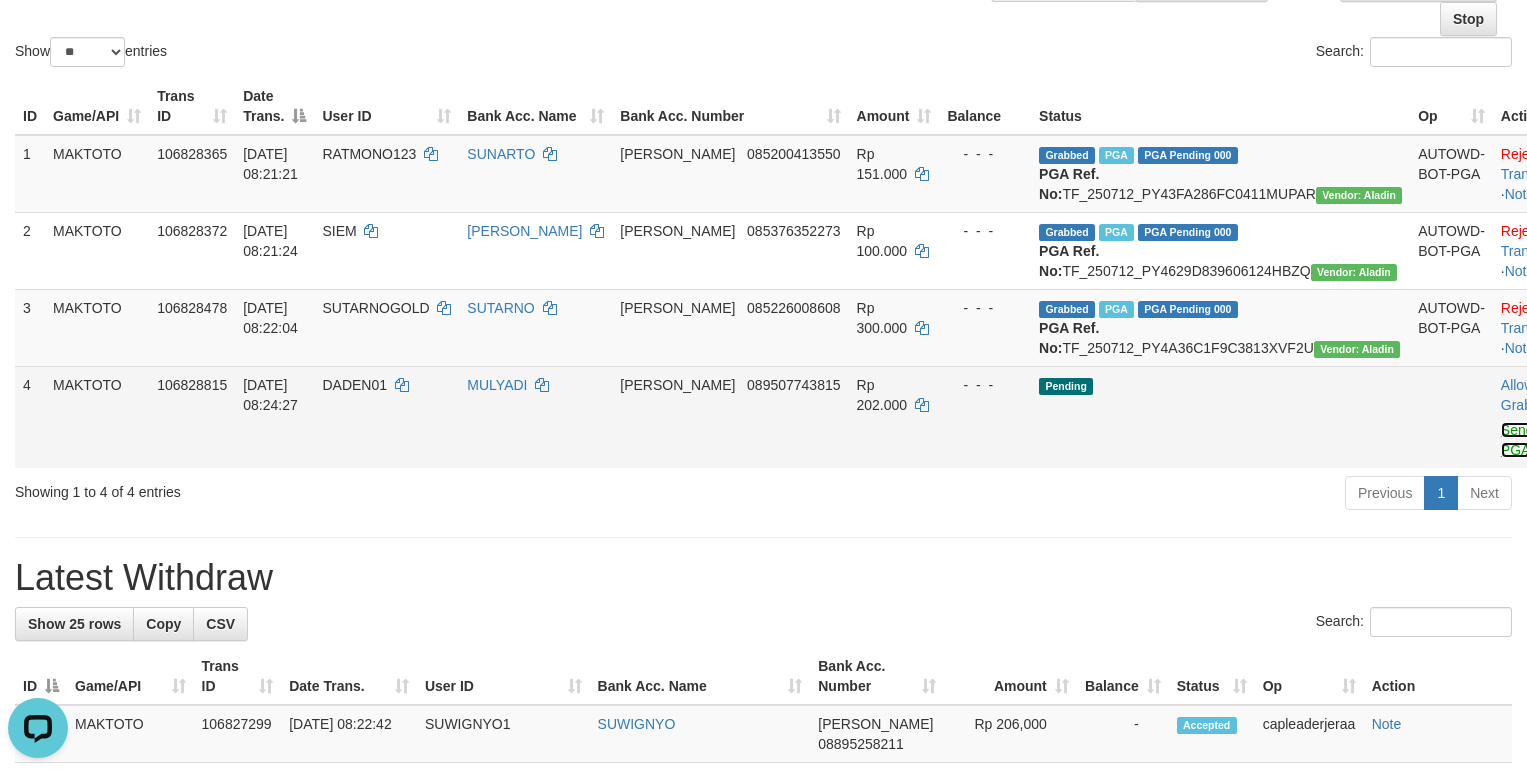 click on "Send PGA" at bounding box center [1517, 440] 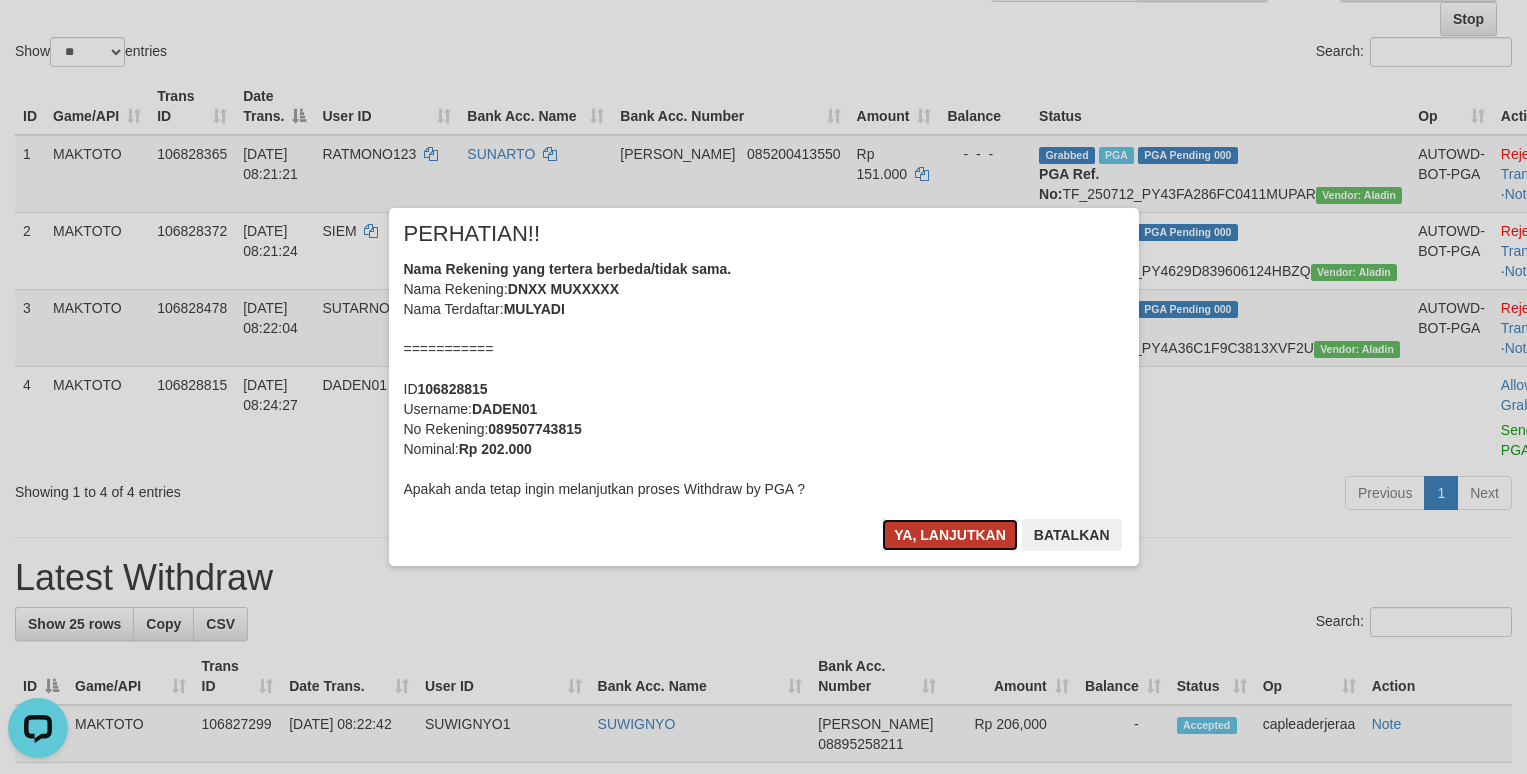 click on "Ya, lanjutkan" at bounding box center (950, 535) 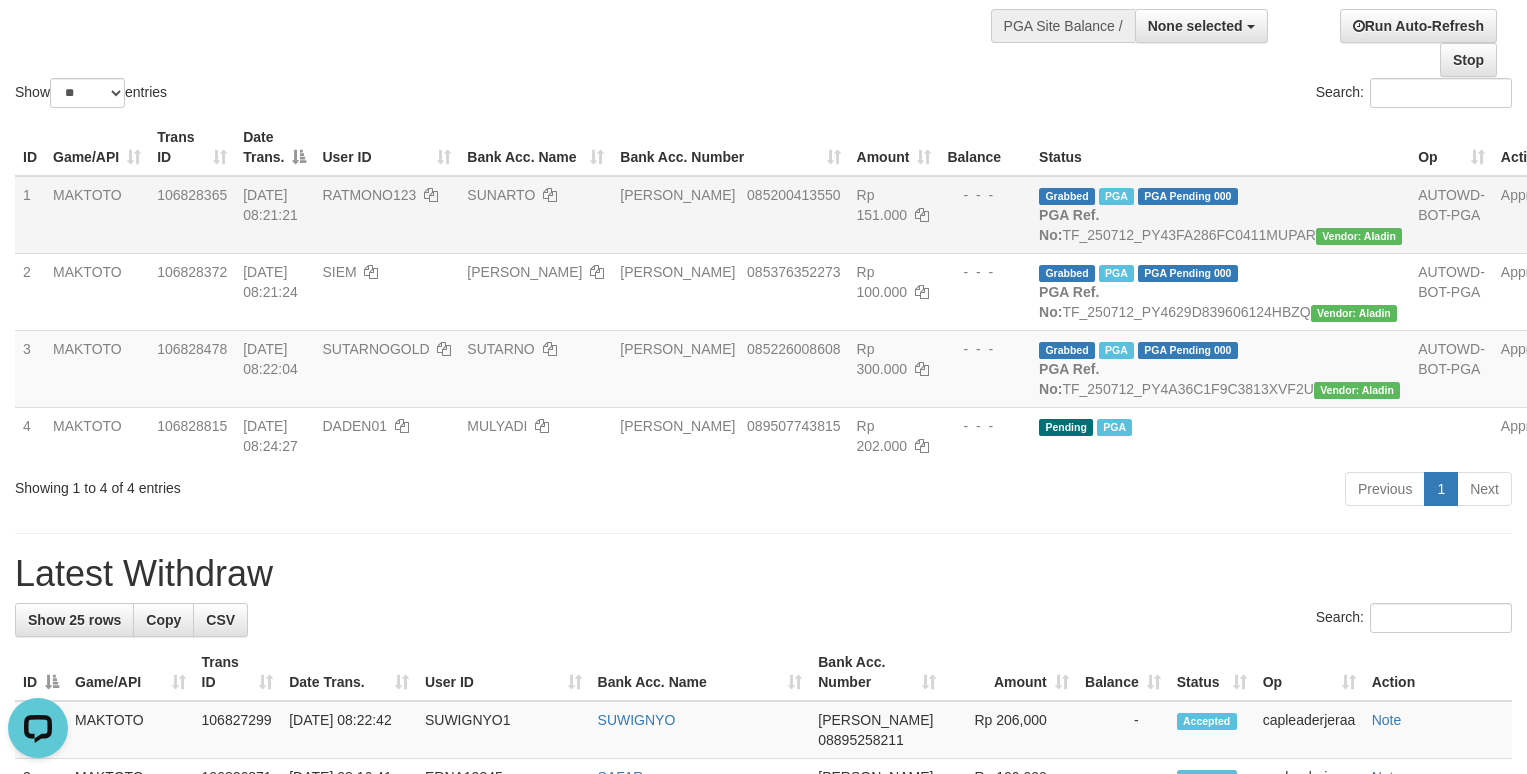 scroll, scrollTop: 0, scrollLeft: 0, axis: both 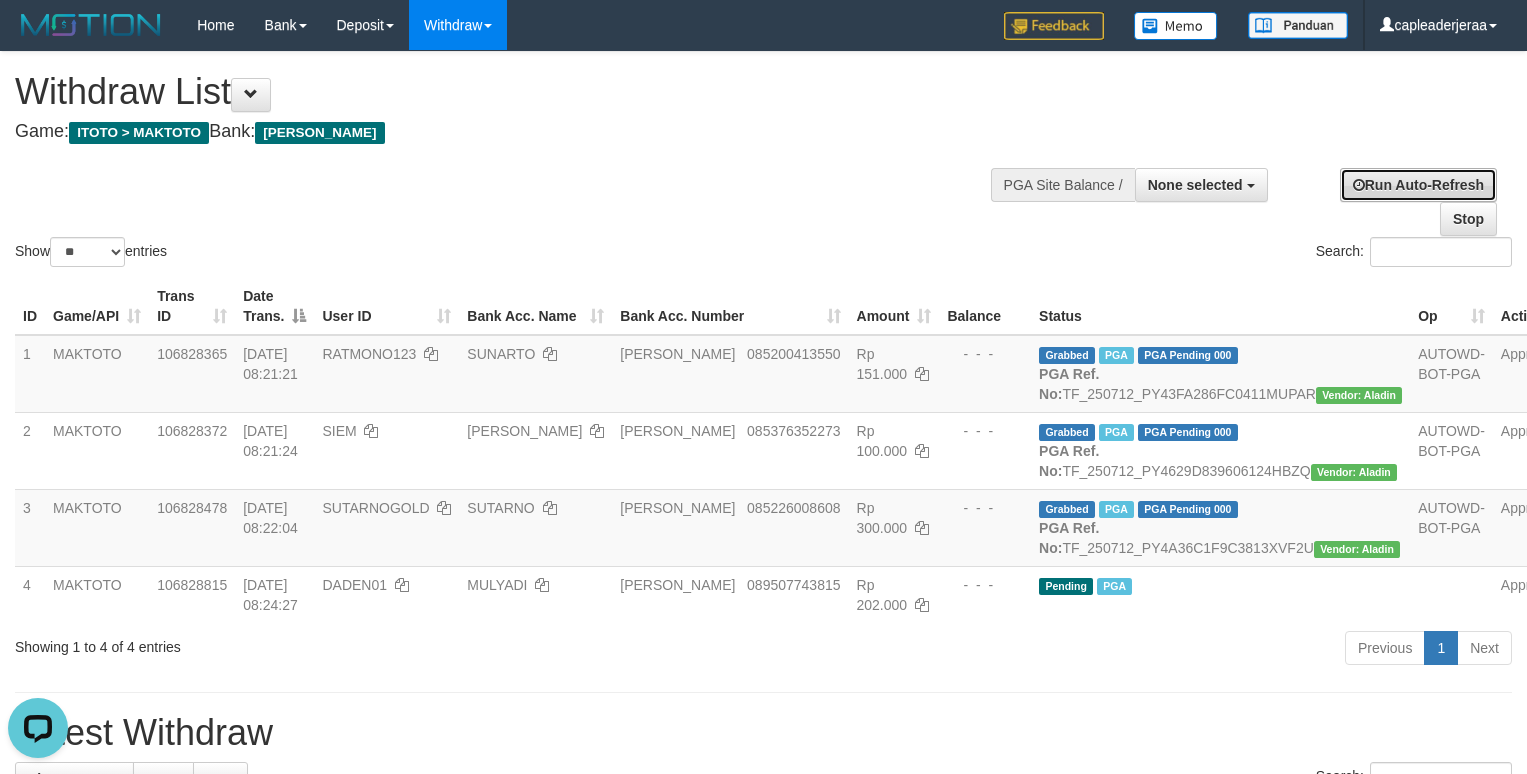 click on "Run Auto-Refresh" at bounding box center [1418, 185] 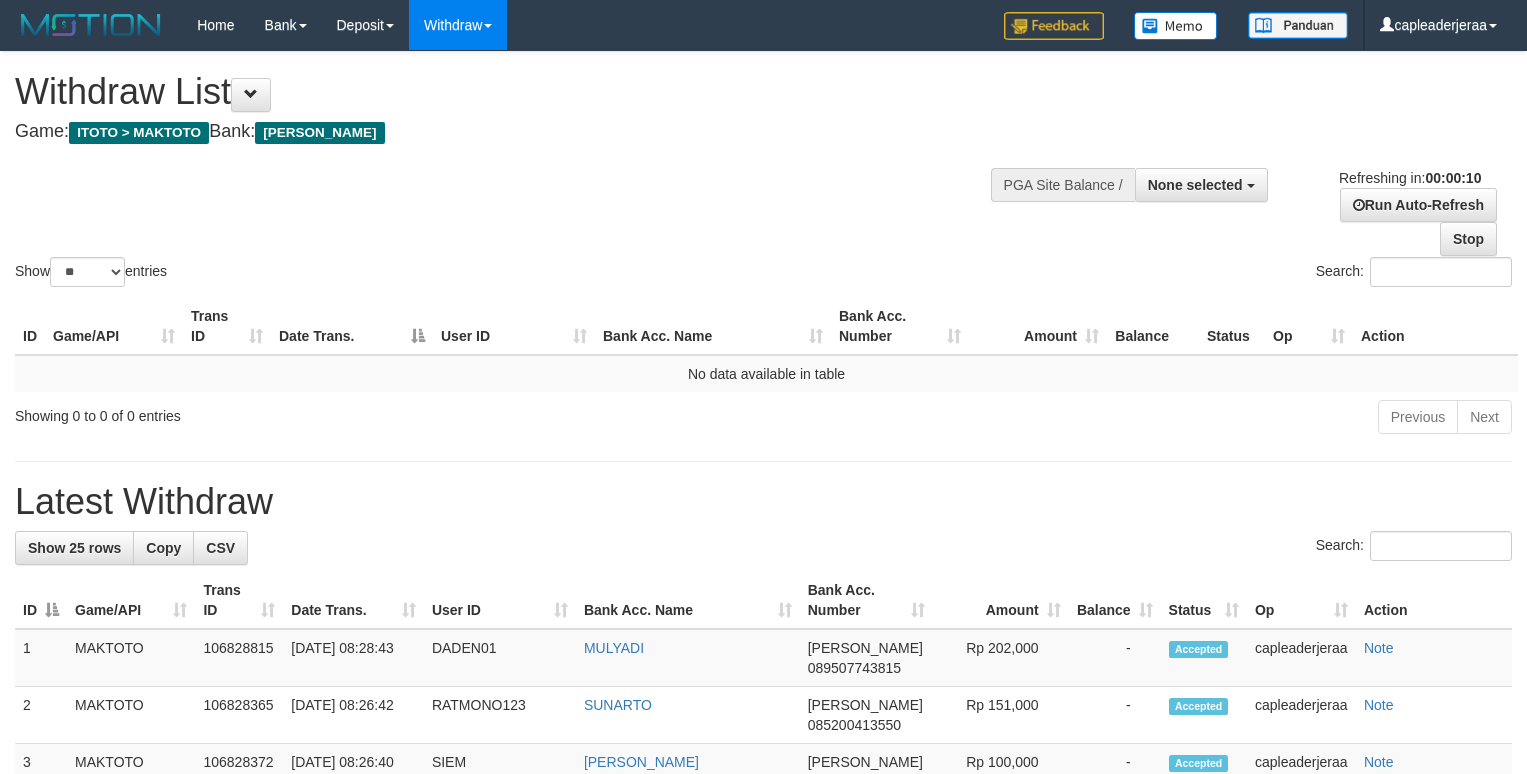 select 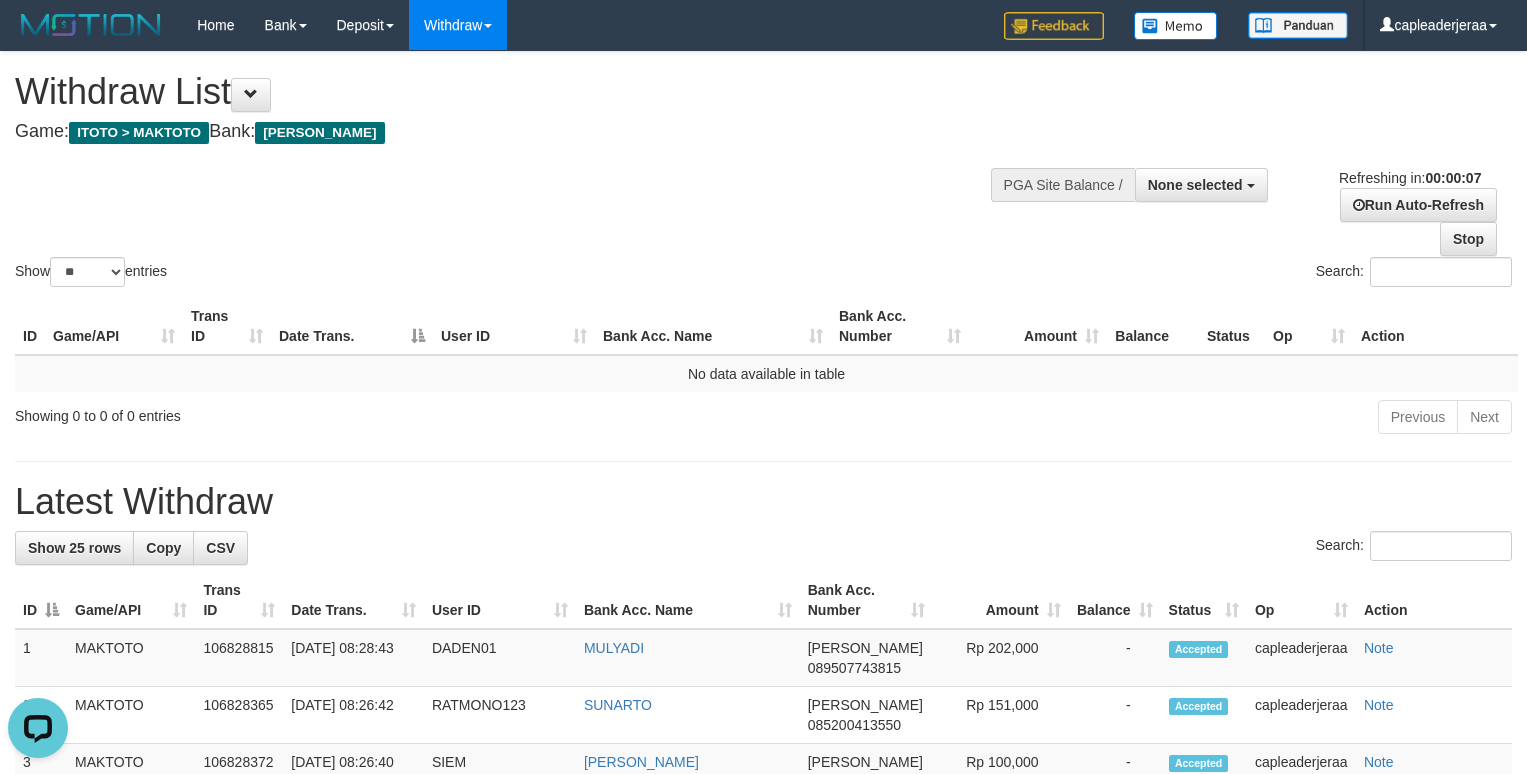 scroll, scrollTop: 0, scrollLeft: 0, axis: both 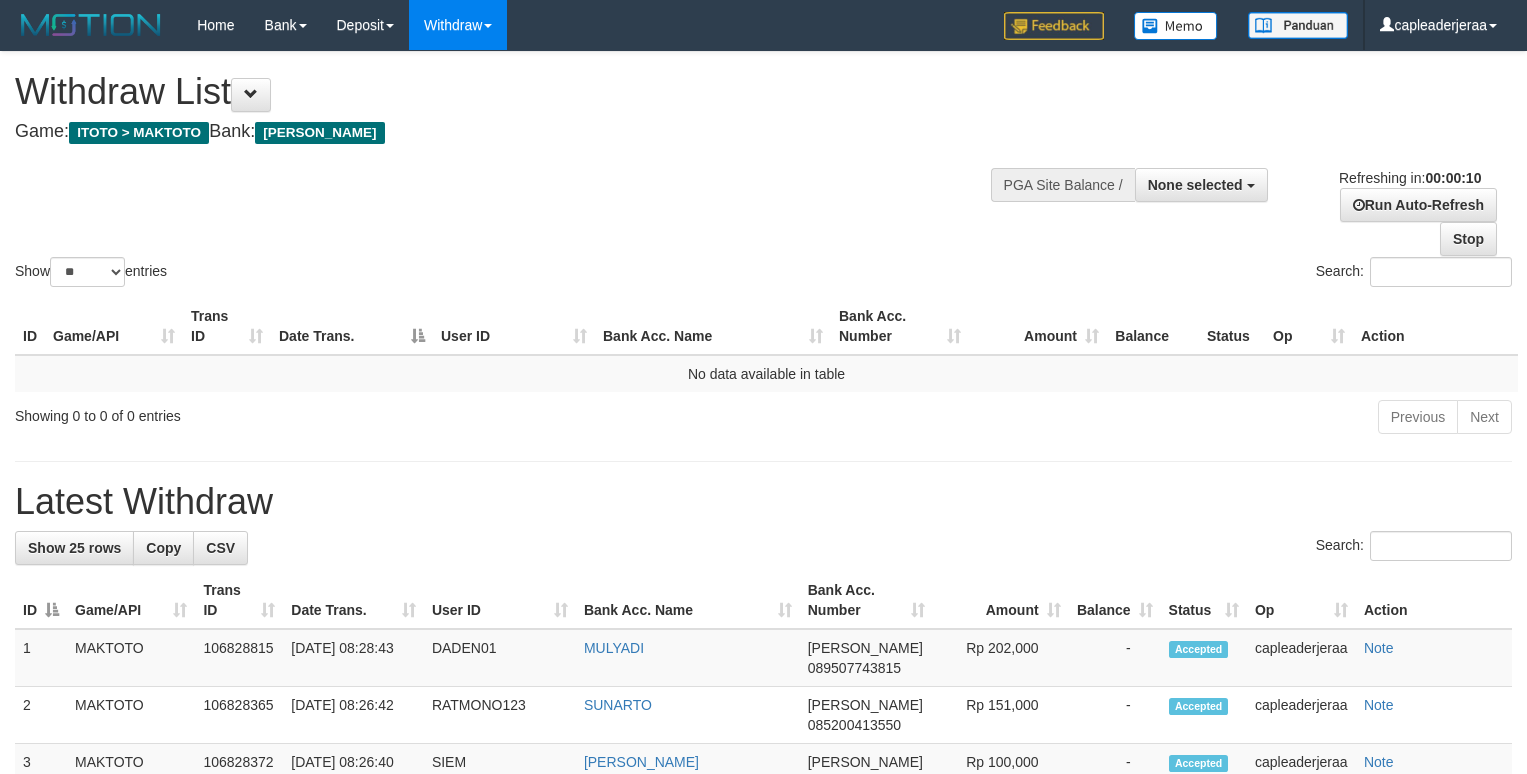 select 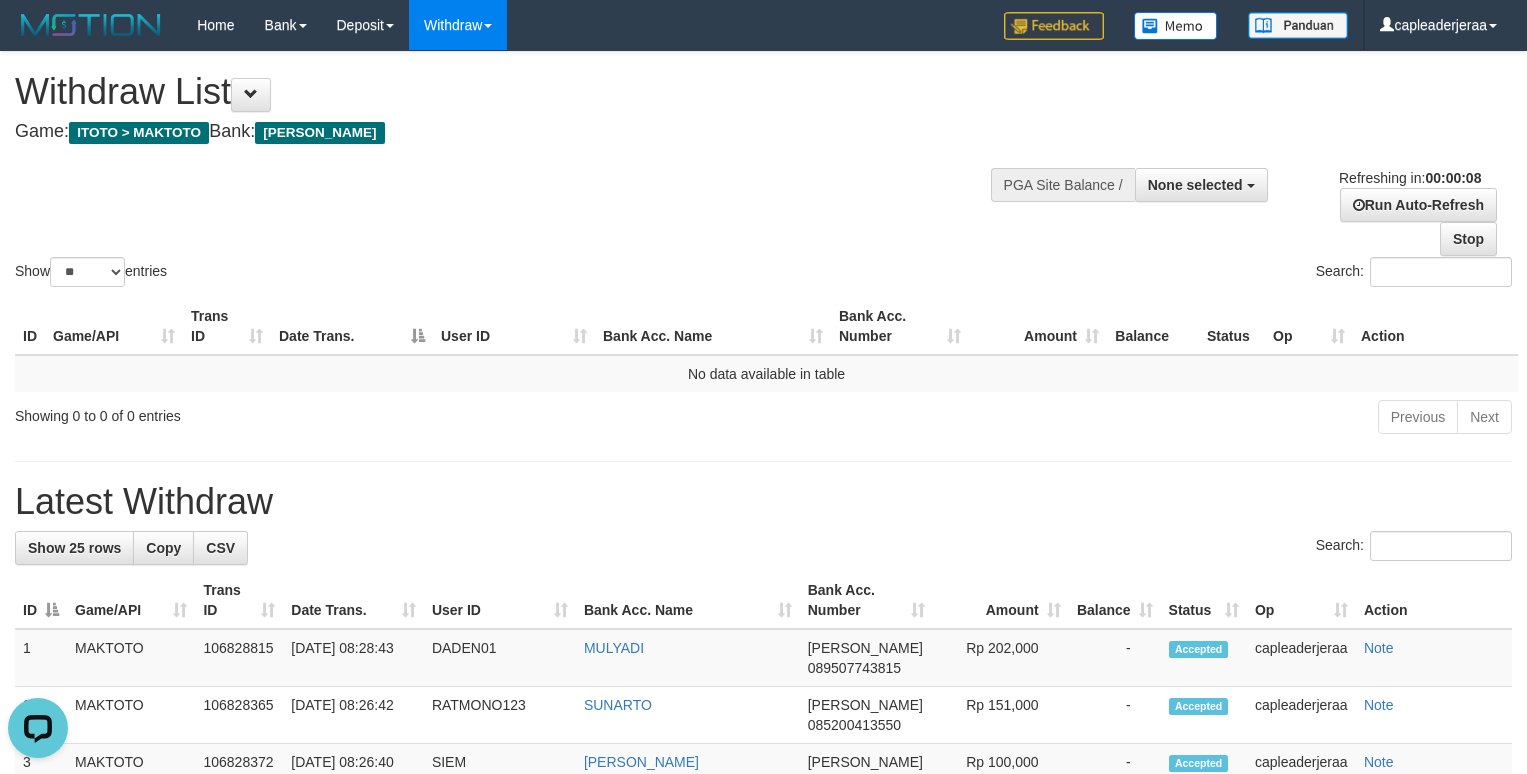 scroll, scrollTop: 0, scrollLeft: 0, axis: both 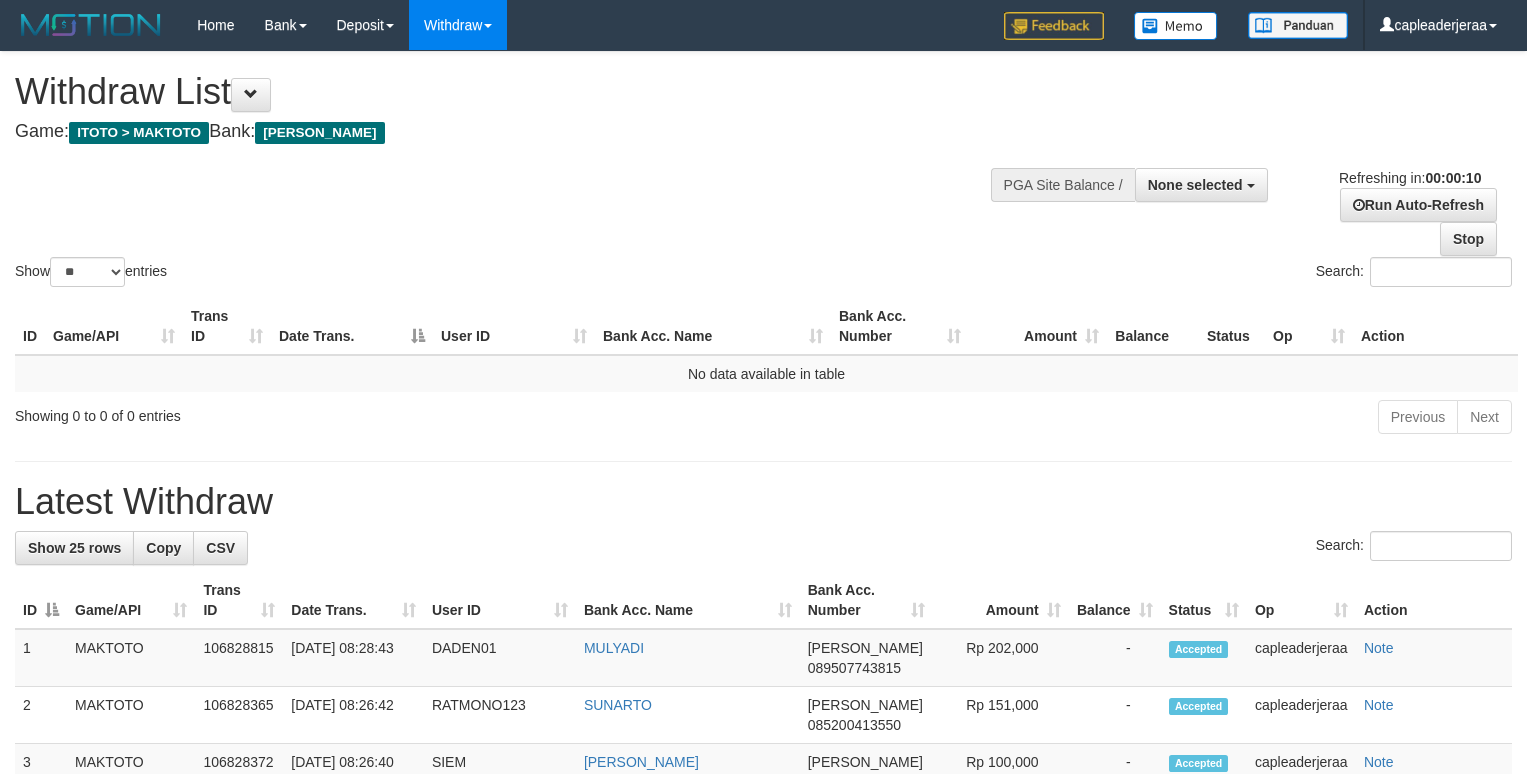 select 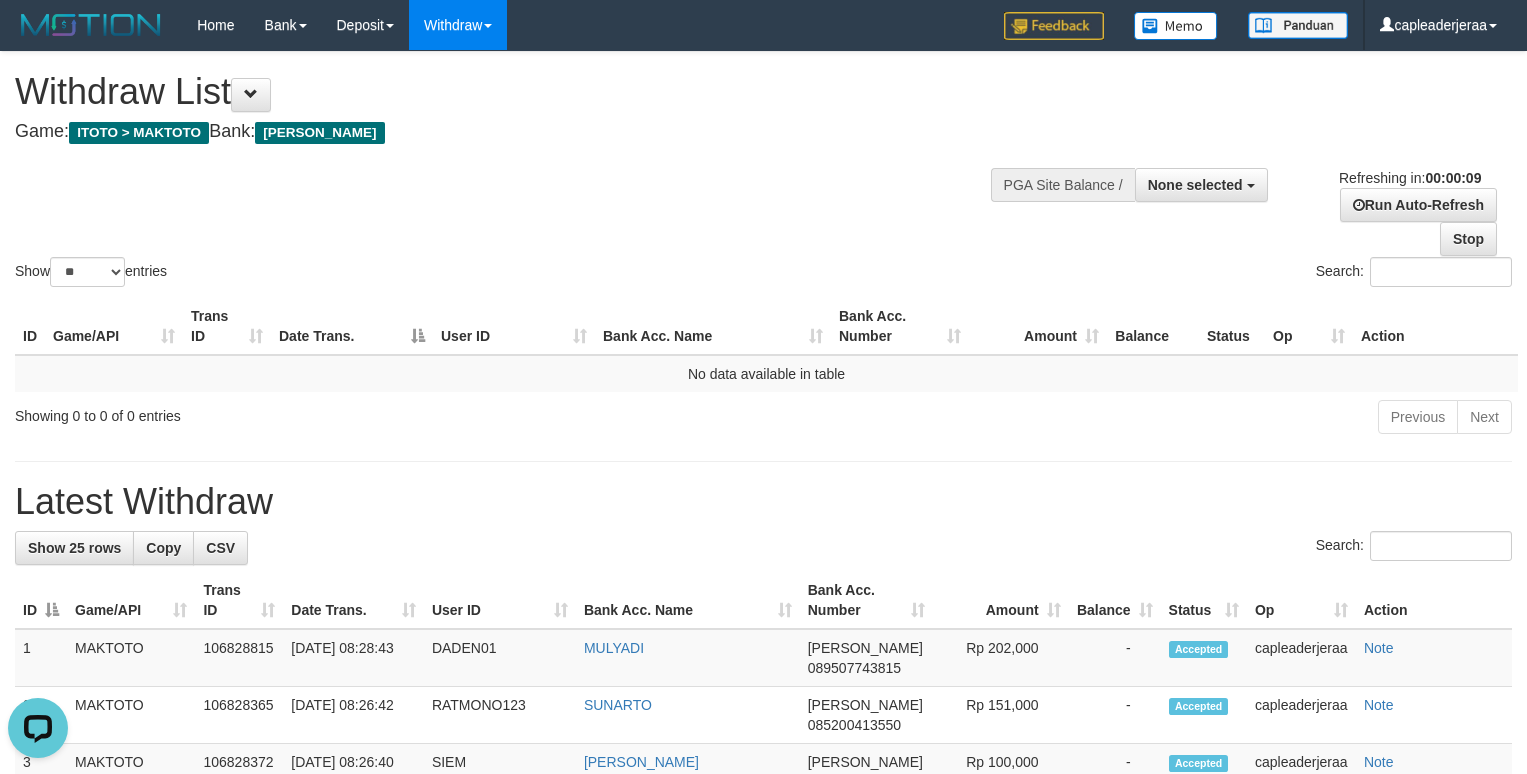 scroll, scrollTop: 0, scrollLeft: 0, axis: both 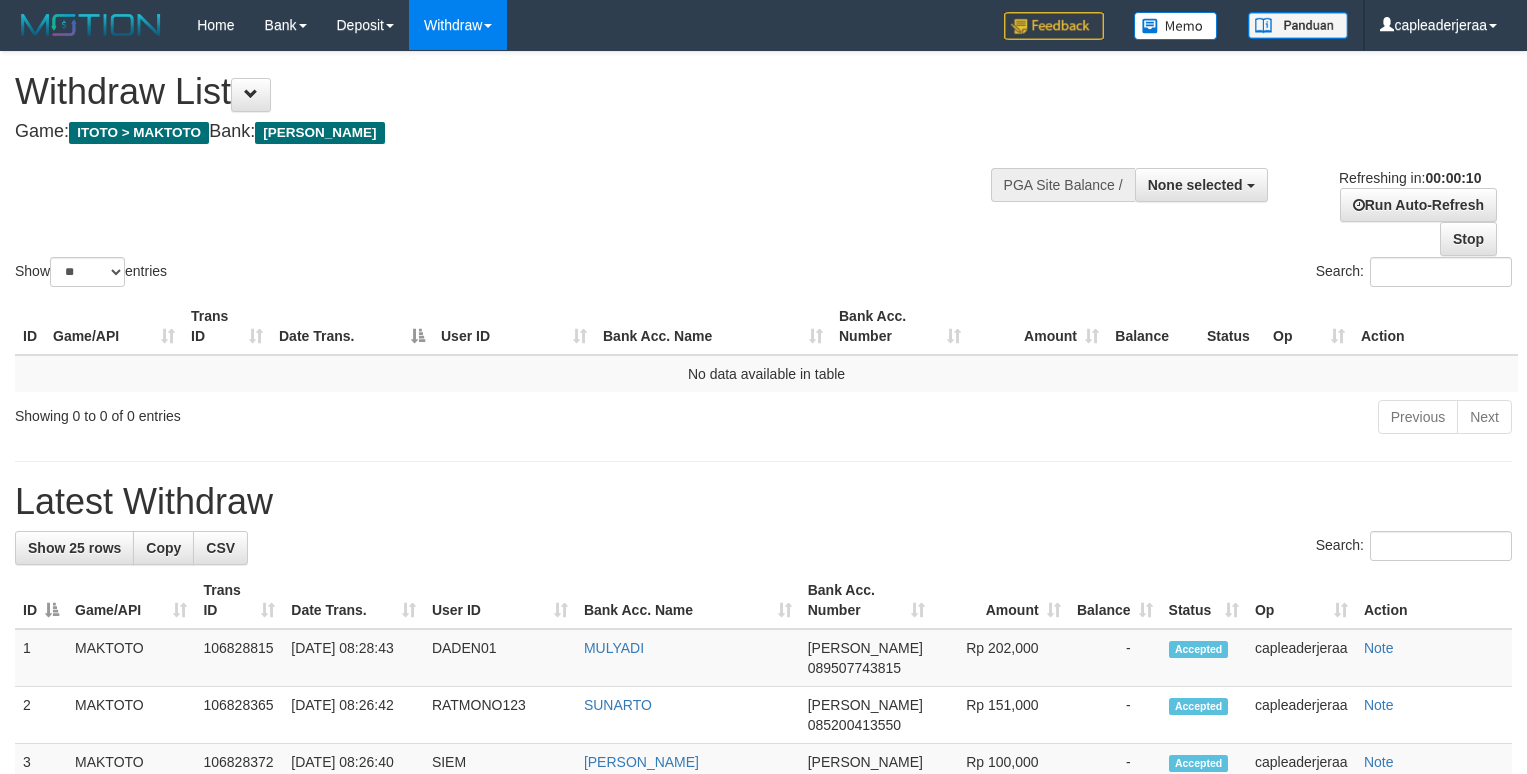 select 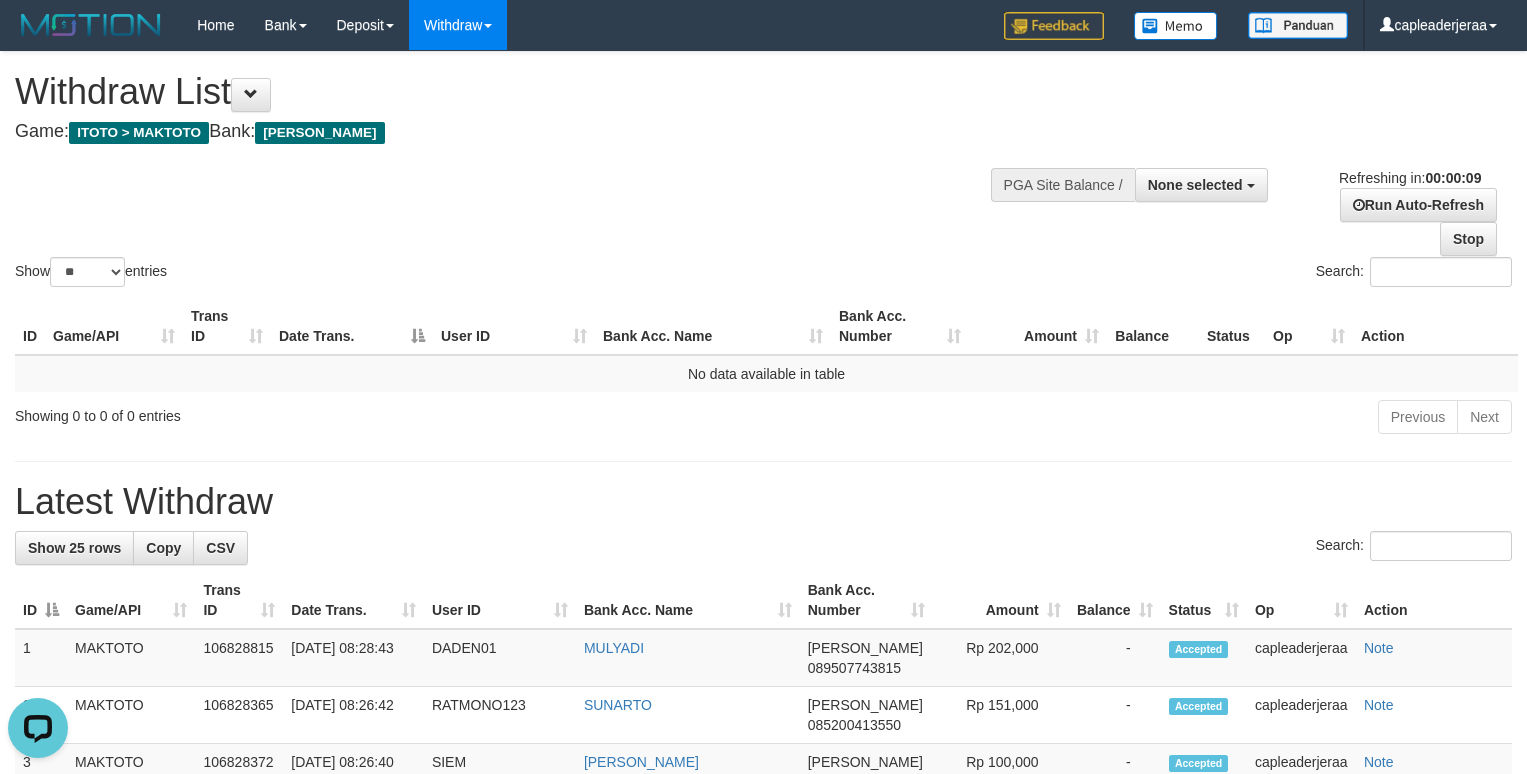 scroll, scrollTop: 0, scrollLeft: 0, axis: both 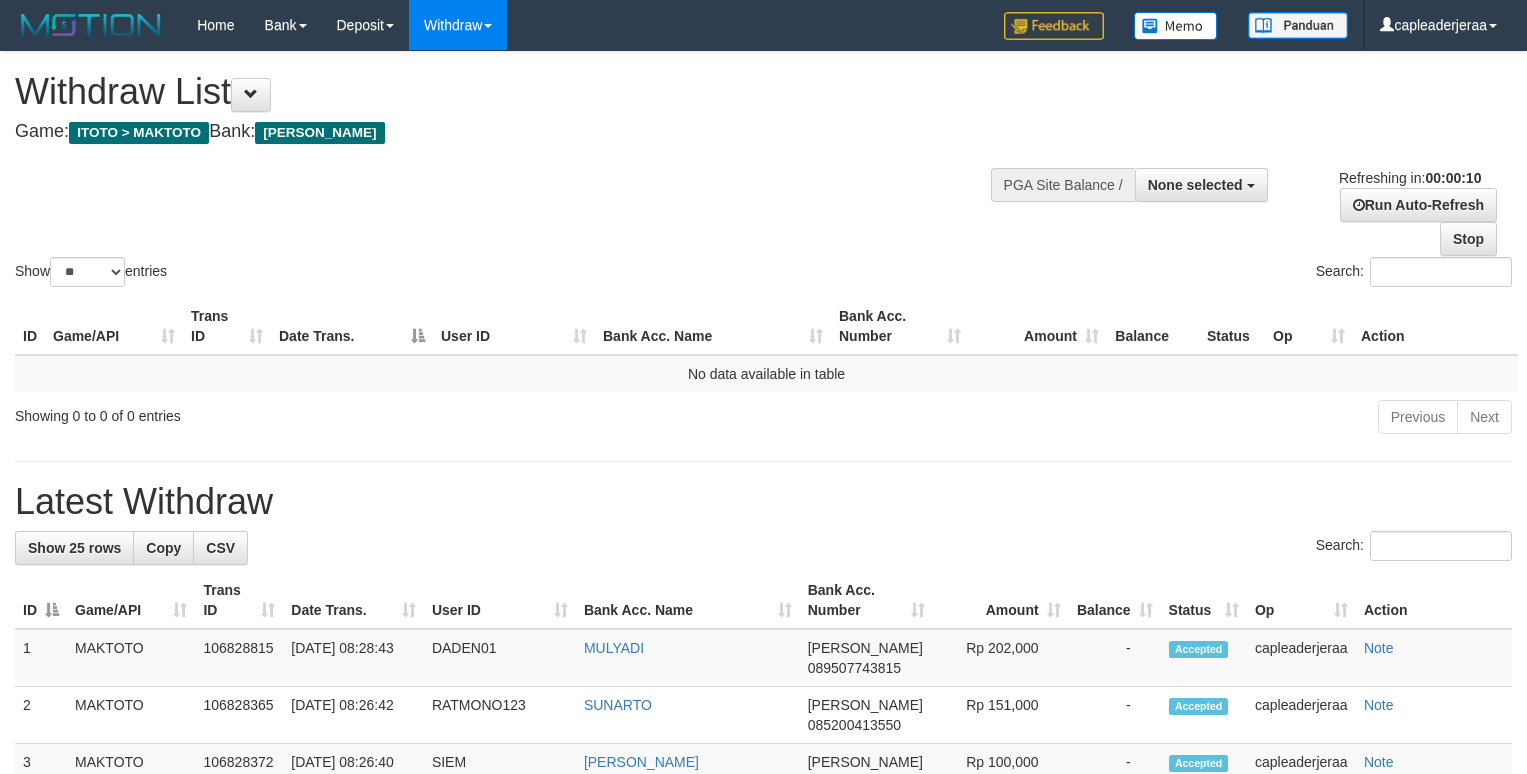select 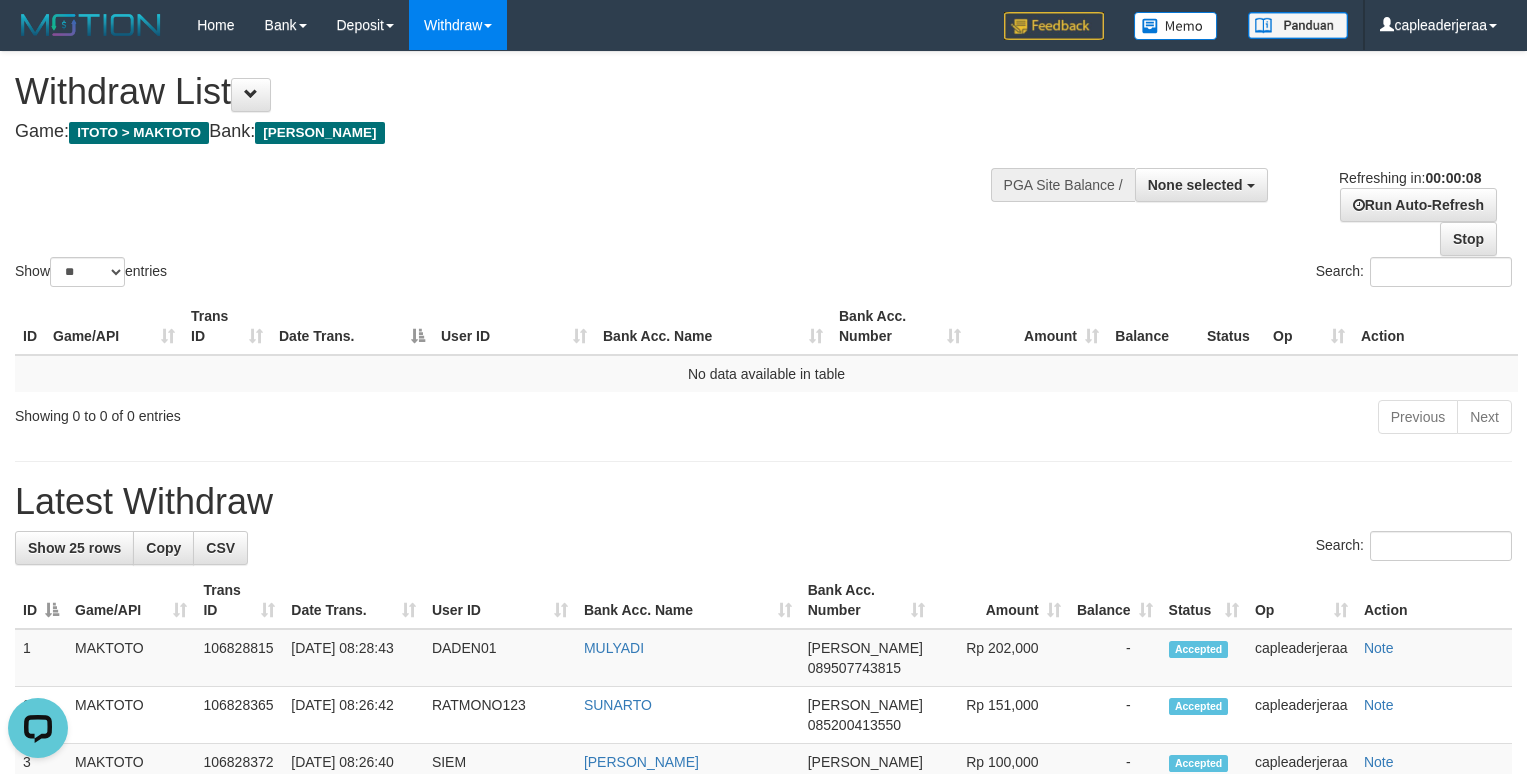 scroll, scrollTop: 0, scrollLeft: 0, axis: both 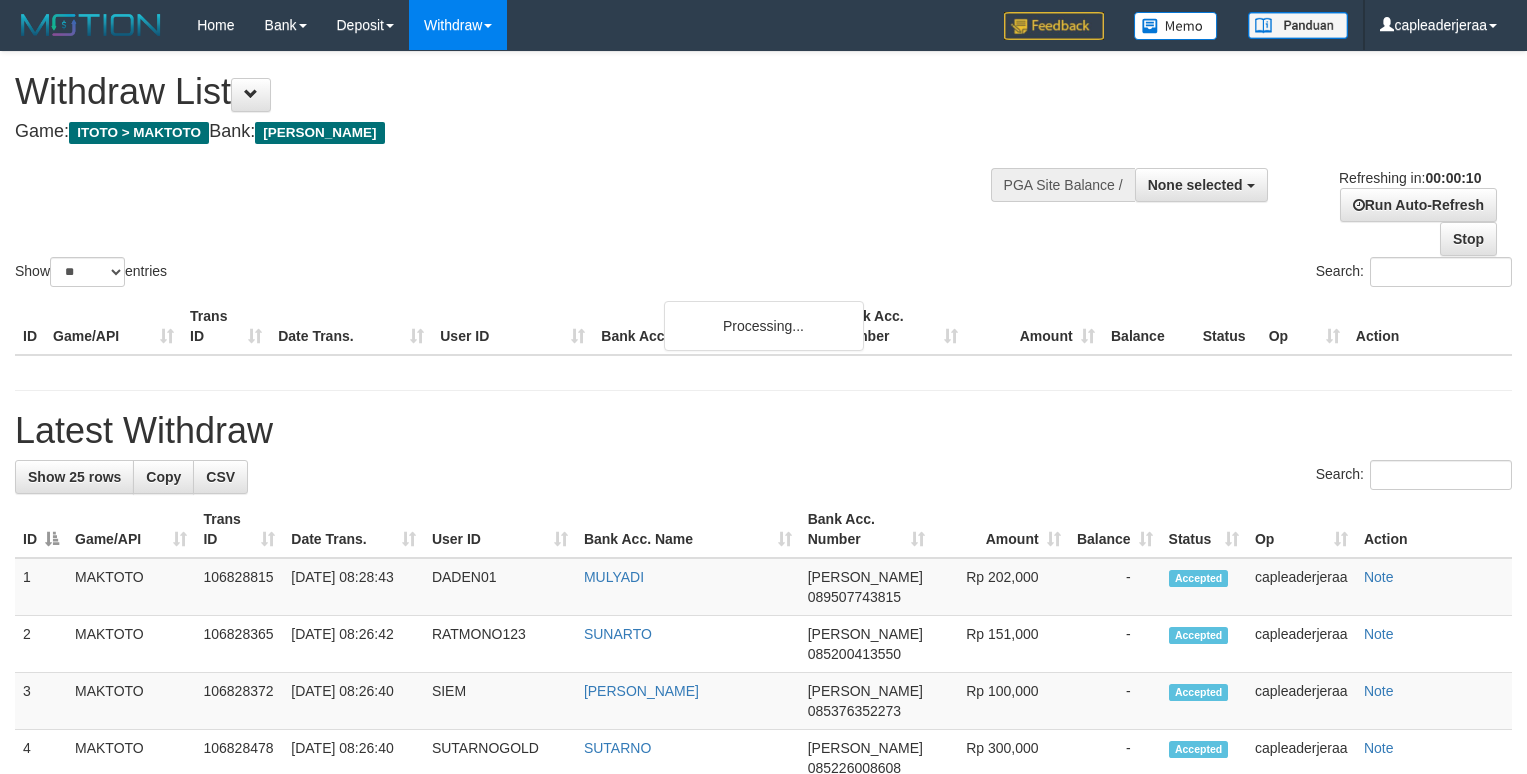 select 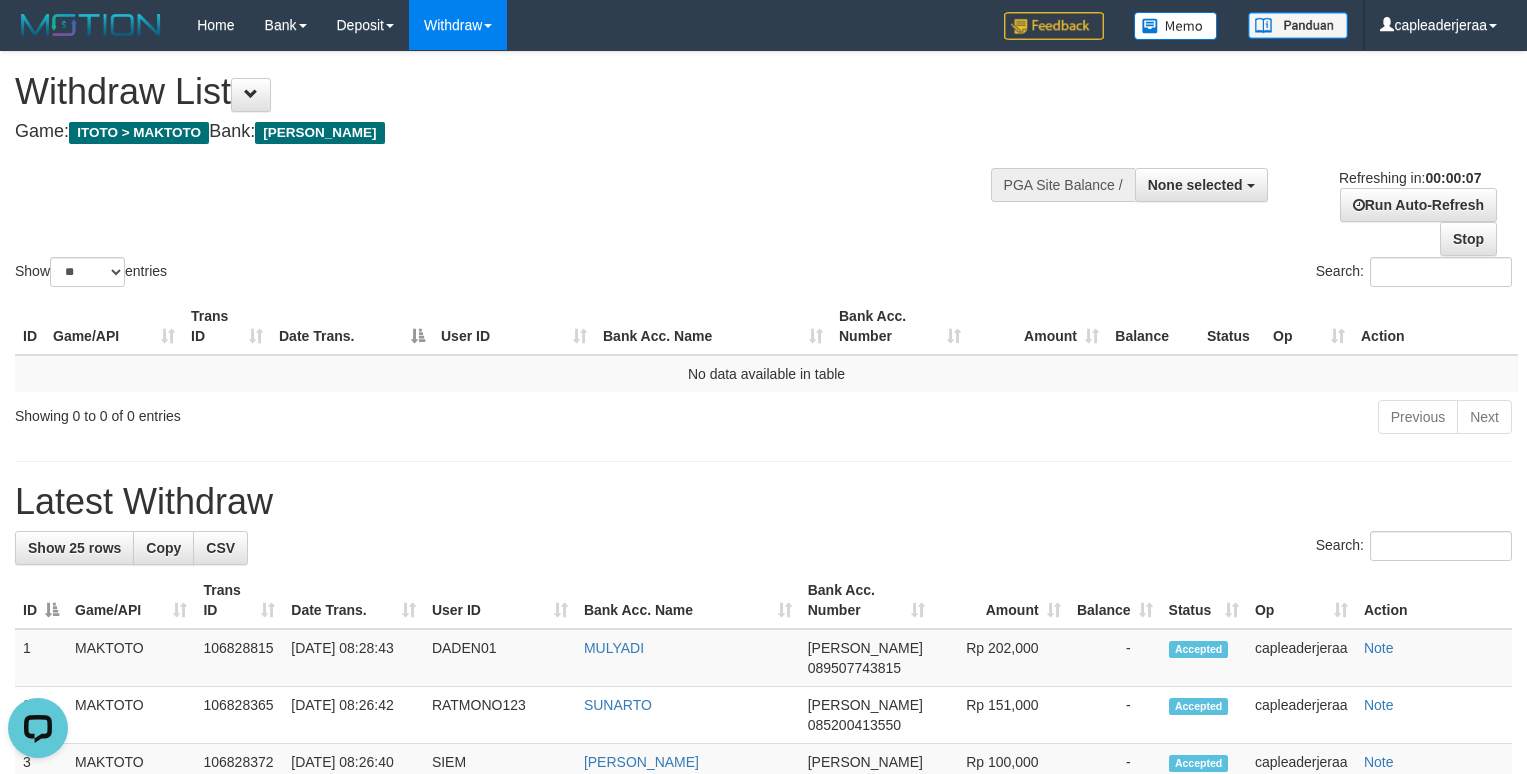 scroll, scrollTop: 0, scrollLeft: 0, axis: both 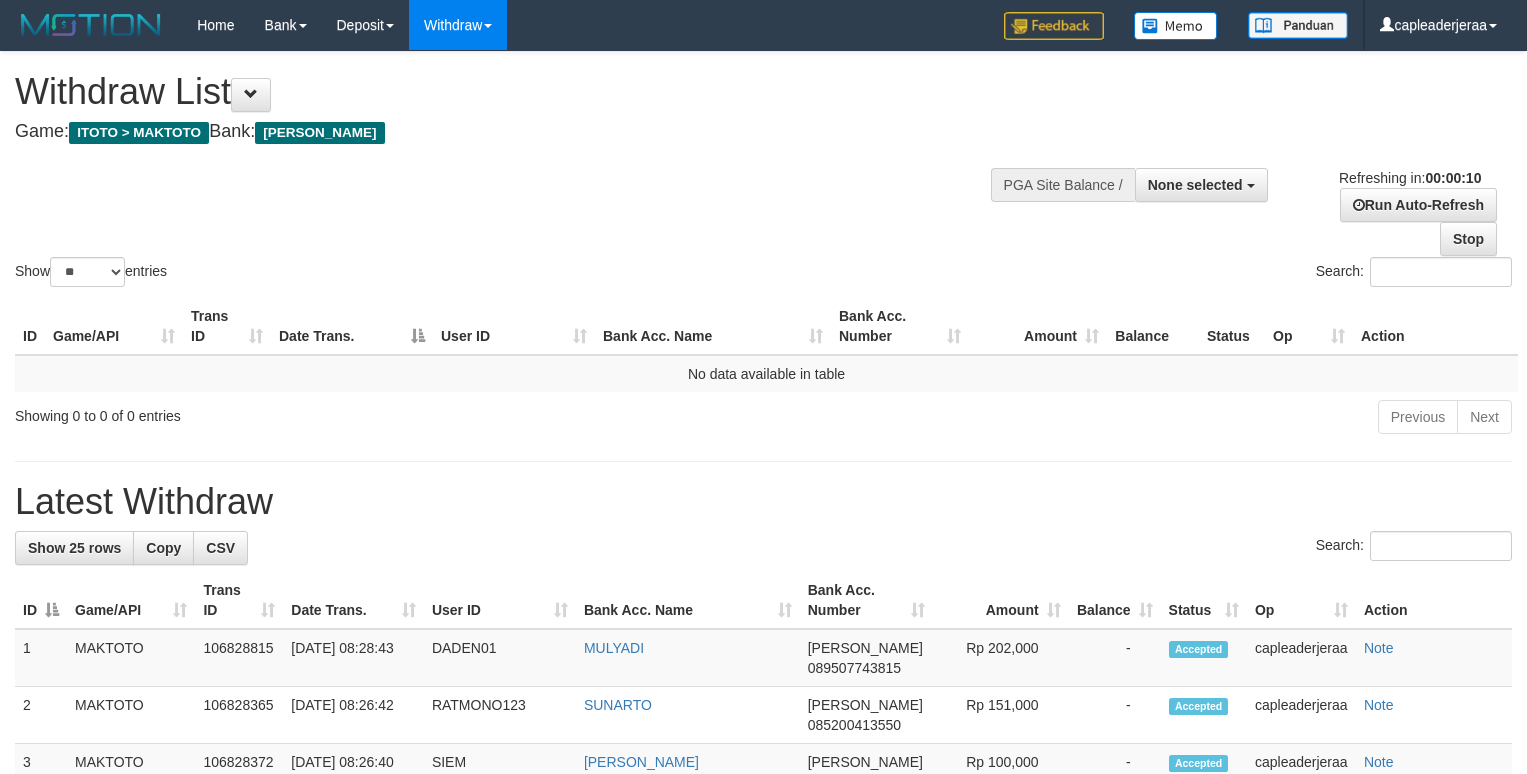 select 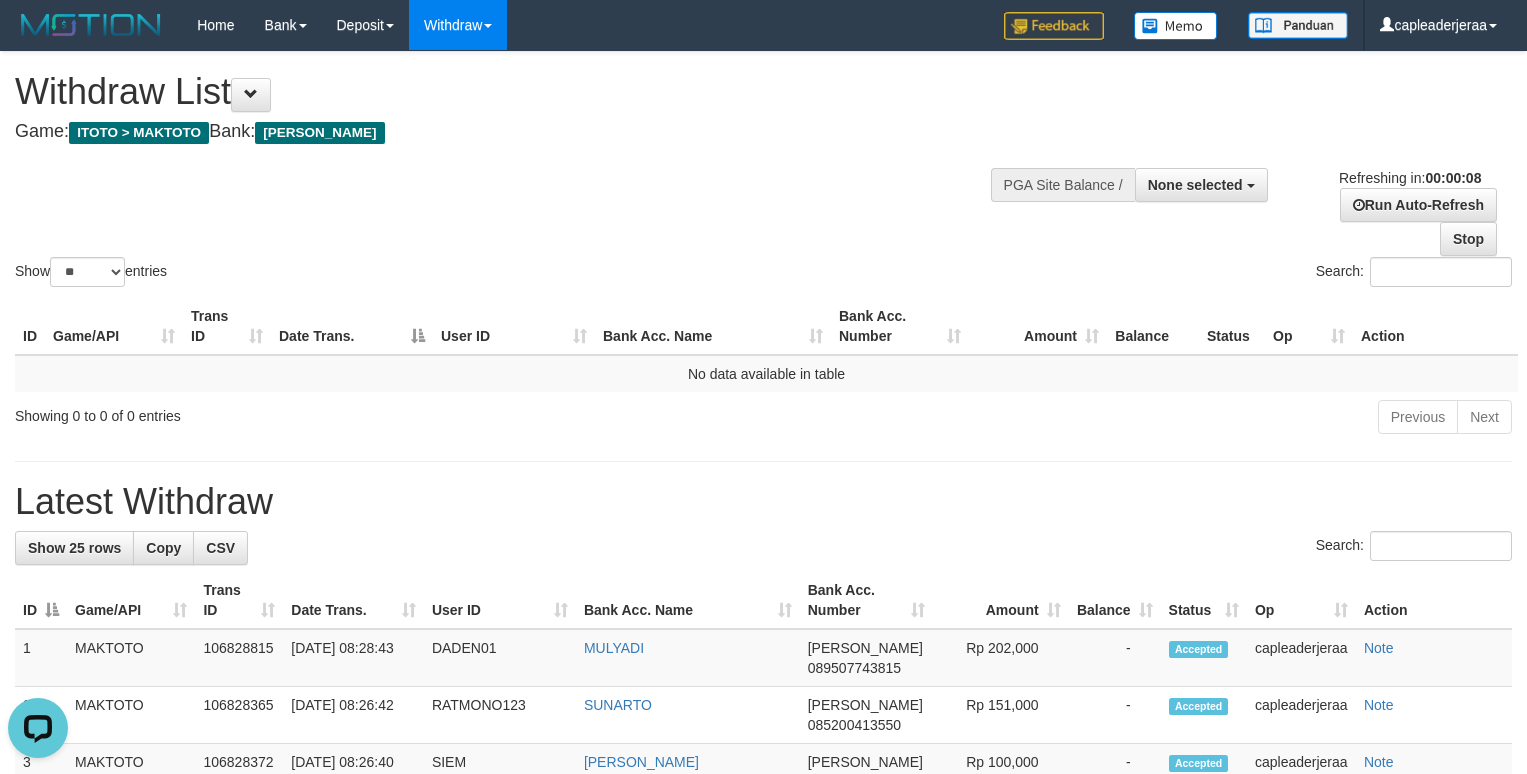 scroll, scrollTop: 0, scrollLeft: 0, axis: both 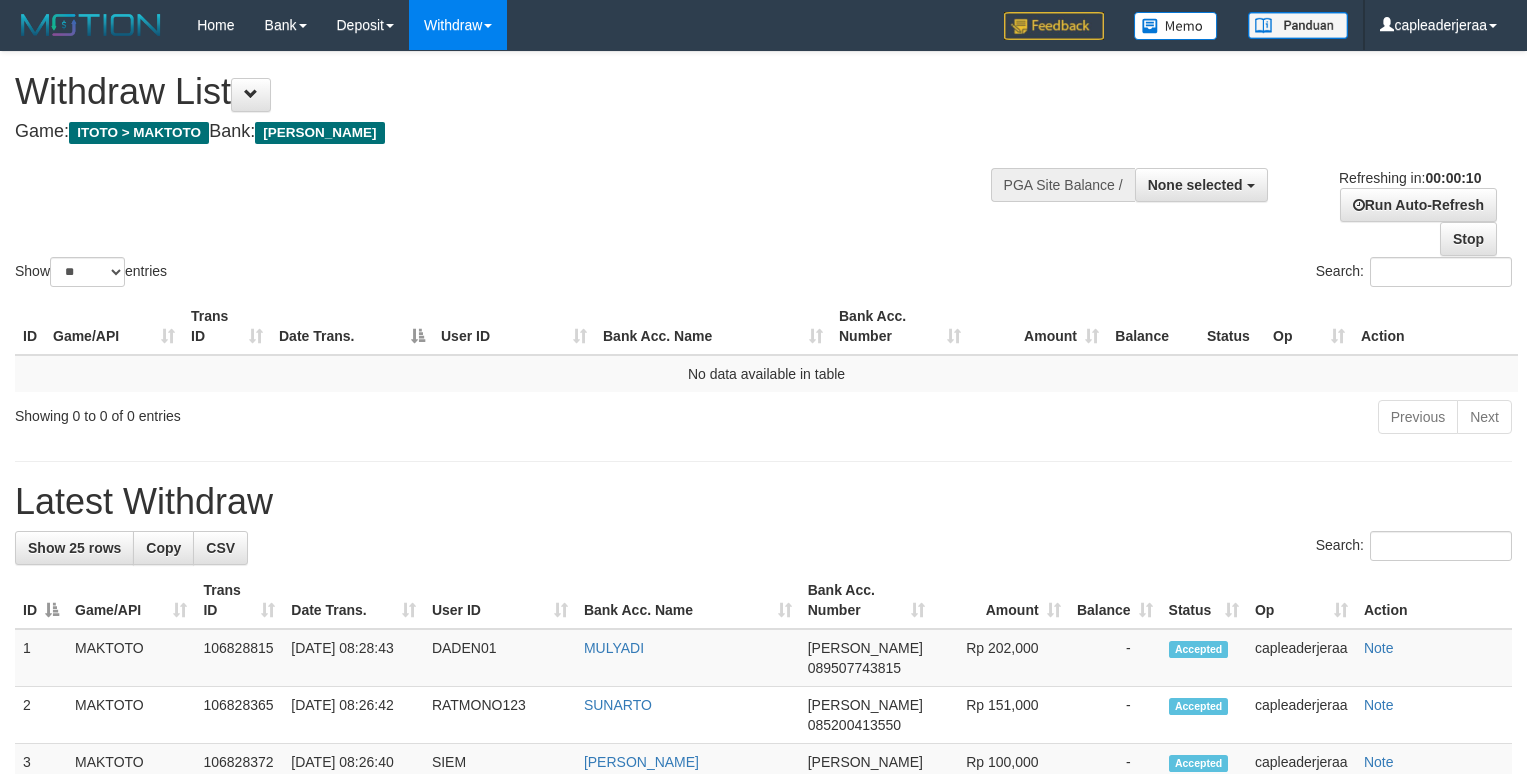select 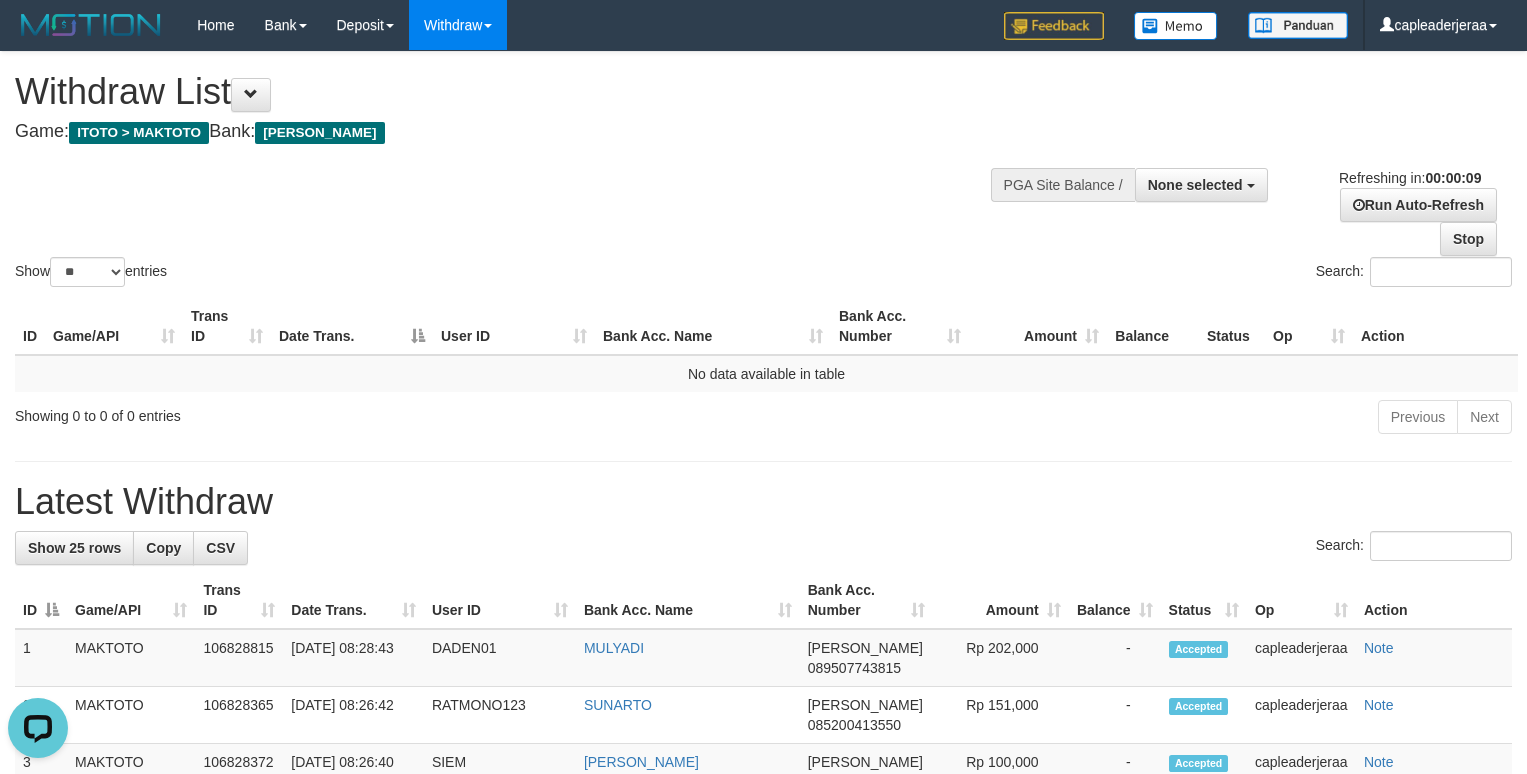 scroll, scrollTop: 0, scrollLeft: 0, axis: both 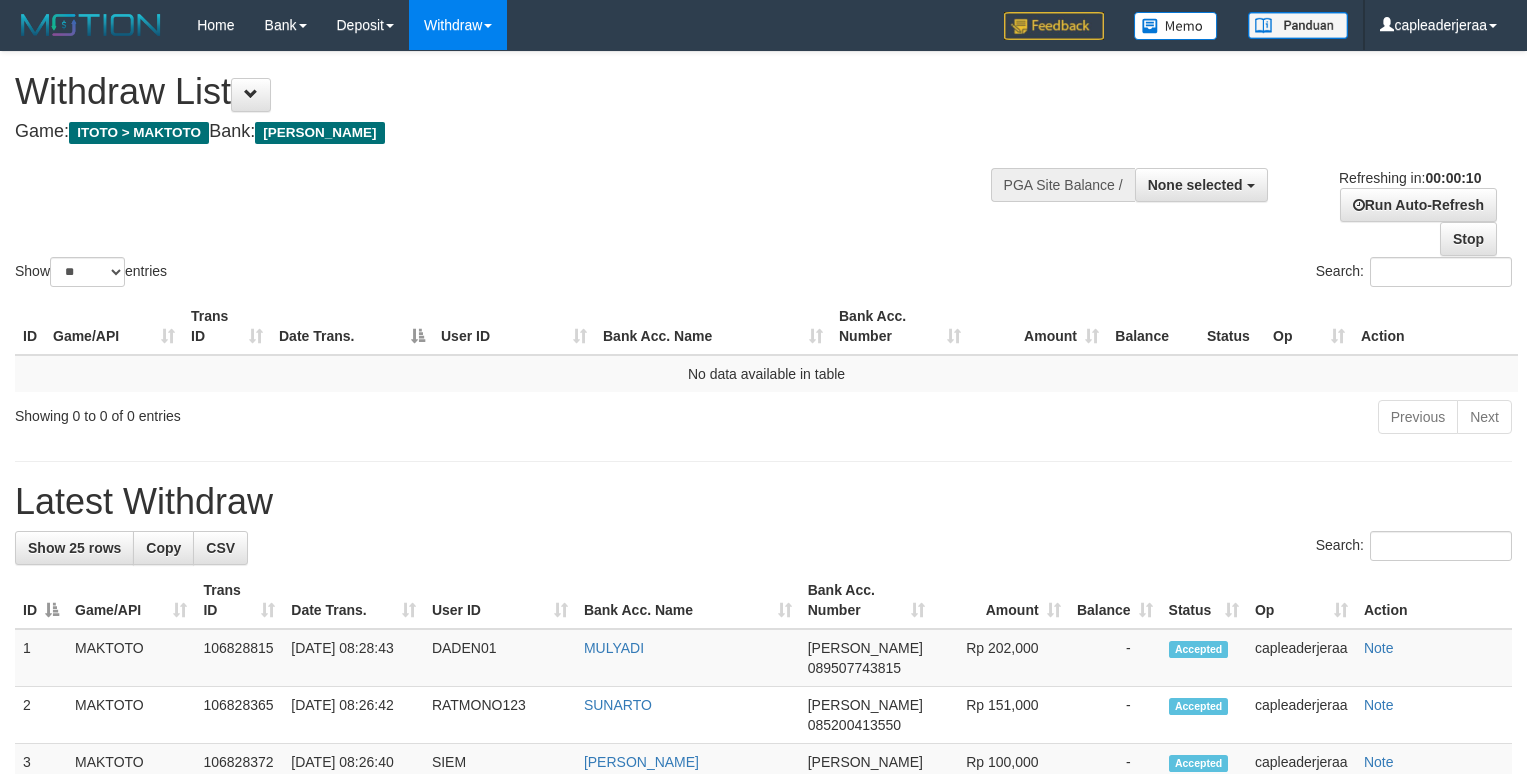 select 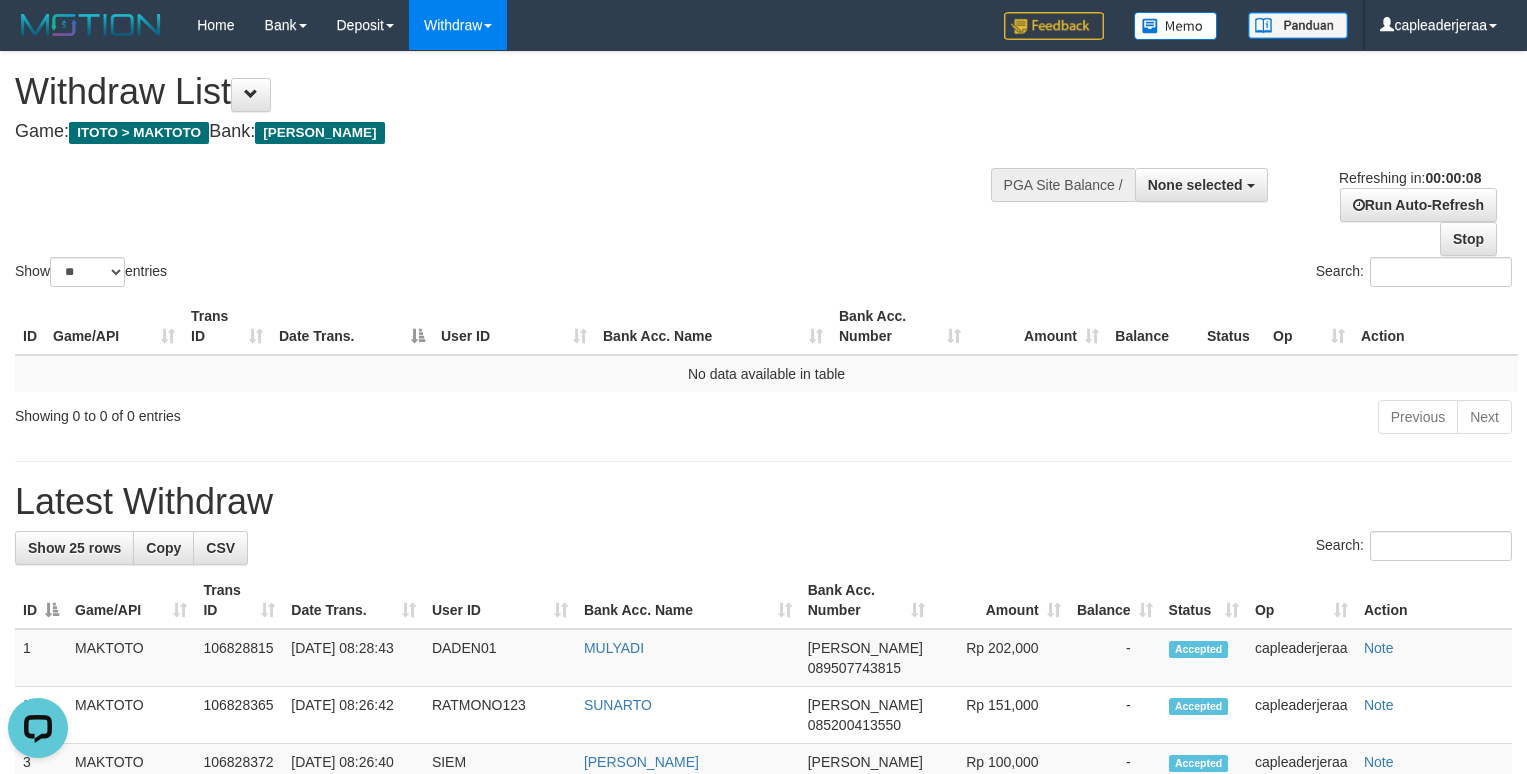 scroll, scrollTop: 0, scrollLeft: 0, axis: both 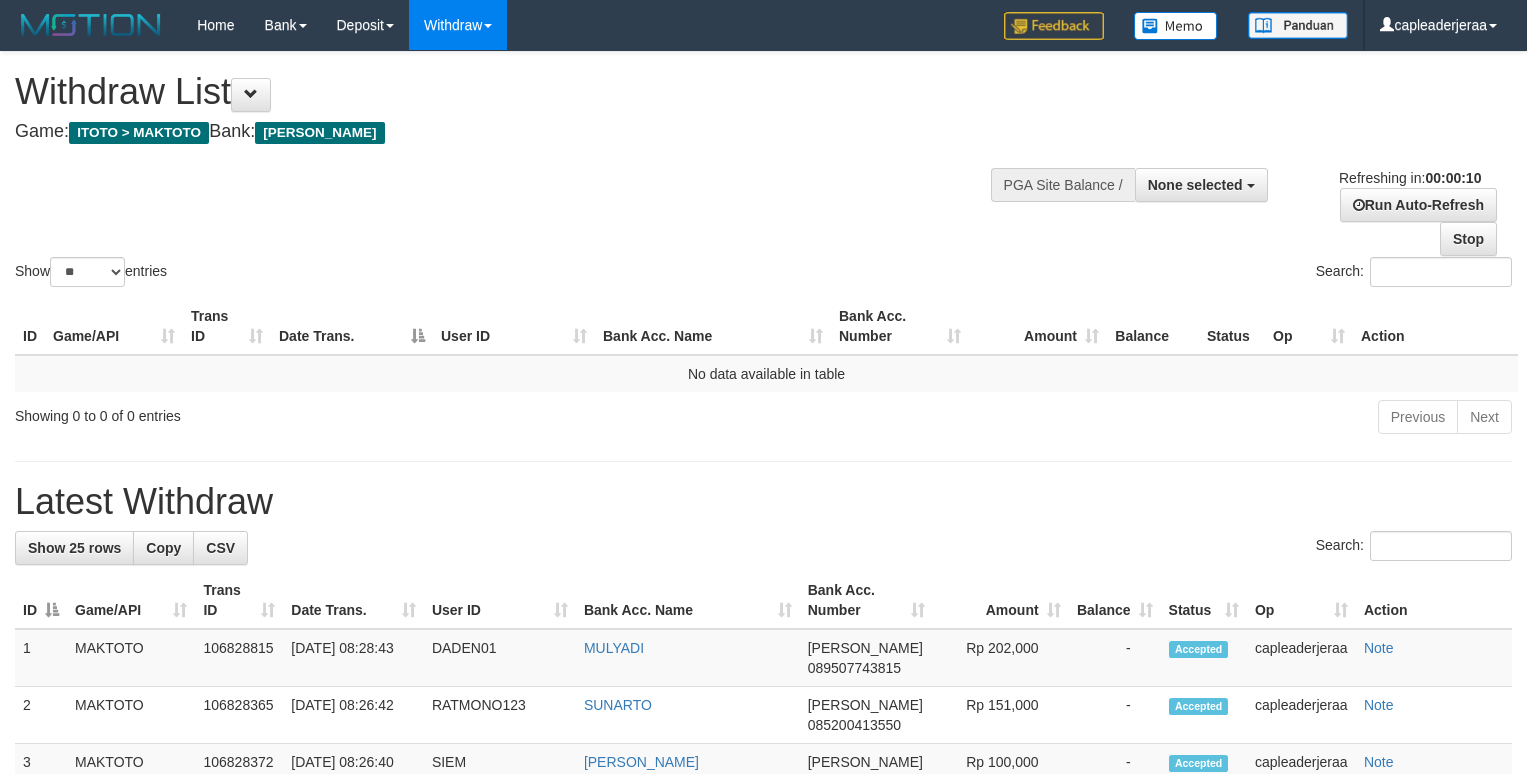select 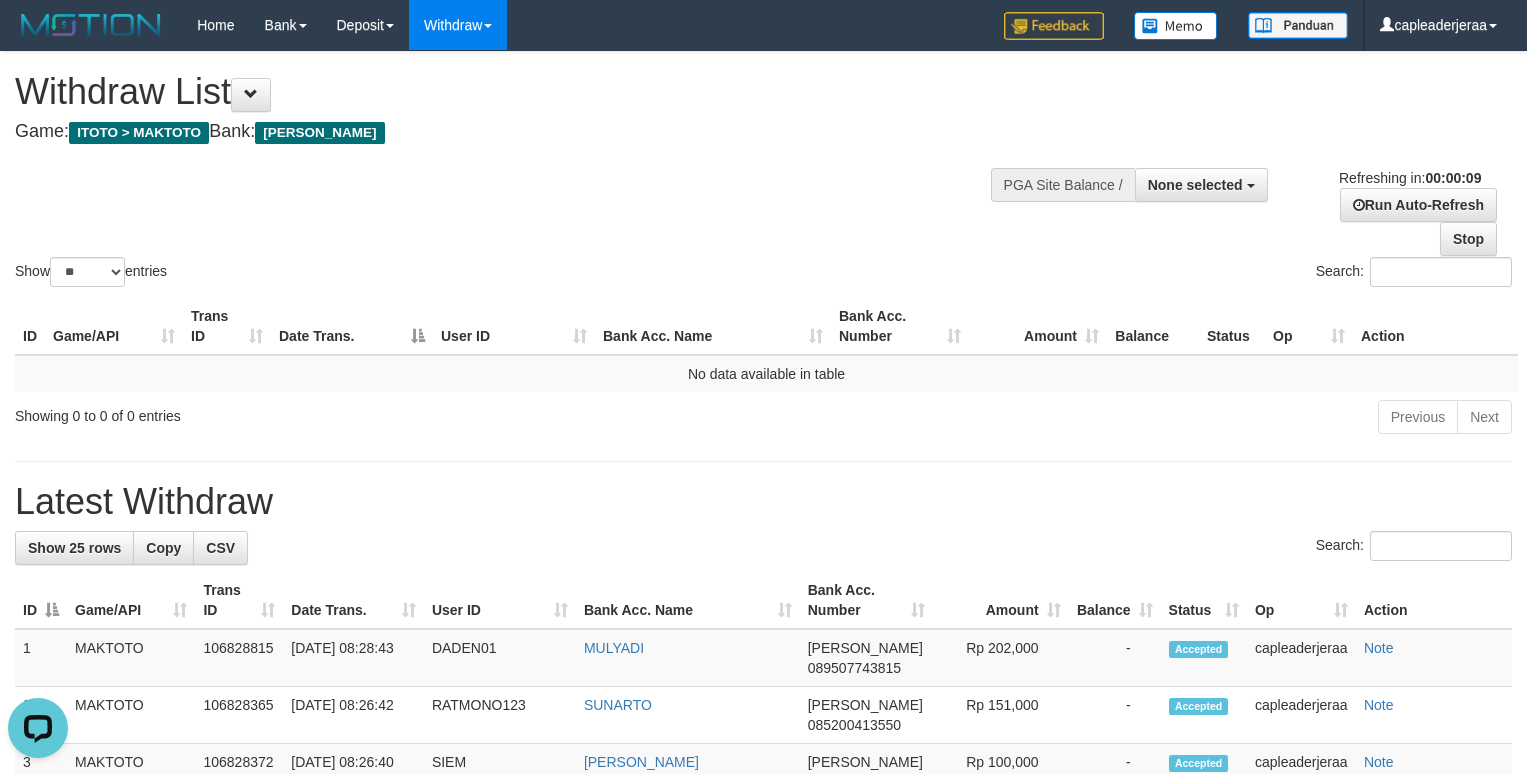 scroll, scrollTop: 0, scrollLeft: 0, axis: both 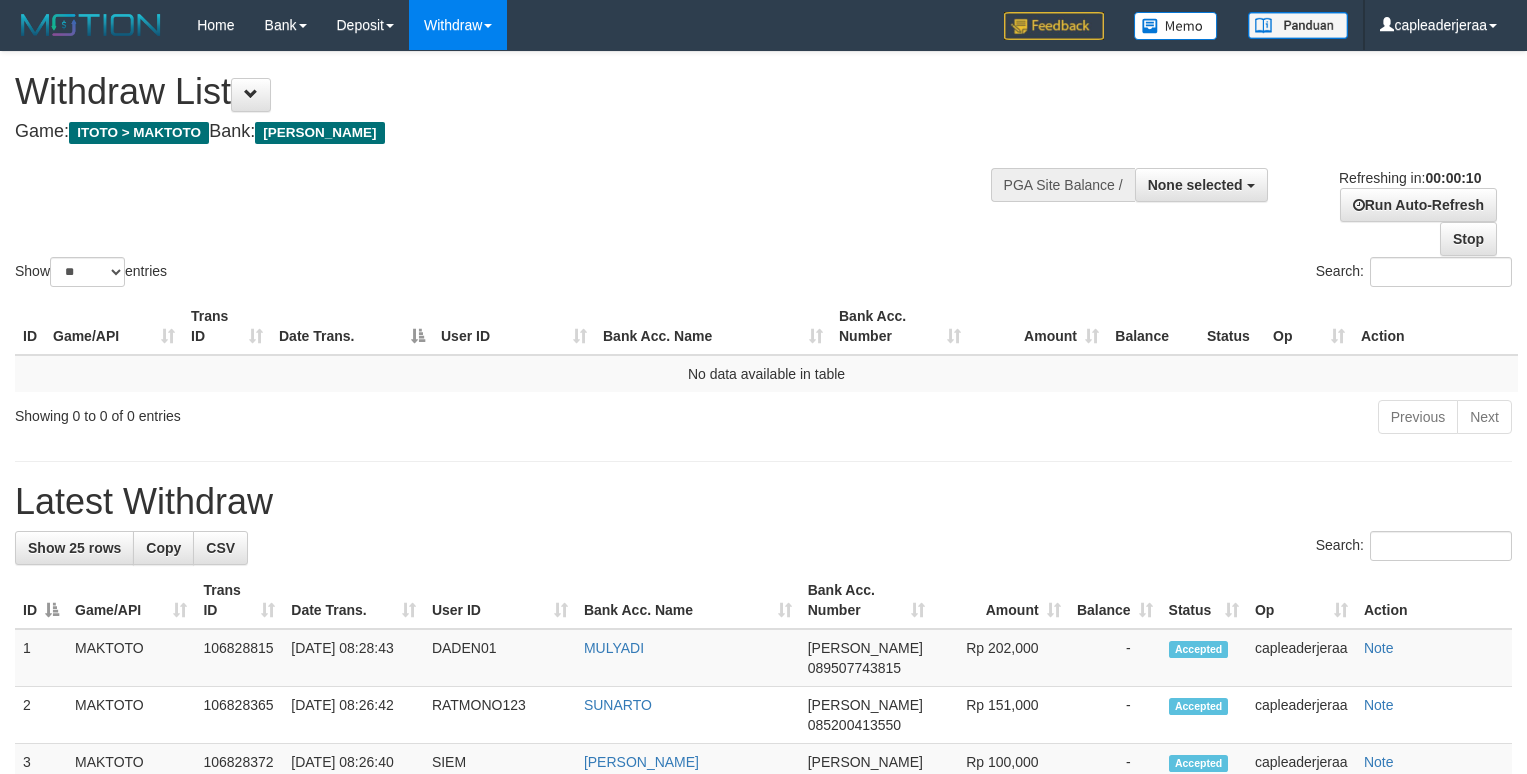 select 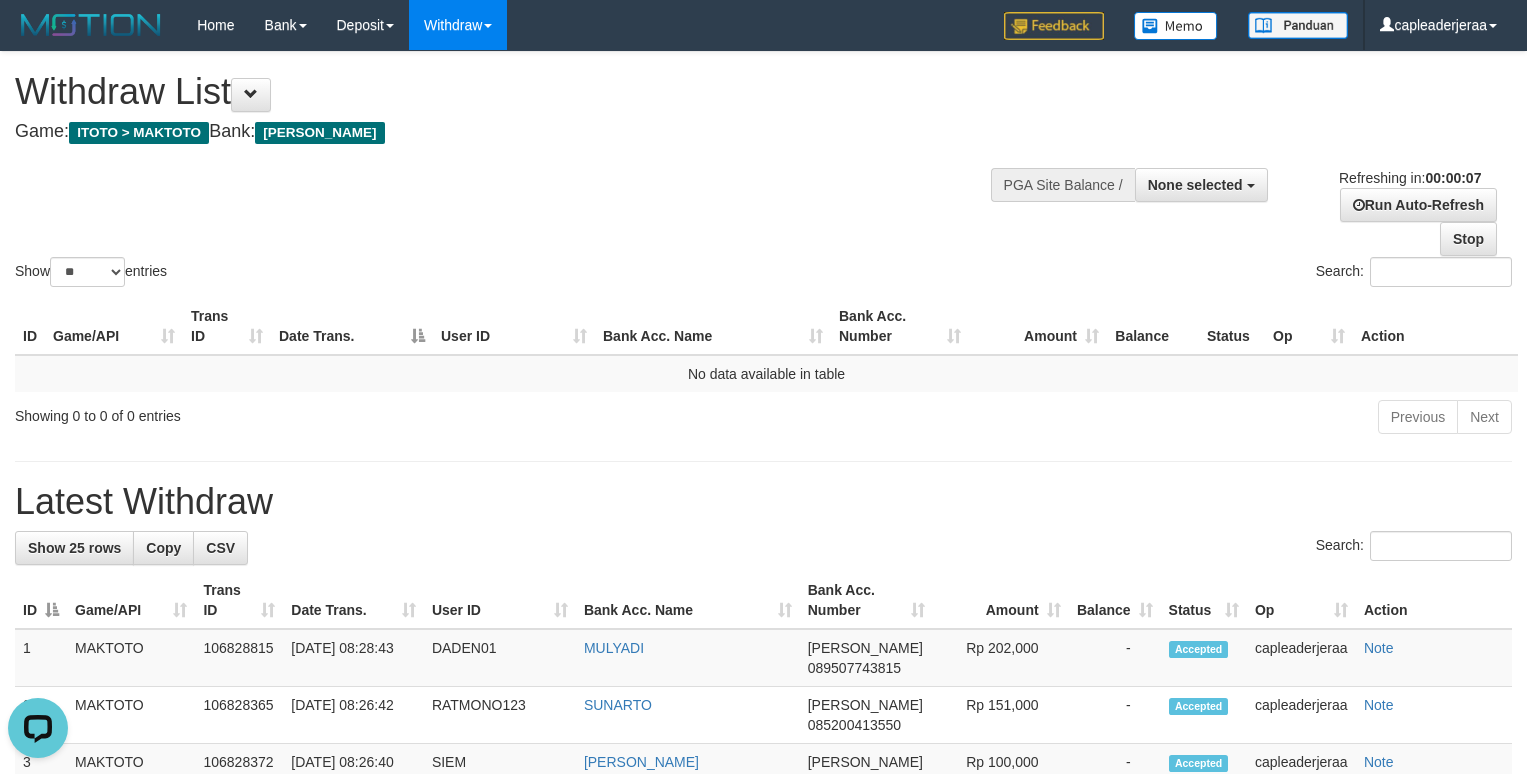 scroll, scrollTop: 0, scrollLeft: 0, axis: both 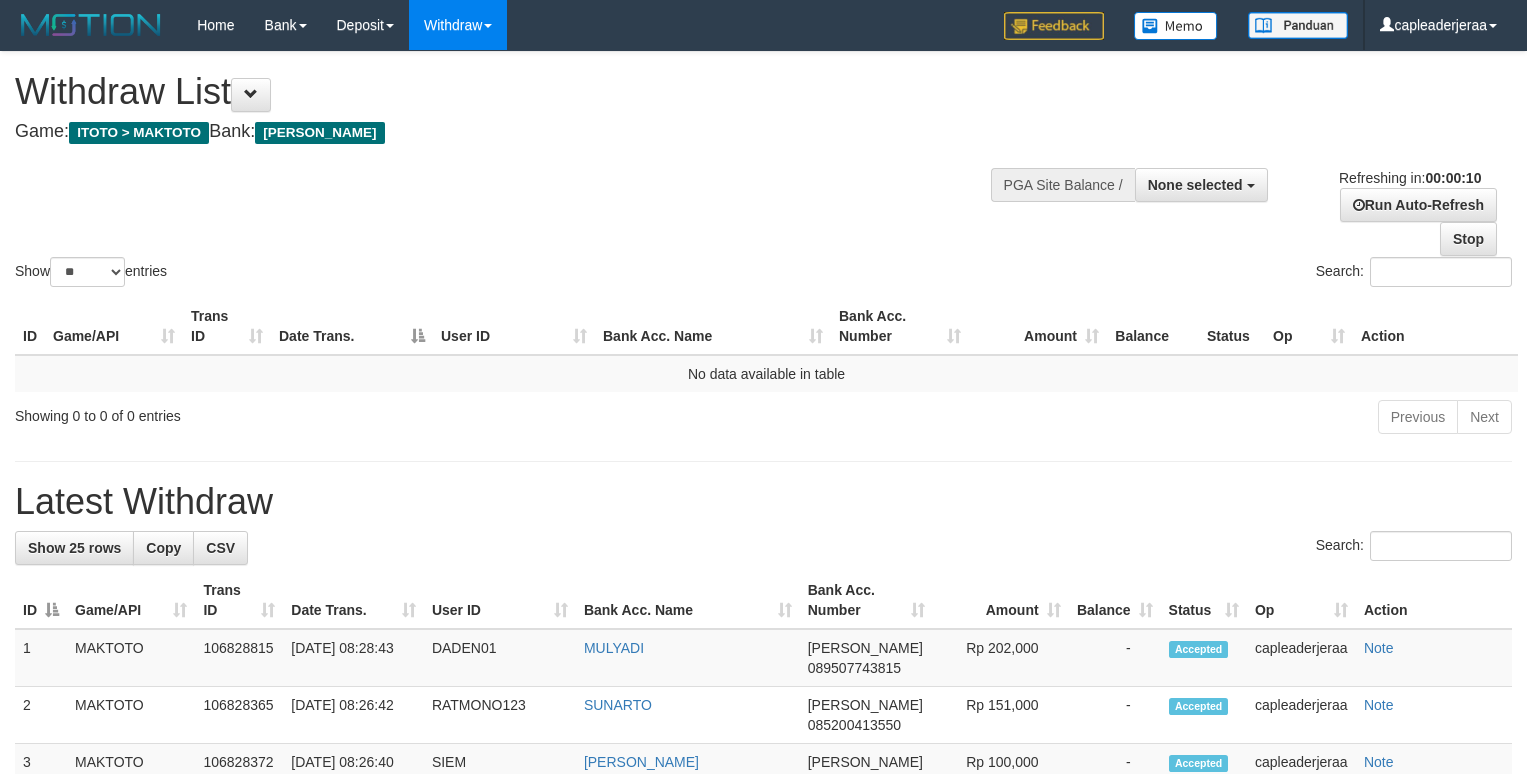 select 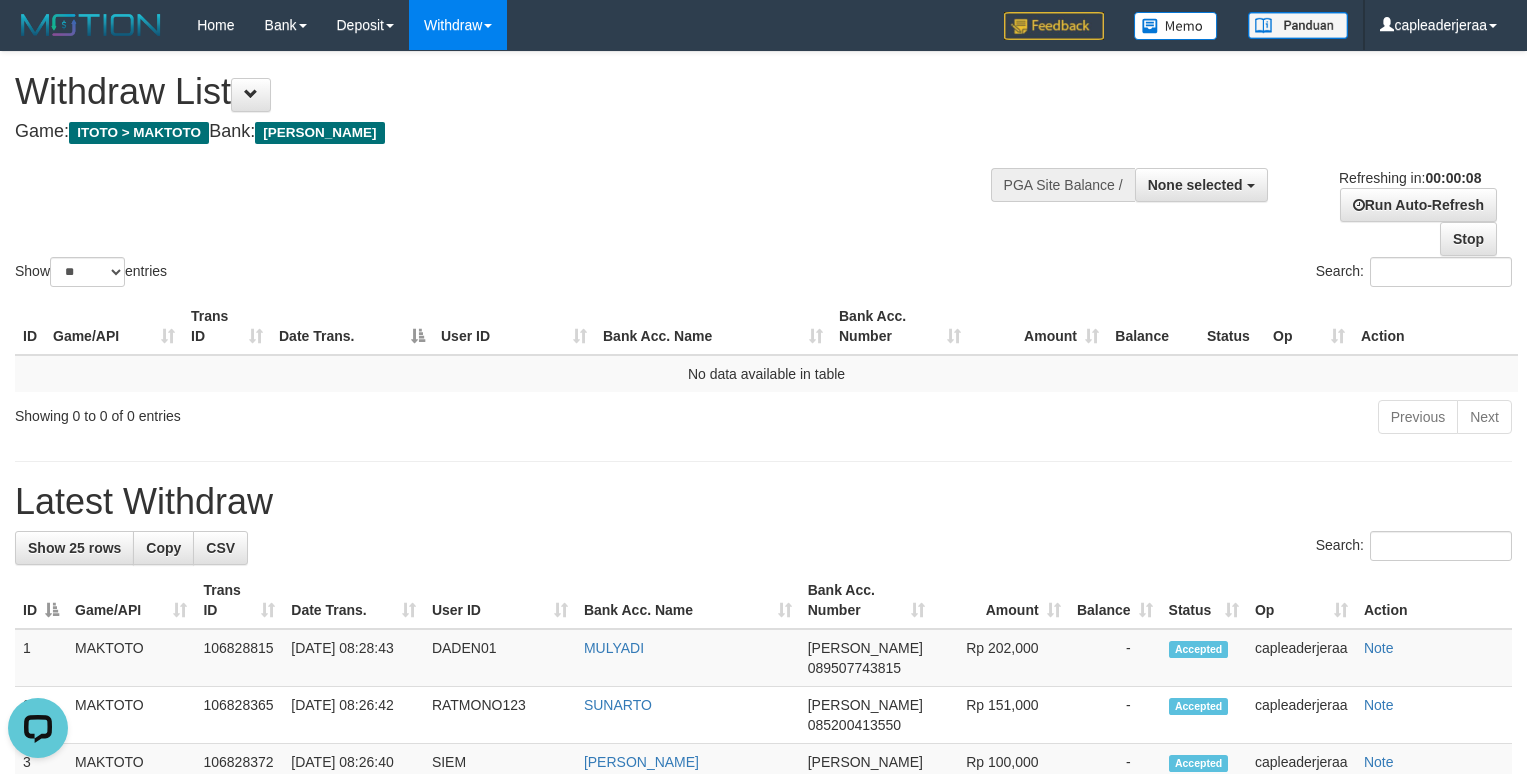 scroll, scrollTop: 0, scrollLeft: 0, axis: both 